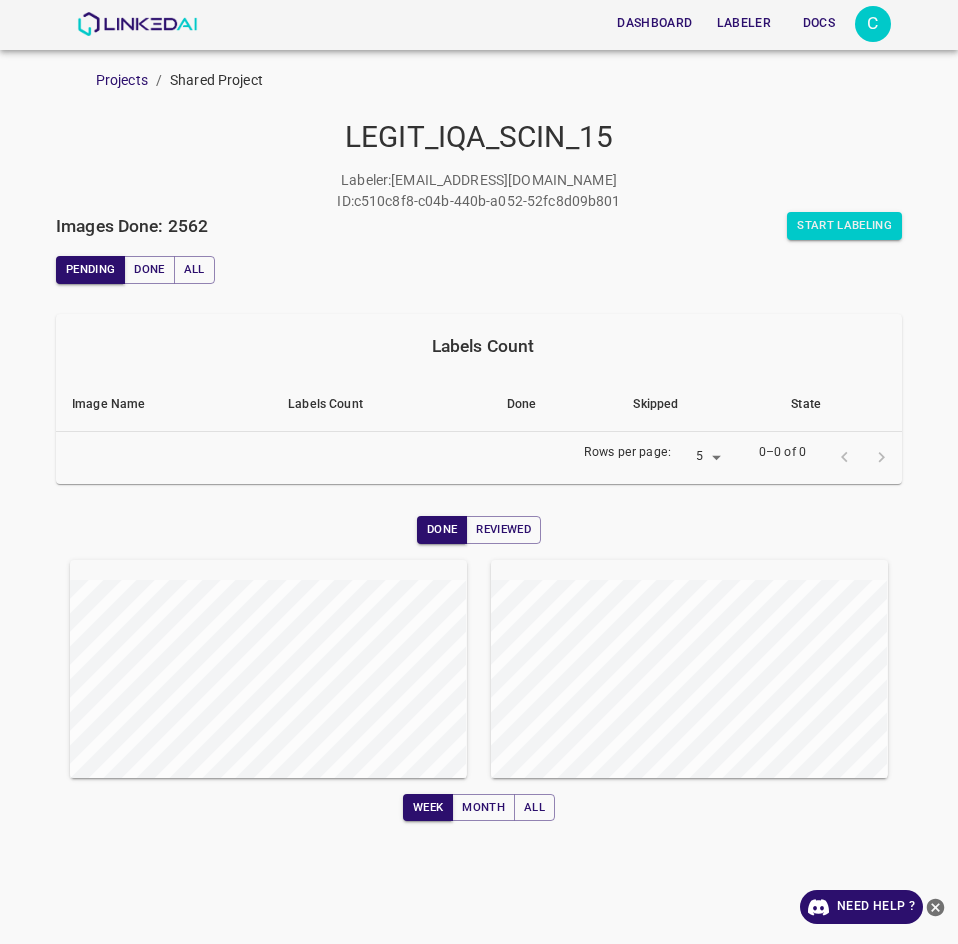 scroll, scrollTop: 0, scrollLeft: 0, axis: both 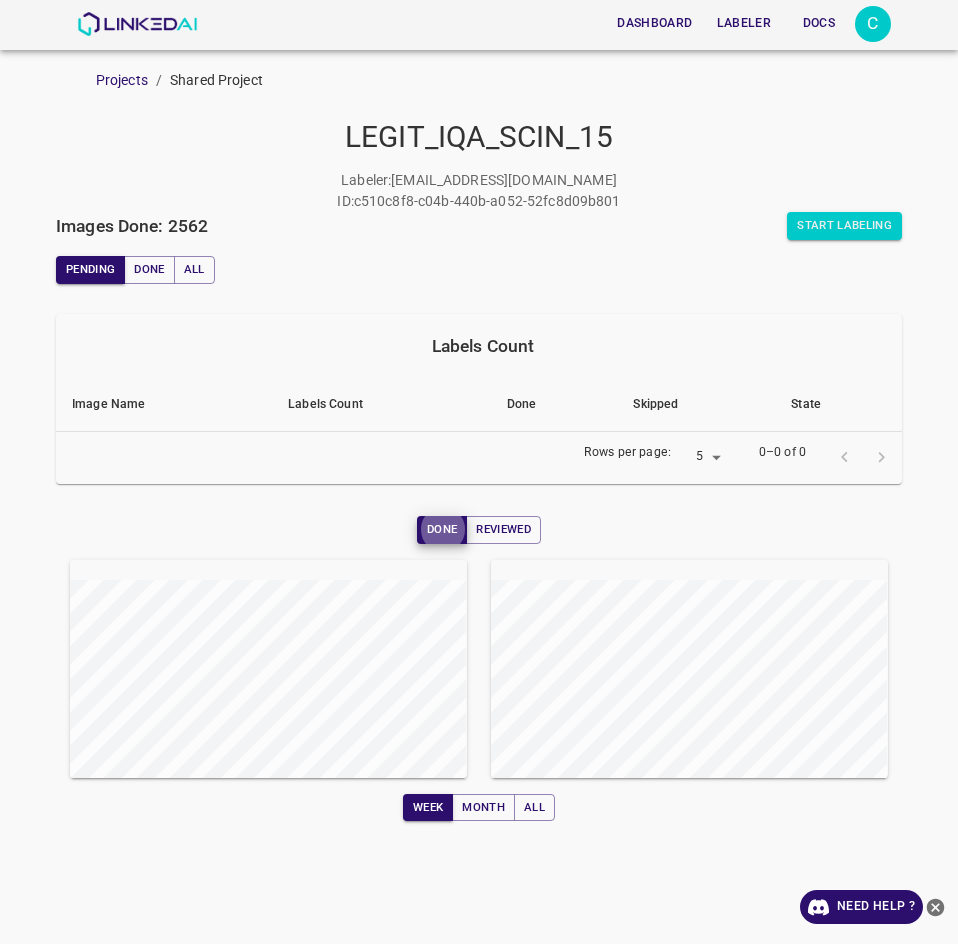 click on "Dashboard Labeler Docs C Projects / Shared Project LEGIT_IQA_SCIN_15 Labeler :  cogolloarts@gmail.com ID :  c510c8f8-c04b-440b-a052-52fc8d09b801 Images Done: 2562 Start Labeling Pending Done All Labels Count Image Name Labels Count Done Skipped State Rows per page: 5 5 0–0 of 0 Done Reviewed Week Month All" at bounding box center [479, 472] 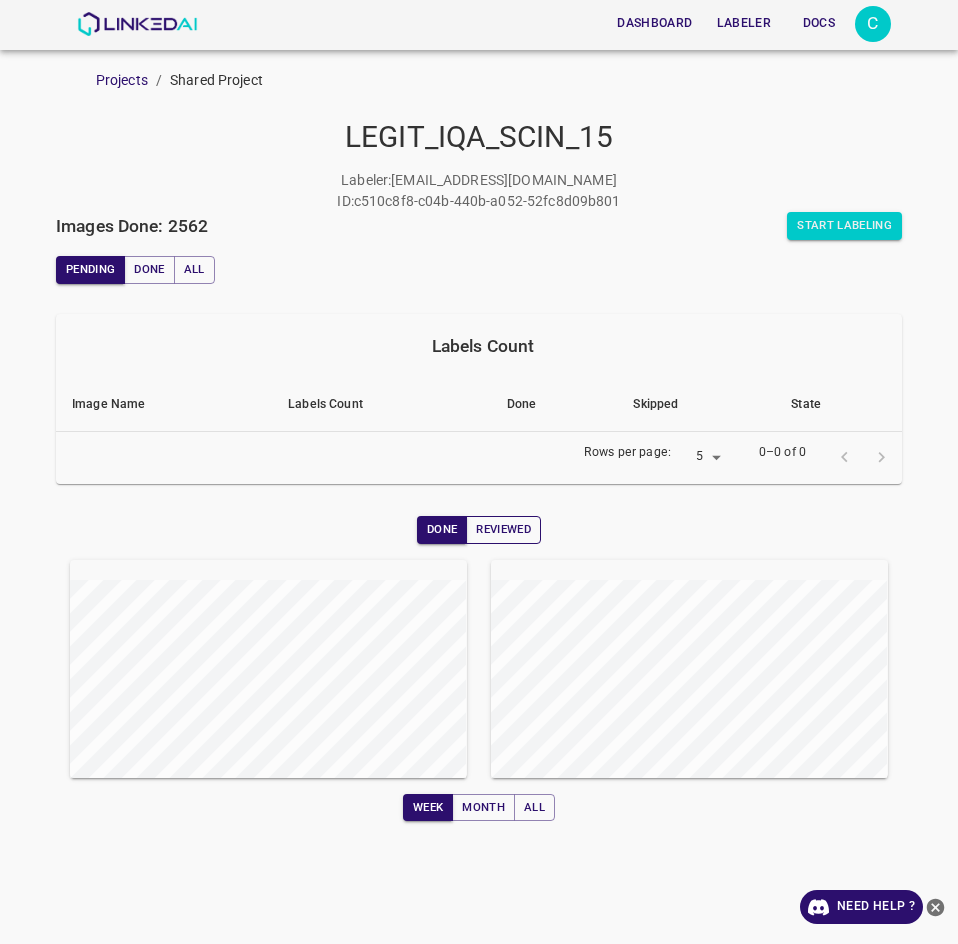 click on "Reviewed" at bounding box center (503, 530) 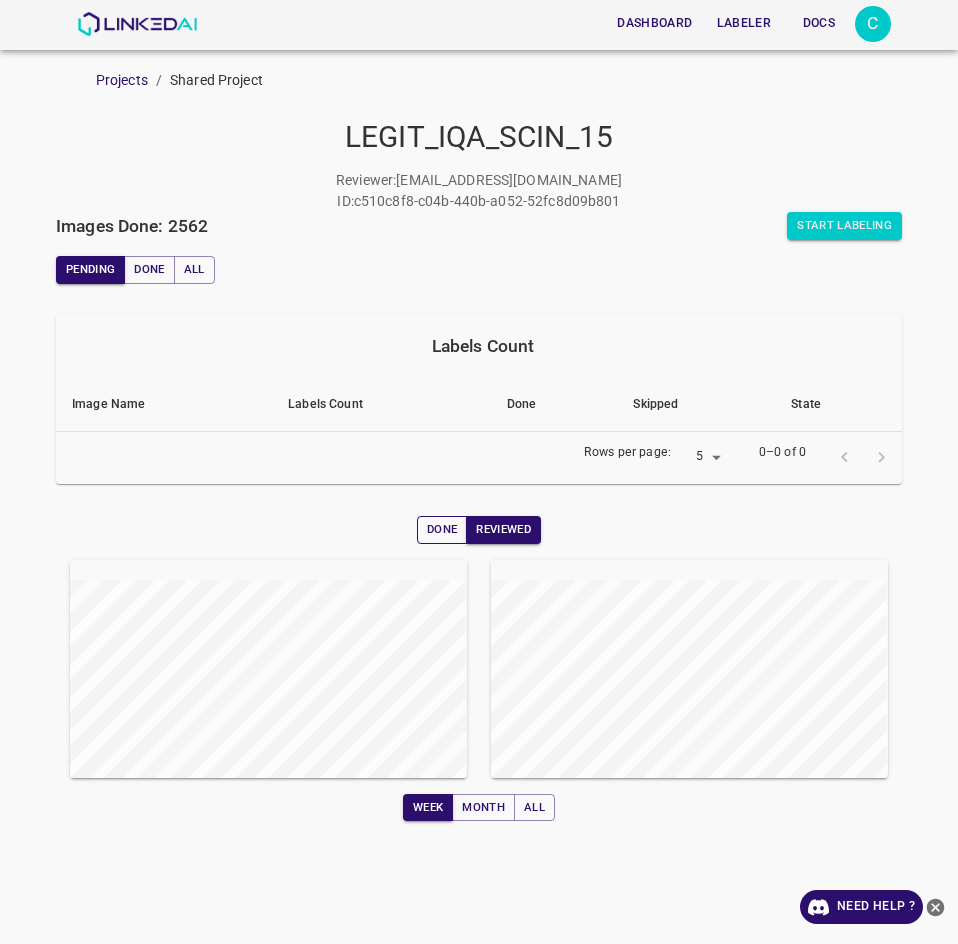 click on "Done" at bounding box center (442, 530) 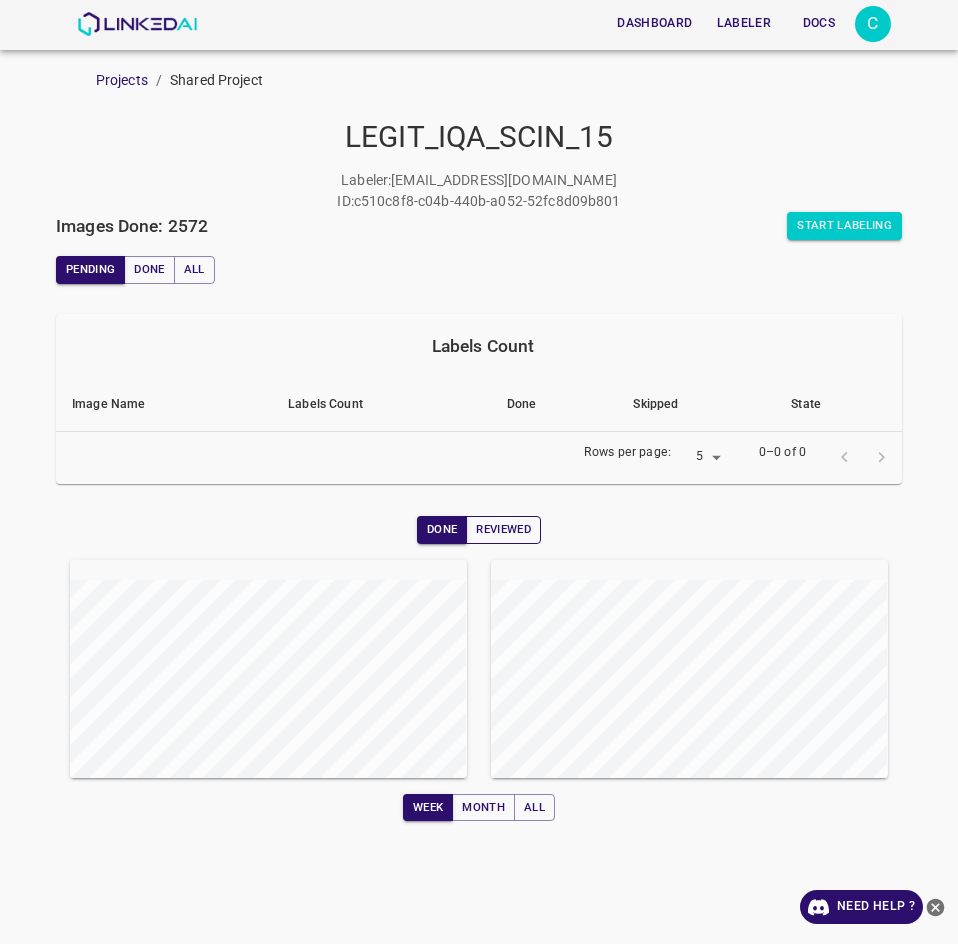 click on "Reviewed" at bounding box center (503, 530) 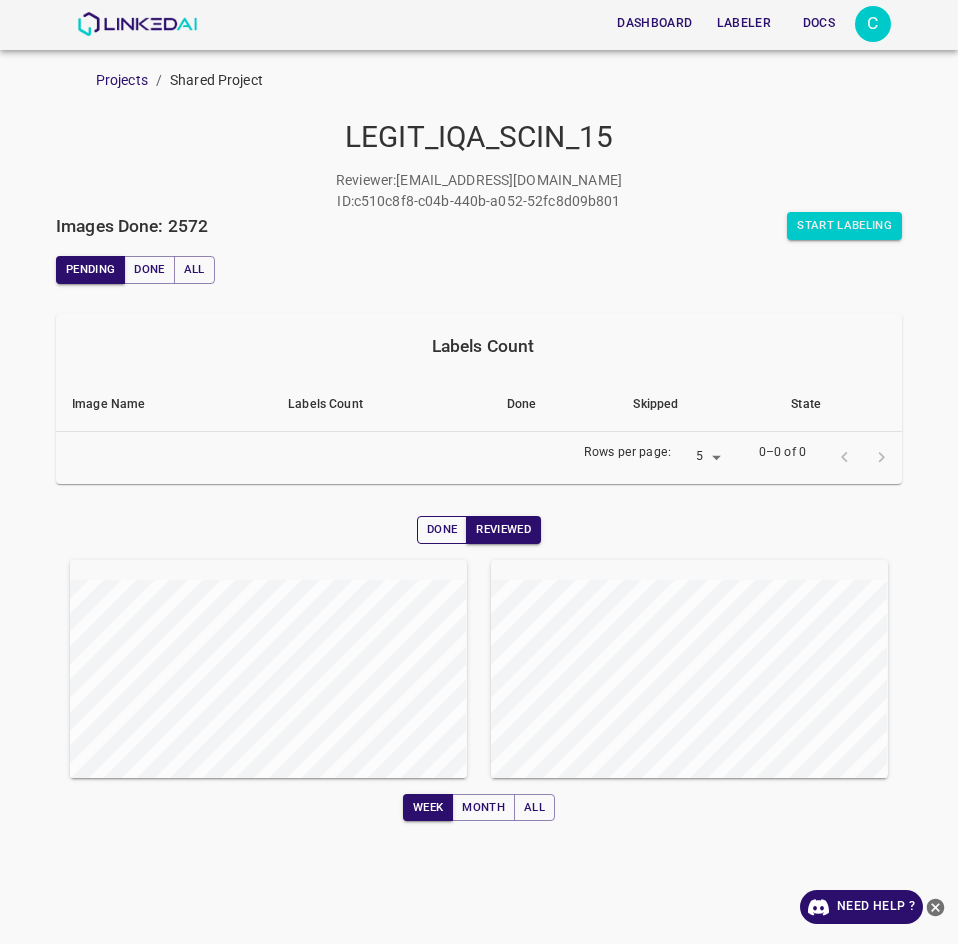 click on "Done" at bounding box center (442, 530) 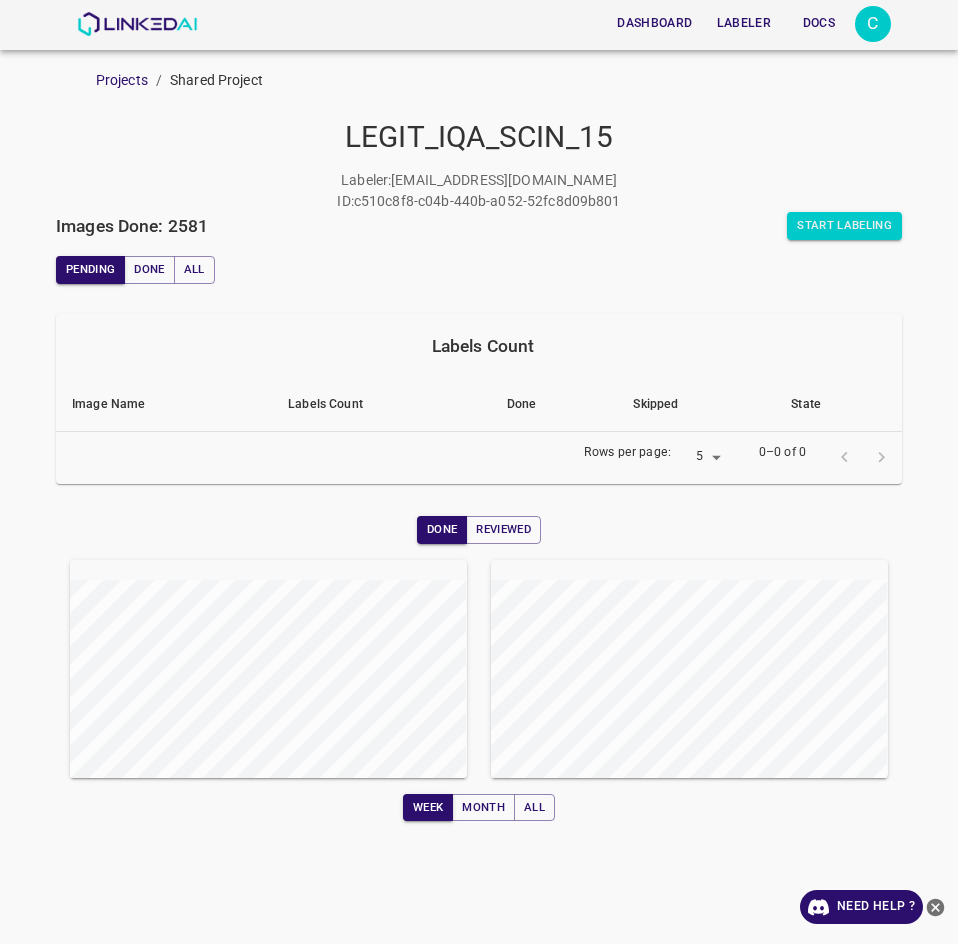 click at bounding box center (677, 657) 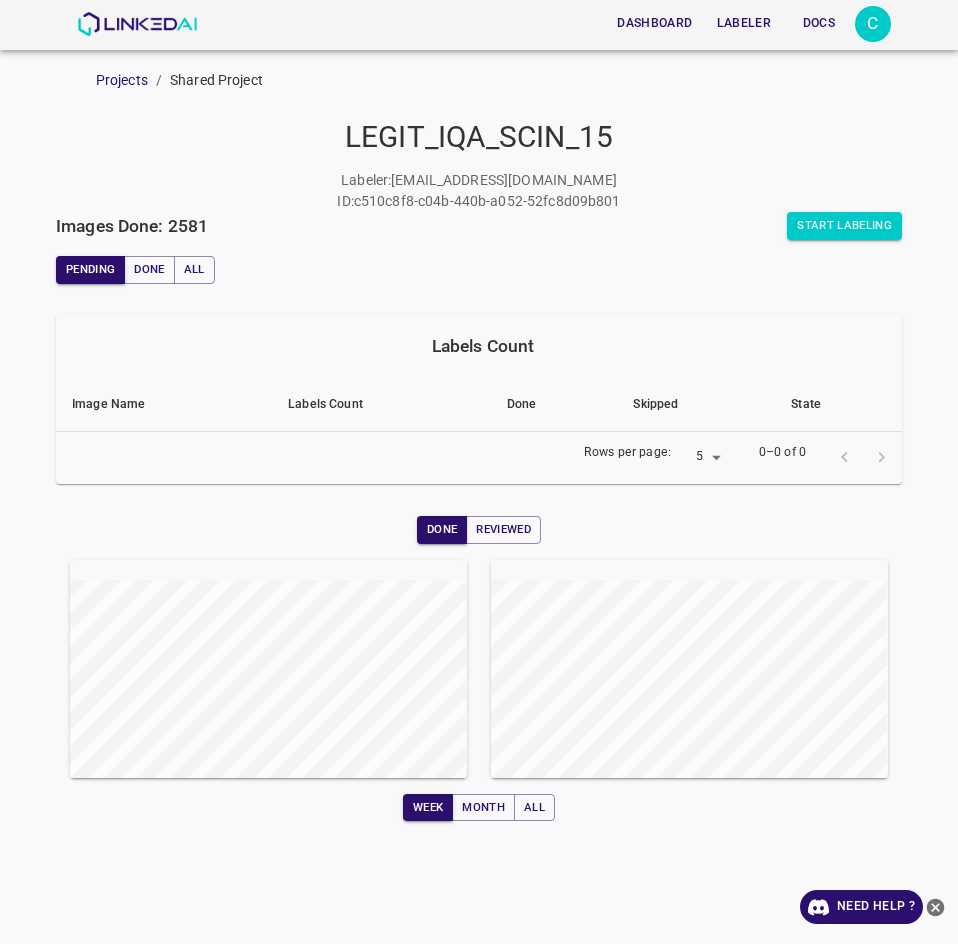 click on "Reviewed" at bounding box center [503, 530] 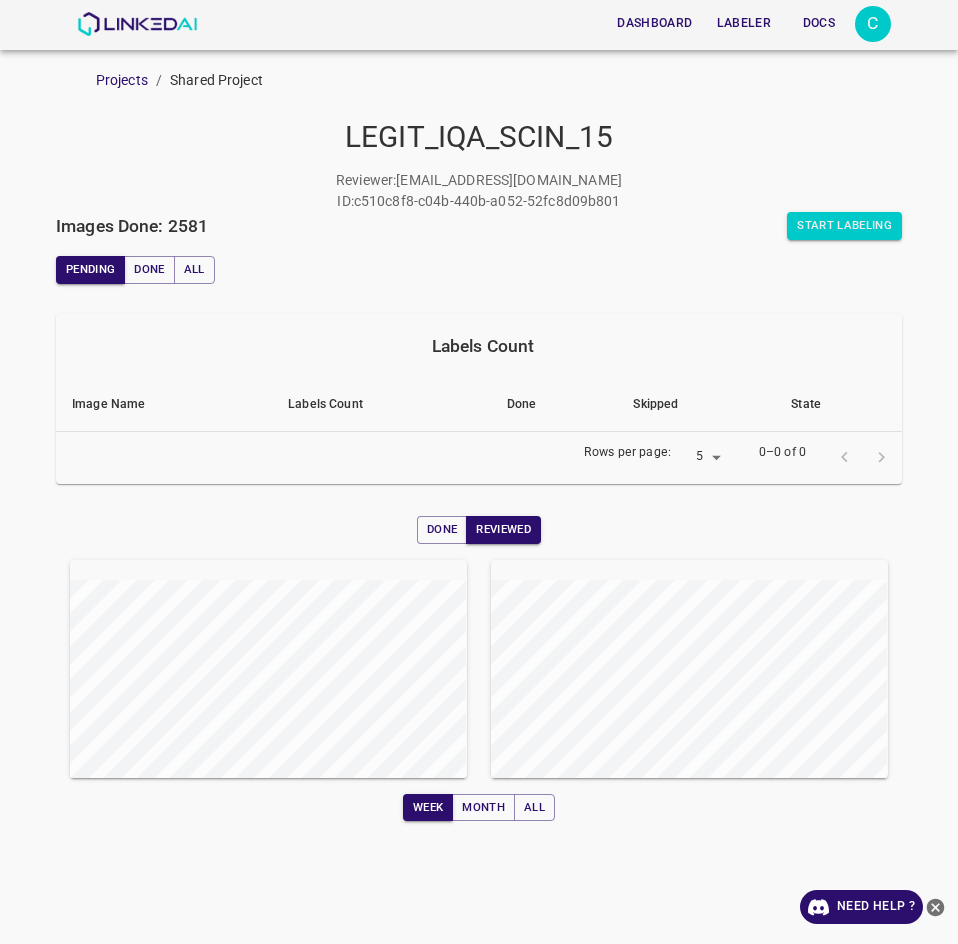 click at bounding box center [256, 657] 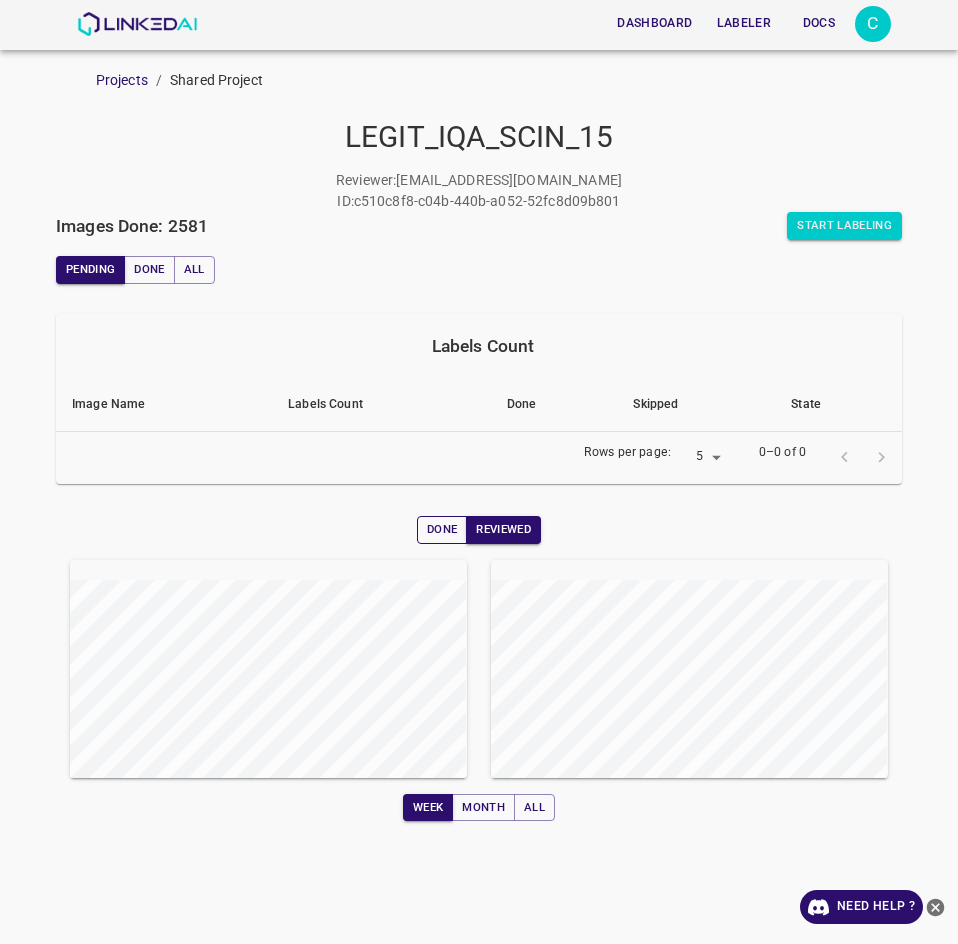 click on "Done" at bounding box center [442, 530] 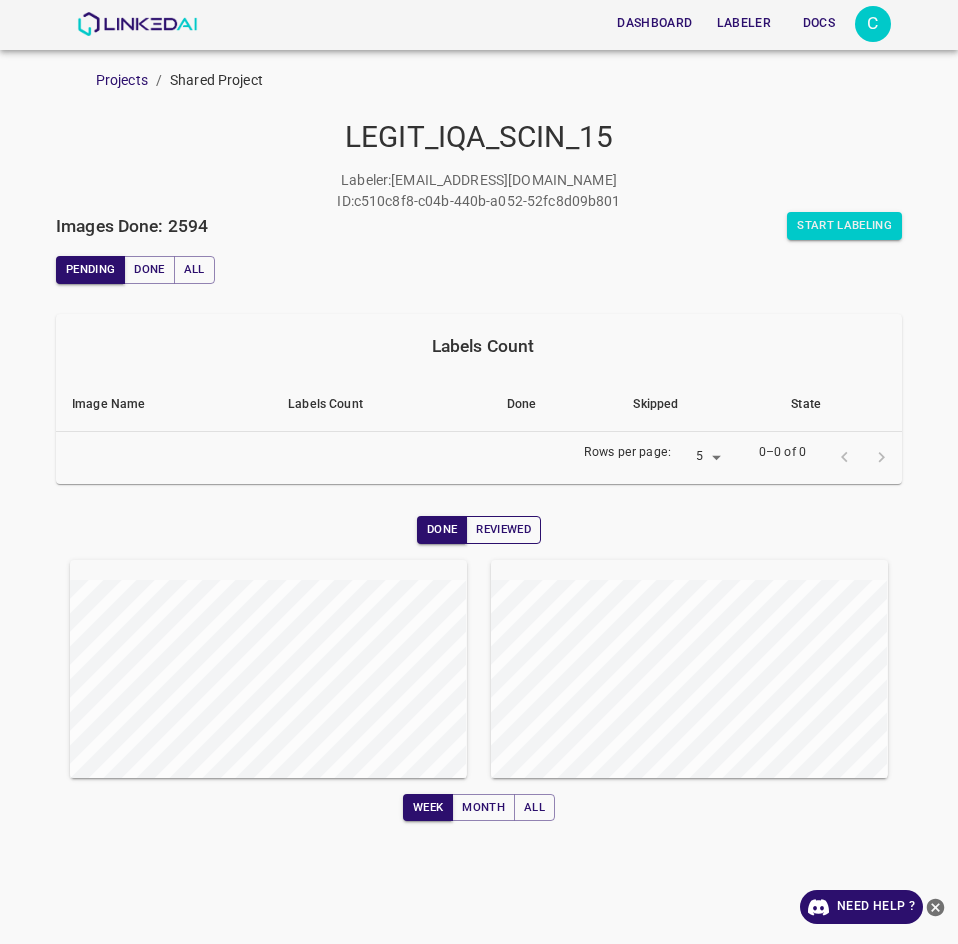 click on "Reviewed" at bounding box center (503, 530) 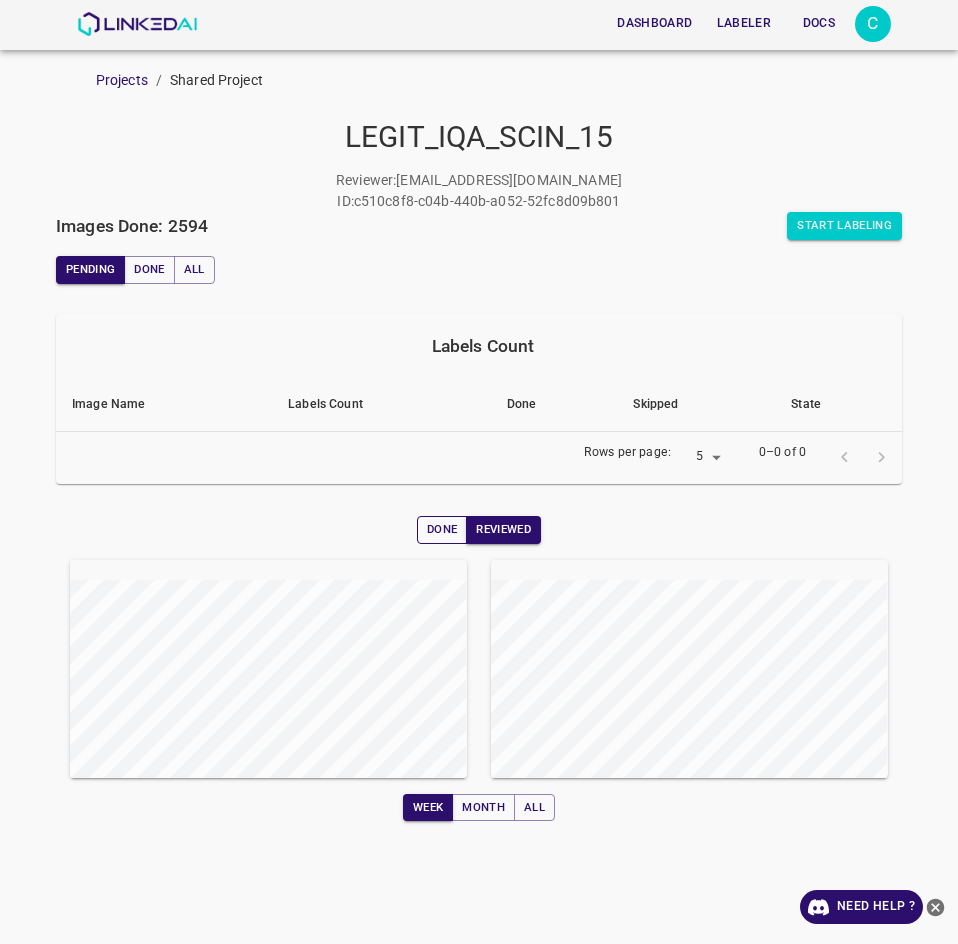 click on "Done" at bounding box center [442, 530] 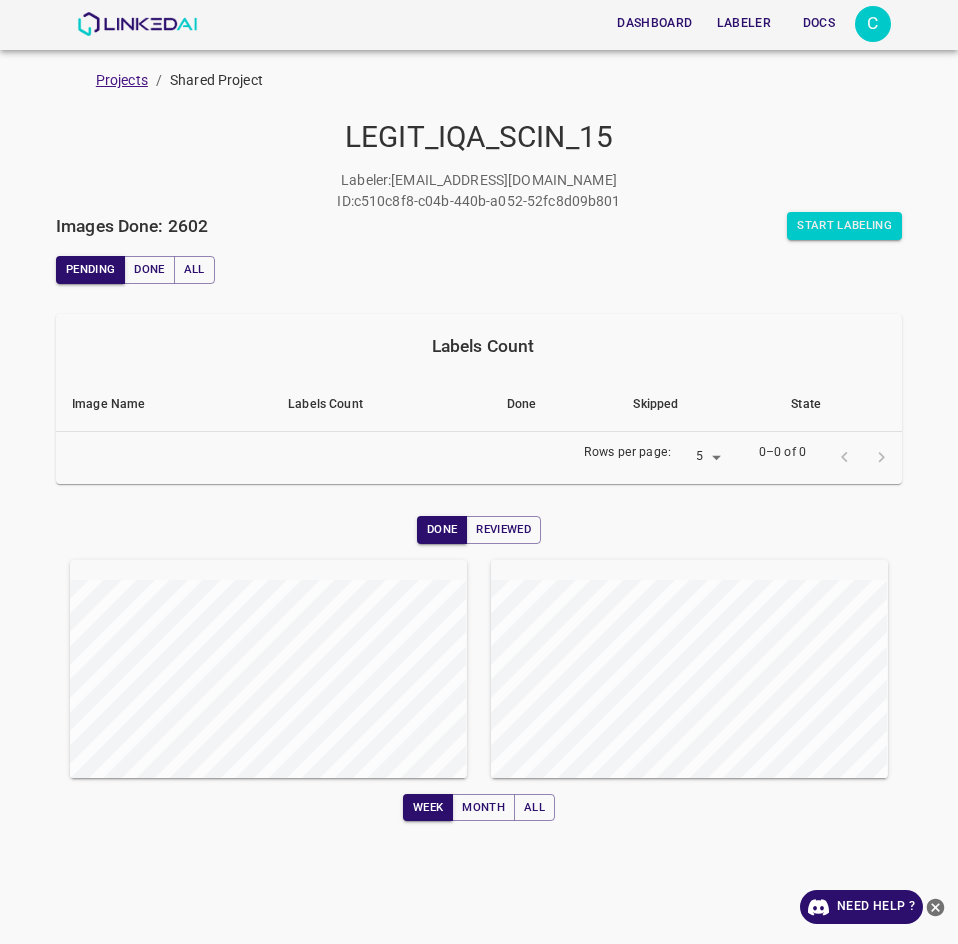 click on "Projects" at bounding box center (122, 80) 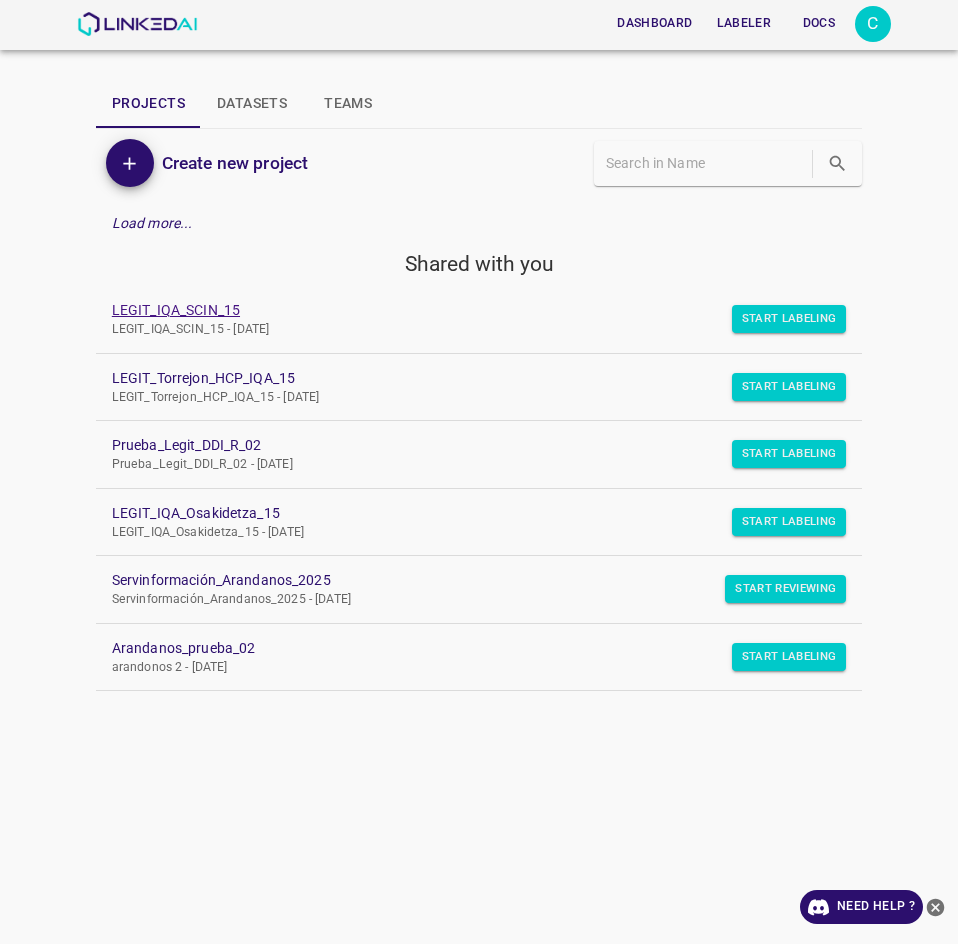 click on "LEGIT_IQA_SCIN_15" at bounding box center (463, 310) 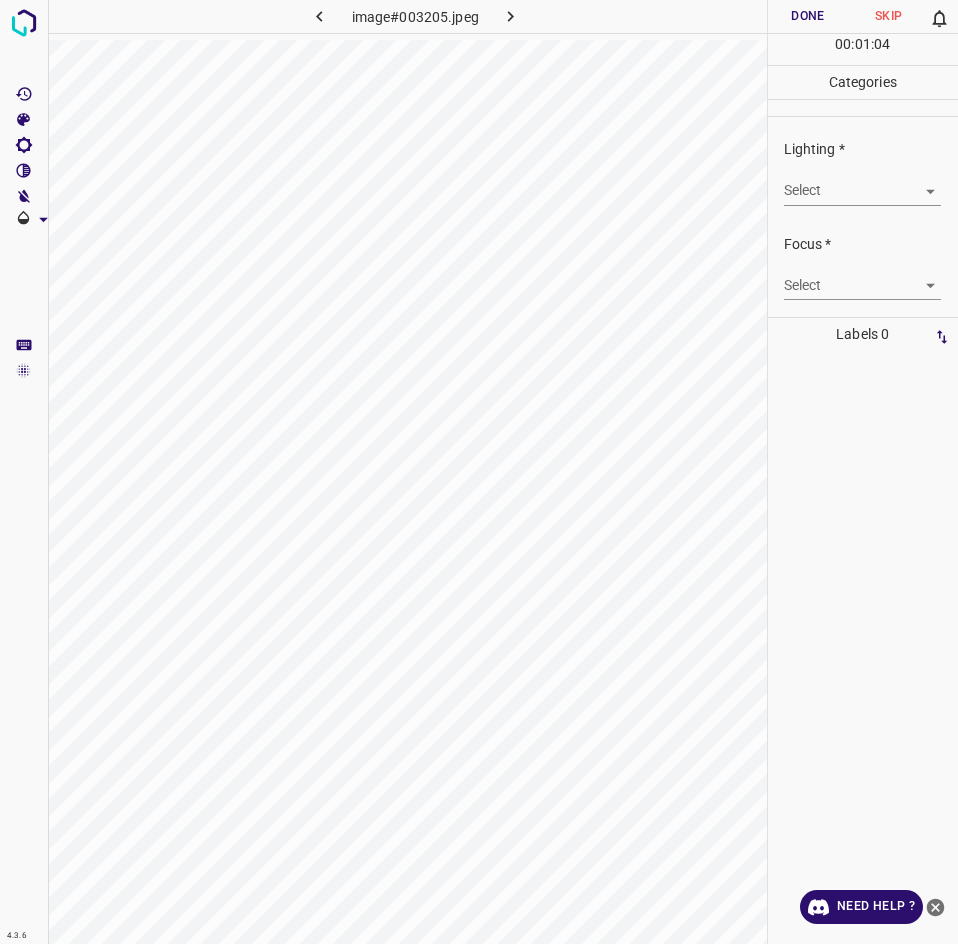 scroll, scrollTop: 0, scrollLeft: 0, axis: both 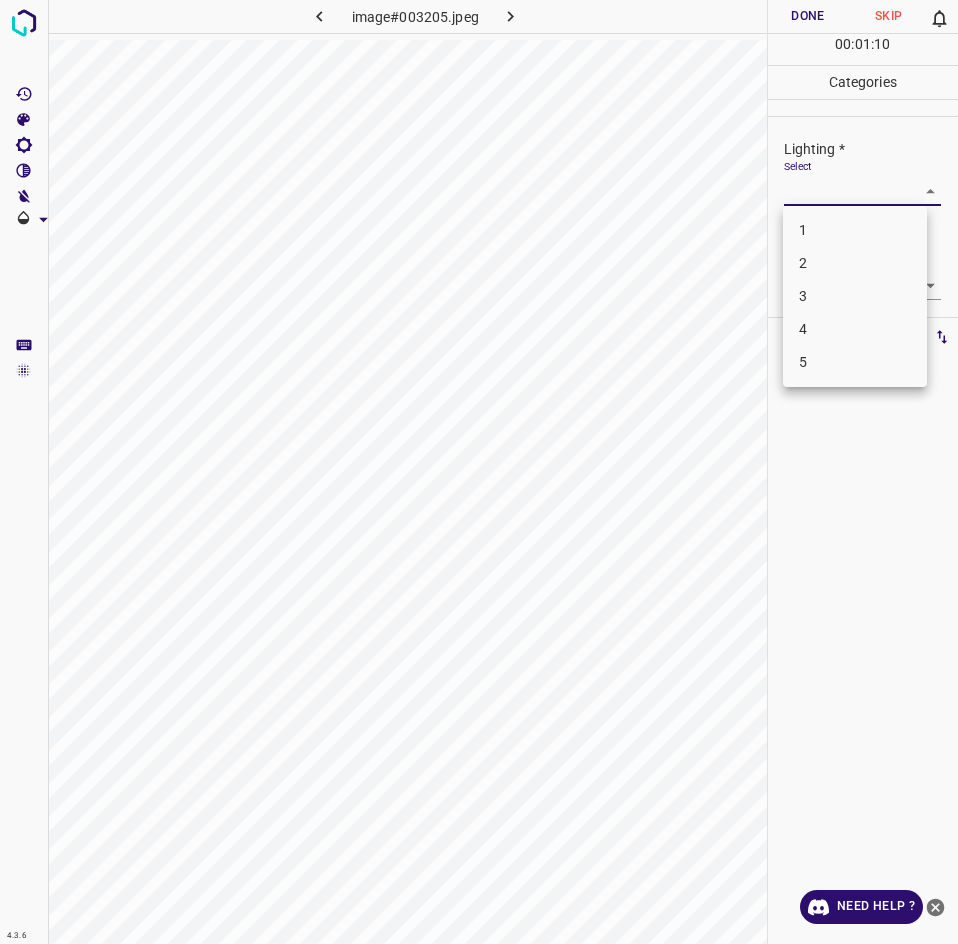click on "3" at bounding box center [855, 296] 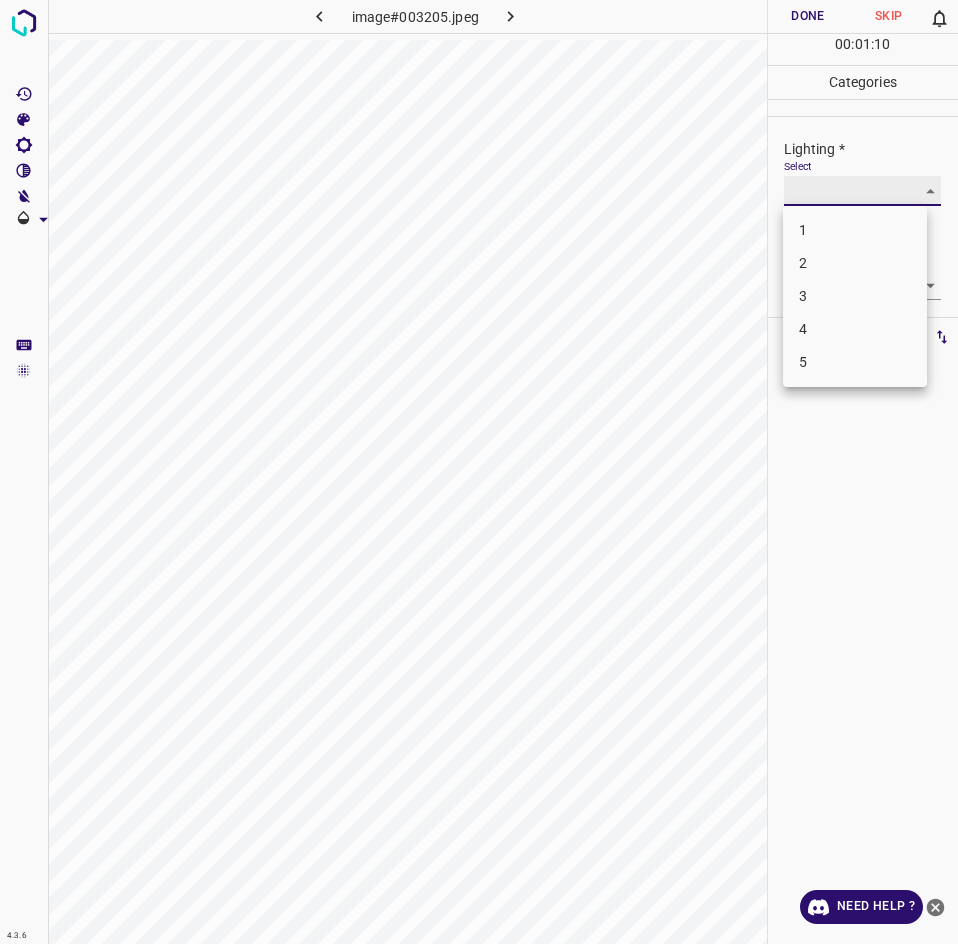 type on "3" 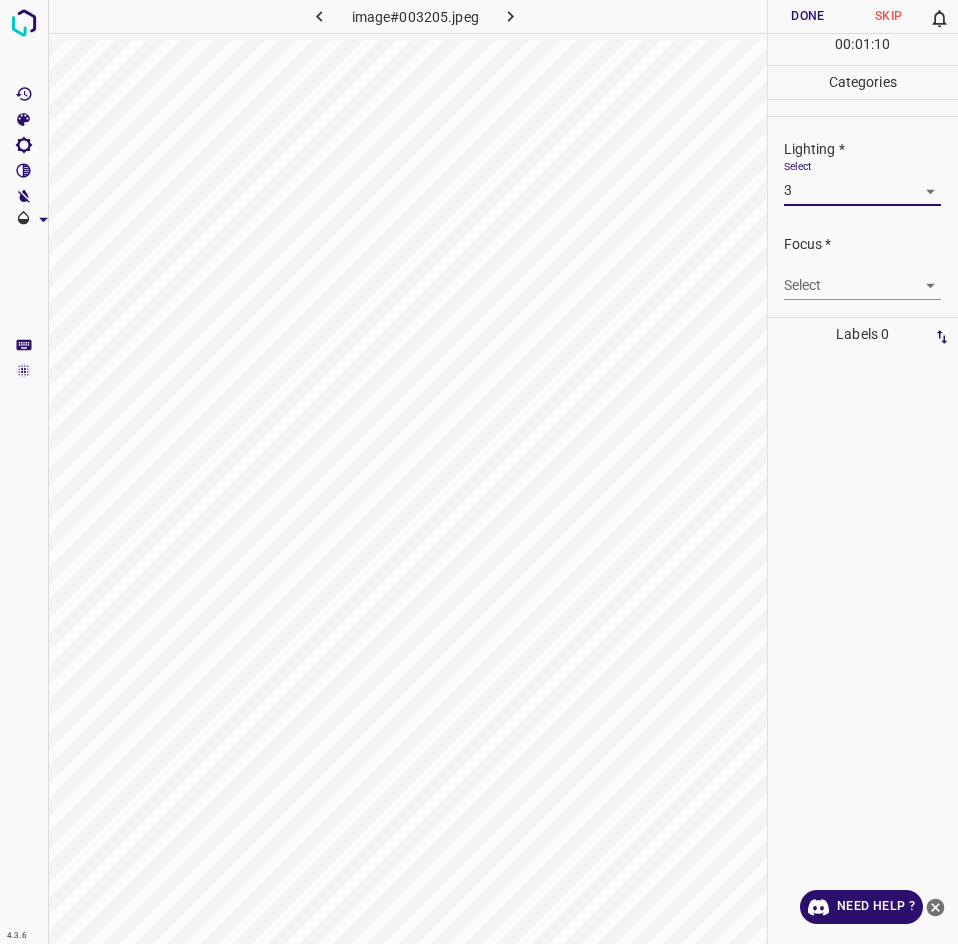 click on "4.3.6  image#003205.jpeg Done Skip 0 00   : 01   : 10   Categories Lighting *  Select 3 3 Focus *  Select ​ Overall *  Select ​ Labels   0 Categories 1 Lighting 2 Focus 3 Overall Tools Space Change between modes (Draw & Edit) I Auto labeling R Restore zoom M Zoom in N Zoom out Delete Delete selecte label Filters Z Restore filters X Saturation filter C Brightness filter V Contrast filter B Gray scale filter General O Download Need Help ? - Text - Hide - Delete 1 2 3 4 5" at bounding box center (479, 472) 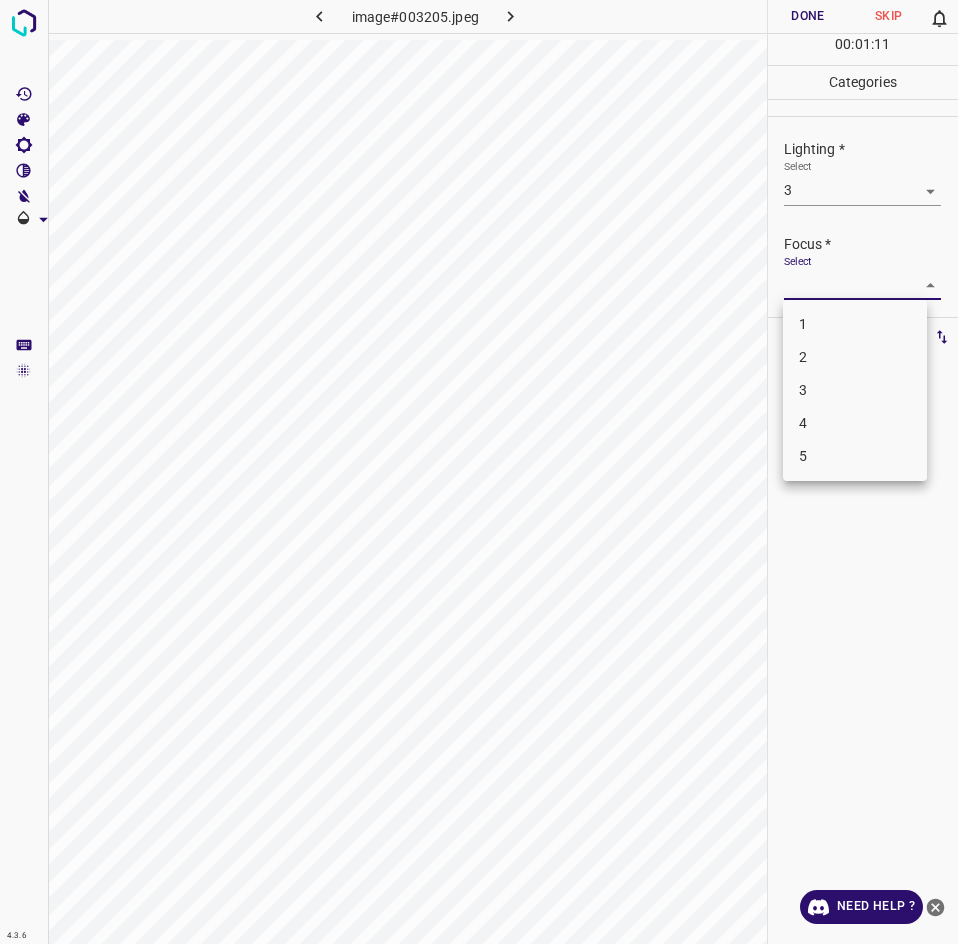 click on "2" at bounding box center [855, 357] 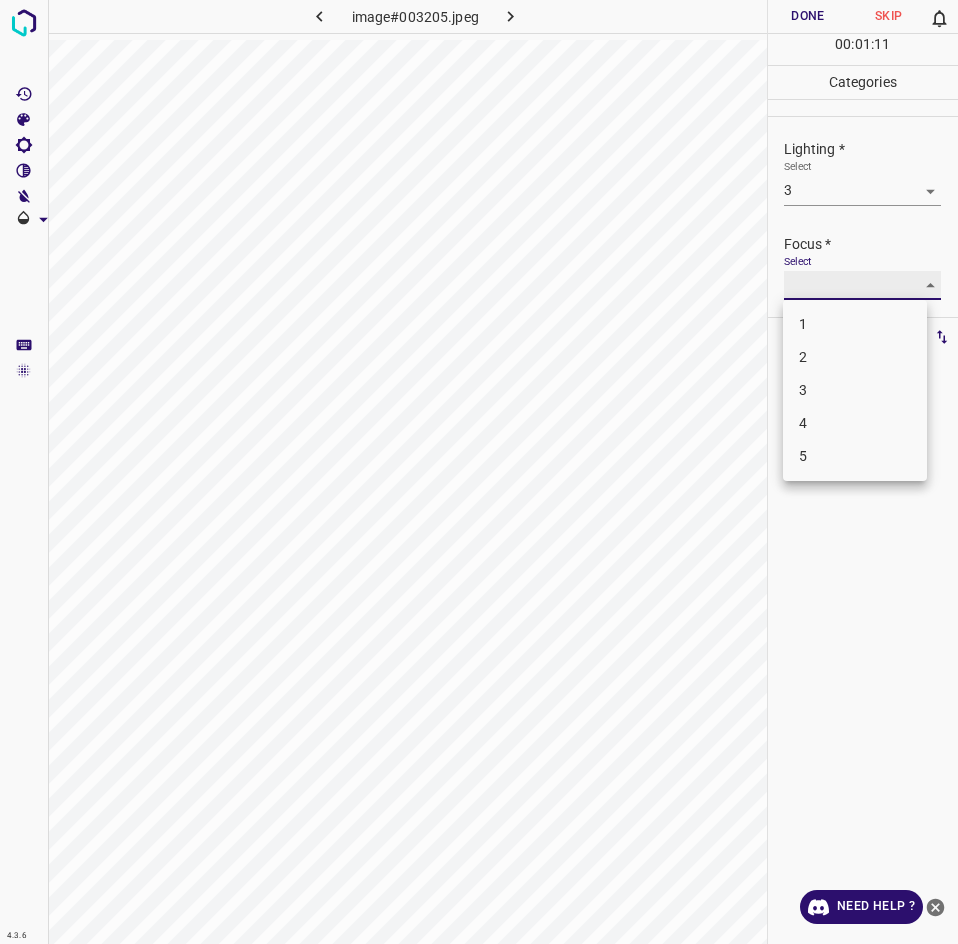 type on "2" 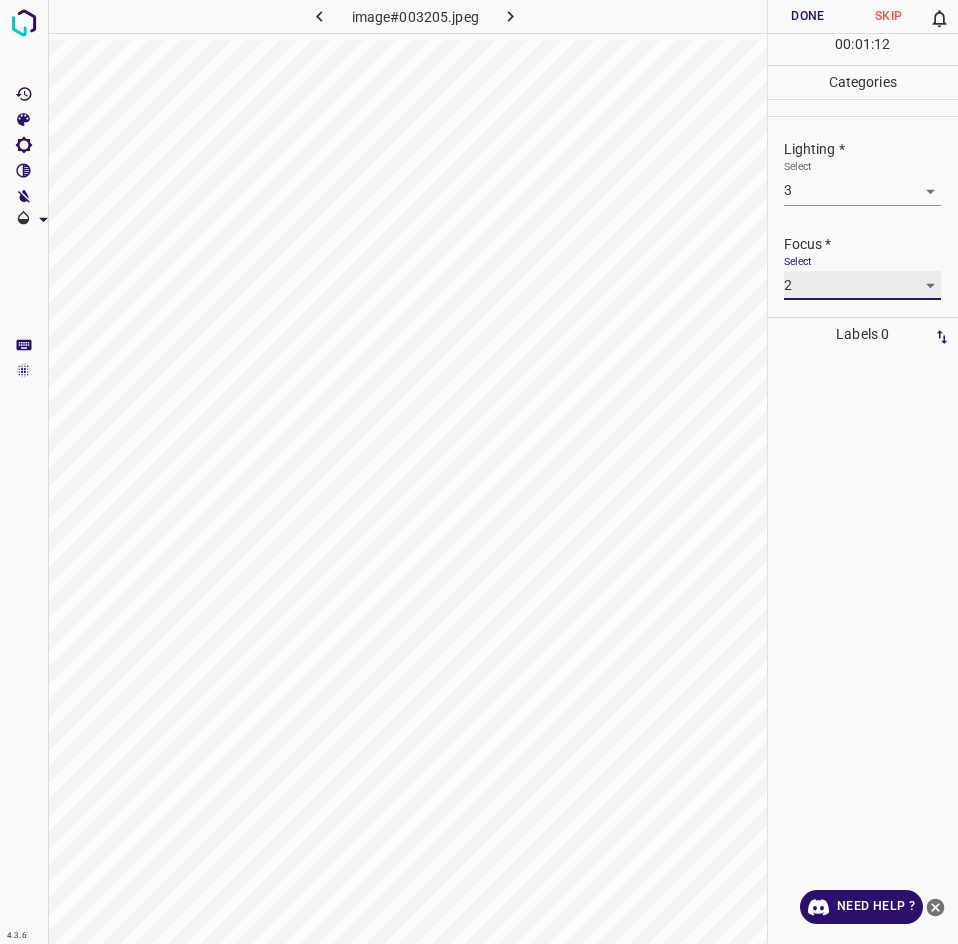 scroll, scrollTop: 81, scrollLeft: 0, axis: vertical 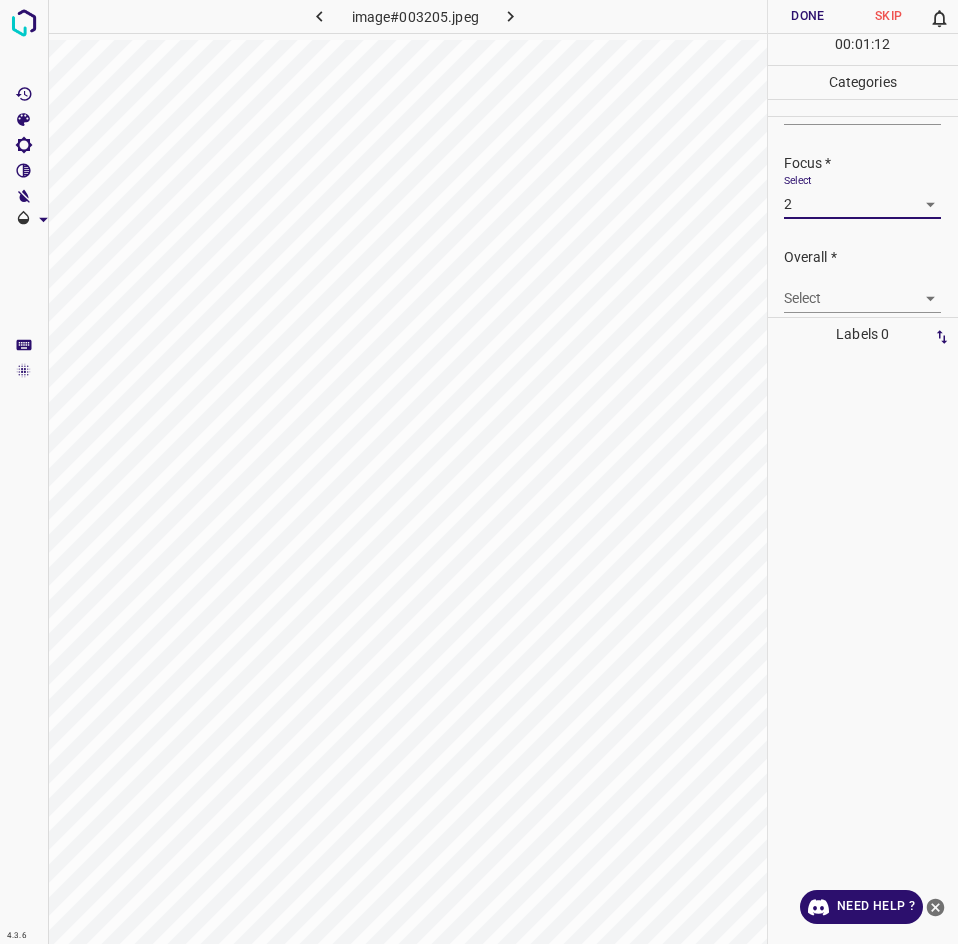 click on "4.3.6  image#003205.jpeg Done Skip 0 00   : 01   : 12   Categories Lighting *  Select 3 3 Focus *  Select 2 2 Overall *  Select ​ Labels   0 Categories 1 Lighting 2 Focus 3 Overall Tools Space Change between modes (Draw & Edit) I Auto labeling R Restore zoom M Zoom in N Zoom out Delete Delete selecte label Filters Z Restore filters X Saturation filter C Brightness filter V Contrast filter B Gray scale filter General O Download Need Help ? - Text - Hide - Delete" at bounding box center (479, 472) 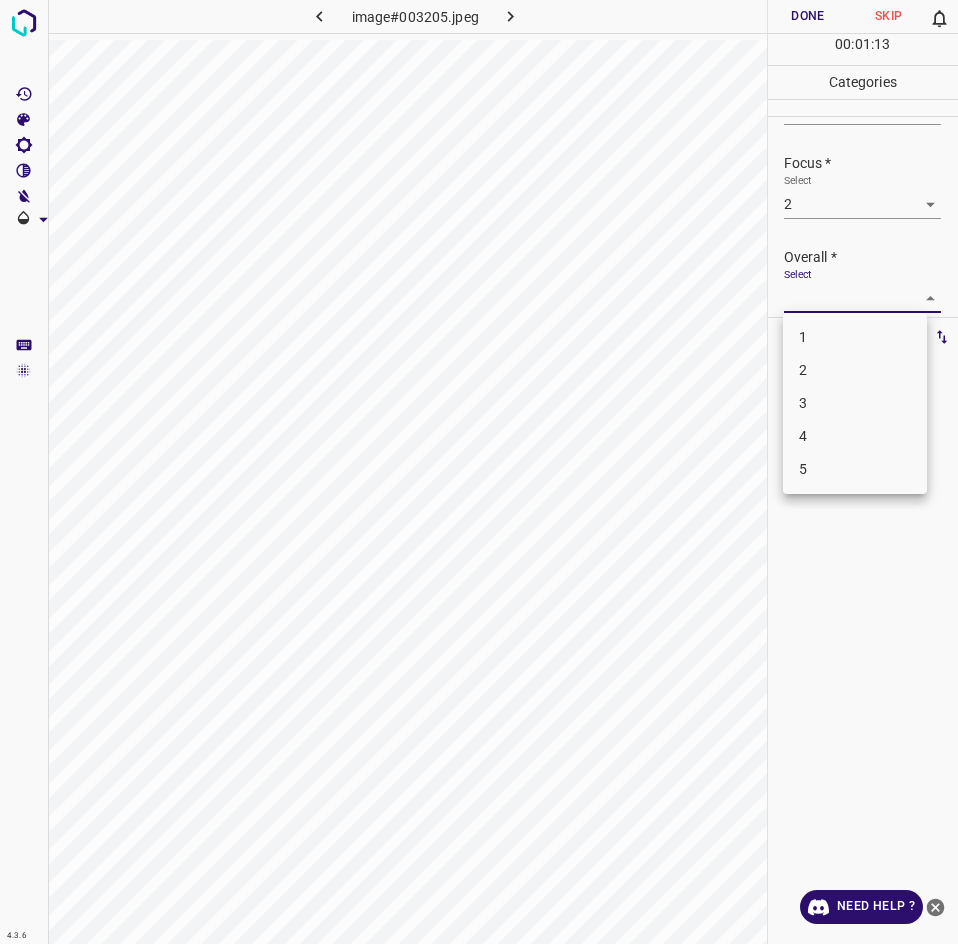 click on "2" at bounding box center (855, 370) 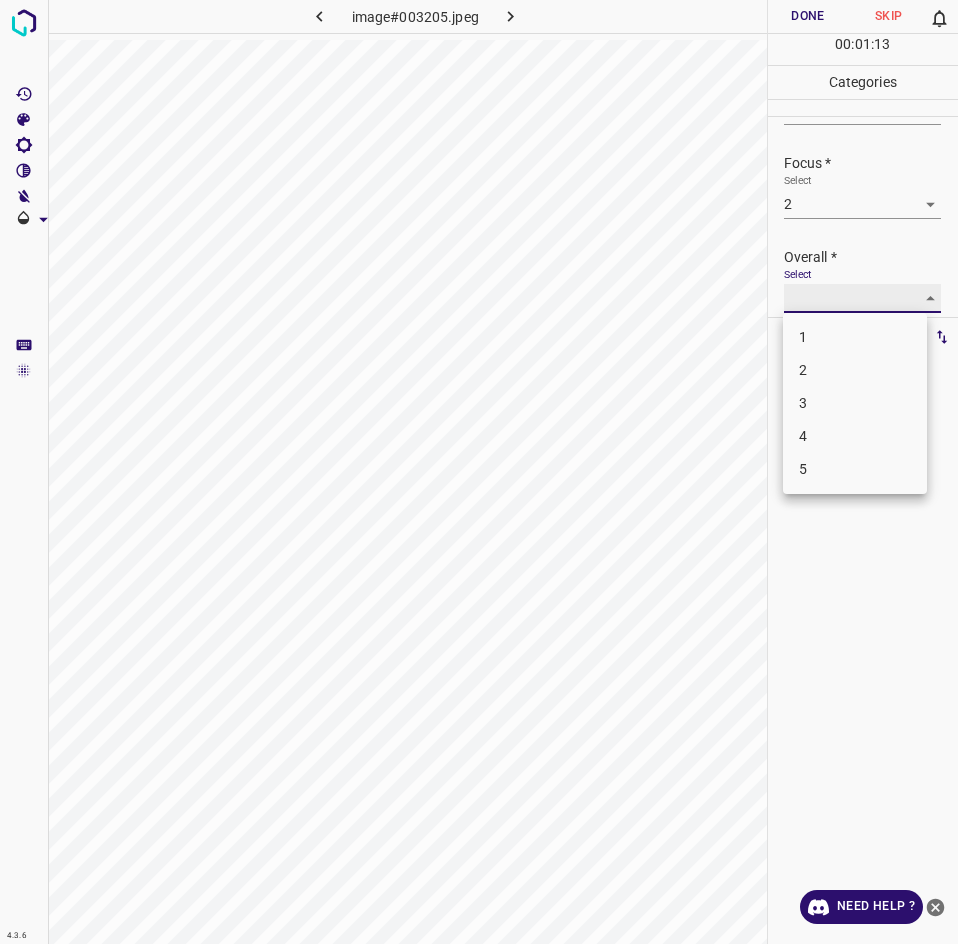 type on "2" 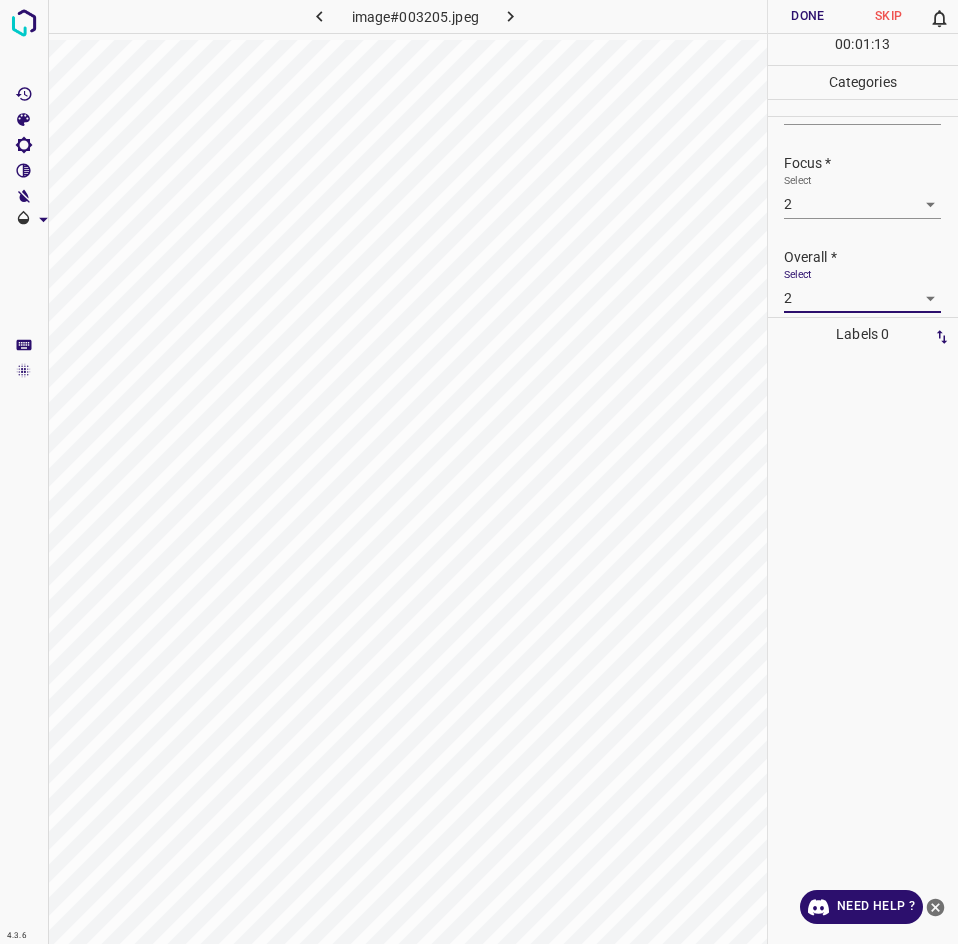 click on "Done" at bounding box center (808, 16) 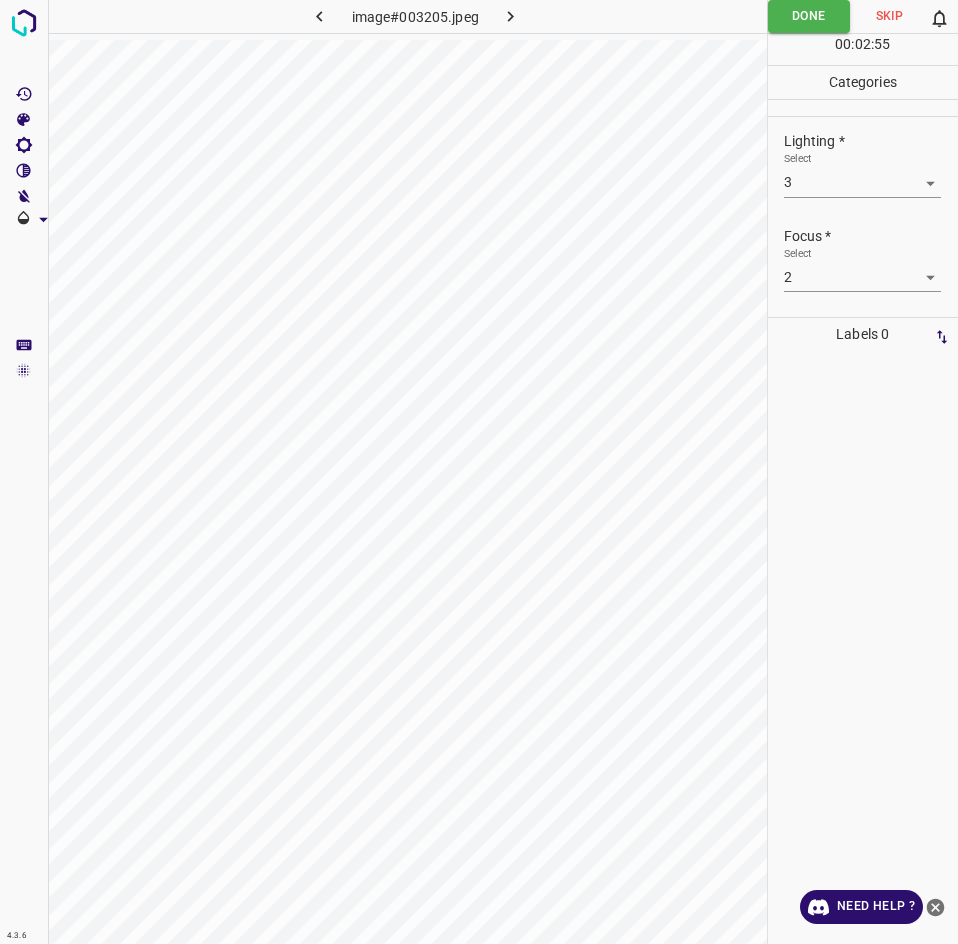scroll, scrollTop: 0, scrollLeft: 0, axis: both 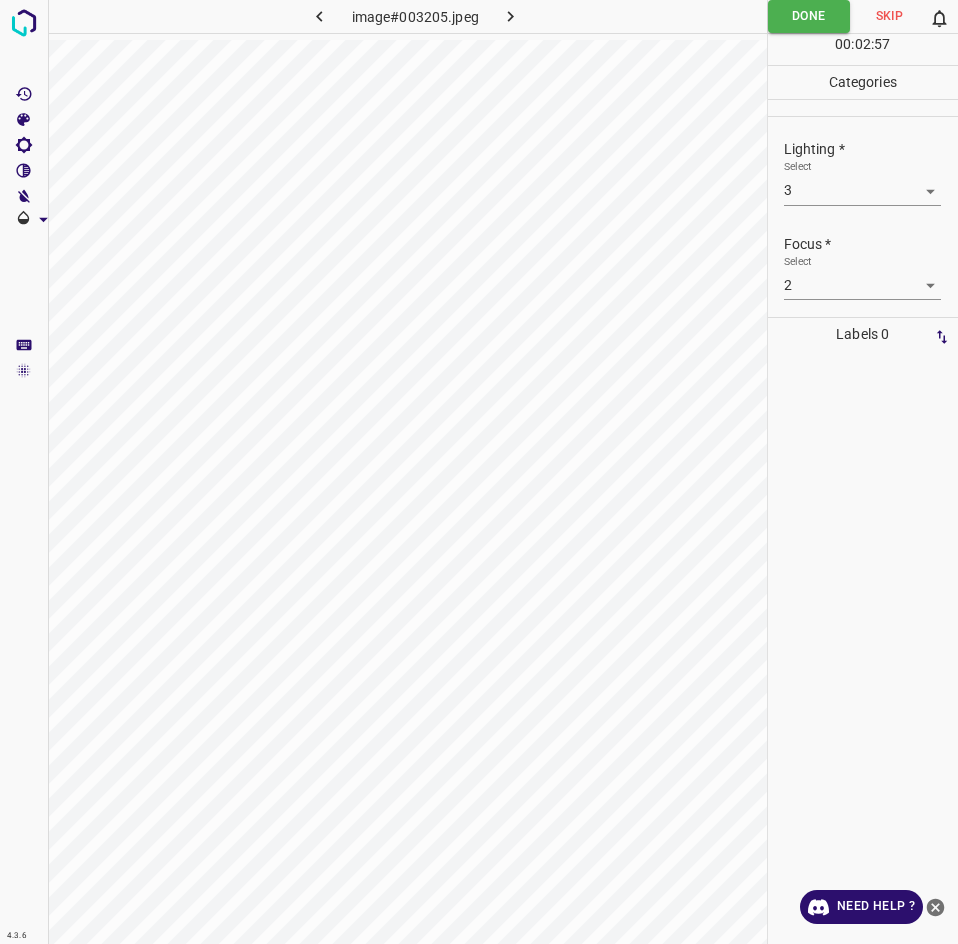 click 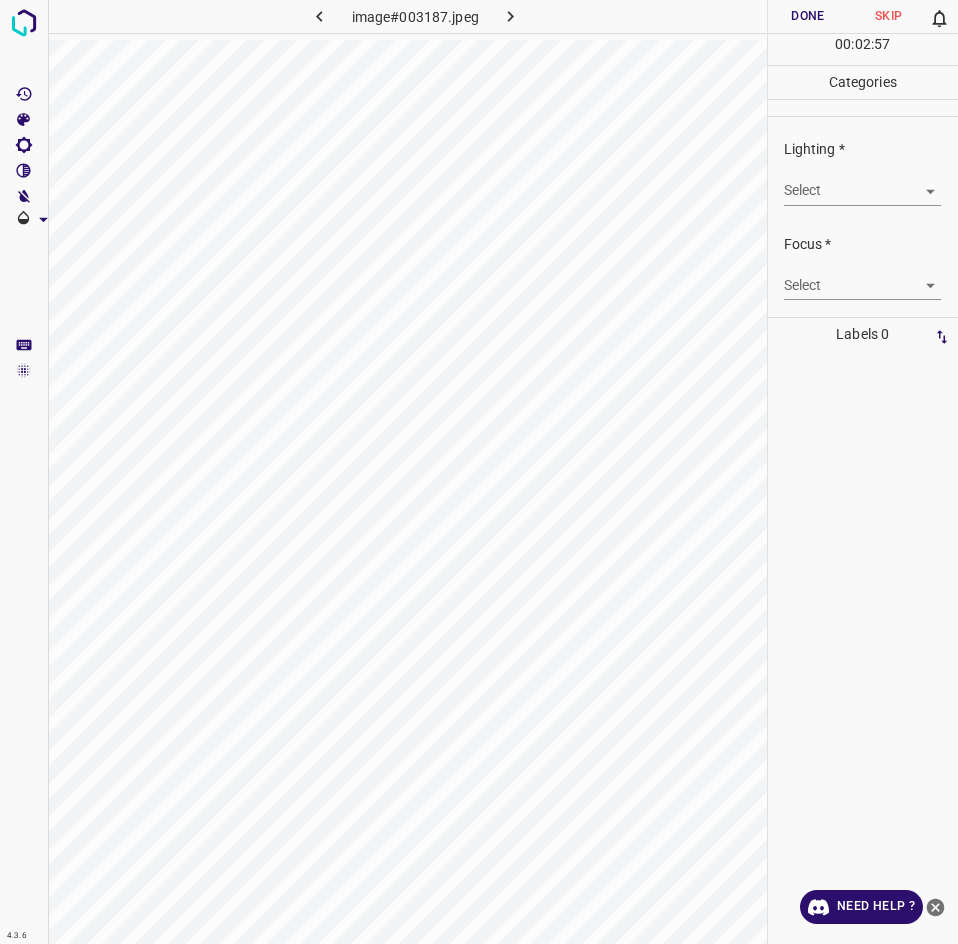 click on "4.3.6  image#003187.jpeg Done Skip 0 00   : 02   : 57   Categories Lighting *  Select ​ Focus *  Select ​ Overall *  Select ​ Labels   0 Categories 1 Lighting 2 Focus 3 Overall Tools Space Change between modes (Draw & Edit) I Auto labeling R Restore zoom M Zoom in N Zoom out Delete Delete selecte label Filters Z Restore filters X Saturation filter C Brightness filter V Contrast filter B Gray scale filter General O Download Need Help ? - Text - Hide - Delete" at bounding box center [479, 472] 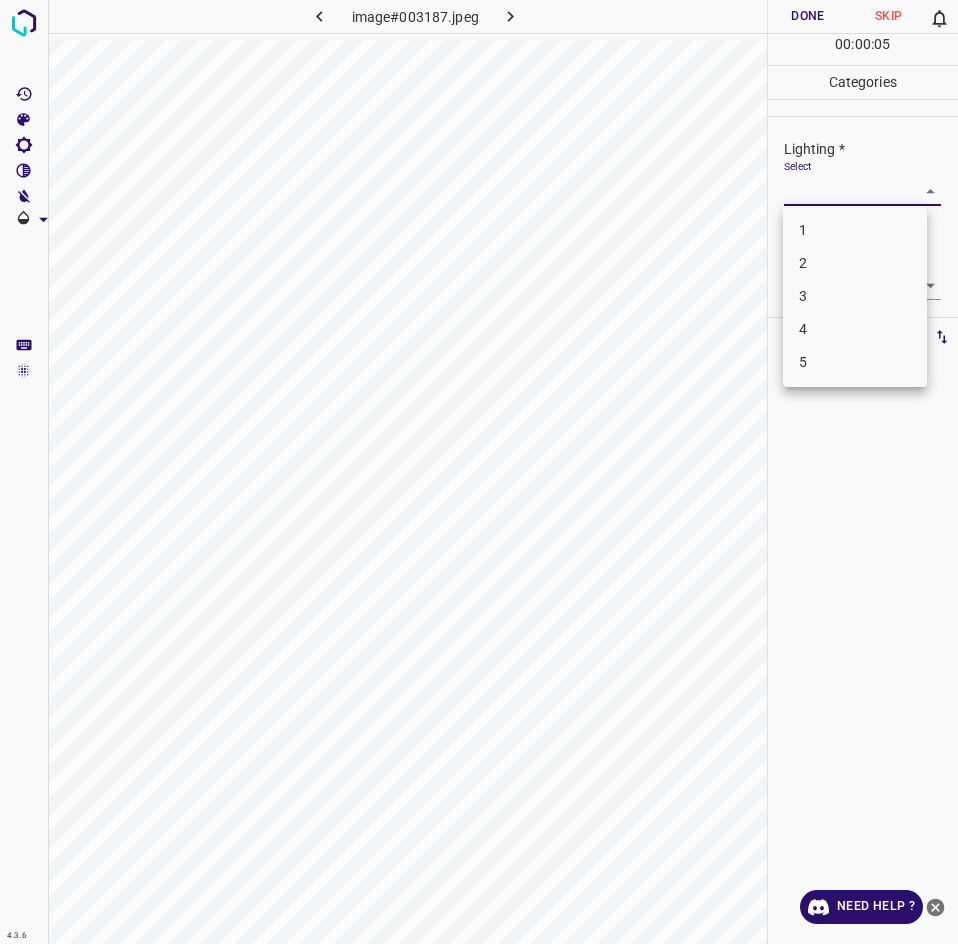 click on "3" at bounding box center (855, 296) 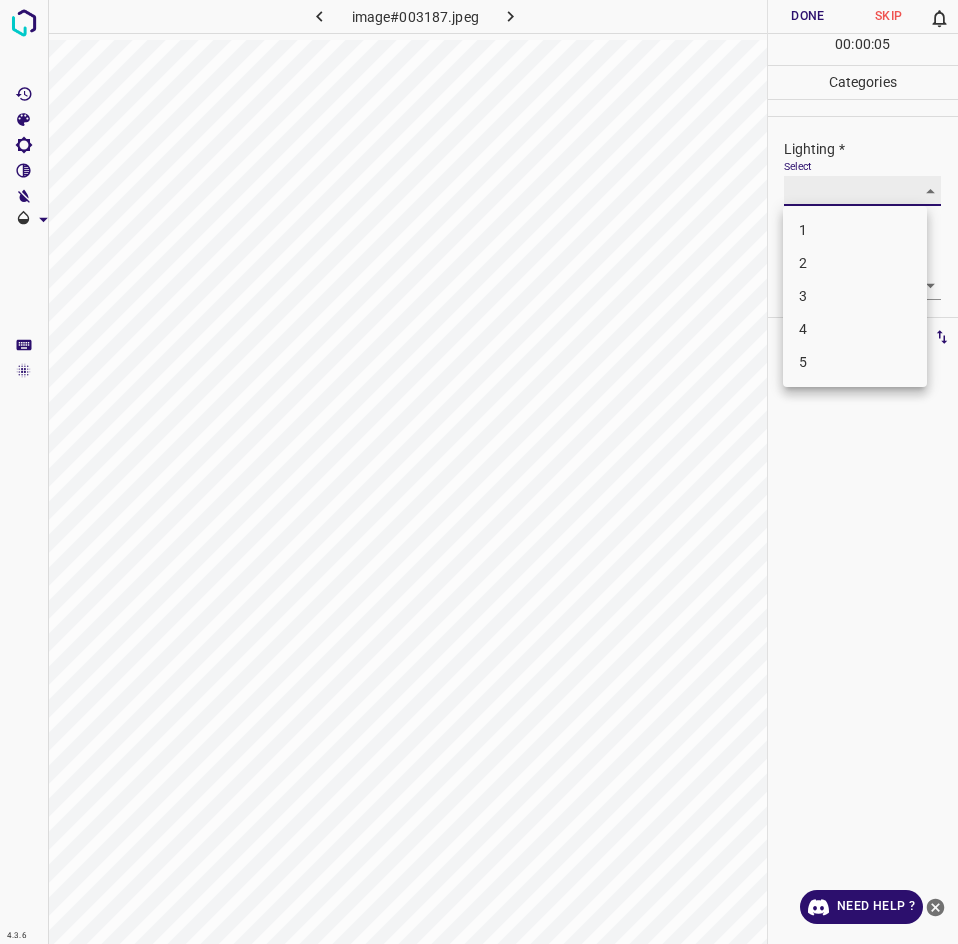 type on "3" 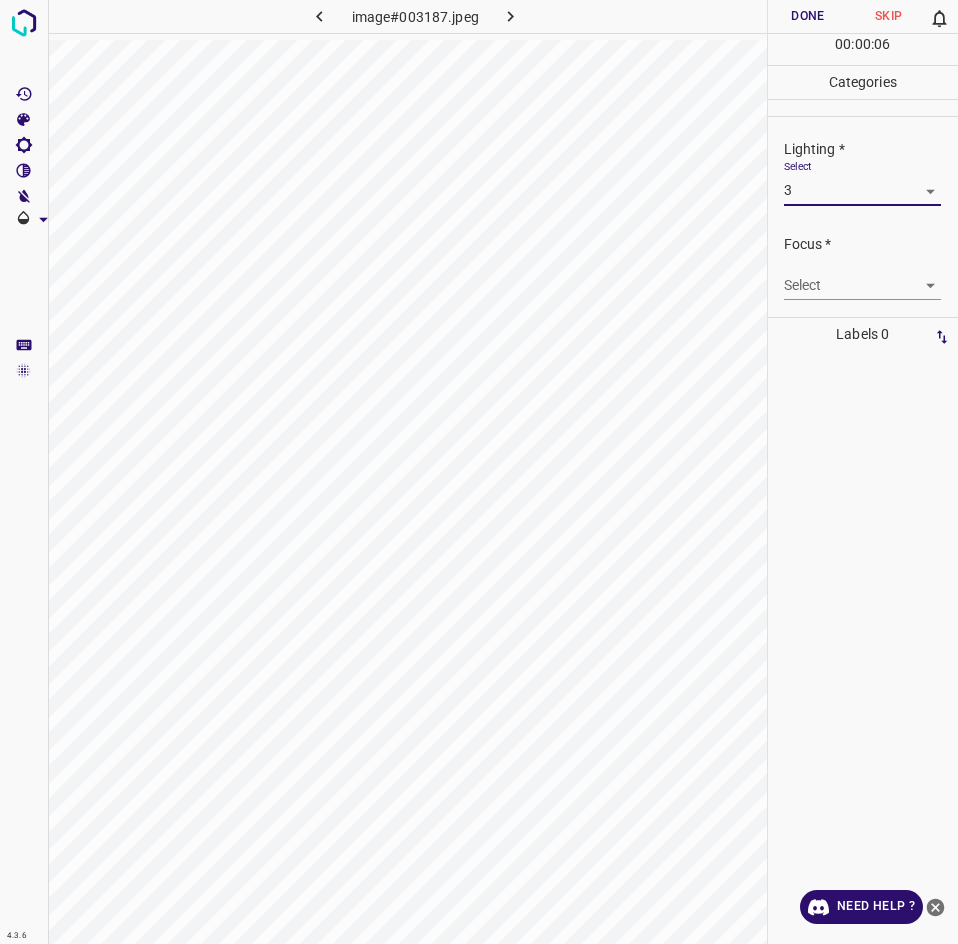 click on "4.3.6  image#003187.jpeg Done Skip 0 00   : 00   : 06   Categories Lighting *  Select 3 3 Focus *  Select ​ Overall *  Select ​ Labels   0 Categories 1 Lighting 2 Focus 3 Overall Tools Space Change between modes (Draw & Edit) I Auto labeling R Restore zoom M Zoom in N Zoom out Delete Delete selecte label Filters Z Restore filters X Saturation filter C Brightness filter V Contrast filter B Gray scale filter General O Download Need Help ? - Text - Hide - Delete" at bounding box center (479, 472) 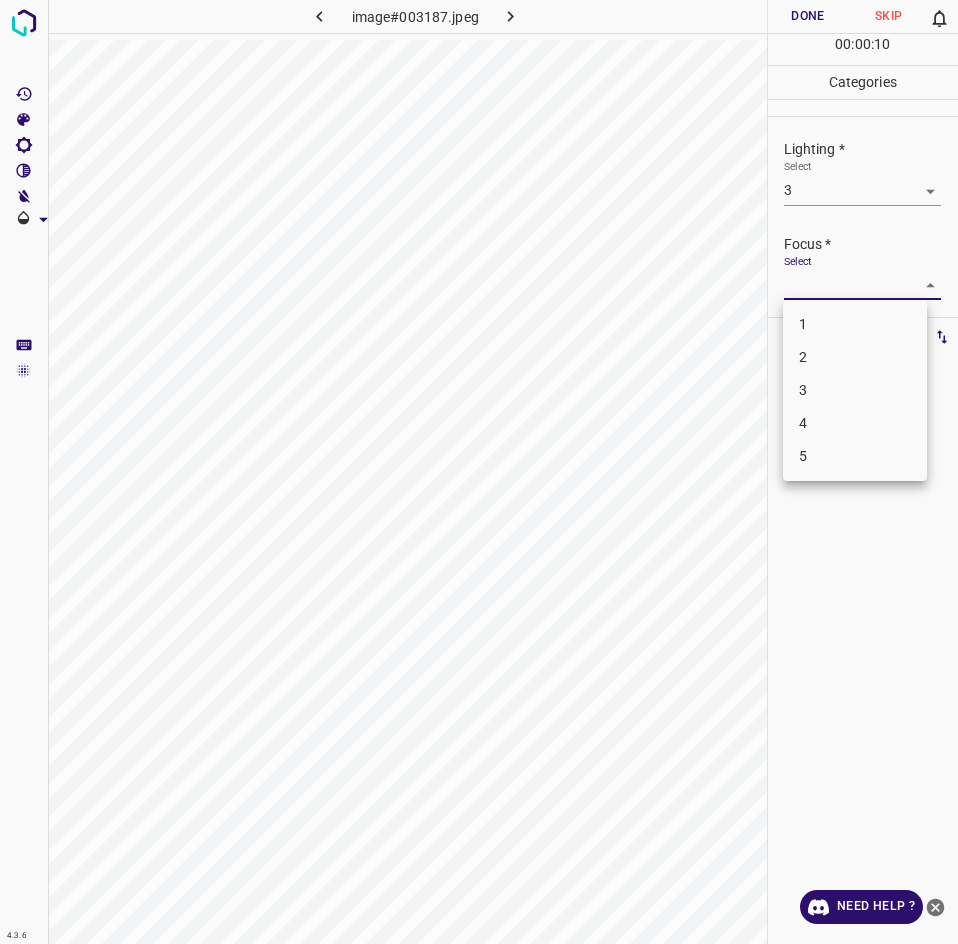 click on "3" at bounding box center [855, 390] 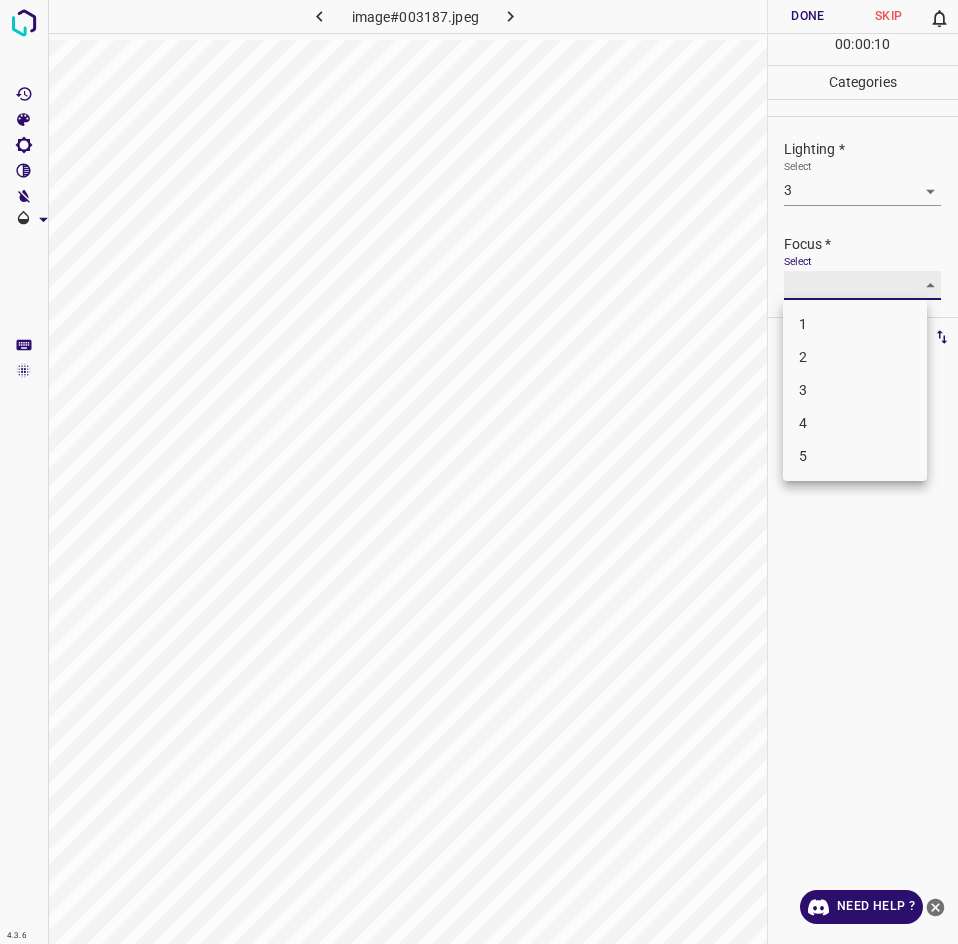 type on "3" 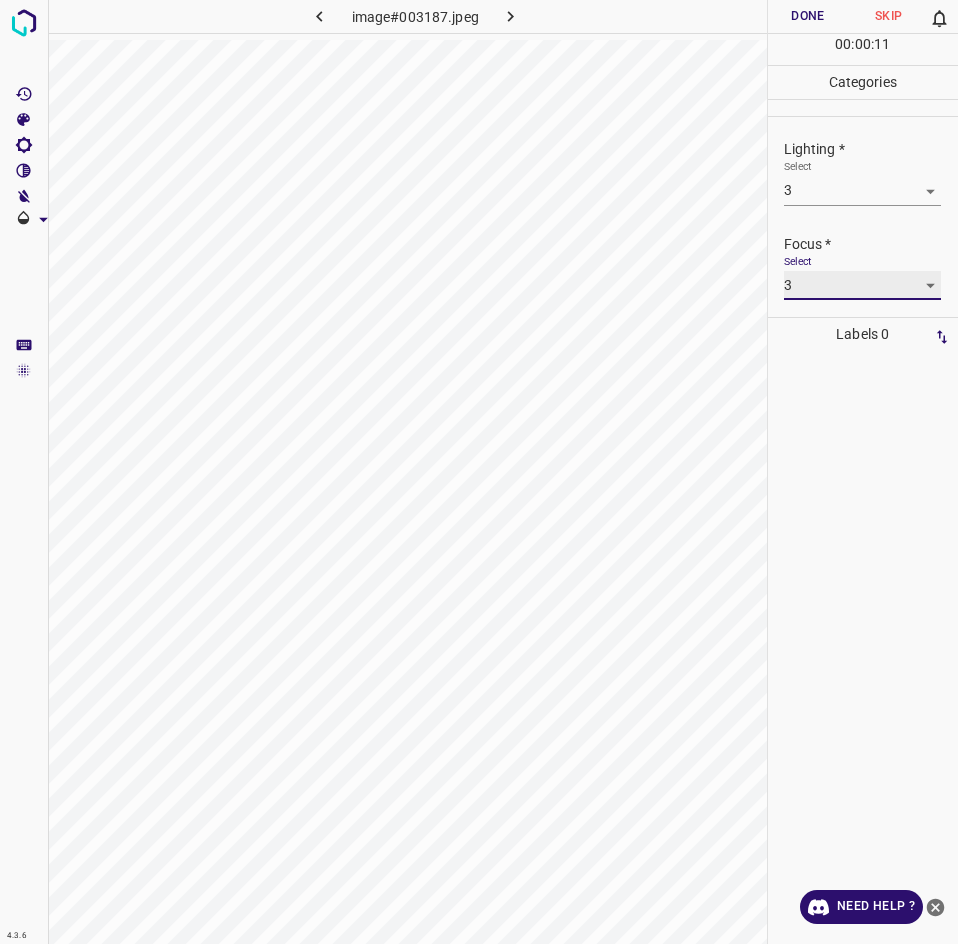 scroll, scrollTop: 98, scrollLeft: 0, axis: vertical 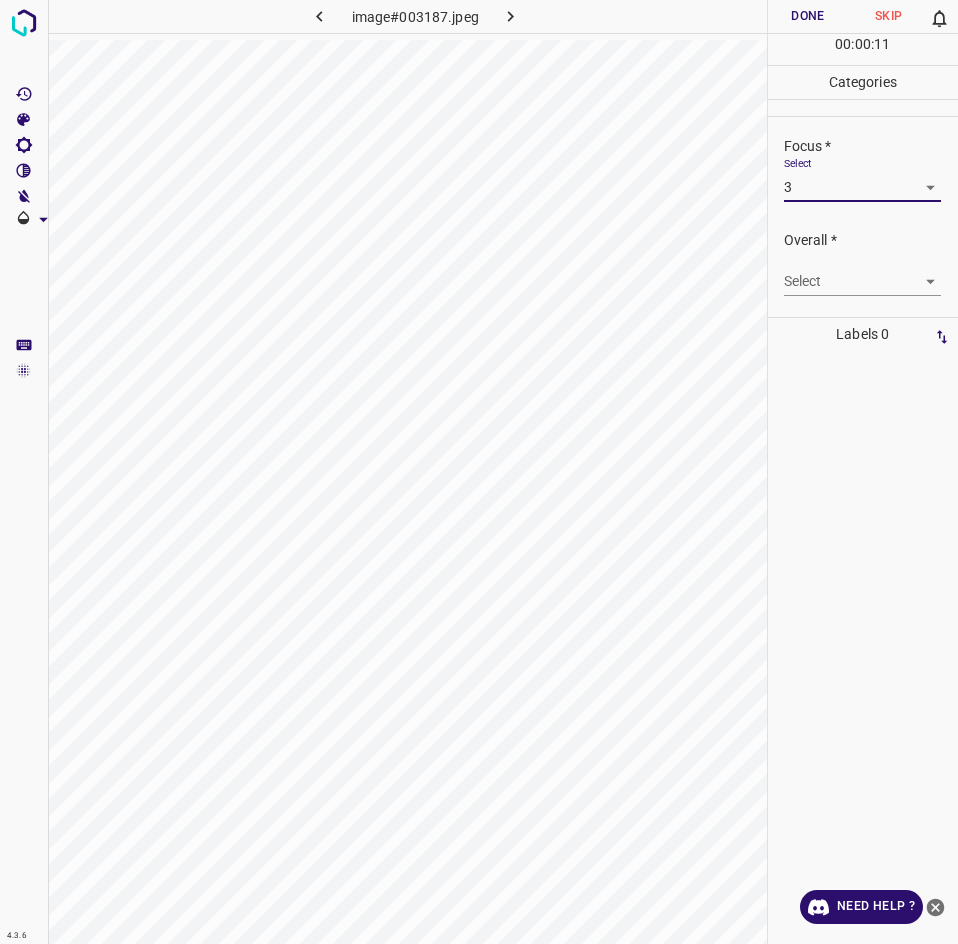 click on "4.3.6  image#003187.jpeg Done Skip 0 00   : 00   : 11   Categories Lighting *  Select 3 3 Focus *  Select 3 3 Overall *  Select ​ Labels   0 Categories 1 Lighting 2 Focus 3 Overall Tools Space Change between modes (Draw & Edit) I Auto labeling R Restore zoom M Zoom in N Zoom out Delete Delete selecte label Filters Z Restore filters X Saturation filter C Brightness filter V Contrast filter B Gray scale filter General O Download Need Help ? - Text - Hide - Delete" at bounding box center [479, 472] 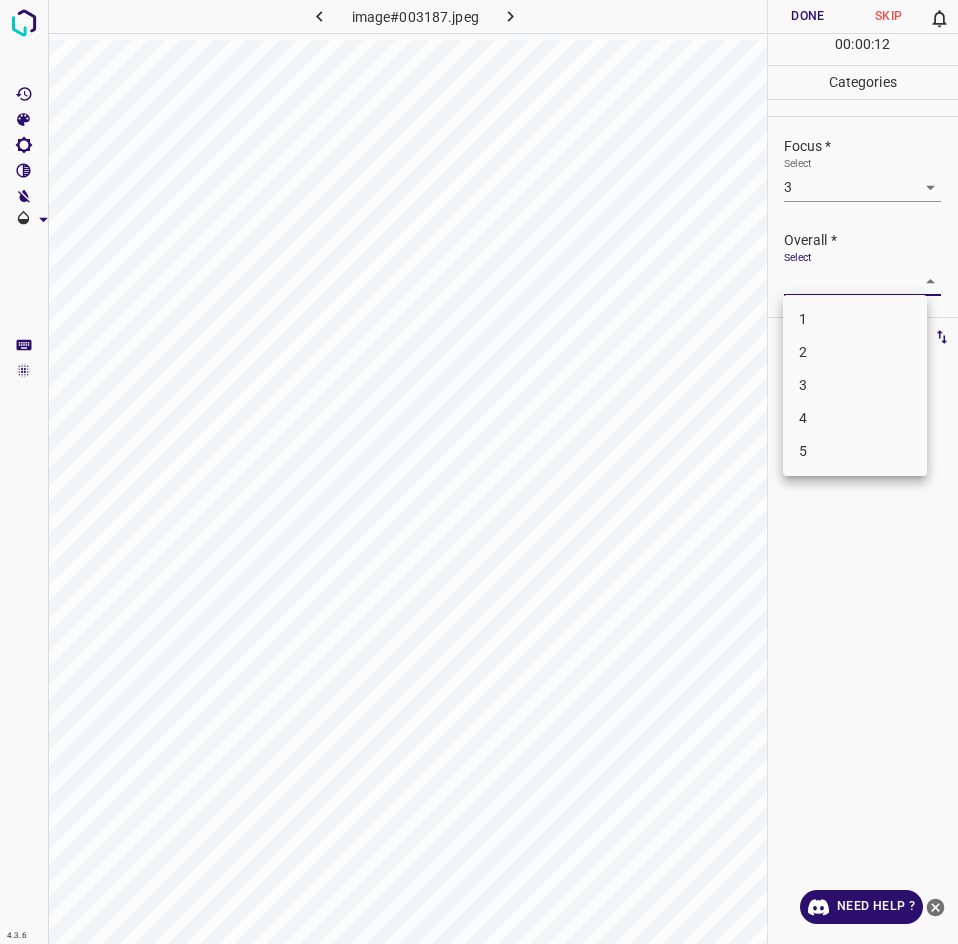 click on "3" at bounding box center (855, 385) 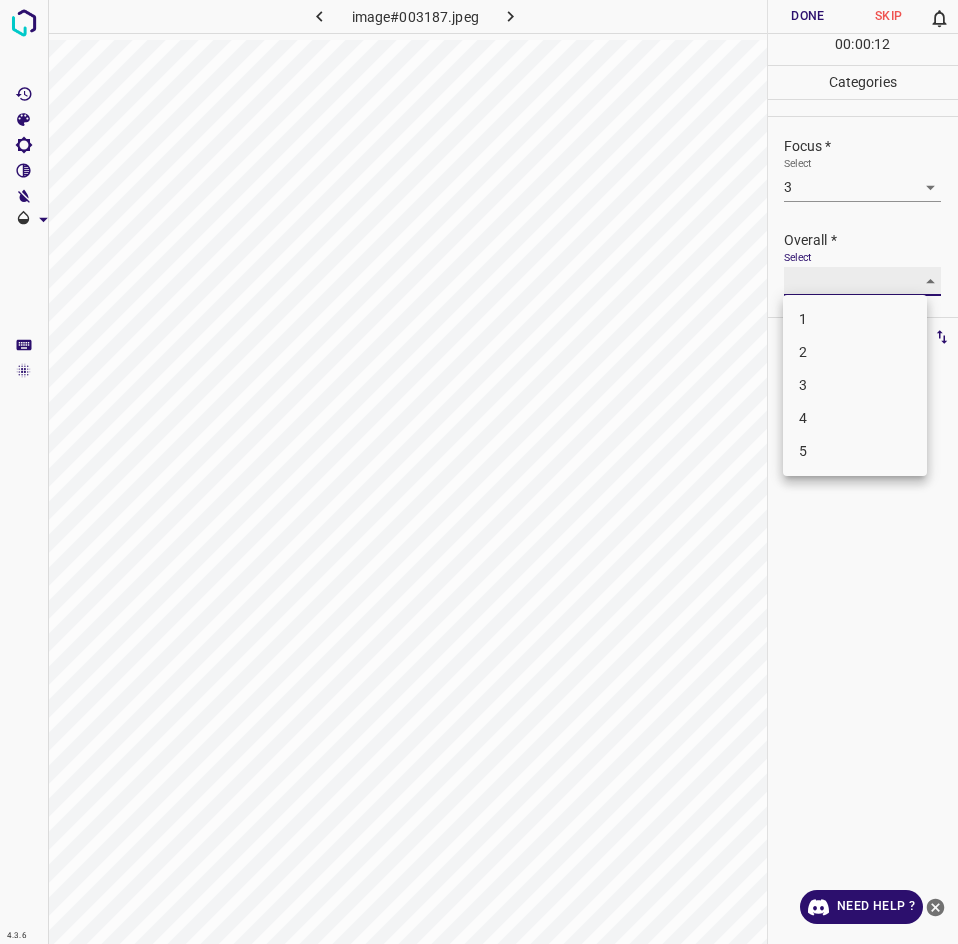 type on "3" 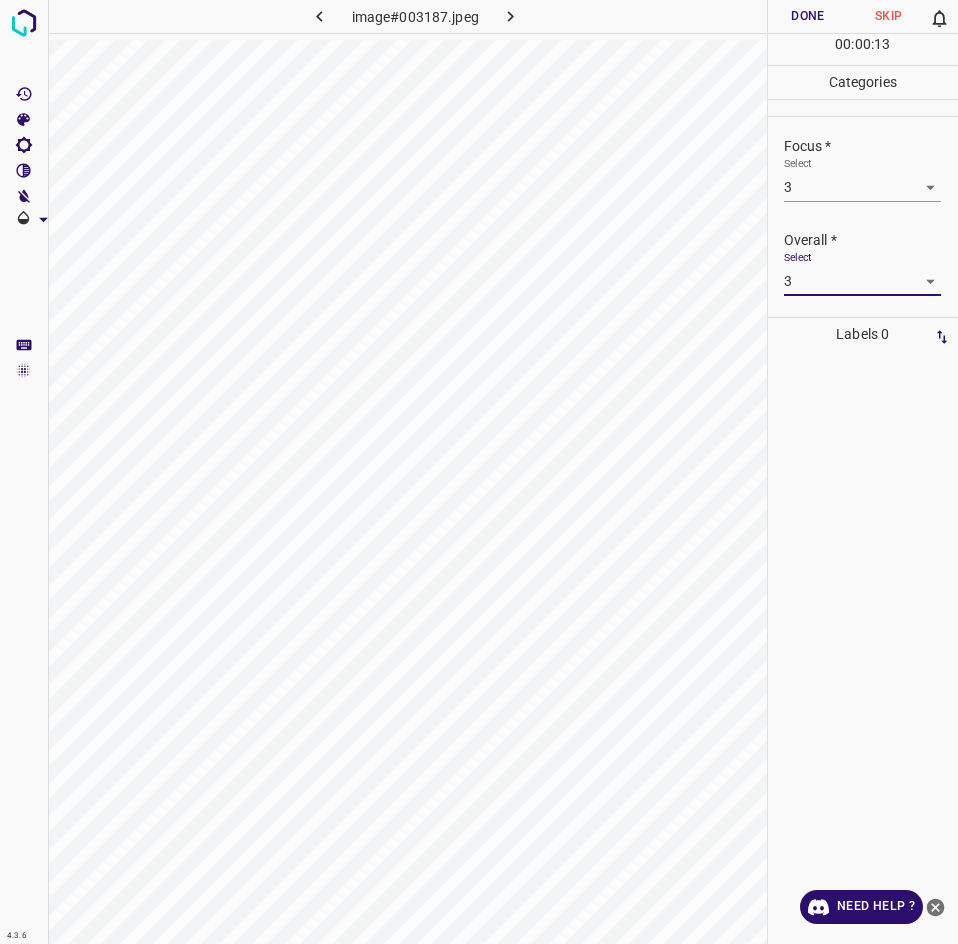 click on "Done" at bounding box center [808, 16] 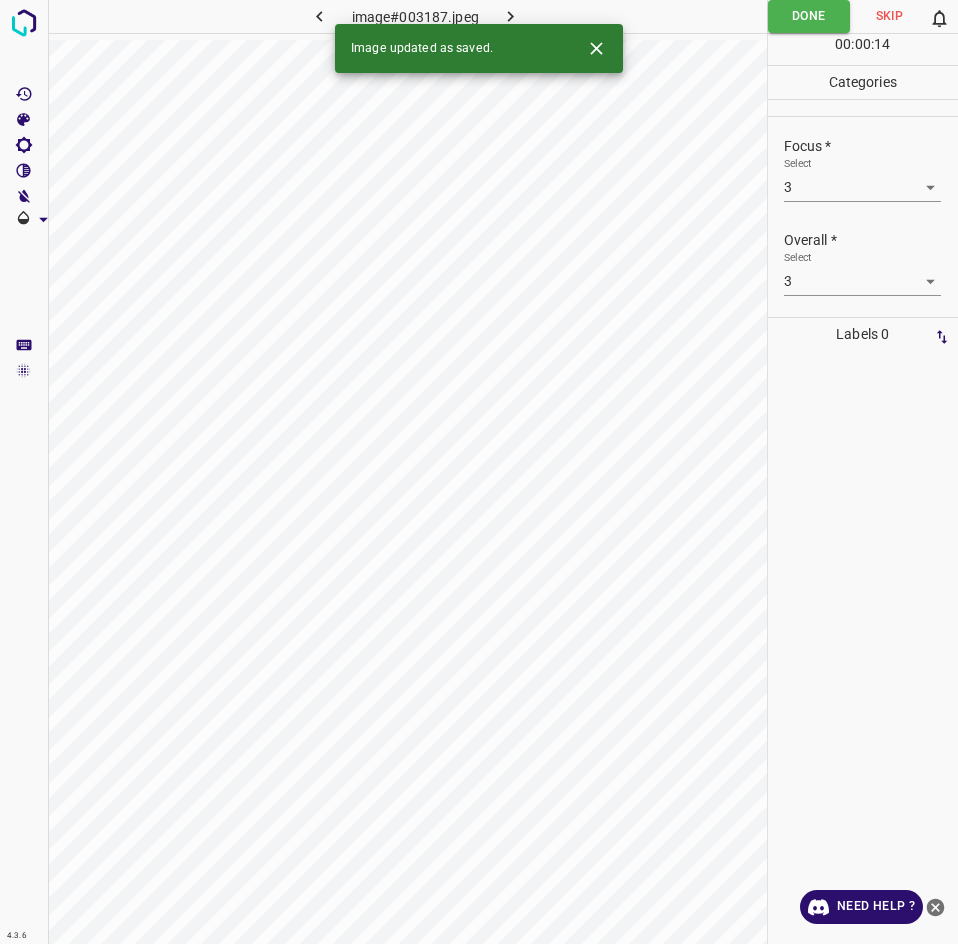 click 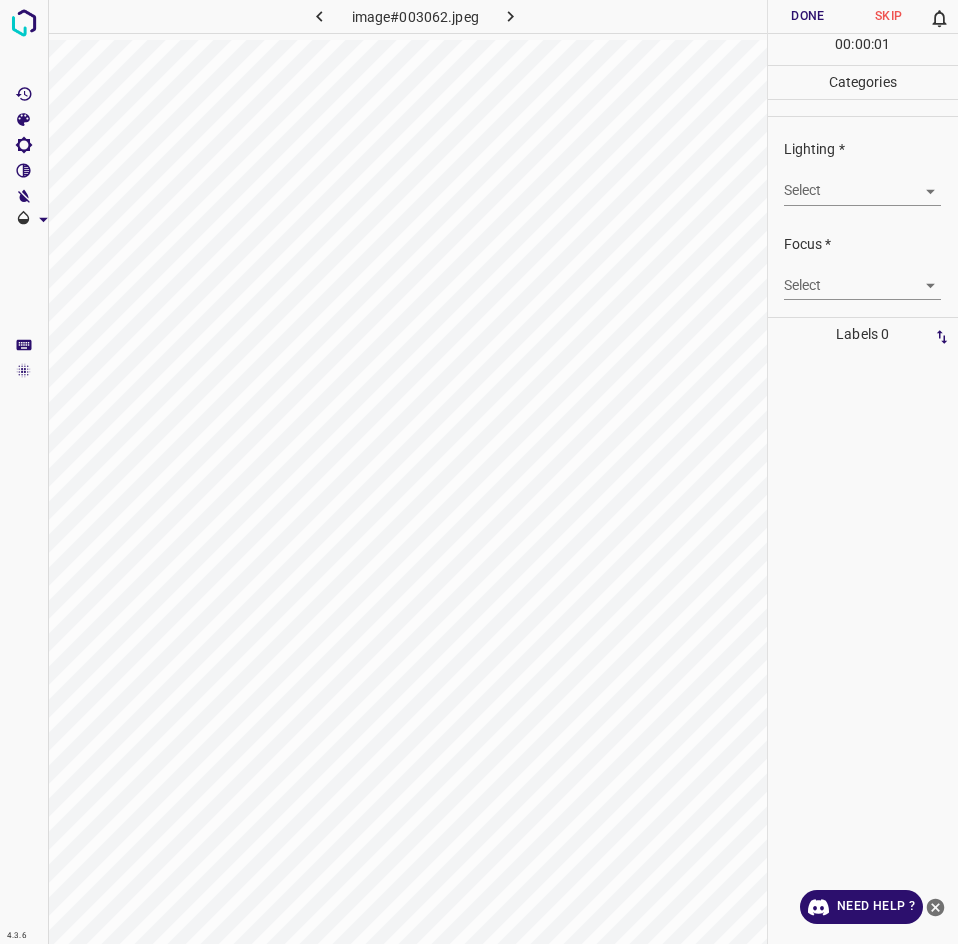 click on "4.3.6  image#003062.jpeg Done Skip 0 00   : 00   : 01   Categories Lighting *  Select ​ Focus *  Select ​ Overall *  Select ​ Labels   0 Categories 1 Lighting 2 Focus 3 Overall Tools Space Change between modes (Draw & Edit) I Auto labeling R Restore zoom M Zoom in N Zoom out Delete Delete selecte label Filters Z Restore filters X Saturation filter C Brightness filter V Contrast filter B Gray scale filter General O Download Need Help ? - Text - Hide - Delete" at bounding box center [479, 472] 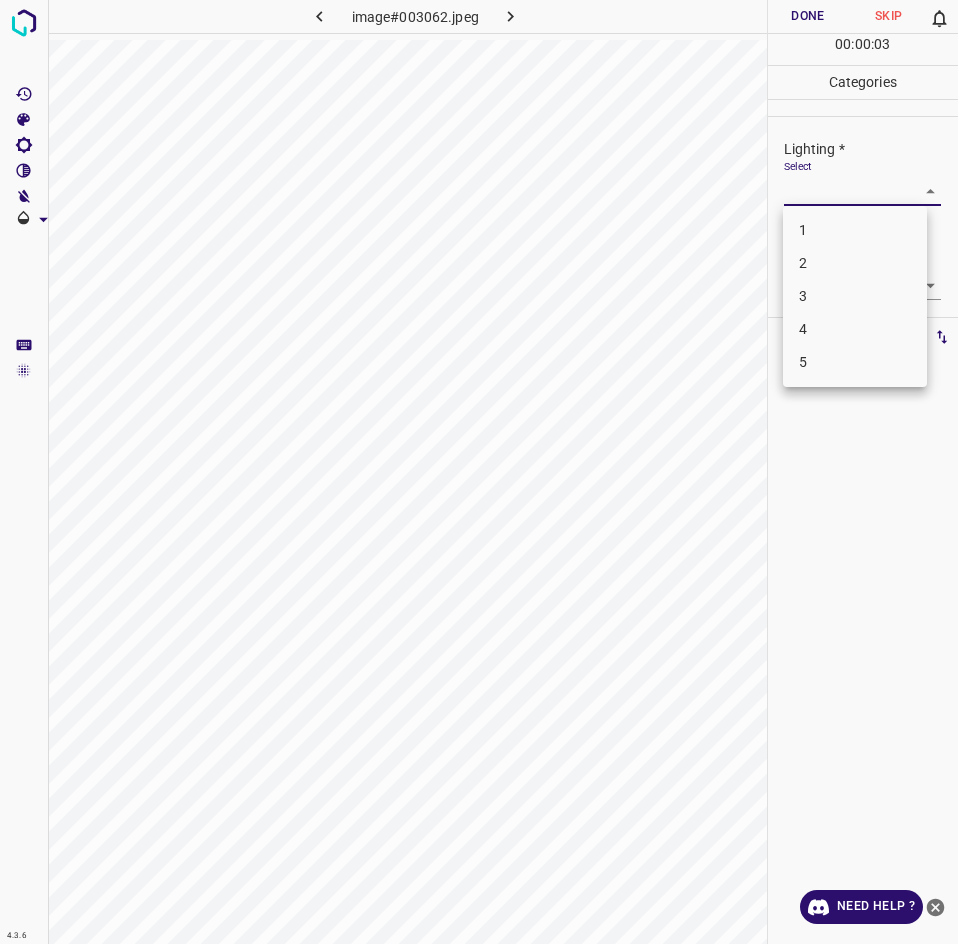 click on "3" at bounding box center (855, 296) 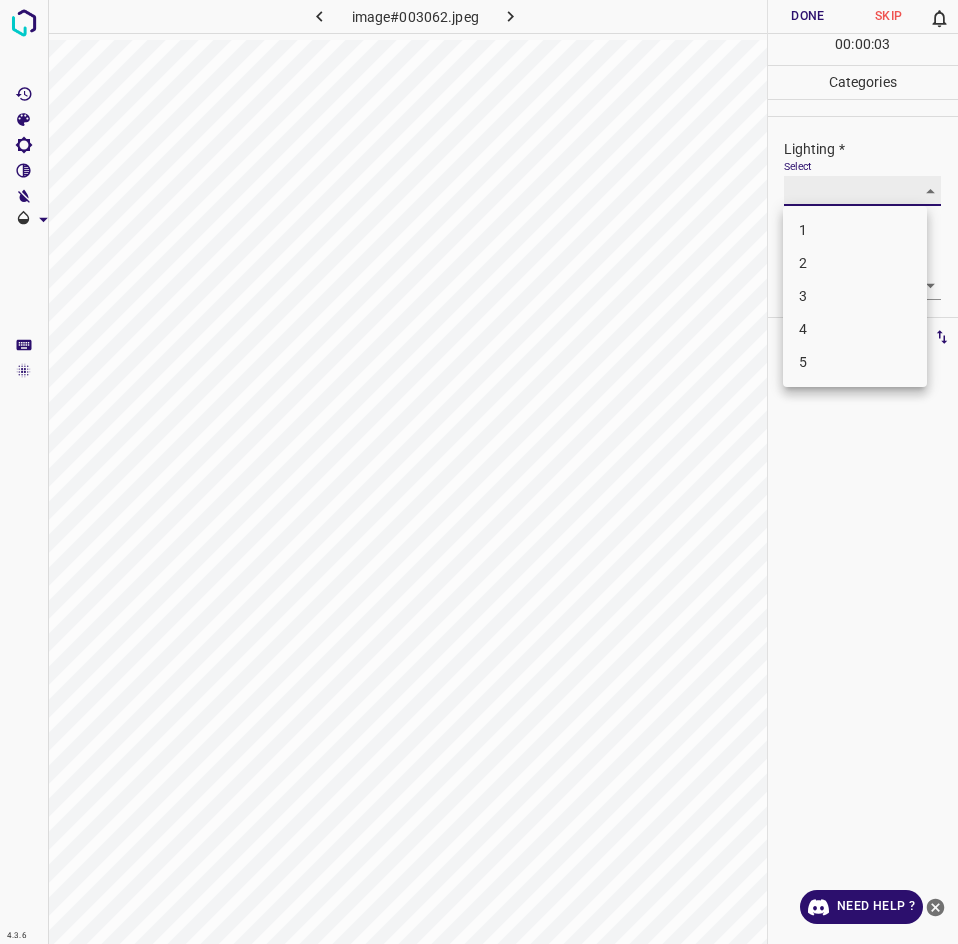type on "3" 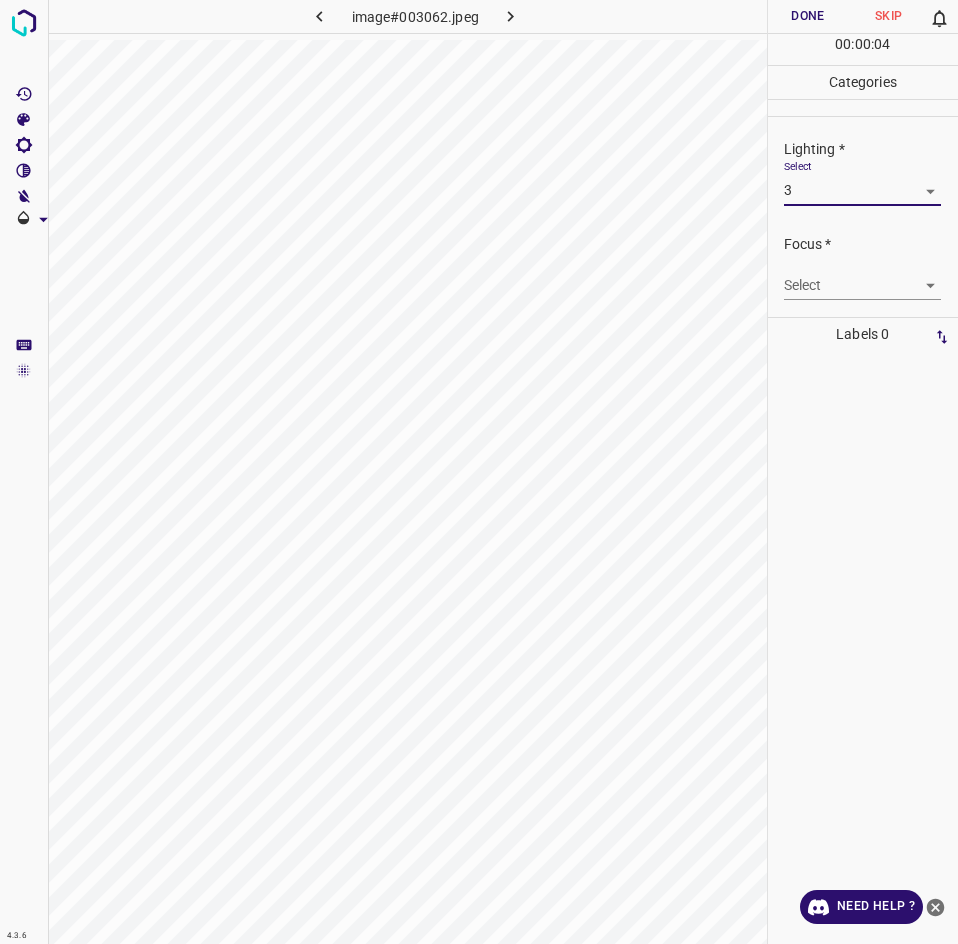 click on "4.3.6  image#003062.jpeg Done Skip 0 00   : 00   : 04   Categories Lighting *  Select 3 3 Focus *  Select ​ Overall *  Select ​ Labels   0 Categories 1 Lighting 2 Focus 3 Overall Tools Space Change between modes (Draw & Edit) I Auto labeling R Restore zoom M Zoom in N Zoom out Delete Delete selecte label Filters Z Restore filters X Saturation filter C Brightness filter V Contrast filter B Gray scale filter General O Download Need Help ? - Text - Hide - Delete" at bounding box center [479, 472] 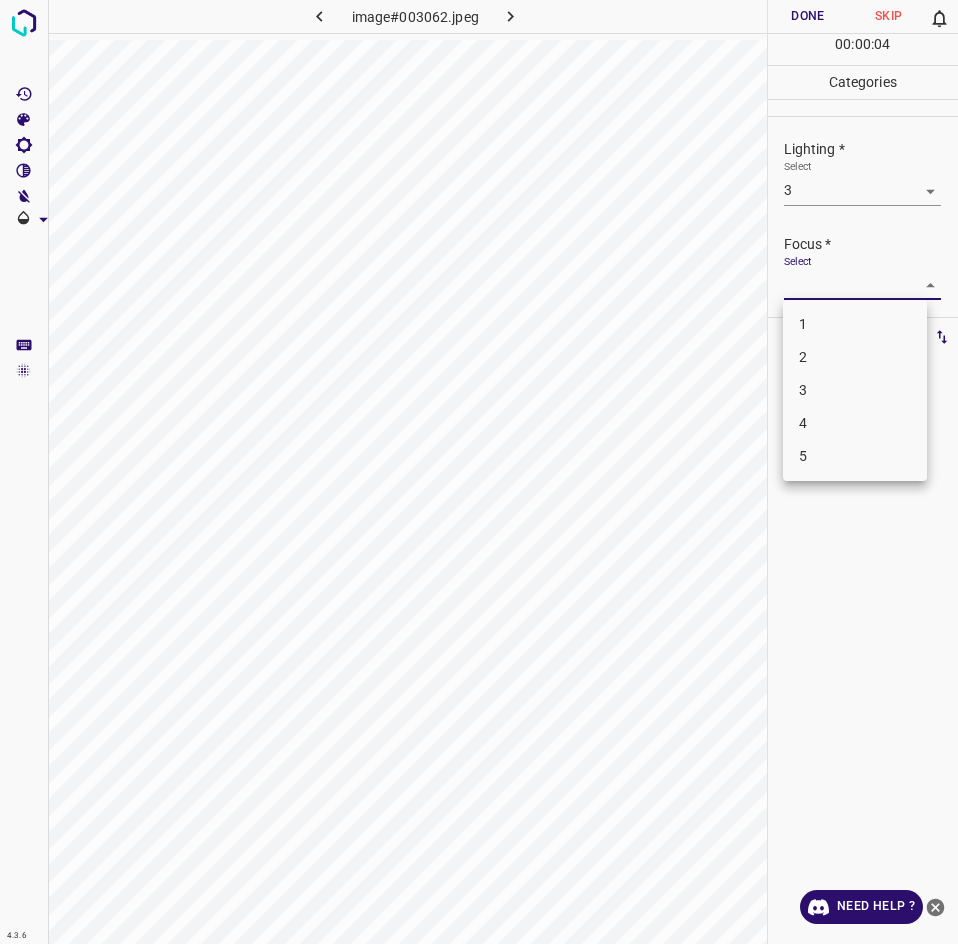 click on "3" at bounding box center [855, 390] 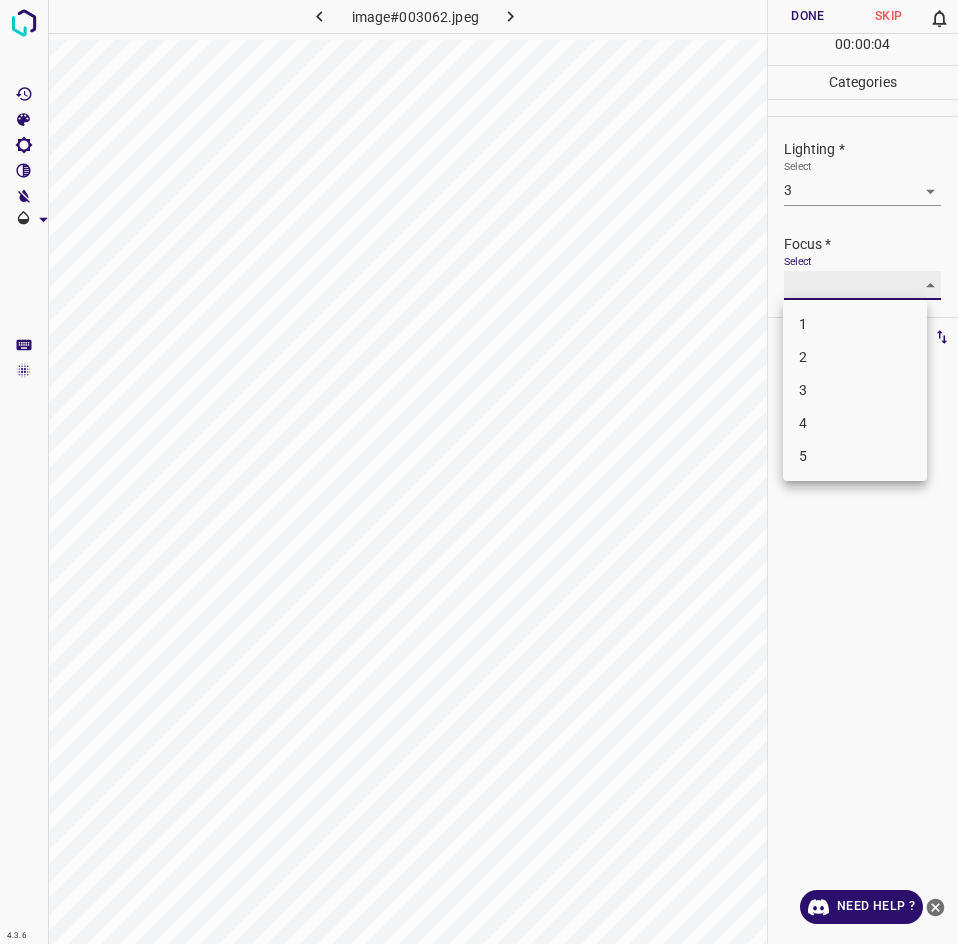 type on "3" 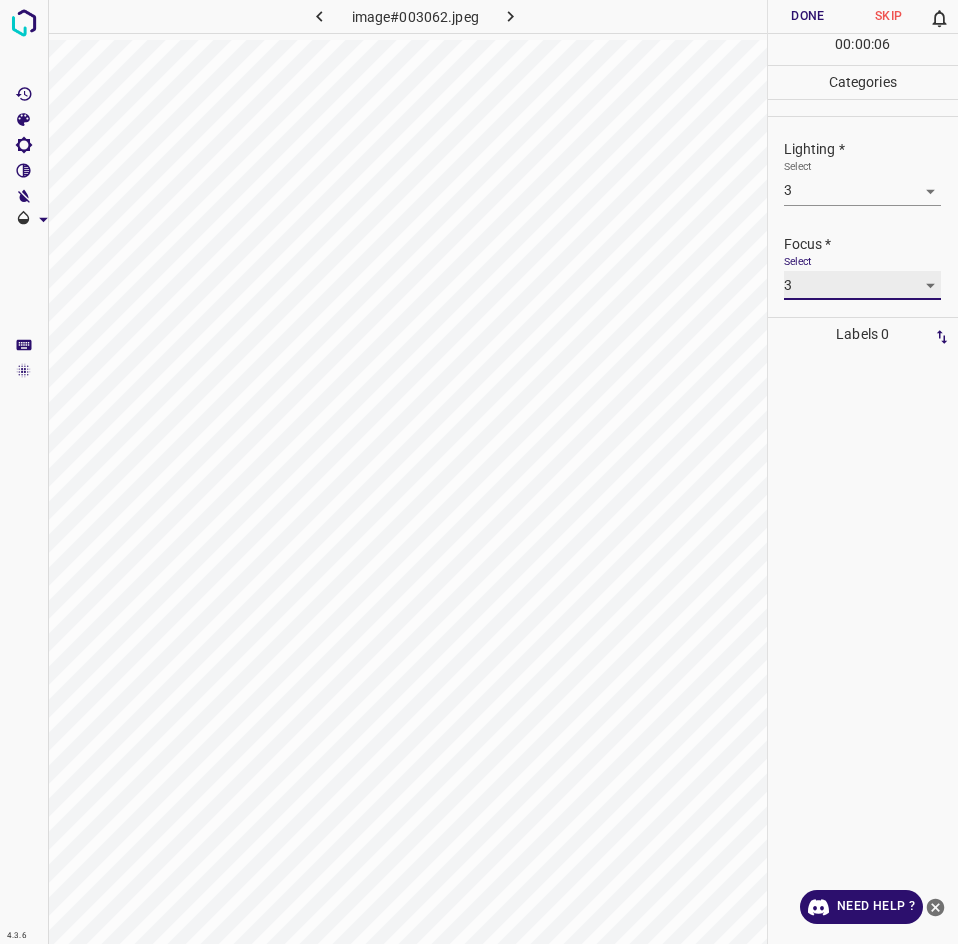 scroll, scrollTop: 98, scrollLeft: 0, axis: vertical 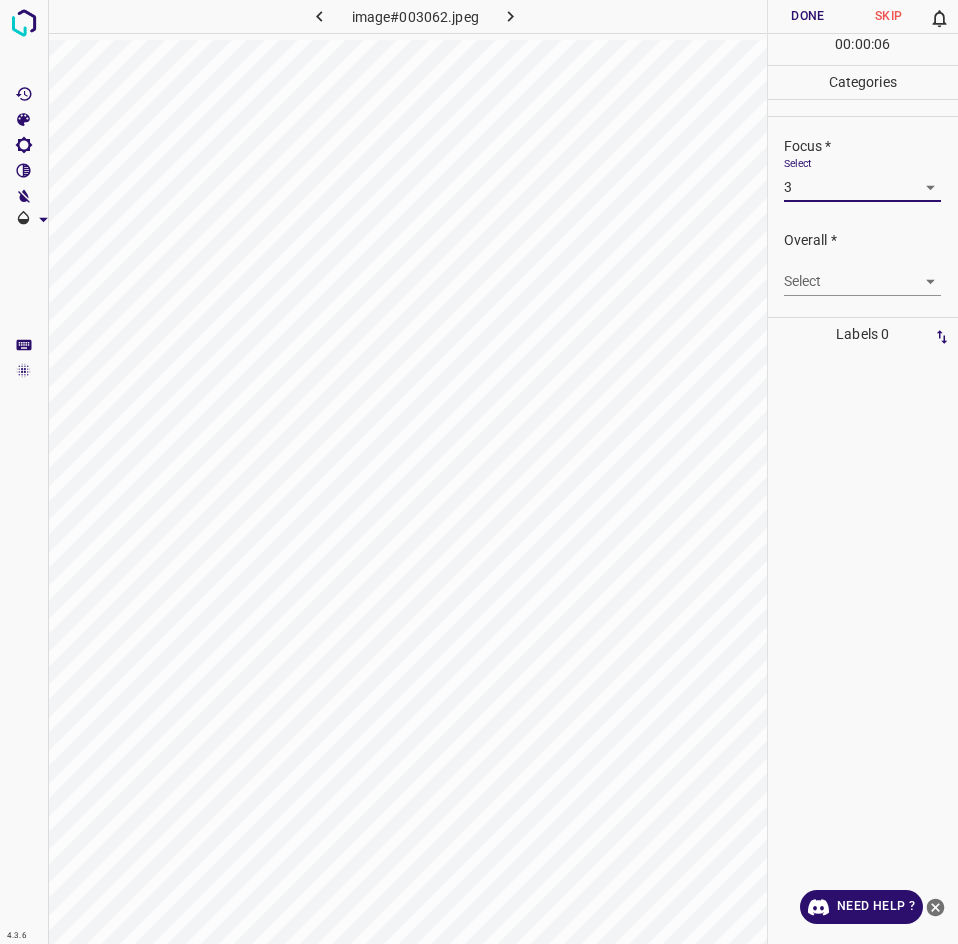 click on "4.3.6  image#003062.jpeg Done Skip 0 00   : 00   : 06   Categories Lighting *  Select 3 3 Focus *  Select 3 3 Overall *  Select ​ Labels   0 Categories 1 Lighting 2 Focus 3 Overall Tools Space Change between modes (Draw & Edit) I Auto labeling R Restore zoom M Zoom in N Zoom out Delete Delete selecte label Filters Z Restore filters X Saturation filter C Brightness filter V Contrast filter B Gray scale filter General O Download Need Help ? - Text - Hide - Delete" at bounding box center (479, 472) 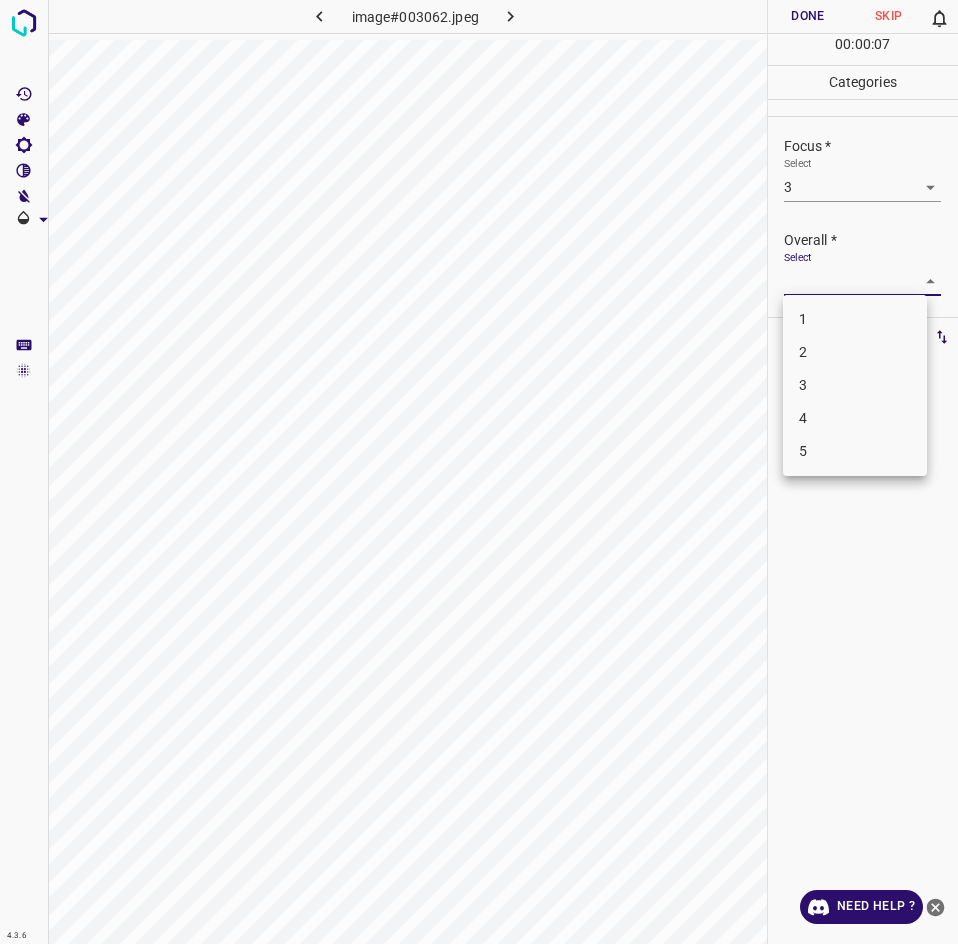 click on "3" at bounding box center (855, 385) 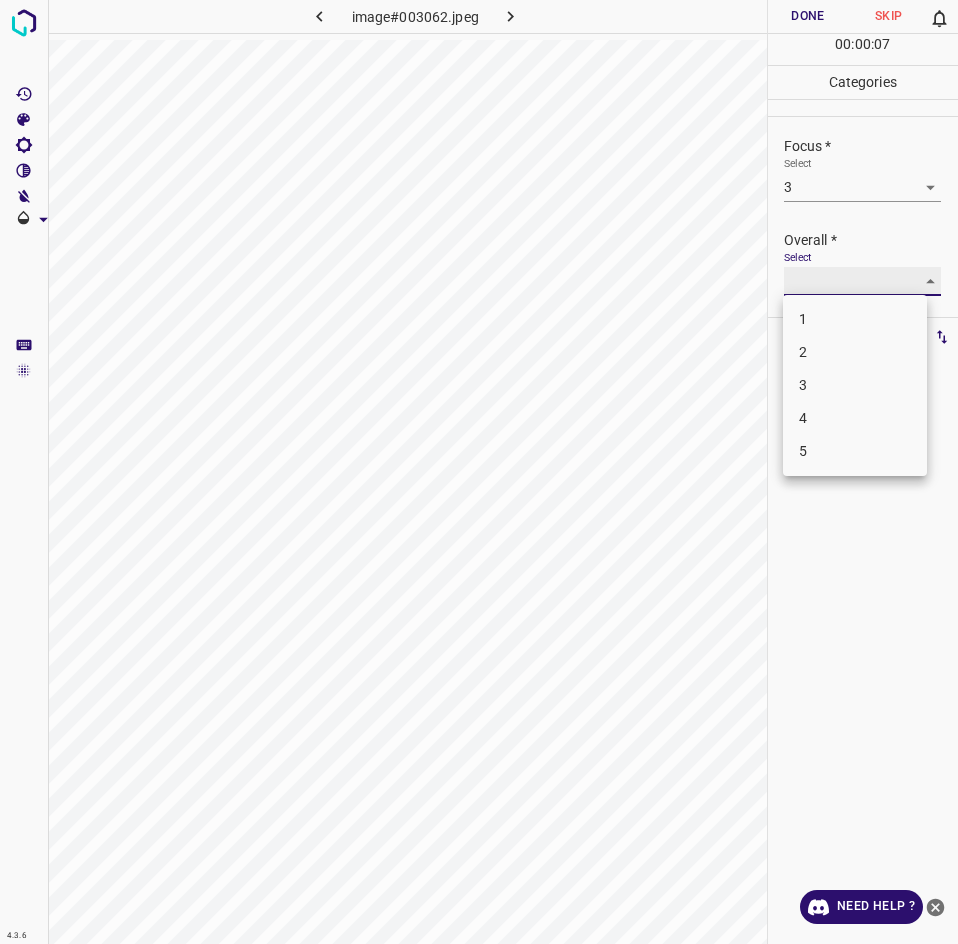type on "3" 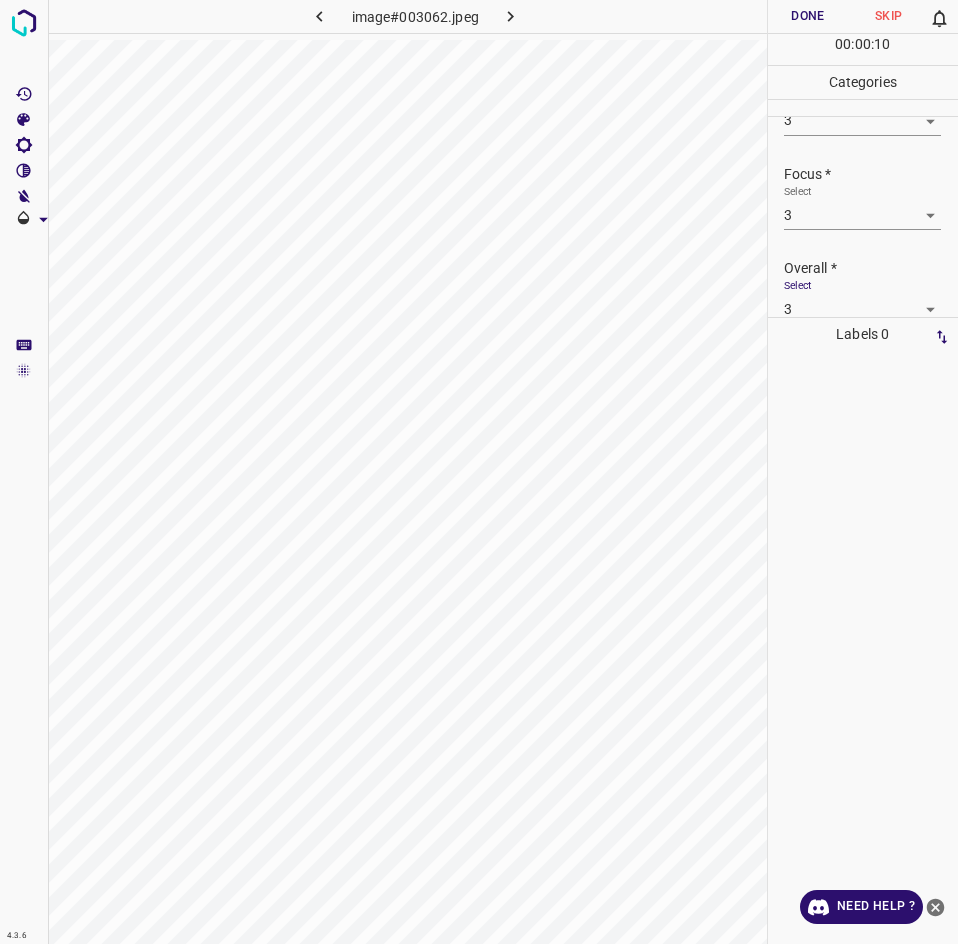 click on "4.3.6  image#003062.jpeg Done Skip 0 00   : 00   : 10   Categories Lighting *  Select 3 3 Focus *  Select 3 3 Overall *  Select 3 3 Labels   0 Categories 1 Lighting 2 Focus 3 Overall Tools Space Change between modes (Draw & Edit) I Auto labeling R Restore zoom M Zoom in N Zoom out Delete Delete selecte label Filters Z Restore filters X Saturation filter C Brightness filter V Contrast filter B Gray scale filter General O Download Need Help ? - Text - Hide - Delete" at bounding box center [479, 472] 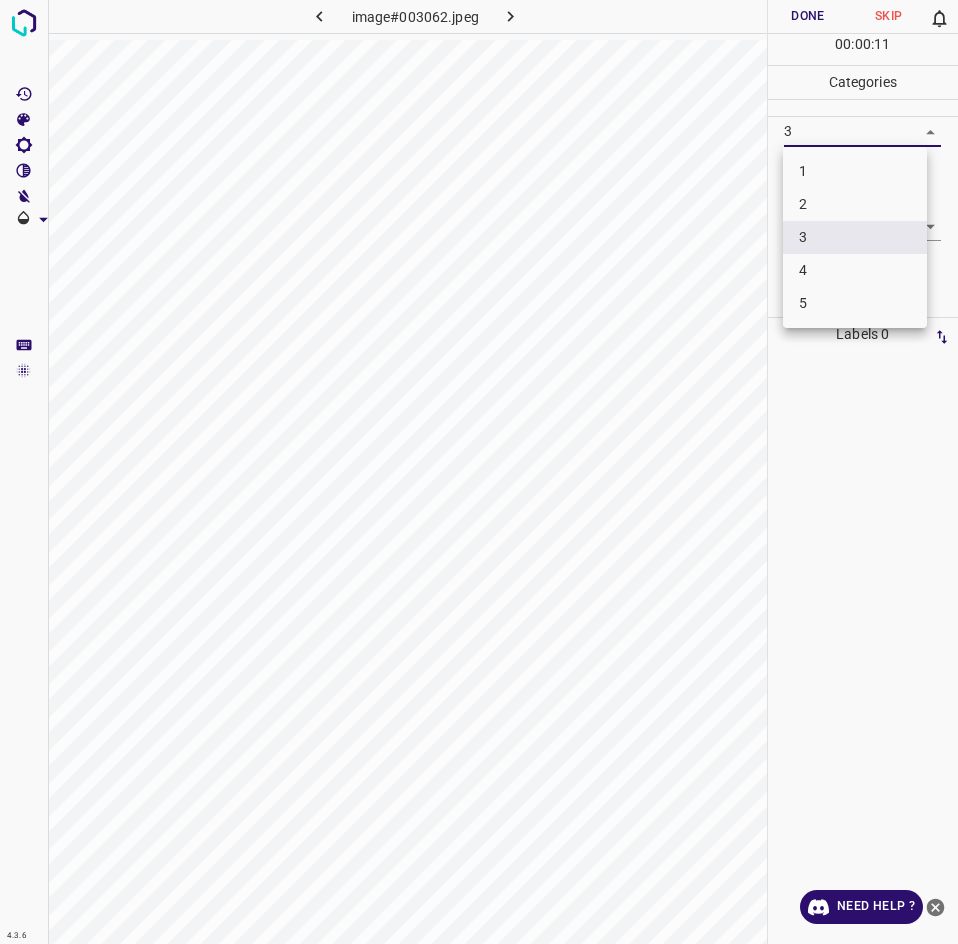 click on "2" at bounding box center [855, 204] 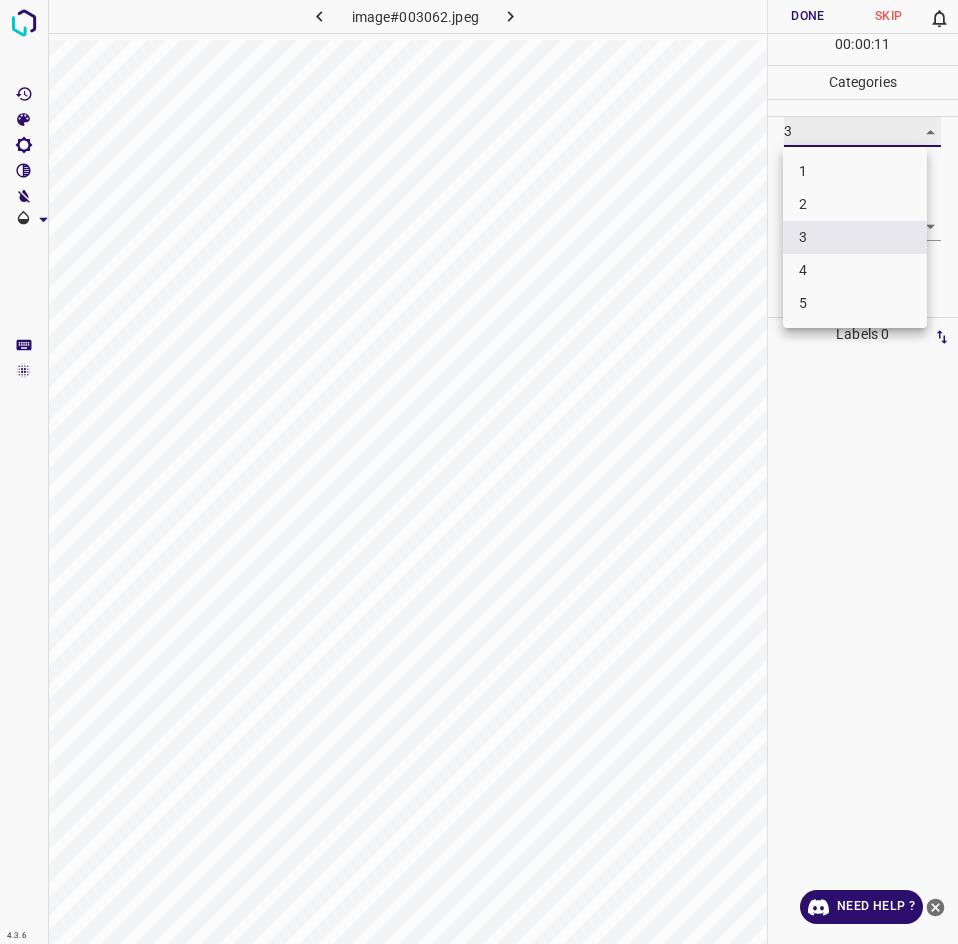 type on "2" 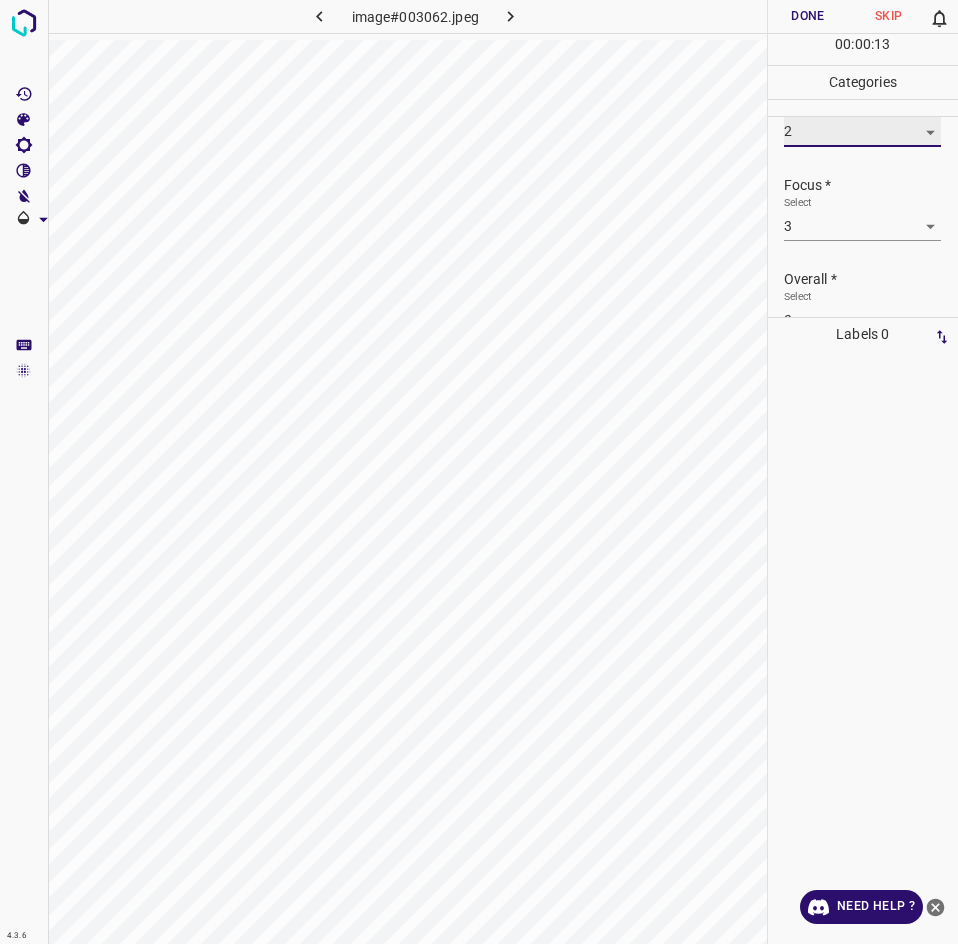 scroll, scrollTop: 98, scrollLeft: 0, axis: vertical 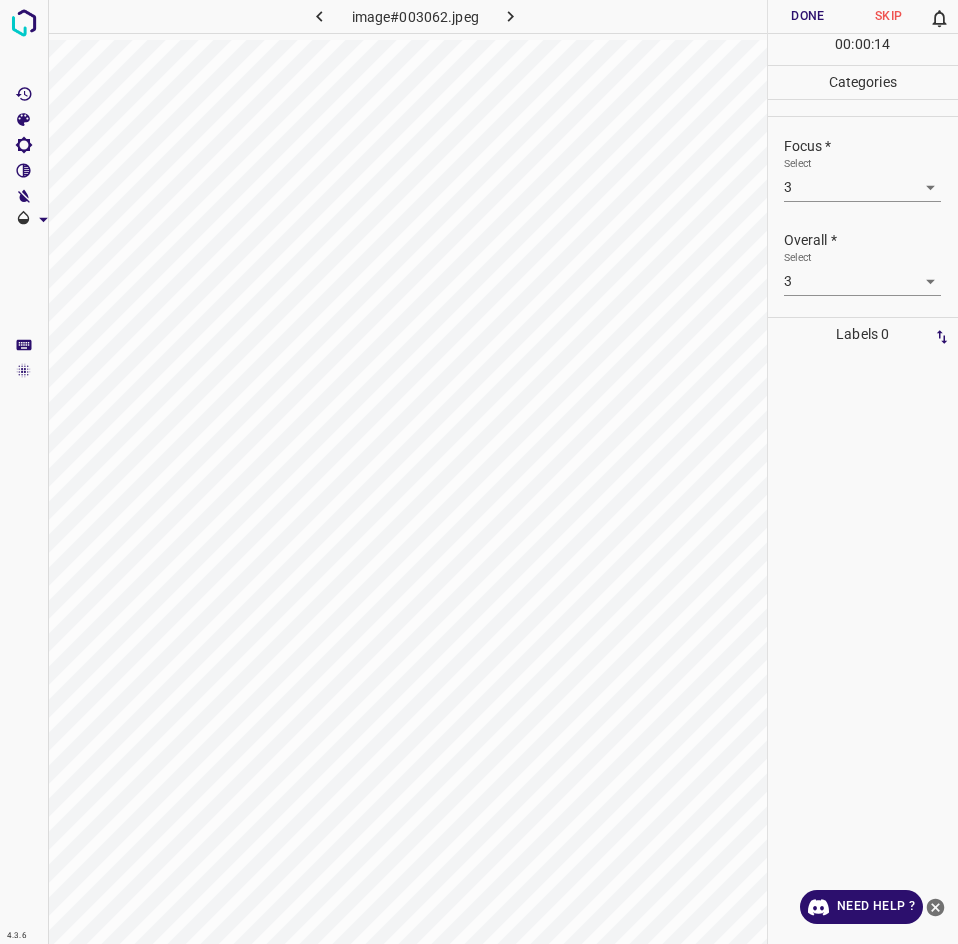 click on "4.3.6  image#003062.jpeg Done Skip 0 00   : 00   : 14   Categories Lighting *  Select 2 2 Focus *  Select 3 3 Overall *  Select 3 3 Labels   0 Categories 1 Lighting 2 Focus 3 Overall Tools Space Change between modes (Draw & Edit) I Auto labeling R Restore zoom M Zoom in N Zoom out Delete Delete selecte label Filters Z Restore filters X Saturation filter C Brightness filter V Contrast filter B Gray scale filter General O Download Need Help ? - Text - Hide - Delete" at bounding box center (479, 472) 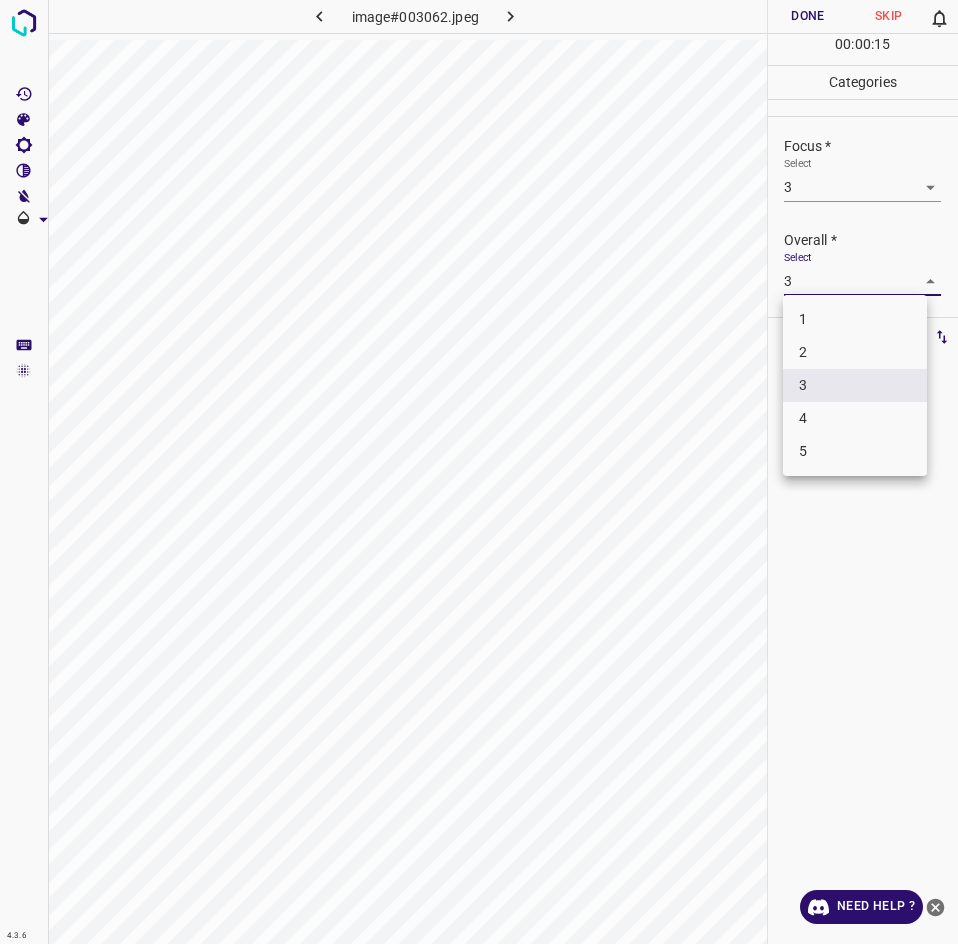 click on "2" at bounding box center [855, 352] 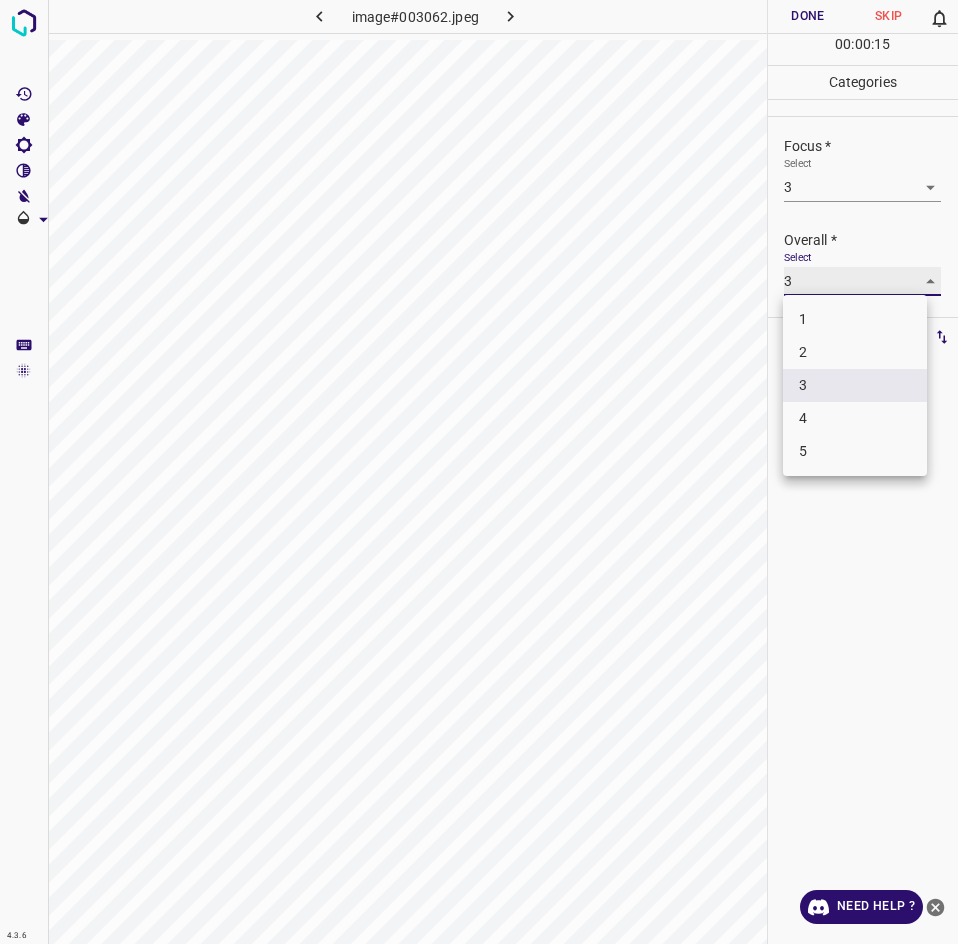 type on "2" 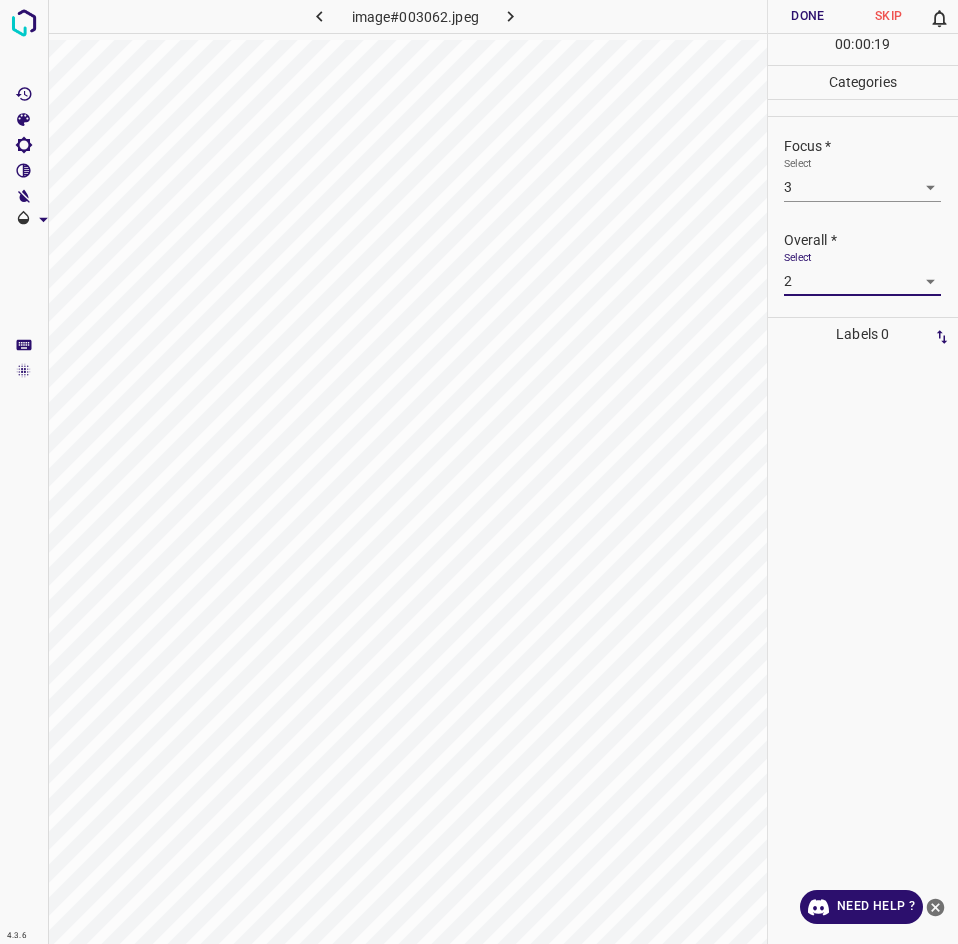 click on "Done" at bounding box center (808, 16) 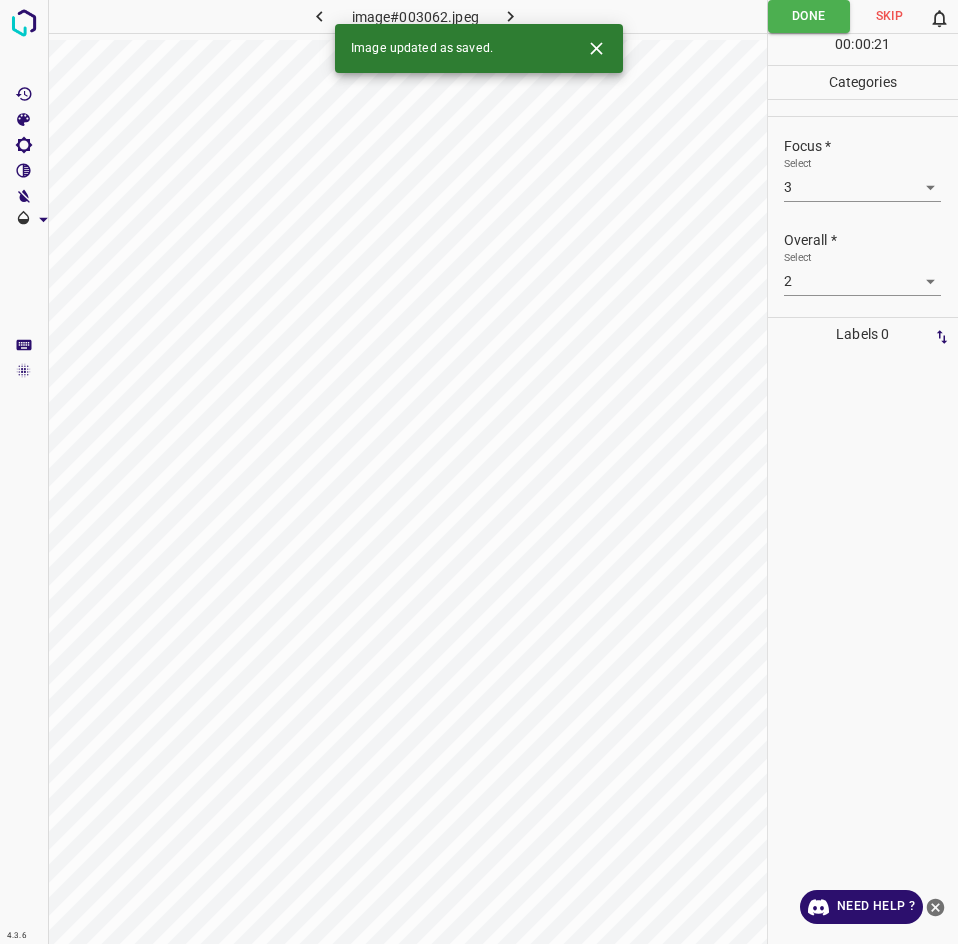 click 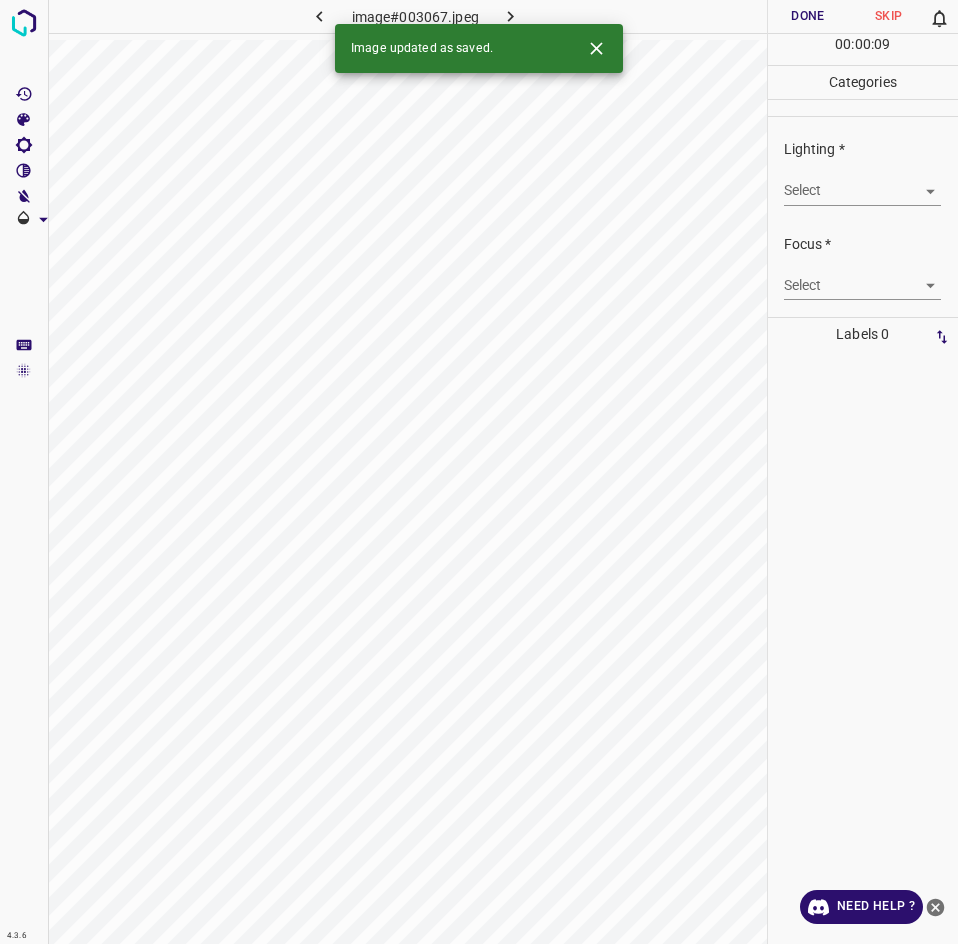 click on "4.3.6  image#003067.jpeg Done Skip 0 00   : 00   : 09   Categories Lighting *  Select ​ Focus *  Select ​ Overall *  Select ​ Labels   0 Categories 1 Lighting 2 Focus 3 Overall Tools Space Change between modes (Draw & Edit) I Auto labeling R Restore zoom M Zoom in N Zoom out Delete Delete selecte label Filters Z Restore filters X Saturation filter C Brightness filter V Contrast filter B Gray scale filter General O Download Image updated as saved. Need Help ? - Text - Hide - Delete" at bounding box center [479, 472] 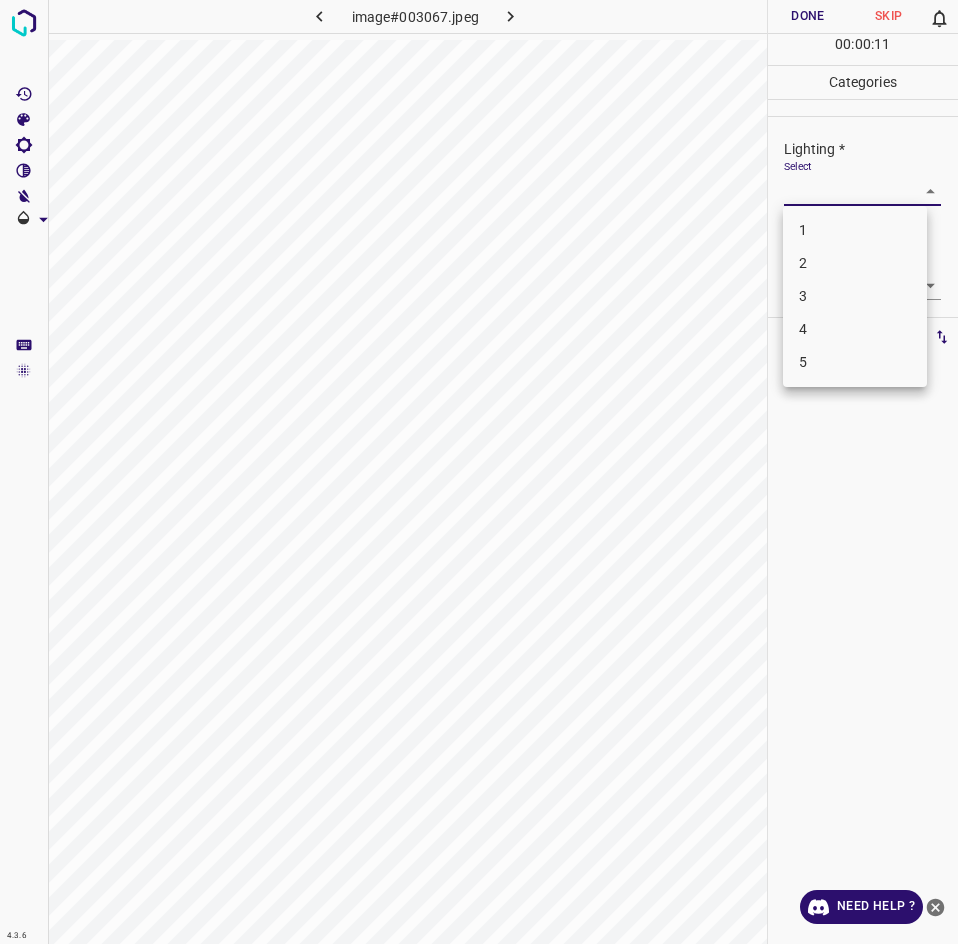 click on "2" at bounding box center (855, 263) 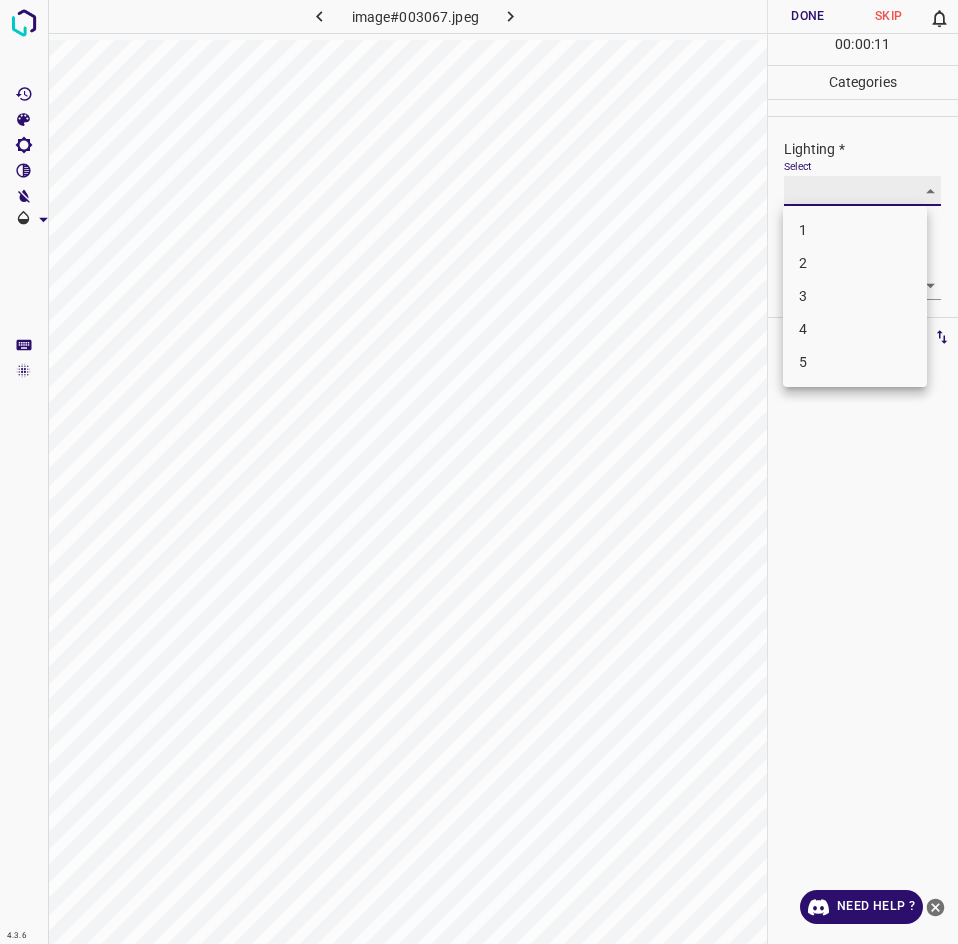 type on "2" 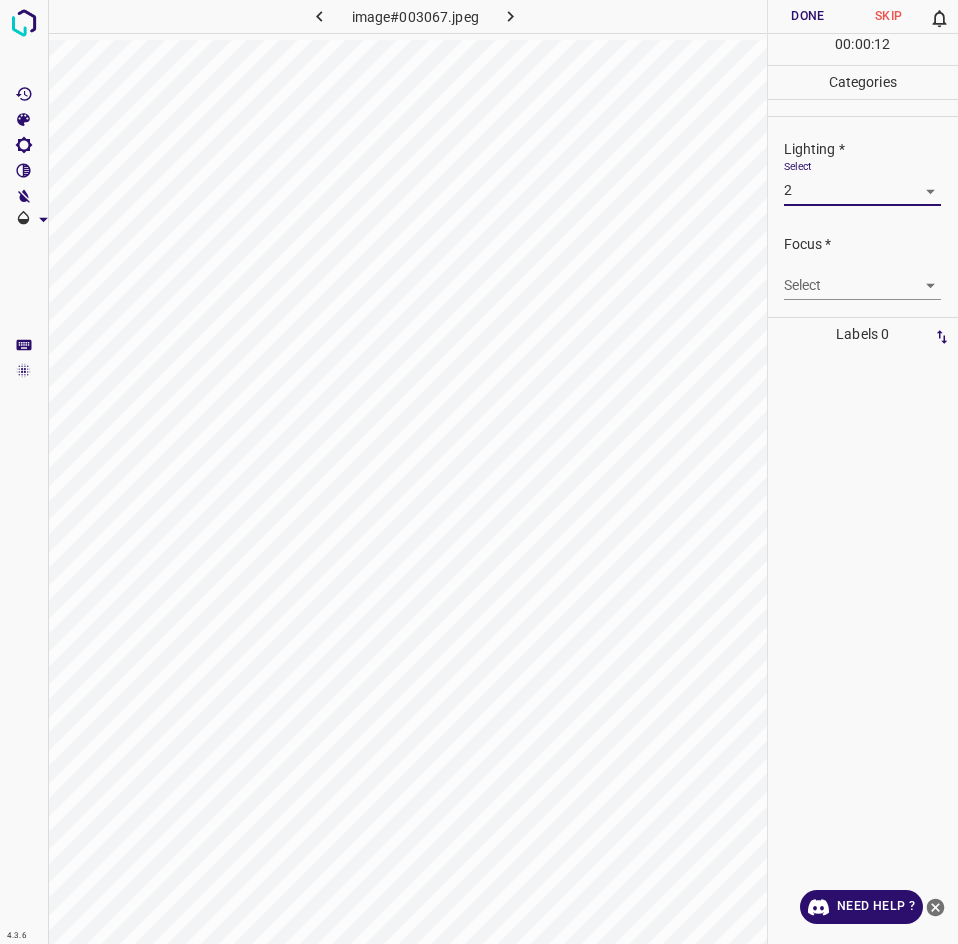 click on "Focus *" at bounding box center [871, 244] 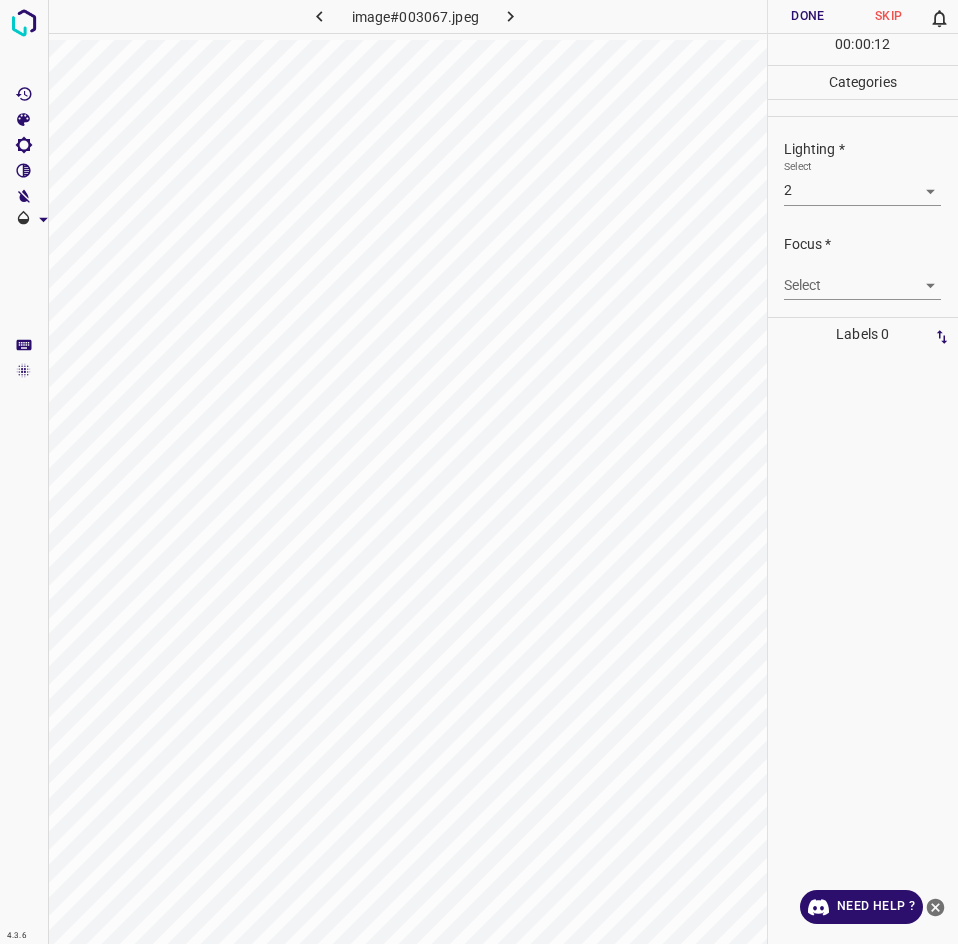click on "4.3.6  image#003067.jpeg Done Skip 0 00   : 00   : 12   Categories Lighting *  Select 2 2 Focus *  Select ​ Overall *  Select ​ Labels   0 Categories 1 Lighting 2 Focus 3 Overall Tools Space Change between modes (Draw & Edit) I Auto labeling R Restore zoom M Zoom in N Zoom out Delete Delete selecte label Filters Z Restore filters X Saturation filter C Brightness filter V Contrast filter B Gray scale filter General O Download Need Help ? - Text - Hide - Delete" at bounding box center [479, 472] 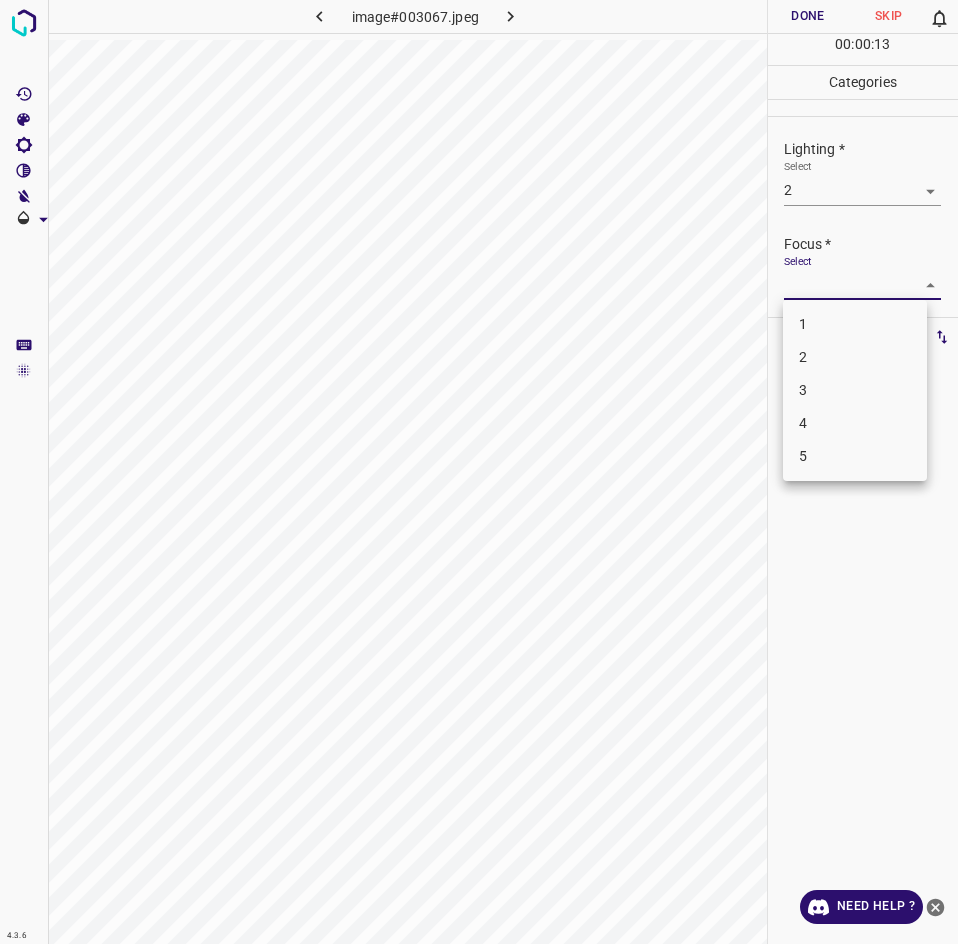 click on "3" at bounding box center (855, 390) 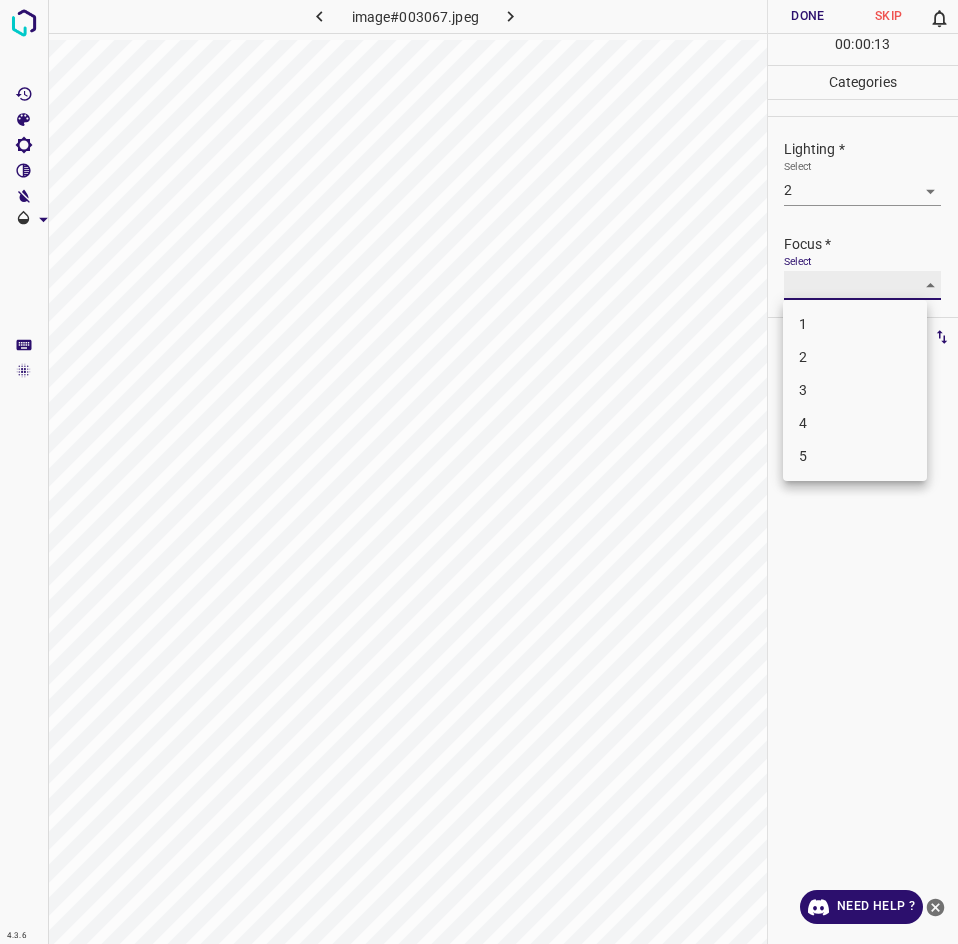 type on "3" 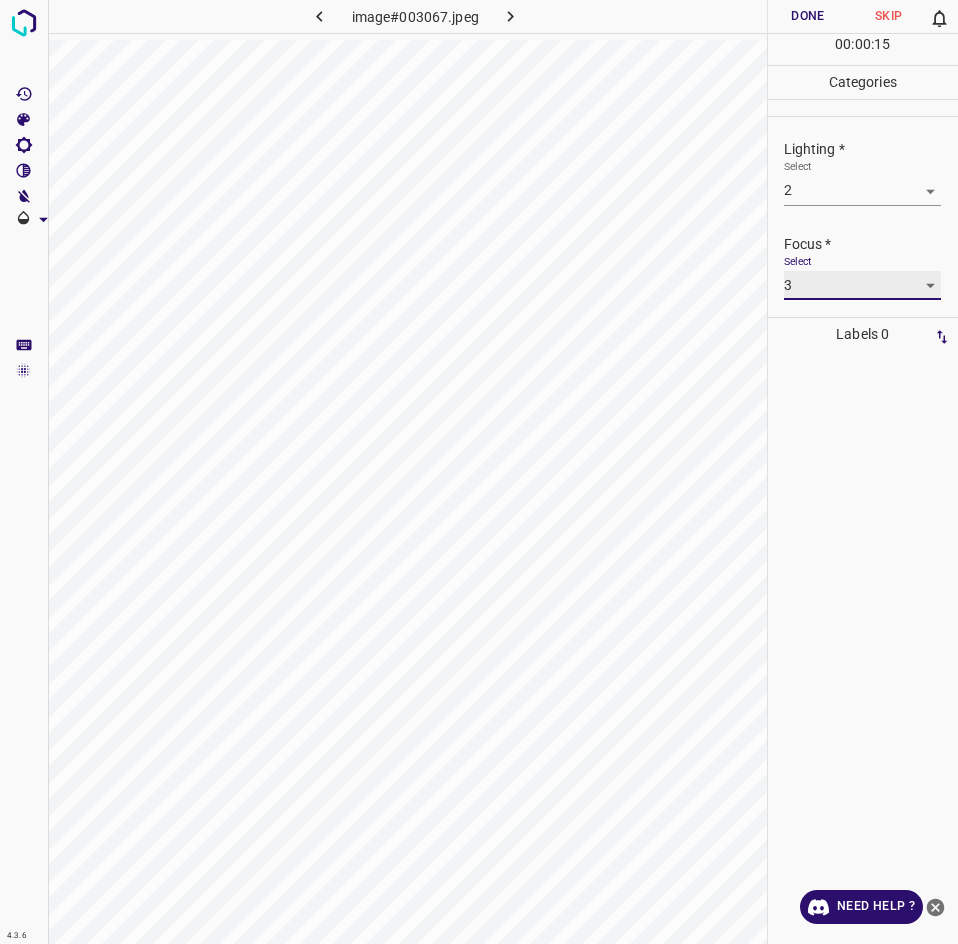 scroll, scrollTop: 98, scrollLeft: 0, axis: vertical 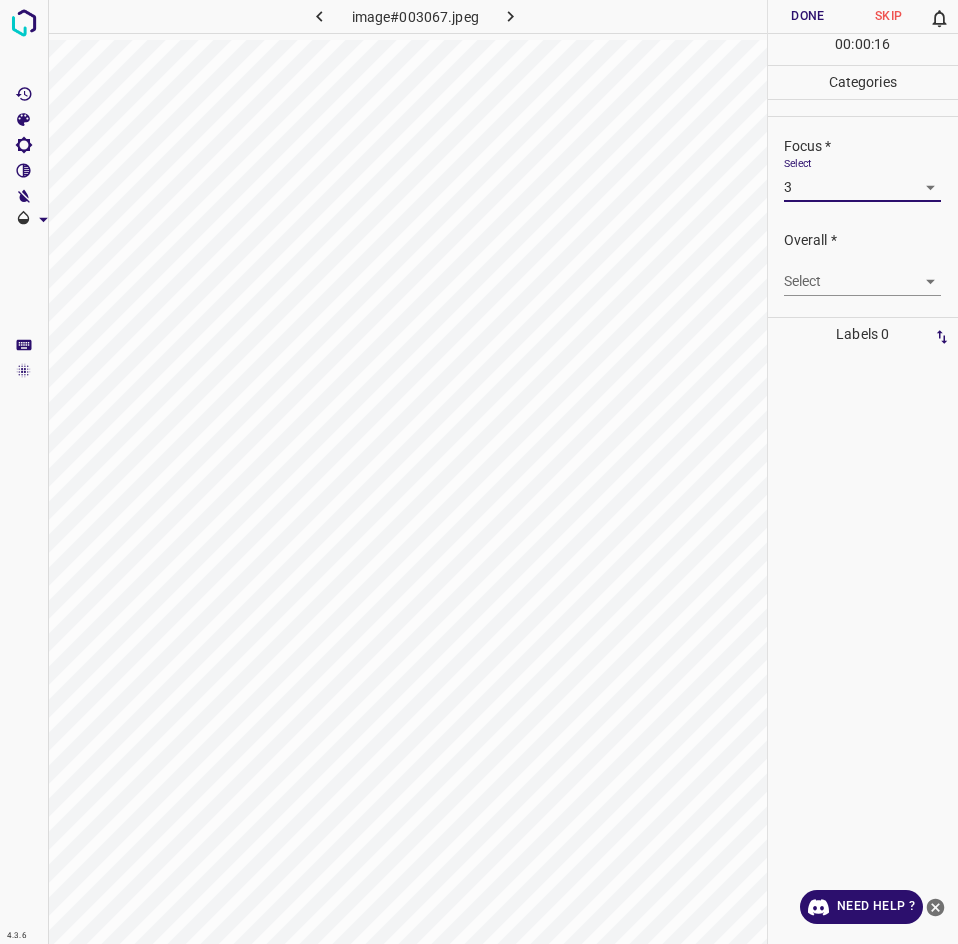 click on "4.3.6  image#003067.jpeg Done Skip 0 00   : 00   : 16   Categories Lighting *  Select 2 2 Focus *  Select 3 3 Overall *  Select ​ Labels   0 Categories 1 Lighting 2 Focus 3 Overall Tools Space Change between modes (Draw & Edit) I Auto labeling R Restore zoom M Zoom in N Zoom out Delete Delete selecte label Filters Z Restore filters X Saturation filter C Brightness filter V Contrast filter B Gray scale filter General O Download Need Help ? - Text - Hide - Delete" at bounding box center [479, 472] 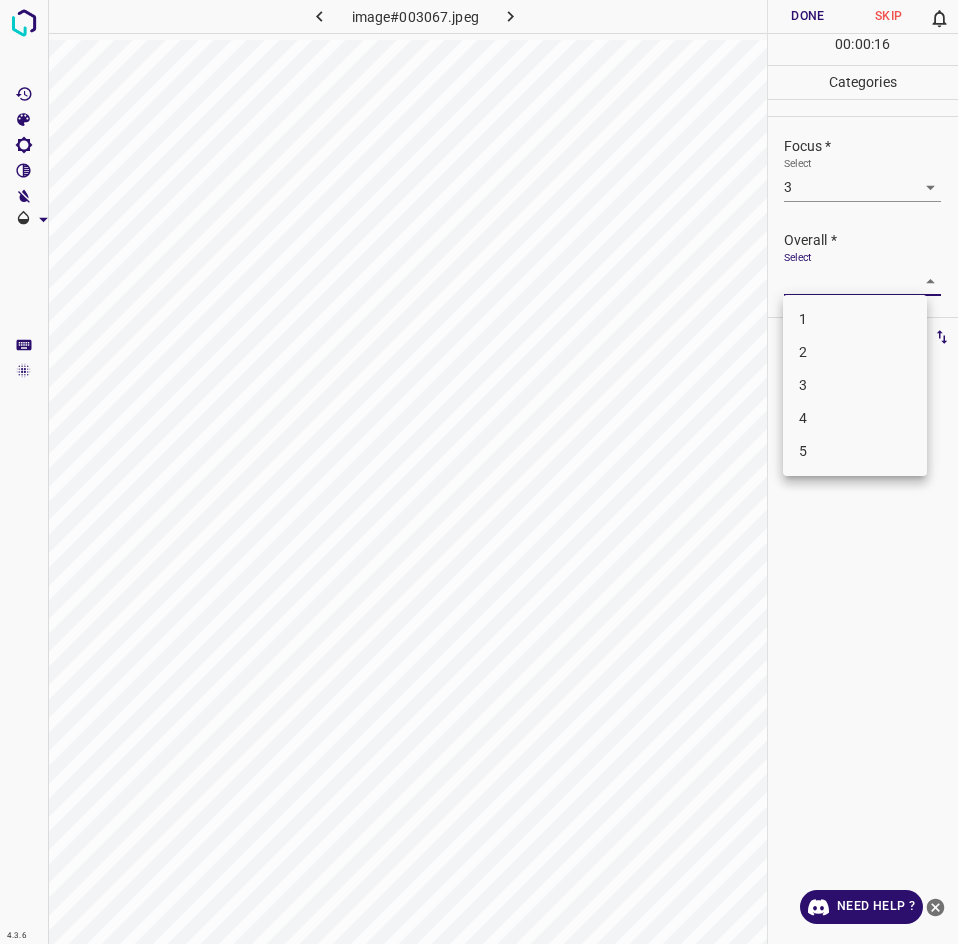 click on "1" at bounding box center (855, 319) 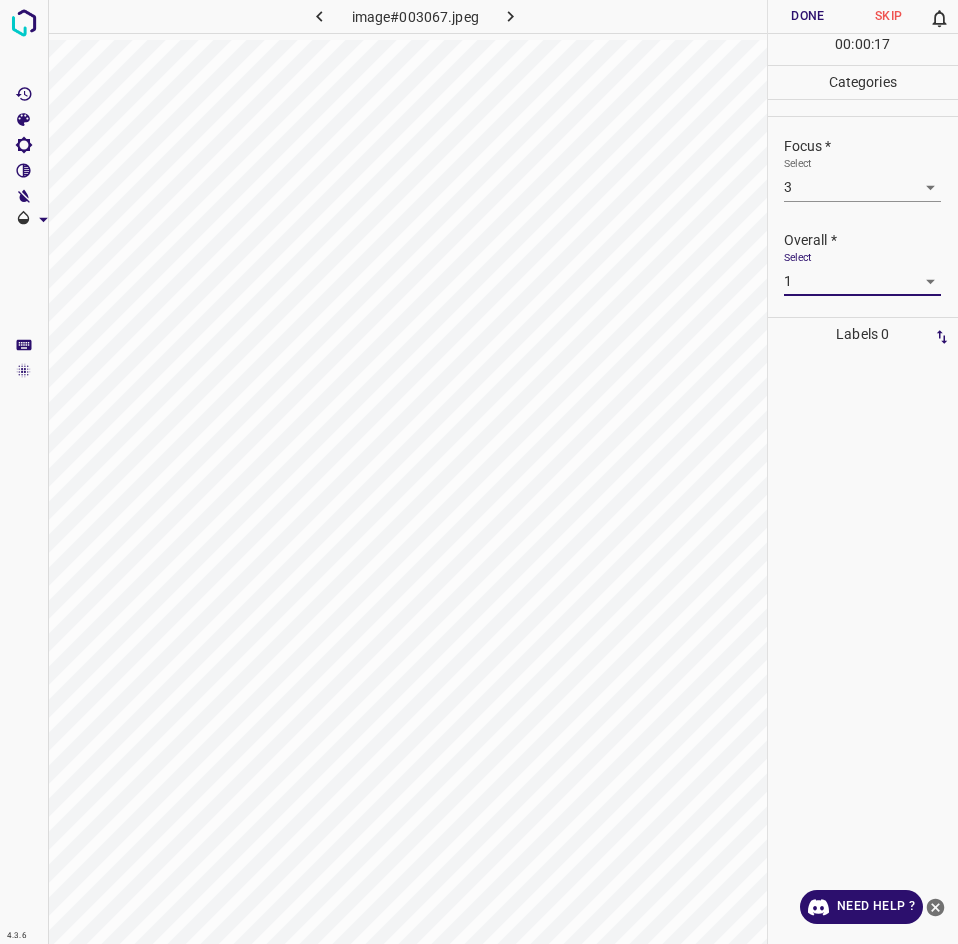 click on "4.3.6  image#003067.jpeg Done Skip 0 00   : 00   : 17   Categories Lighting *  Select 2 2 Focus *  Select 3 3 Overall *  Select 1 1 Labels   0 Categories 1 Lighting 2 Focus 3 Overall Tools Space Change between modes (Draw & Edit) I Auto labeling R Restore zoom M Zoom in N Zoom out Delete Delete selecte label Filters Z Restore filters X Saturation filter C Brightness filter V Contrast filter B Gray scale filter General O Download Need Help ? - Text - Hide - Delete" at bounding box center (479, 472) 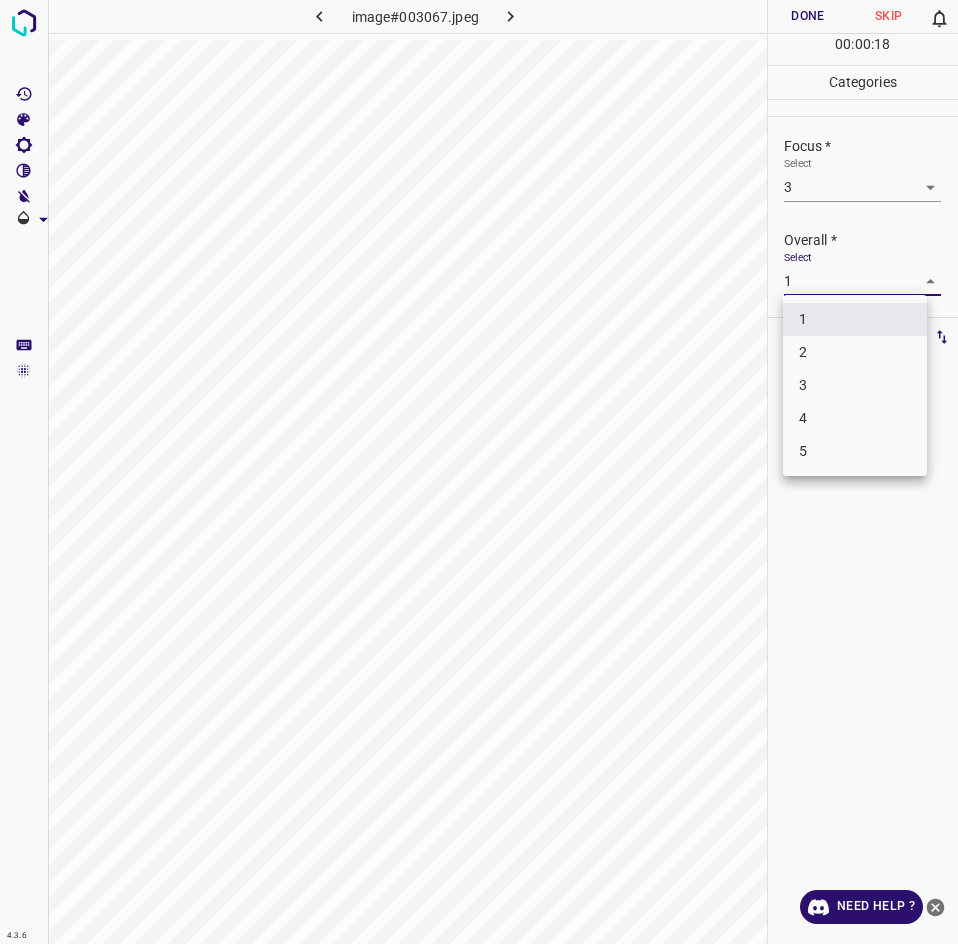 click on "2" at bounding box center (855, 352) 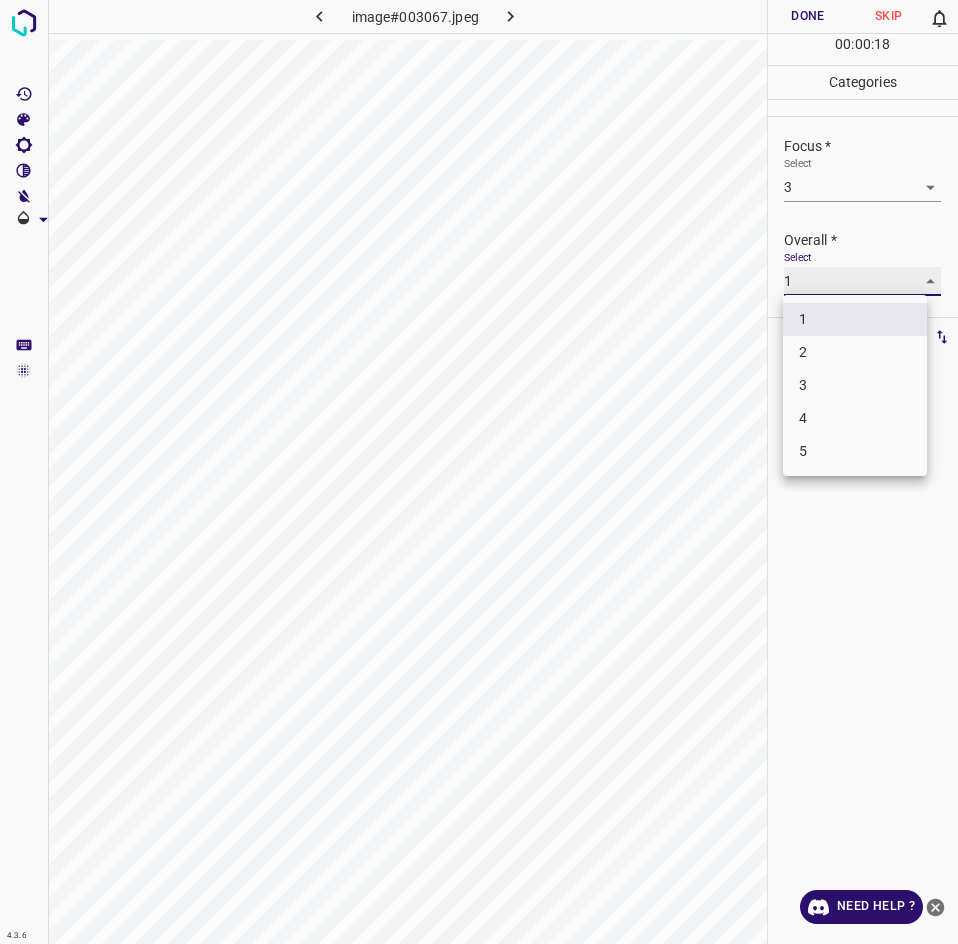 type on "2" 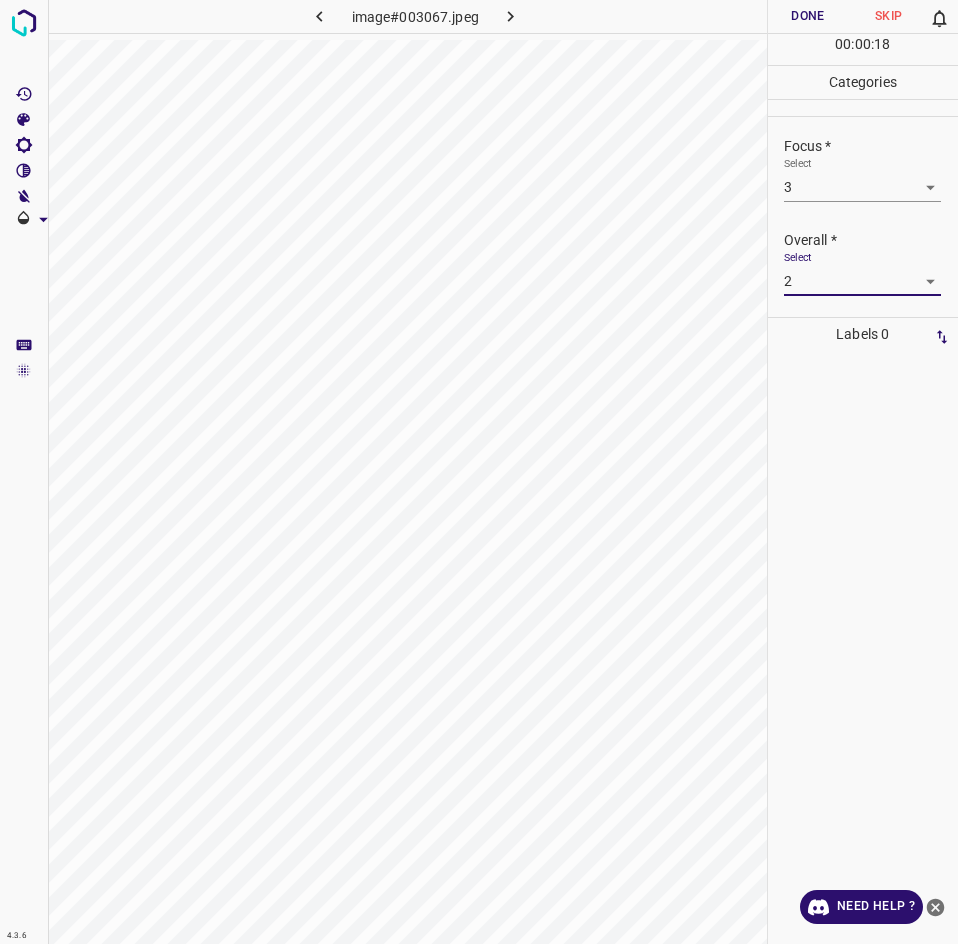 click on "Done" at bounding box center (808, 16) 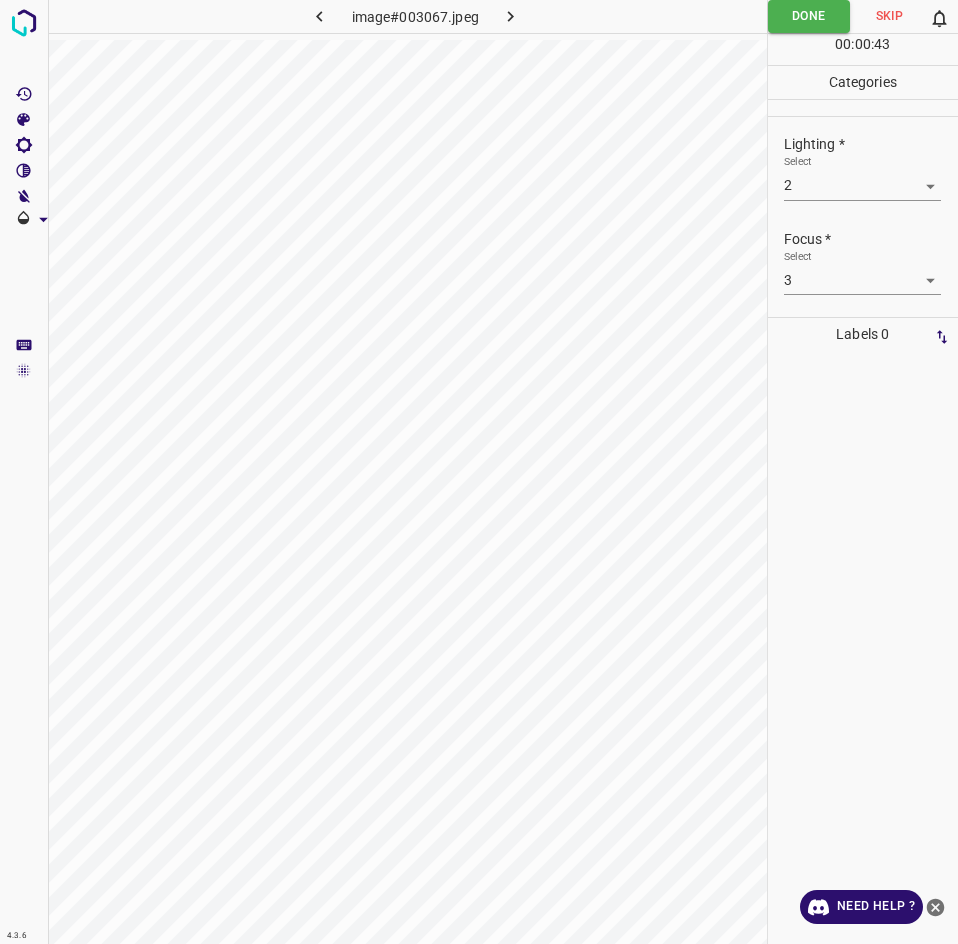 scroll, scrollTop: 0, scrollLeft: 0, axis: both 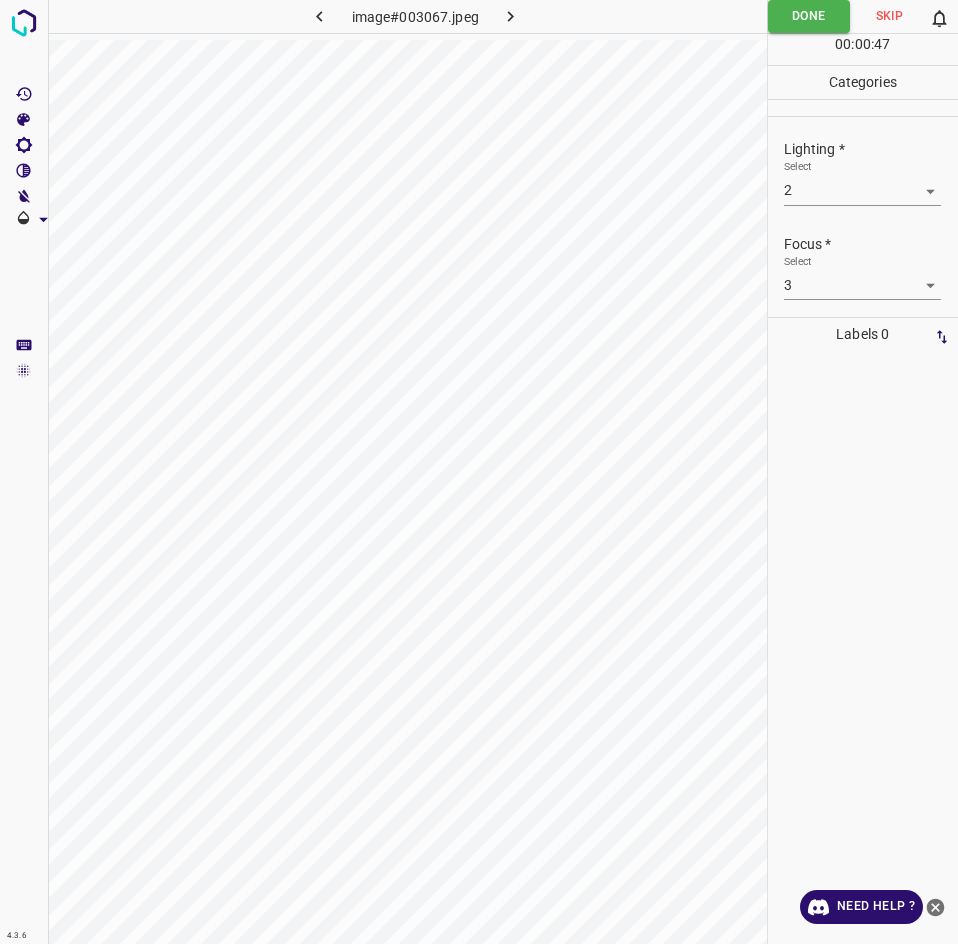 click 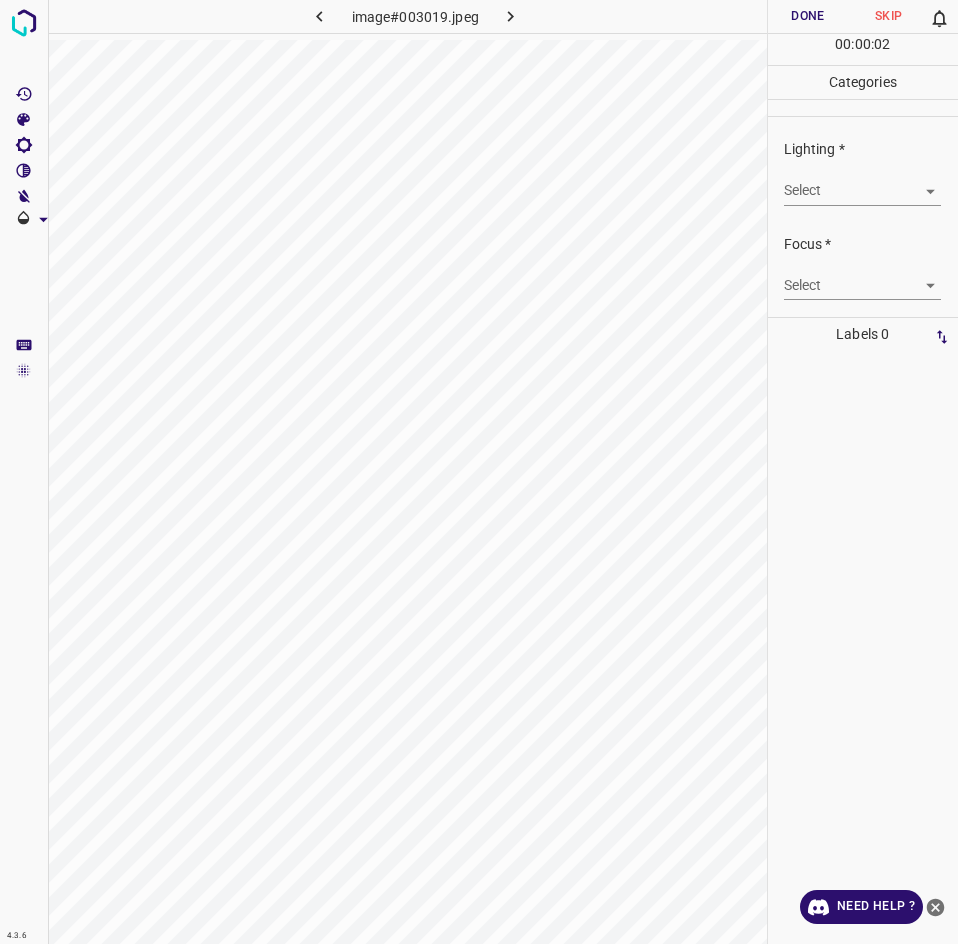 click on "4.3.6  image#003019.jpeg Done Skip 0 00   : 00   : 02   Categories Lighting *  Select ​ Focus *  Select ​ Overall *  Select ​ Labels   0 Categories 1 Lighting 2 Focus 3 Overall Tools Space Change between modes (Draw & Edit) I Auto labeling R Restore zoom M Zoom in N Zoom out Delete Delete selecte label Filters Z Restore filters X Saturation filter C Brightness filter V Contrast filter B Gray scale filter General O Download Need Help ? - Text - Hide - Delete" at bounding box center (479, 472) 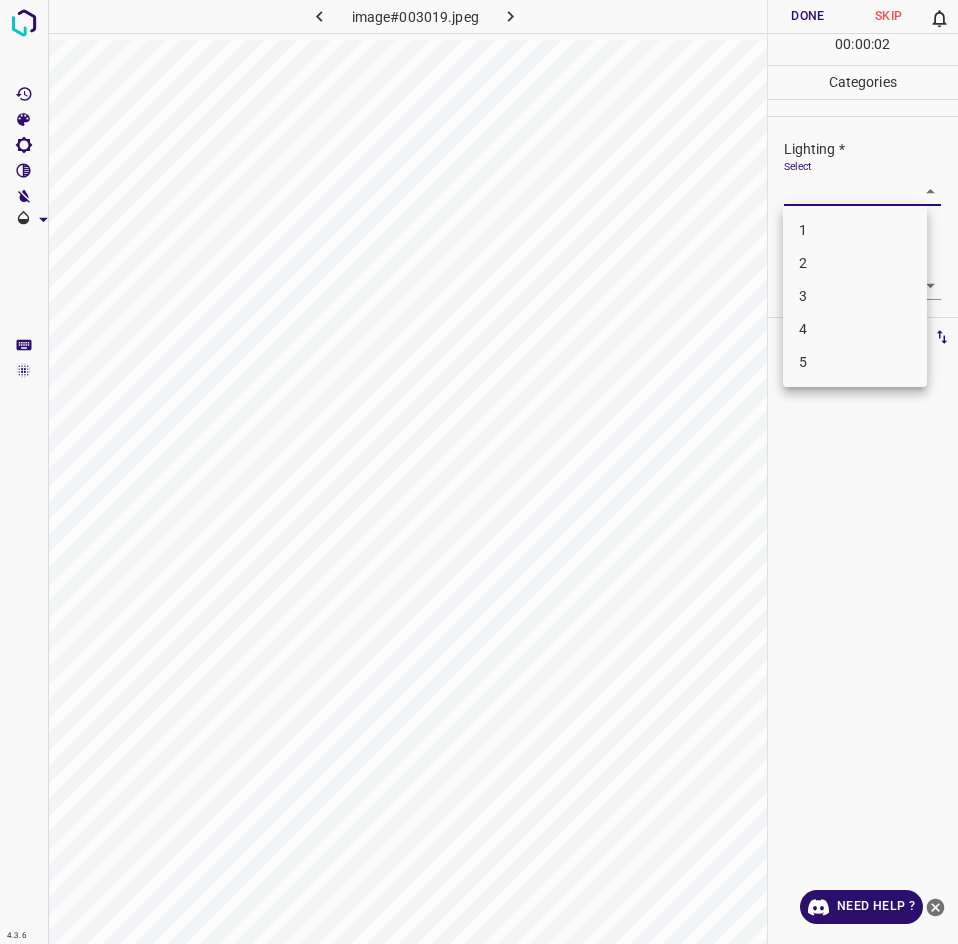 click on "3" at bounding box center [855, 296] 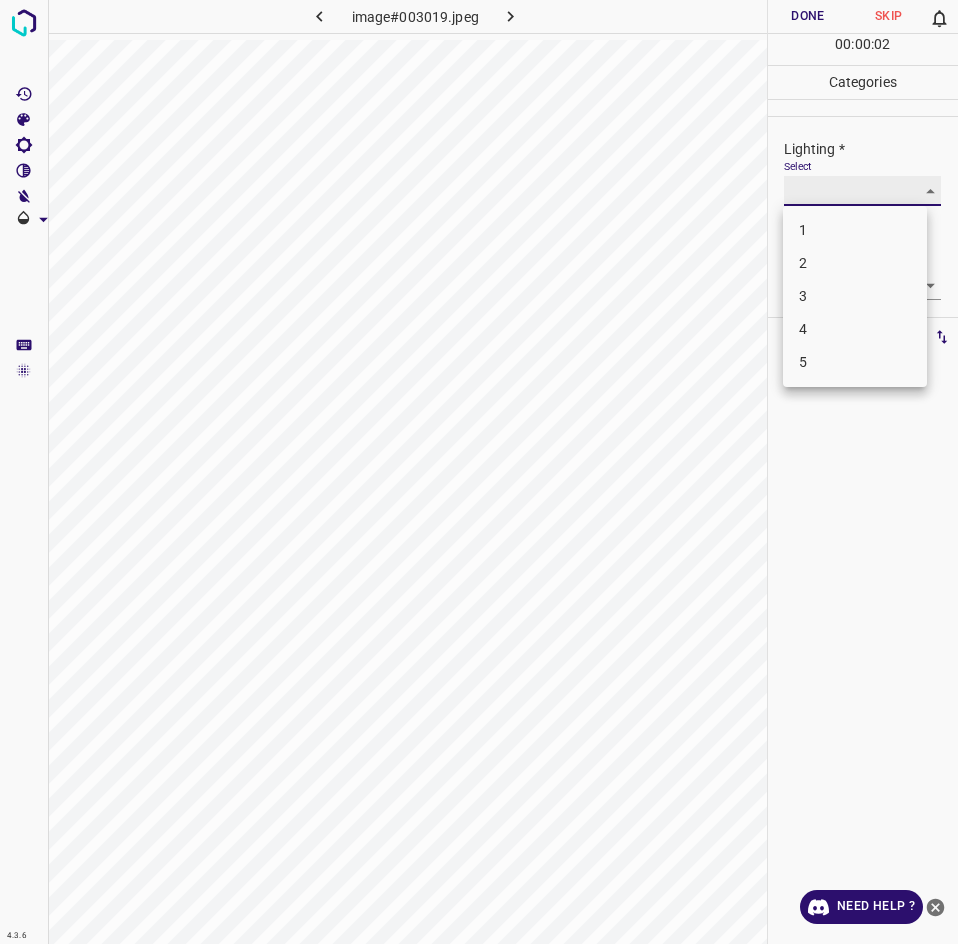 type on "3" 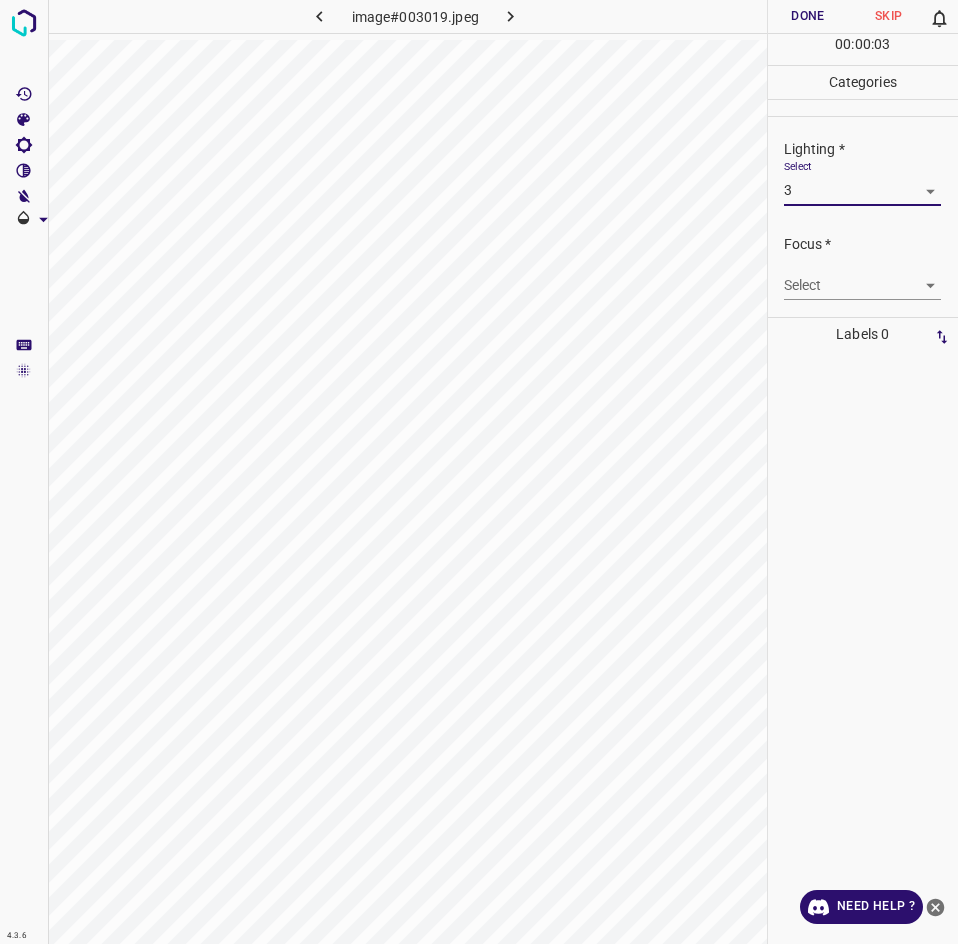 click on "4.3.6  image#003019.jpeg Done Skip 0 00   : 00   : 03   Categories Lighting *  Select 3 3 Focus *  Select ​ Overall *  Select ​ Labels   0 Categories 1 Lighting 2 Focus 3 Overall Tools Space Change between modes (Draw & Edit) I Auto labeling R Restore zoom M Zoom in N Zoom out Delete Delete selecte label Filters Z Restore filters X Saturation filter C Brightness filter V Contrast filter B Gray scale filter General O Download Need Help ? - Text - Hide - Delete 1 2 3 4 5" at bounding box center [479, 472] 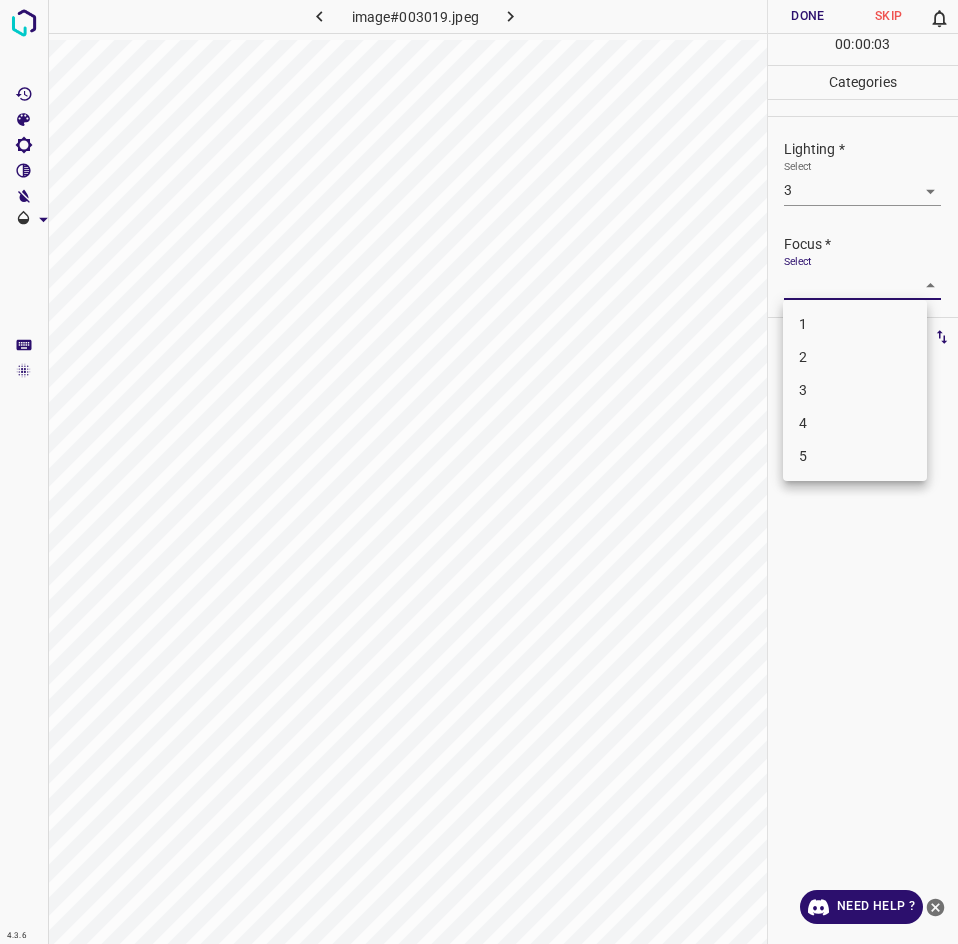 click on "3" at bounding box center [855, 390] 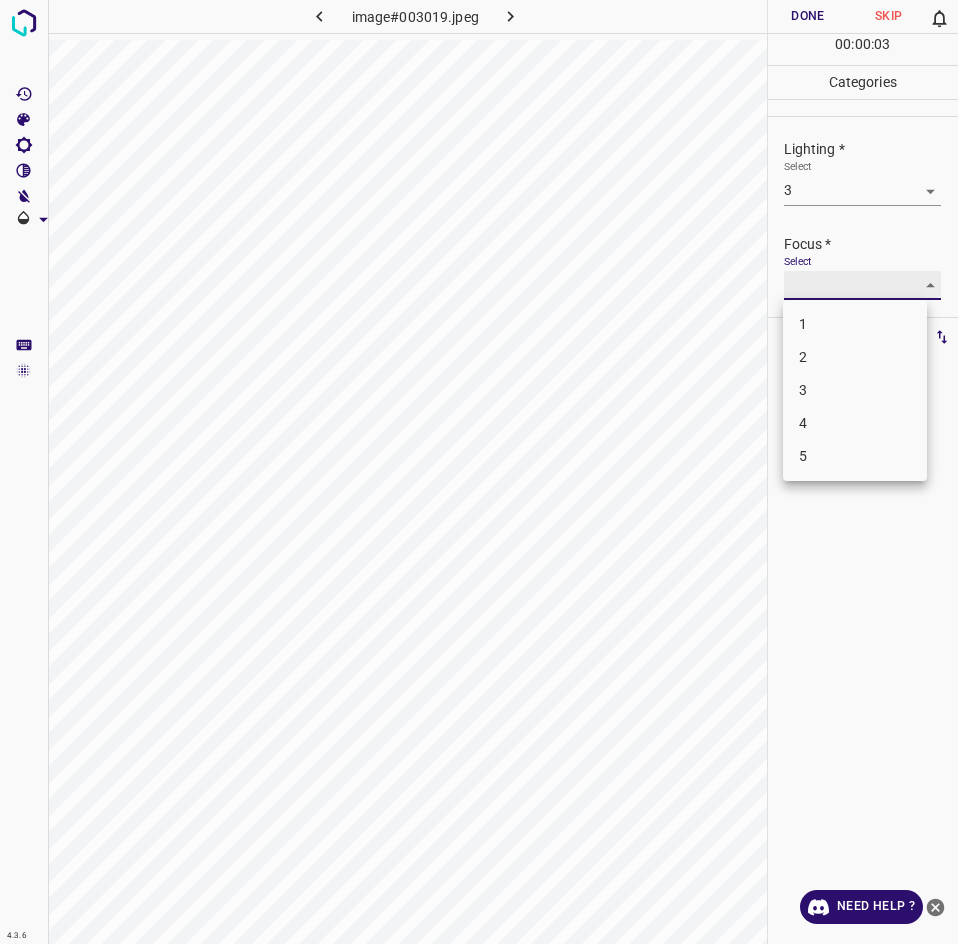 type on "3" 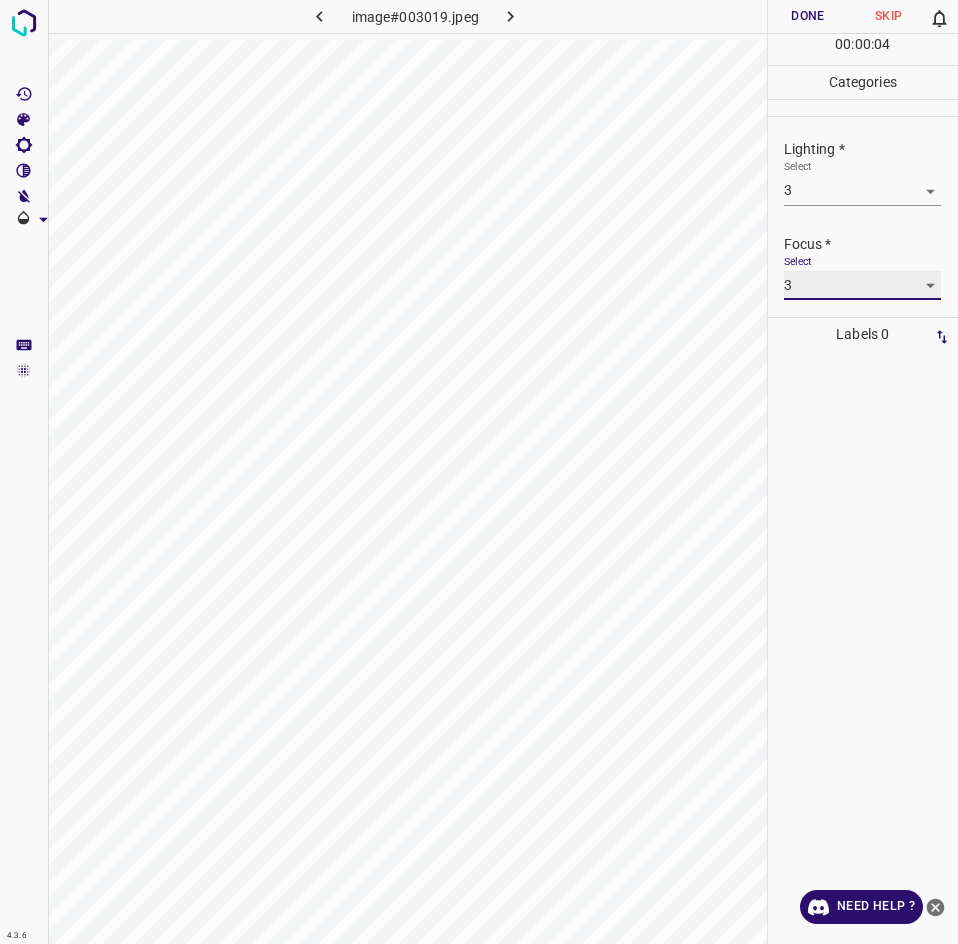 scroll, scrollTop: 98, scrollLeft: 0, axis: vertical 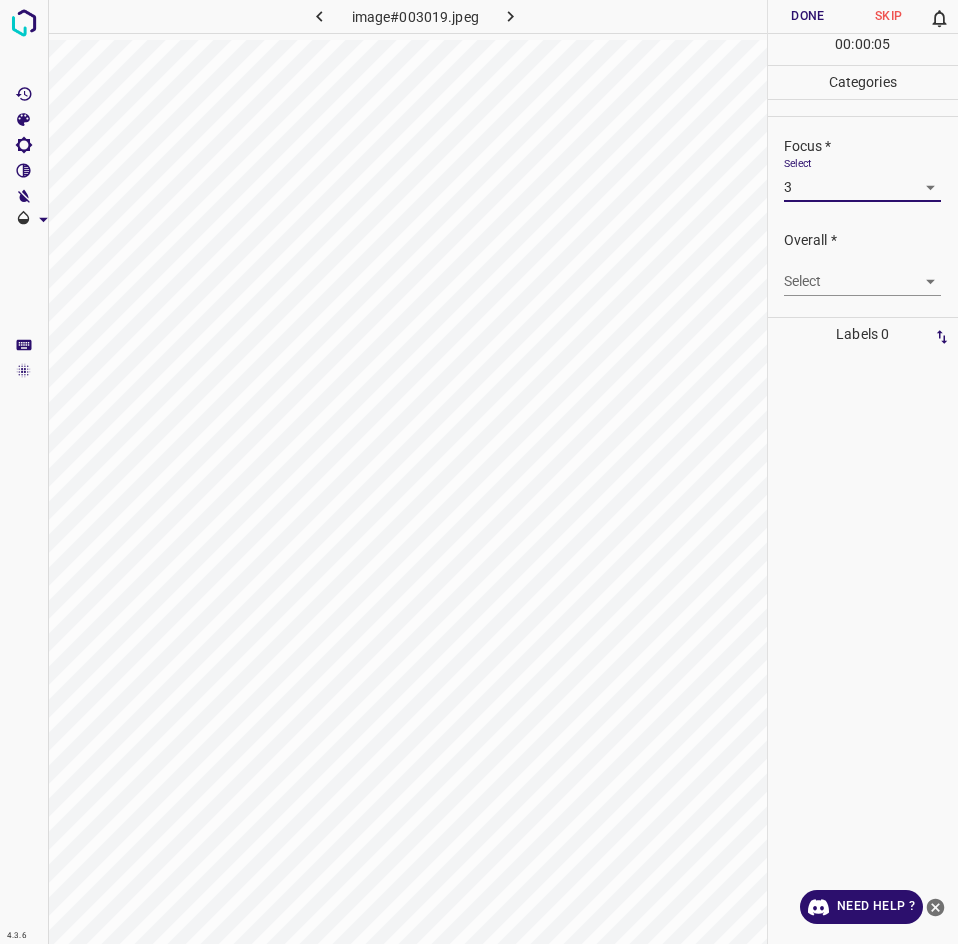 click on "4.3.6  image#003019.jpeg Done Skip 0 00   : 00   : 05   Categories Lighting *  Select 3 3 Focus *  Select 3 3 Overall *  Select ​ Labels   0 Categories 1 Lighting 2 Focus 3 Overall Tools Space Change between modes (Draw & Edit) I Auto labeling R Restore zoom M Zoom in N Zoom out Delete Delete selecte label Filters Z Restore filters X Saturation filter C Brightness filter V Contrast filter B Gray scale filter General O Download Need Help ? - Text - Hide - Delete" at bounding box center [479, 472] 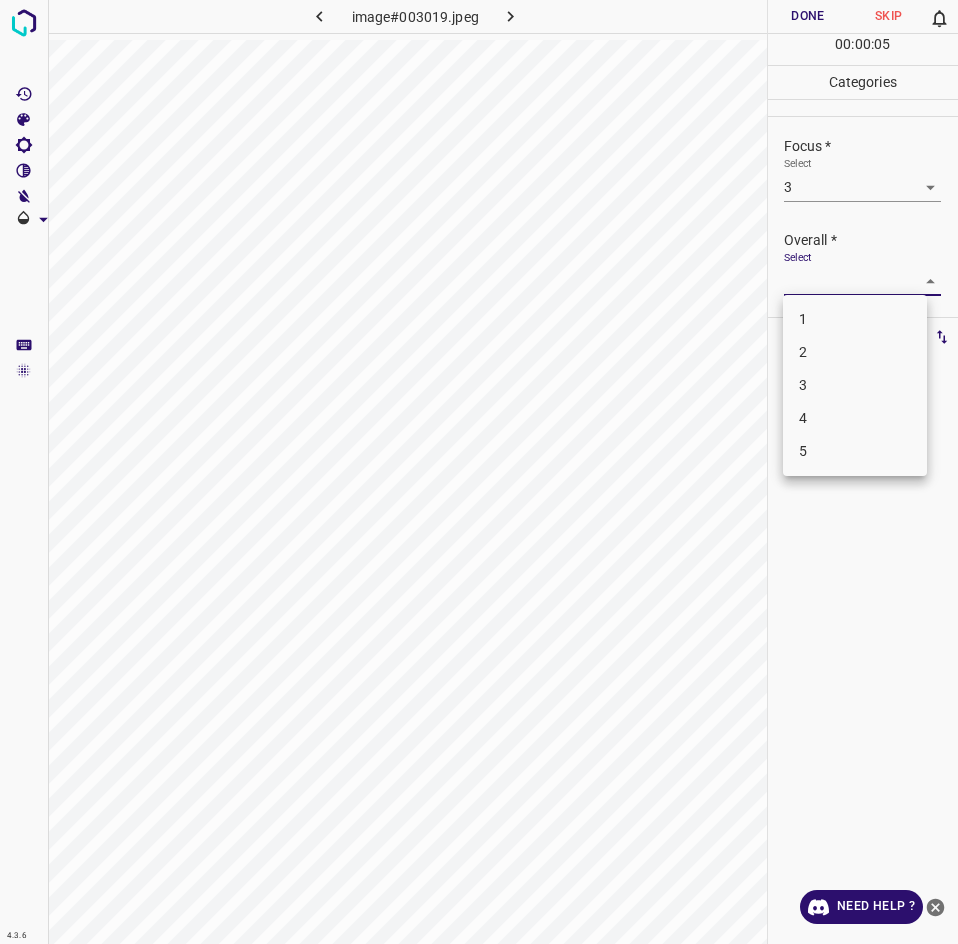click on "3" at bounding box center [855, 385] 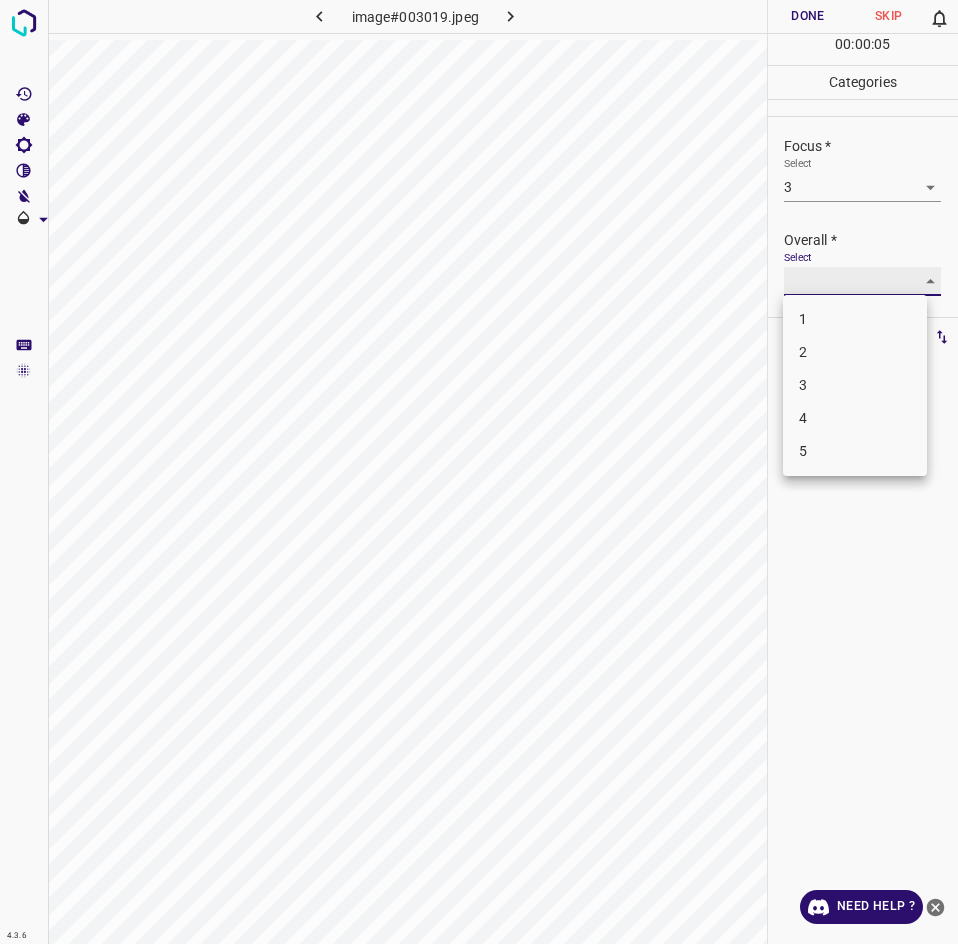 type on "3" 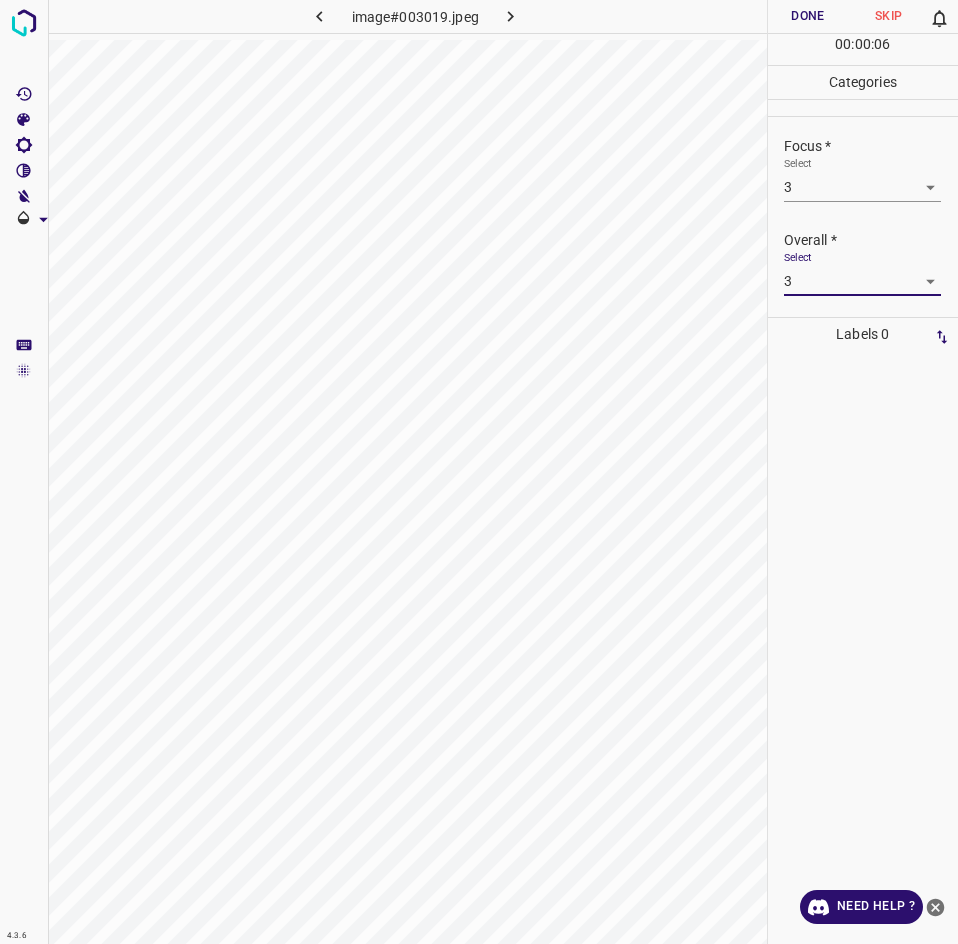 click on "Done" at bounding box center (808, 16) 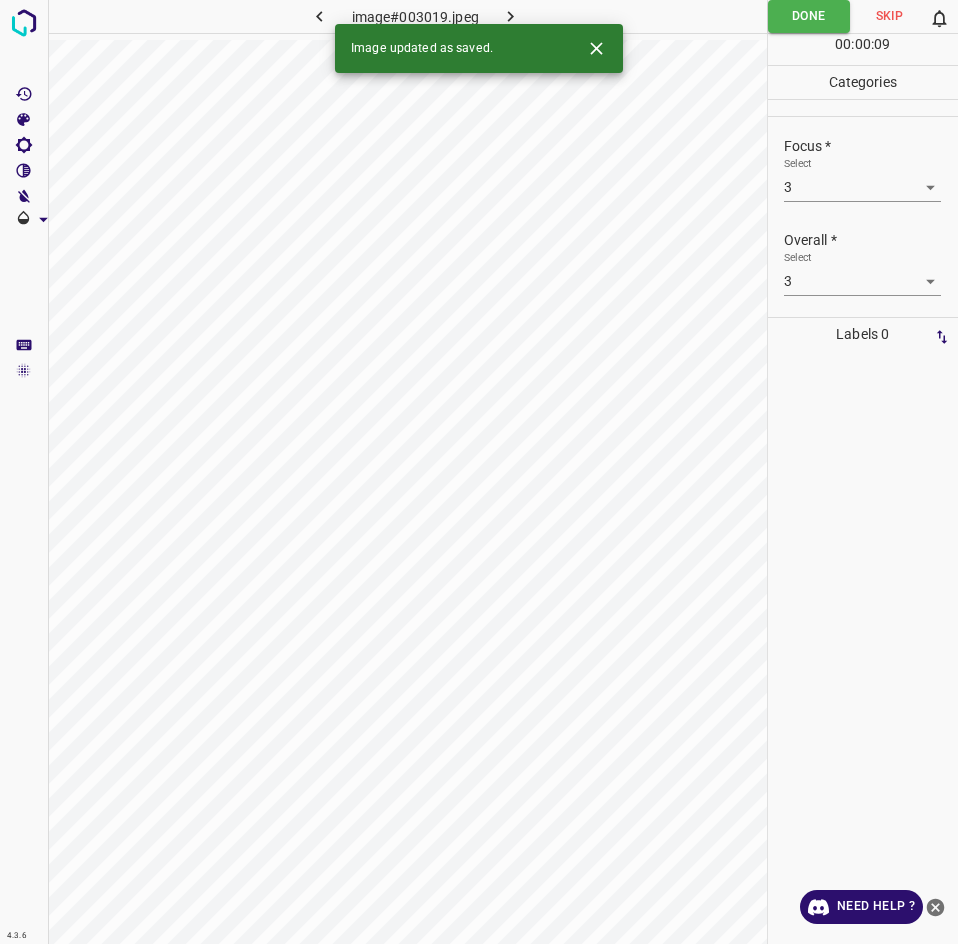 click 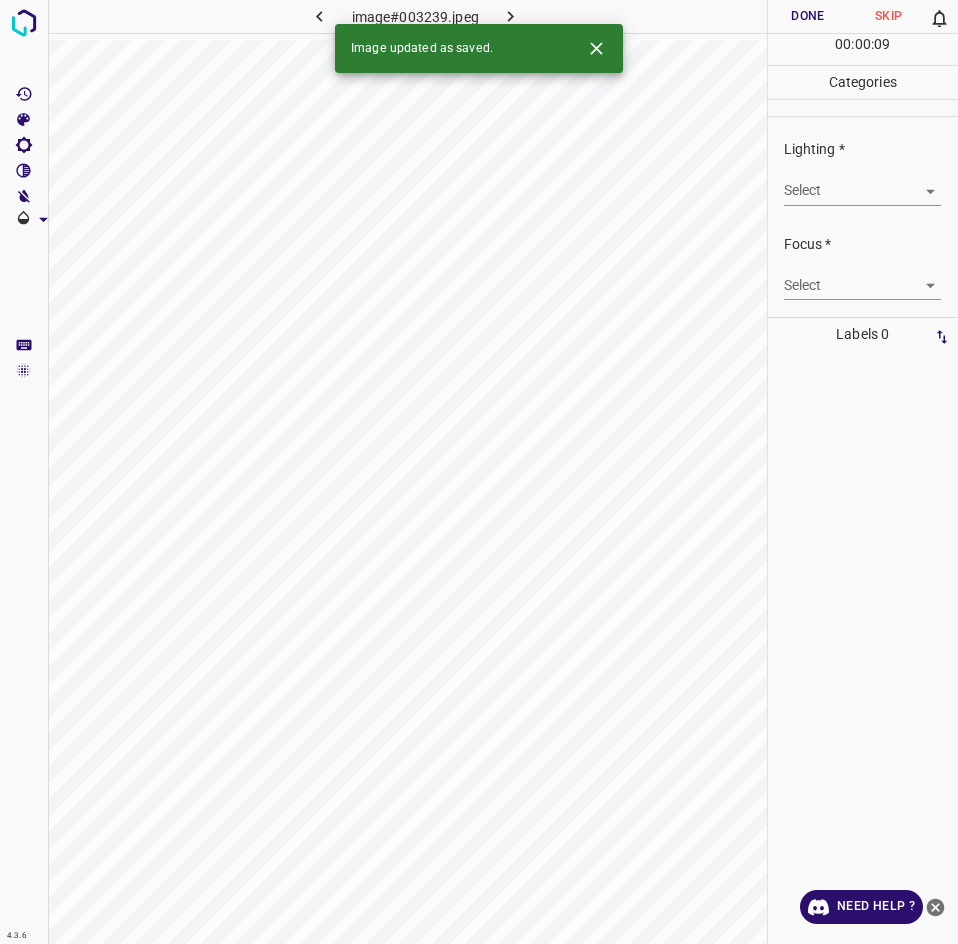 click on "4.3.6  image#003239.jpeg Done Skip 0 00   : 00   : 09   Categories Lighting *  Select ​ Focus *  Select ​ Overall *  Select ​ Labels   0 Categories 1 Lighting 2 Focus 3 Overall Tools Space Change between modes (Draw & Edit) I Auto labeling R Restore zoom M Zoom in N Zoom out Delete Delete selecte label Filters Z Restore filters X Saturation filter C Brightness filter V Contrast filter B Gray scale filter General O Download Image updated as saved. Need Help ? - Text - Hide - Delete" at bounding box center (479, 472) 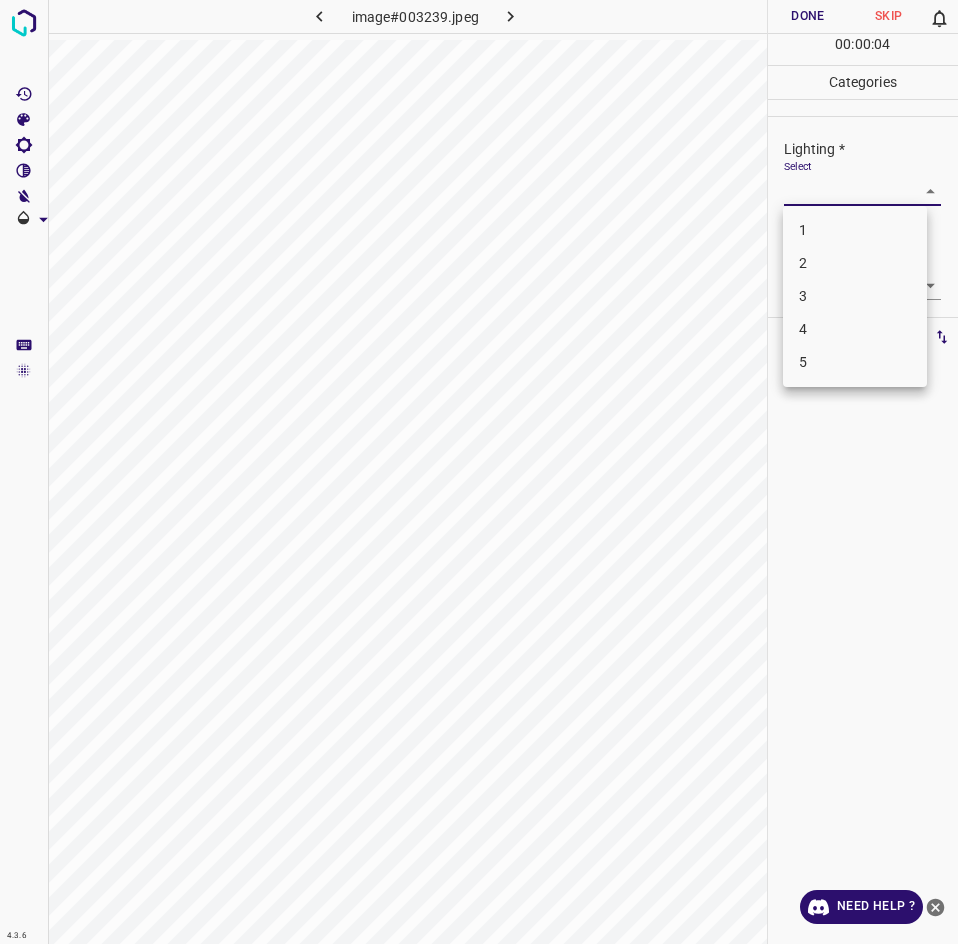 click on "3" at bounding box center [855, 296] 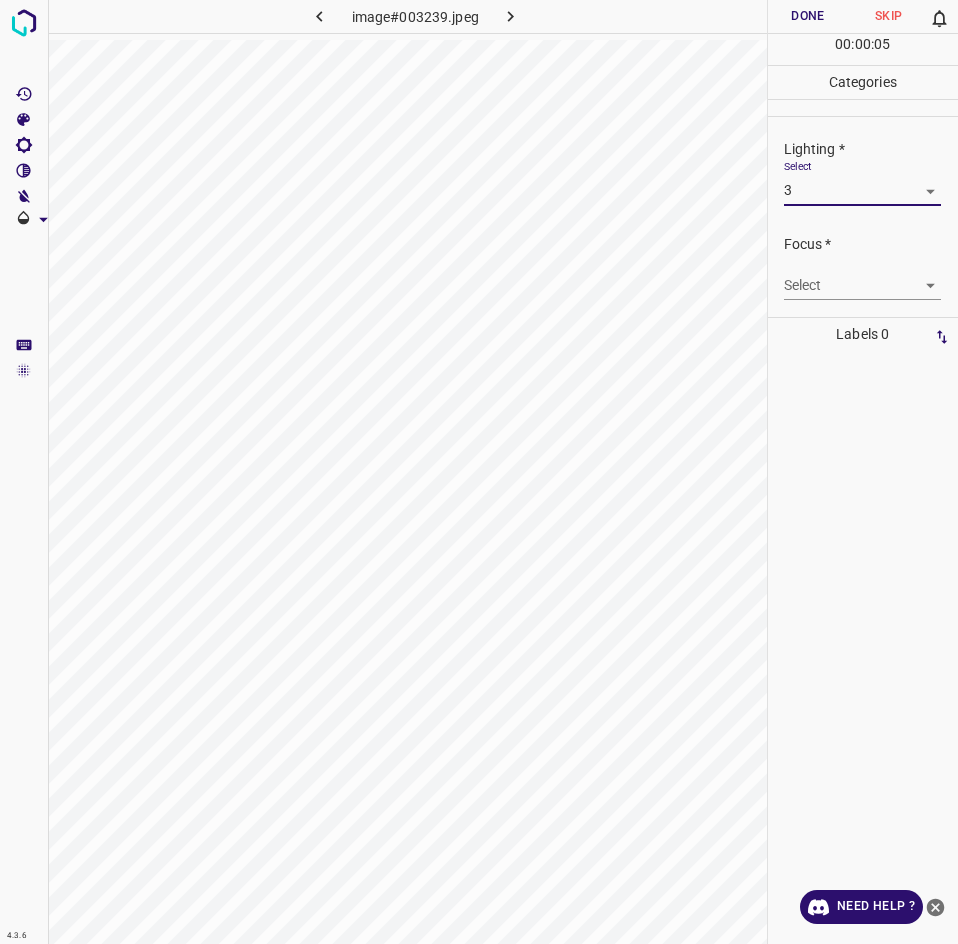 click on "4.3.6  image#003239.jpeg Done Skip 0 00   : 00   : 05   Categories Lighting *  Select 3 3 Focus *  Select ​ Overall *  Select ​ Labels   0 Categories 1 Lighting 2 Focus 3 Overall Tools Space Change between modes (Draw & Edit) I Auto labeling R Restore zoom M Zoom in N Zoom out Delete Delete selecte label Filters Z Restore filters X Saturation filter C Brightness filter V Contrast filter B Gray scale filter General O Download Need Help ? - Text - Hide - Delete" at bounding box center [479, 472] 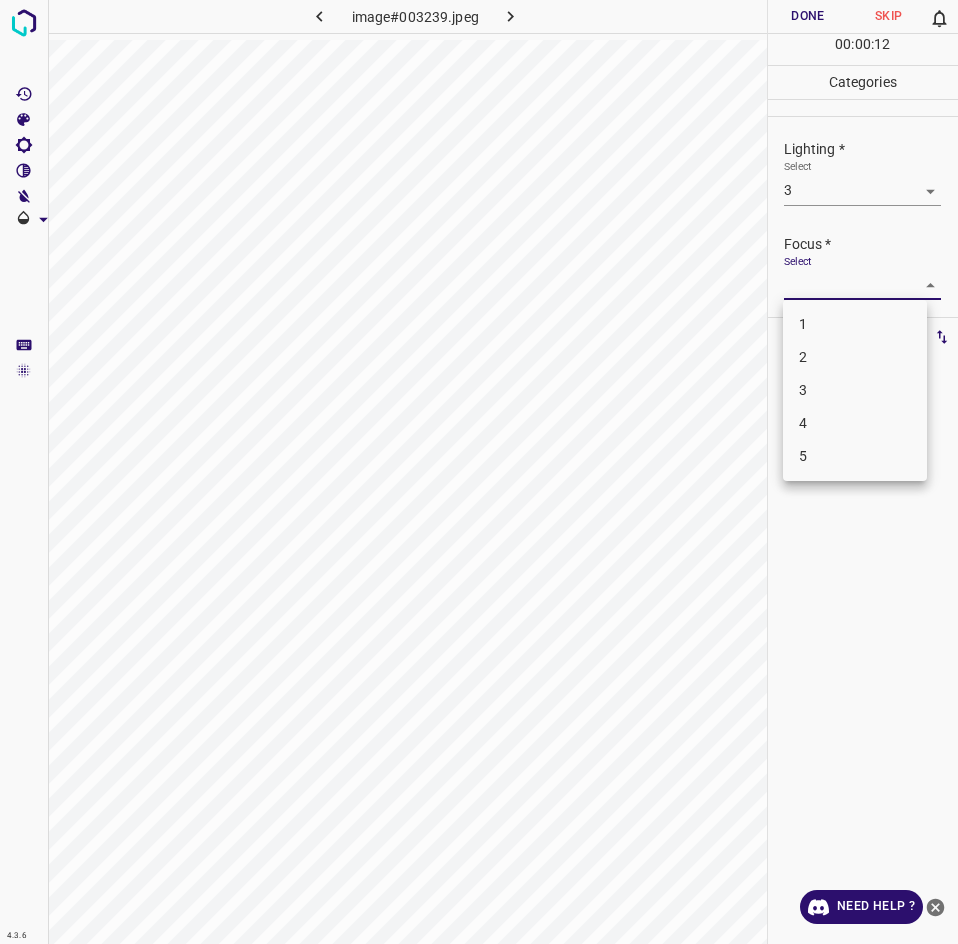 click at bounding box center [479, 472] 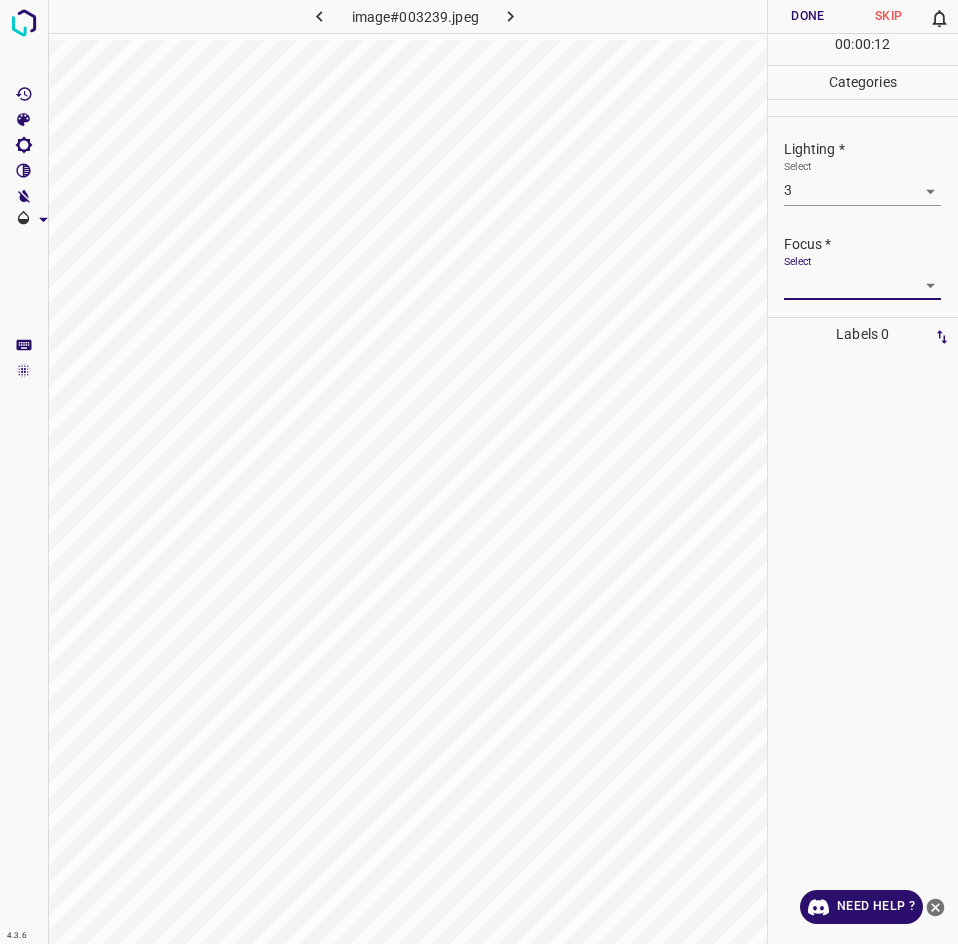 click on "4.3.6  image#003239.jpeg Done Skip 0 00   : 00   : 12   Categories Lighting *  Select 3 3 Focus *  Select ​ Overall *  Select ​ Labels   0 Categories 1 Lighting 2 Focus 3 Overall Tools Space Change between modes (Draw & Edit) I Auto labeling R Restore zoom M Zoom in N Zoom out Delete Delete selecte label Filters Z Restore filters X Saturation filter C Brightness filter V Contrast filter B Gray scale filter General O Download Need Help ? - Text - Hide - Delete" at bounding box center (479, 472) 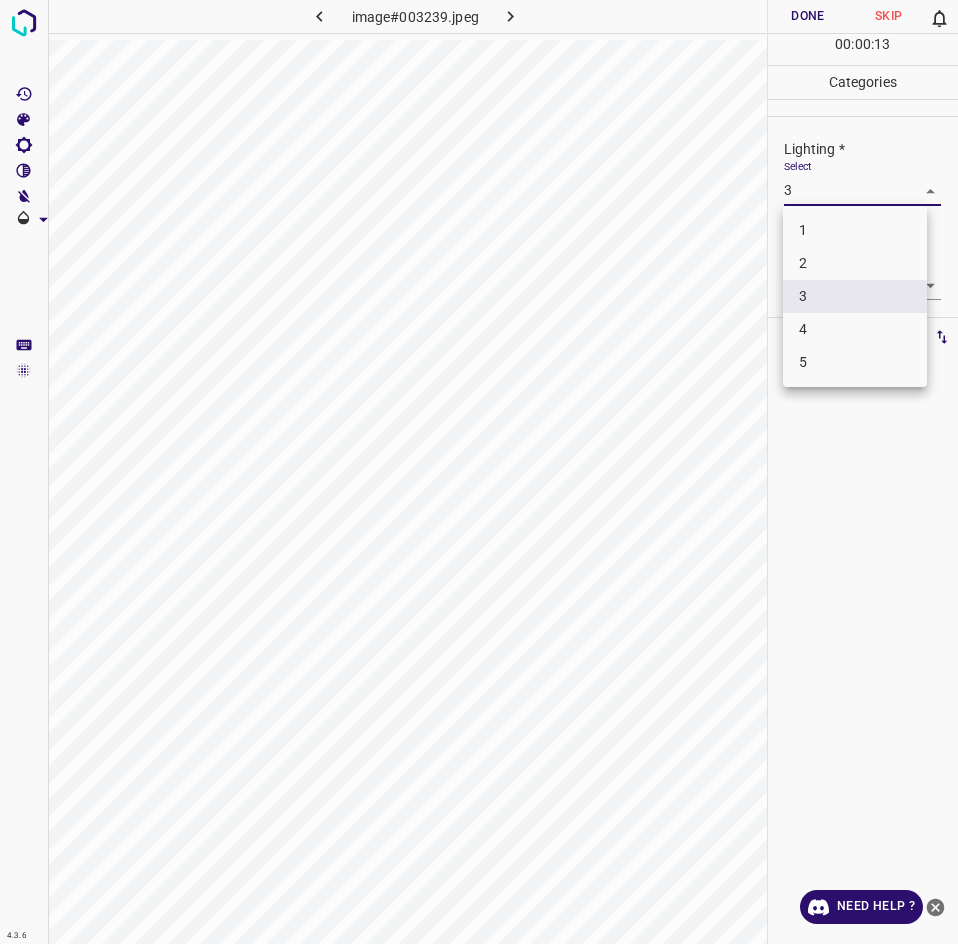 click on "2" at bounding box center (855, 263) 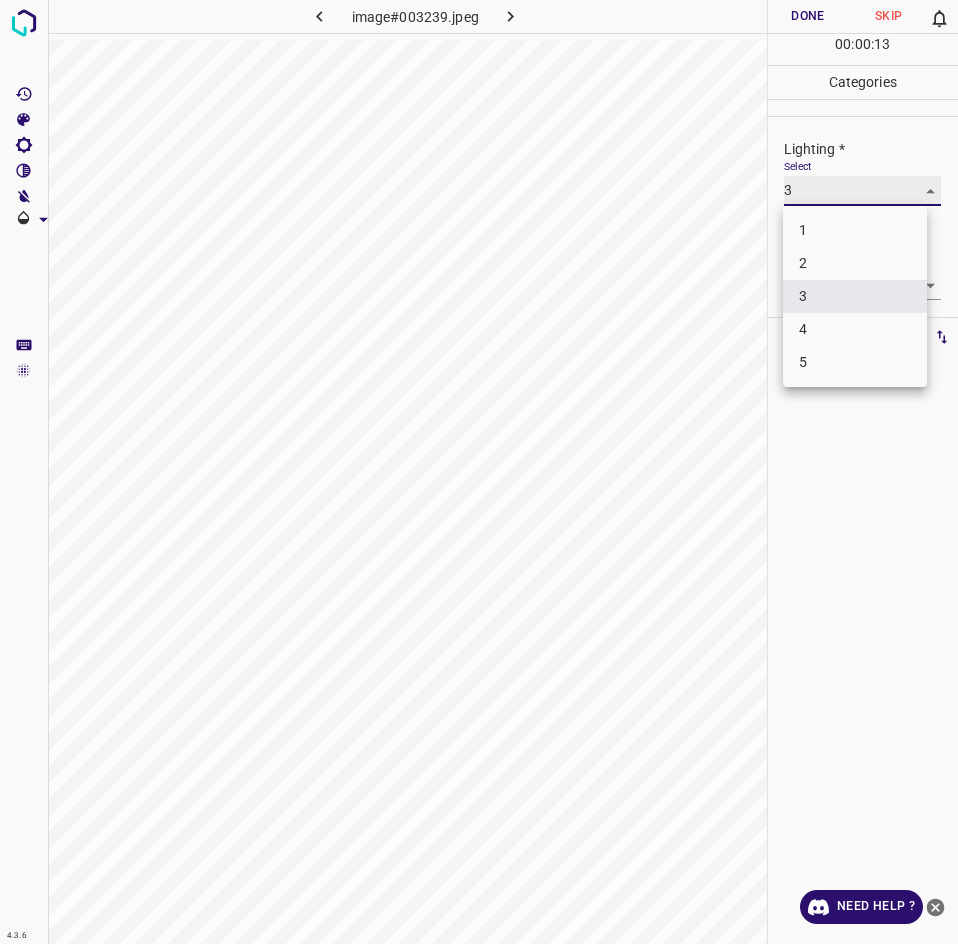 type on "2" 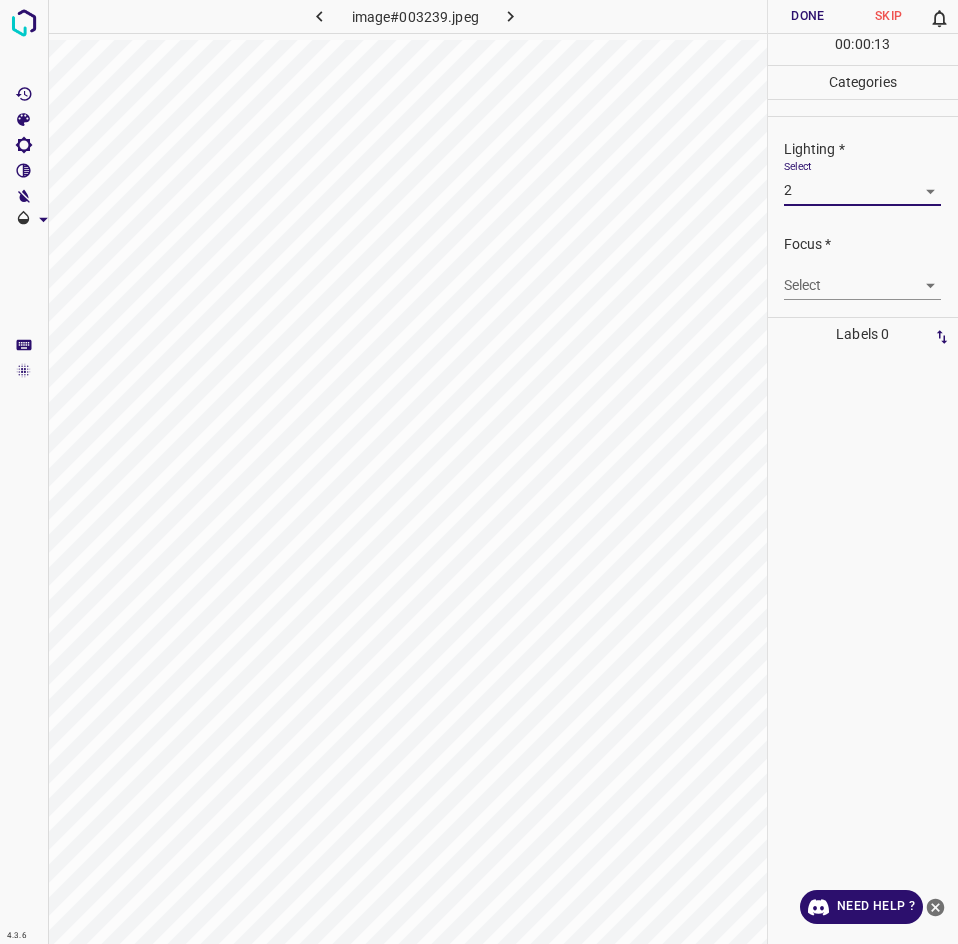 click on "4.3.6  image#003239.jpeg Done Skip 0 00   : 00   : 13   Categories Lighting *  Select 2 2 Focus *  Select ​ Overall *  Select ​ Labels   0 Categories 1 Lighting 2 Focus 3 Overall Tools Space Change between modes (Draw & Edit) I Auto labeling R Restore zoom M Zoom in N Zoom out Delete Delete selecte label Filters Z Restore filters X Saturation filter C Brightness filter V Contrast filter B Gray scale filter General O Download Need Help ? - Text - Hide - Delete" at bounding box center [479, 472] 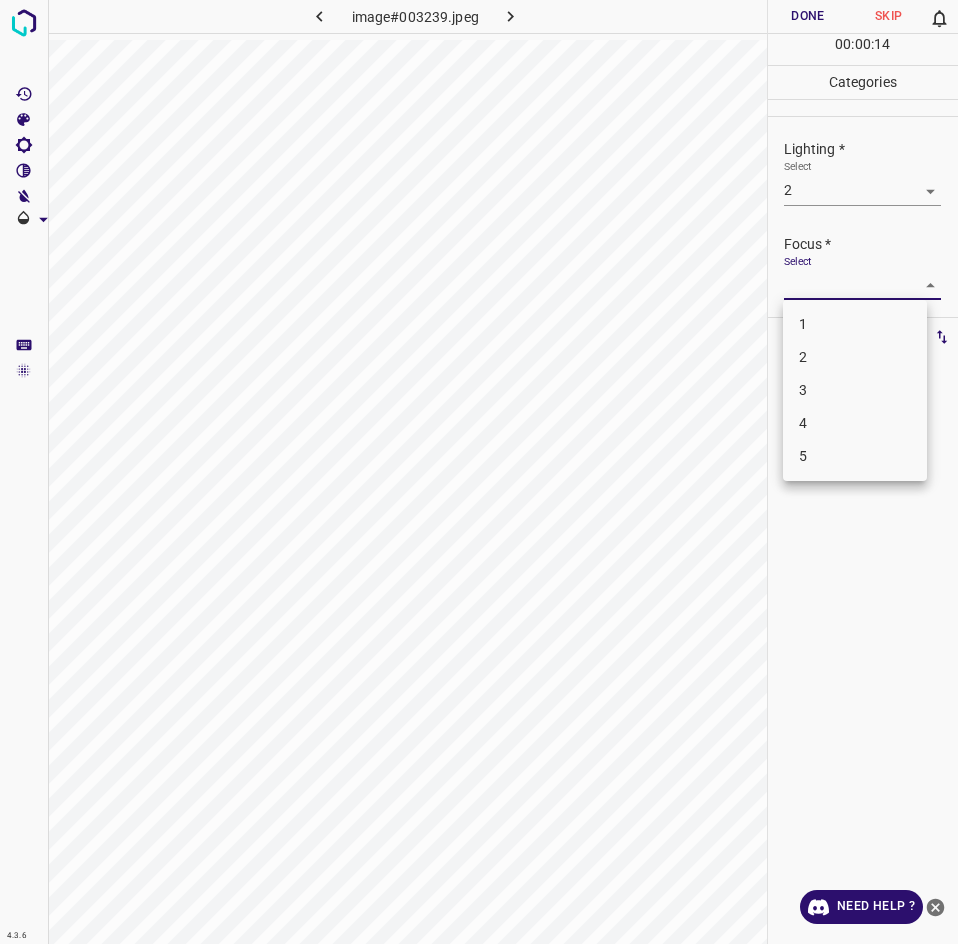 click on "3" at bounding box center [855, 390] 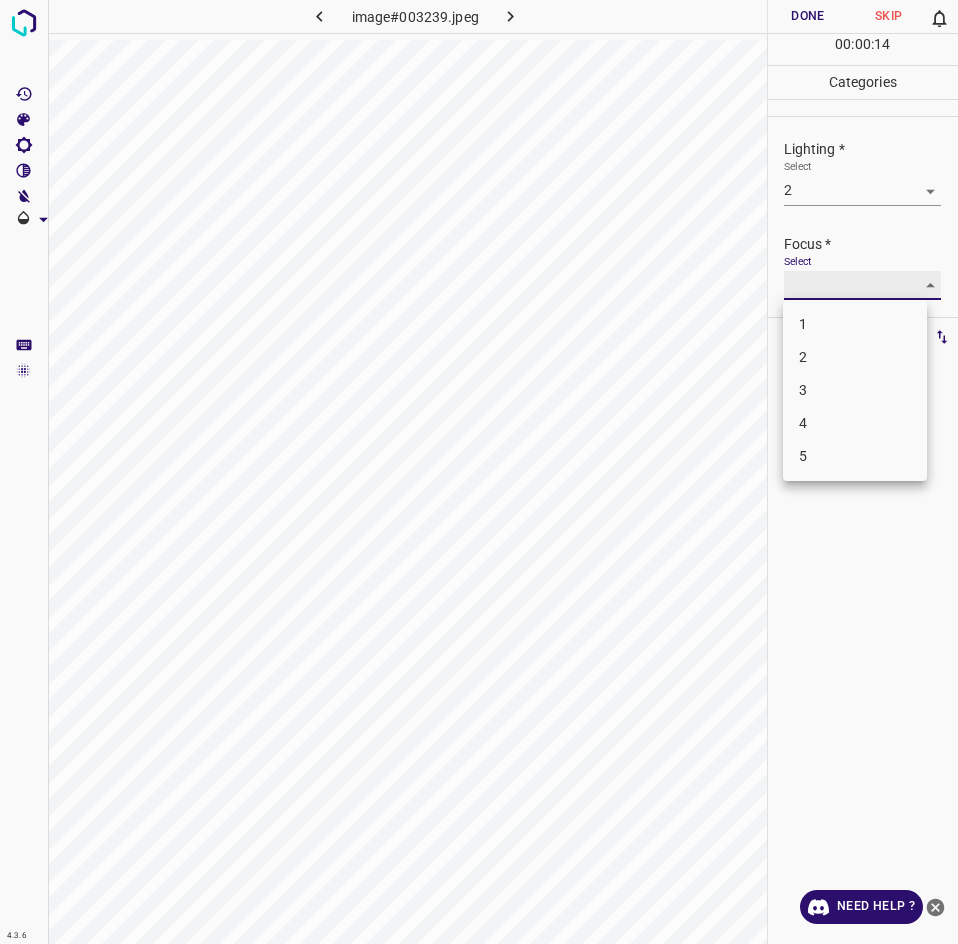 type on "3" 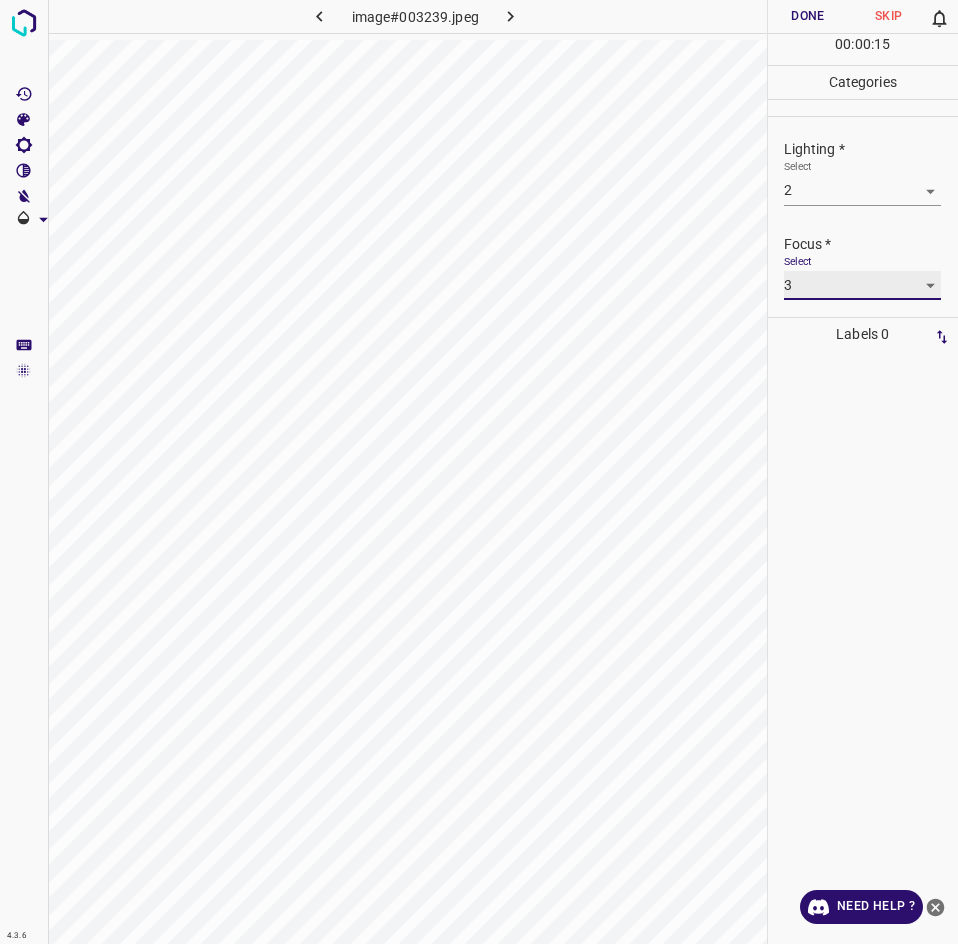 scroll, scrollTop: 98, scrollLeft: 0, axis: vertical 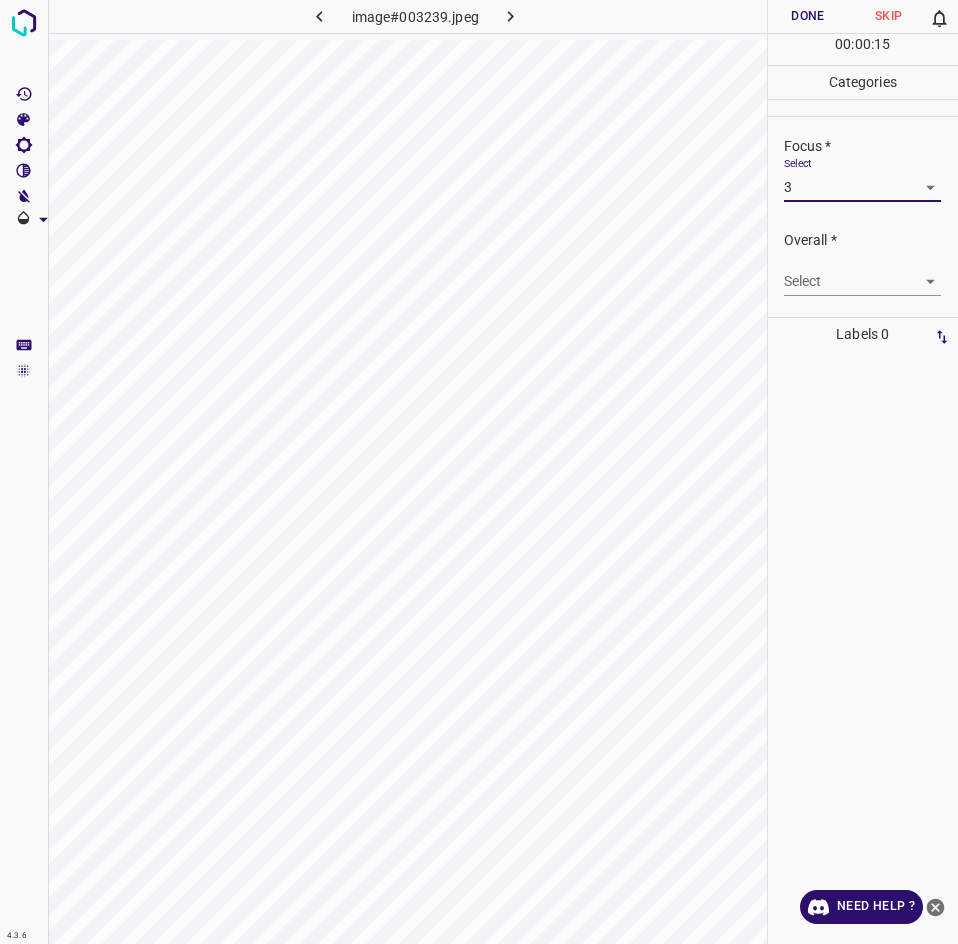 click on "4.3.6  image#003239.jpeg Done Skip 0 00   : 00   : 15   Categories Lighting *  Select 2 2 Focus *  Select 3 3 Overall *  Select ​ Labels   0 Categories 1 Lighting 2 Focus 3 Overall Tools Space Change between modes (Draw & Edit) I Auto labeling R Restore zoom M Zoom in N Zoom out Delete Delete selecte label Filters Z Restore filters X Saturation filter C Brightness filter V Contrast filter B Gray scale filter General O Download Need Help ? - Text - Hide - Delete" at bounding box center [479, 472] 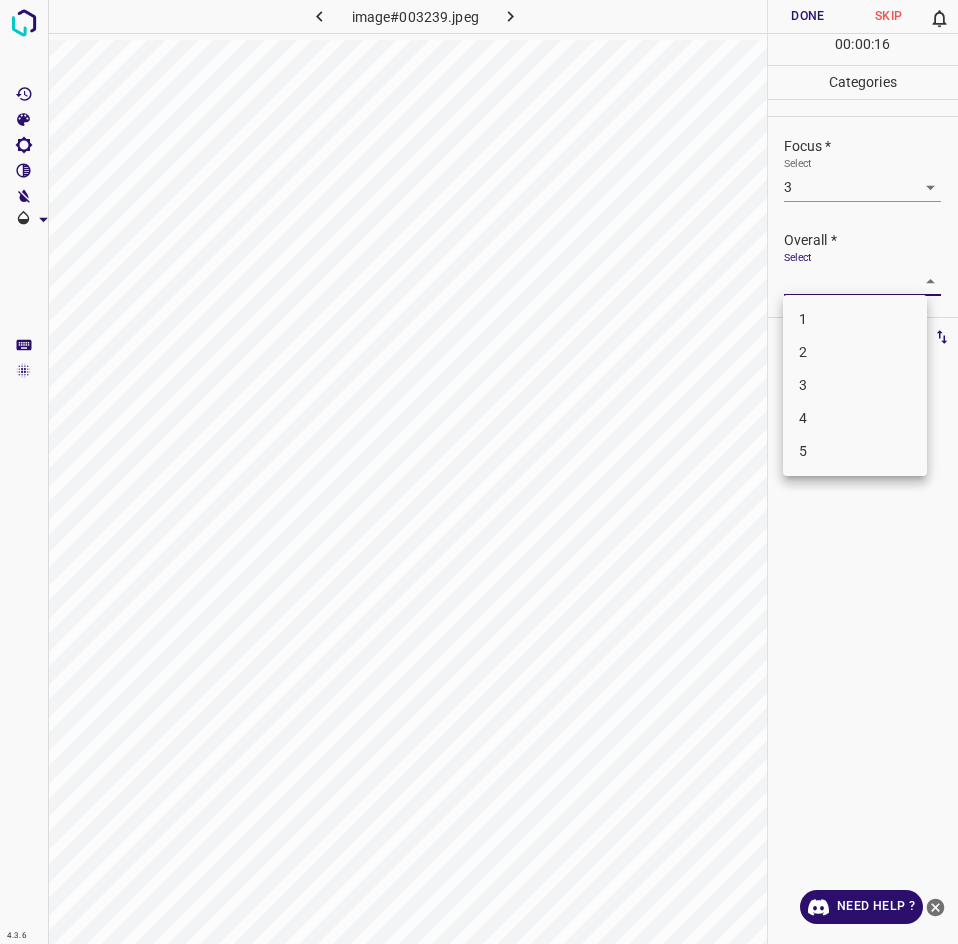 click on "3" at bounding box center (855, 385) 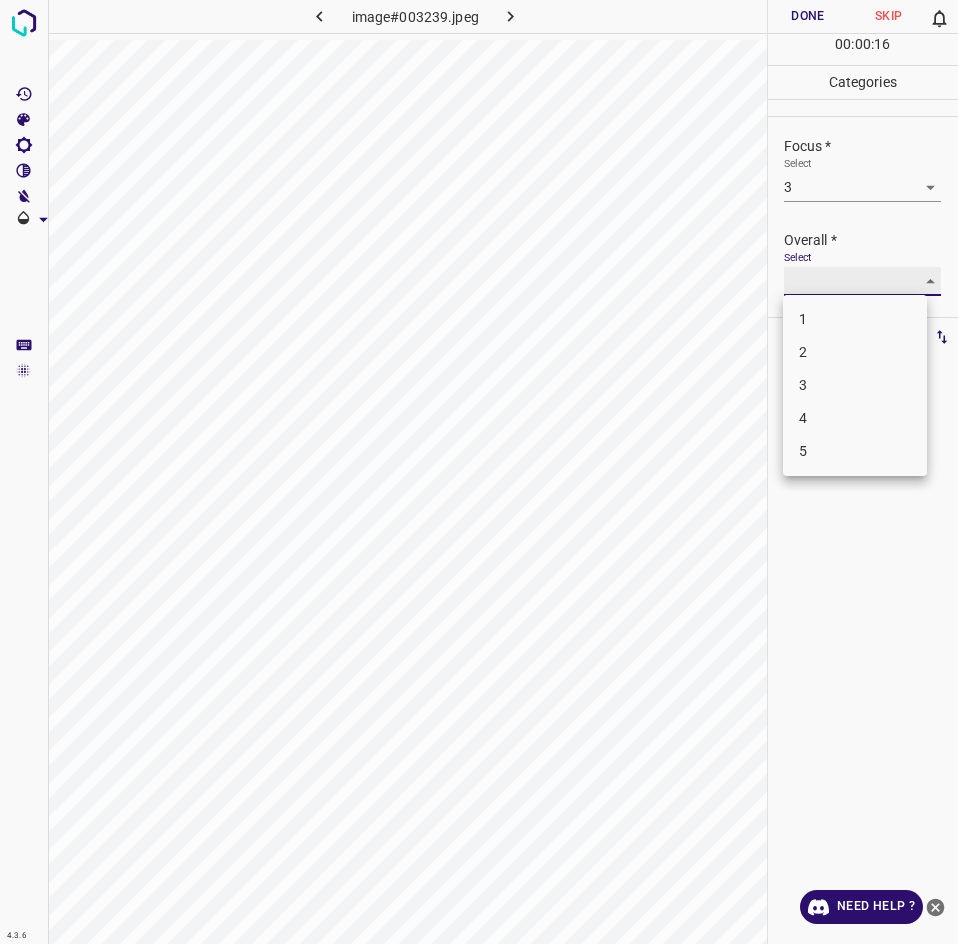 type on "3" 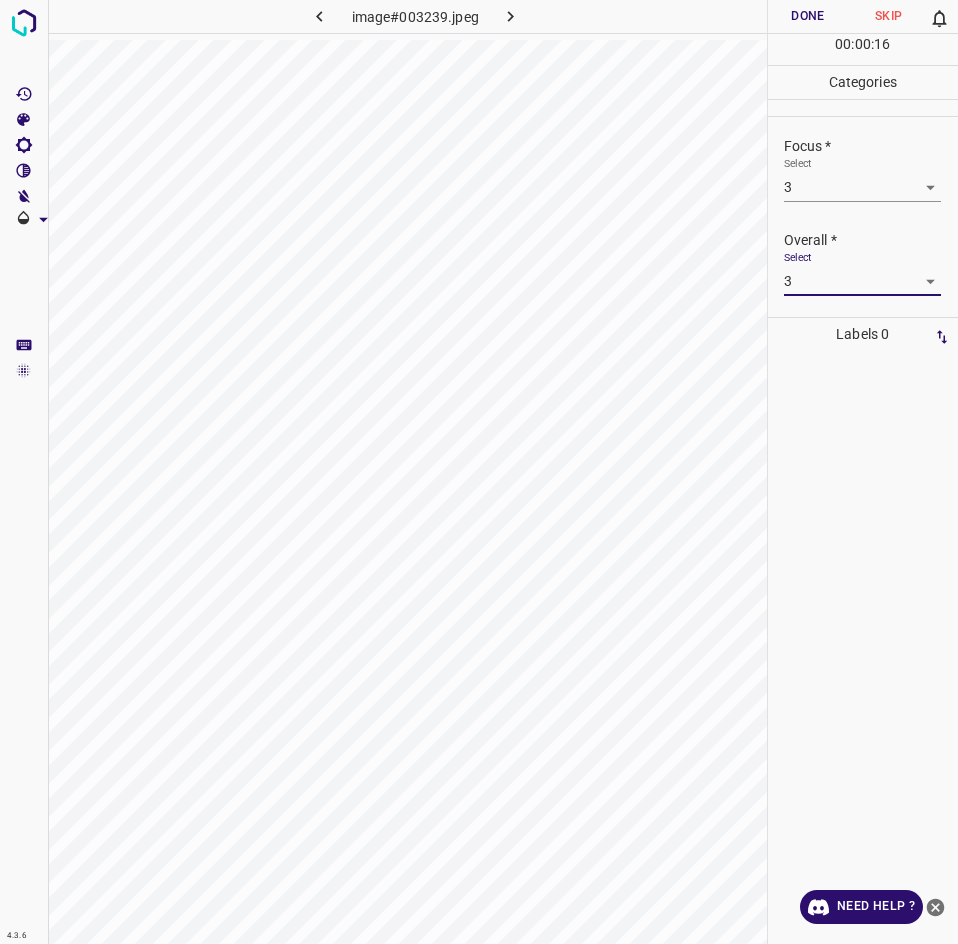 click on "Done" at bounding box center [808, 16] 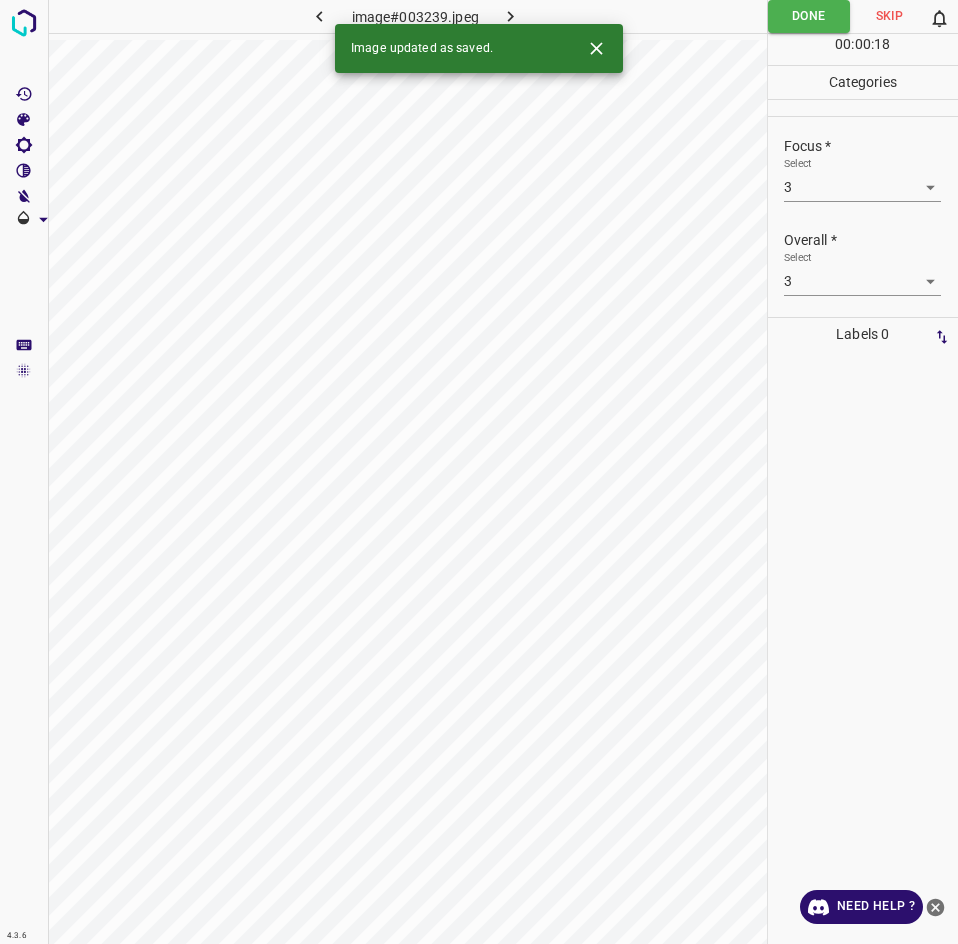 click 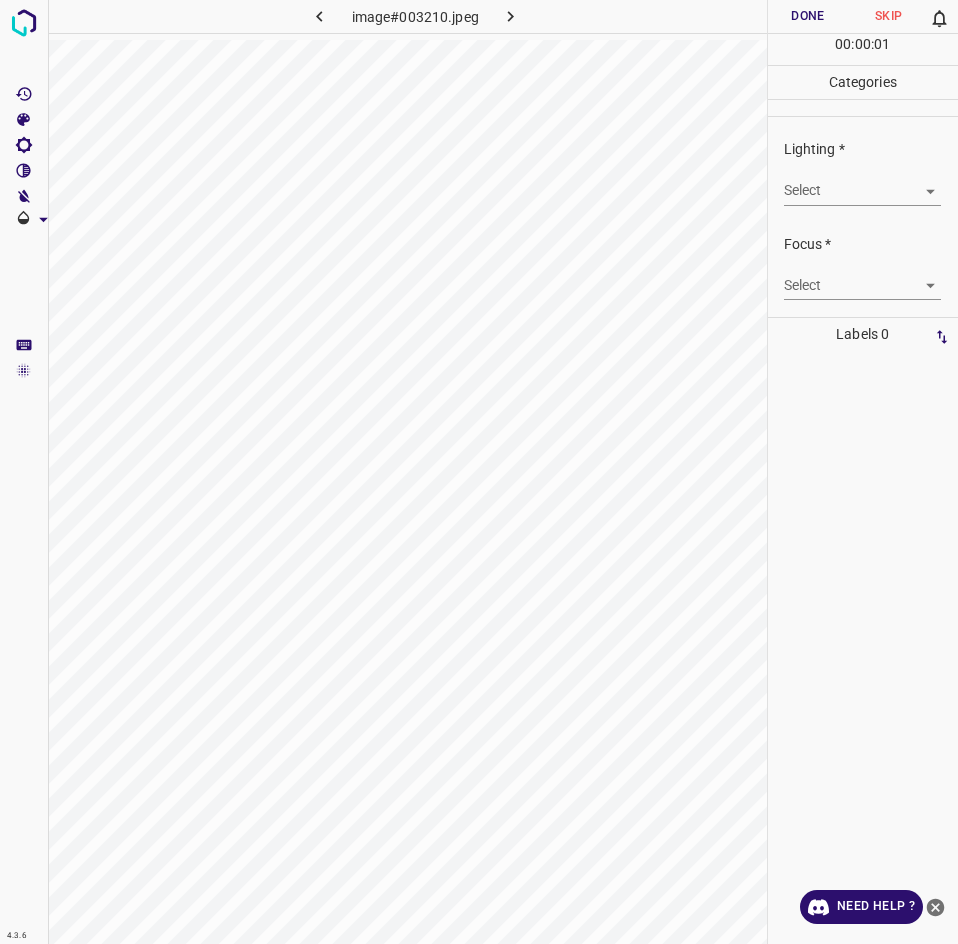 click on "4.3.6  image#003210.jpeg Done Skip 0 00   : 00   : 01   Categories Lighting *  Select ​ Focus *  Select ​ Overall *  Select ​ Labels   0 Categories 1 Lighting 2 Focus 3 Overall Tools Space Change between modes (Draw & Edit) I Auto labeling R Restore zoom M Zoom in N Zoom out Delete Delete selecte label Filters Z Restore filters X Saturation filter C Brightness filter V Contrast filter B Gray scale filter General O Download Need Help ? - Text - Hide - Delete" at bounding box center (479, 472) 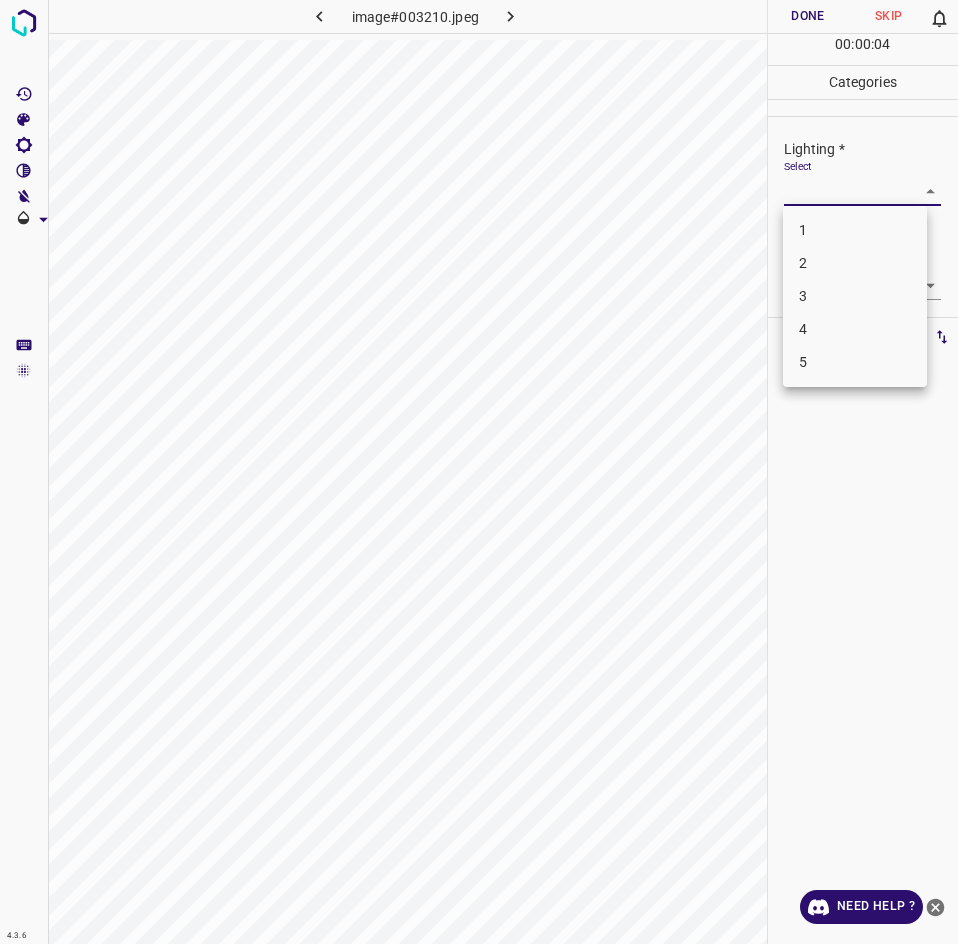 click on "2" at bounding box center [855, 263] 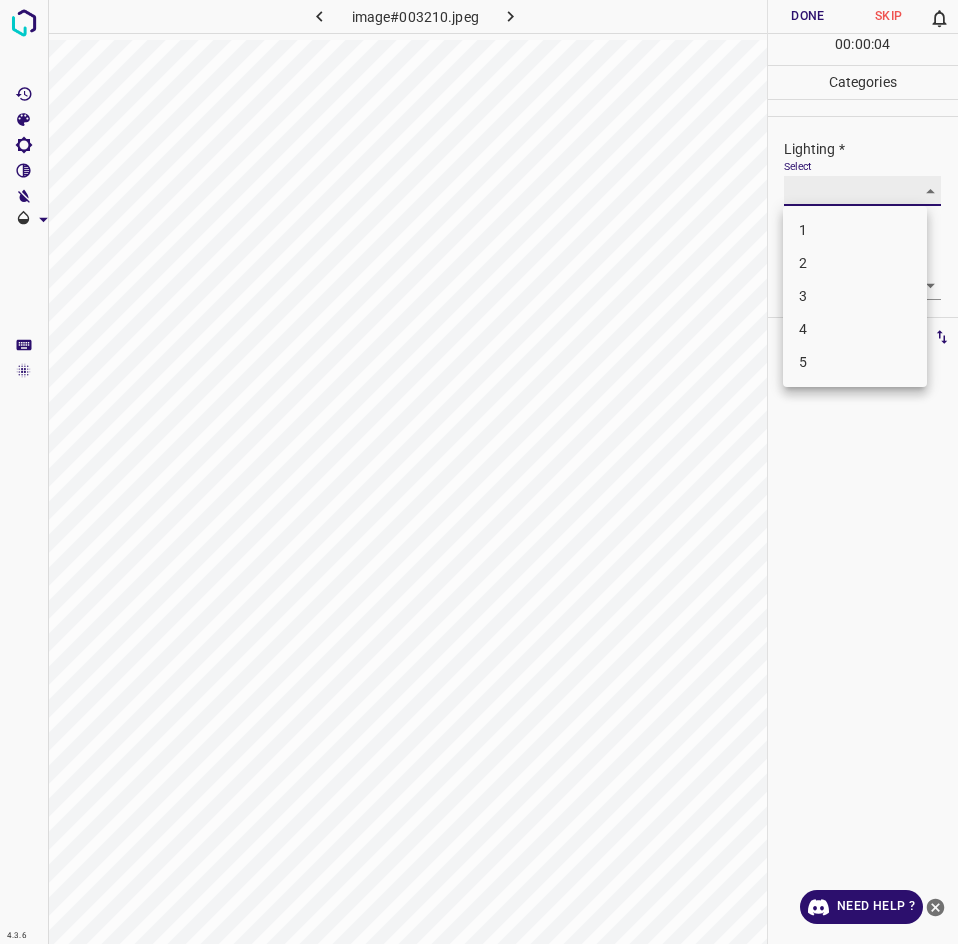 type on "2" 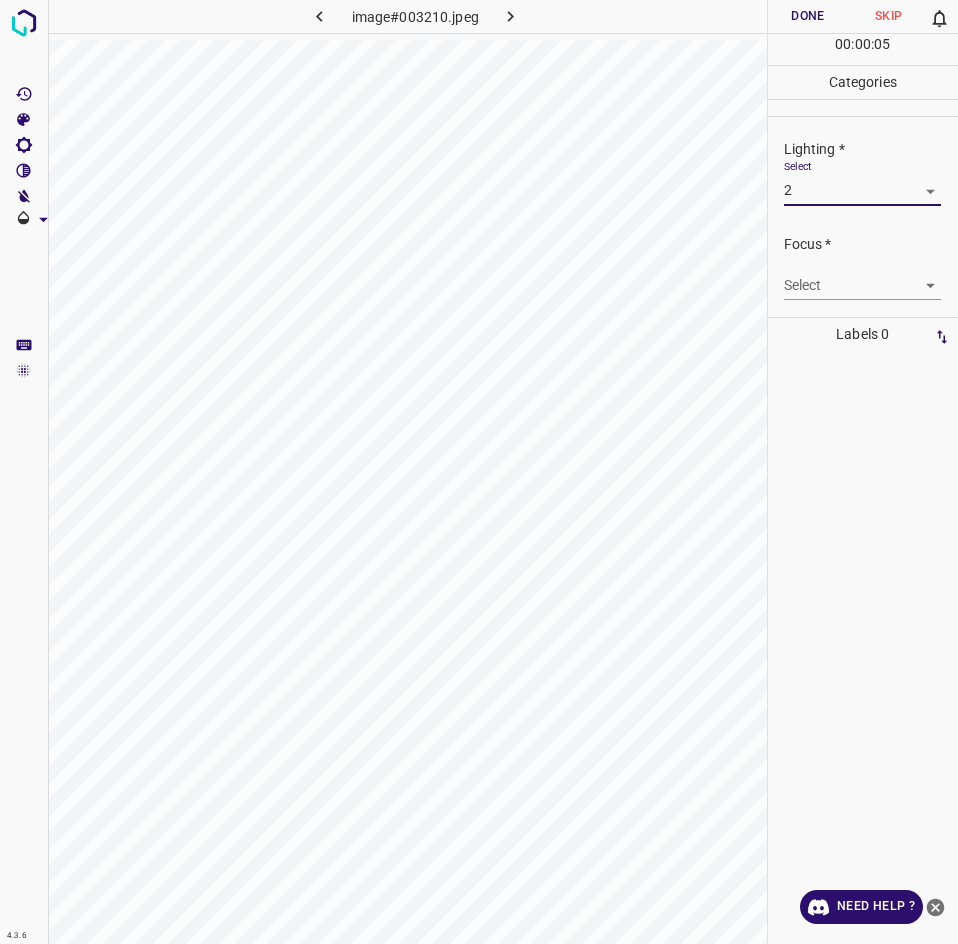click on "4.3.6  image#003210.jpeg Done Skip 0 00   : 00   : 05   Categories Lighting *  Select 2 2 Focus *  Select ​ Overall *  Select ​ Labels   0 Categories 1 Lighting 2 Focus 3 Overall Tools Space Change between modes (Draw & Edit) I Auto labeling R Restore zoom M Zoom in N Zoom out Delete Delete selecte label Filters Z Restore filters X Saturation filter C Brightness filter V Contrast filter B Gray scale filter General O Download Need Help ? - Text - Hide - Delete" at bounding box center (479, 472) 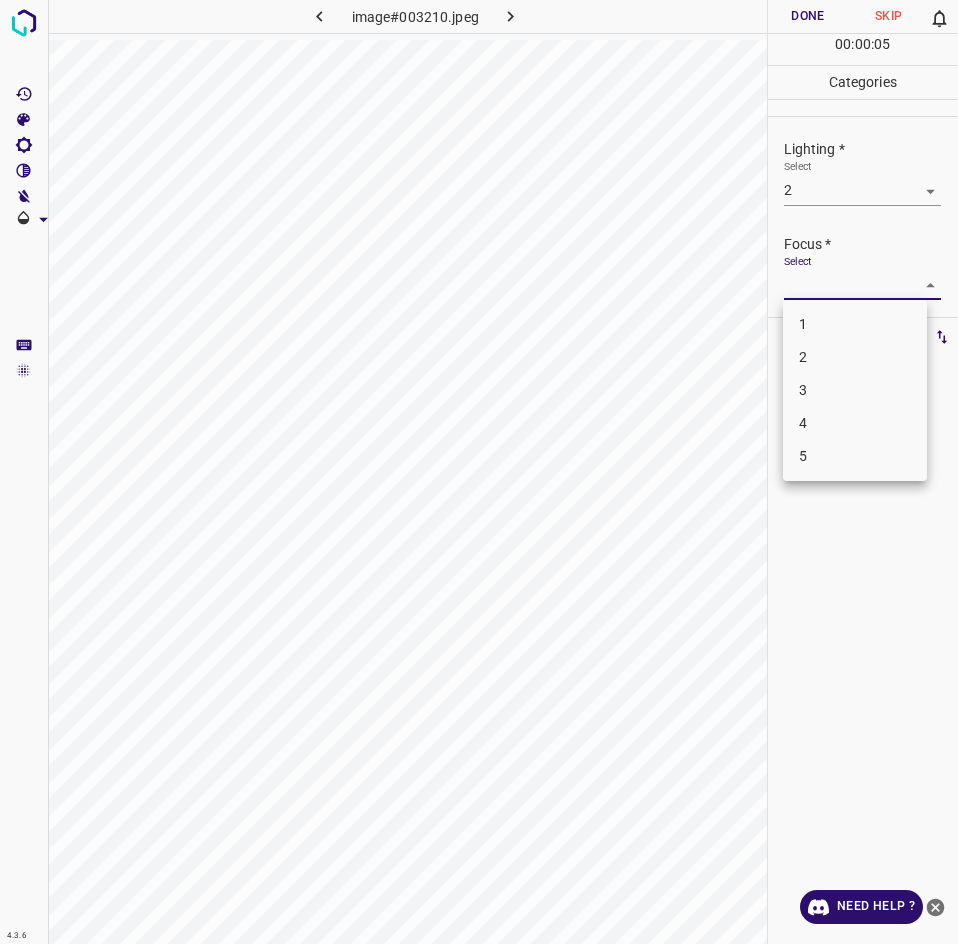 click on "3" at bounding box center [855, 390] 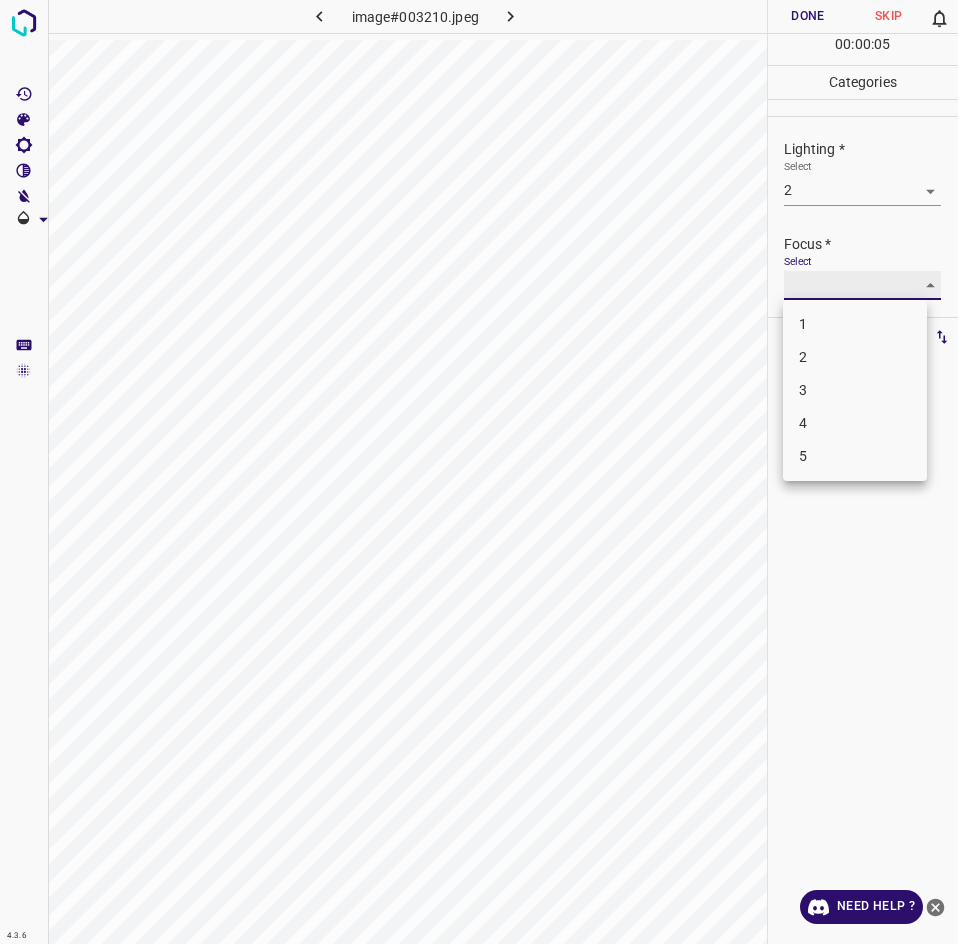 type on "3" 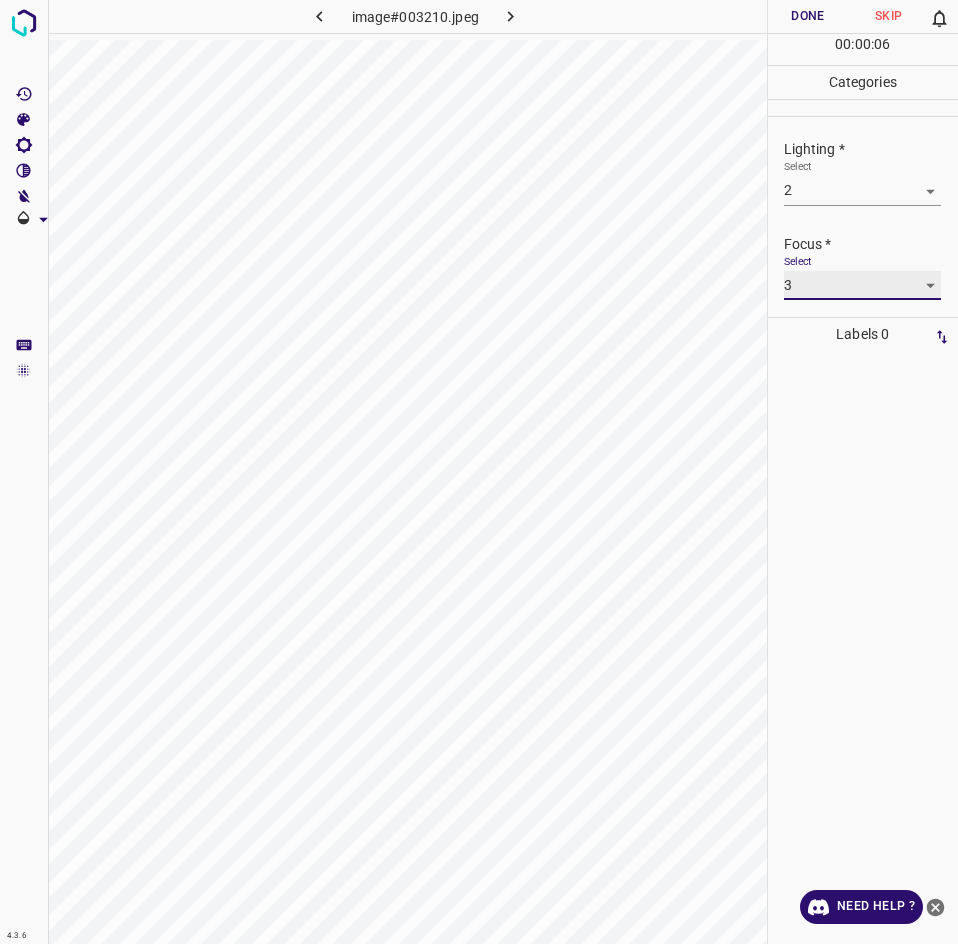 scroll, scrollTop: 98, scrollLeft: 0, axis: vertical 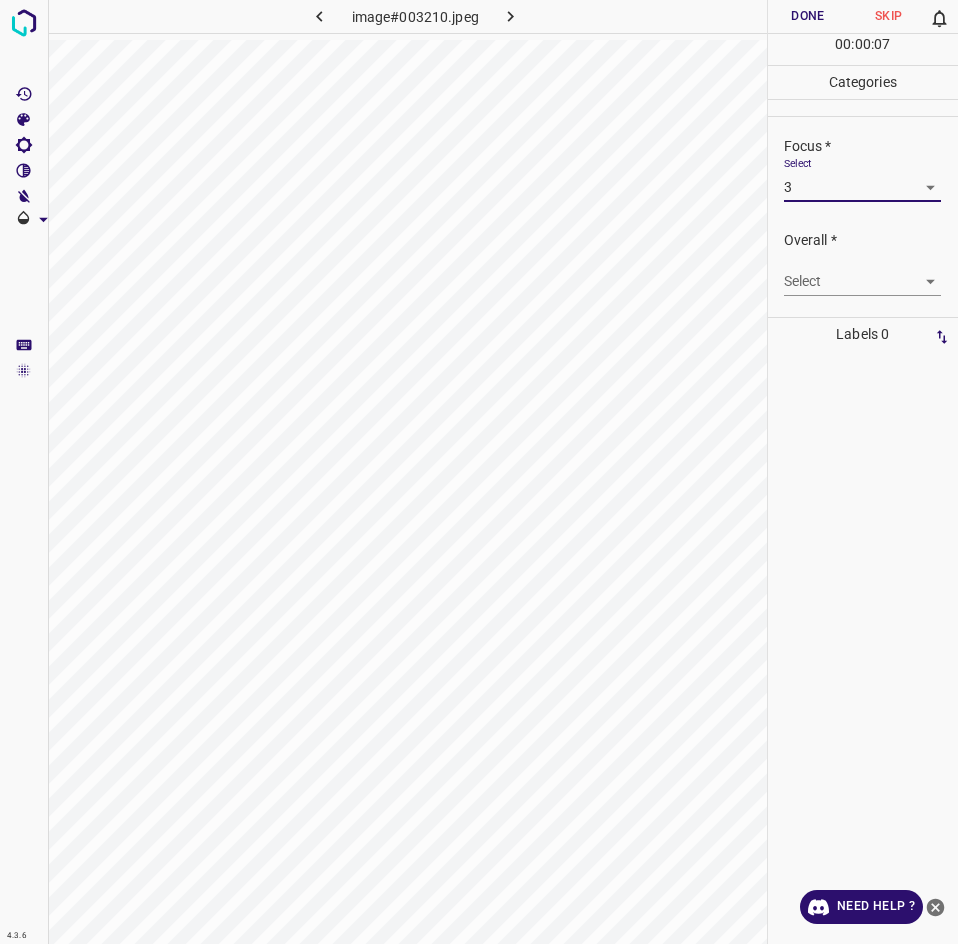 click on "4.3.6  image#003210.jpeg Done Skip 0 00   : 00   : 07   Categories Lighting *  Select 2 2 Focus *  Select 3 3 Overall *  Select ​ Labels   0 Categories 1 Lighting 2 Focus 3 Overall Tools Space Change between modes (Draw & Edit) I Auto labeling R Restore zoom M Zoom in N Zoom out Delete Delete selecte label Filters Z Restore filters X Saturation filter C Brightness filter V Contrast filter B Gray scale filter General O Download Need Help ? - Text - Hide - Delete" at bounding box center (479, 472) 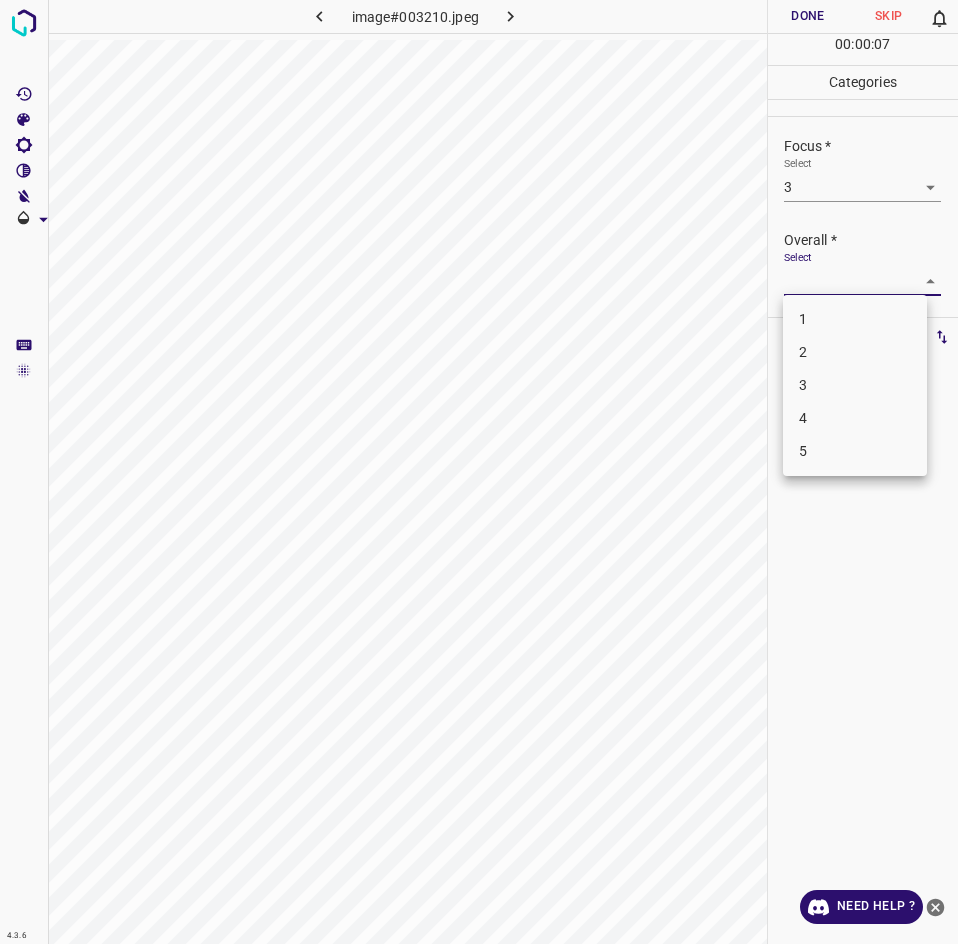 click on "3" at bounding box center [855, 385] 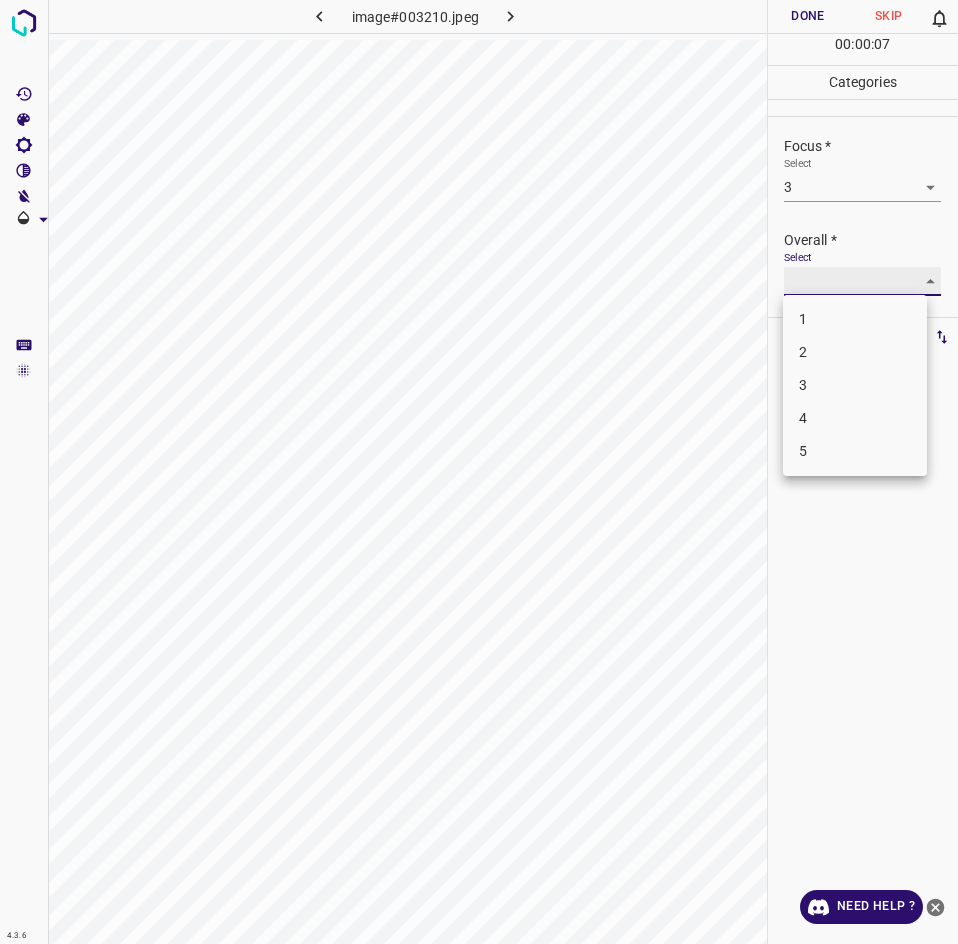 type on "3" 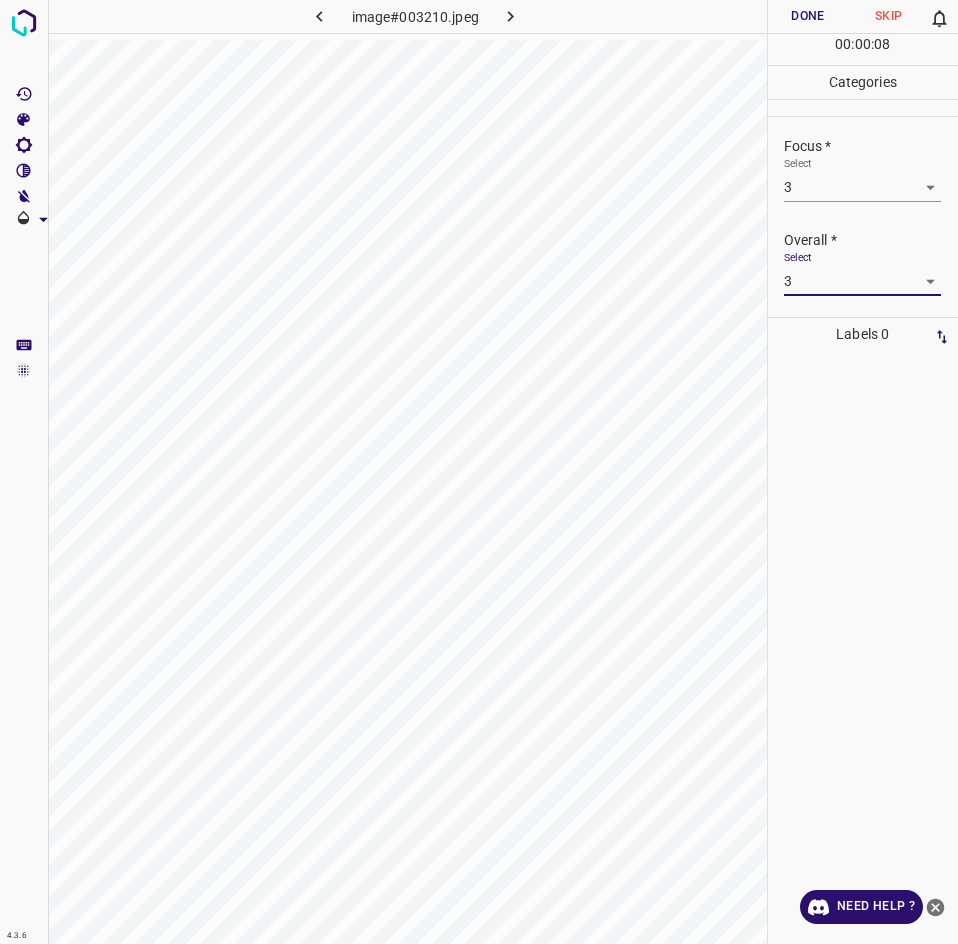 click on "Done" at bounding box center (808, 16) 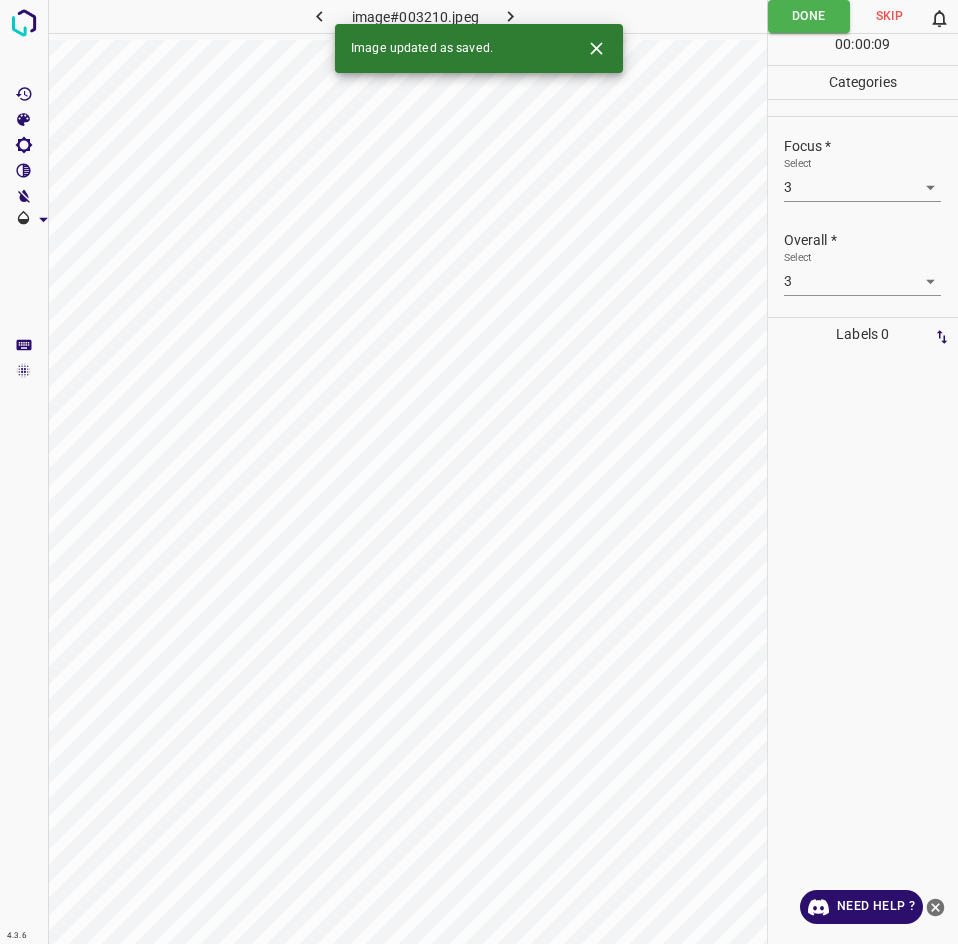 click 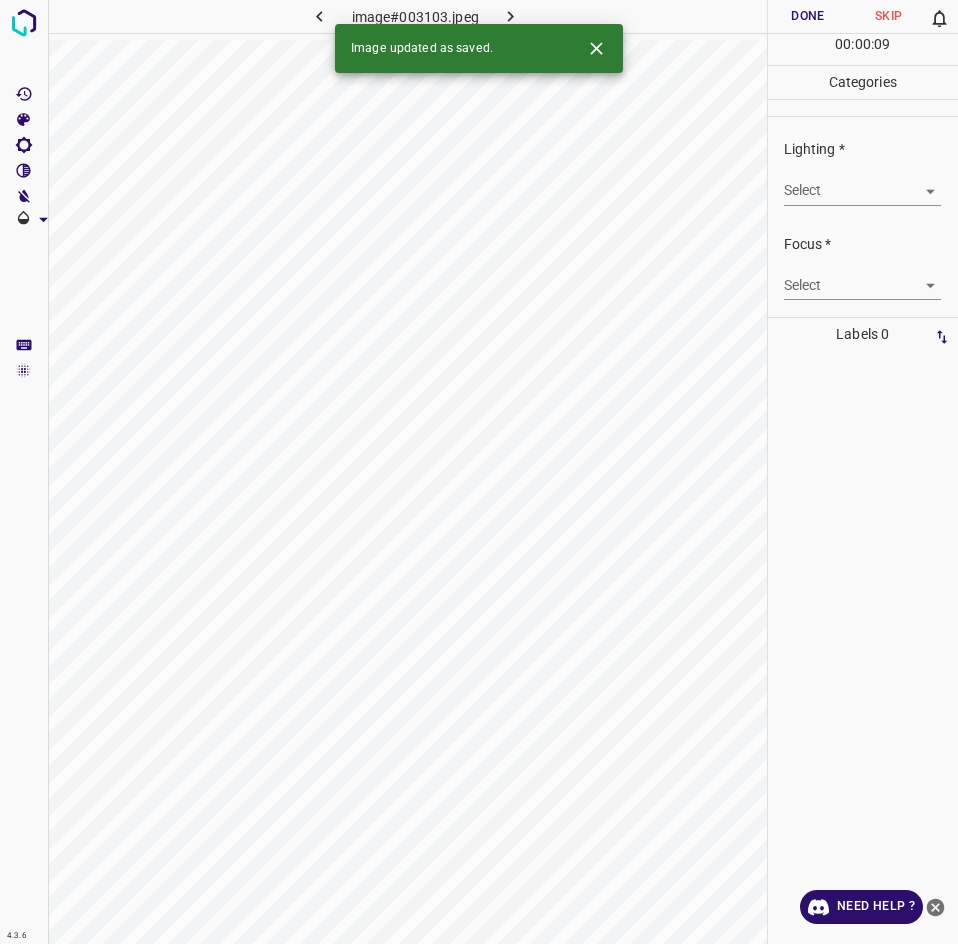click on "4.3.6  image#003103.jpeg Done Skip 0 00   : 00   : 09   Categories Lighting *  Select ​ Focus *  Select ​ Overall *  Select ​ Labels   0 Categories 1 Lighting 2 Focus 3 Overall Tools Space Change between modes (Draw & Edit) I Auto labeling R Restore zoom M Zoom in N Zoom out Delete Delete selecte label Filters Z Restore filters X Saturation filter C Brightness filter V Contrast filter B Gray scale filter General O Download Image updated as saved. Need Help ? - Text - Hide - Delete" at bounding box center (479, 472) 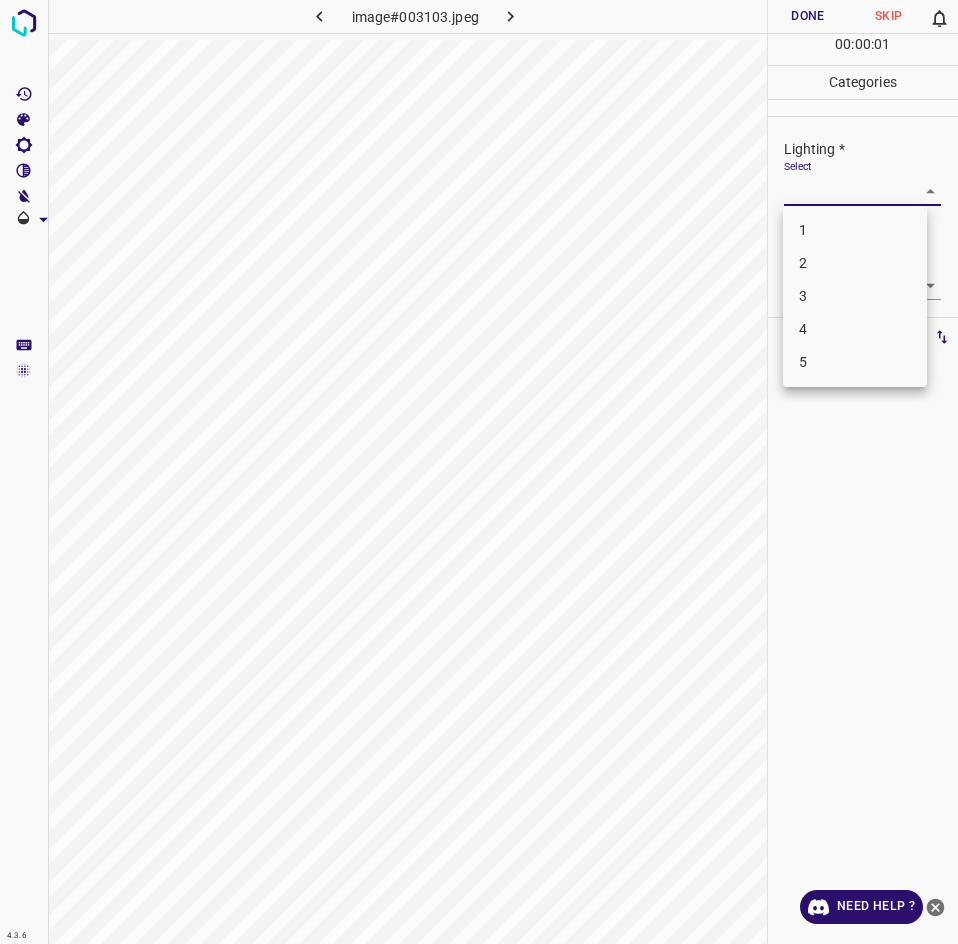 click on "3" at bounding box center [855, 296] 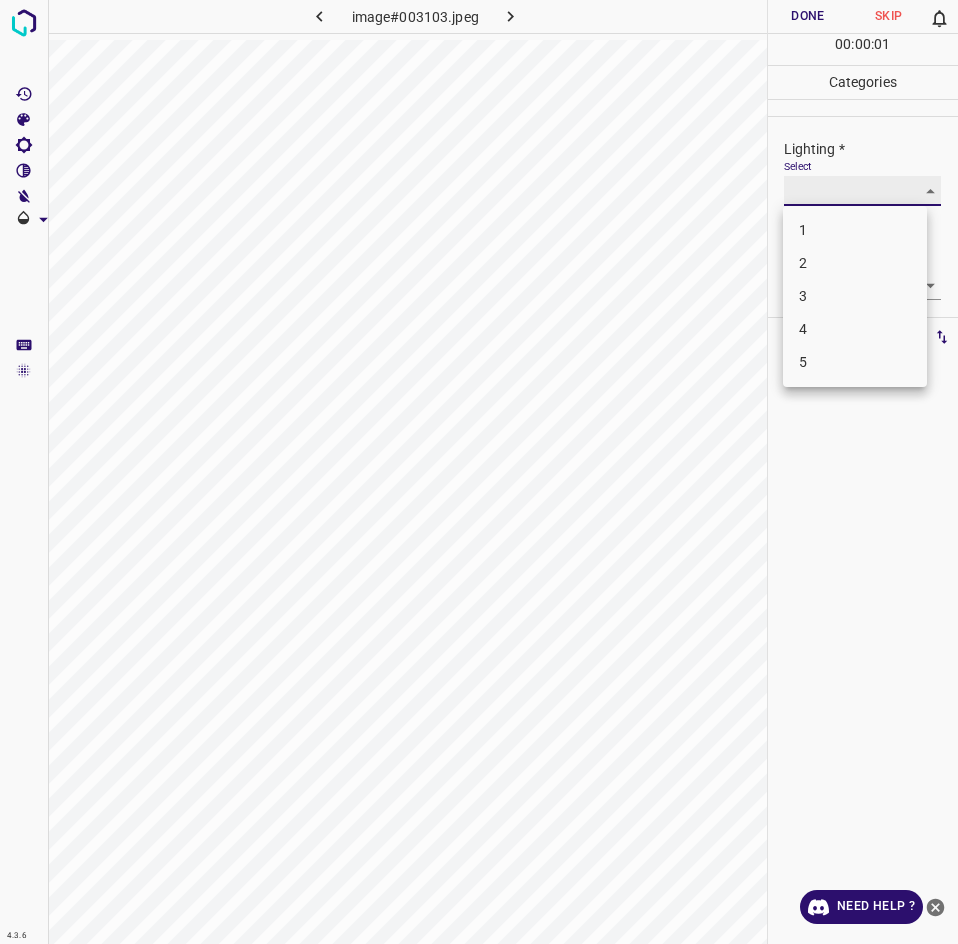 type on "3" 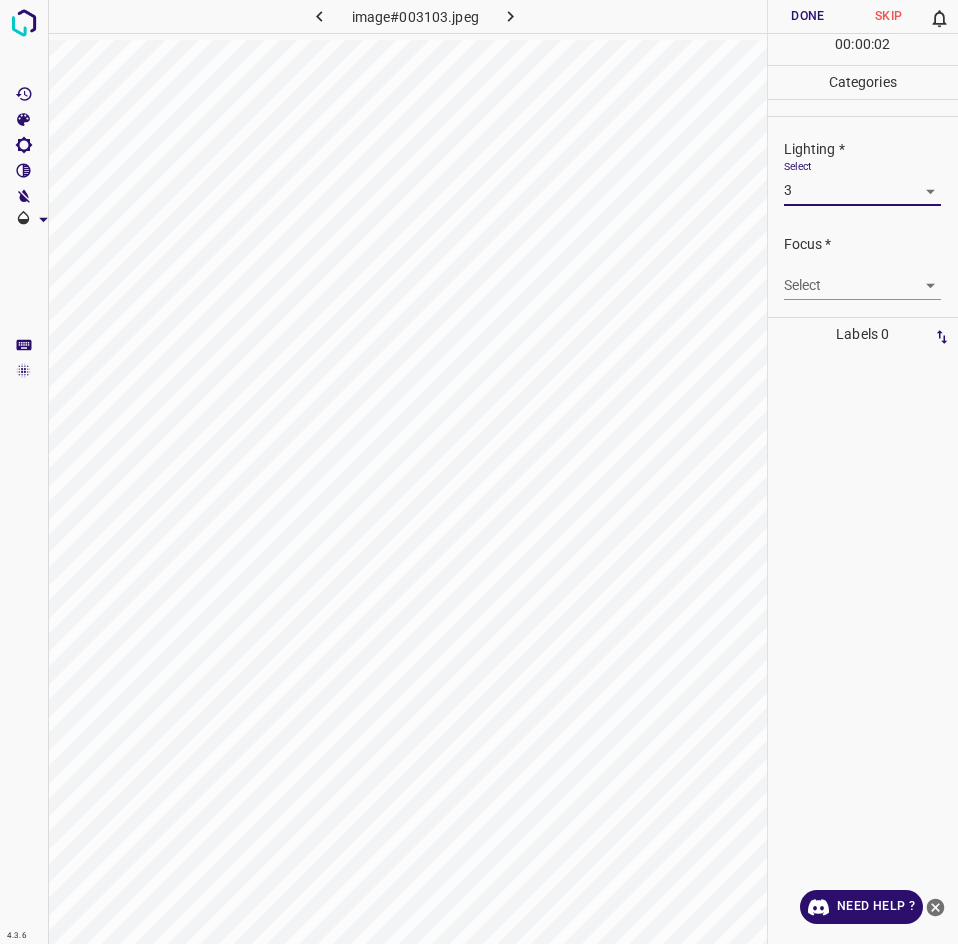 click on "4.3.6  image#003103.jpeg Done Skip 0 00   : 00   : 02   Categories Lighting *  Select 3 3 Focus *  Select ​ Overall *  Select ​ Labels   0 Categories 1 Lighting 2 Focus 3 Overall Tools Space Change between modes (Draw & Edit) I Auto labeling R Restore zoom M Zoom in N Zoom out Delete Delete selecte label Filters Z Restore filters X Saturation filter C Brightness filter V Contrast filter B Gray scale filter General O Download Need Help ? - Text - Hide - Delete" at bounding box center [479, 472] 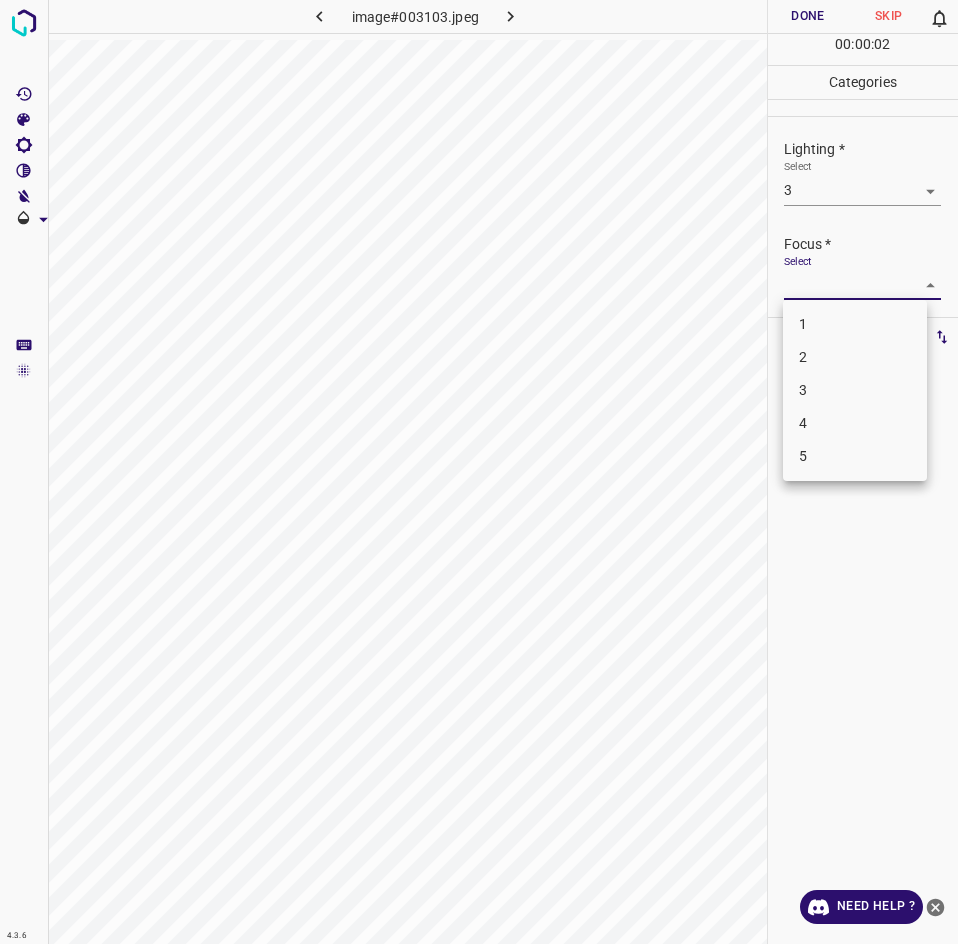 click on "3" at bounding box center [855, 390] 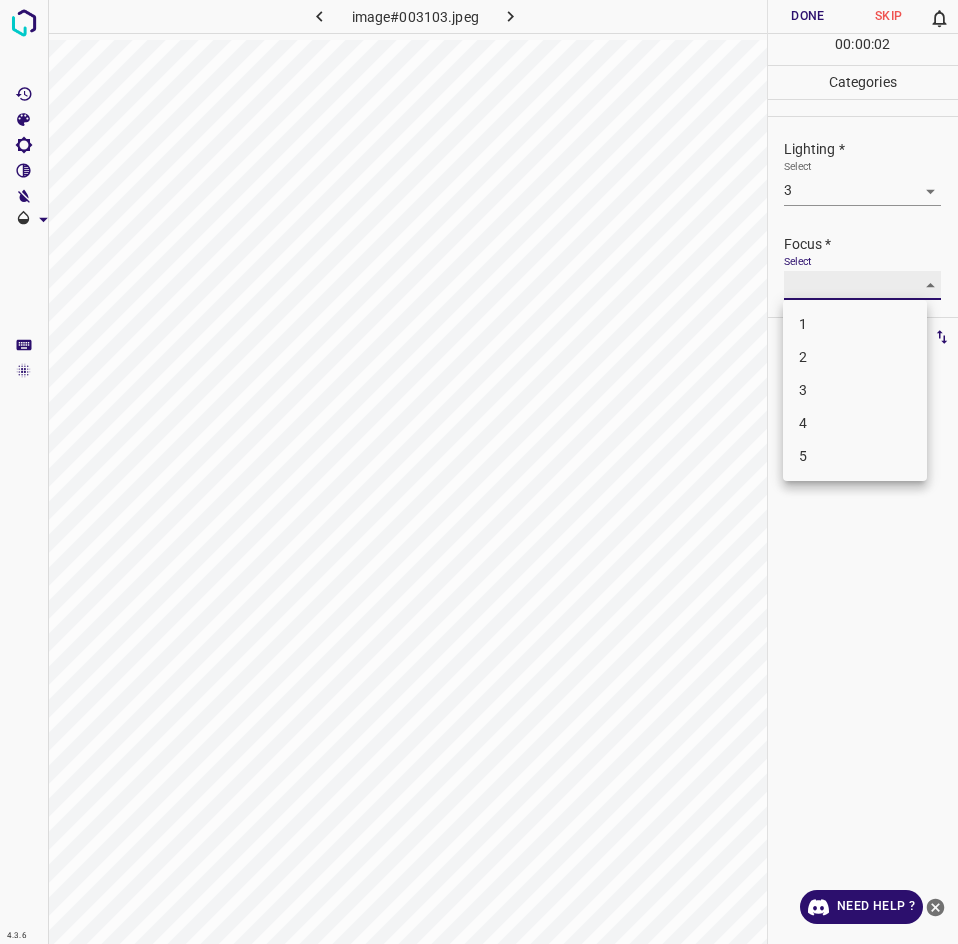type on "3" 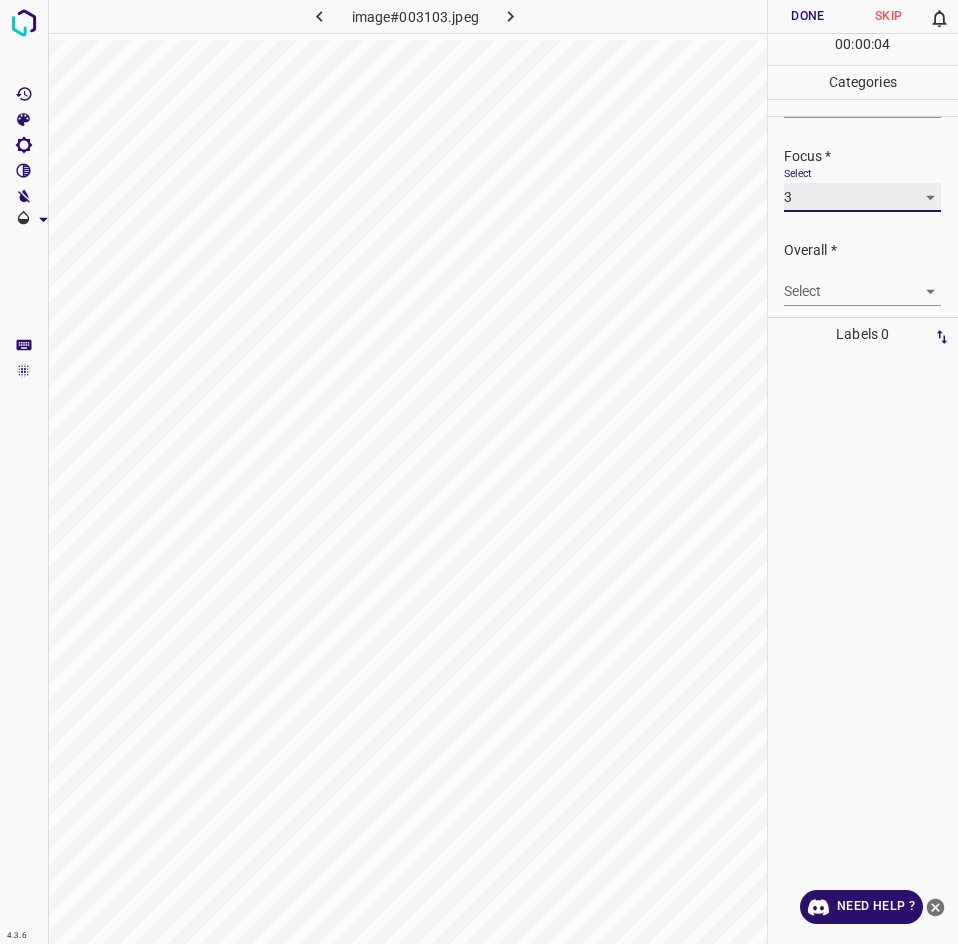scroll, scrollTop: 98, scrollLeft: 0, axis: vertical 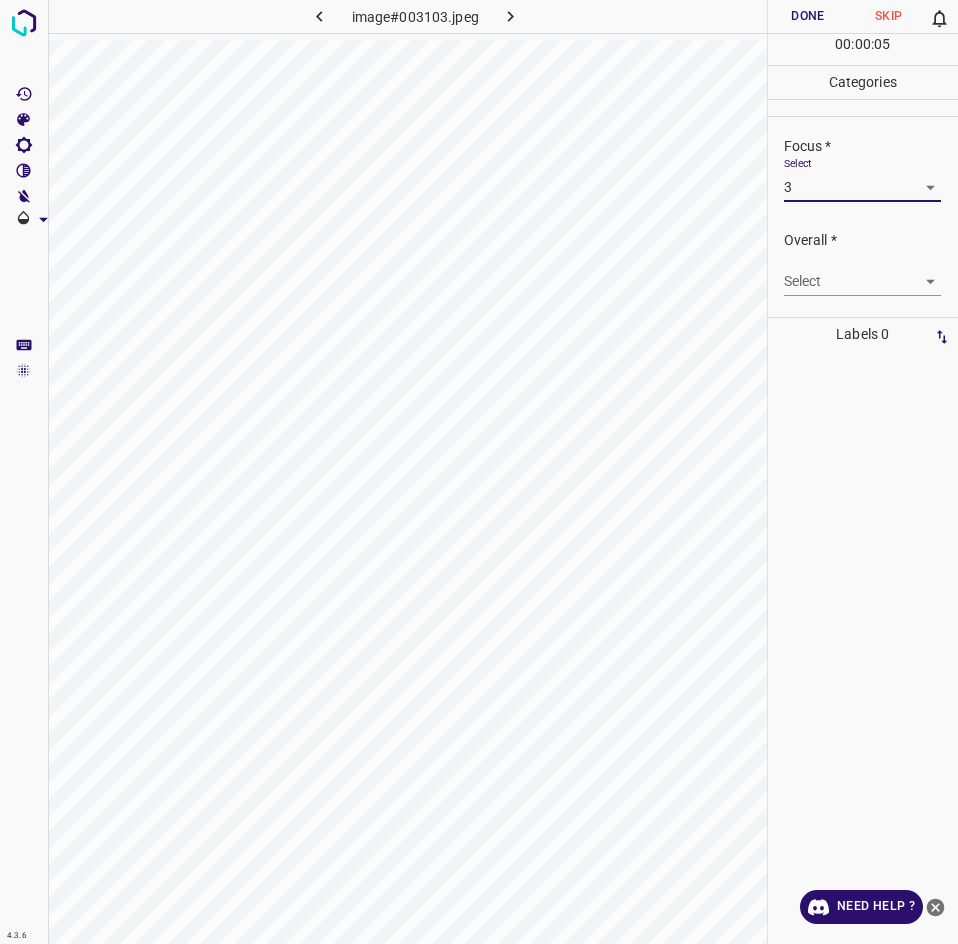 click on "Select ​" at bounding box center (862, 273) 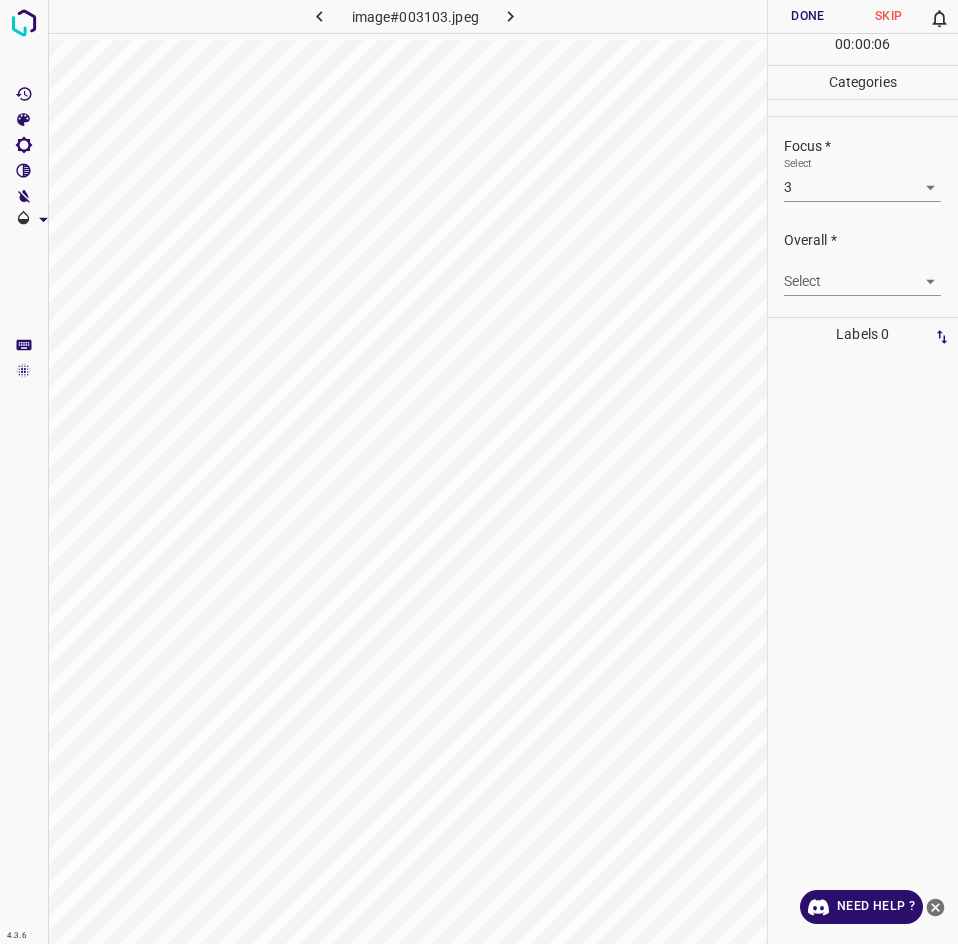 click on "4.3.6  image#003103.jpeg Done Skip 0 00   : 00   : 06   Categories Lighting *  Select 3 3 Focus *  Select 3 3 Overall *  Select ​ Labels   0 Categories 1 Lighting 2 Focus 3 Overall Tools Space Change between modes (Draw & Edit) I Auto labeling R Restore zoom M Zoom in N Zoom out Delete Delete selecte label Filters Z Restore filters X Saturation filter C Brightness filter V Contrast filter B Gray scale filter General O Download Need Help ? - Text - Hide - Delete" at bounding box center (479, 472) 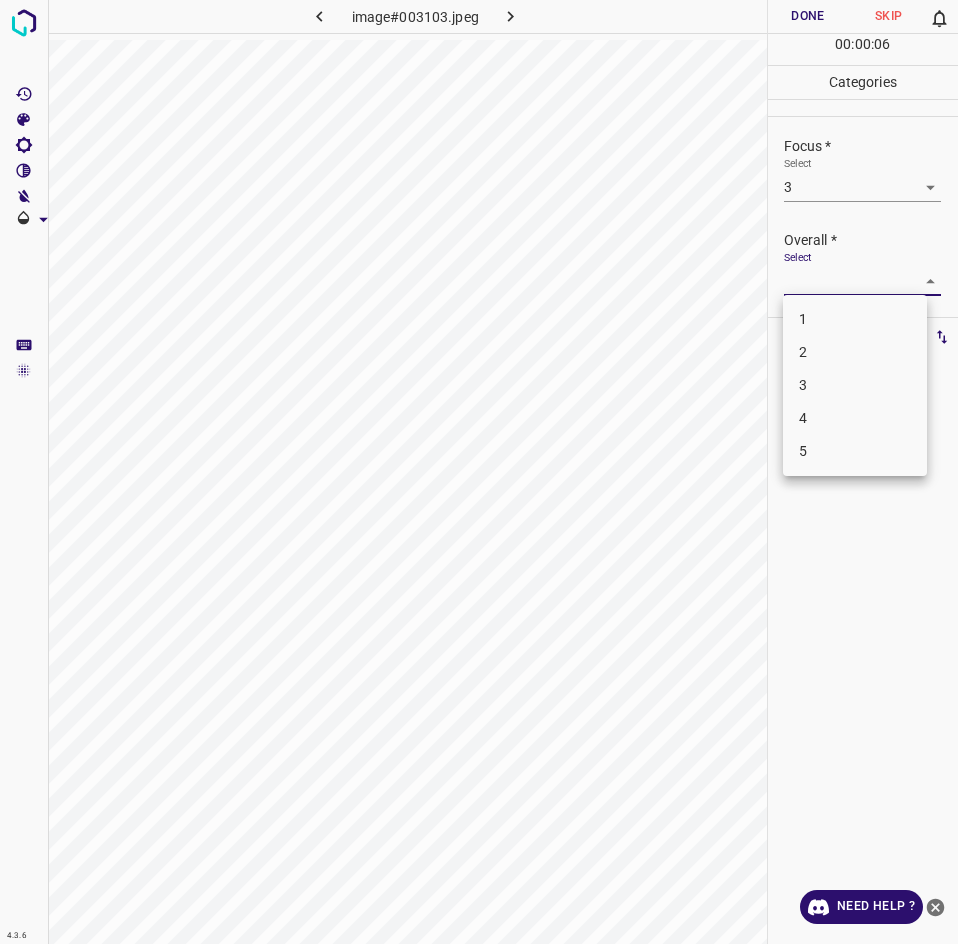 click on "3" at bounding box center (855, 385) 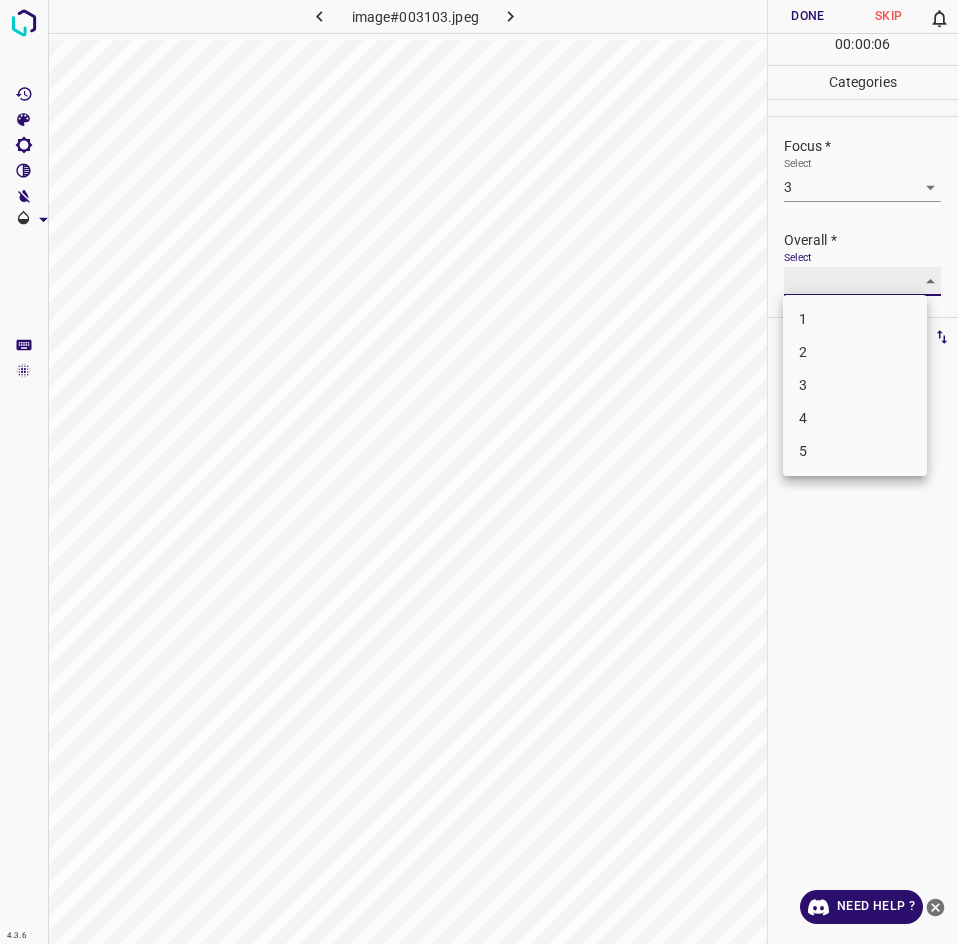 type on "3" 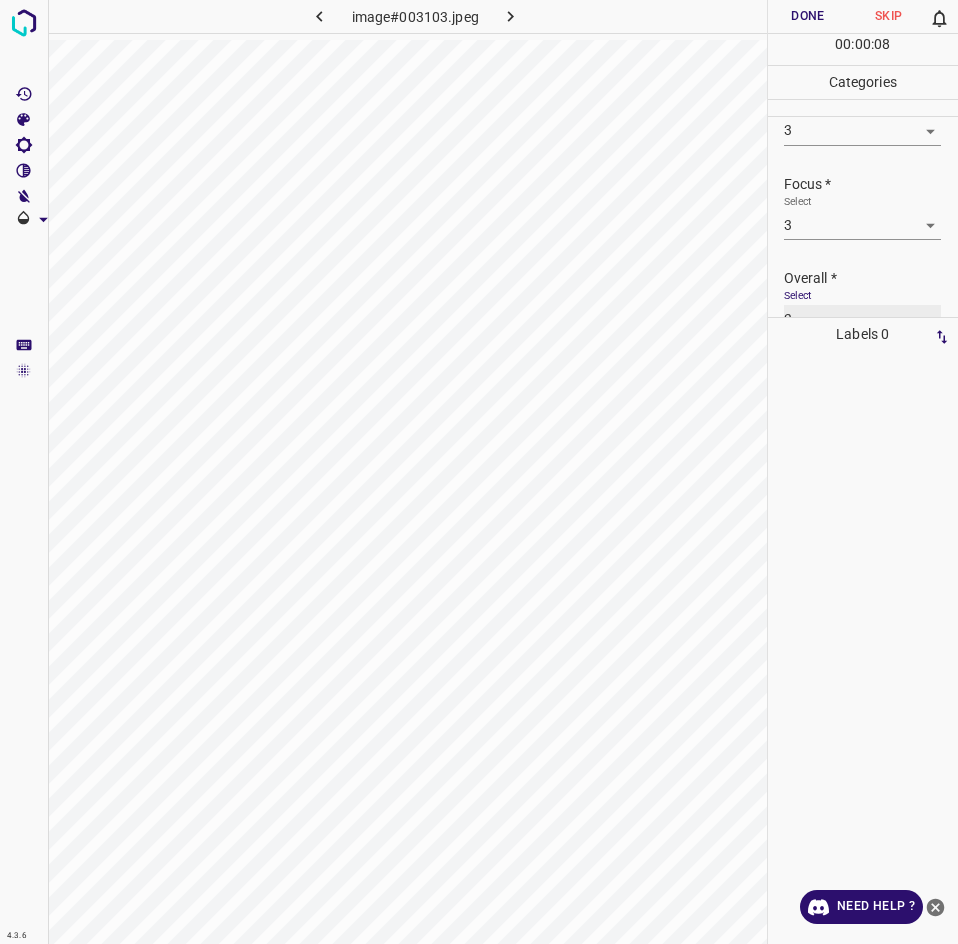 scroll, scrollTop: 9, scrollLeft: 0, axis: vertical 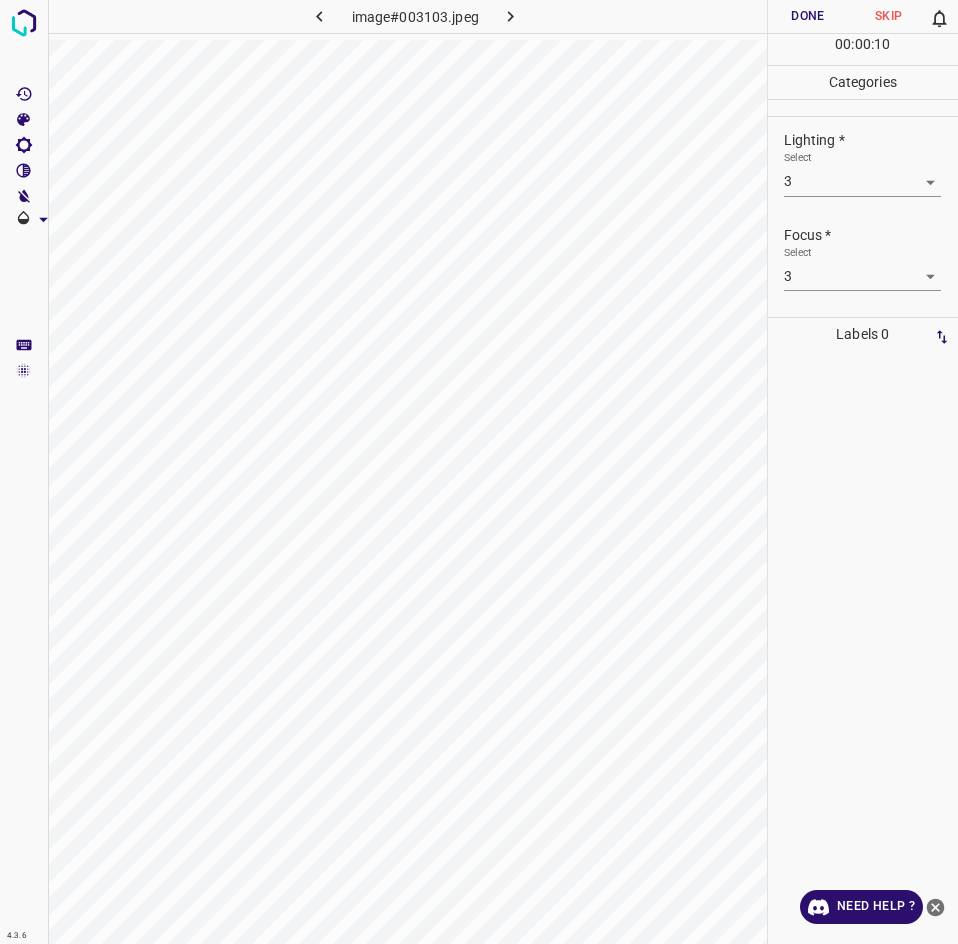 click on "4.3.6  image#003103.jpeg Done Skip 0 00   : 00   : 10   Categories Lighting *  Select 3 3 Focus *  Select 3 3 Overall *  Select 3 3 Labels   0 Categories 1 Lighting 2 Focus 3 Overall Tools Space Change between modes (Draw & Edit) I Auto labeling R Restore zoom M Zoom in N Zoom out Delete Delete selecte label Filters Z Restore filters X Saturation filter C Brightness filter V Contrast filter B Gray scale filter General O Download Need Help ? - Text - Hide - Delete" at bounding box center (479, 472) 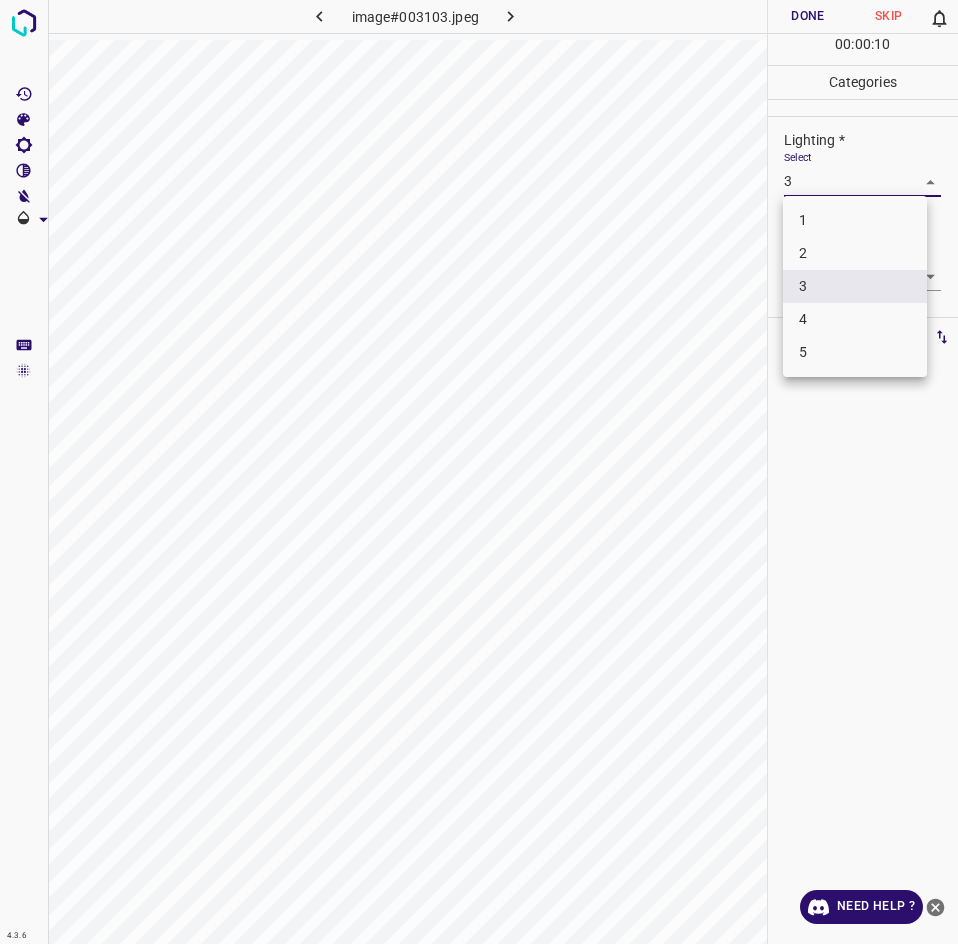 click on "2" at bounding box center [855, 253] 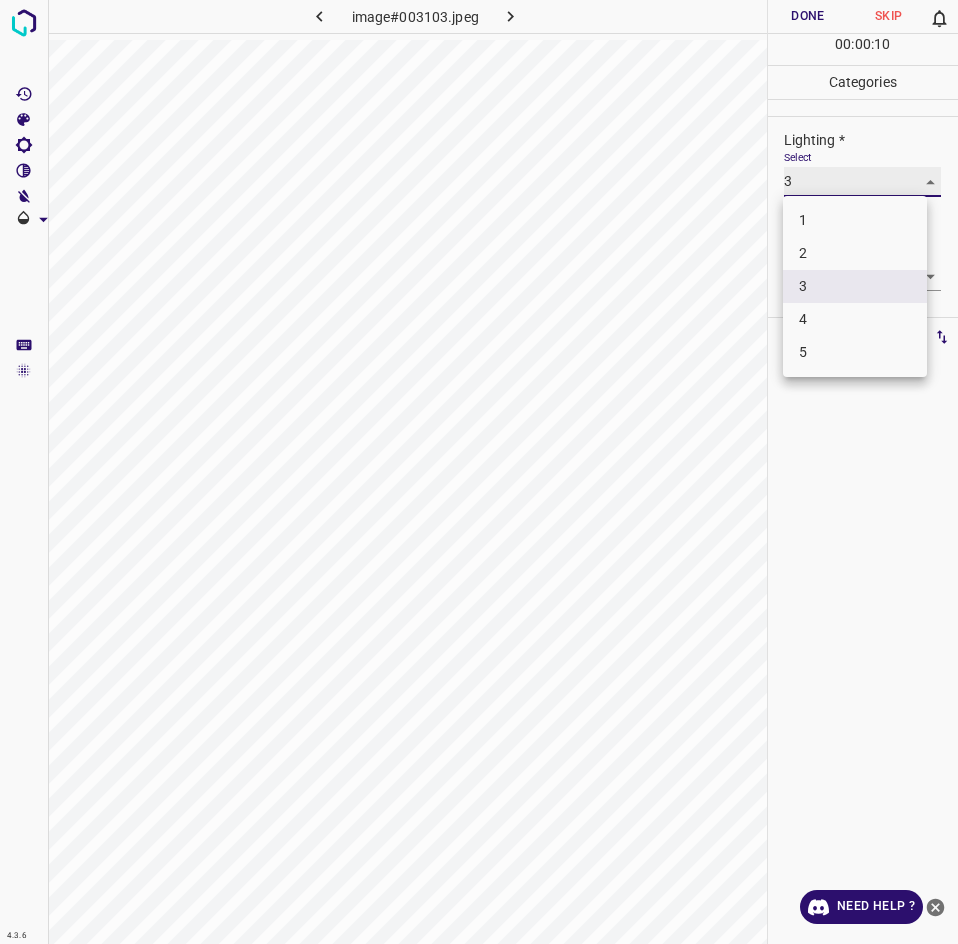 type on "2" 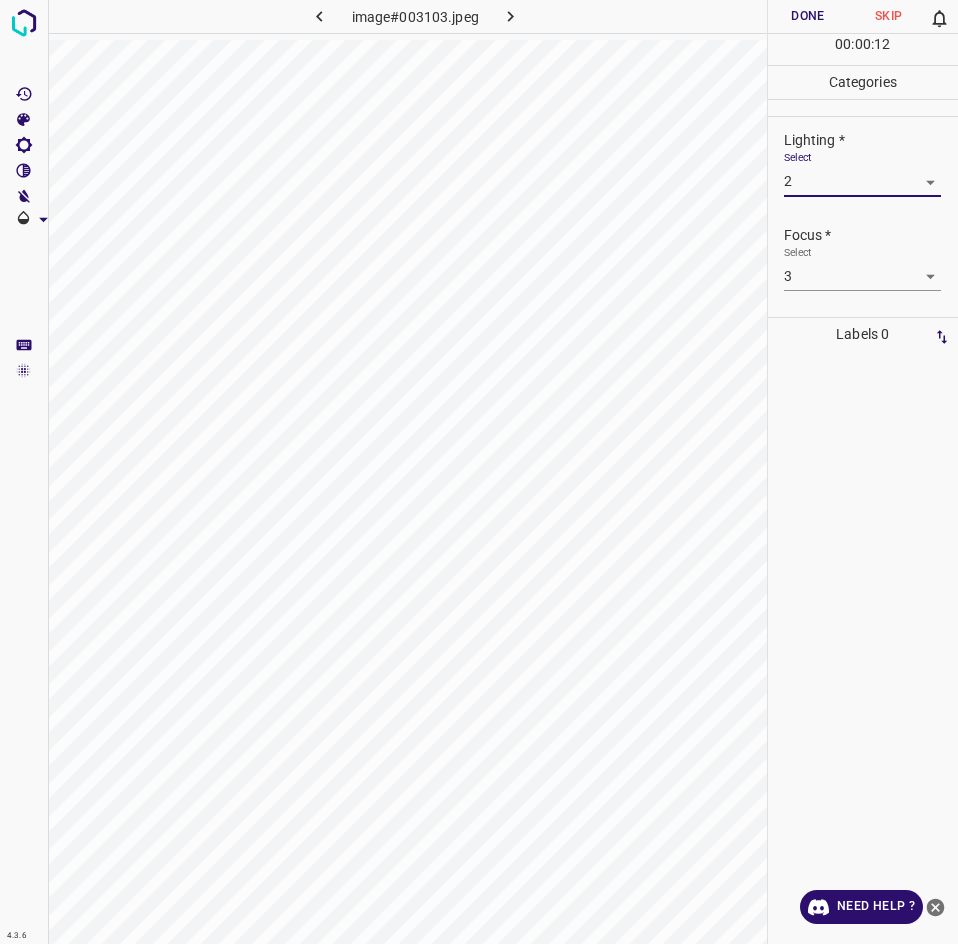 click on "Done" at bounding box center [808, 16] 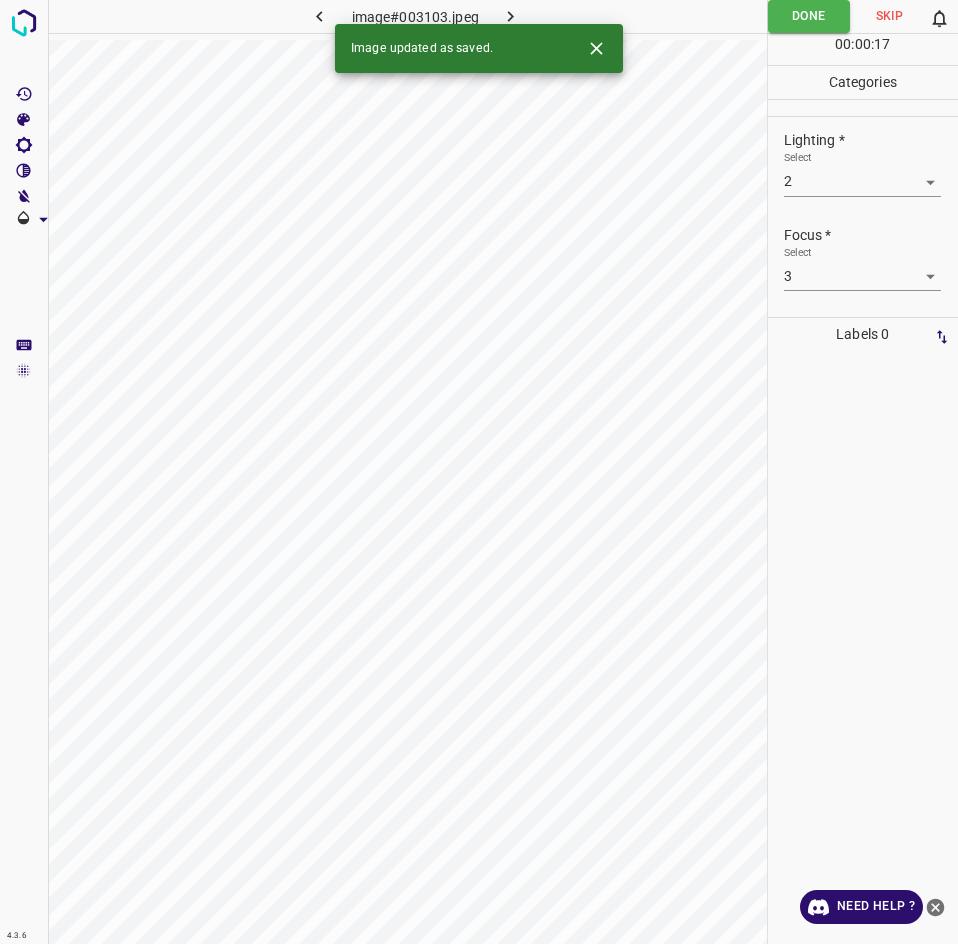 click 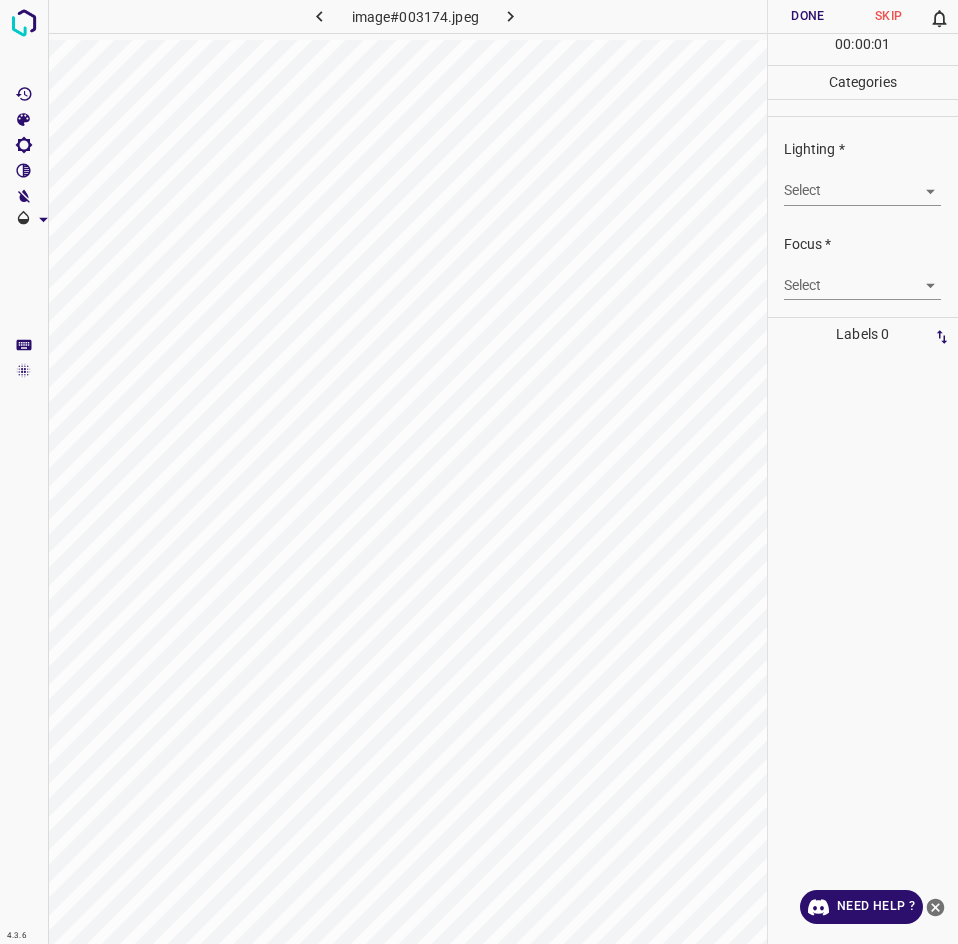 click on "4.3.6  image#003174.jpeg Done Skip 0 00   : 00   : 01   Categories Lighting *  Select ​ Focus *  Select ​ Overall *  Select ​ Labels   0 Categories 1 Lighting 2 Focus 3 Overall Tools Space Change between modes (Draw & Edit) I Auto labeling R Restore zoom M Zoom in N Zoom out Delete Delete selecte label Filters Z Restore filters X Saturation filter C Brightness filter V Contrast filter B Gray scale filter General O Download Need Help ? - Text - Hide - Delete" at bounding box center (479, 472) 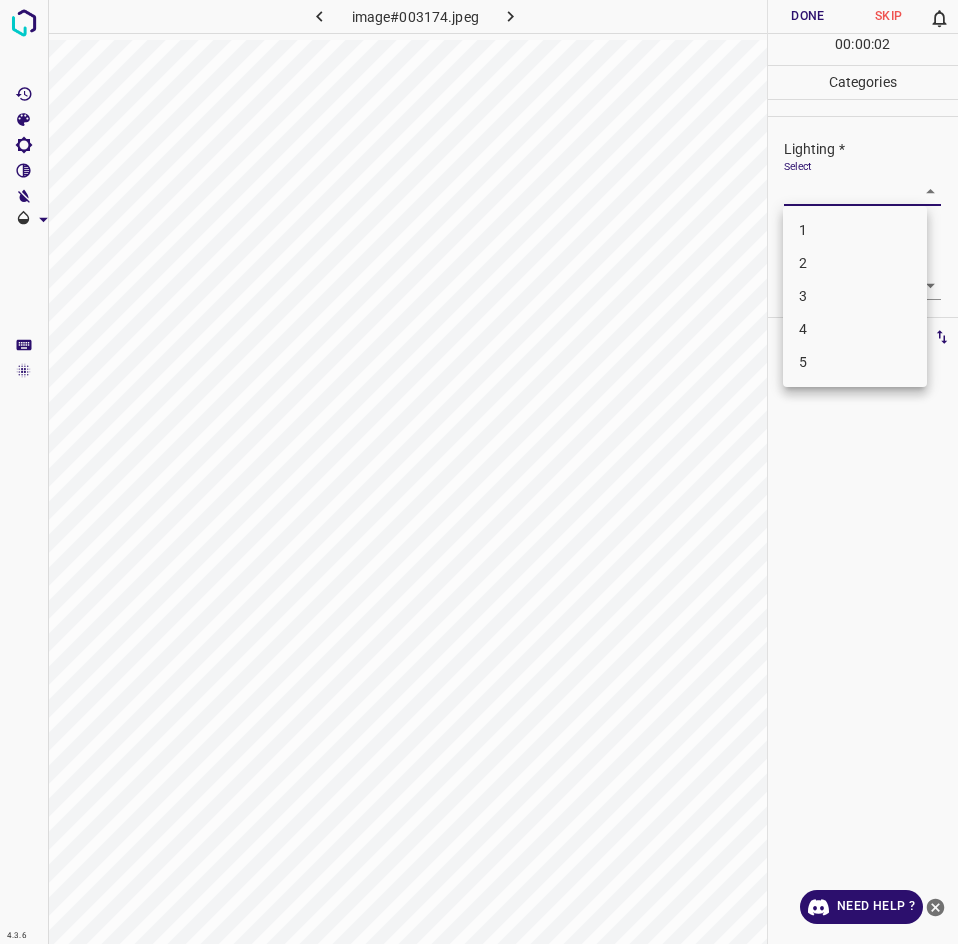 click on "3" at bounding box center (855, 296) 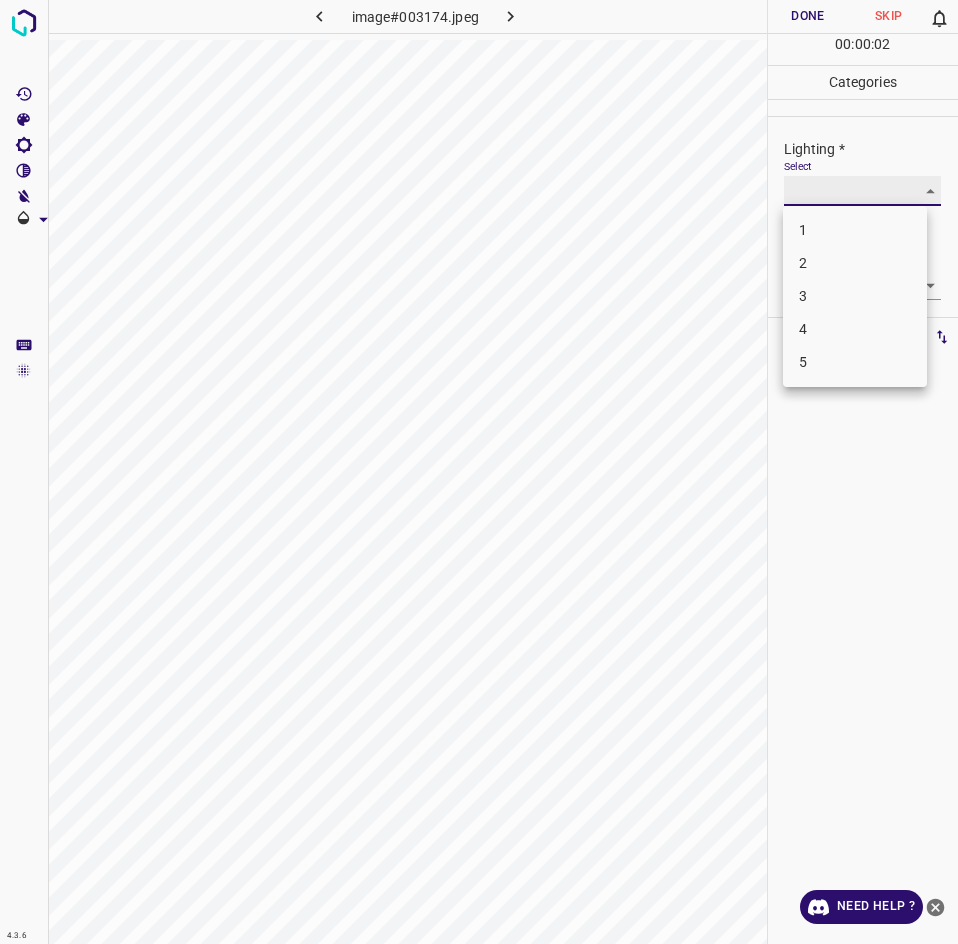 type on "3" 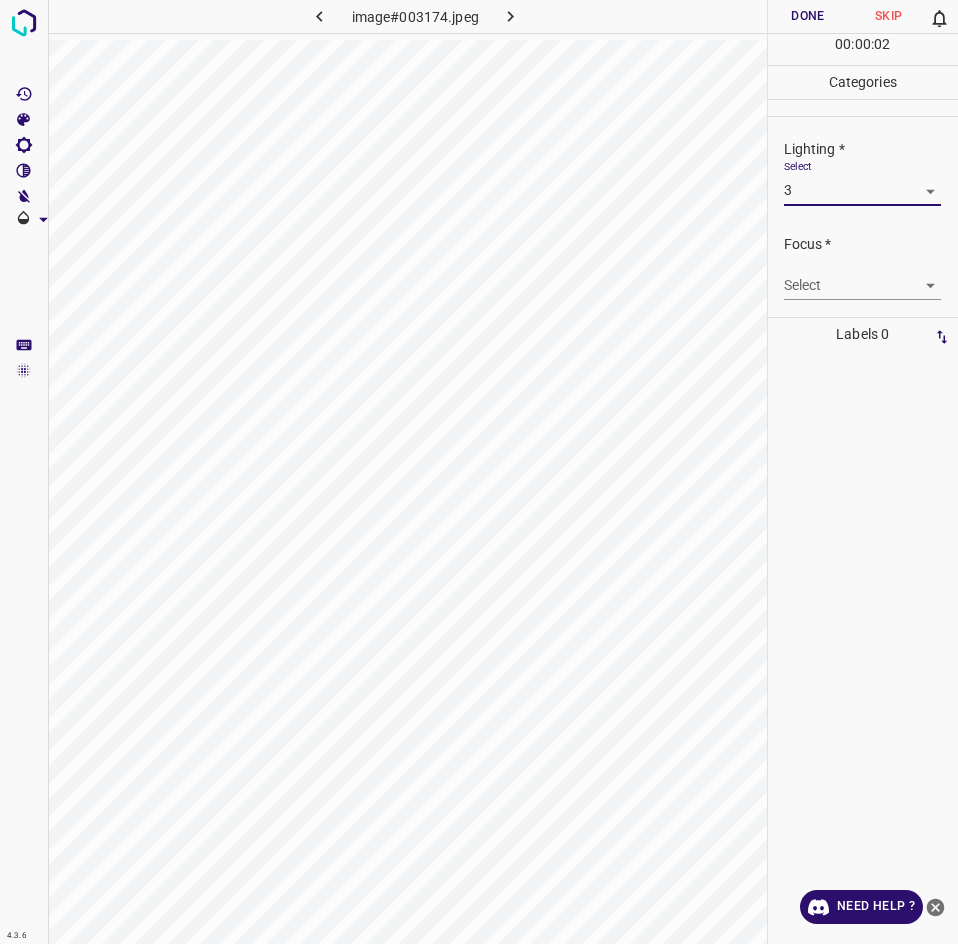click on "4.3.6  image#003174.jpeg Done Skip 0 00   : 00   : 02   Categories Lighting *  Select 3 3 Focus *  Select ​ Overall *  Select ​ Labels   0 Categories 1 Lighting 2 Focus 3 Overall Tools Space Change between modes (Draw & Edit) I Auto labeling R Restore zoom M Zoom in N Zoom out Delete Delete selecte label Filters Z Restore filters X Saturation filter C Brightness filter V Contrast filter B Gray scale filter General O Download Need Help ? - Text - Hide - Delete" at bounding box center (479, 472) 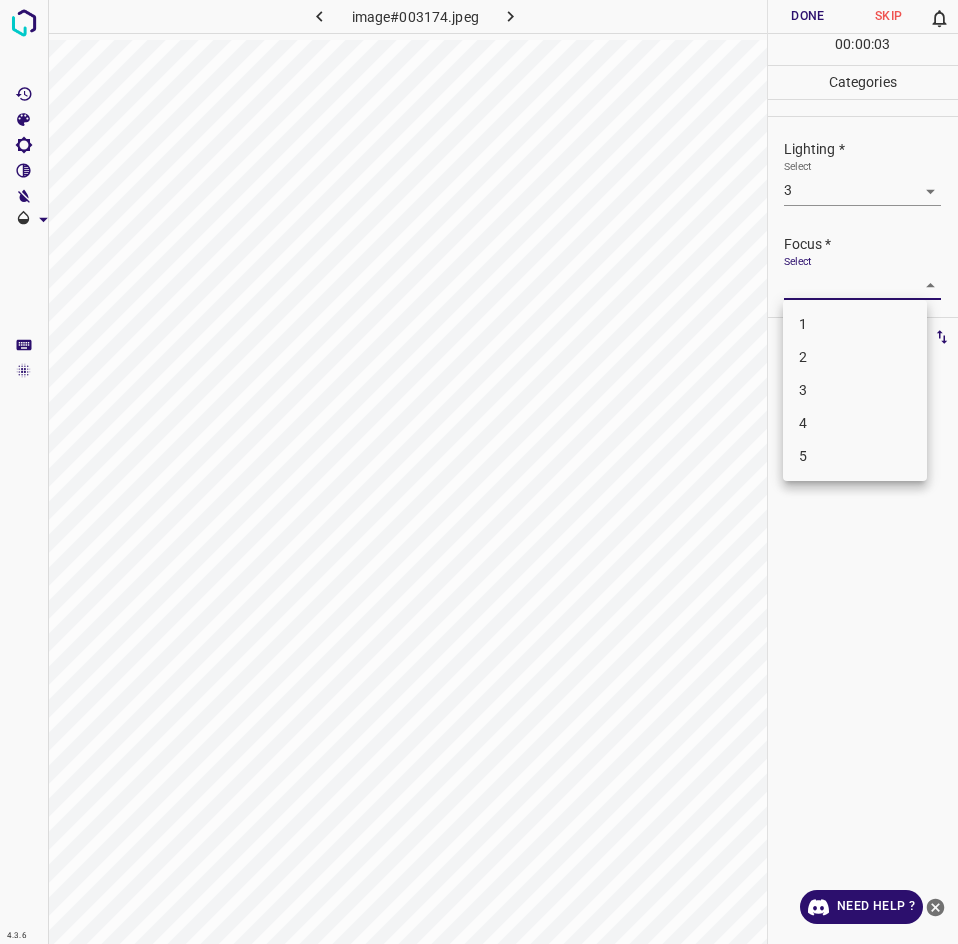 click on "3" at bounding box center (855, 390) 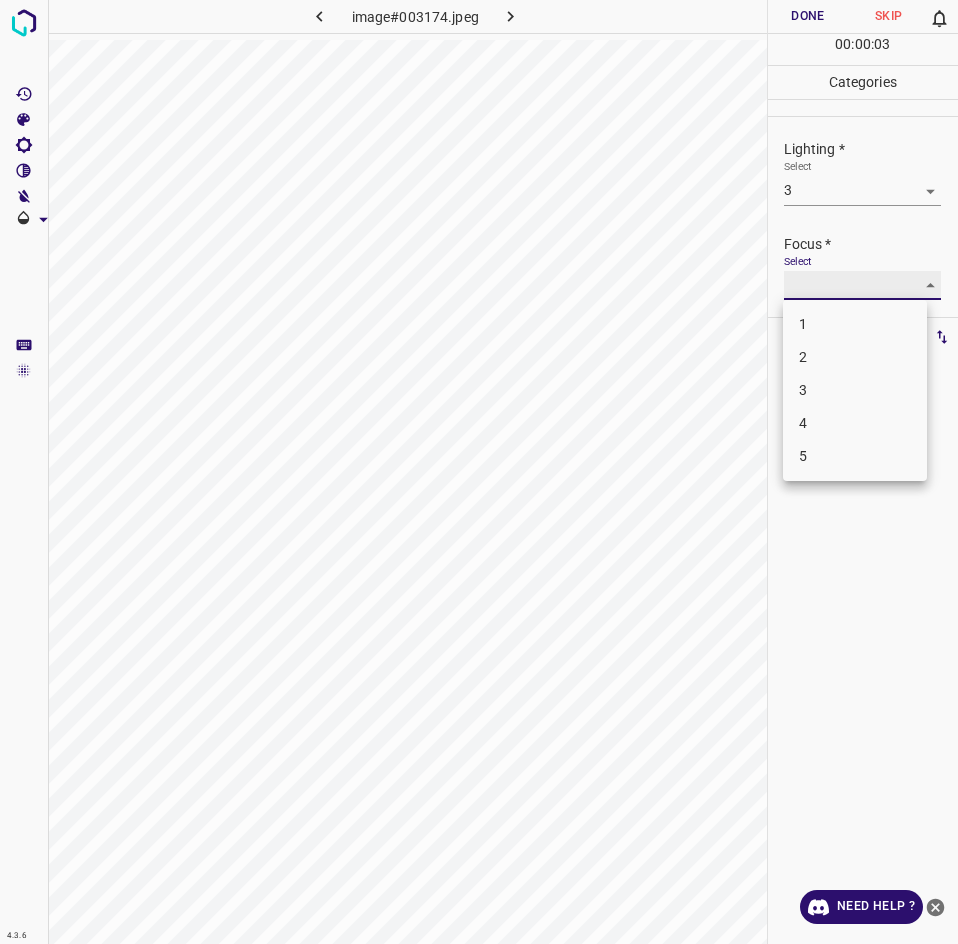 type on "3" 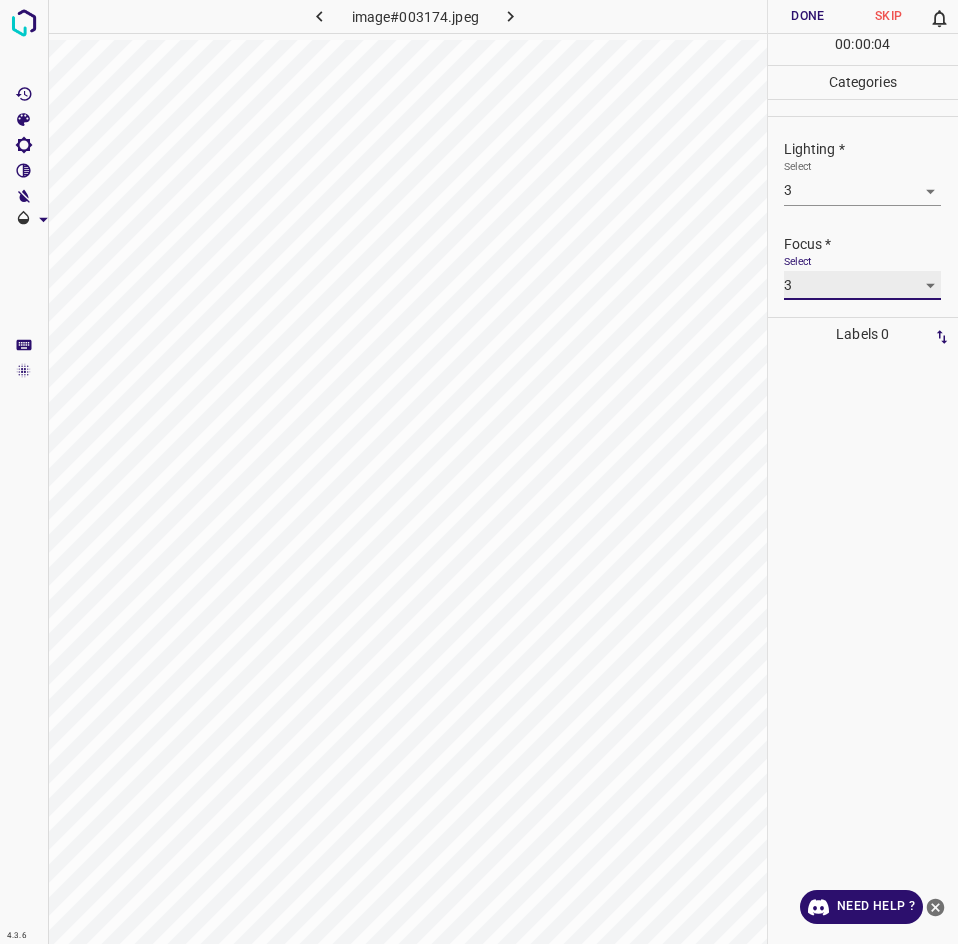 scroll, scrollTop: 98, scrollLeft: 0, axis: vertical 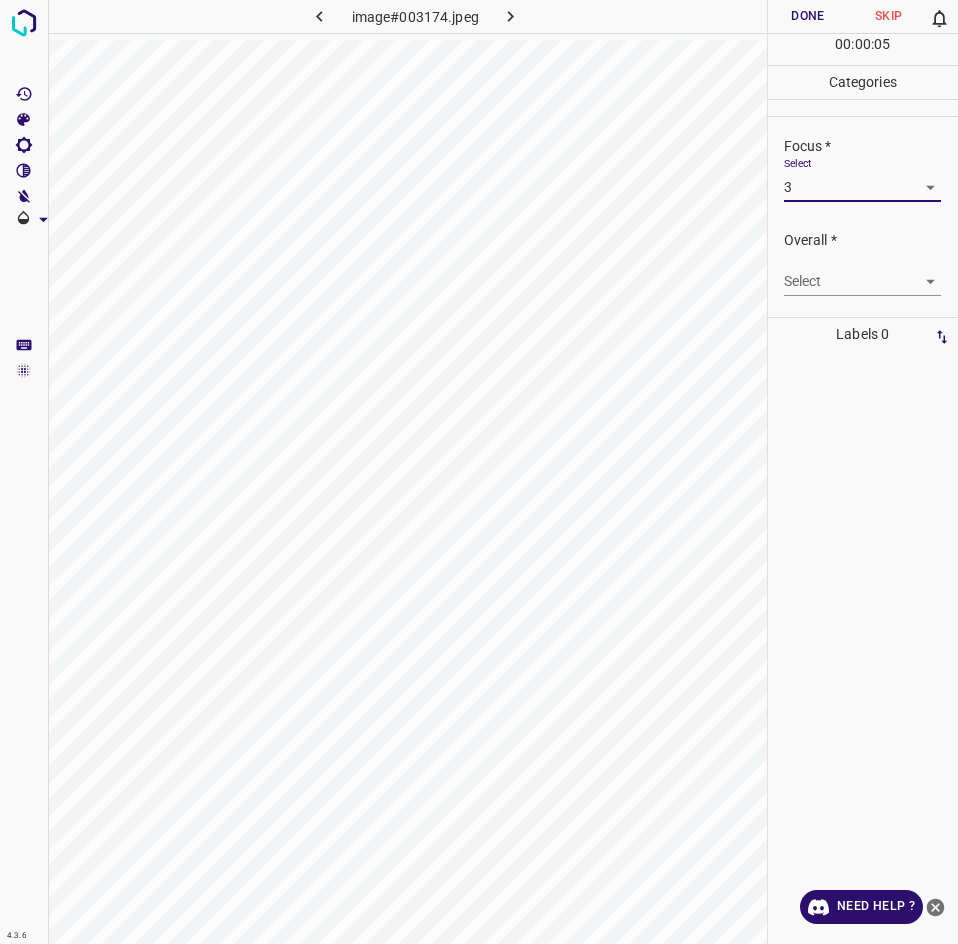 click on "4.3.6  image#003174.jpeg Done Skip 0 00   : 00   : 05   Categories Lighting *  Select 3 3 Focus *  Select 3 3 Overall *  Select ​ Labels   0 Categories 1 Lighting 2 Focus 3 Overall Tools Space Change between modes (Draw & Edit) I Auto labeling R Restore zoom M Zoom in N Zoom out Delete Delete selecte label Filters Z Restore filters X Saturation filter C Brightness filter V Contrast filter B Gray scale filter General O Download Need Help ? - Text - Hide - Delete" at bounding box center [479, 472] 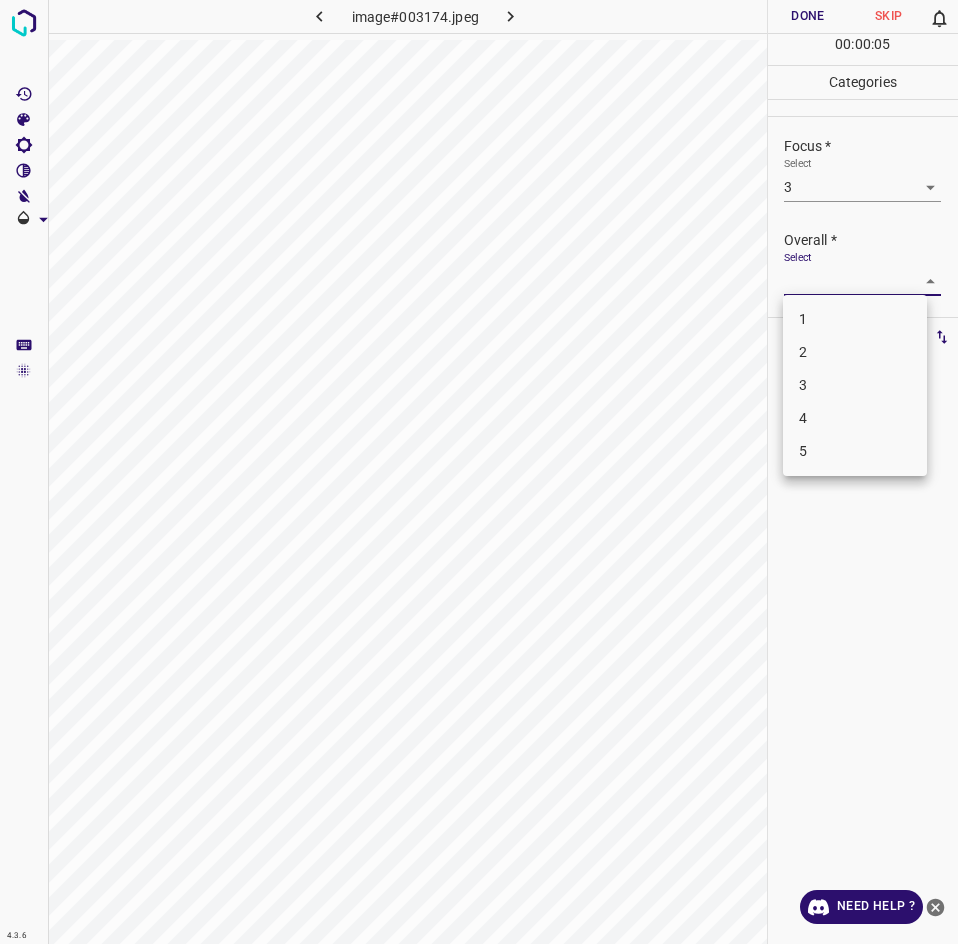 click on "3" at bounding box center [855, 385] 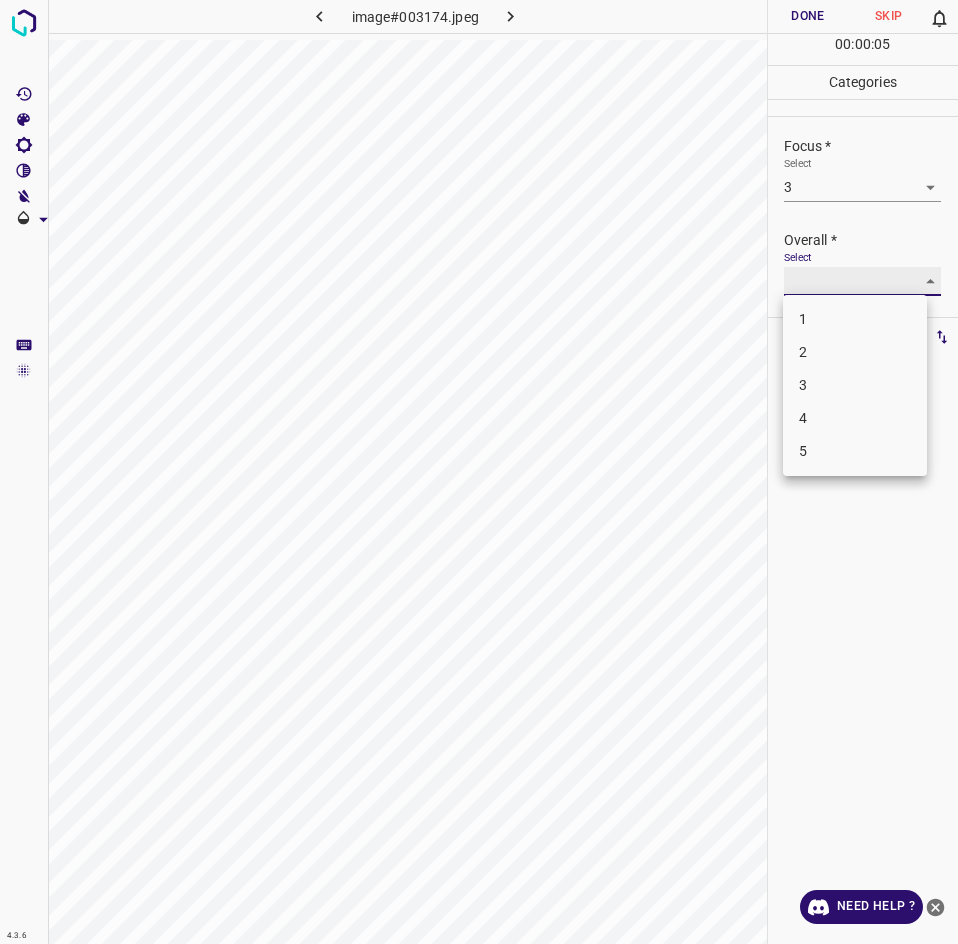 type on "3" 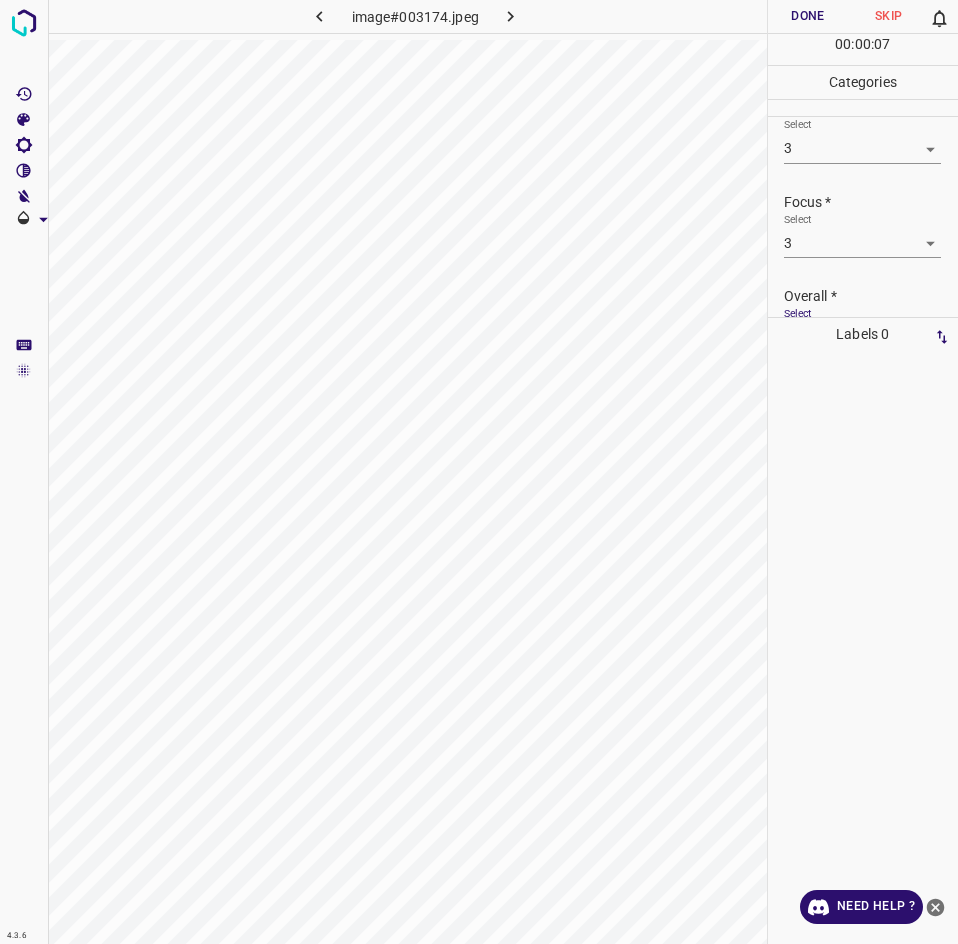 scroll, scrollTop: 26, scrollLeft: 0, axis: vertical 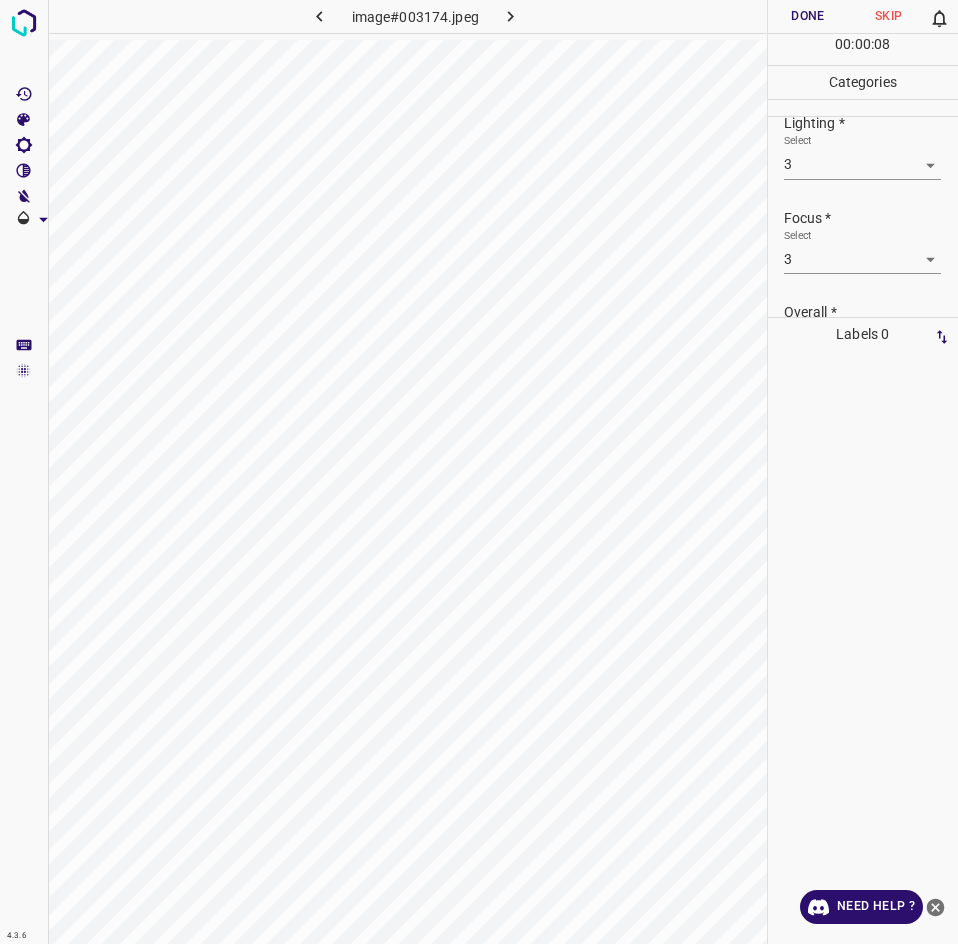 click on "Done" at bounding box center [808, 16] 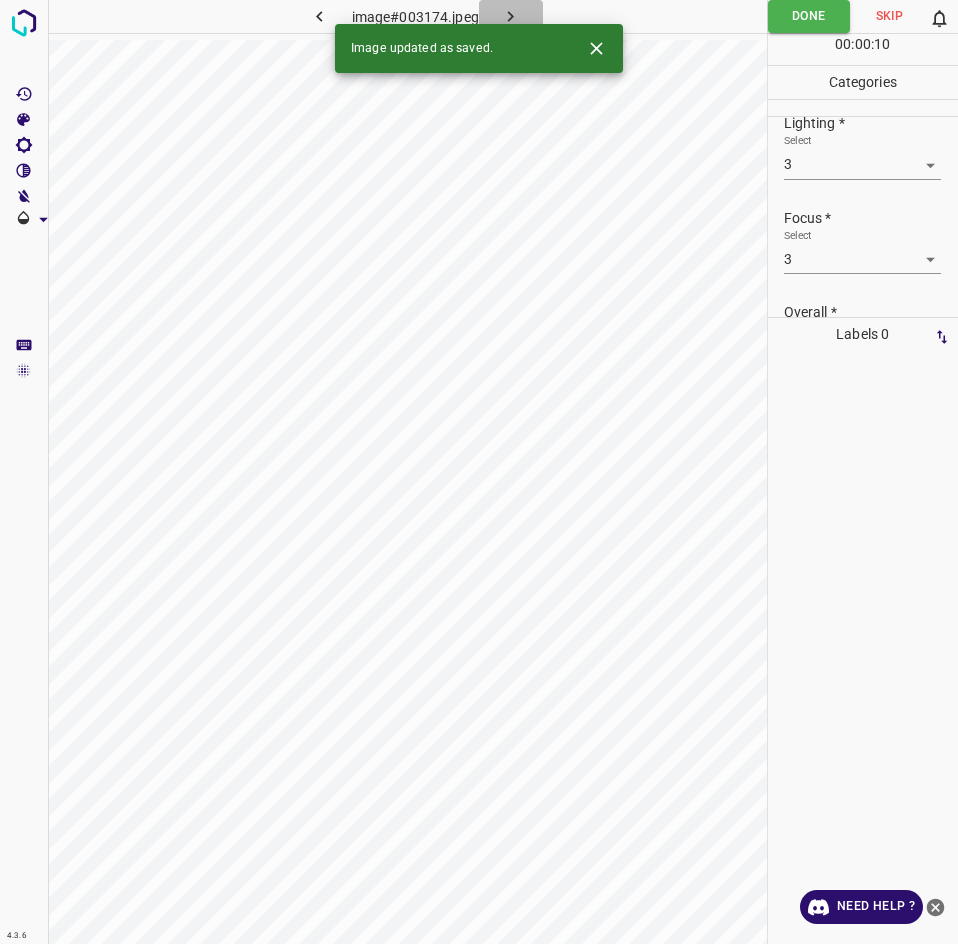 click 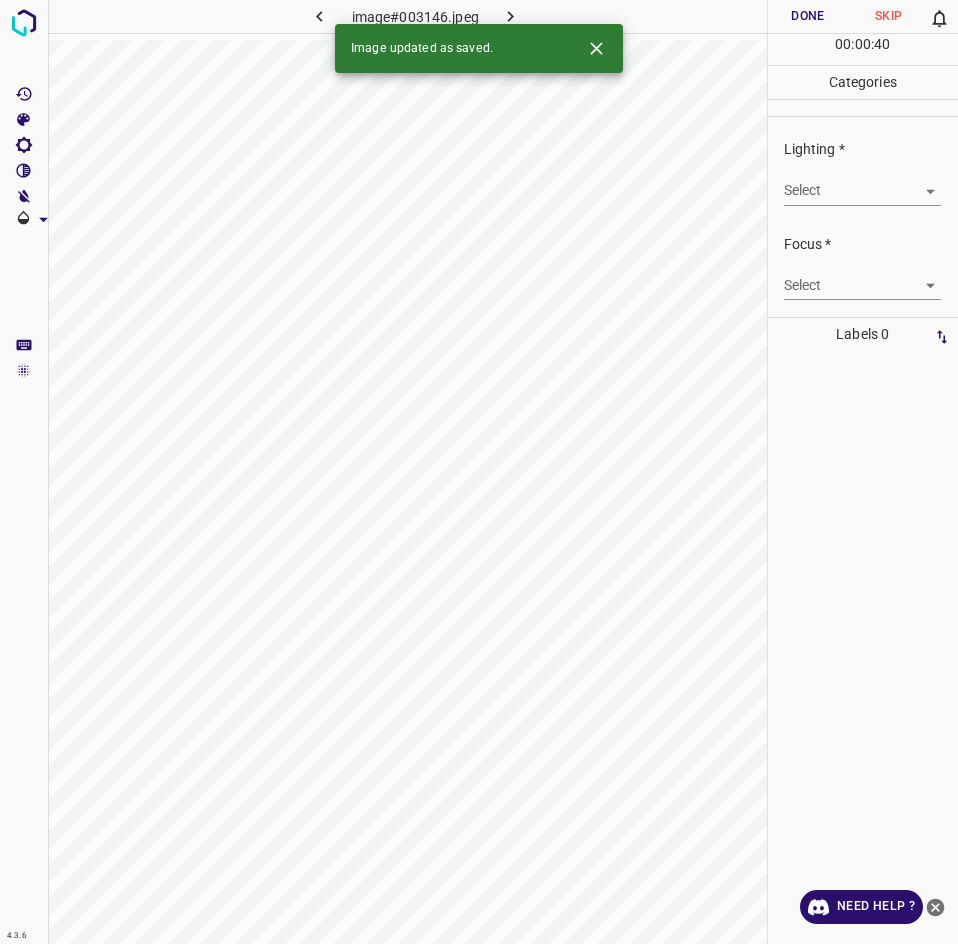 click on "4.3.6  image#003146.jpeg Done Skip 0 00   : 00   : 40   Categories Lighting *  Select ​ Focus *  Select ​ Overall *  Select ​ Labels   0 Categories 1 Lighting 2 Focus 3 Overall Tools Space Change between modes (Draw & Edit) I Auto labeling R Restore zoom M Zoom in N Zoom out Delete Delete selecte label Filters Z Restore filters X Saturation filter C Brightness filter V Contrast filter B Gray scale filter General O Download Image updated as saved. Need Help ? - Text - Hide - Delete" at bounding box center (479, 472) 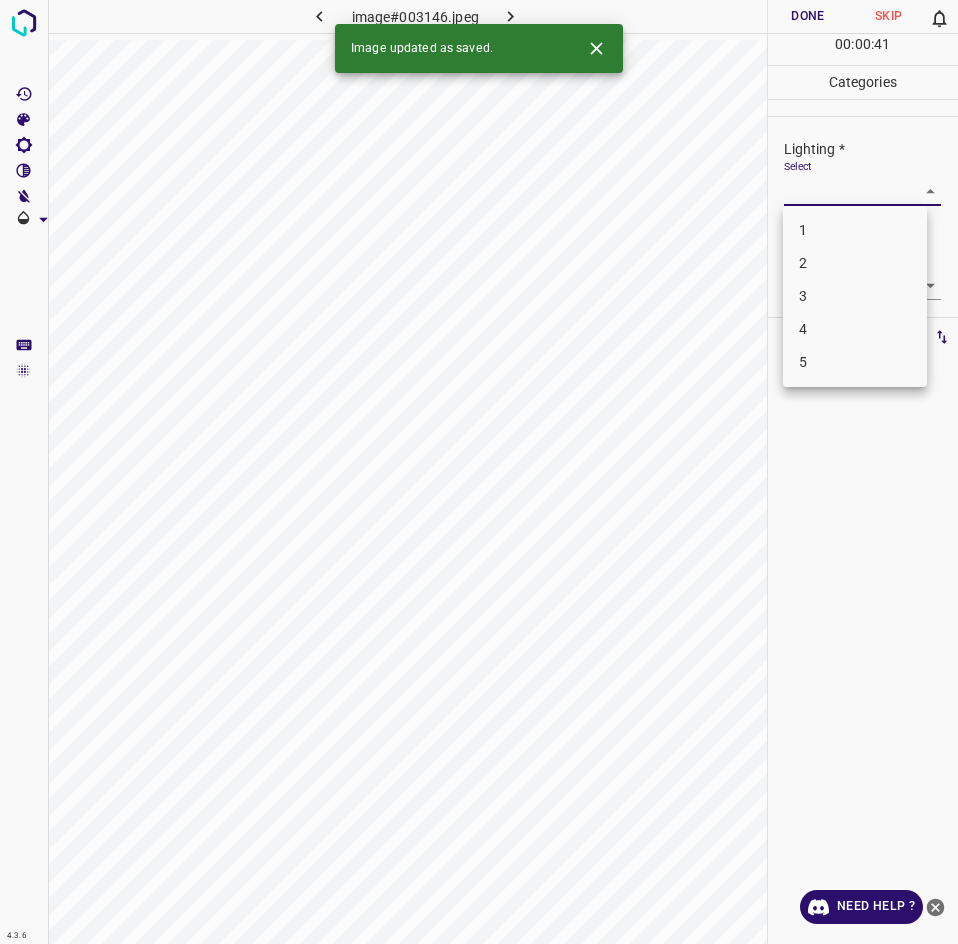 click on "3" at bounding box center [855, 296] 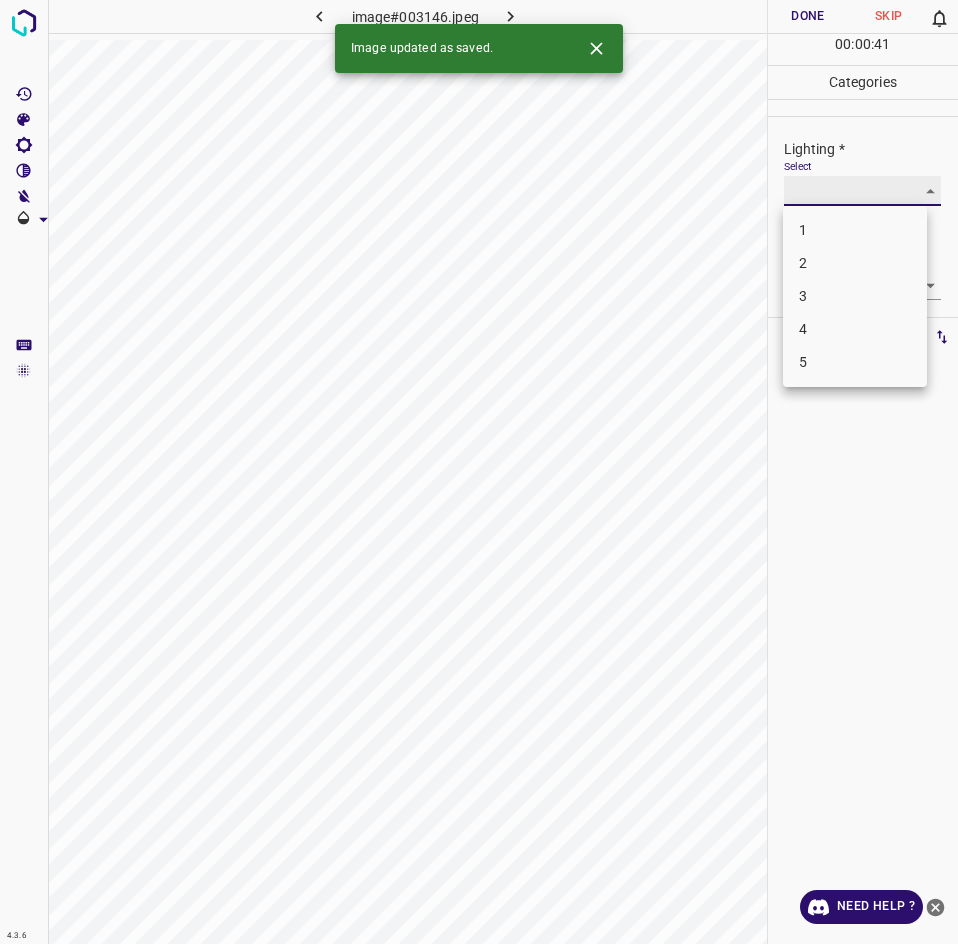 type on "3" 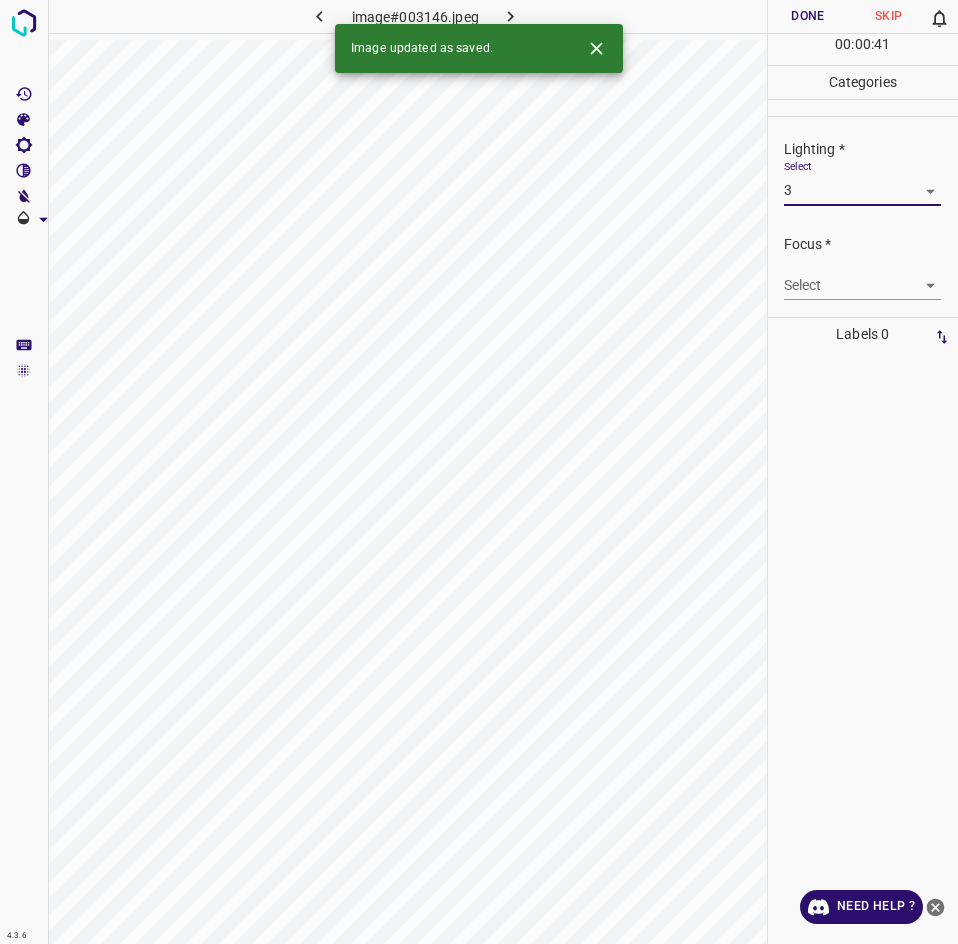 click on "Focus *" at bounding box center (871, 244) 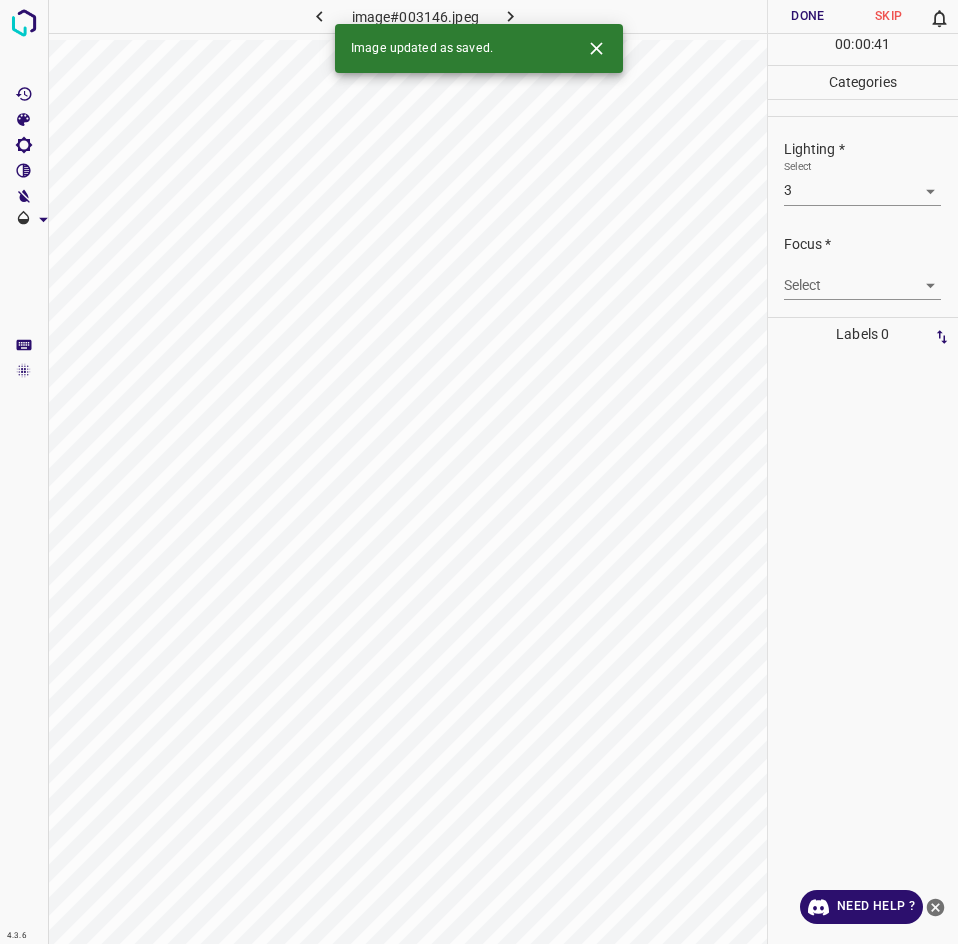 click on "4.3.6  image#003146.jpeg Done Skip 0 00   : 00   : 41   Categories Lighting *  Select 3 3 Focus *  Select ​ Overall *  Select ​ Labels   0 Categories 1 Lighting 2 Focus 3 Overall Tools Space Change between modes (Draw & Edit) I Auto labeling R Restore zoom M Zoom in N Zoom out Delete Delete selecte label Filters Z Restore filters X Saturation filter C Brightness filter V Contrast filter B Gray scale filter General O Download Image updated as saved. Need Help ? - Text - Hide - Delete" at bounding box center [479, 472] 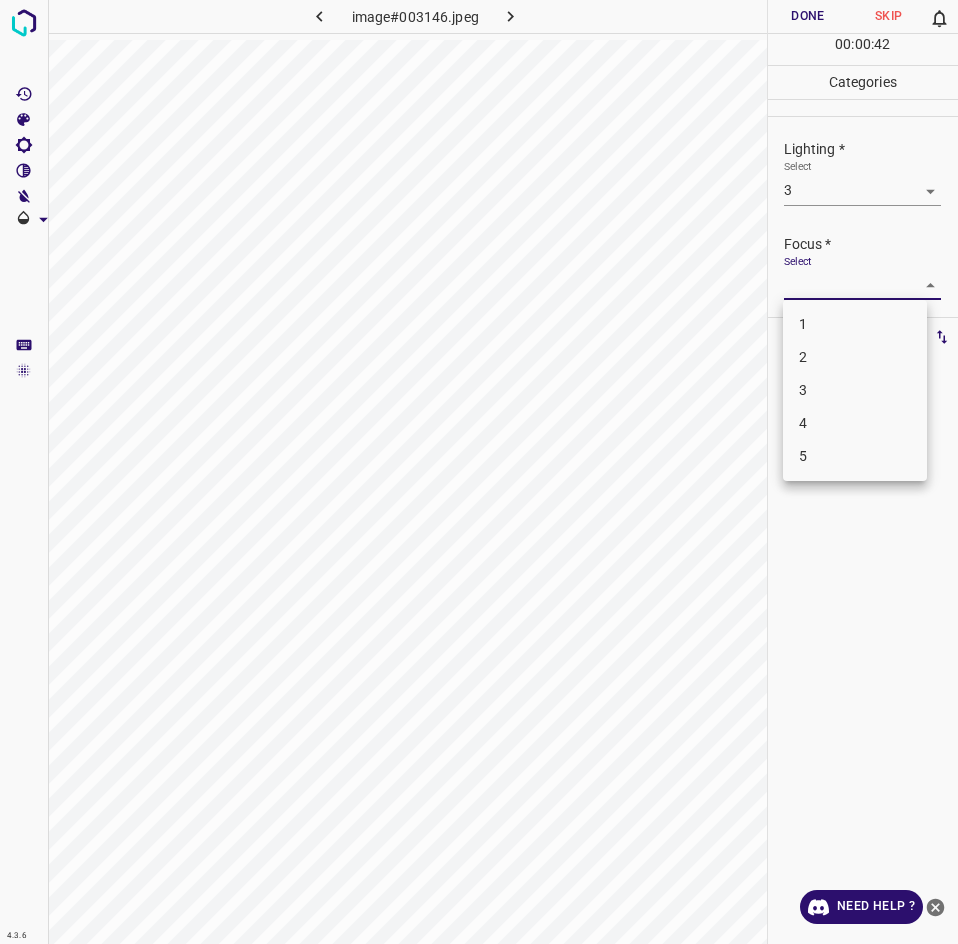 click on "3" at bounding box center [855, 390] 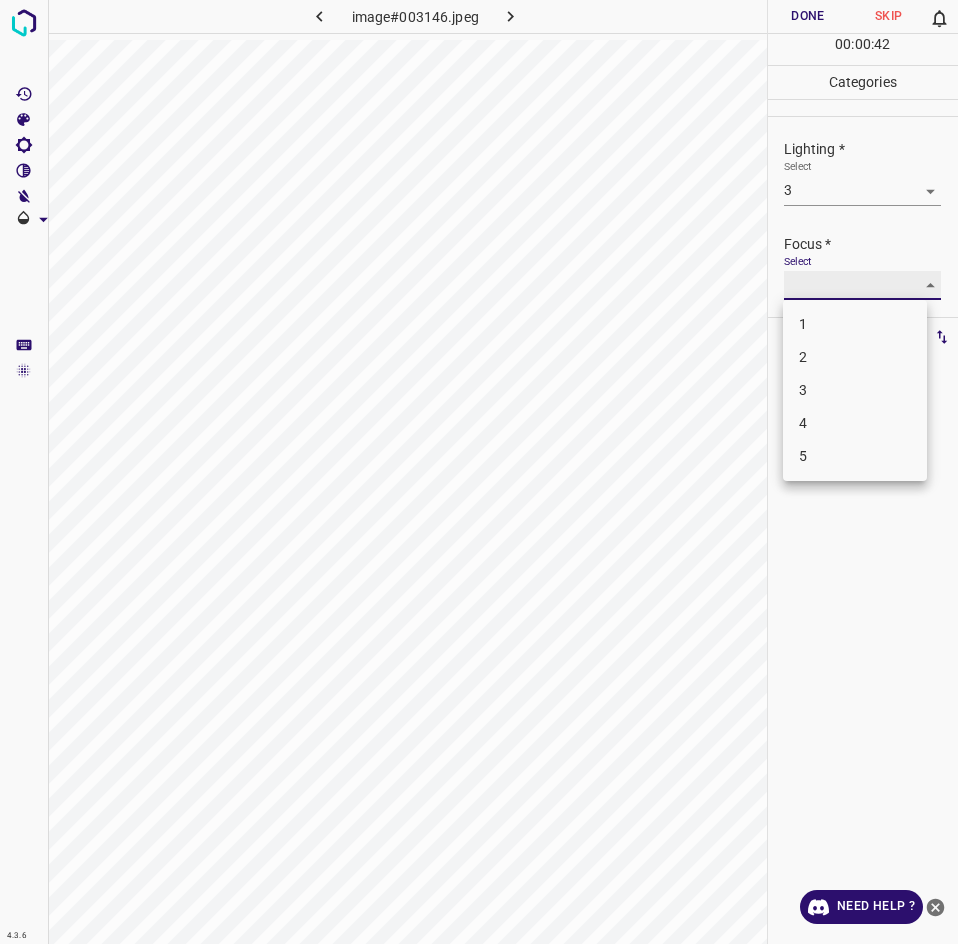 type on "3" 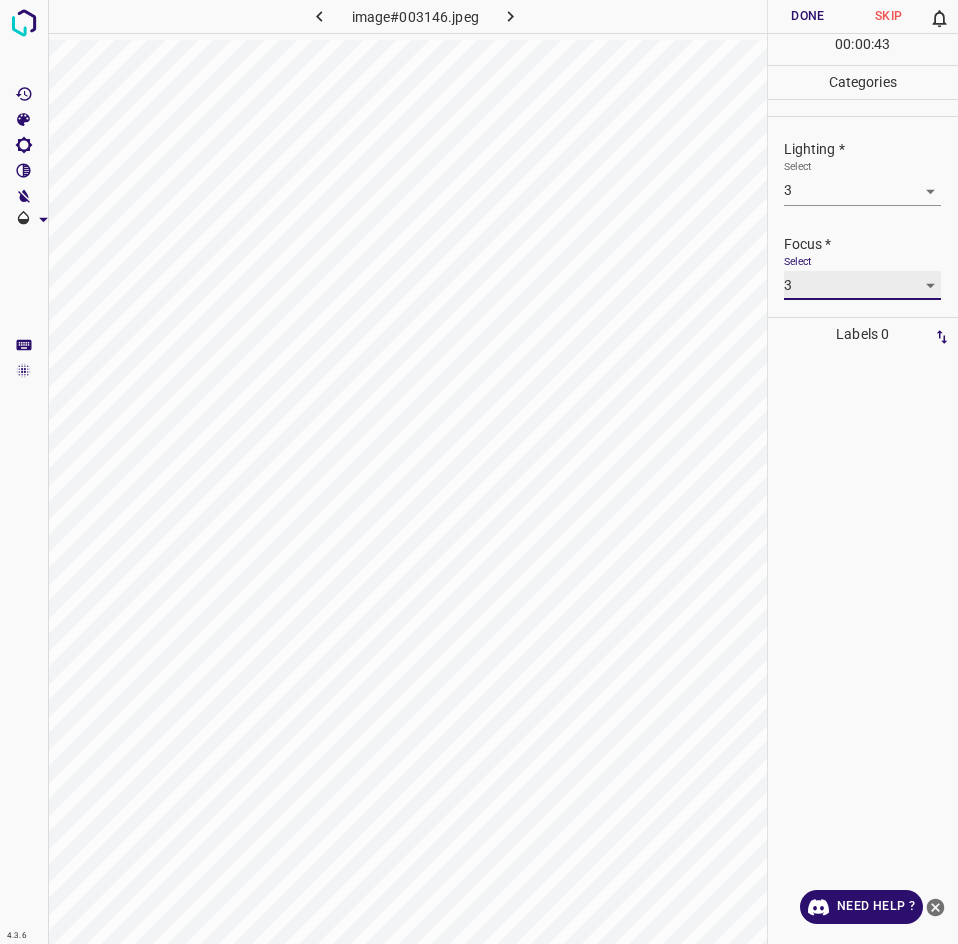 scroll, scrollTop: 98, scrollLeft: 0, axis: vertical 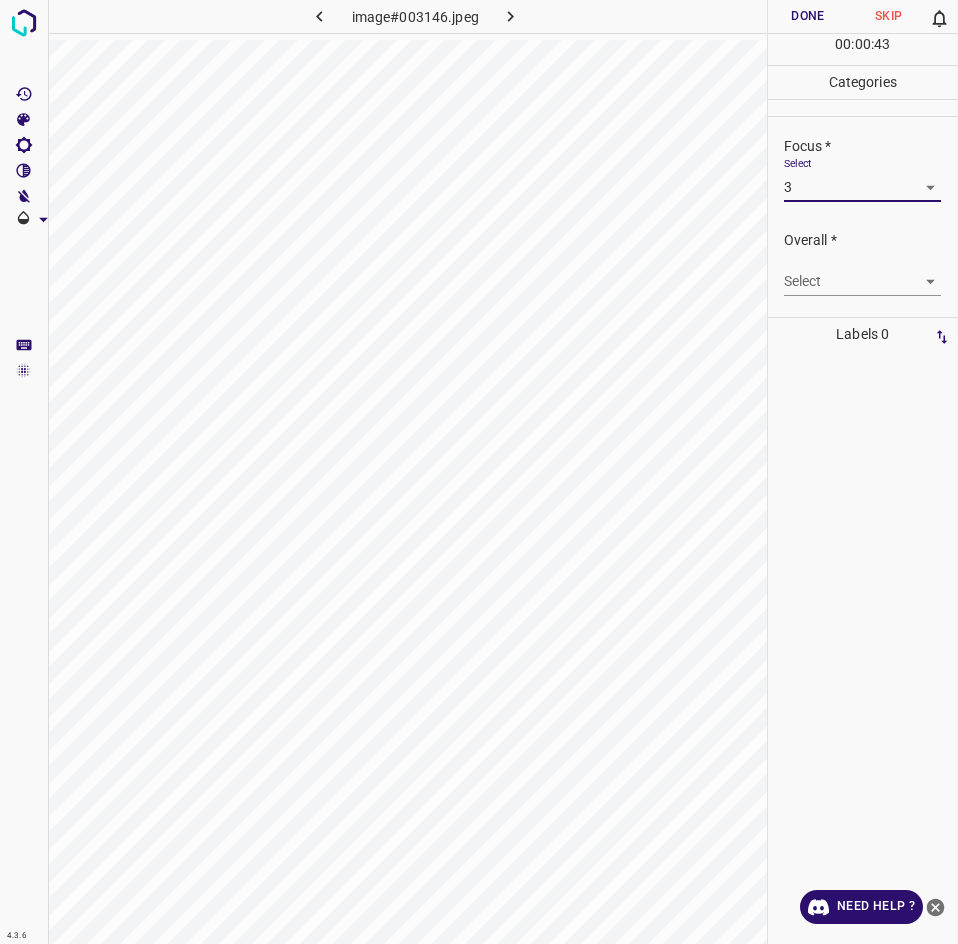 click on "4.3.6  image#003146.jpeg Done Skip 0 00   : 00   : 43   Categories Lighting *  Select 3 3 Focus *  Select 3 3 Overall *  Select ​ Labels   0 Categories 1 Lighting 2 Focus 3 Overall Tools Space Change between modes (Draw & Edit) I Auto labeling R Restore zoom M Zoom in N Zoom out Delete Delete selecte label Filters Z Restore filters X Saturation filter C Brightness filter V Contrast filter B Gray scale filter General O Download Need Help ? - Text - Hide - Delete" at bounding box center [479, 472] 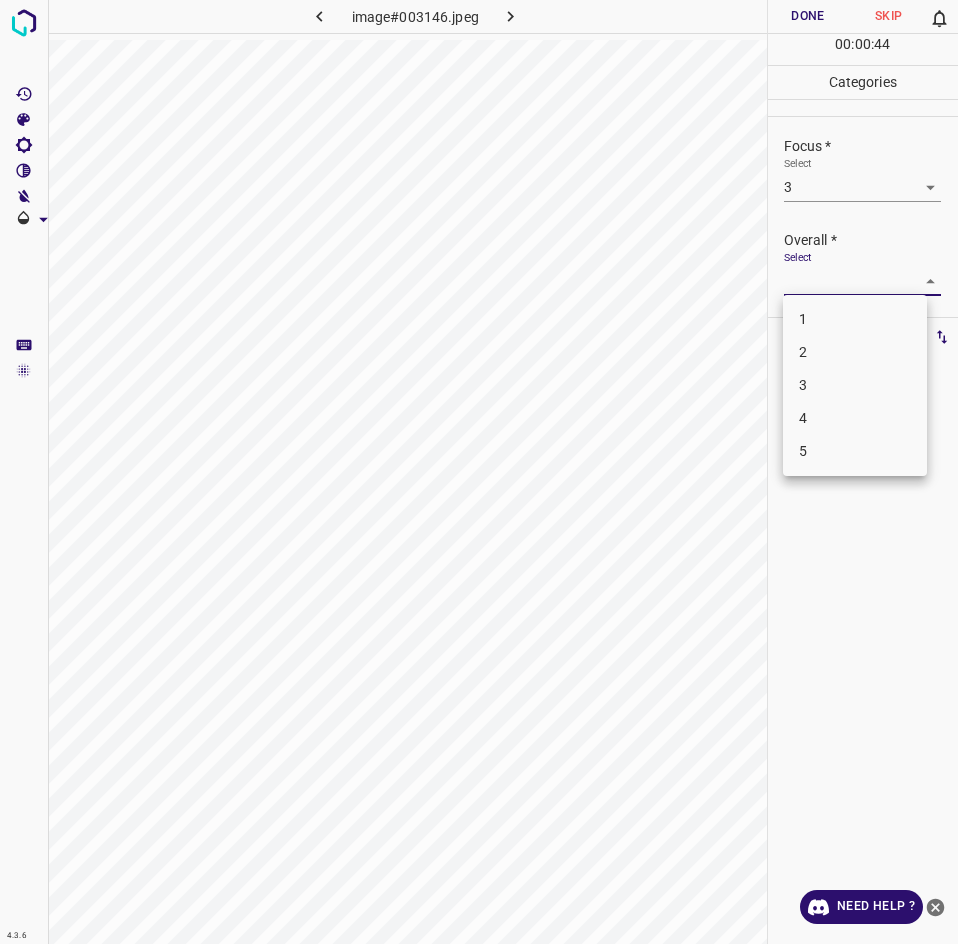 click on "3" at bounding box center (855, 385) 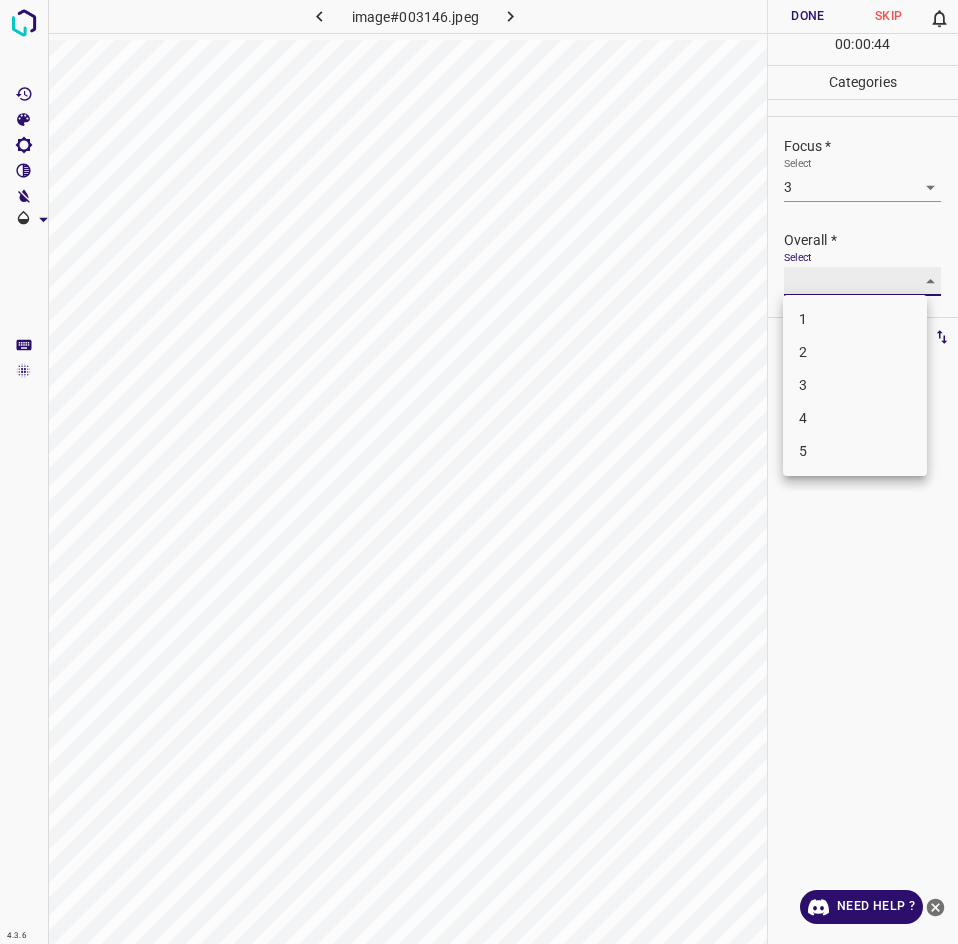 type on "3" 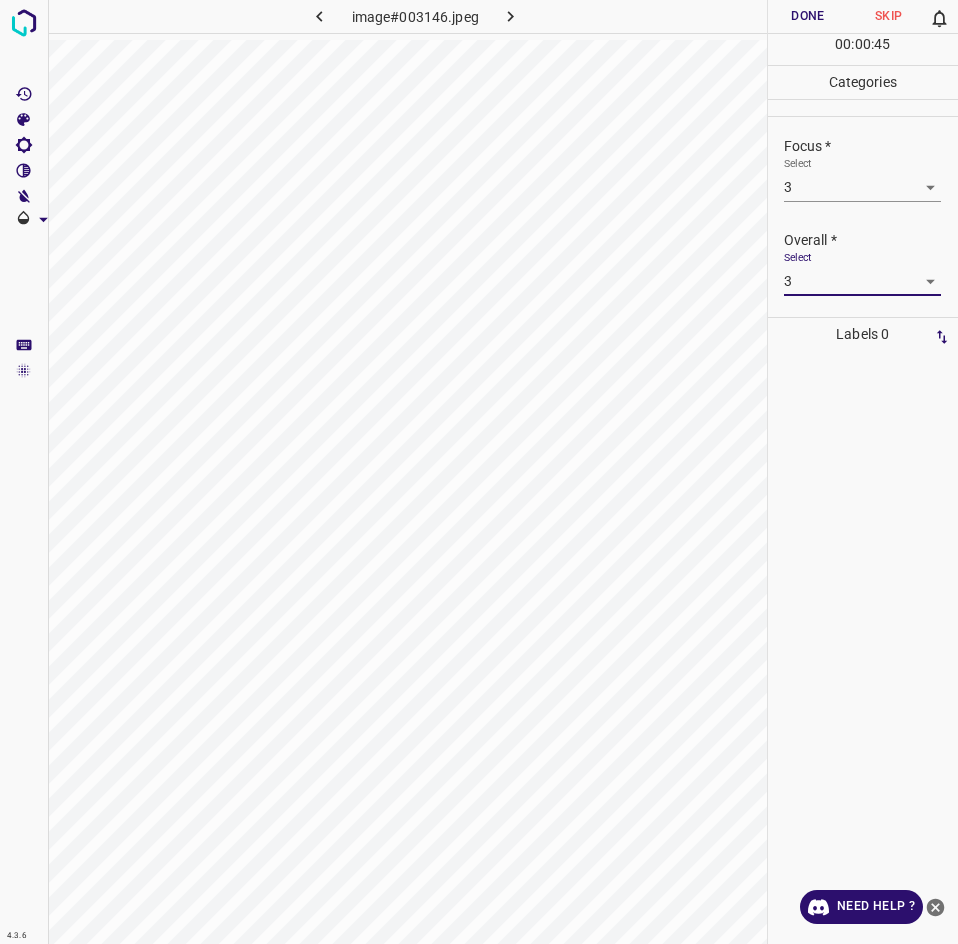 click on "Done" at bounding box center [808, 16] 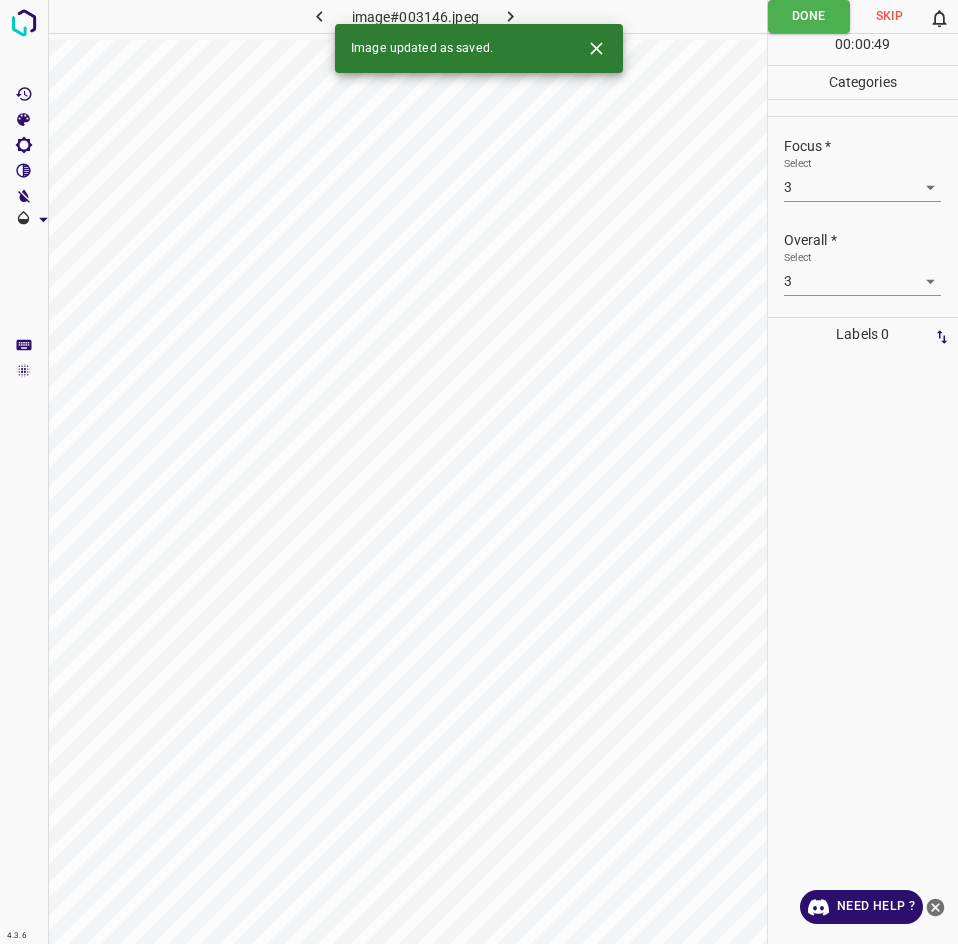 click 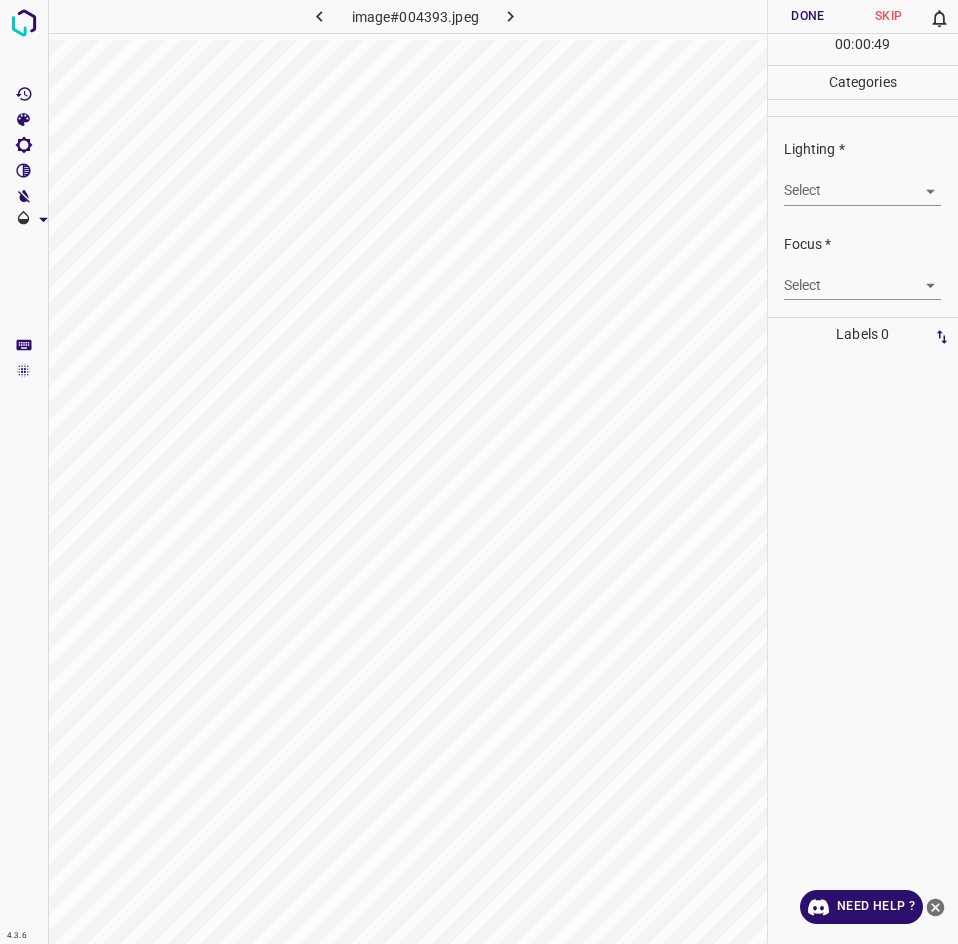 click on "4.3.6  image#004393.jpeg Done Skip 0 00   : 00   : 49   Categories Lighting *  Select ​ Focus *  Select ​ Overall *  Select ​ Labels   0 Categories 1 Lighting 2 Focus 3 Overall Tools Space Change between modes (Draw & Edit) I Auto labeling R Restore zoom M Zoom in N Zoom out Delete Delete selecte label Filters Z Restore filters X Saturation filter C Brightness filter V Contrast filter B Gray scale filter General O Download Need Help ? - Text - Hide - Delete" at bounding box center [479, 472] 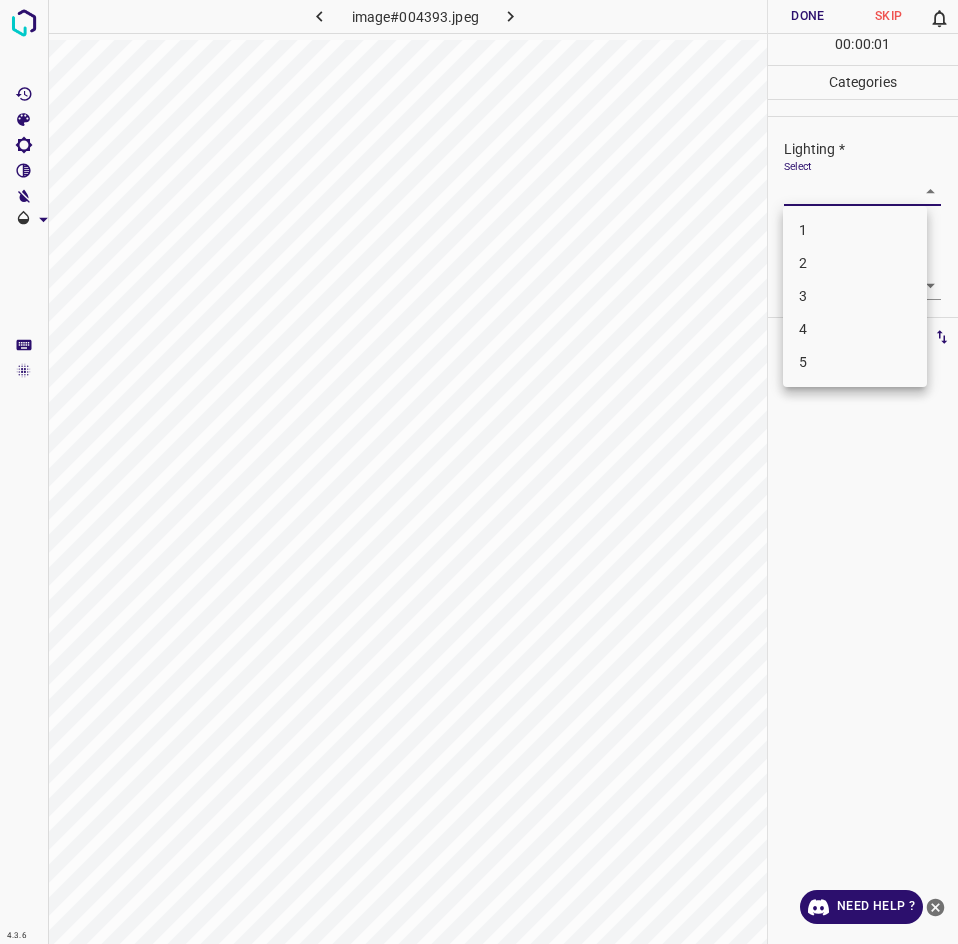 click on "3" at bounding box center (855, 296) 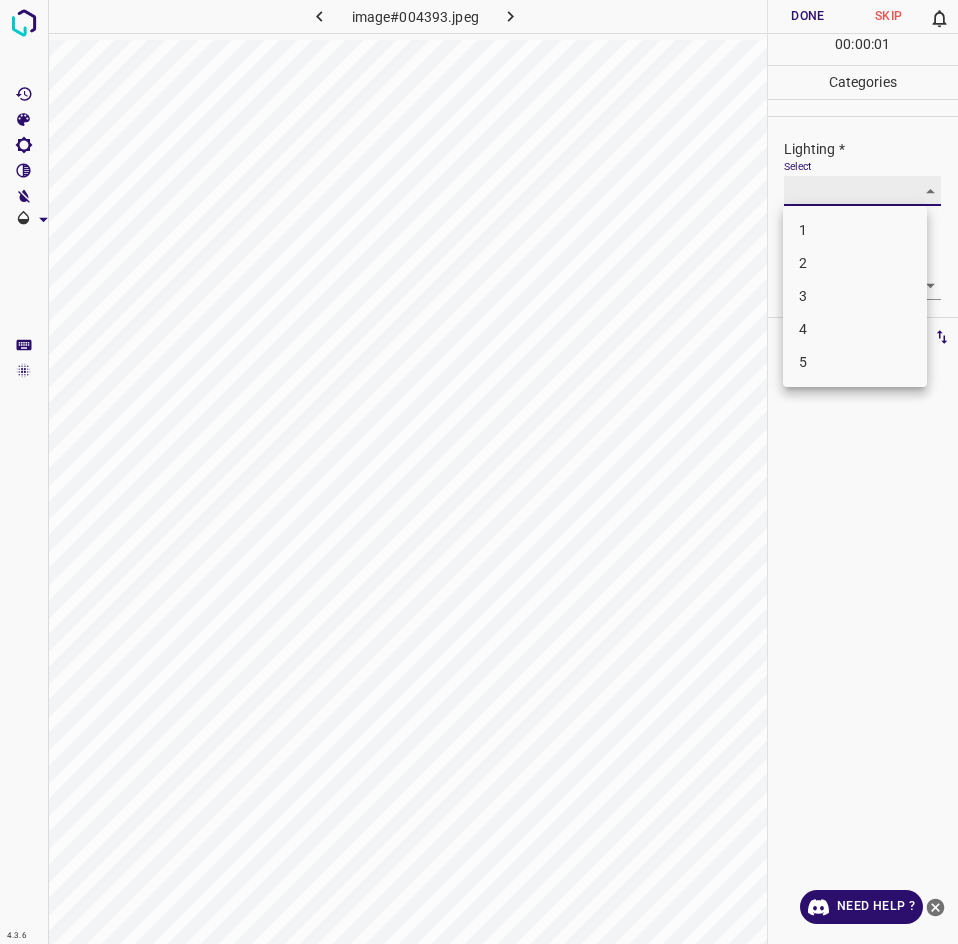 type on "3" 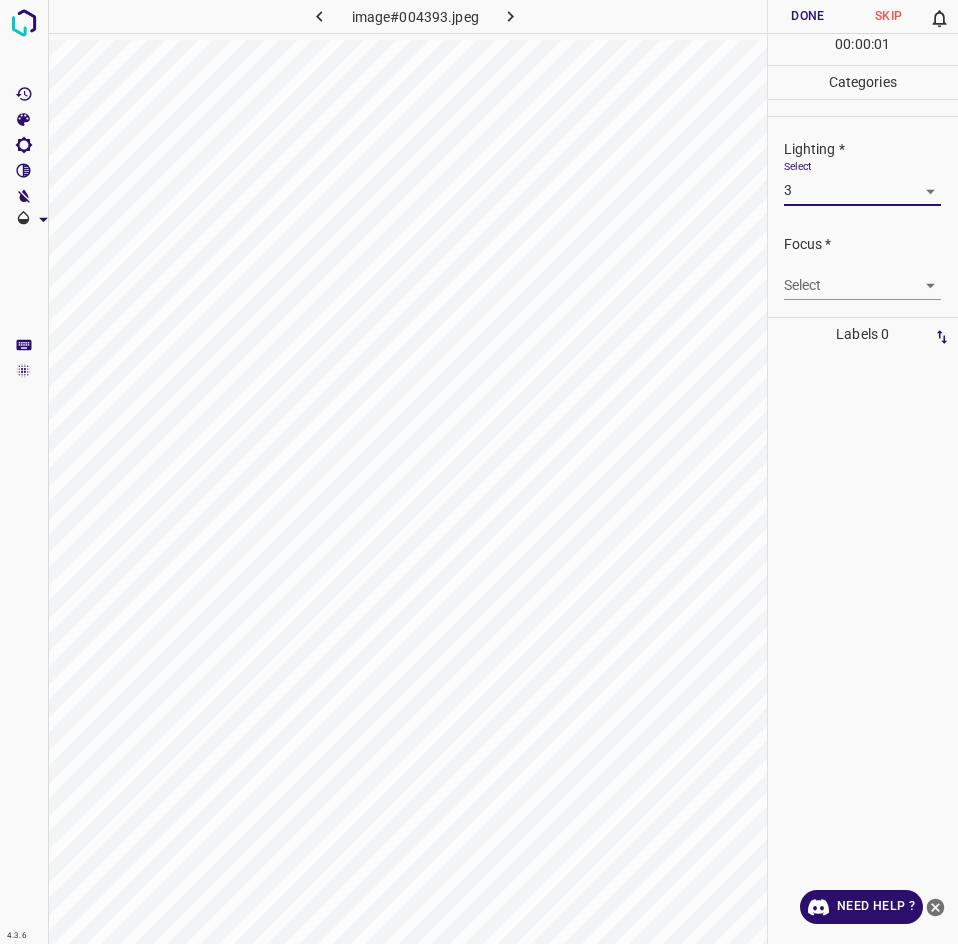 click on "4.3.6  image#004393.jpeg Done Skip 0 00   : 00   : 01   Categories Lighting *  Select 3 3 Focus *  Select ​ Overall *  Select ​ Labels   0 Categories 1 Lighting 2 Focus 3 Overall Tools Space Change between modes (Draw & Edit) I Auto labeling R Restore zoom M Zoom in N Zoom out Delete Delete selecte label Filters Z Restore filters X Saturation filter C Brightness filter V Contrast filter B Gray scale filter General O Download Need Help ? - Text - Hide - Delete" at bounding box center [479, 472] 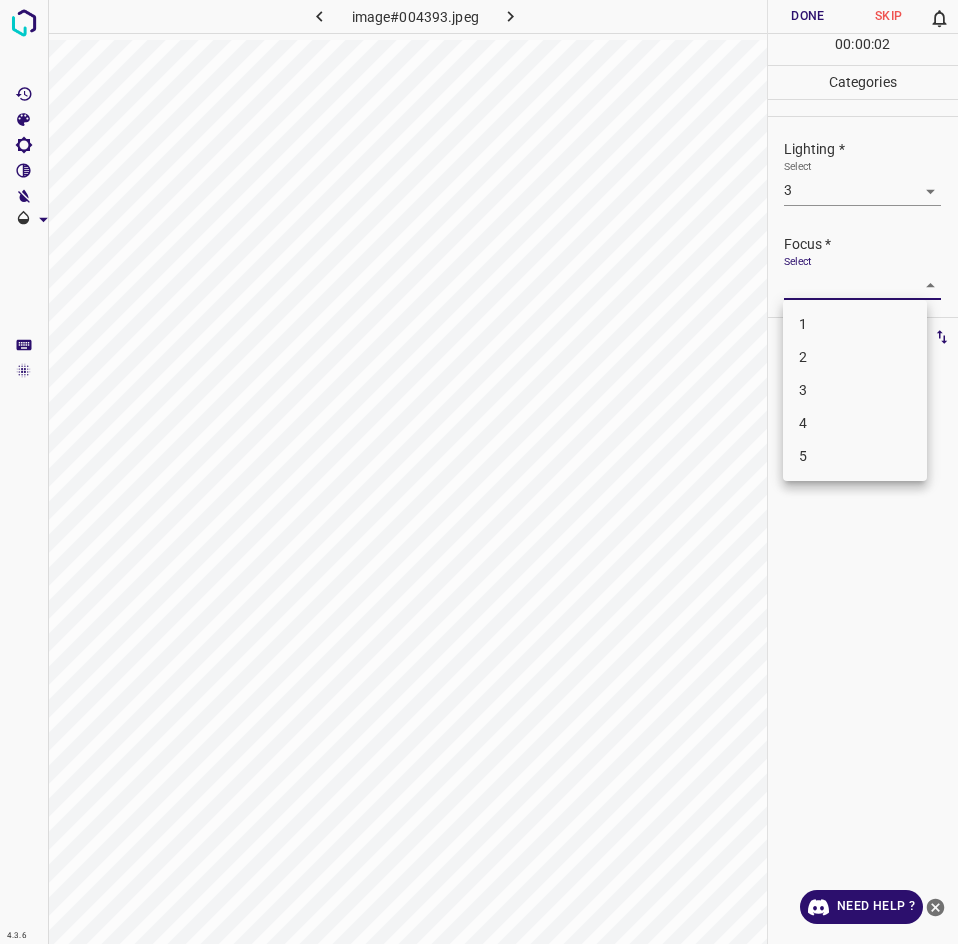 click on "3" at bounding box center (855, 390) 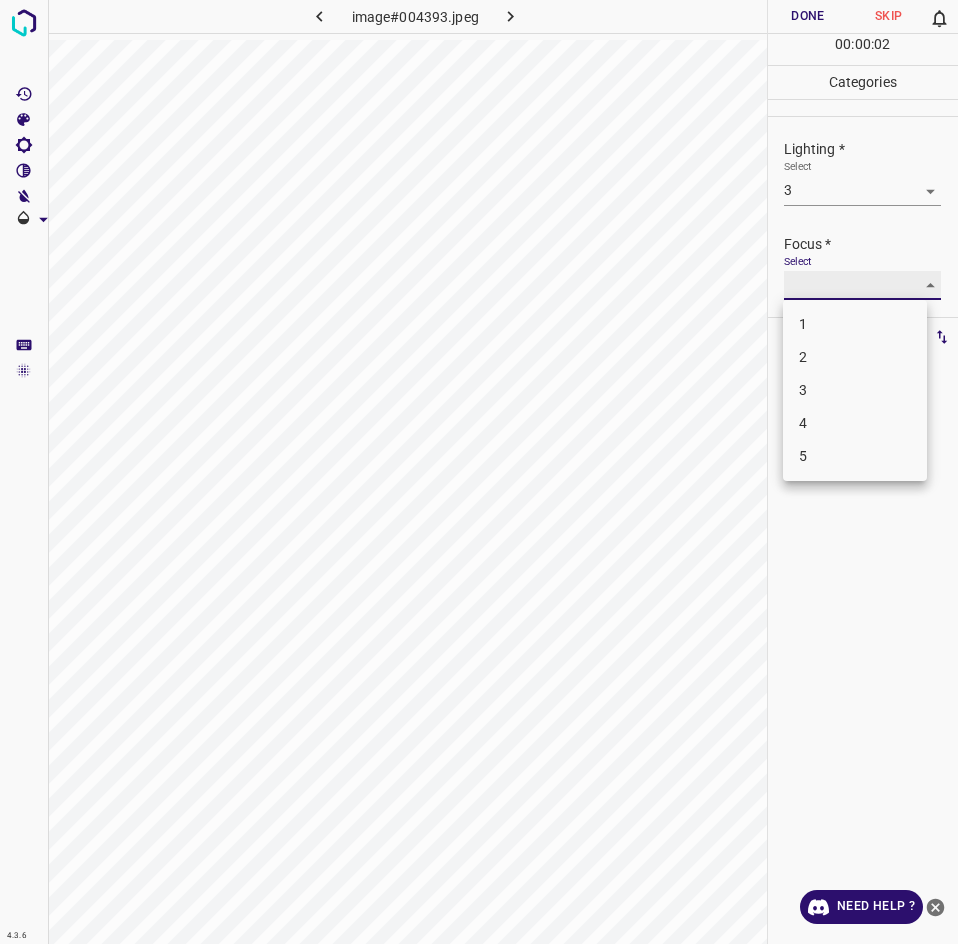 type on "3" 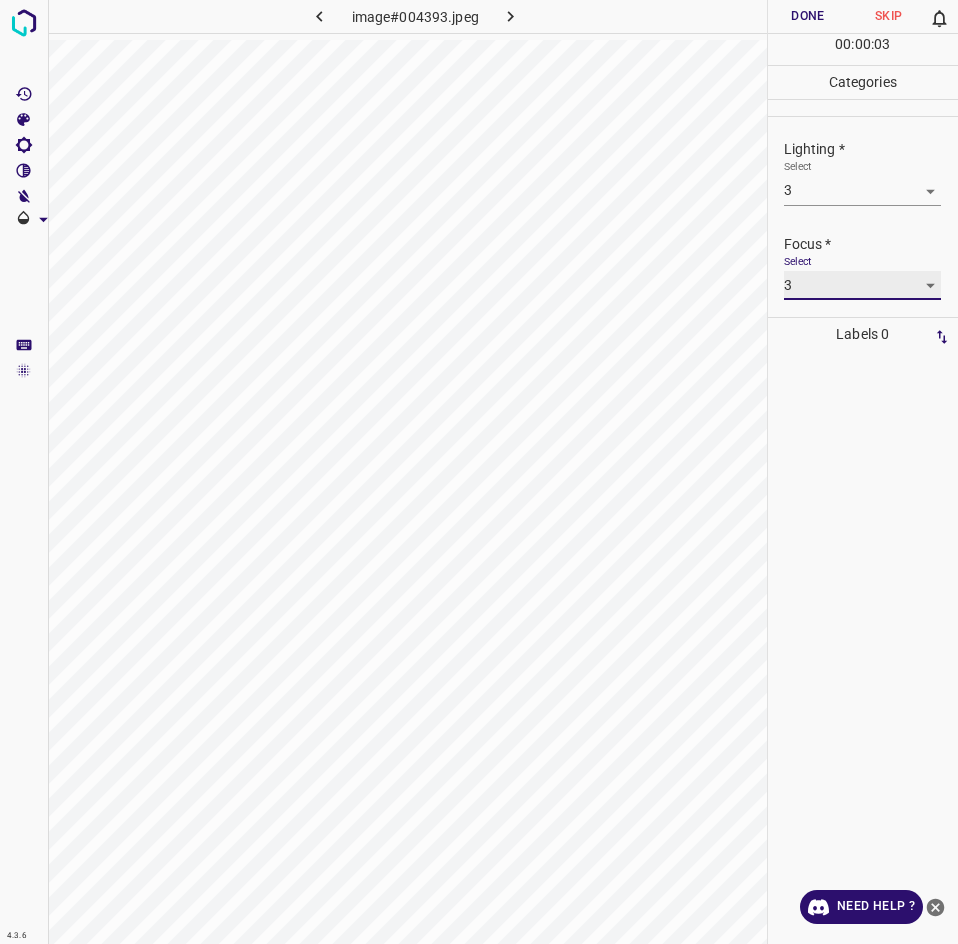 scroll, scrollTop: 98, scrollLeft: 0, axis: vertical 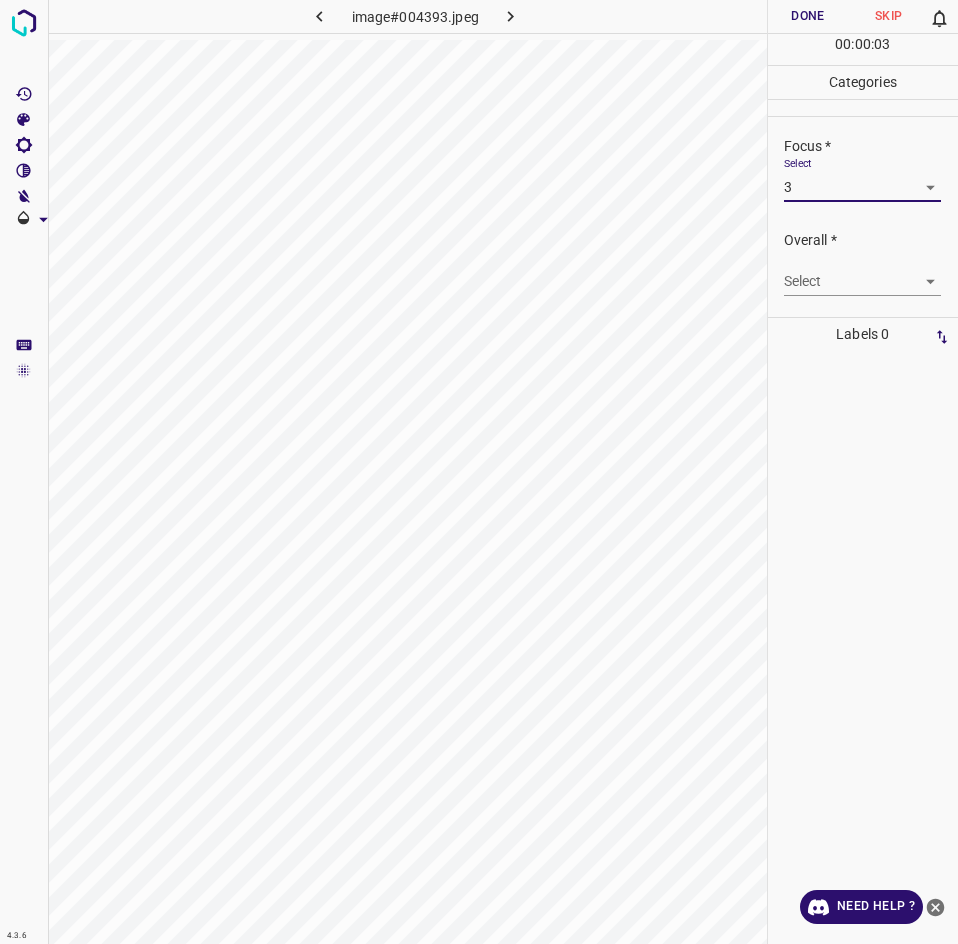 click on "4.3.6  image#004393.jpeg Done Skip 0 00   : 00   : 03   Categories Lighting *  Select 3 3 Focus *  Select 3 3 Overall *  Select ​ Labels   0 Categories 1 Lighting 2 Focus 3 Overall Tools Space Change between modes (Draw & Edit) I Auto labeling R Restore zoom M Zoom in N Zoom out Delete Delete selecte label Filters Z Restore filters X Saturation filter C Brightness filter V Contrast filter B Gray scale filter General O Download Need Help ? - Text - Hide - Delete" at bounding box center (479, 472) 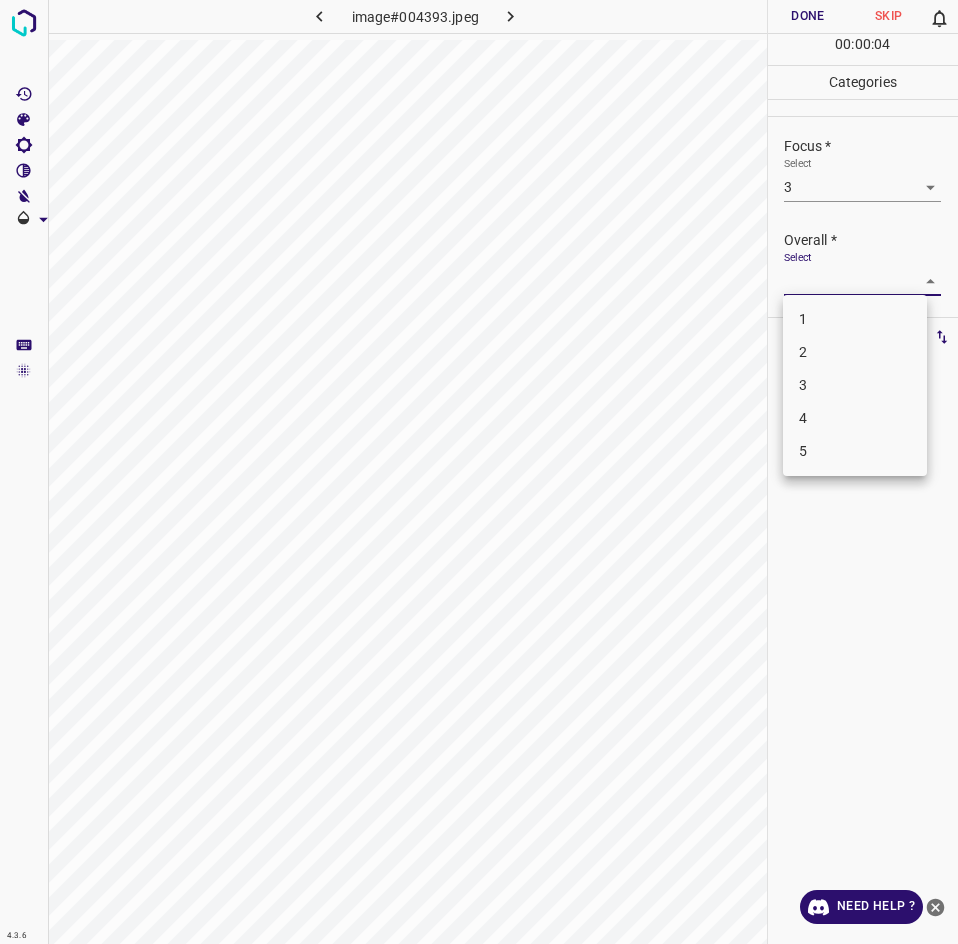 click on "3" at bounding box center [855, 385] 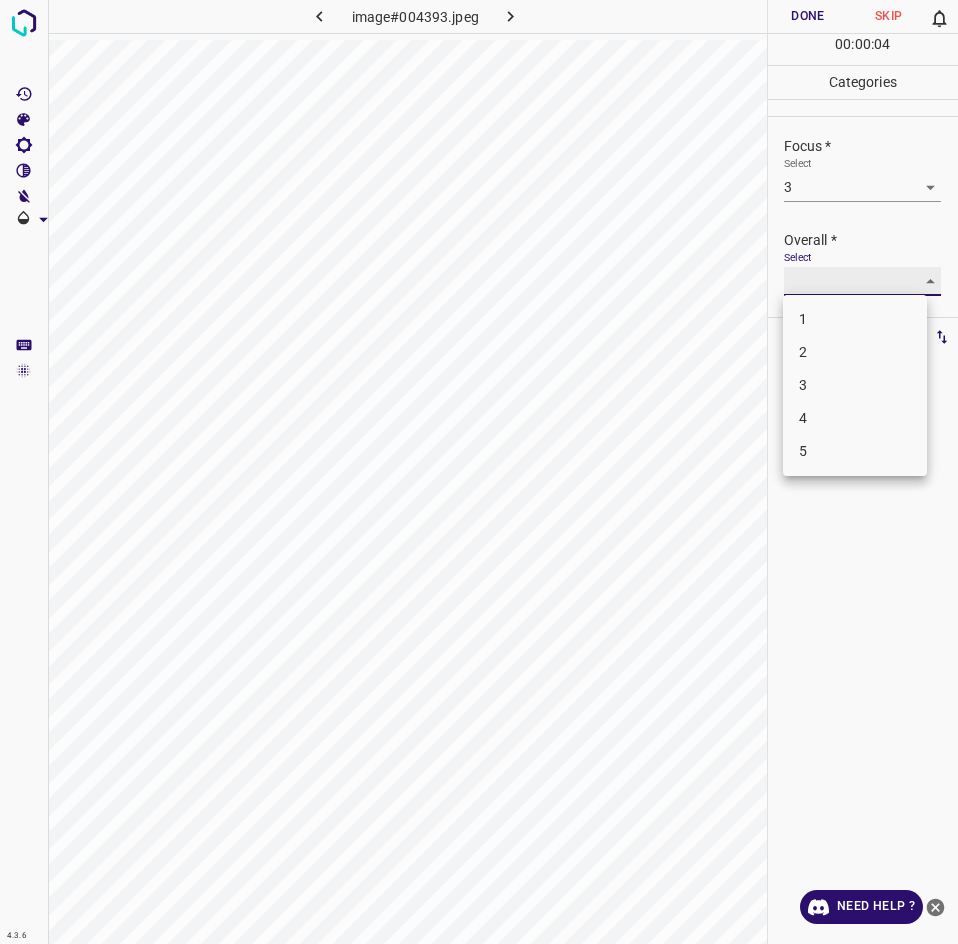 type on "3" 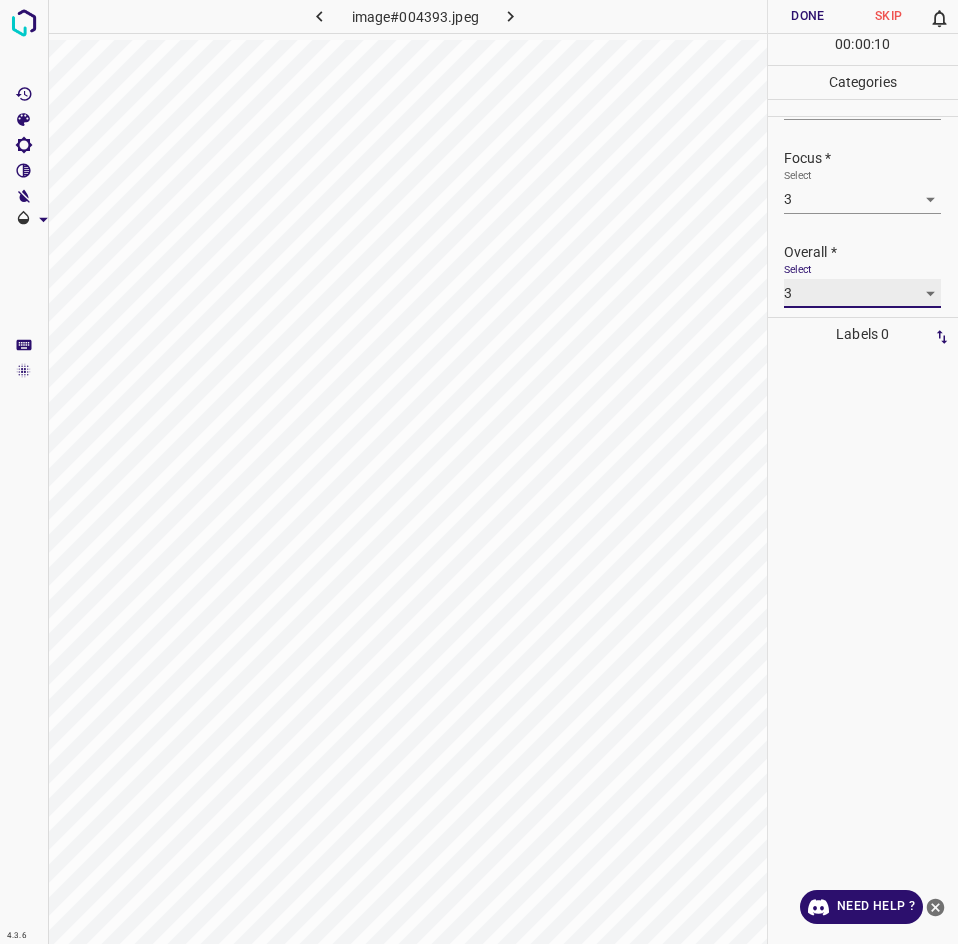 scroll, scrollTop: 98, scrollLeft: 0, axis: vertical 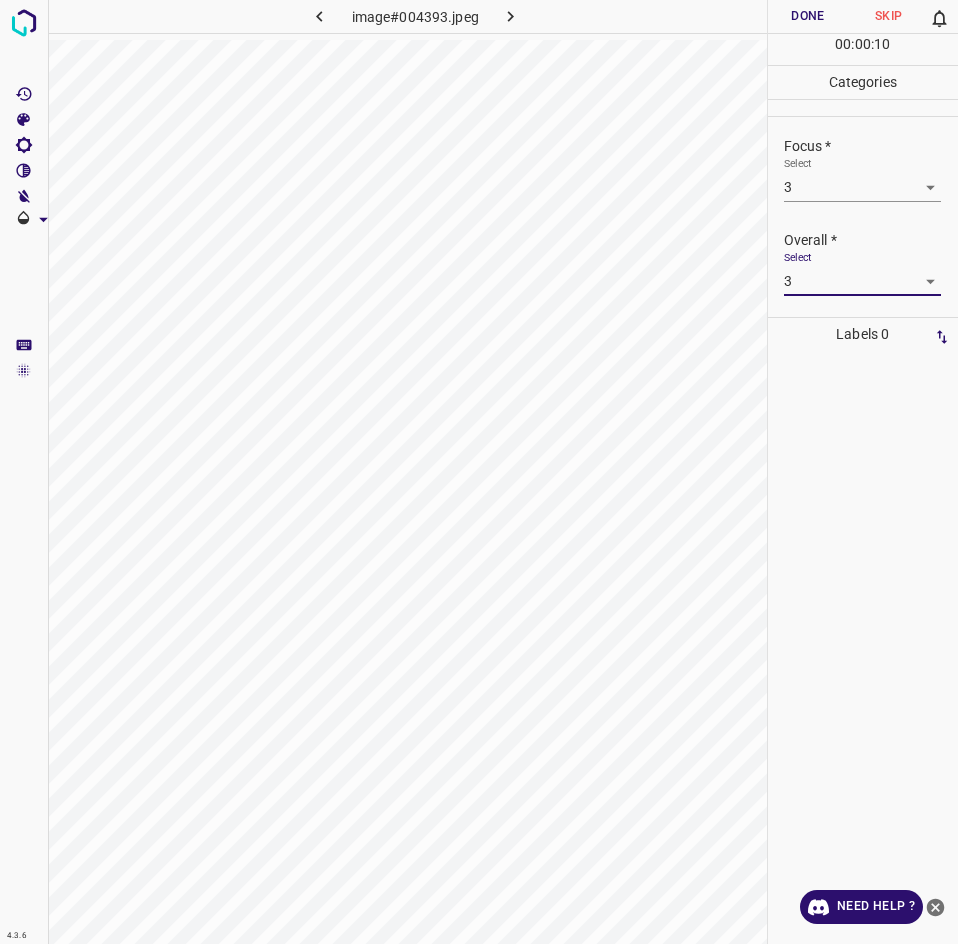 click on "Done" at bounding box center (808, 16) 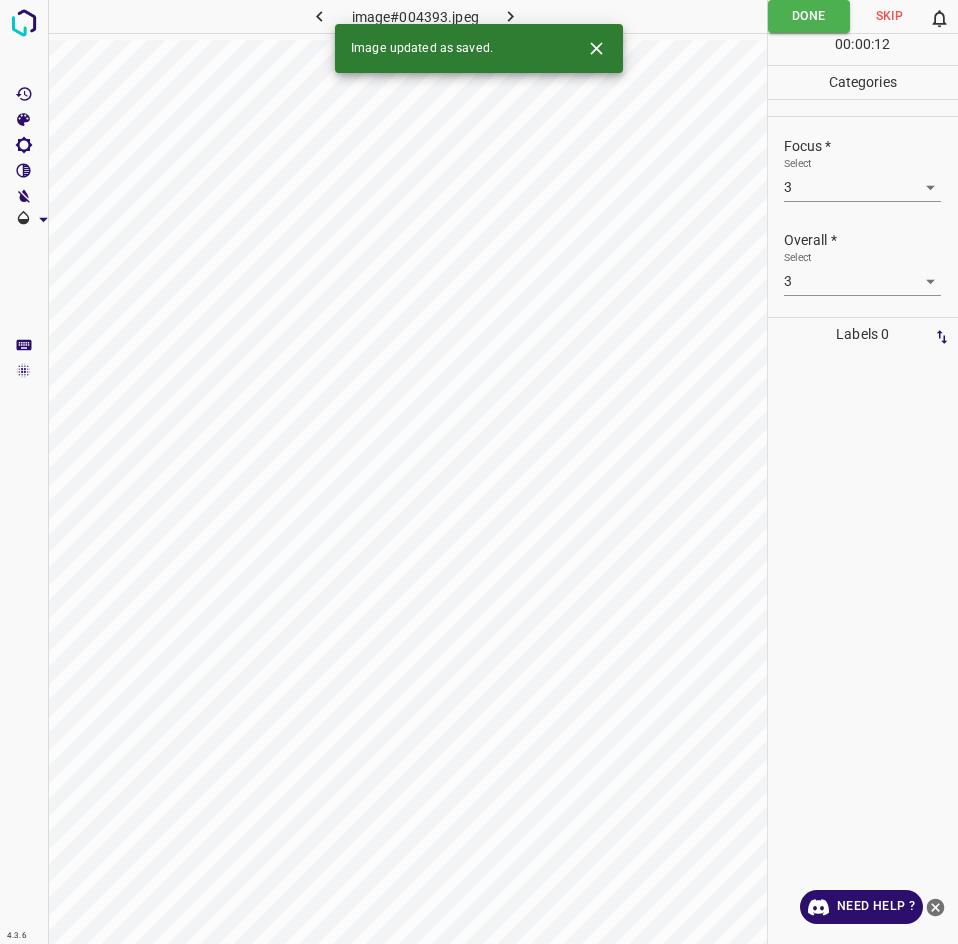 click 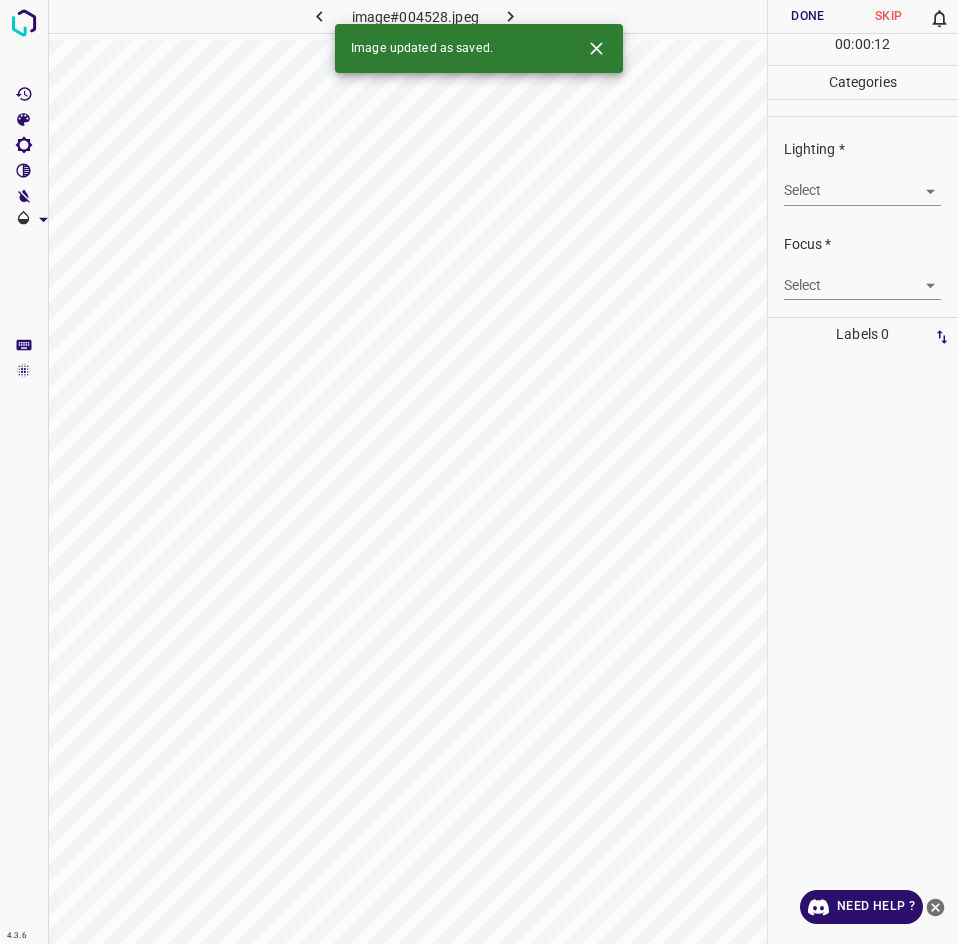 click on "4.3.6  image#004528.jpeg Done Skip 0 00   : 00   : 12   Categories Lighting *  Select ​ Focus *  Select ​ Overall *  Select ​ Labels   0 Categories 1 Lighting 2 Focus 3 Overall Tools Space Change between modes (Draw & Edit) I Auto labeling R Restore zoom M Zoom in N Zoom out Delete Delete selecte label Filters Z Restore filters X Saturation filter C Brightness filter V Contrast filter B Gray scale filter General O Download Image updated as saved. Need Help ? - Text - Hide - Delete" at bounding box center (479, 472) 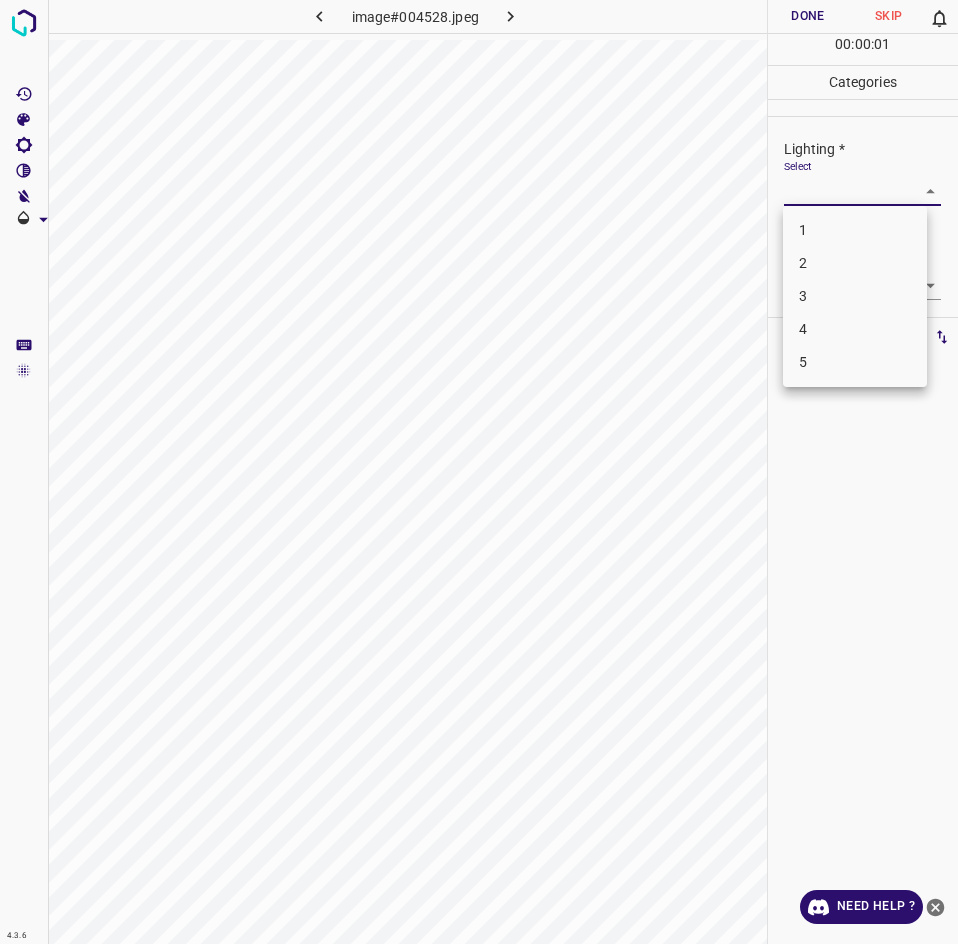 click on "3" at bounding box center [855, 296] 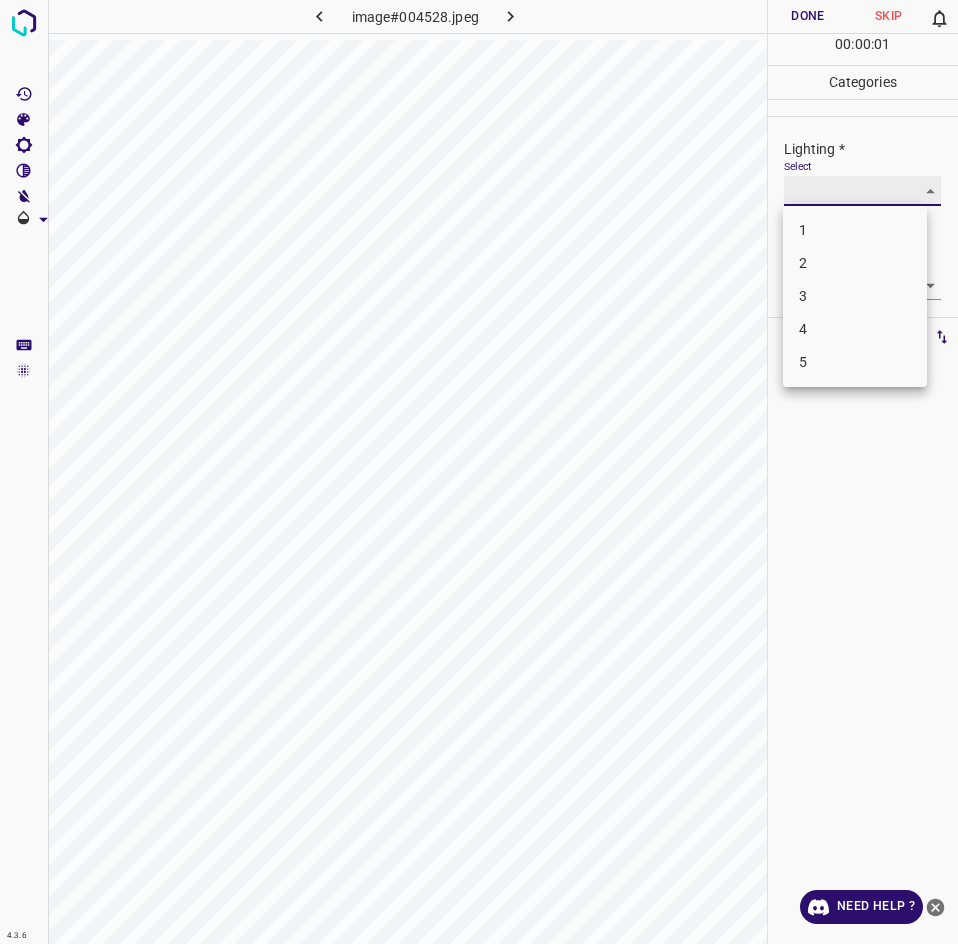type on "3" 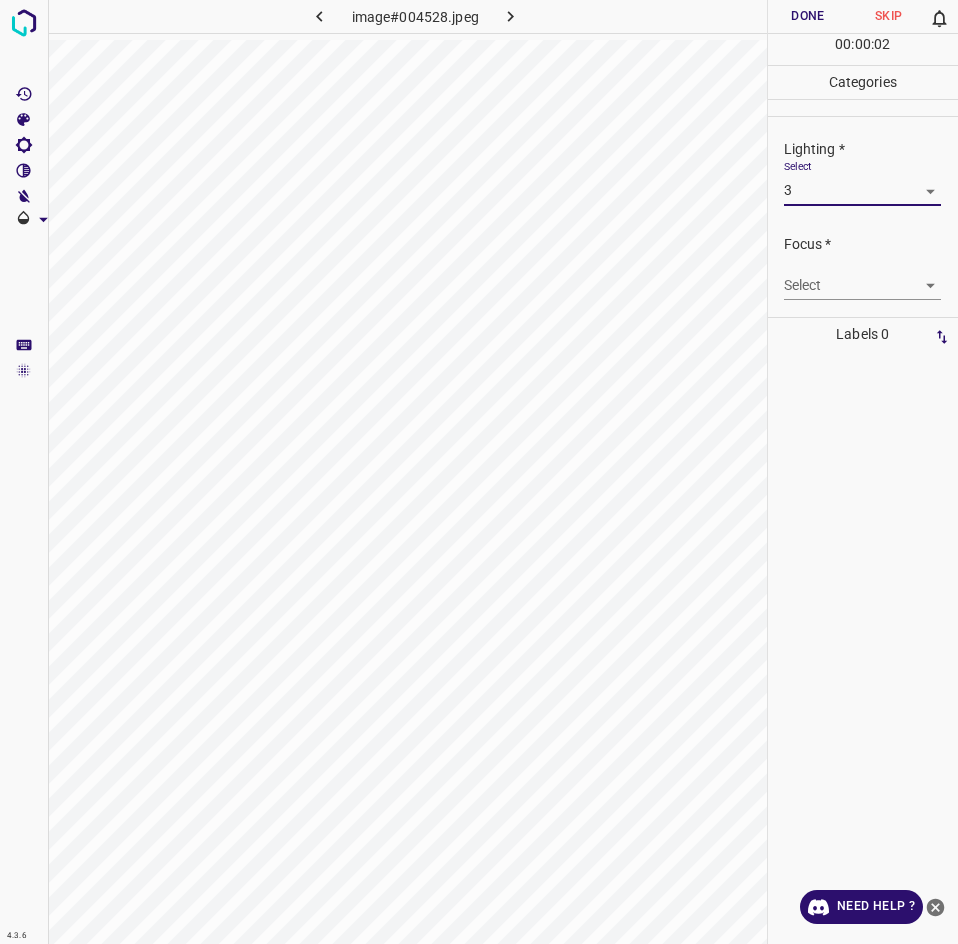 click on "4.3.6  image#004528.jpeg Done Skip 0 00   : 00   : 02   Categories Lighting *  Select 3 3 Focus *  Select ​ Overall *  Select ​ Labels   0 Categories 1 Lighting 2 Focus 3 Overall Tools Space Change between modes (Draw & Edit) I Auto labeling R Restore zoom M Zoom in N Zoom out Delete Delete selecte label Filters Z Restore filters X Saturation filter C Brightness filter V Contrast filter B Gray scale filter General O Download Need Help ? - Text - Hide - Delete" at bounding box center (479, 472) 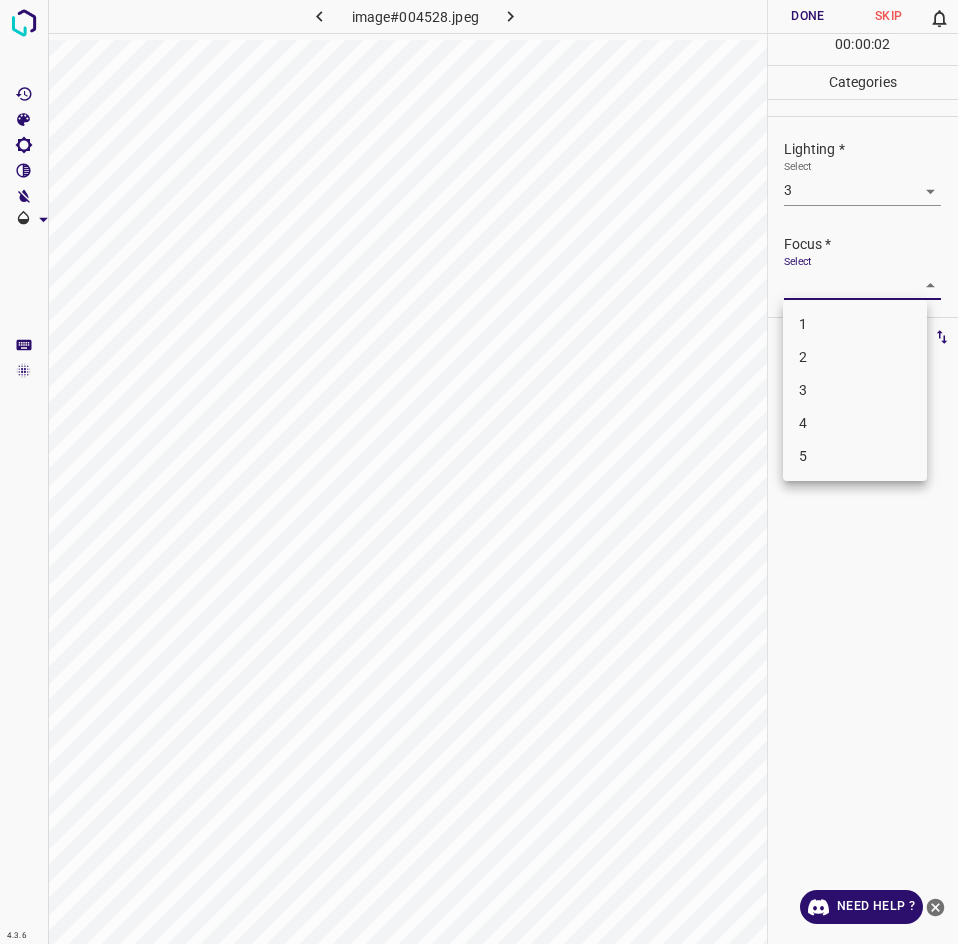 click on "3" at bounding box center (855, 390) 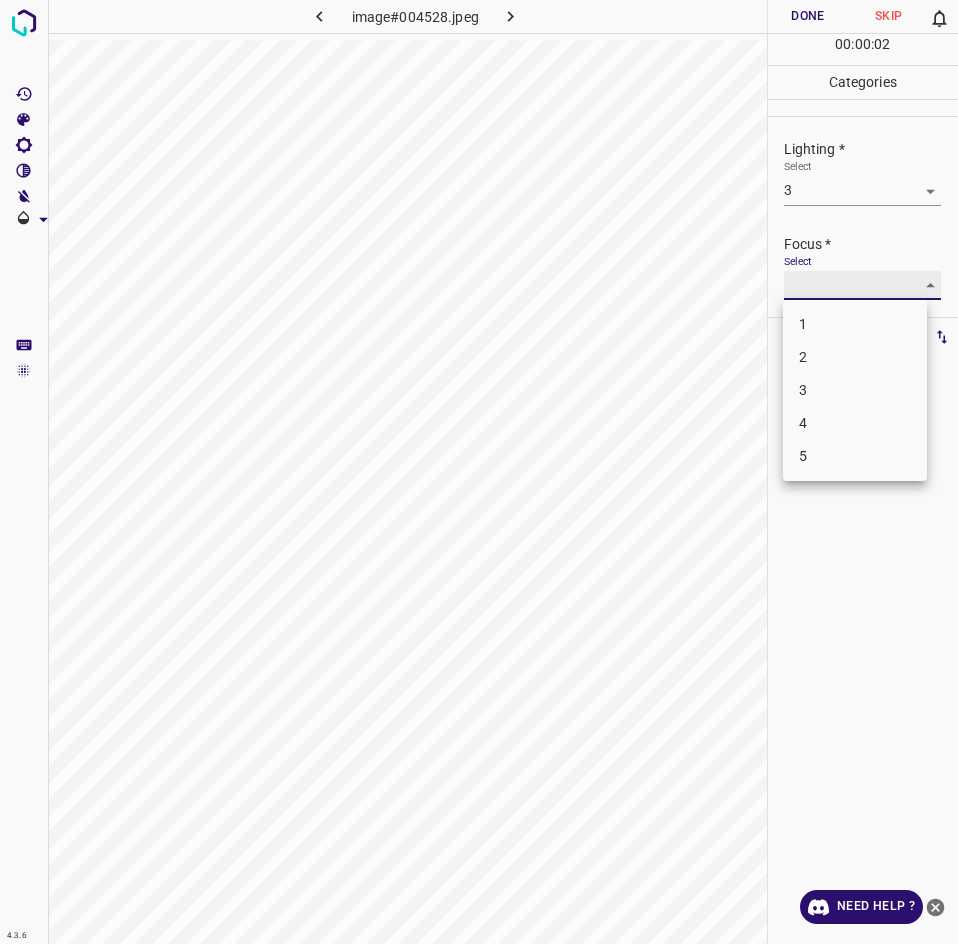 type on "3" 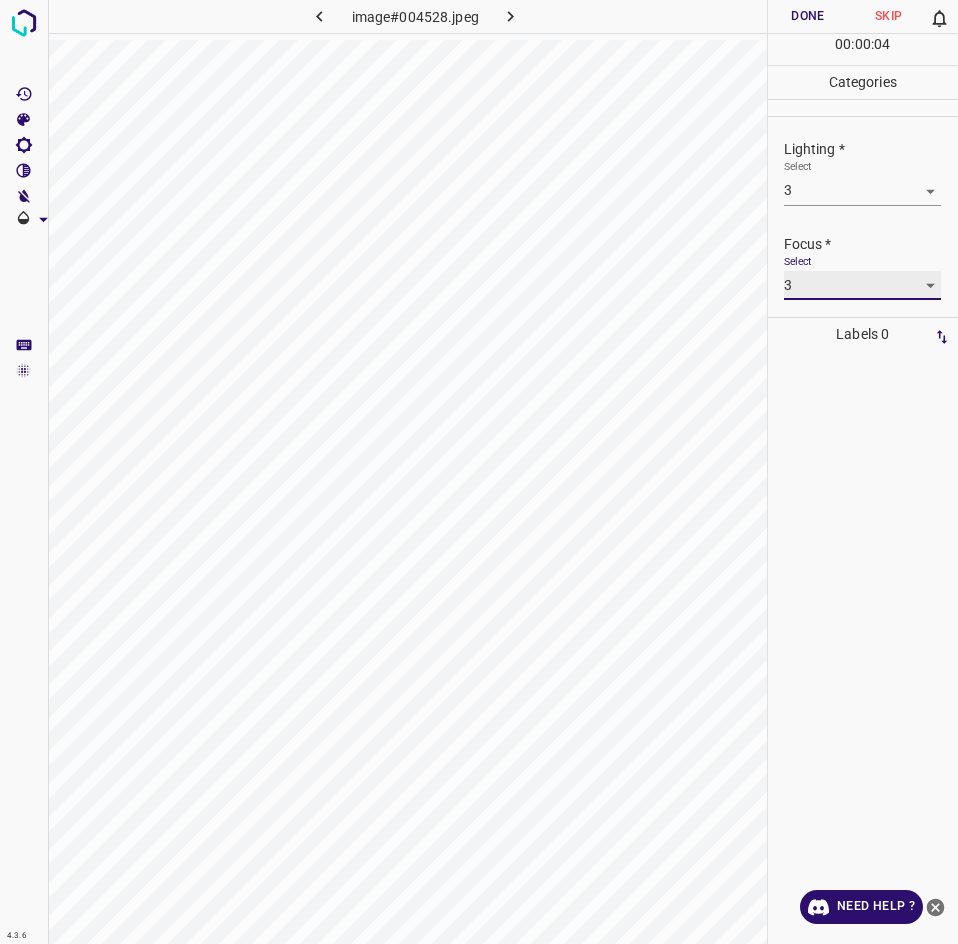 scroll, scrollTop: 98, scrollLeft: 0, axis: vertical 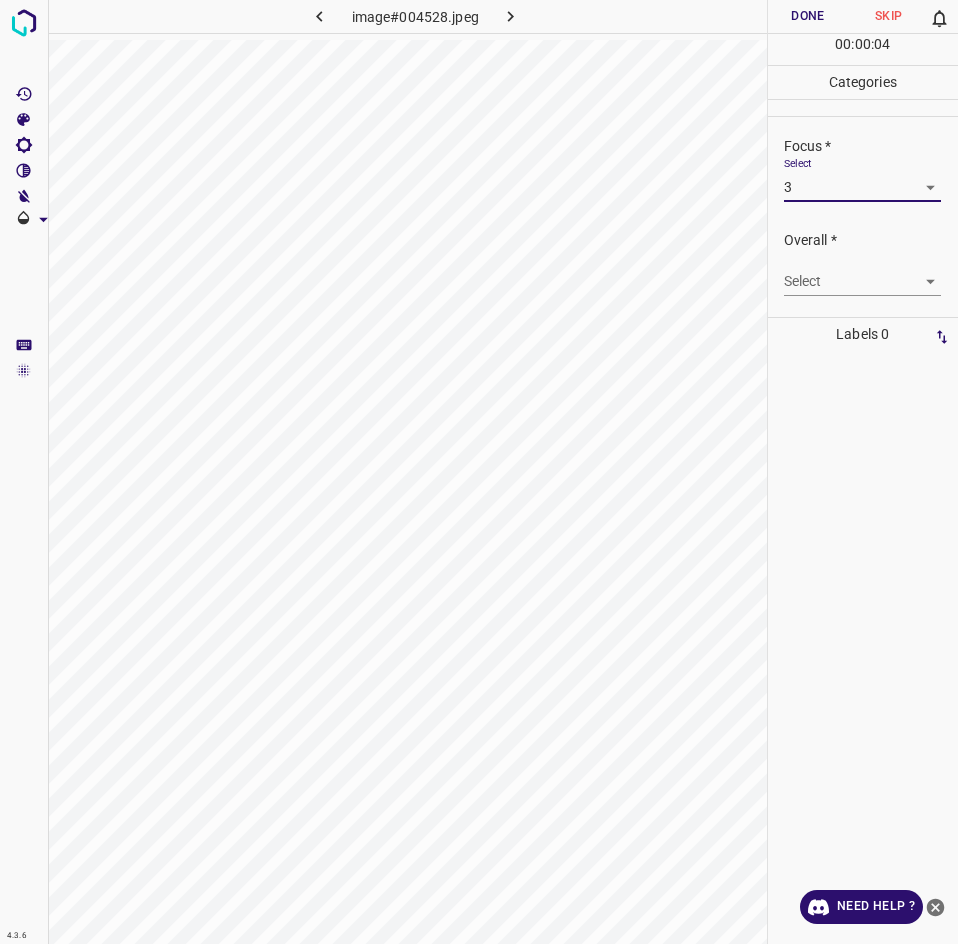 click on "4.3.6  image#004528.jpeg Done Skip 0 00   : 00   : 04   Categories Lighting *  Select 3 3 Focus *  Select 3 3 Overall *  Select ​ Labels   0 Categories 1 Lighting 2 Focus 3 Overall Tools Space Change between modes (Draw & Edit) I Auto labeling R Restore zoom M Zoom in N Zoom out Delete Delete selecte label Filters Z Restore filters X Saturation filter C Brightness filter V Contrast filter B Gray scale filter General O Download Need Help ? - Text - Hide - Delete" at bounding box center [479, 472] 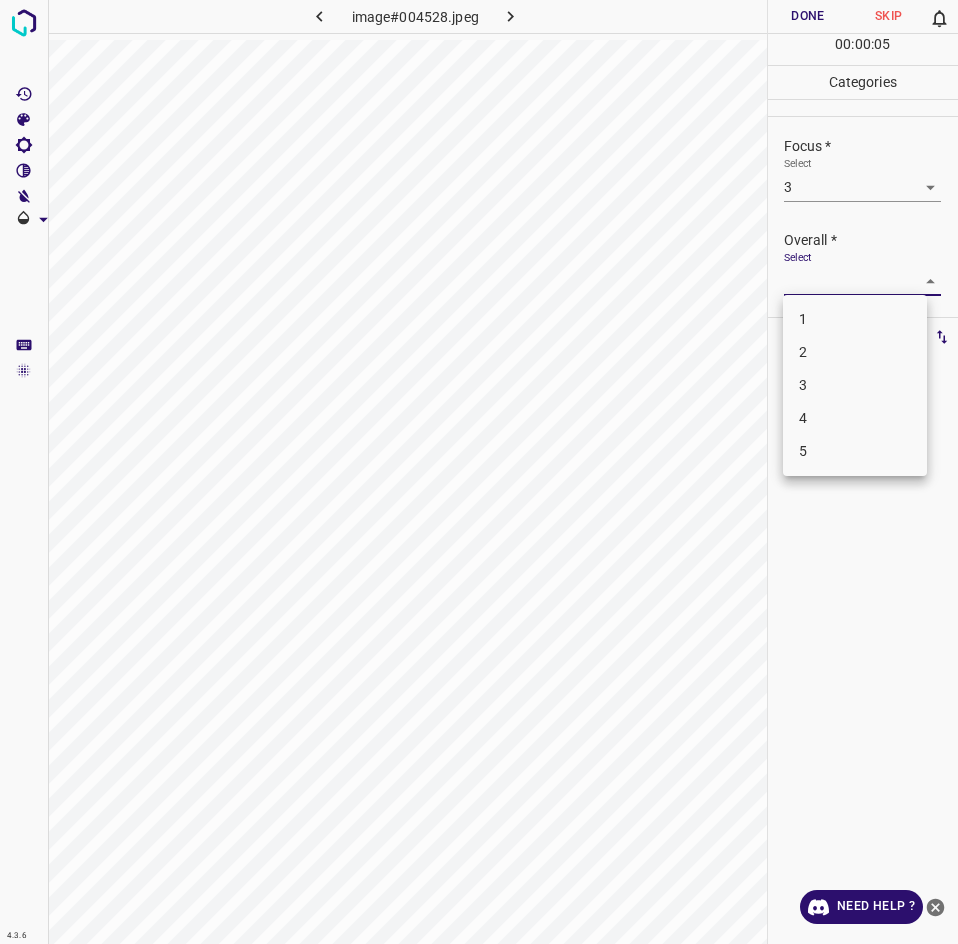 click on "3" at bounding box center [855, 385] 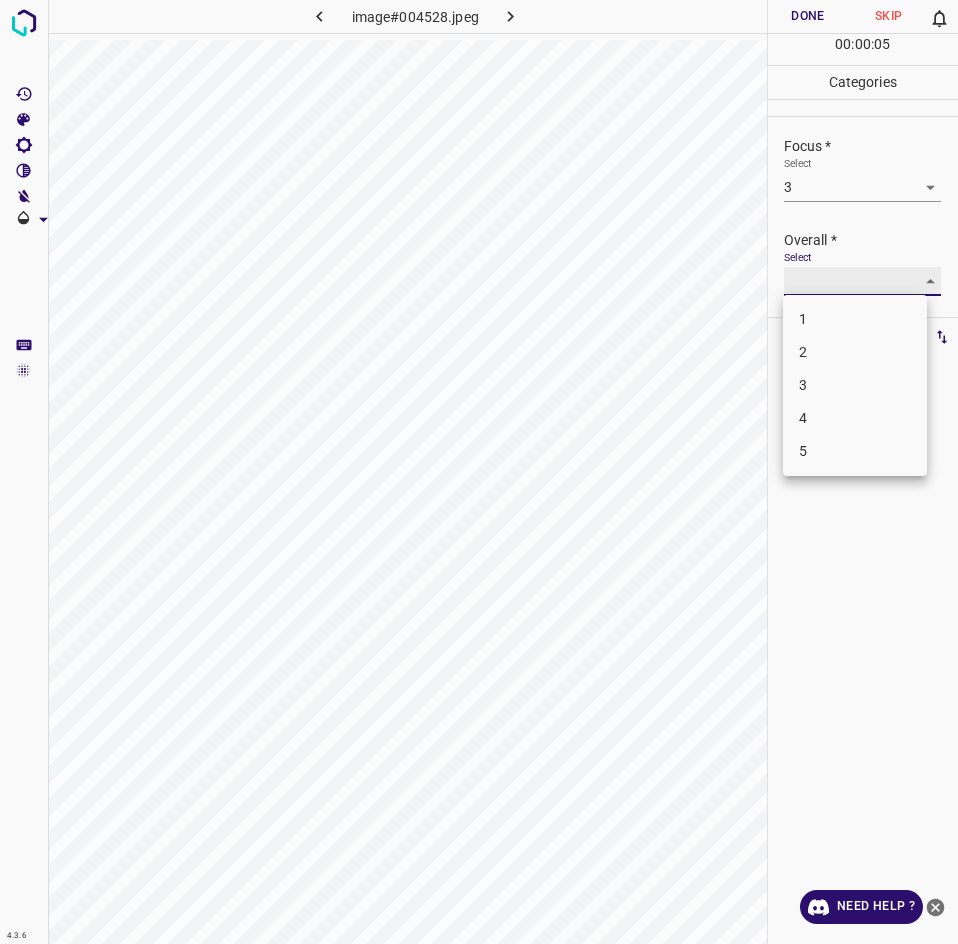 type on "3" 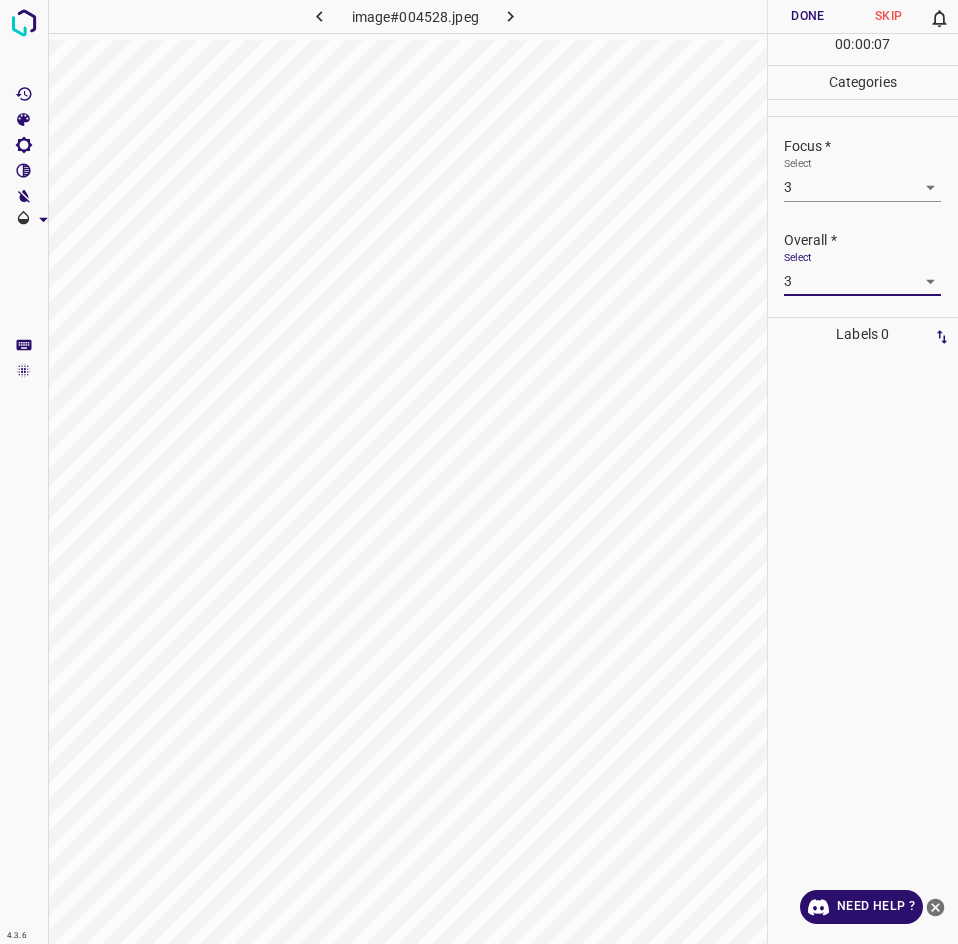 click on "Done" at bounding box center [808, 16] 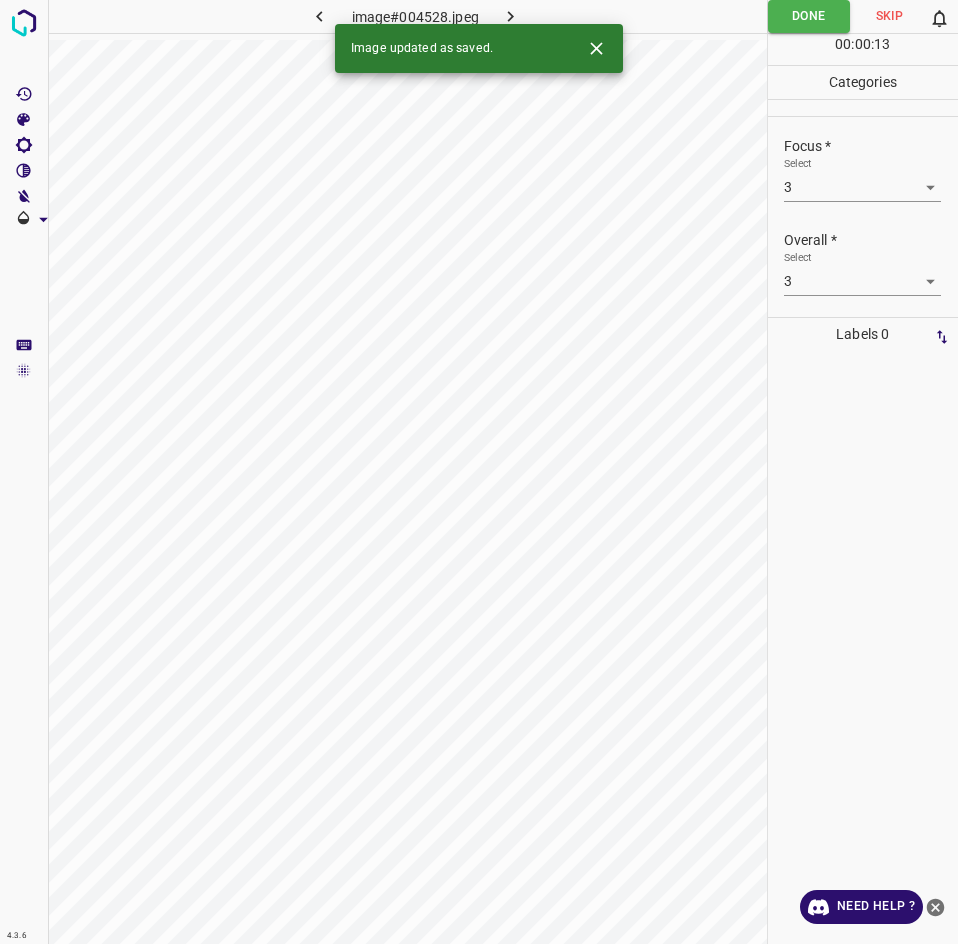 click 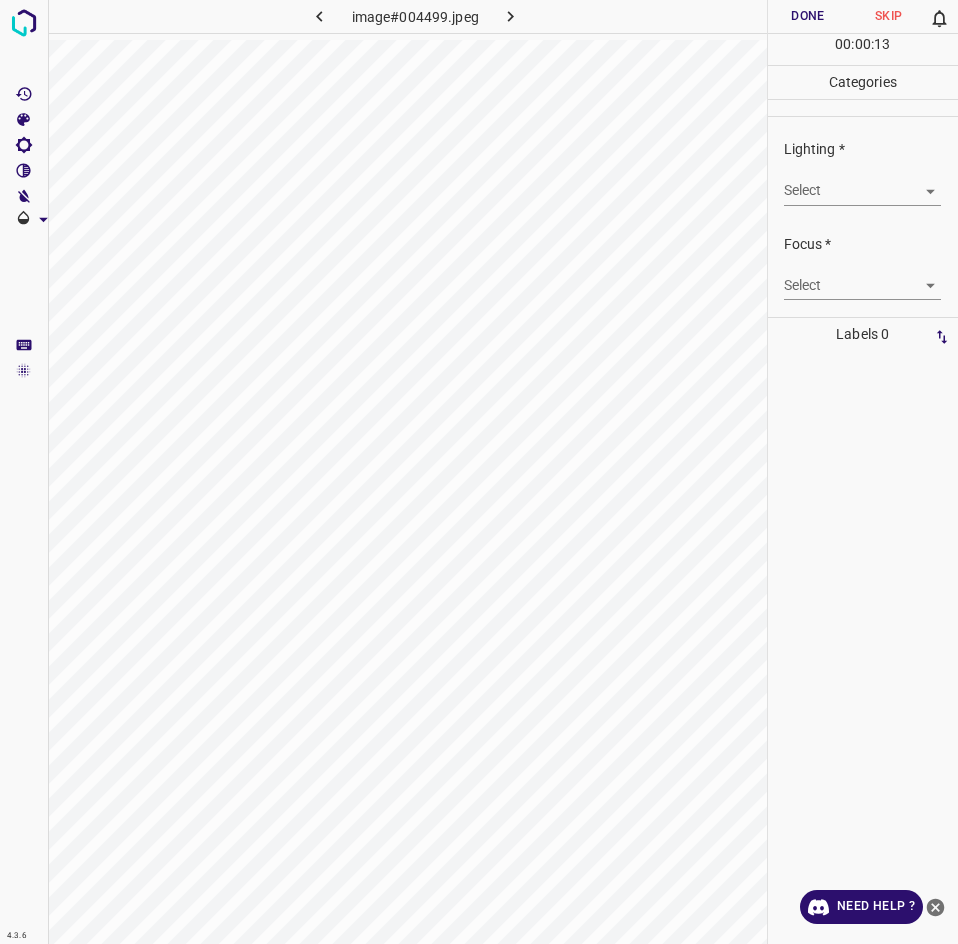 click on "4.3.6  image#004499.jpeg Done Skip 0 00   : 00   : 13   Categories Lighting *  Select ​ Focus *  Select ​ Overall *  Select ​ Labels   0 Categories 1 Lighting 2 Focus 3 Overall Tools Space Change between modes (Draw & Edit) I Auto labeling R Restore zoom M Zoom in N Zoom out Delete Delete selecte label Filters Z Restore filters X Saturation filter C Brightness filter V Contrast filter B Gray scale filter General O Download Need Help ? - Text - Hide - Delete" at bounding box center (479, 472) 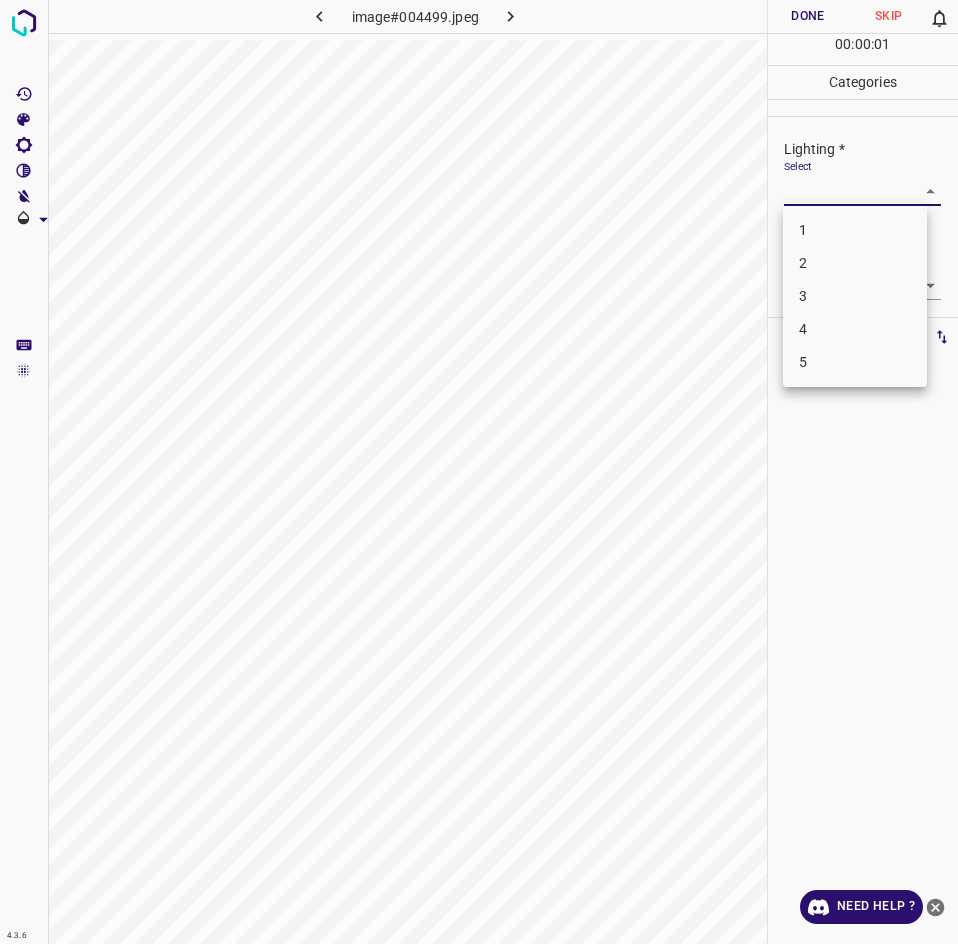 click on "3" at bounding box center [855, 296] 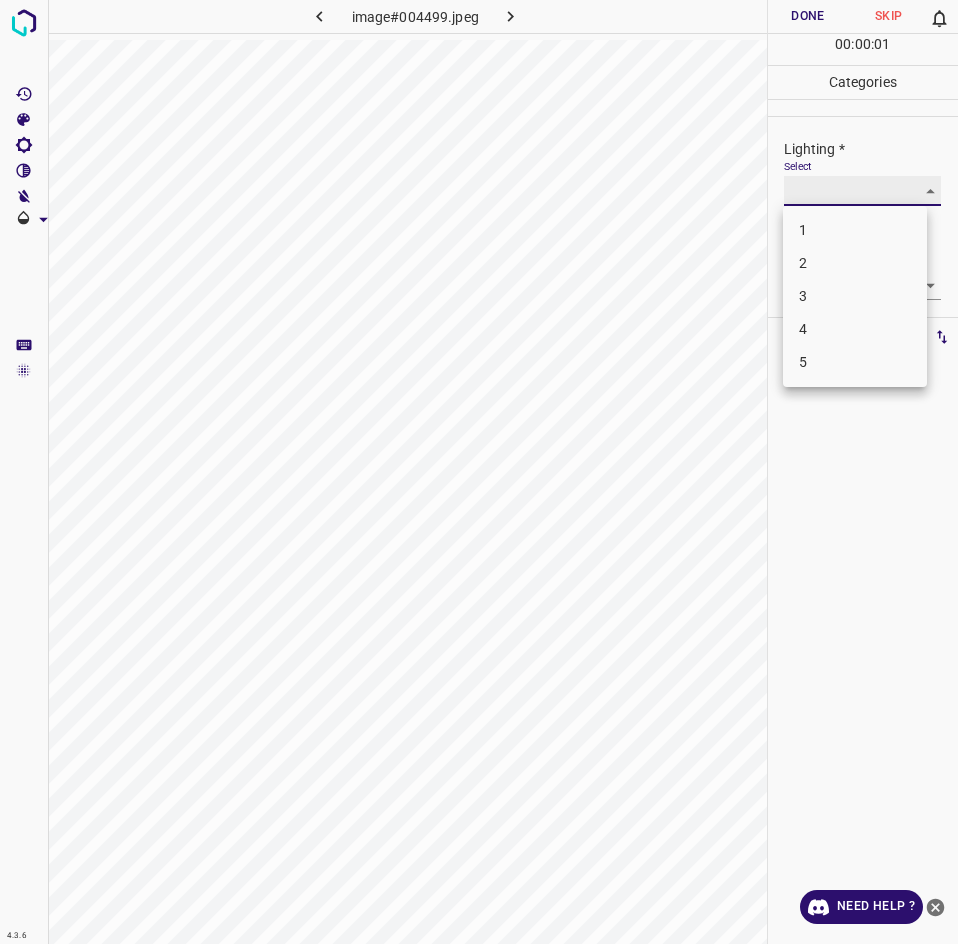 type on "3" 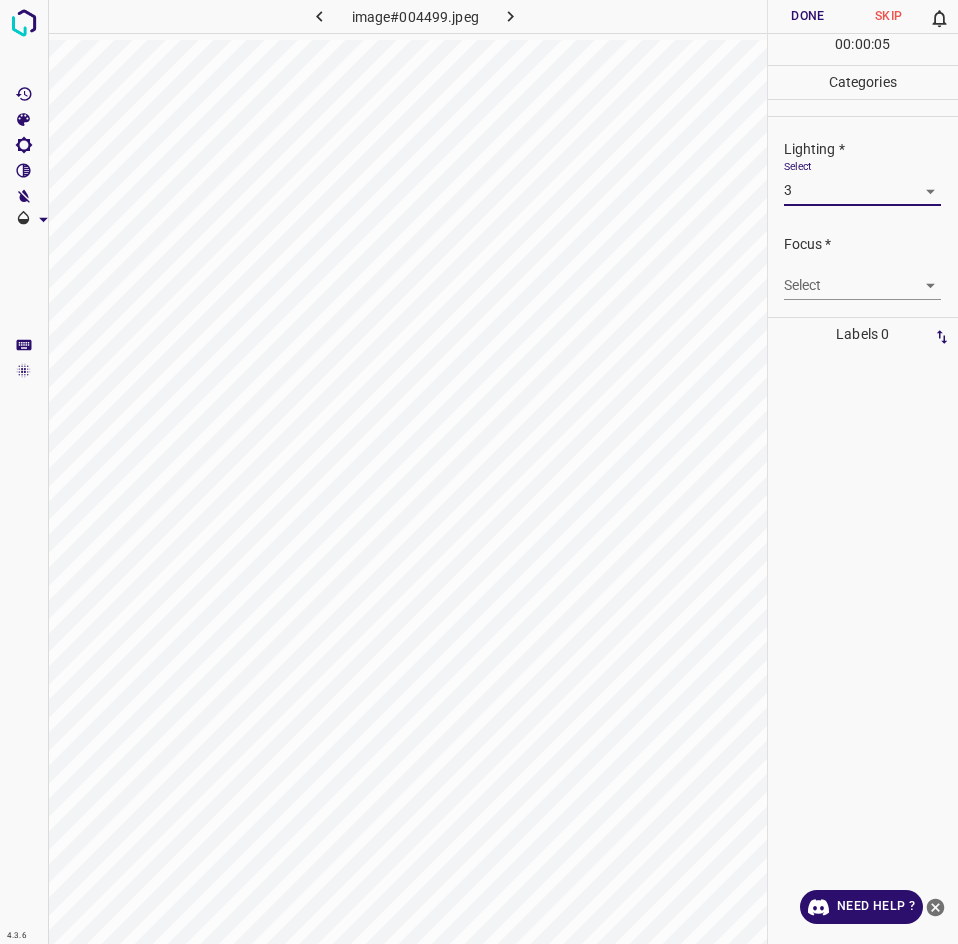 click on "4.3.6  image#004499.jpeg Done Skip 0 00   : 00   : 05   Categories Lighting *  Select 3 3 Focus *  Select ​ Overall *  Select ​ Labels   0 Categories 1 Lighting 2 Focus 3 Overall Tools Space Change between modes (Draw & Edit) I Auto labeling R Restore zoom M Zoom in N Zoom out Delete Delete selecte label Filters Z Restore filters X Saturation filter C Brightness filter V Contrast filter B Gray scale filter General O Download Need Help ? - Text - Hide - Delete" at bounding box center [479, 472] 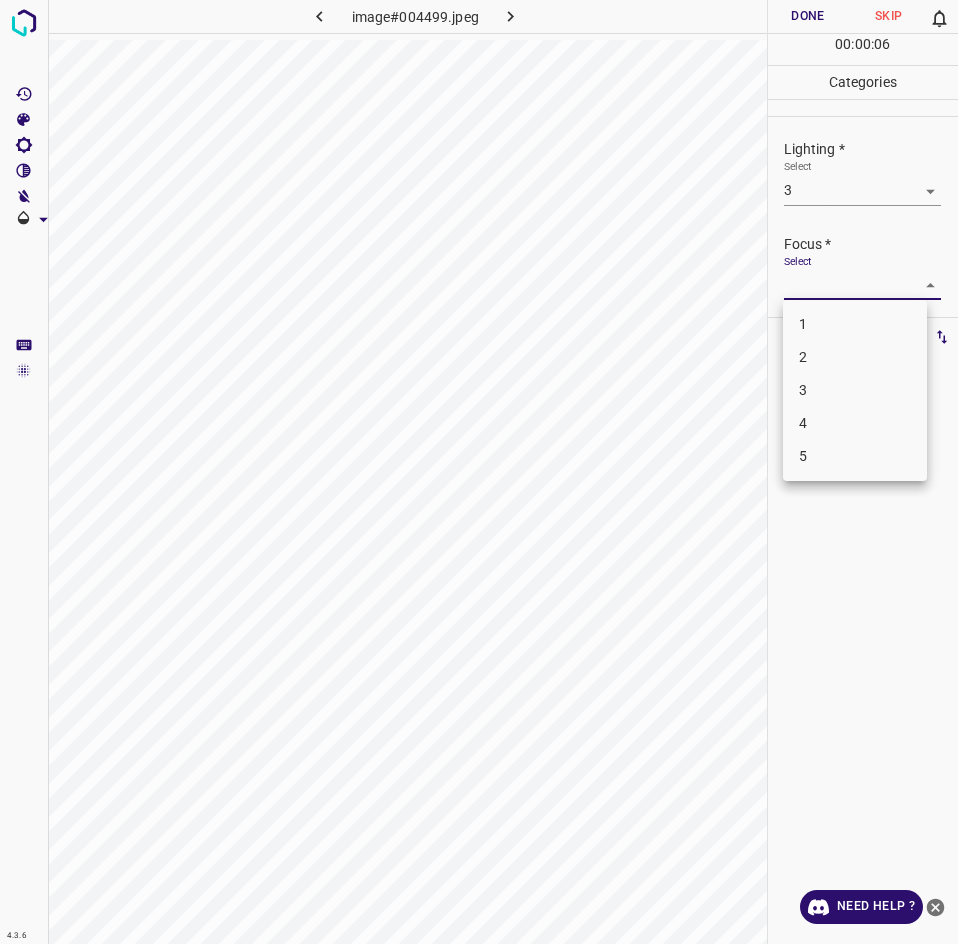 click on "3" at bounding box center (855, 390) 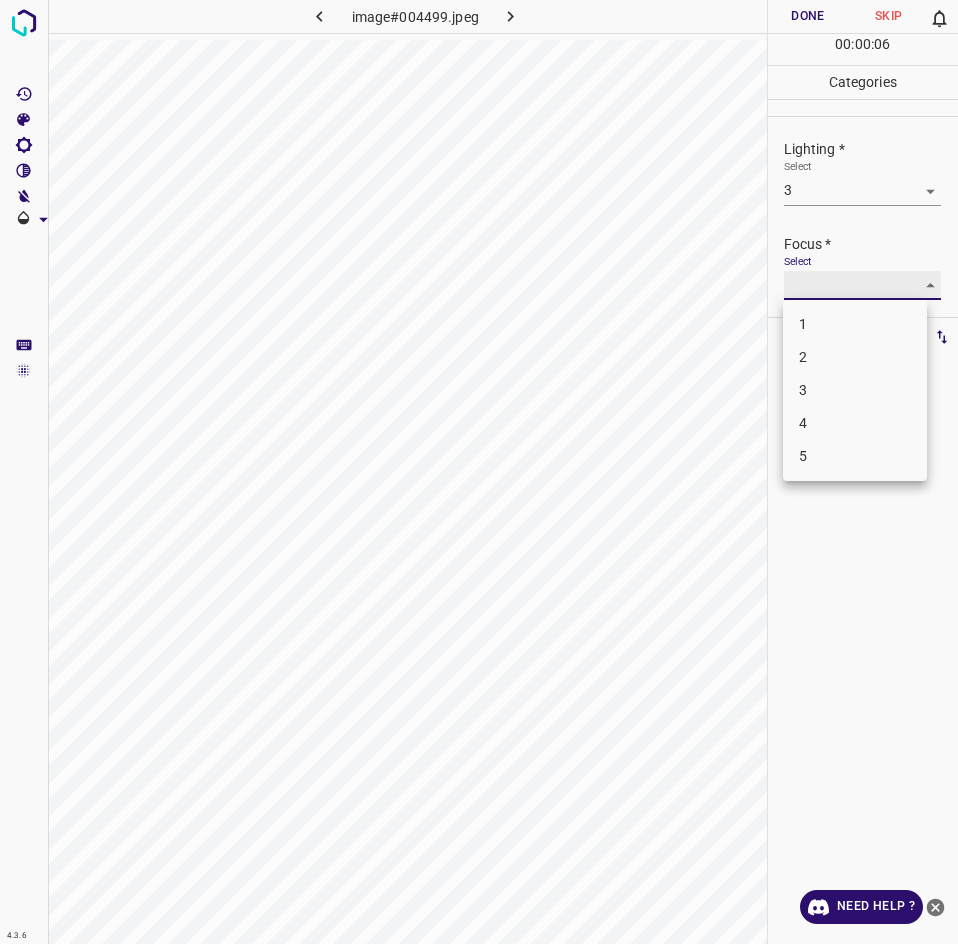 type on "3" 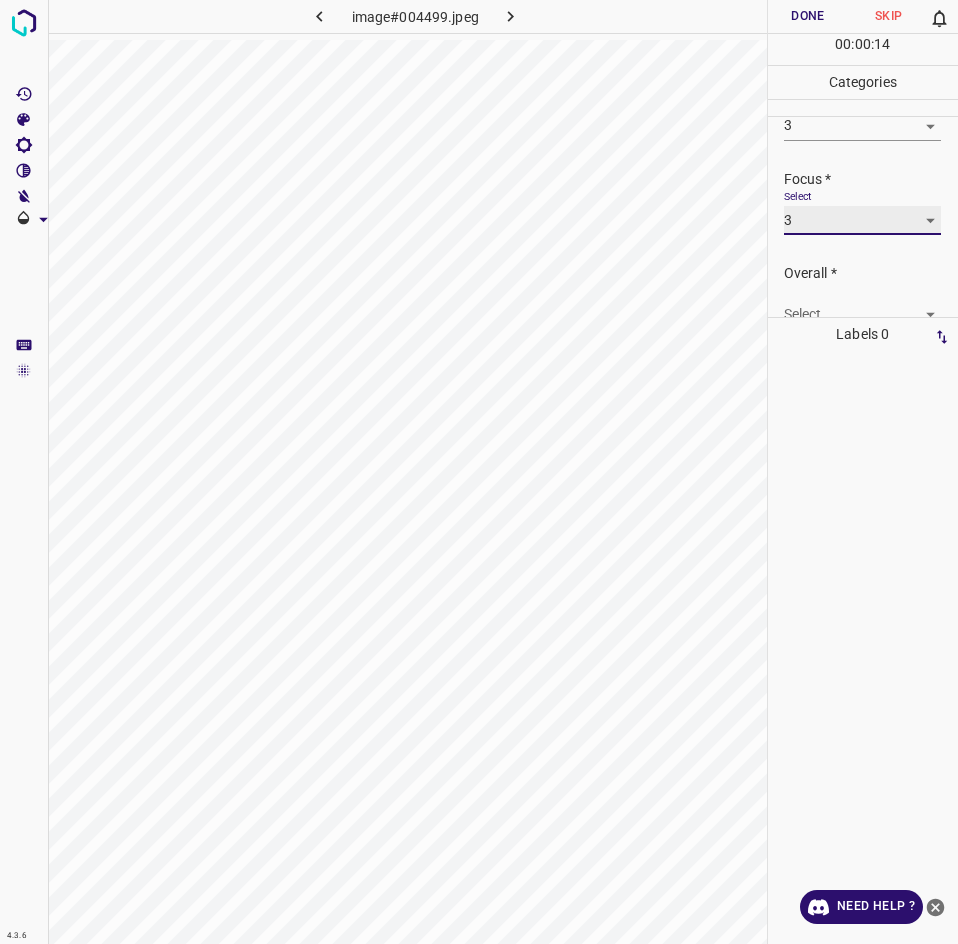 scroll, scrollTop: 98, scrollLeft: 0, axis: vertical 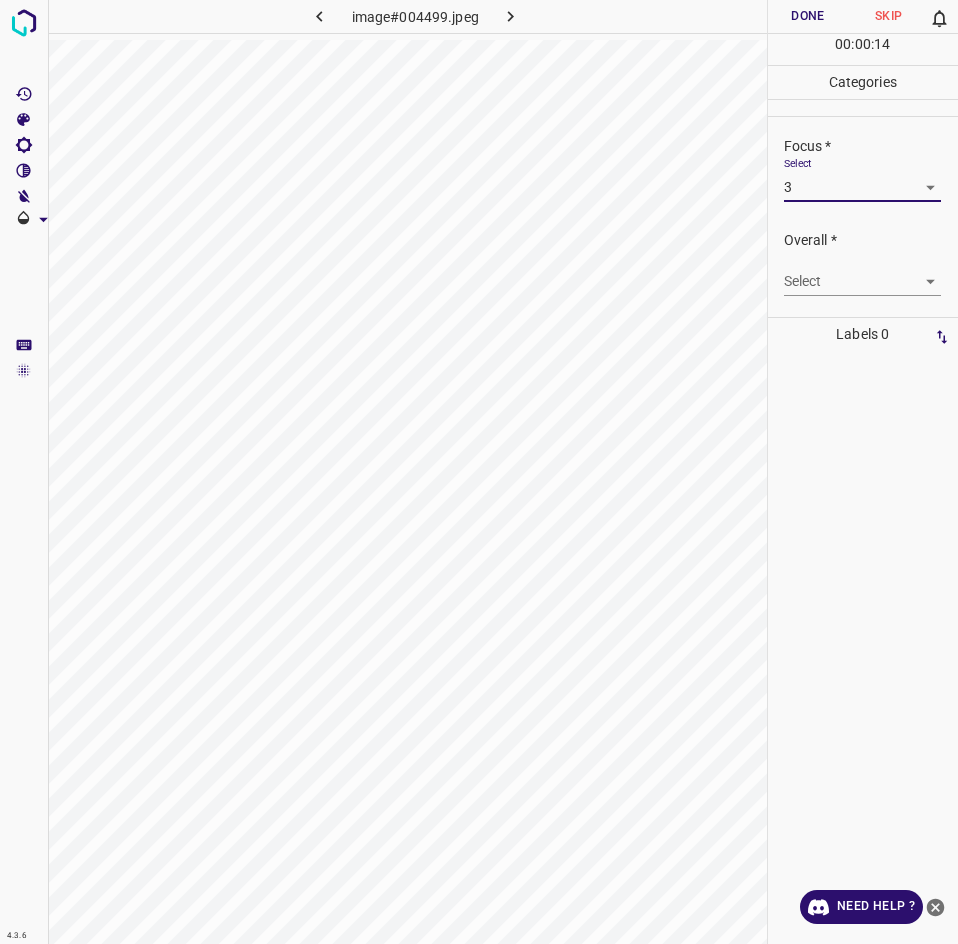 click on "4.3.6  image#004499.jpeg Done Skip 0 00   : 00   : 14   Categories Lighting *  Select 3 3 Focus *  Select 3 3 Overall *  Select ​ Labels   0 Categories 1 Lighting 2 Focus 3 Overall Tools Space Change between modes (Draw & Edit) I Auto labeling R Restore zoom M Zoom in N Zoom out Delete Delete selecte label Filters Z Restore filters X Saturation filter C Brightness filter V Contrast filter B Gray scale filter General O Download Need Help ? - Text - Hide - Delete" at bounding box center [479, 472] 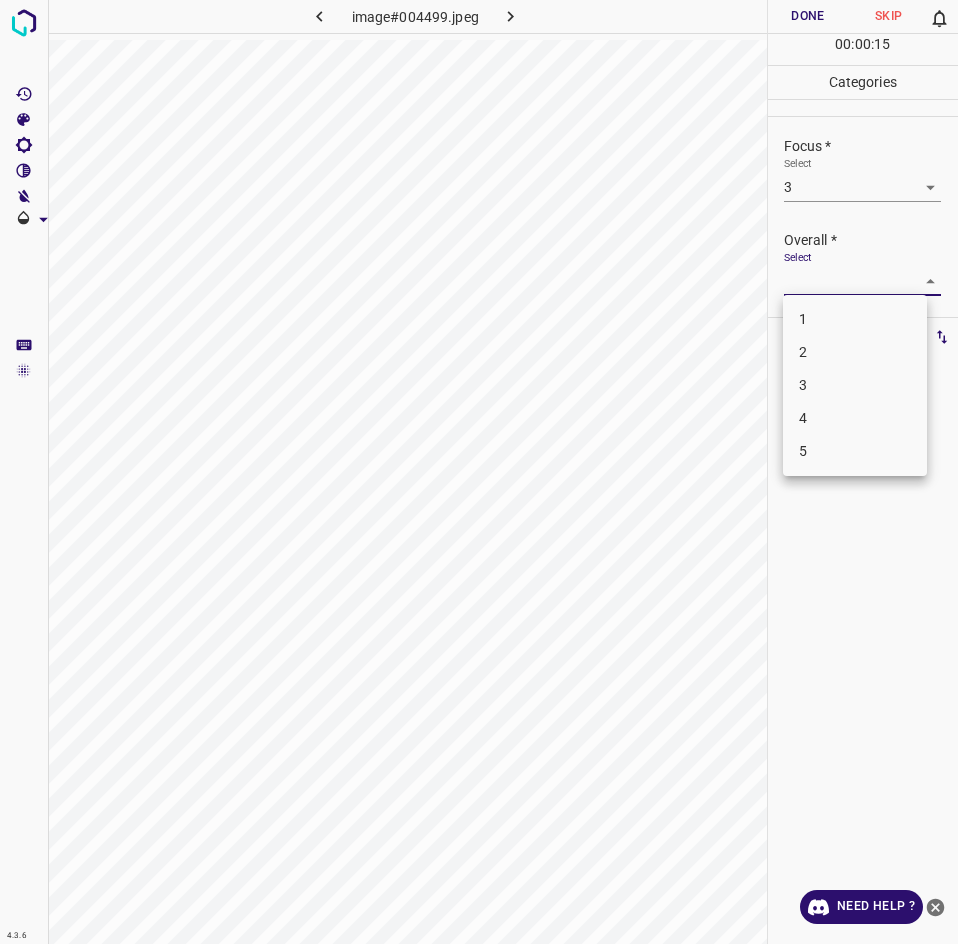 click on "3" at bounding box center [855, 385] 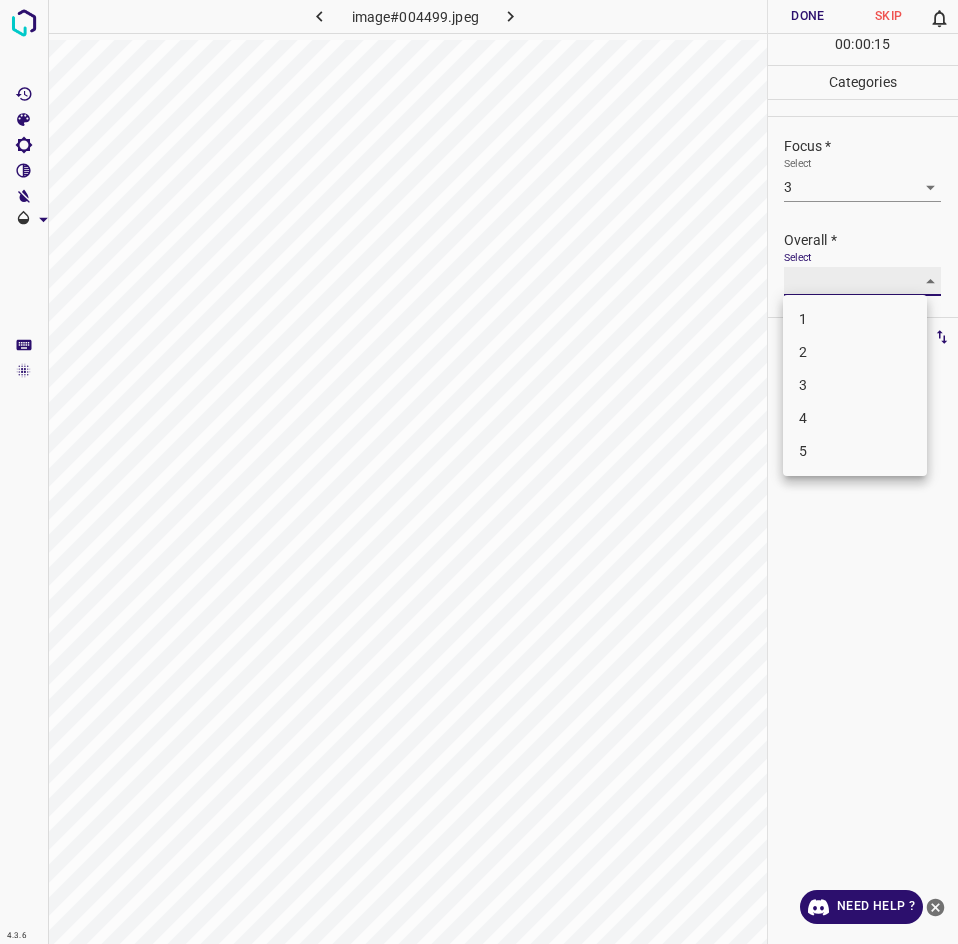type on "3" 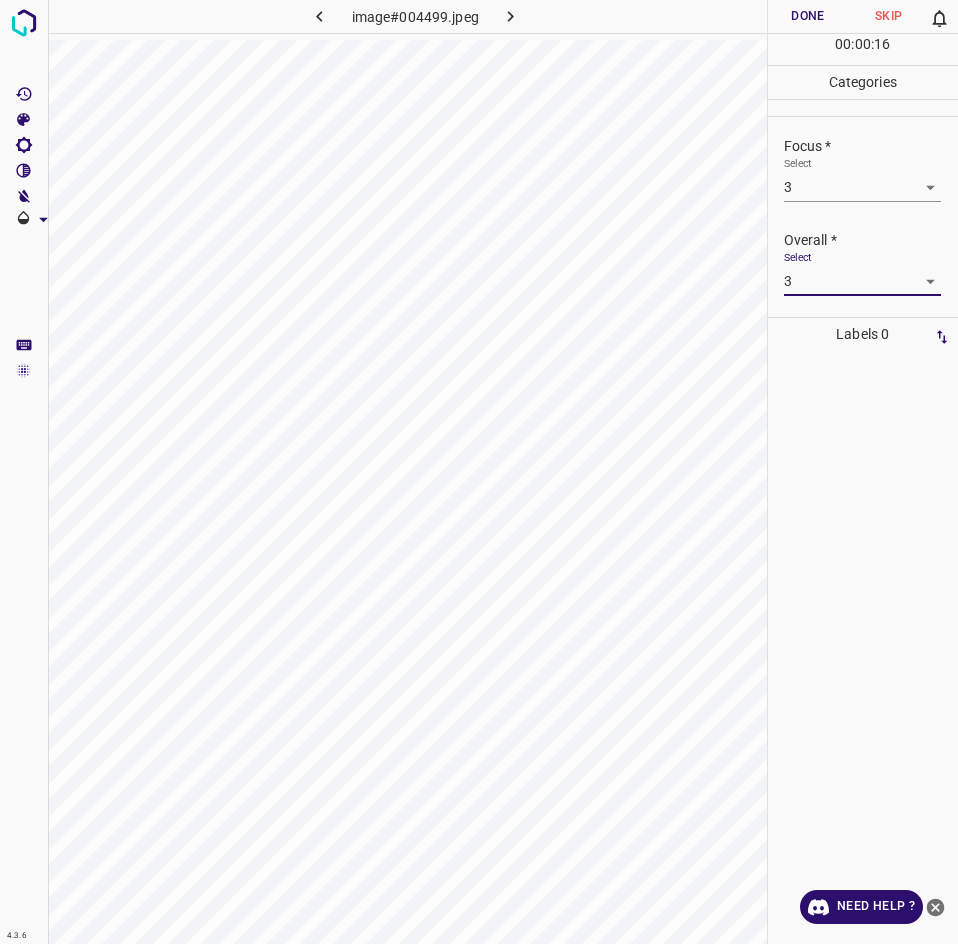 click on "Done" at bounding box center (808, 16) 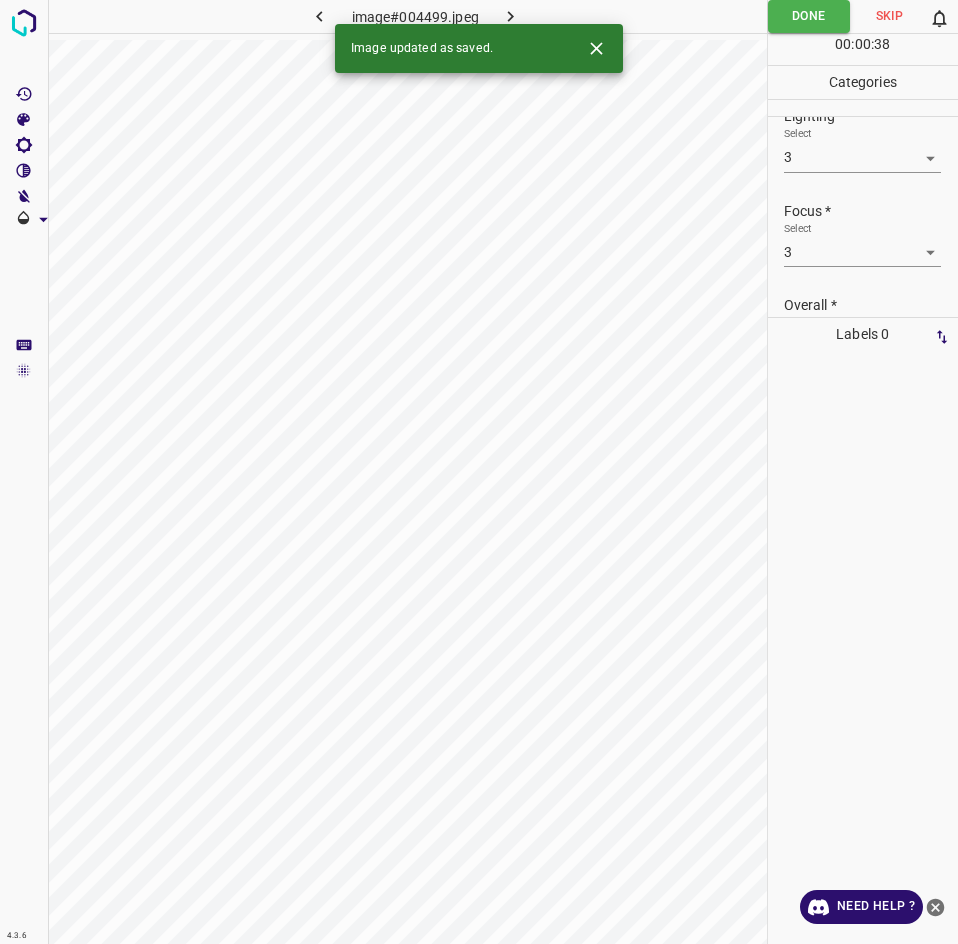 scroll, scrollTop: 0, scrollLeft: 0, axis: both 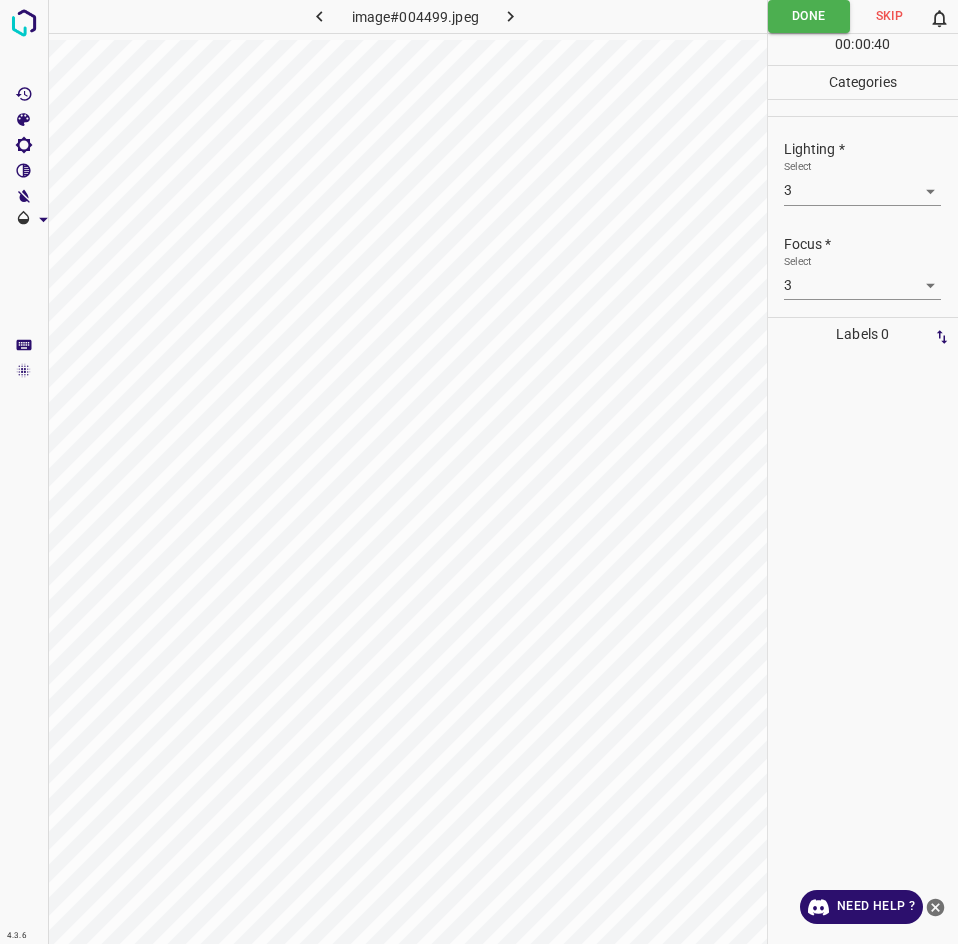 click 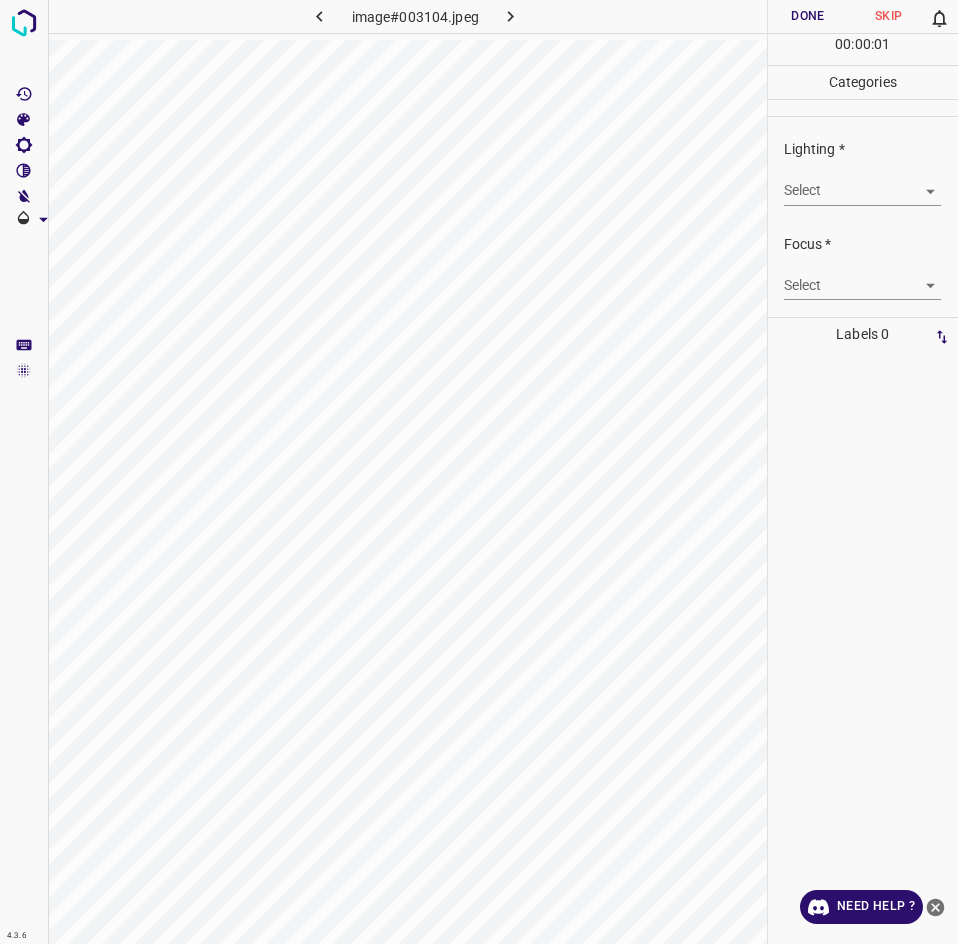 click on "4.3.6  image#003104.jpeg Done Skip 0 00   : 00   : 01   Categories Lighting *  Select ​ Focus *  Select ​ Overall *  Select ​ Labels   0 Categories 1 Lighting 2 Focus 3 Overall Tools Space Change between modes (Draw & Edit) I Auto labeling R Restore zoom M Zoom in N Zoom out Delete Delete selecte label Filters Z Restore filters X Saturation filter C Brightness filter V Contrast filter B Gray scale filter General O Download Need Help ? - Text - Hide - Delete" at bounding box center (479, 472) 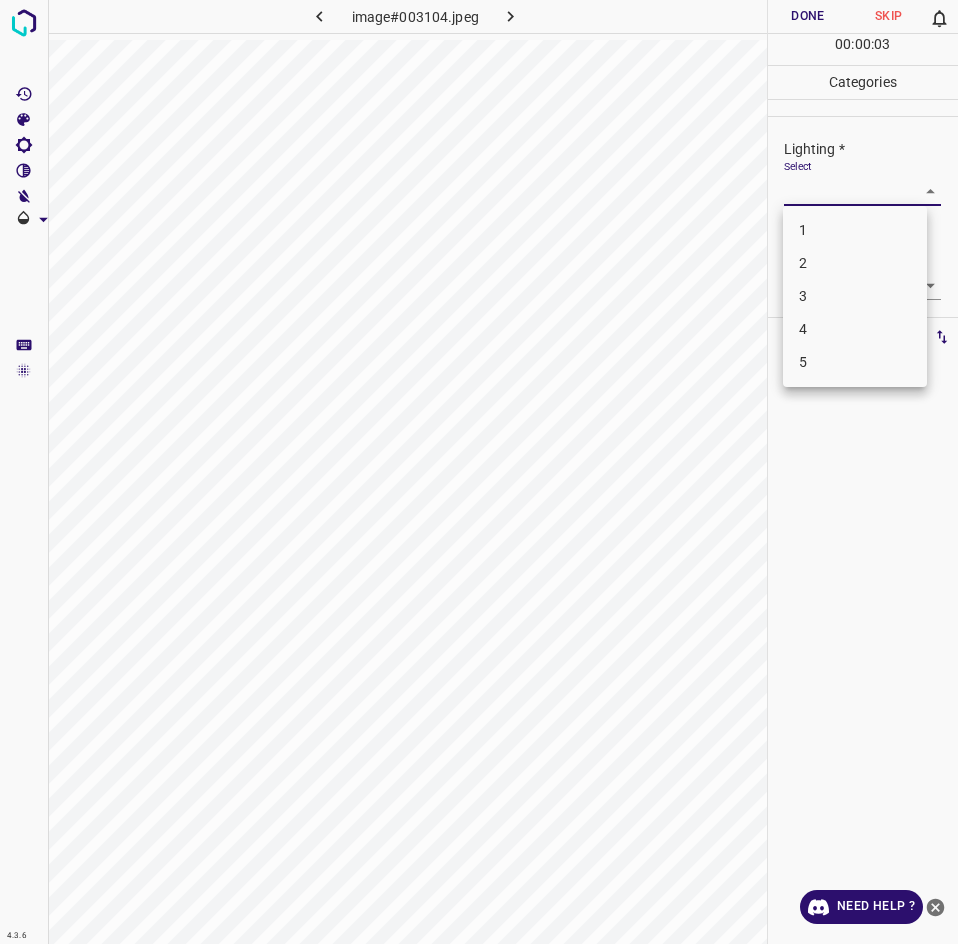 click on "3" at bounding box center (855, 296) 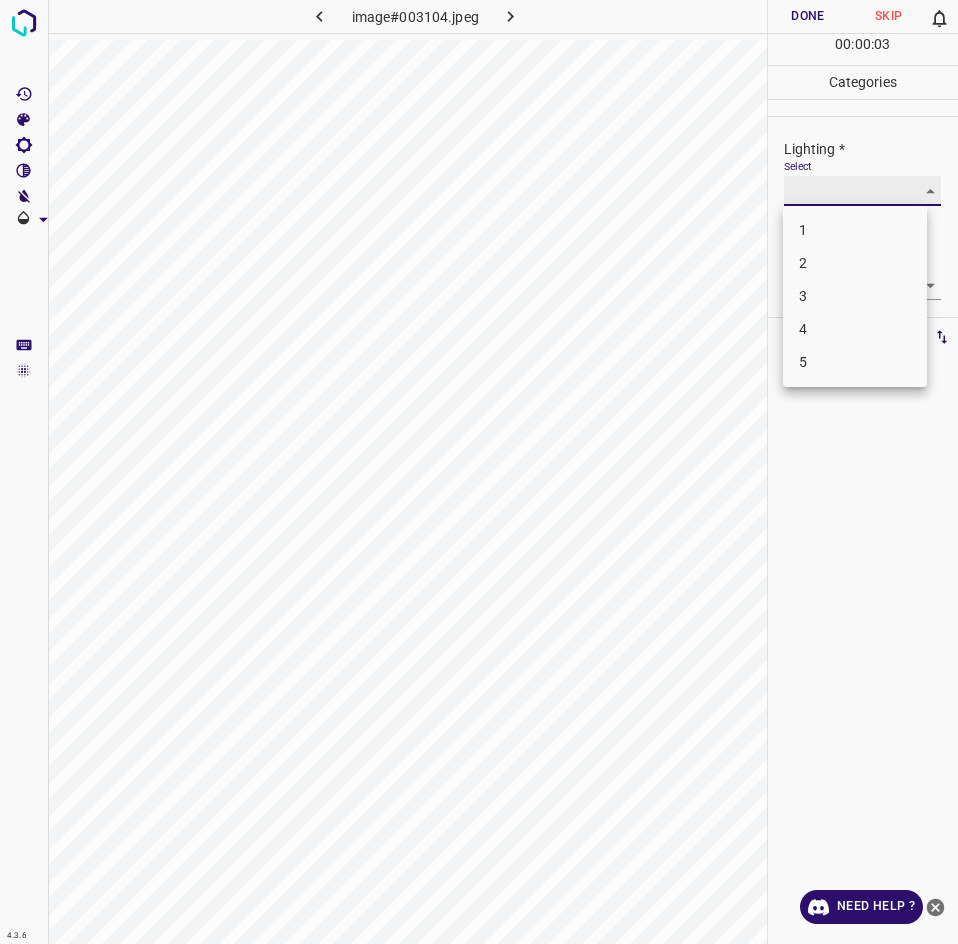 type on "3" 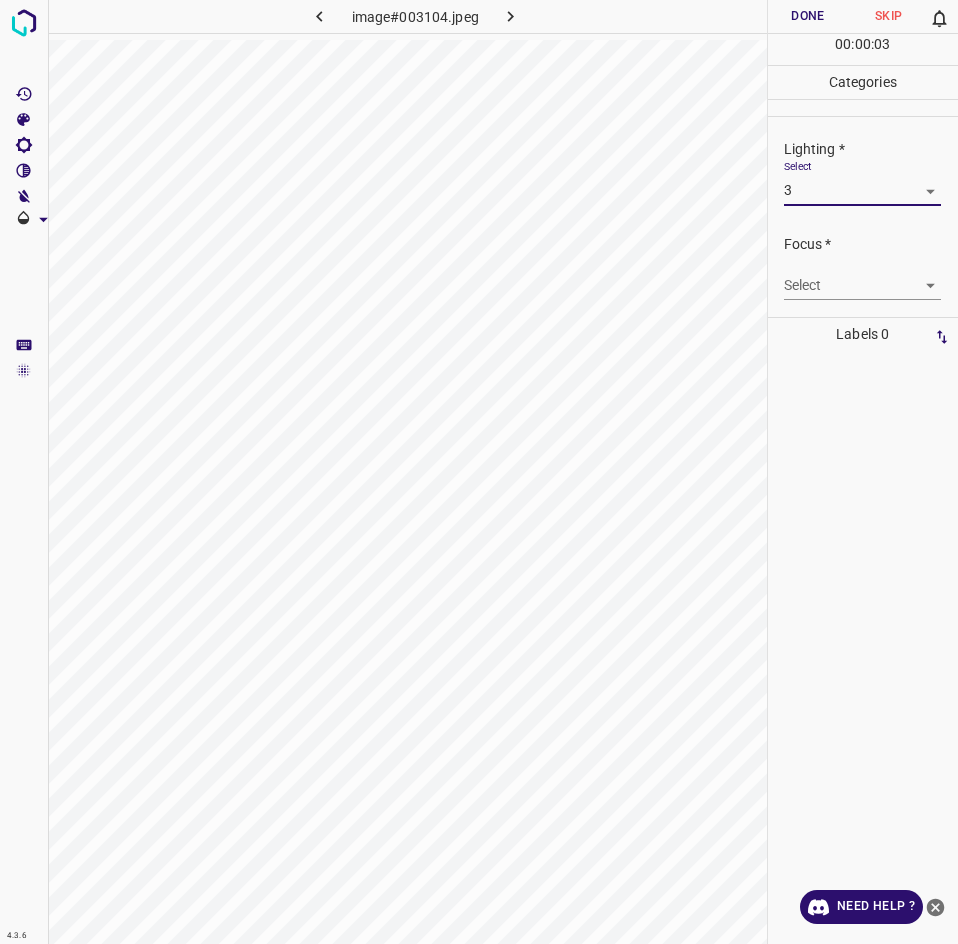click on "4.3.6  image#003104.jpeg Done Skip 0 00   : 00   : 03   Categories Lighting *  Select 3 3 Focus *  Select ​ Overall *  Select ​ Labels   0 Categories 1 Lighting 2 Focus 3 Overall Tools Space Change between modes (Draw & Edit) I Auto labeling R Restore zoom M Zoom in N Zoom out Delete Delete selecte label Filters Z Restore filters X Saturation filter C Brightness filter V Contrast filter B Gray scale filter General O Download Need Help ? - Text - Hide - Delete" at bounding box center (479, 472) 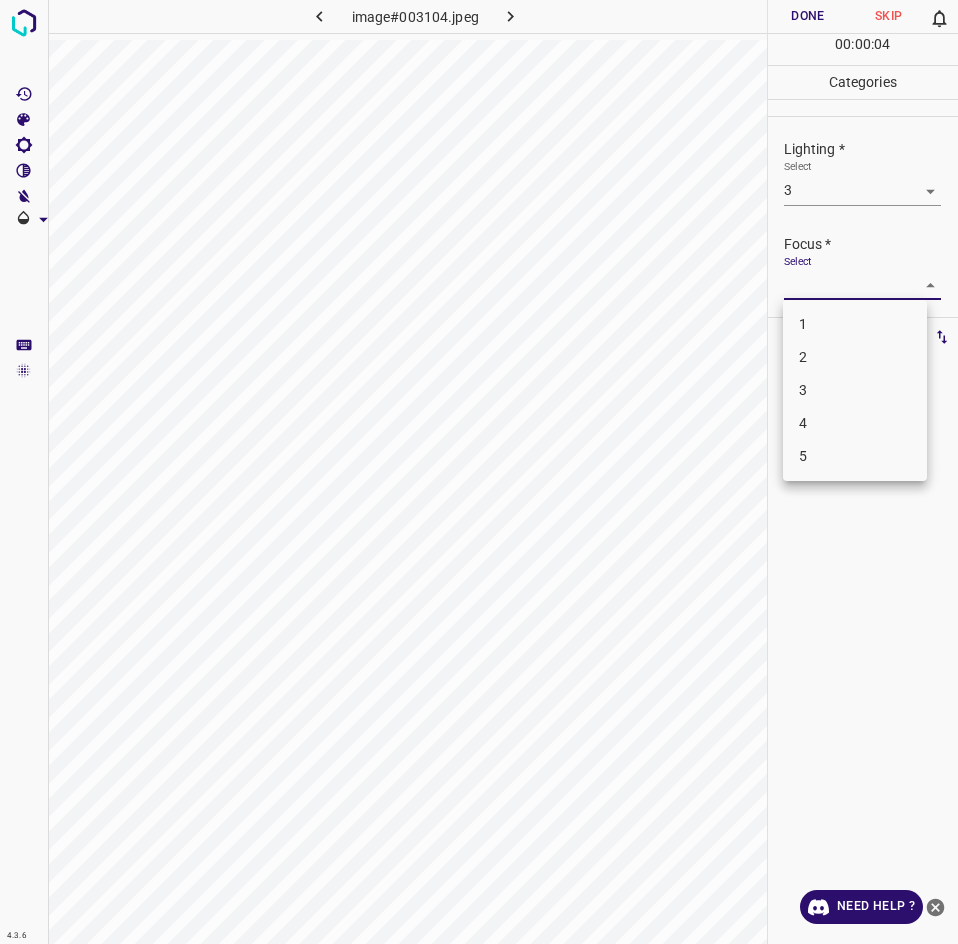 click on "3" at bounding box center [855, 390] 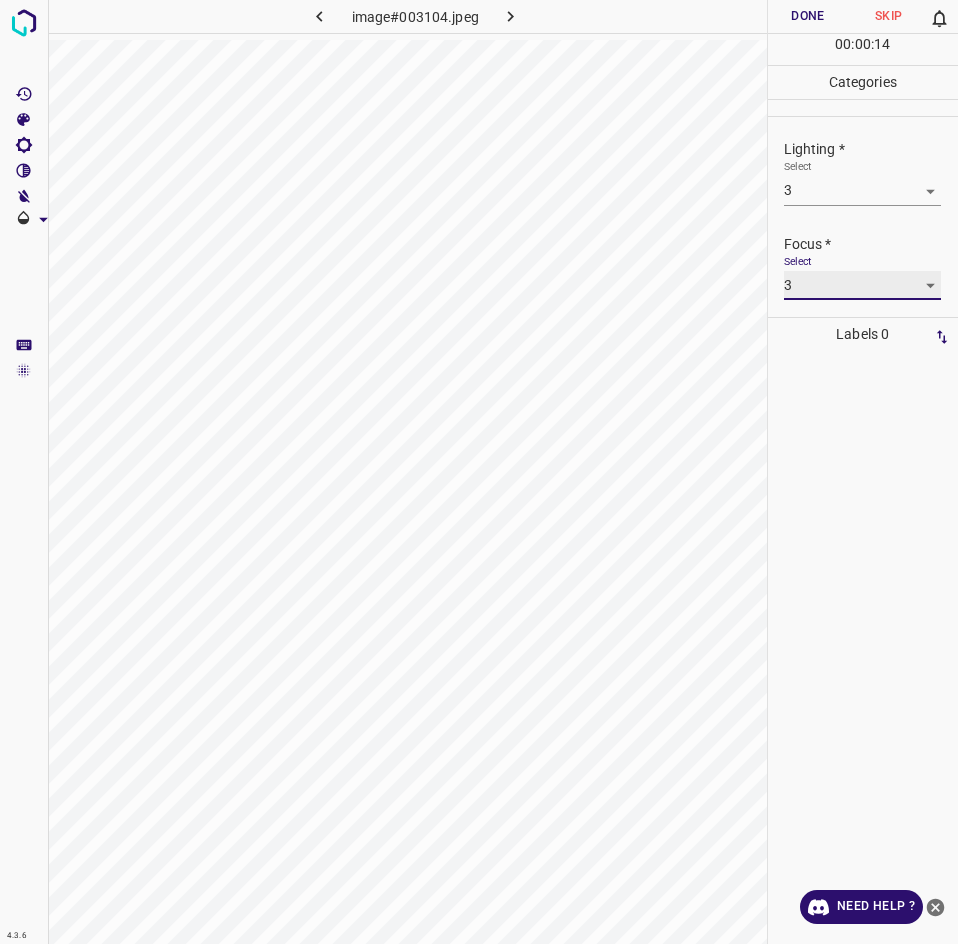 scroll, scrollTop: 36, scrollLeft: 0, axis: vertical 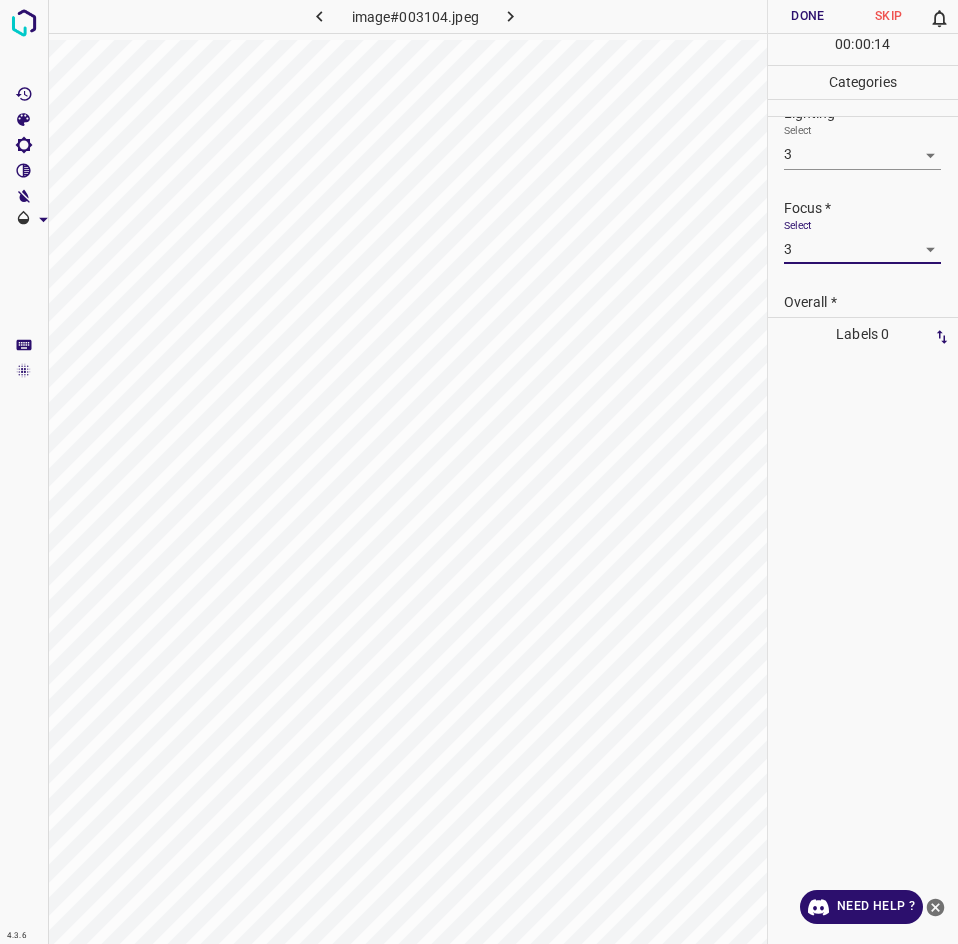 click on "4.3.6  image#003104.jpeg Done Skip 0 00   : 00   : 14   Categories Lighting *  Select 3 3 Focus *  Select 3 3 Overall *  Select ​ Labels   0 Categories 1 Lighting 2 Focus 3 Overall Tools Space Change between modes (Draw & Edit) I Auto labeling R Restore zoom M Zoom in N Zoom out Delete Delete selecte label Filters Z Restore filters X Saturation filter C Brightness filter V Contrast filter B Gray scale filter General O Download Need Help ? - Text - Hide - Delete" at bounding box center (479, 472) 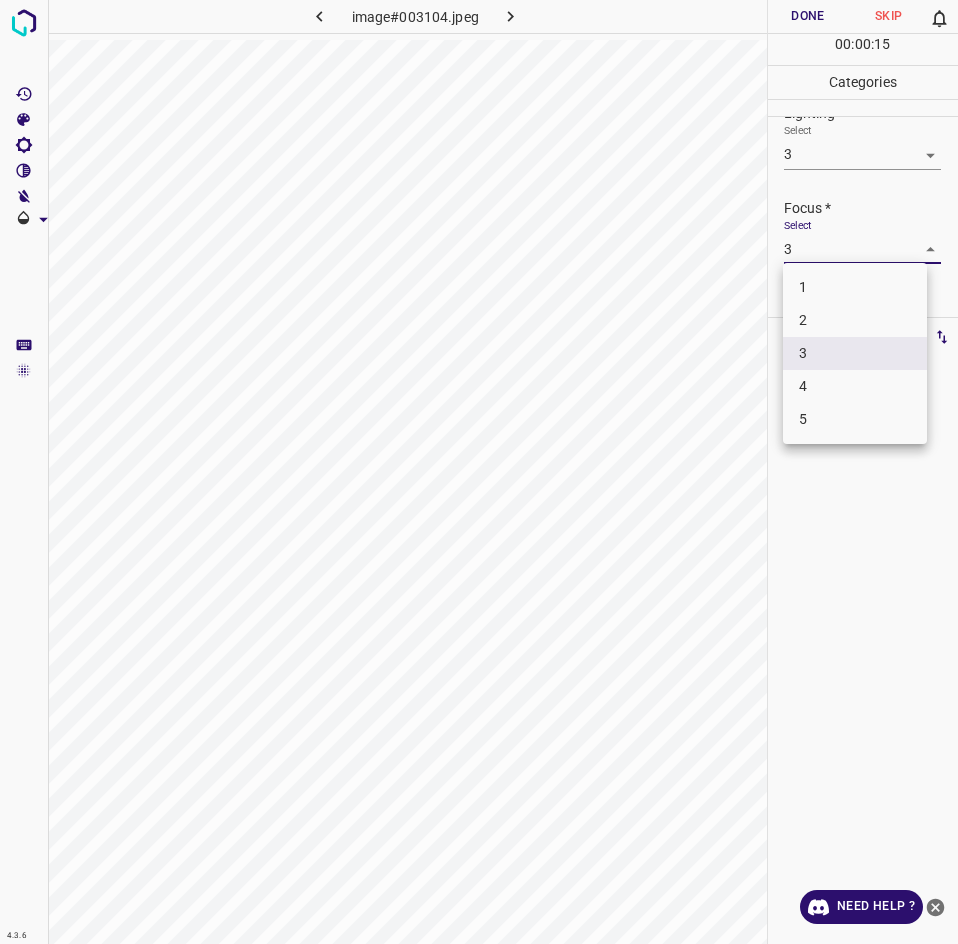 click on "2" at bounding box center [855, 320] 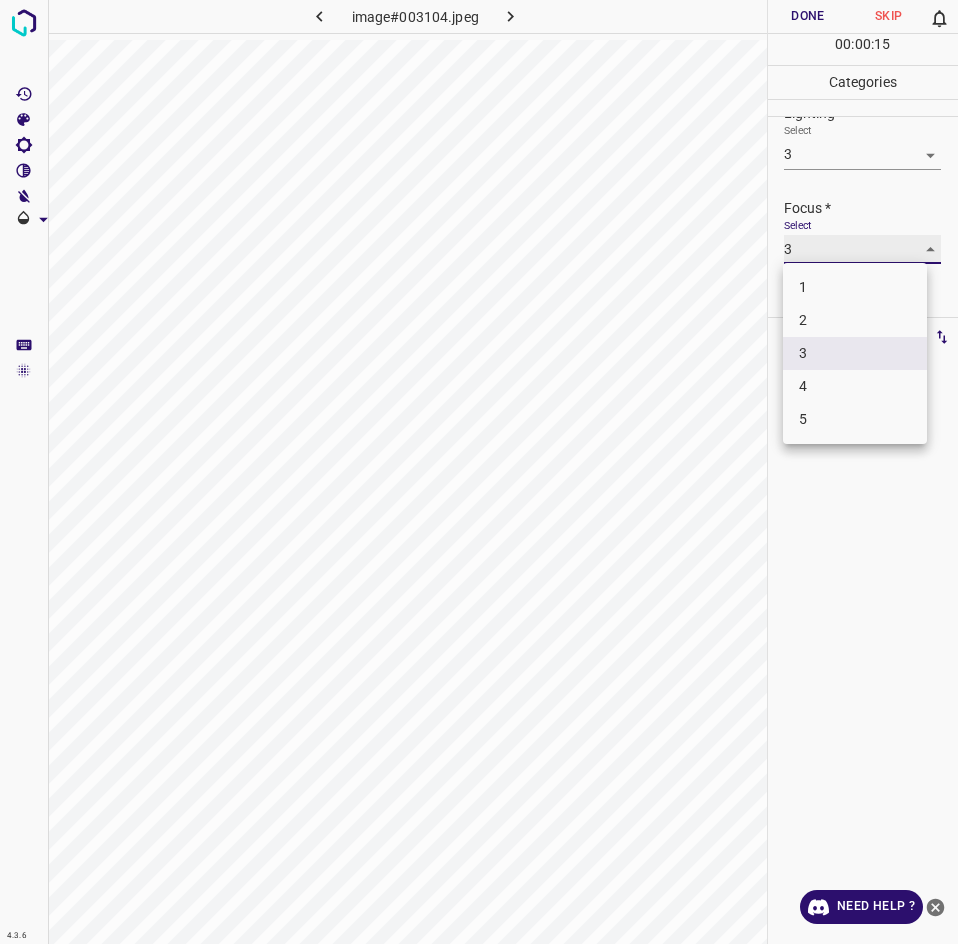 type on "2" 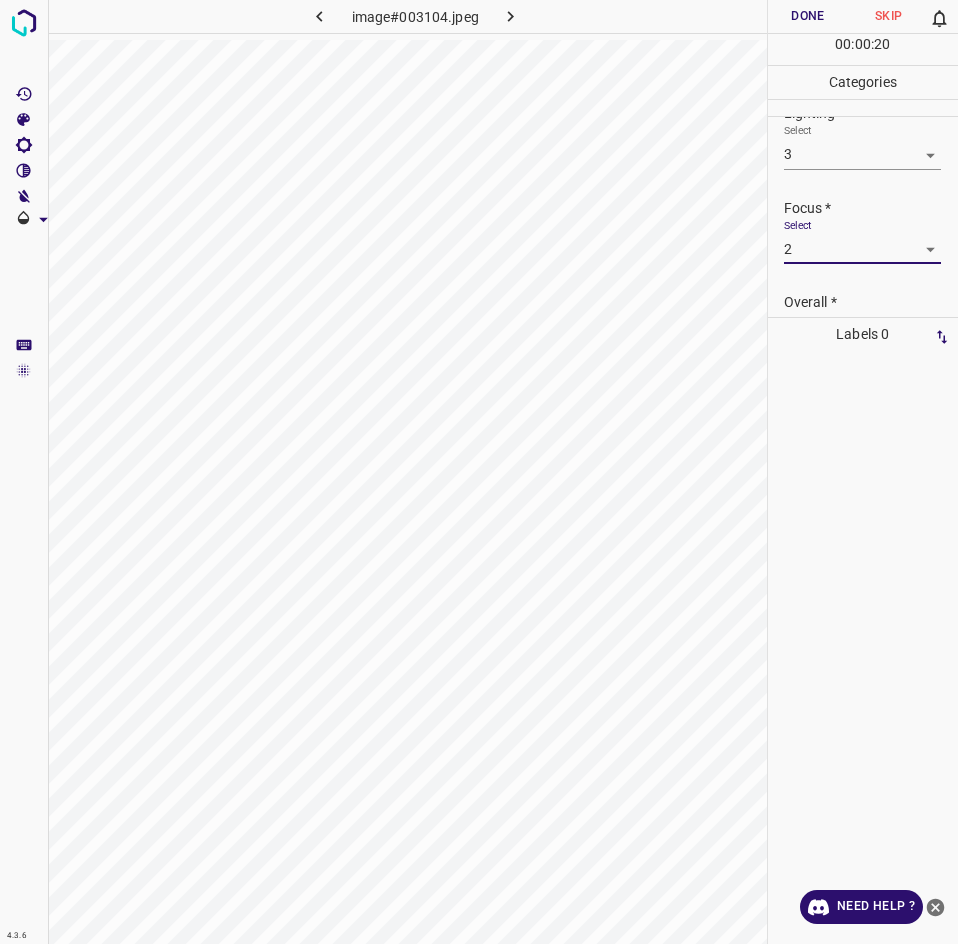 click on "Lighting *  Select 3 3" at bounding box center [863, 136] 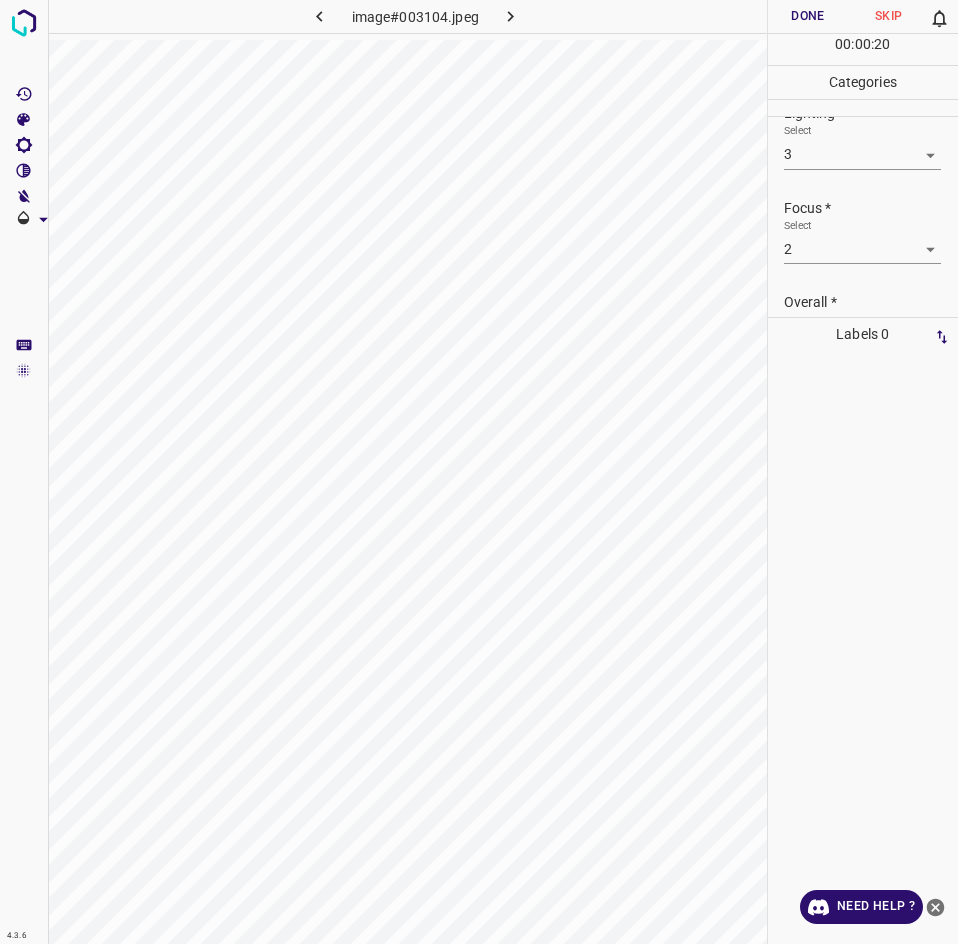 click on "4.3.6  image#003104.jpeg Done Skip 0 00   : 00   : 20   Categories Lighting *  Select 3 3 Focus *  Select 2 2 Overall *  Select ​ Labels   0 Categories 1 Lighting 2 Focus 3 Overall Tools Space Change between modes (Draw & Edit) I Auto labeling R Restore zoom M Zoom in N Zoom out Delete Delete selecte label Filters Z Restore filters X Saturation filter C Brightness filter V Contrast filter B Gray scale filter General O Download Need Help ? - Text - Hide - Delete" at bounding box center (479, 472) 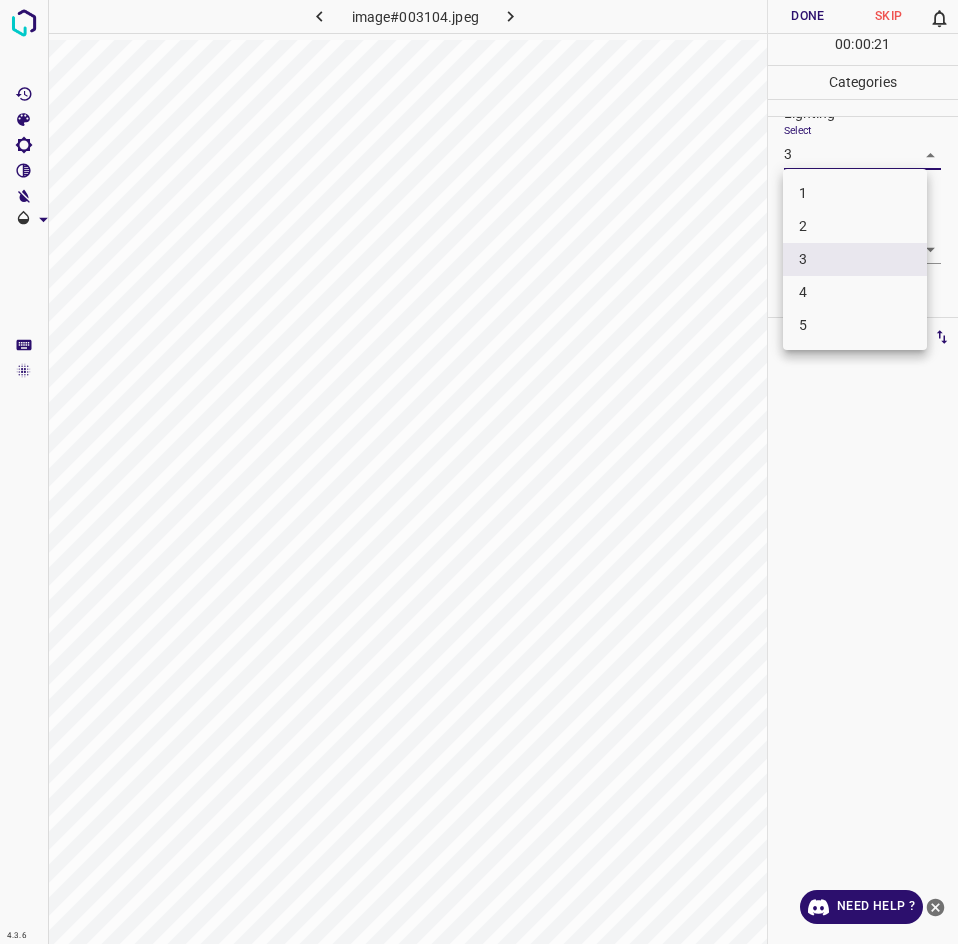 click on "2" at bounding box center (855, 226) 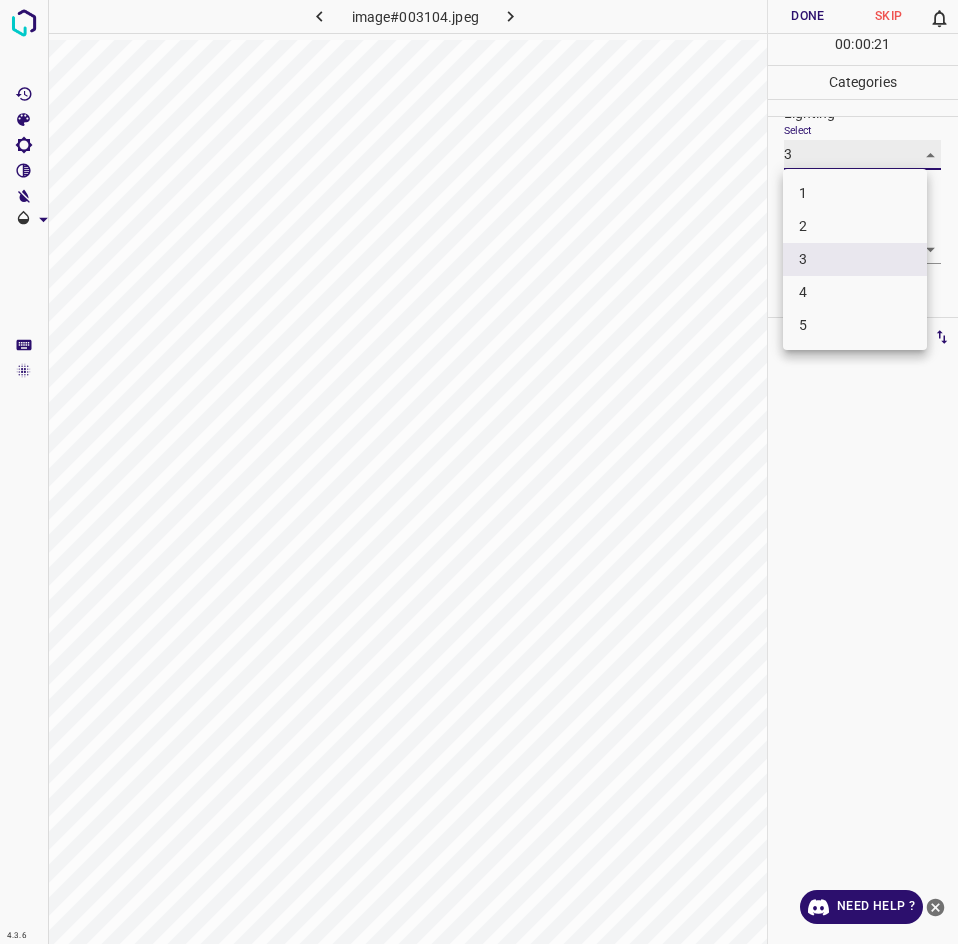 type on "2" 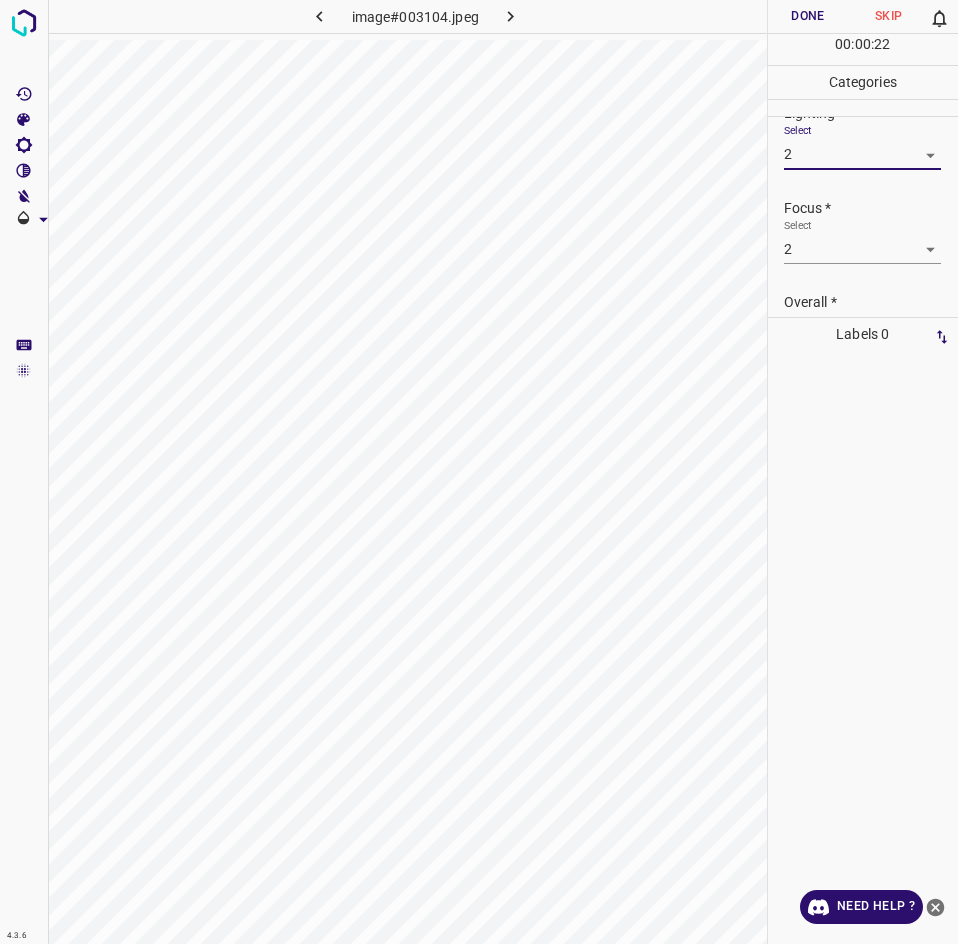click on "4.3.6  image#003104.jpeg Done Skip 0 00   : 00   : 22   Categories Lighting *  Select 2 2 Focus *  Select 2 2 Overall *  Select ​ Labels   0 Categories 1 Lighting 2 Focus 3 Overall Tools Space Change between modes (Draw & Edit) I Auto labeling R Restore zoom M Zoom in N Zoom out Delete Delete selecte label Filters Z Restore filters X Saturation filter C Brightness filter V Contrast filter B Gray scale filter General O Download Need Help ? - Text - Hide - Delete" at bounding box center (479, 472) 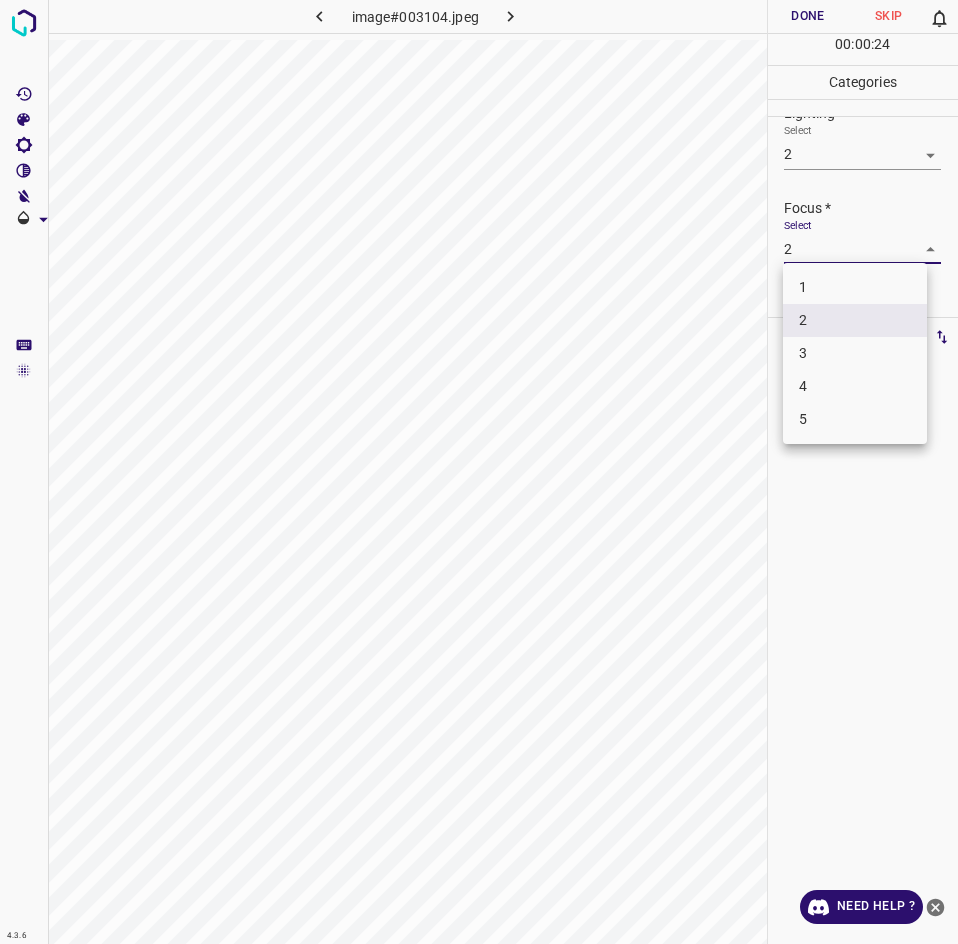 click on "3" at bounding box center [855, 353] 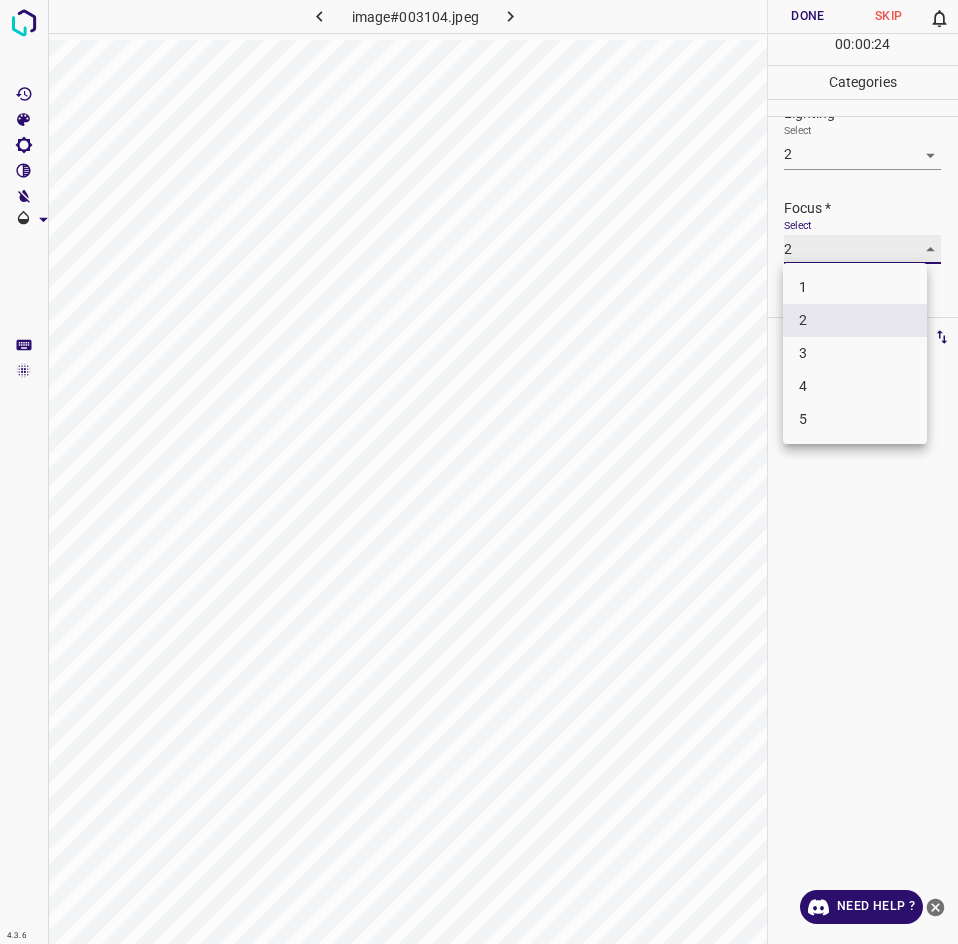 type on "3" 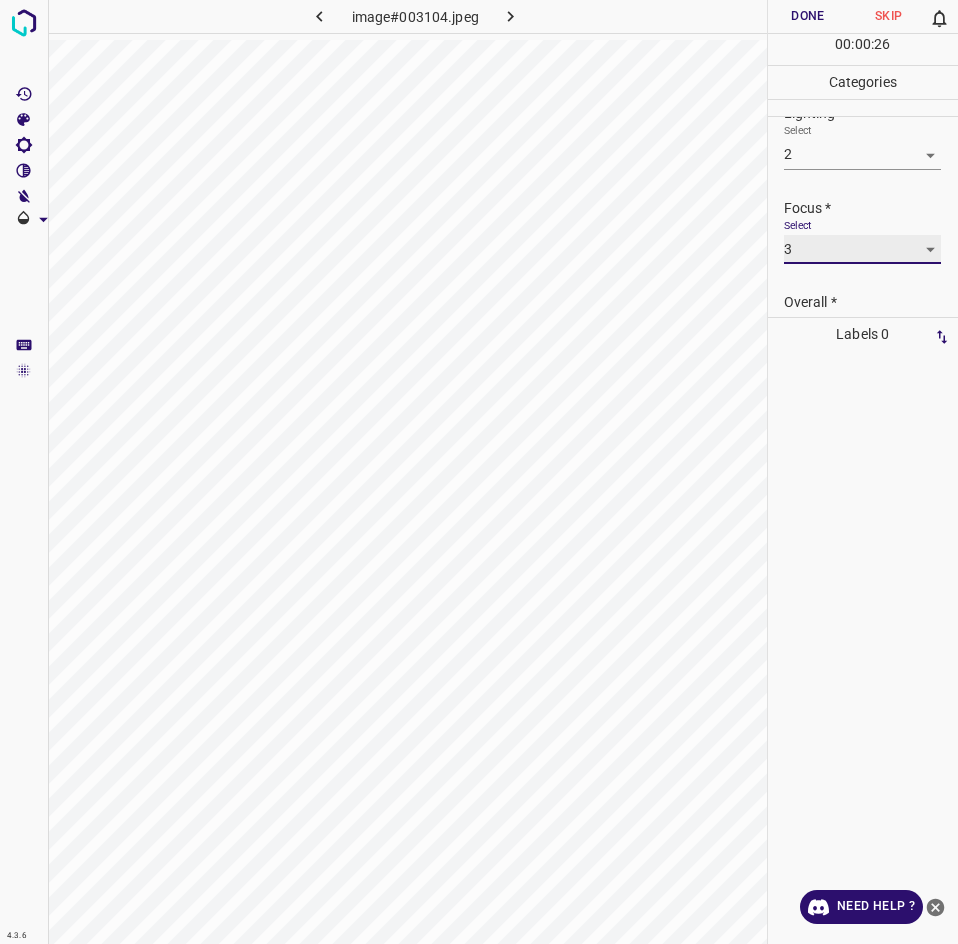 scroll, scrollTop: 98, scrollLeft: 0, axis: vertical 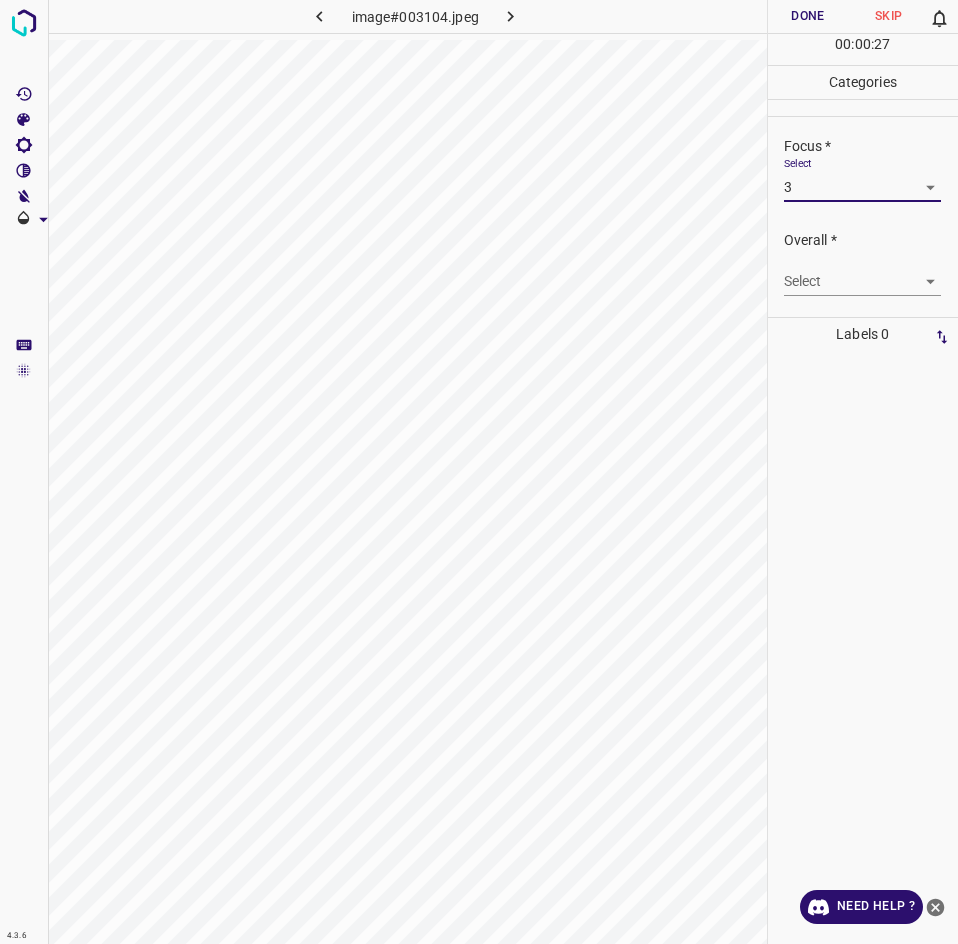click on "4.3.6  image#003104.jpeg Done Skip 0 00   : 00   : 27   Categories Lighting *  Select 2 2 Focus *  Select 3 3 Overall *  Select ​ Labels   0 Categories 1 Lighting 2 Focus 3 Overall Tools Space Change between modes (Draw & Edit) I Auto labeling R Restore zoom M Zoom in N Zoom out Delete Delete selecte label Filters Z Restore filters X Saturation filter C Brightness filter V Contrast filter B Gray scale filter General O Download Need Help ? - Text - Hide - Delete" at bounding box center (479, 472) 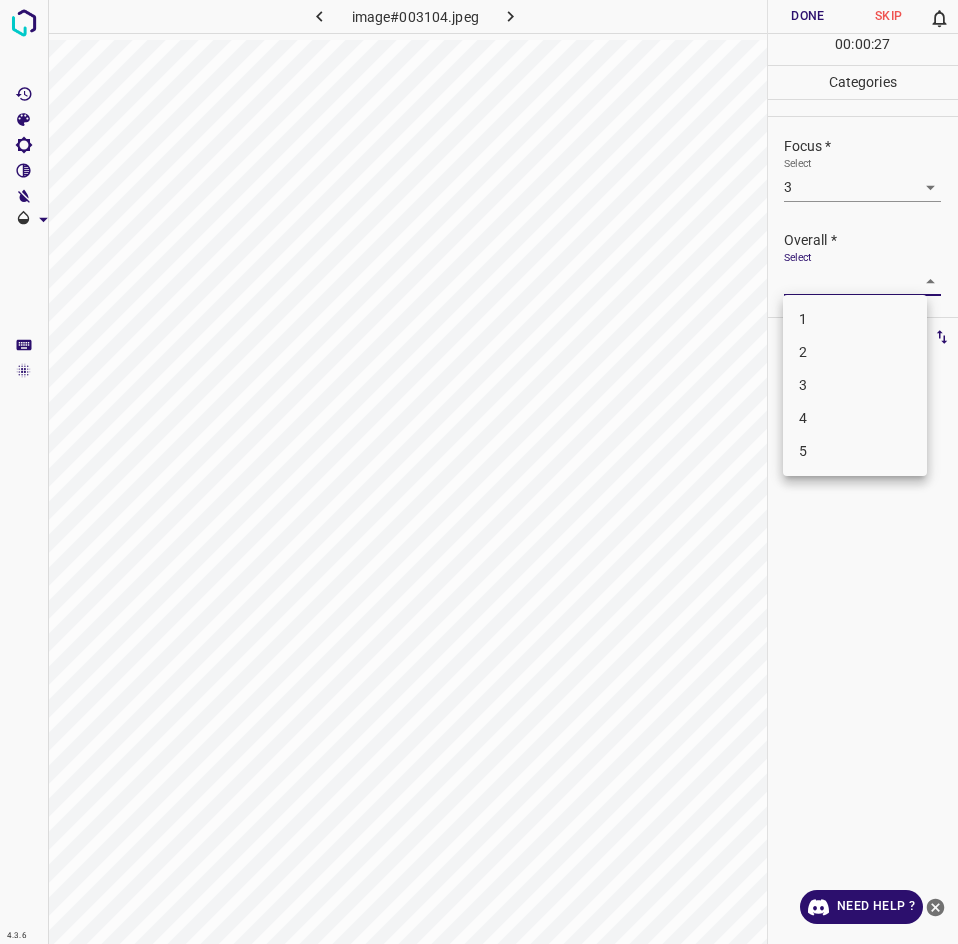 click on "3" at bounding box center [855, 385] 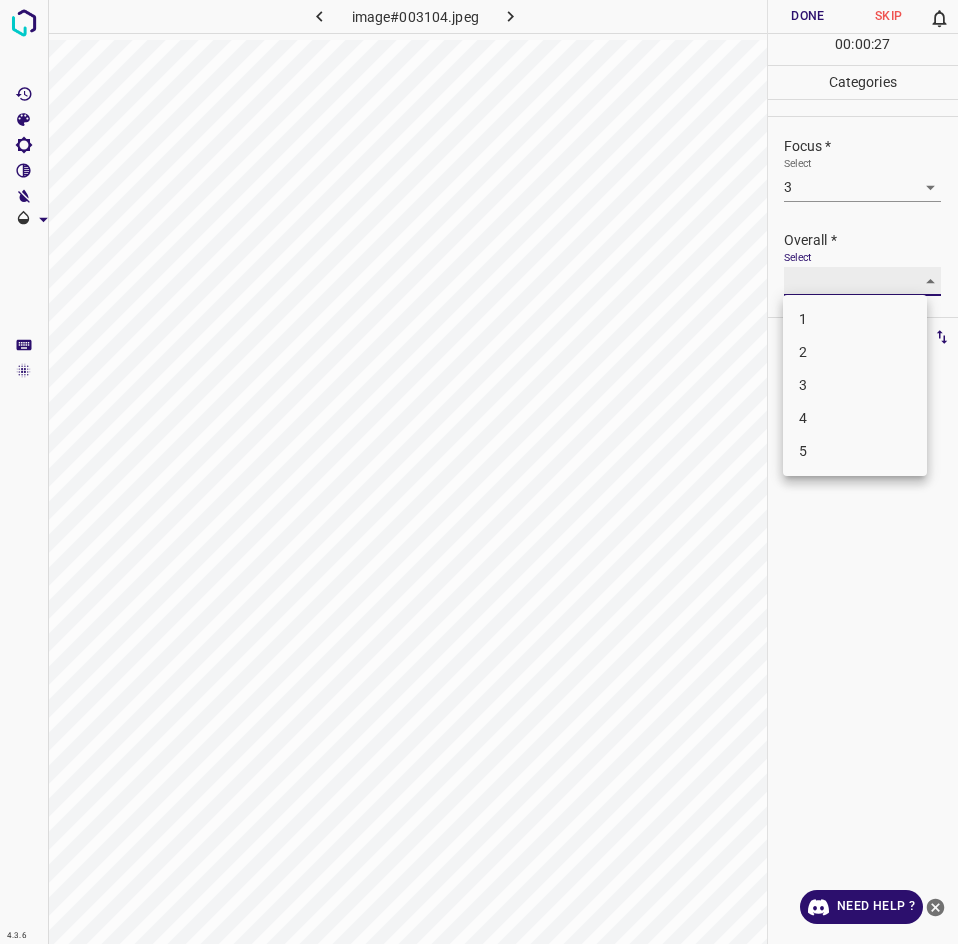 type on "3" 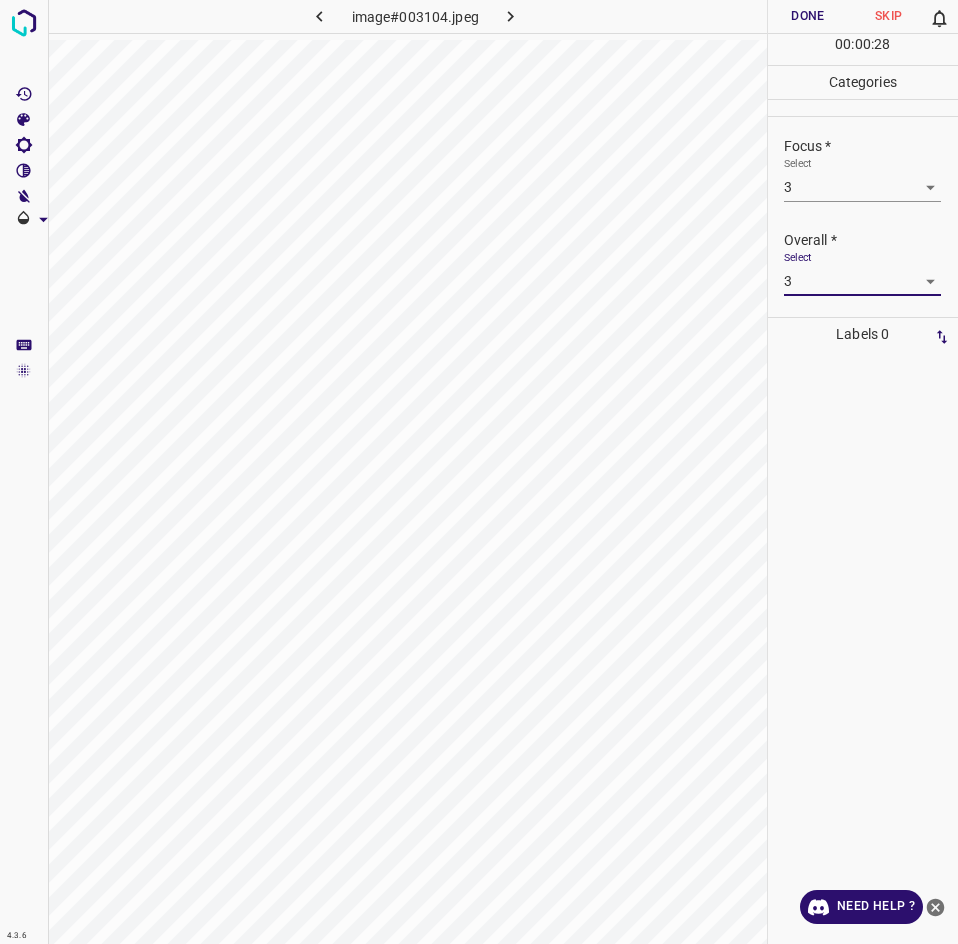 click on "Done" at bounding box center [808, 16] 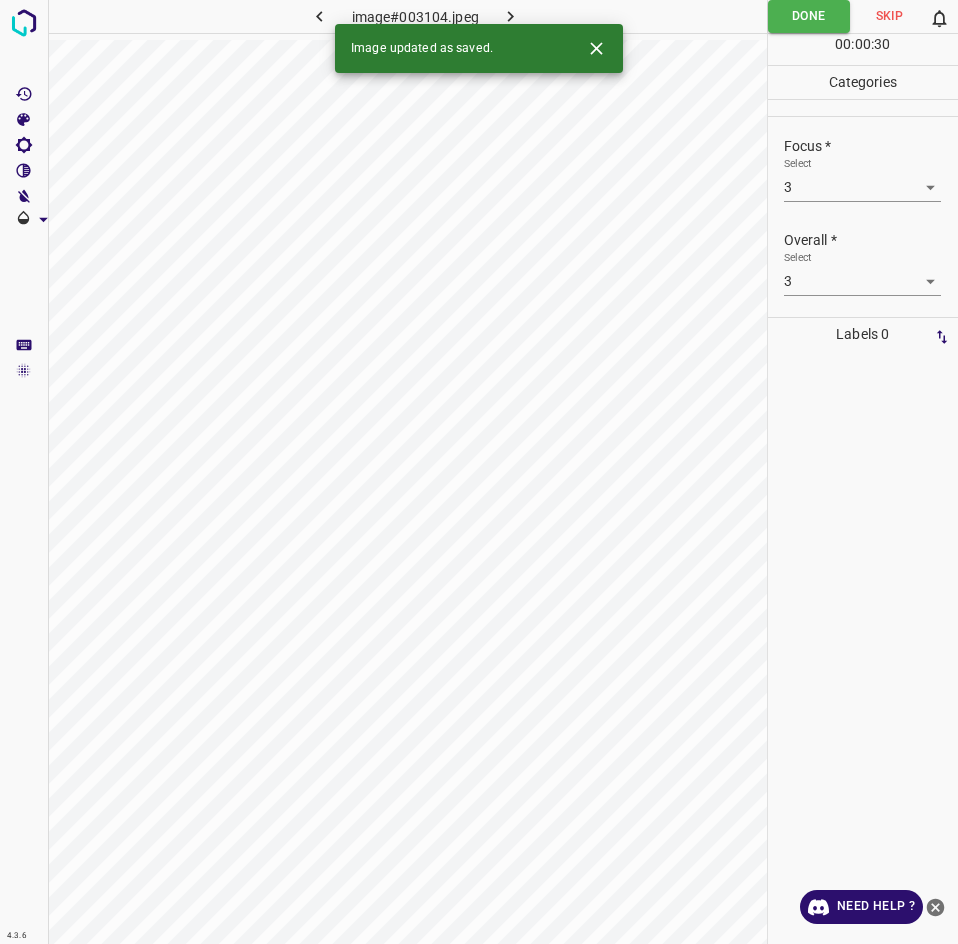 click 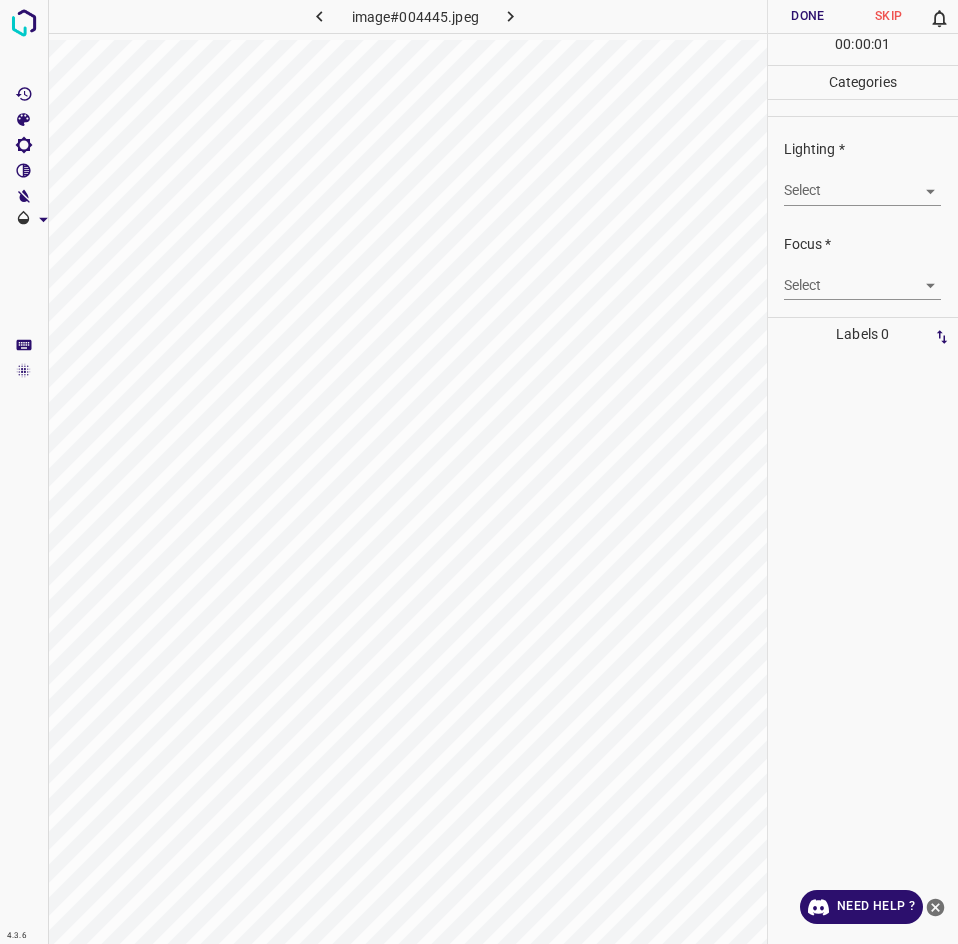 click on "4.3.6  image#004445.jpeg Done Skip 0 00   : 00   : 01   Categories Lighting *  Select ​ Focus *  Select ​ Overall *  Select ​ Labels   0 Categories 1 Lighting 2 Focus 3 Overall Tools Space Change between modes (Draw & Edit) I Auto labeling R Restore zoom M Zoom in N Zoom out Delete Delete selecte label Filters Z Restore filters X Saturation filter C Brightness filter V Contrast filter B Gray scale filter General O Download Need Help ? - Text - Hide - Delete" at bounding box center (479, 472) 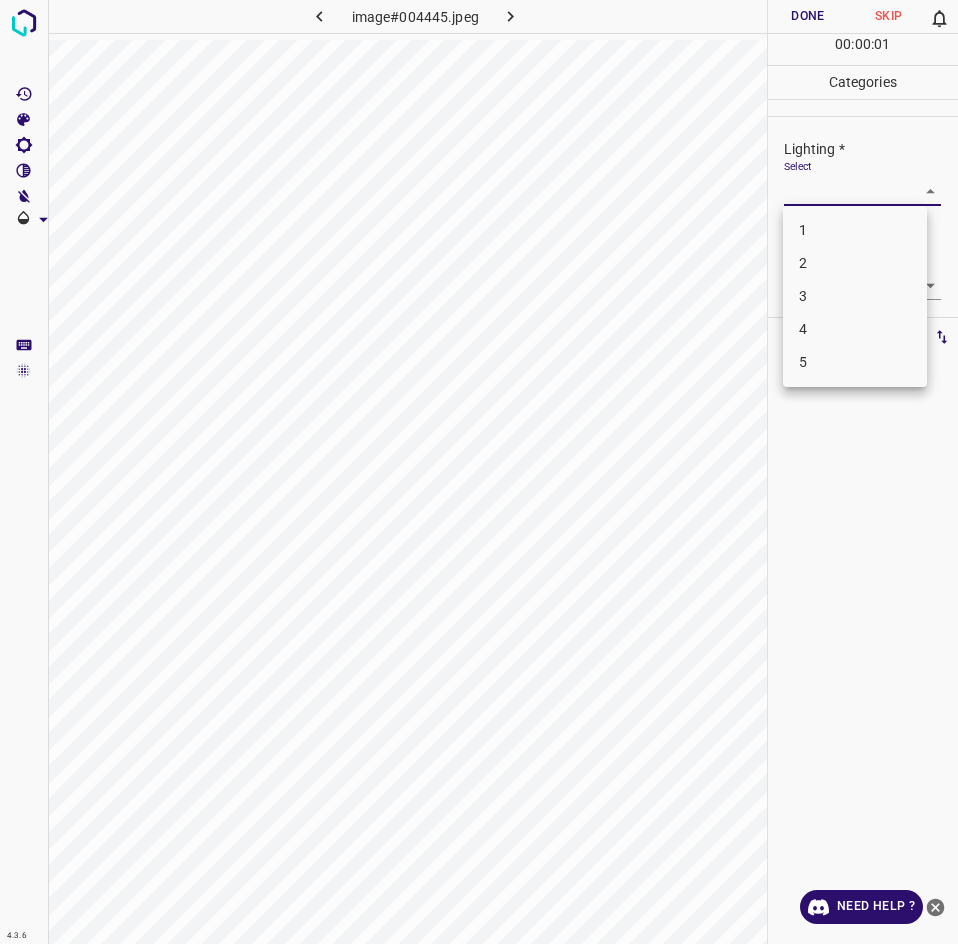 click on "3" at bounding box center (855, 296) 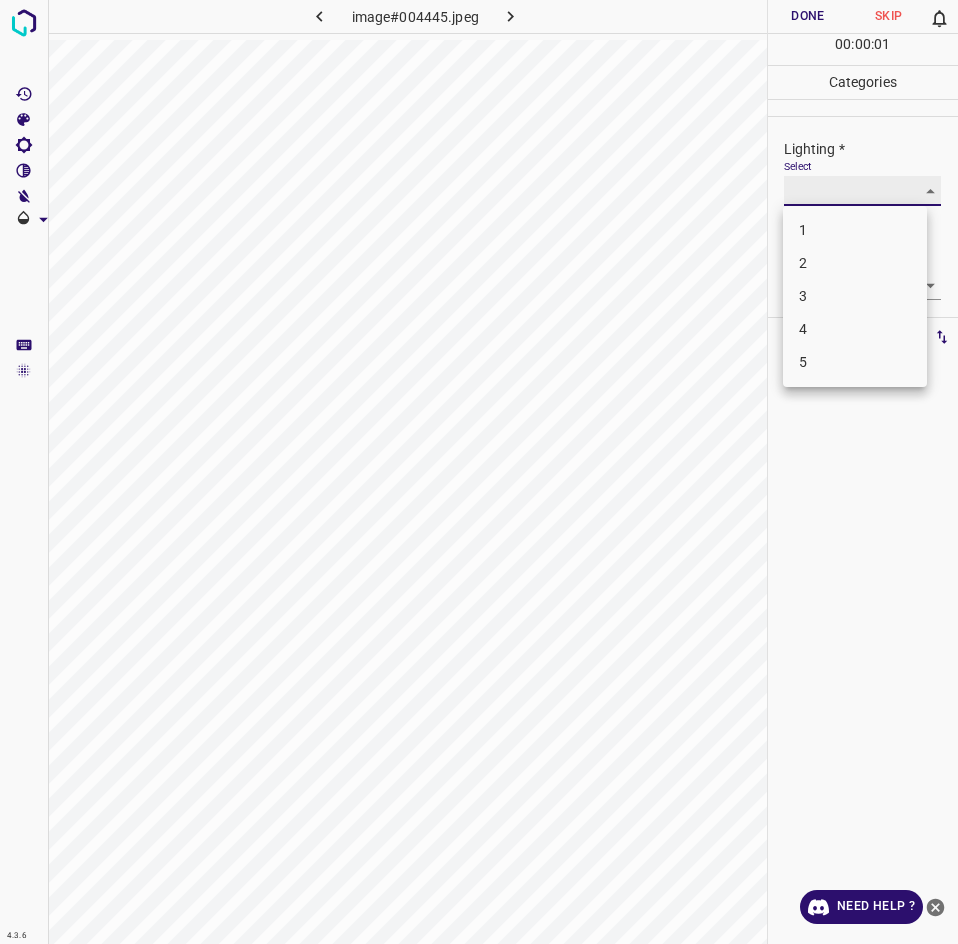 type on "3" 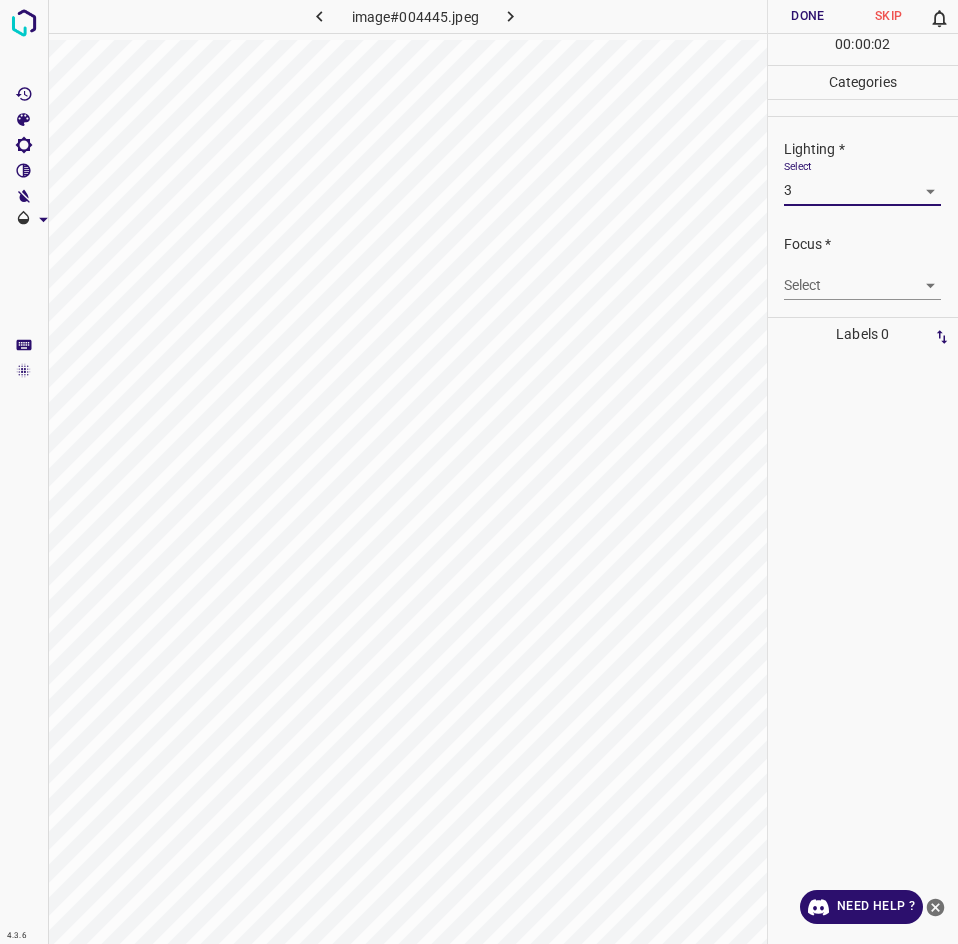 click on "4.3.6  image#004445.jpeg Done Skip 0 00   : 00   : 02   Categories Lighting *  Select 3 3 Focus *  Select ​ Overall *  Select ​ Labels   0 Categories 1 Lighting 2 Focus 3 Overall Tools Space Change between modes (Draw & Edit) I Auto labeling R Restore zoom M Zoom in N Zoom out Delete Delete selecte label Filters Z Restore filters X Saturation filter C Brightness filter V Contrast filter B Gray scale filter General O Download Need Help ? - Text - Hide - Delete 1 2 3 4 5" at bounding box center (479, 472) 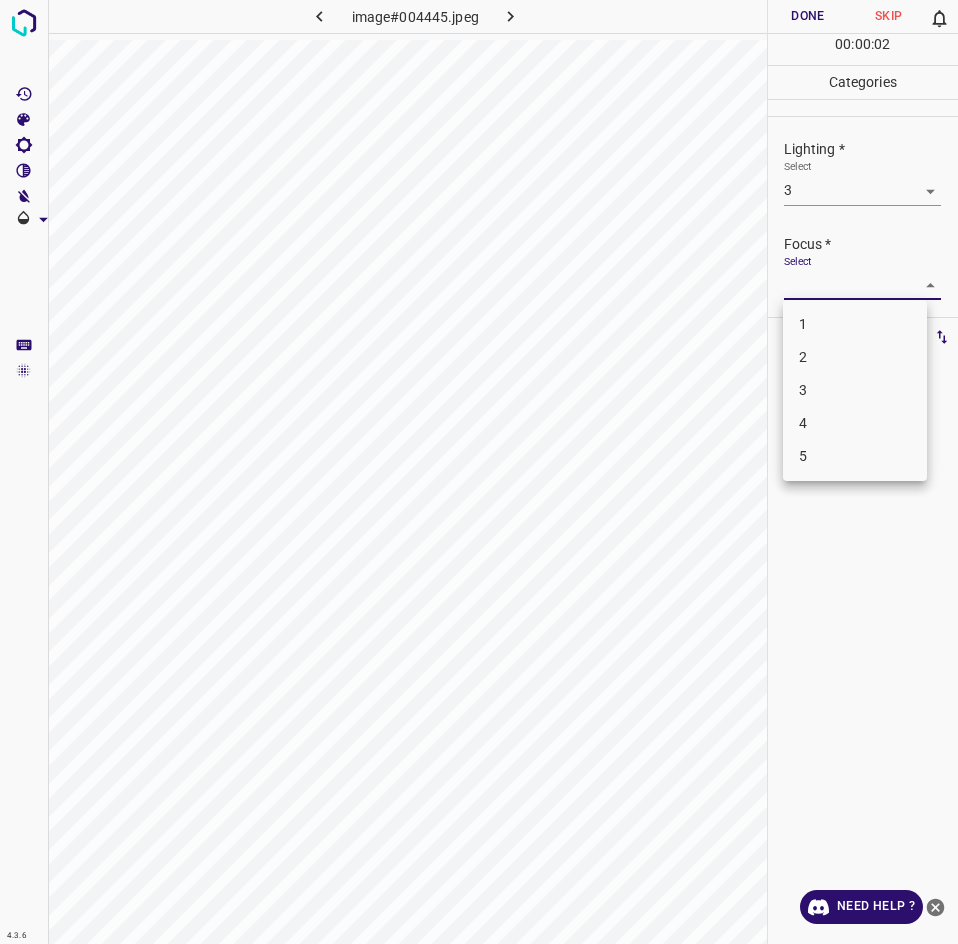 click on "3" at bounding box center [855, 390] 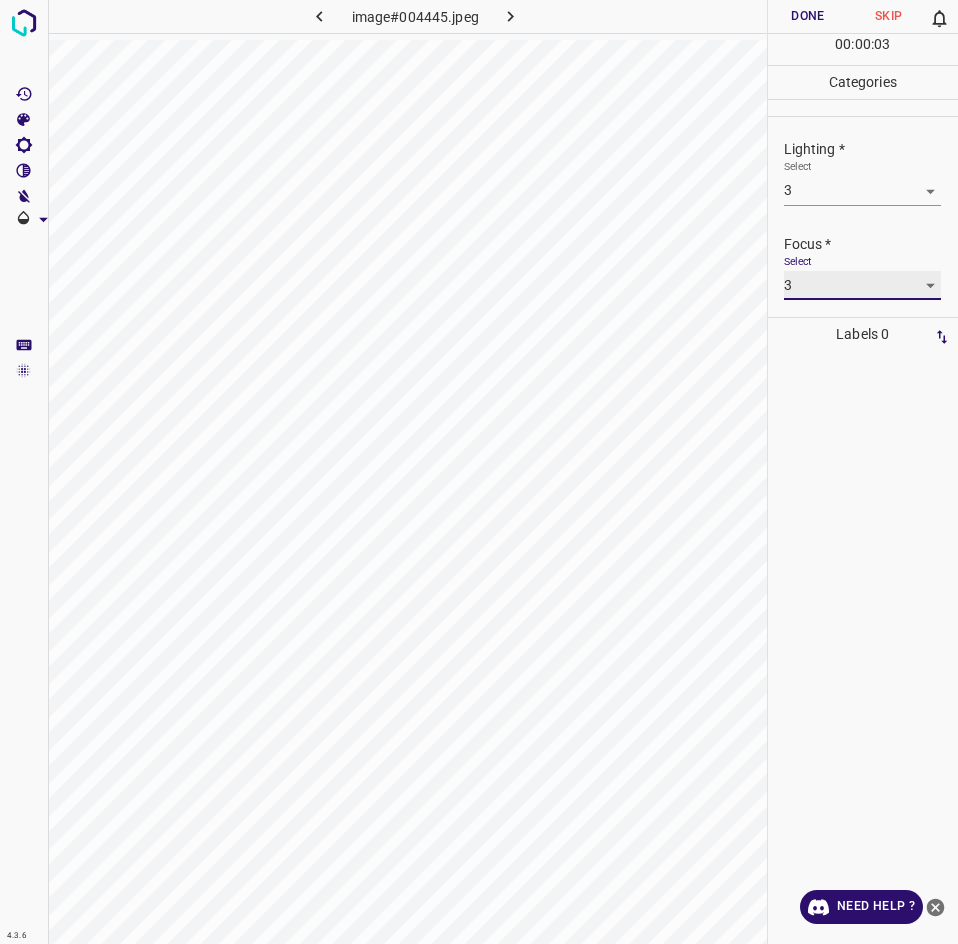 scroll, scrollTop: 87, scrollLeft: 0, axis: vertical 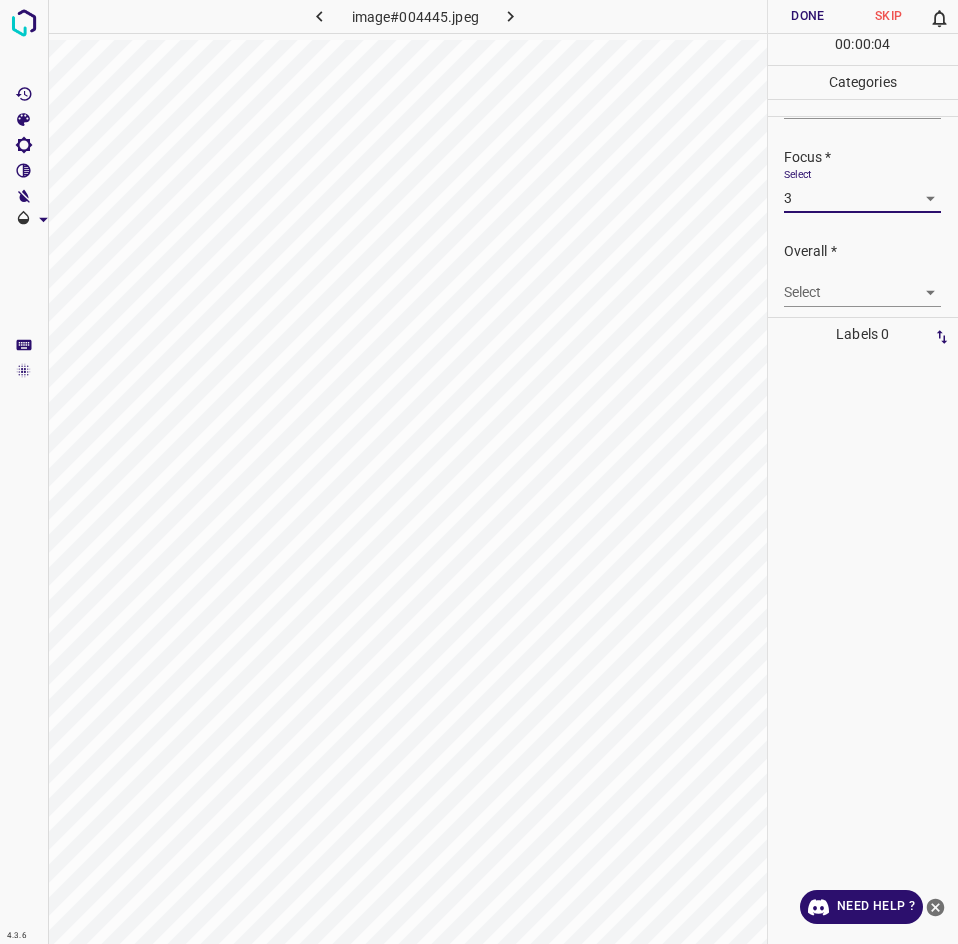 click on "4.3.6  image#004445.jpeg Done Skip 0 00   : 00   : 04   Categories Lighting *  Select 3 3 Focus *  Select 3 3 Overall *  Select ​ Labels   0 Categories 1 Lighting 2 Focus 3 Overall Tools Space Change between modes (Draw & Edit) I Auto labeling R Restore zoom M Zoom in N Zoom out Delete Delete selecte label Filters Z Restore filters X Saturation filter C Brightness filter V Contrast filter B Gray scale filter General O Download Need Help ? - Text - Hide - Delete" at bounding box center [479, 472] 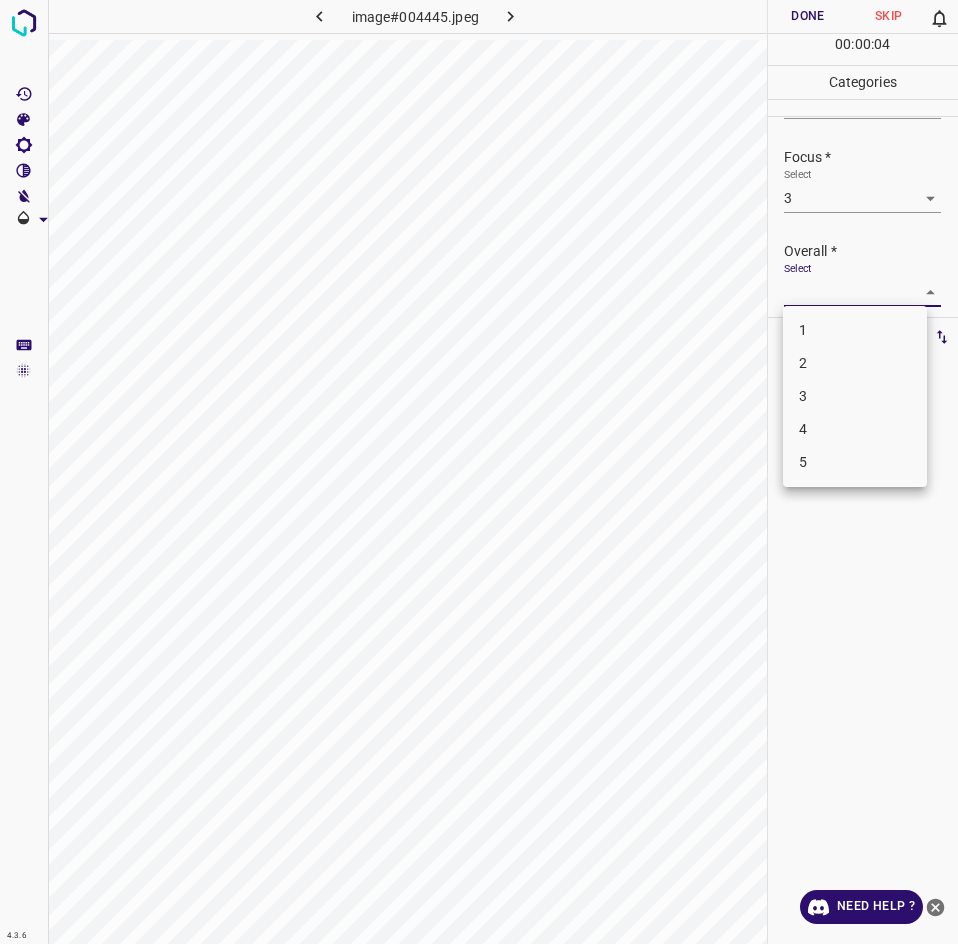 click on "3" at bounding box center (855, 396) 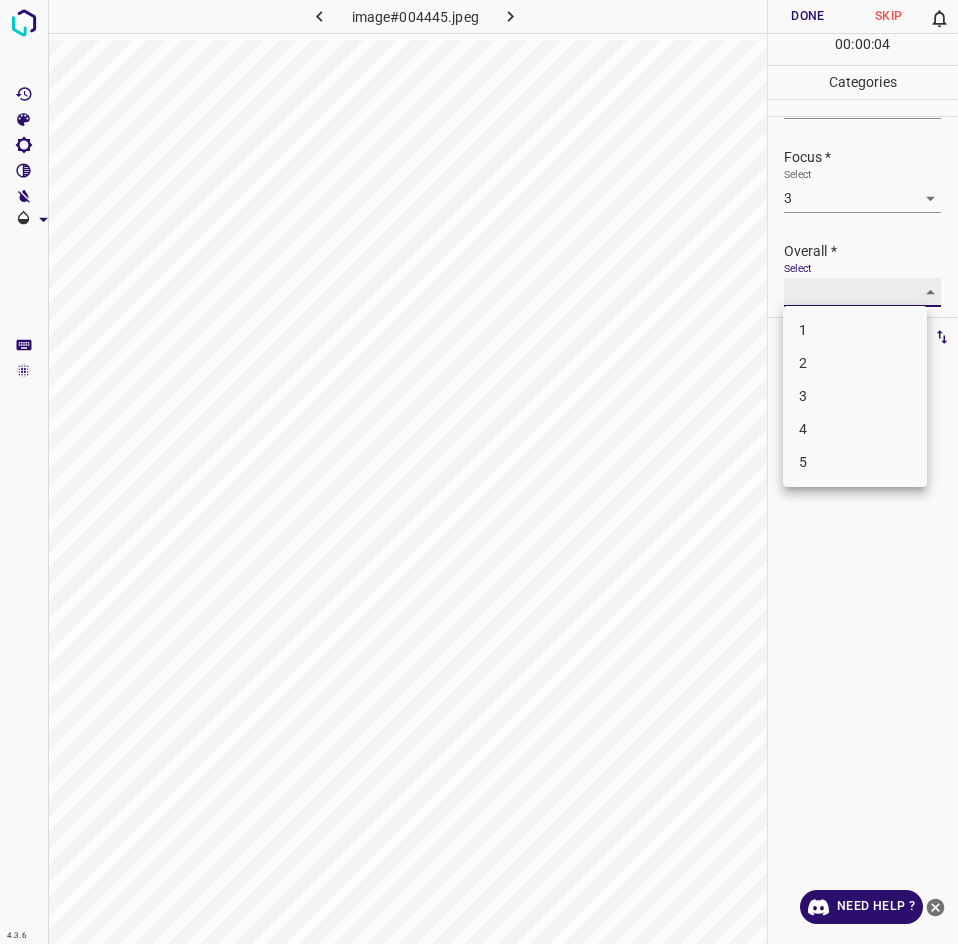 type on "3" 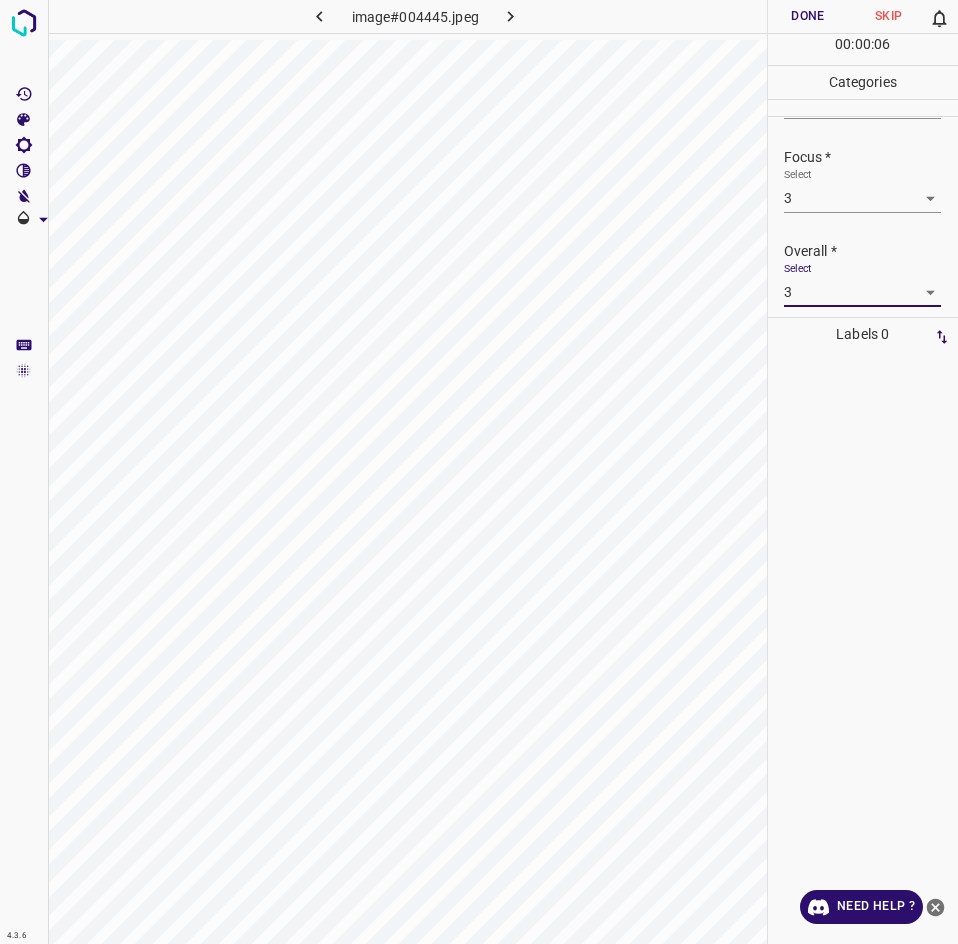 click on "Done" at bounding box center [808, 16] 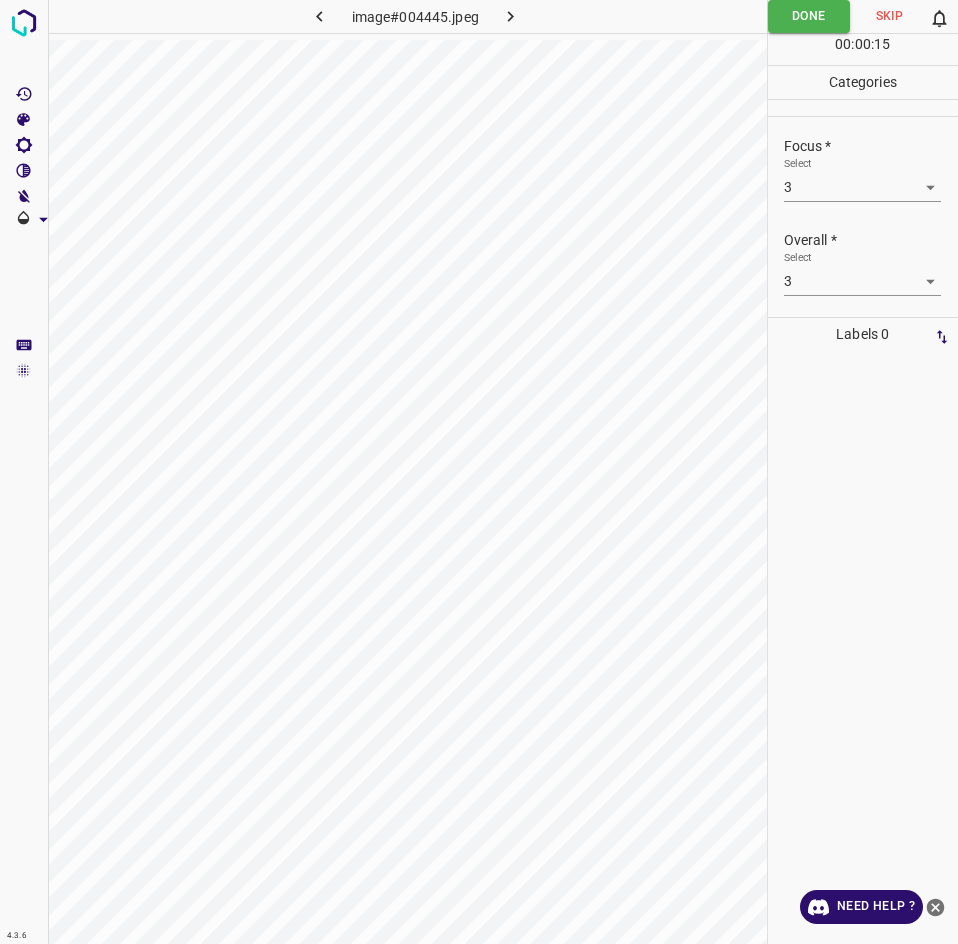 scroll, scrollTop: 0, scrollLeft: 0, axis: both 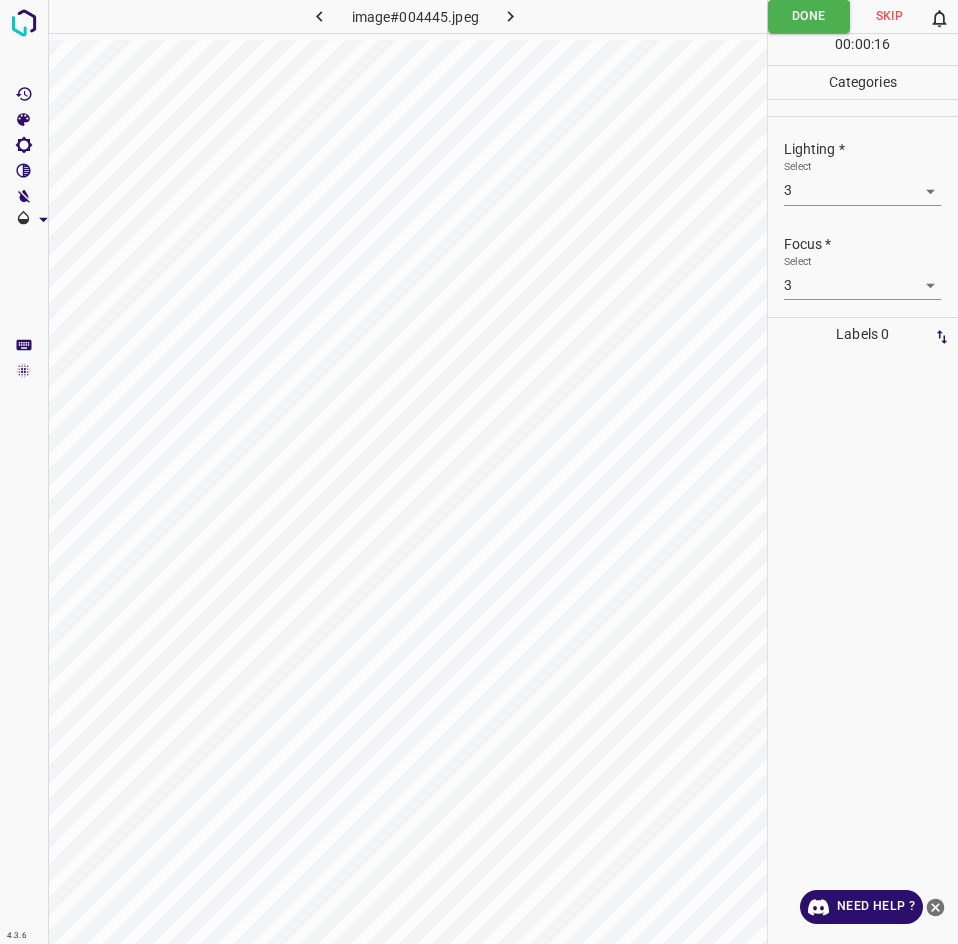 click 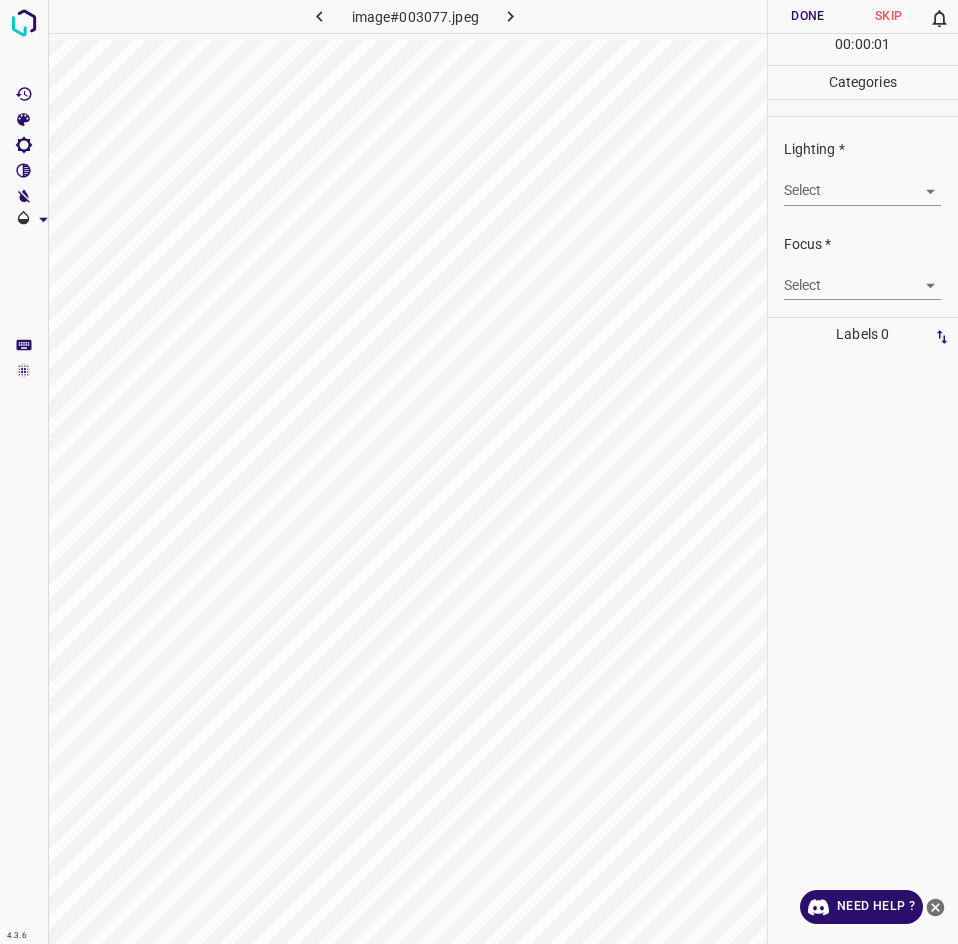 click on "4.3.6  image#003077.jpeg Done Skip 0 00   : 00   : 01   Categories Lighting *  Select ​ Focus *  Select ​ Overall *  Select ​ Labels   0 Categories 1 Lighting 2 Focus 3 Overall Tools Space Change between modes (Draw & Edit) I Auto labeling R Restore zoom M Zoom in N Zoom out Delete Delete selecte label Filters Z Restore filters X Saturation filter C Brightness filter V Contrast filter B Gray scale filter General O Download Need Help ? - Text - Hide - Delete" at bounding box center [479, 472] 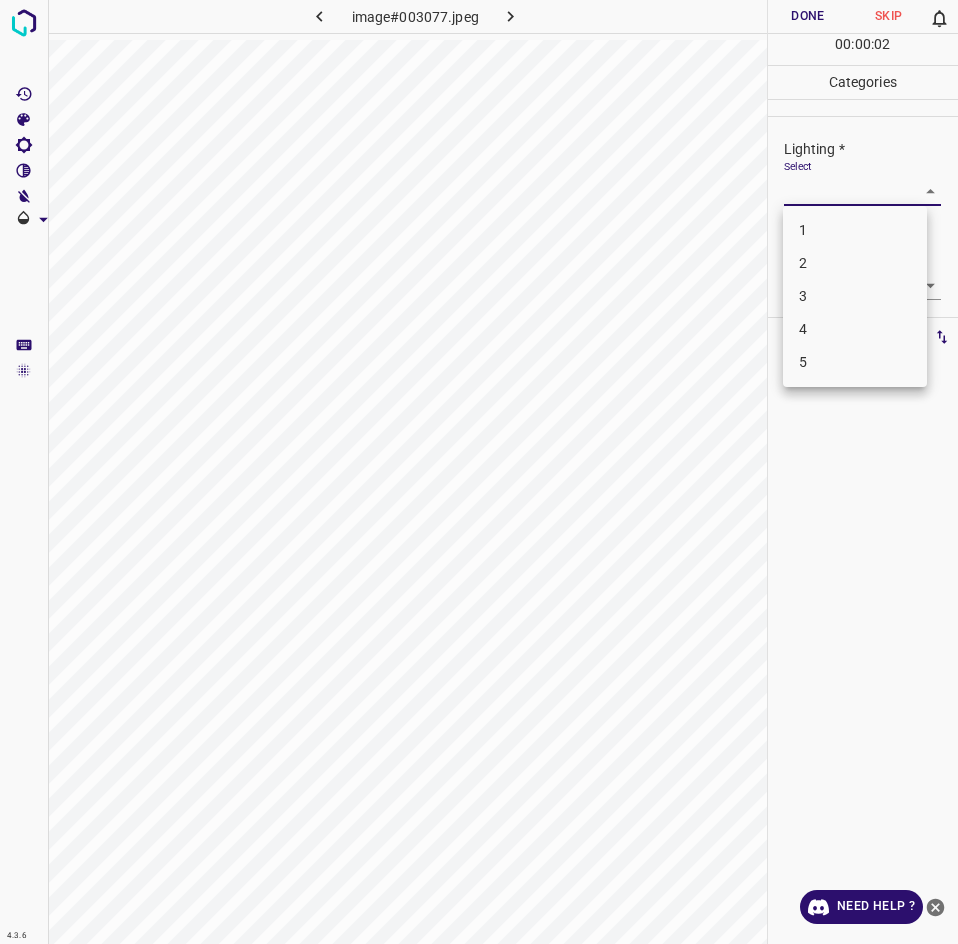 click on "2" at bounding box center (855, 263) 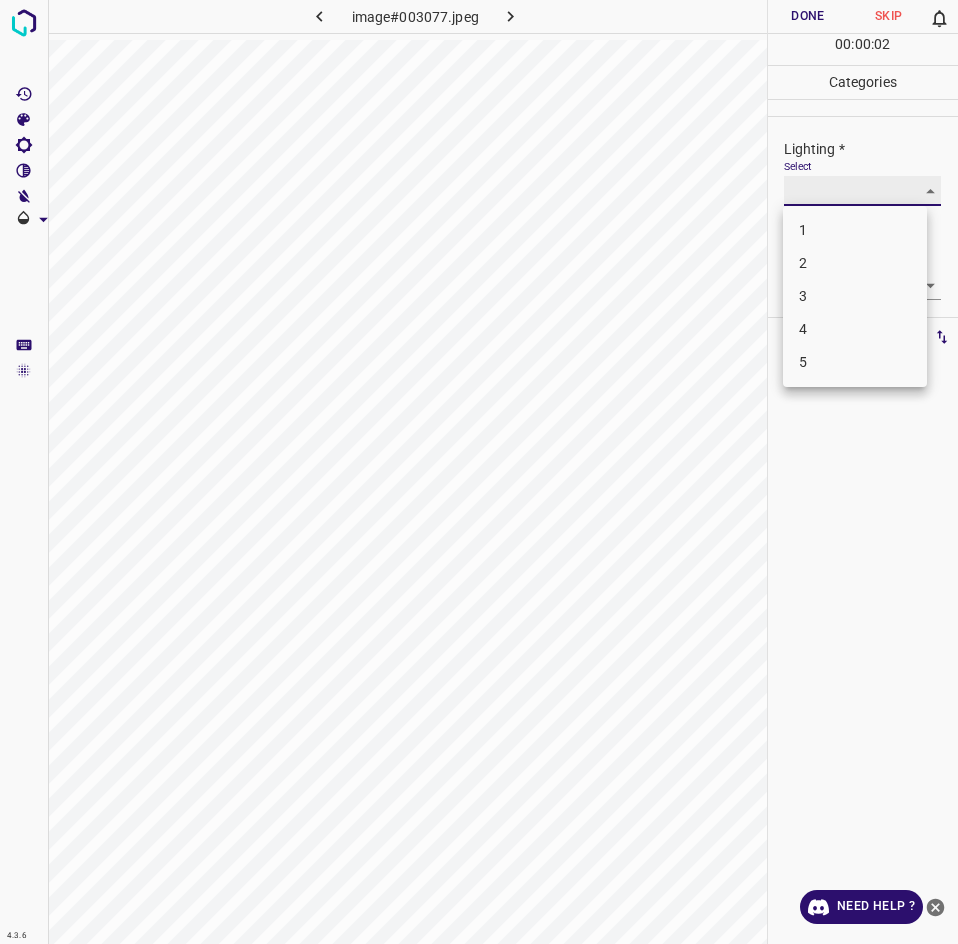 type on "2" 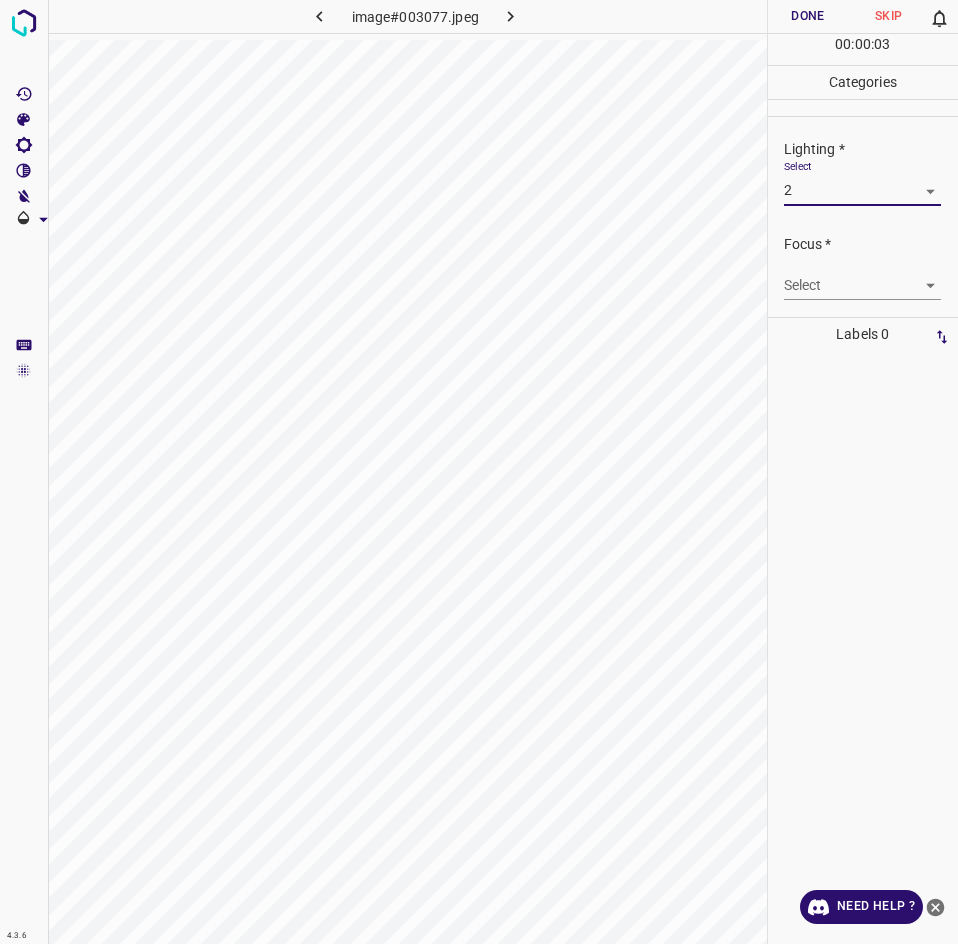 click on "4.3.6  image#003077.jpeg Done Skip 0 00   : 00   : 03   Categories Lighting *  Select 2 2 Focus *  Select ​ Overall *  Select ​ Labels   0 Categories 1 Lighting 2 Focus 3 Overall Tools Space Change between modes (Draw & Edit) I Auto labeling R Restore zoom M Zoom in N Zoom out Delete Delete selecte label Filters Z Restore filters X Saturation filter C Brightness filter V Contrast filter B Gray scale filter General O Download Need Help ? - Text - Hide - Delete" at bounding box center [479, 472] 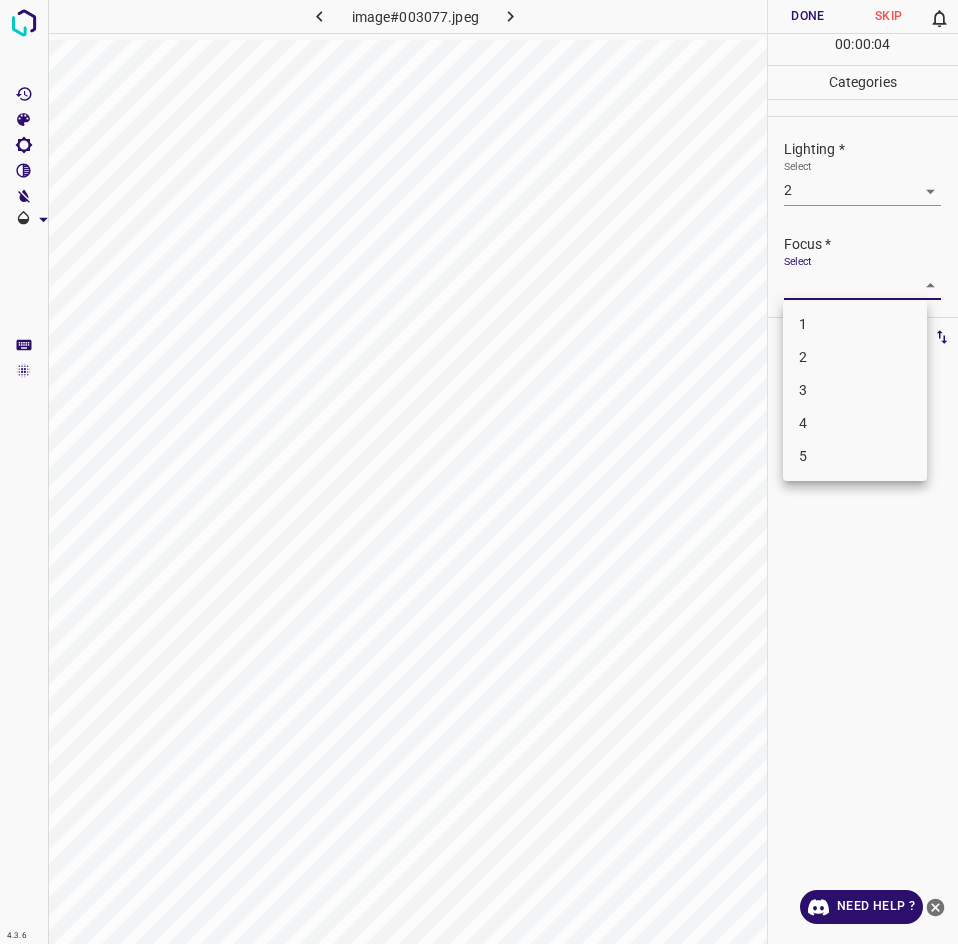 click on "3" at bounding box center [855, 390] 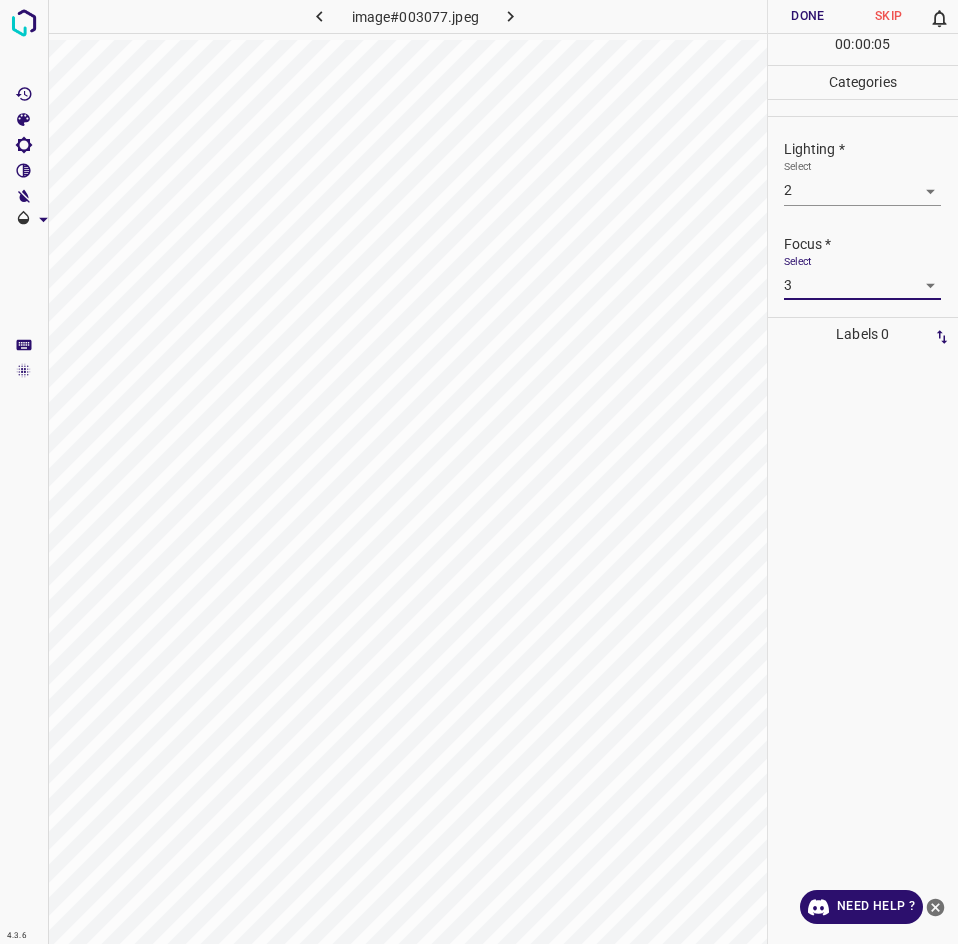 click on "4.3.6  image#003077.jpeg Done Skip 0 00   : 00   : 05   Categories Lighting *  Select 2 2 Focus *  Select 3 3 Overall *  Select ​ Labels   0 Categories 1 Lighting 2 Focus 3 Overall Tools Space Change between modes (Draw & Edit) I Auto labeling R Restore zoom M Zoom in N Zoom out Delete Delete selecte label Filters Z Restore filters X Saturation filter C Brightness filter V Contrast filter B Gray scale filter General O Download Need Help ? - Text - Hide - Delete" at bounding box center [479, 472] 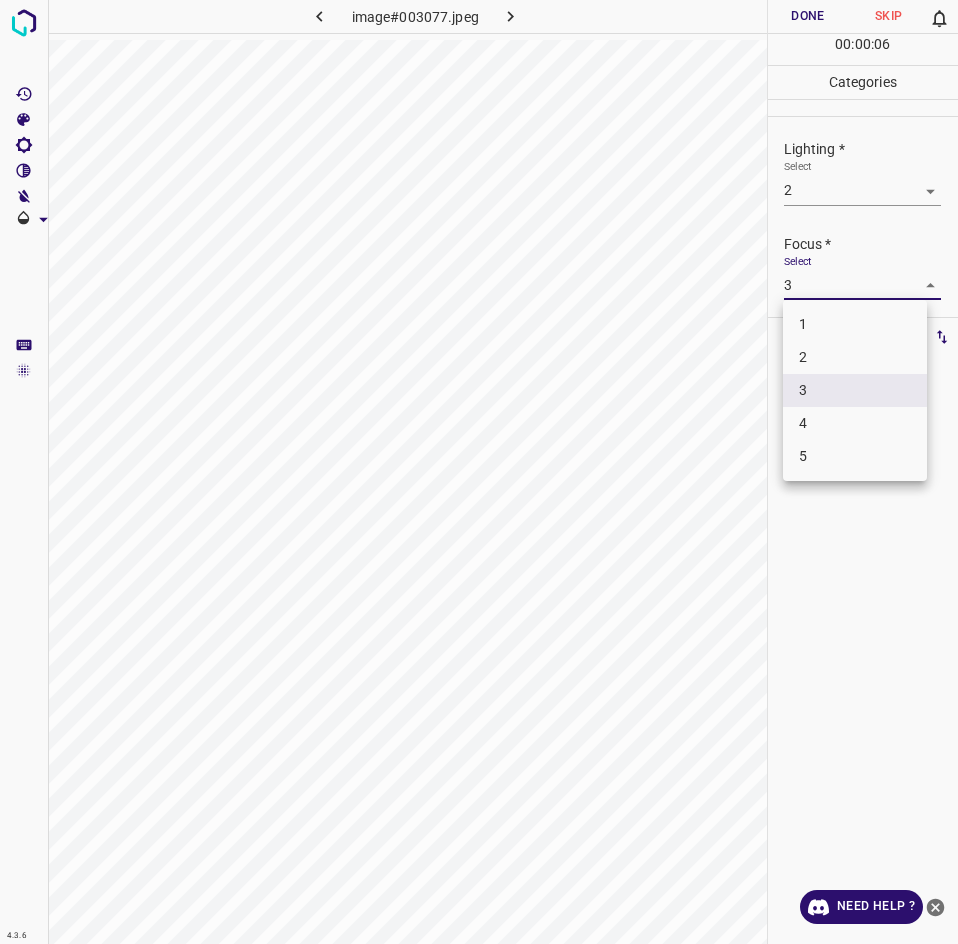 click on "2" at bounding box center [855, 357] 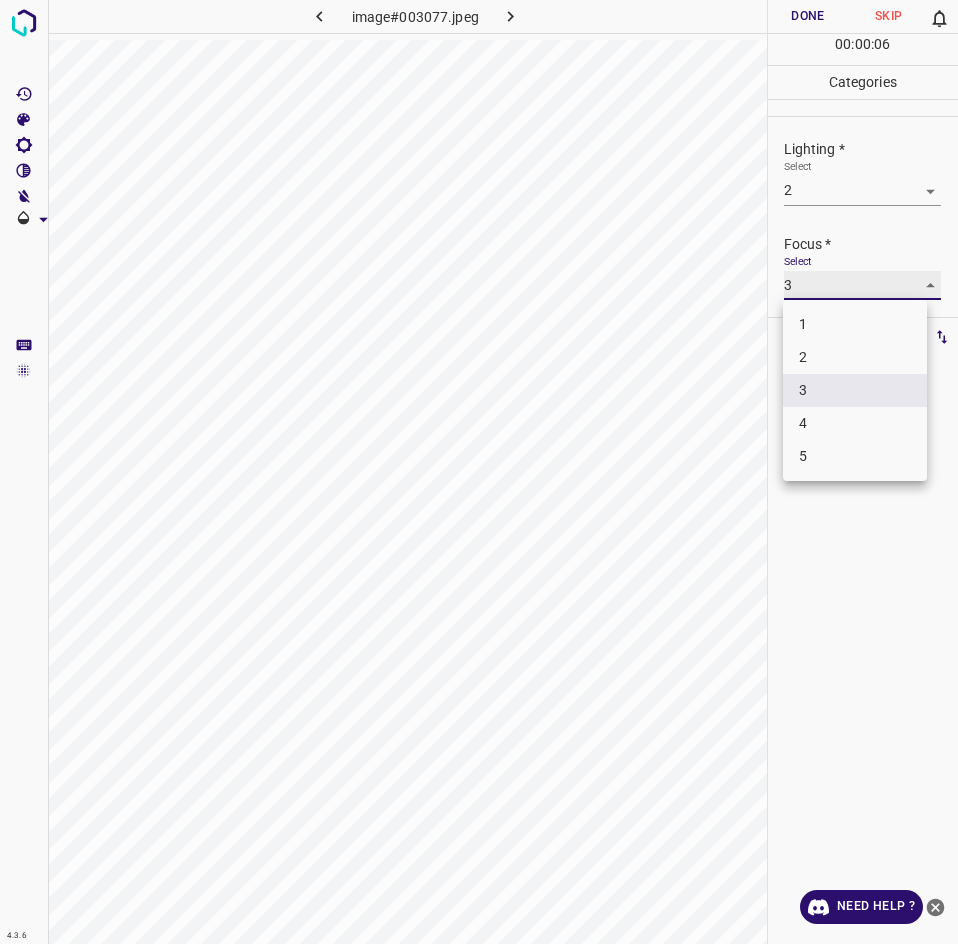 type on "2" 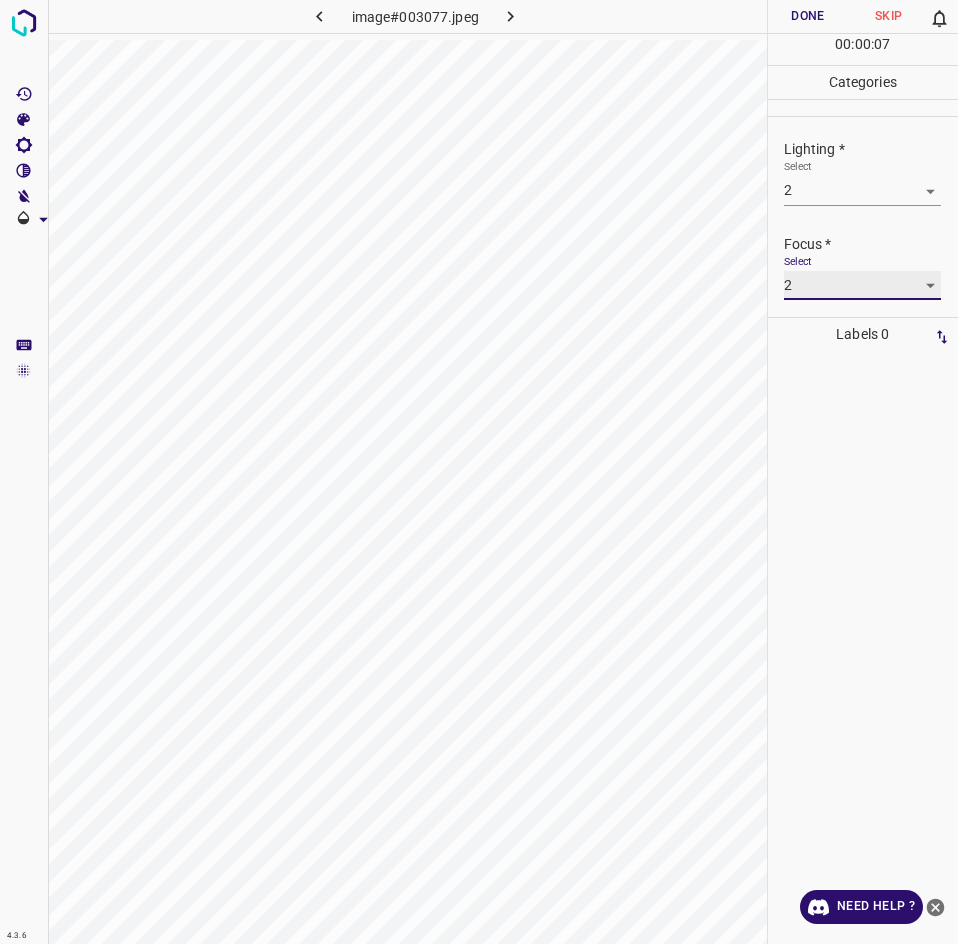 scroll, scrollTop: 73, scrollLeft: 0, axis: vertical 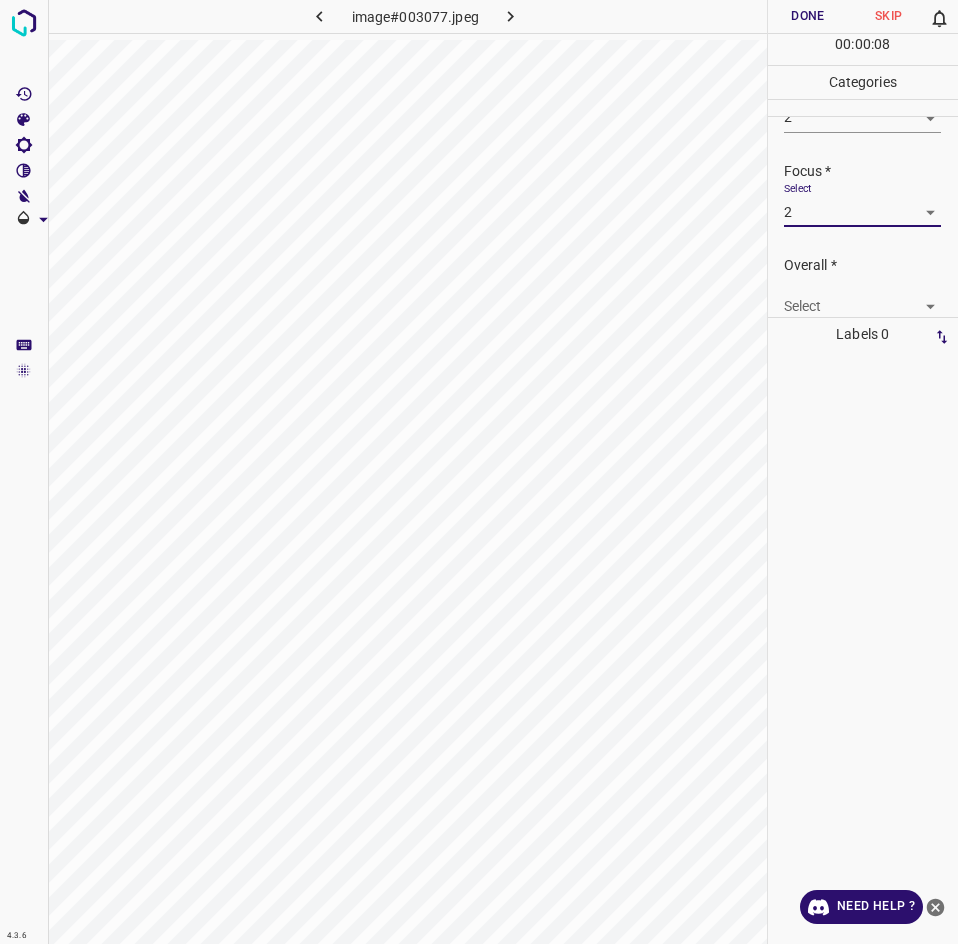 click on "4.3.6  image#003077.jpeg Done Skip 0 00   : 00   : 08   Categories Lighting *  Select 2 2 Focus *  Select 2 2 Overall *  Select ​ Labels   0 Categories 1 Lighting 2 Focus 3 Overall Tools Space Change between modes (Draw & Edit) I Auto labeling R Restore zoom M Zoom in N Zoom out Delete Delete selecte label Filters Z Restore filters X Saturation filter C Brightness filter V Contrast filter B Gray scale filter General O Download Need Help ? - Text - Hide - Delete" at bounding box center (479, 472) 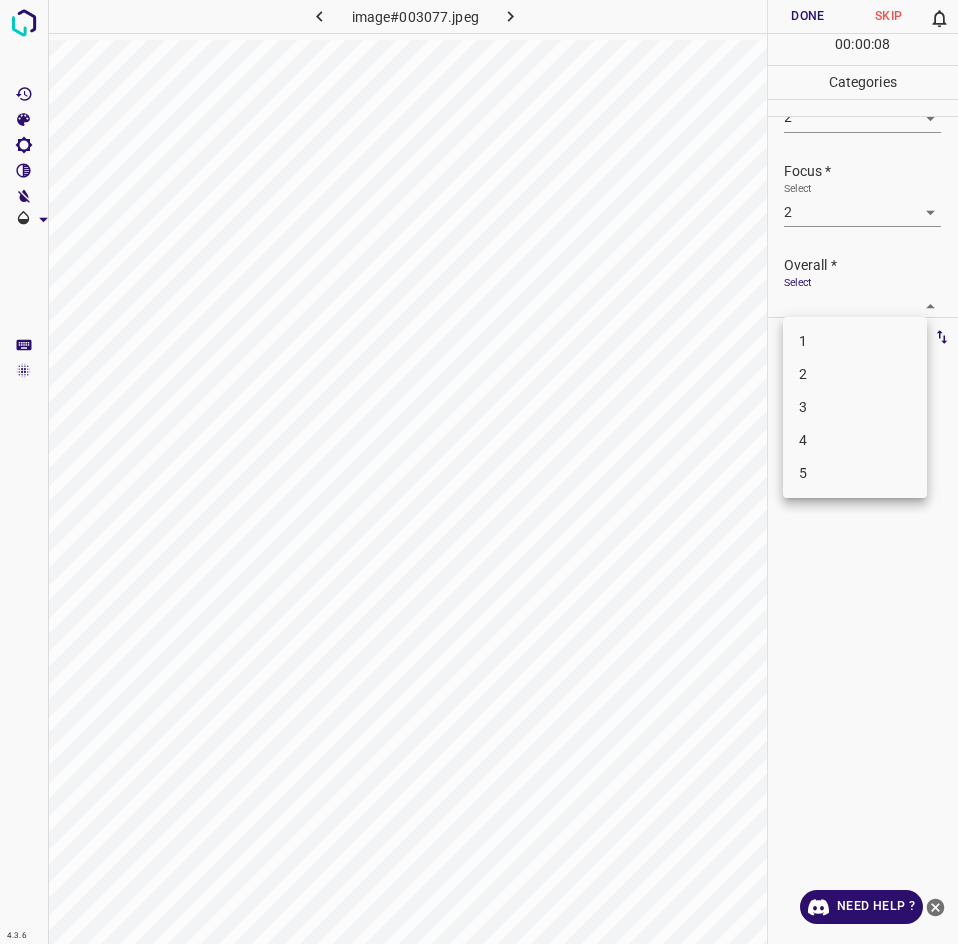 scroll, scrollTop: 76, scrollLeft: 0, axis: vertical 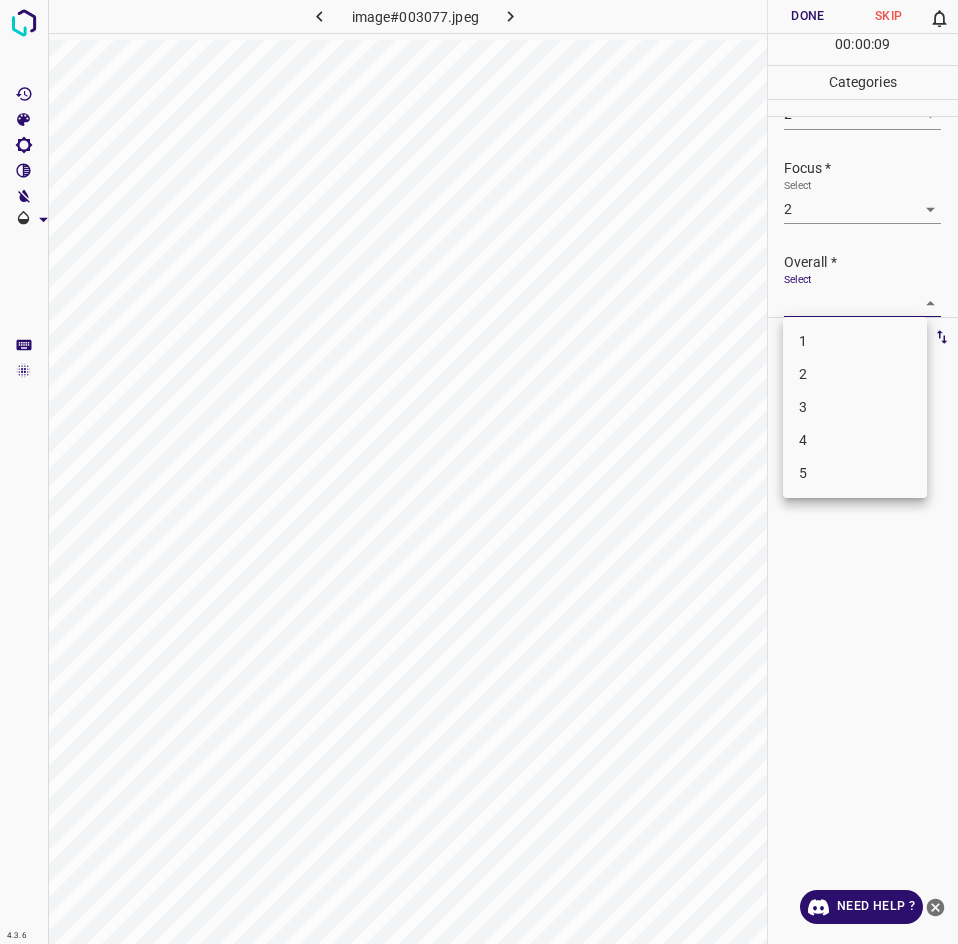 click on "2" at bounding box center (855, 374) 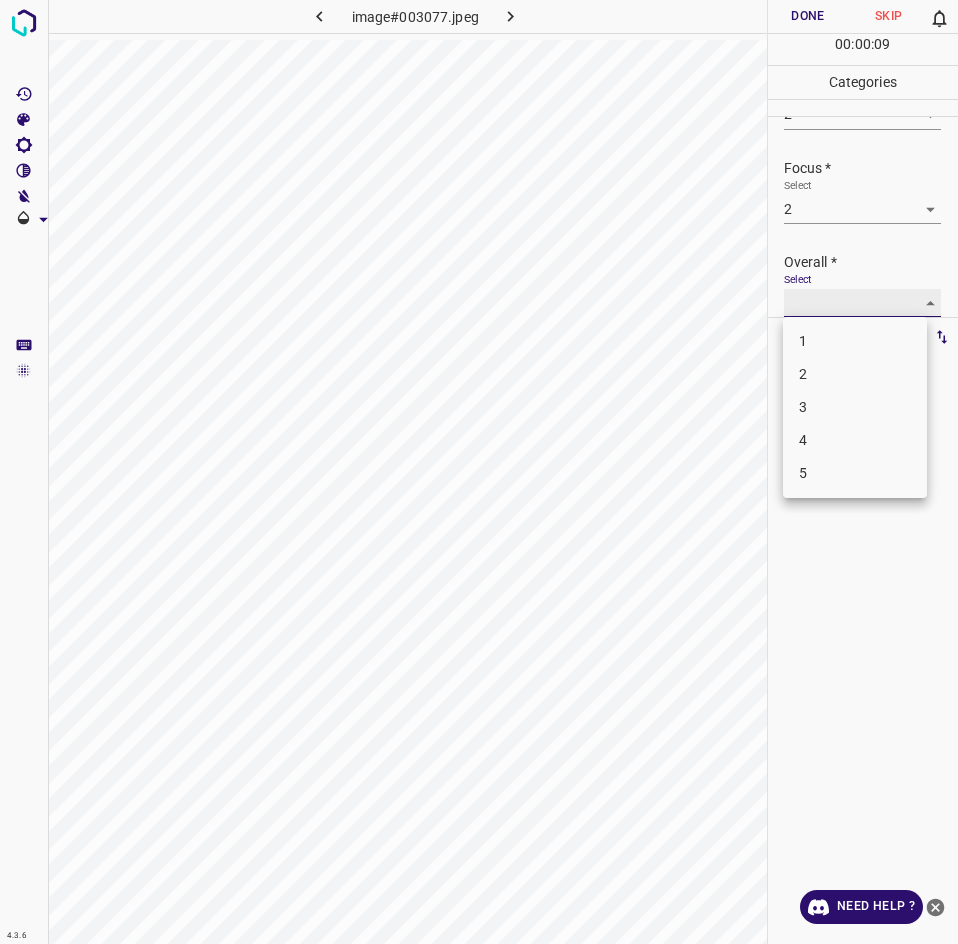 type on "2" 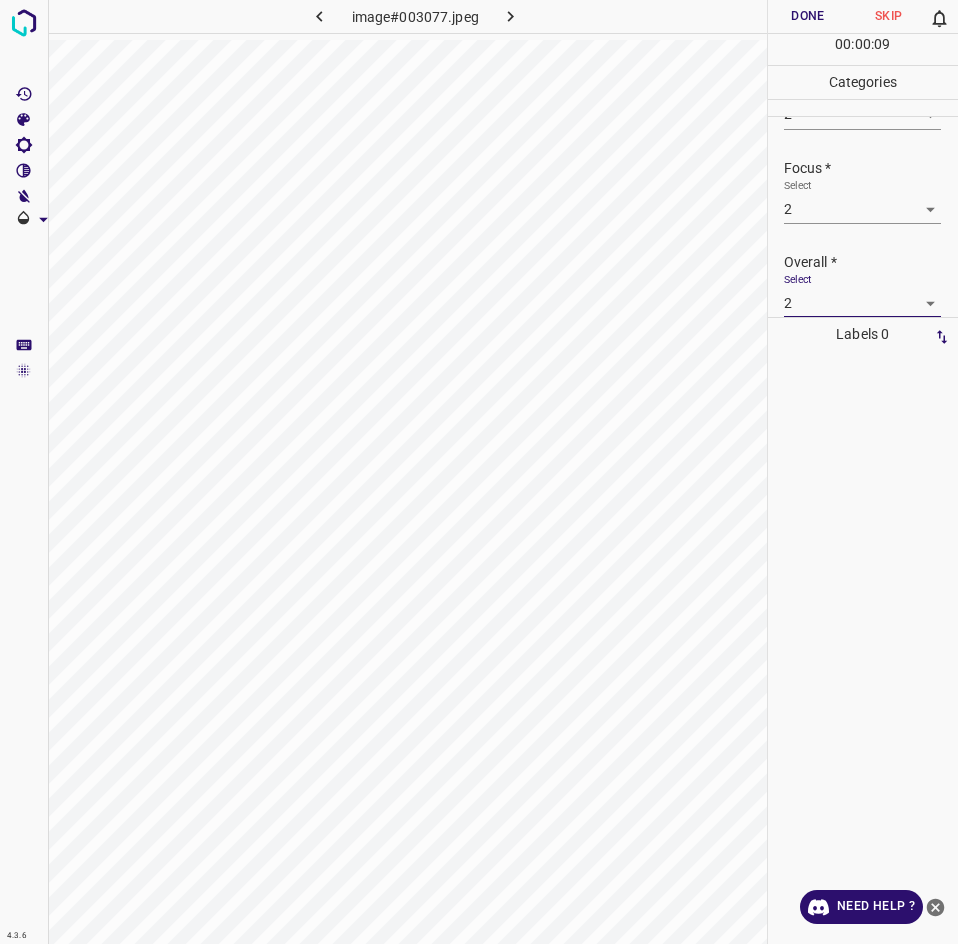 click on "Done" at bounding box center [808, 16] 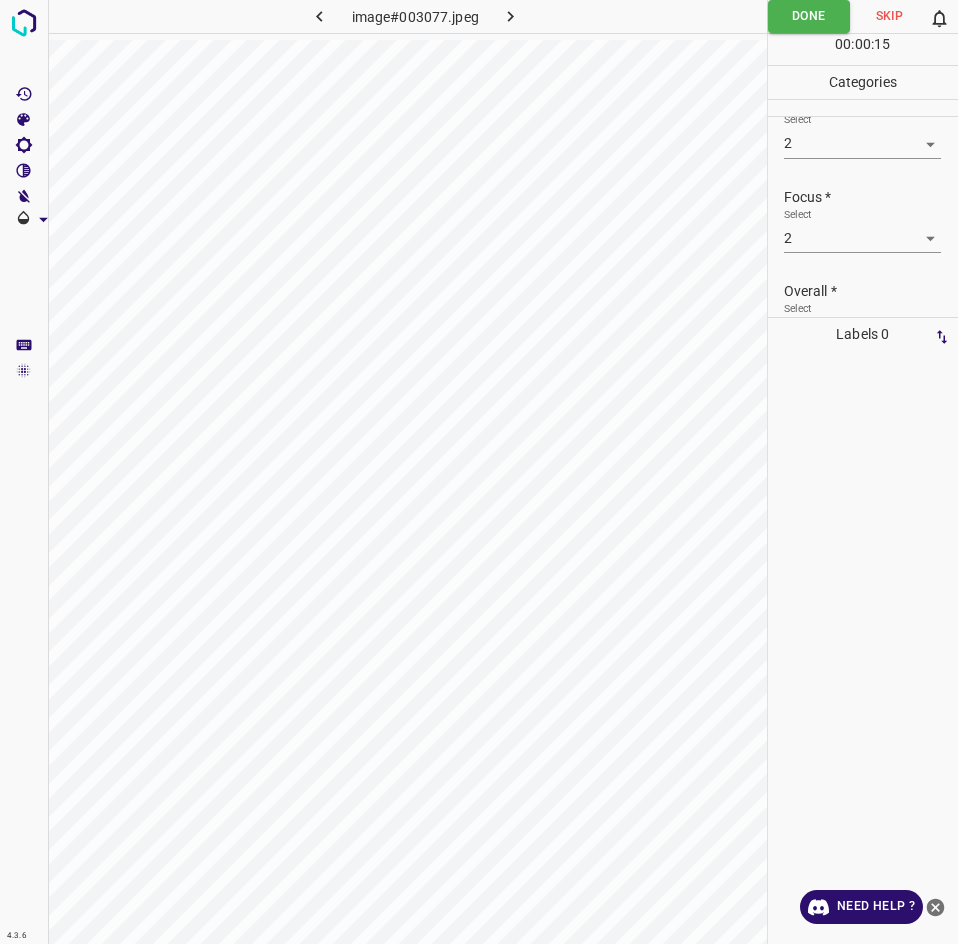 scroll, scrollTop: 7, scrollLeft: 0, axis: vertical 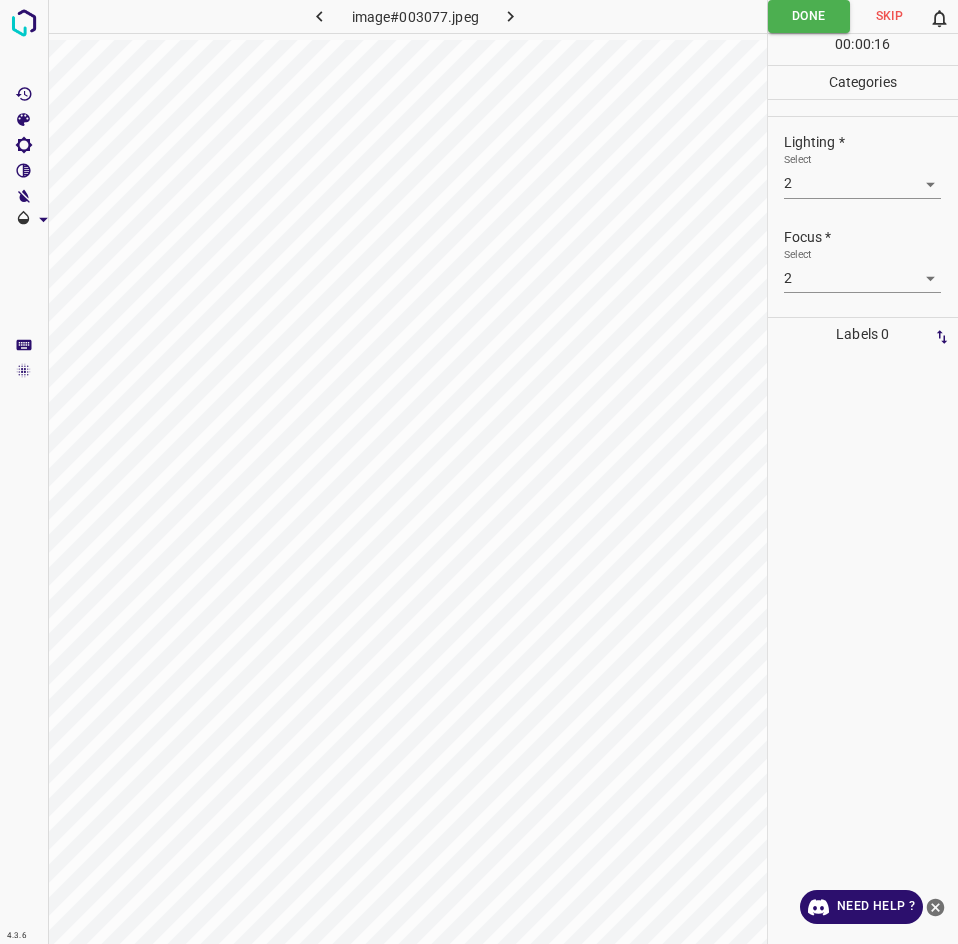 click 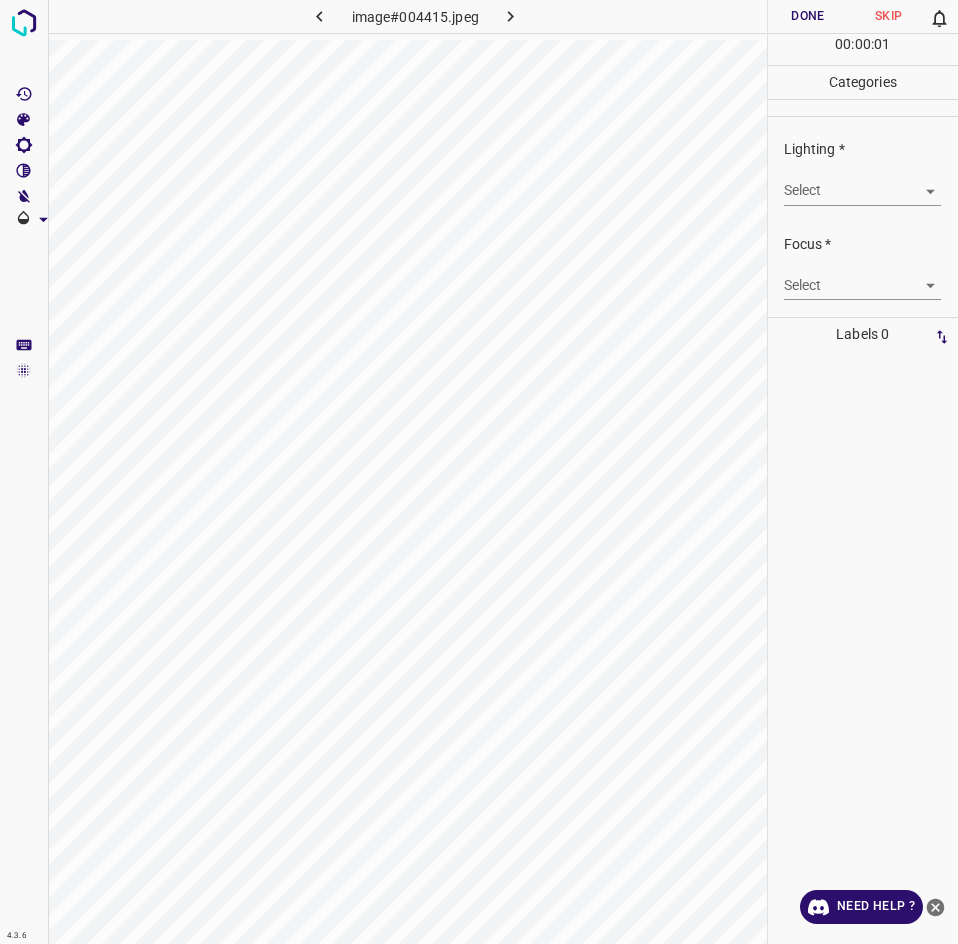 click on "4.3.6  image#004415.jpeg Done Skip 0 00   : 00   : 01   Categories Lighting *  Select ​ Focus *  Select ​ Overall *  Select ​ Labels   0 Categories 1 Lighting 2 Focus 3 Overall Tools Space Change between modes (Draw & Edit) I Auto labeling R Restore zoom M Zoom in N Zoom out Delete Delete selecte label Filters Z Restore filters X Saturation filter C Brightness filter V Contrast filter B Gray scale filter General O Download Need Help ? - Text - Hide - Delete" at bounding box center (479, 472) 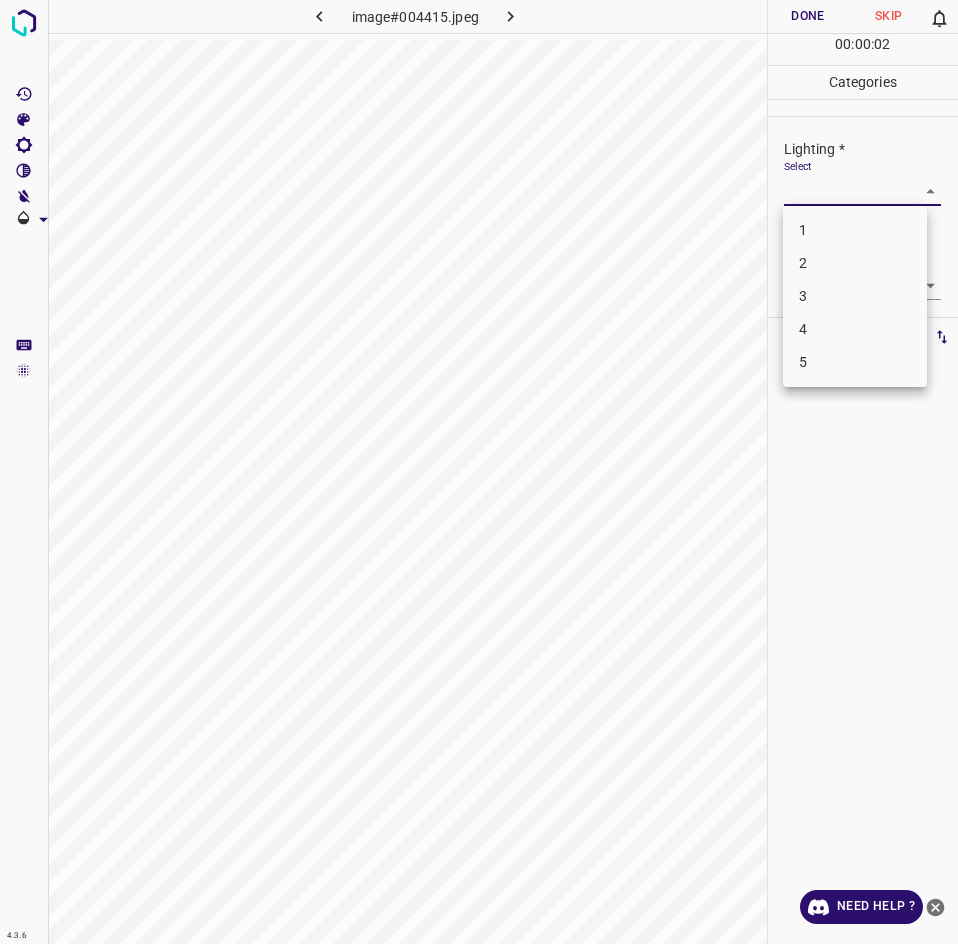 click on "2" at bounding box center [855, 263] 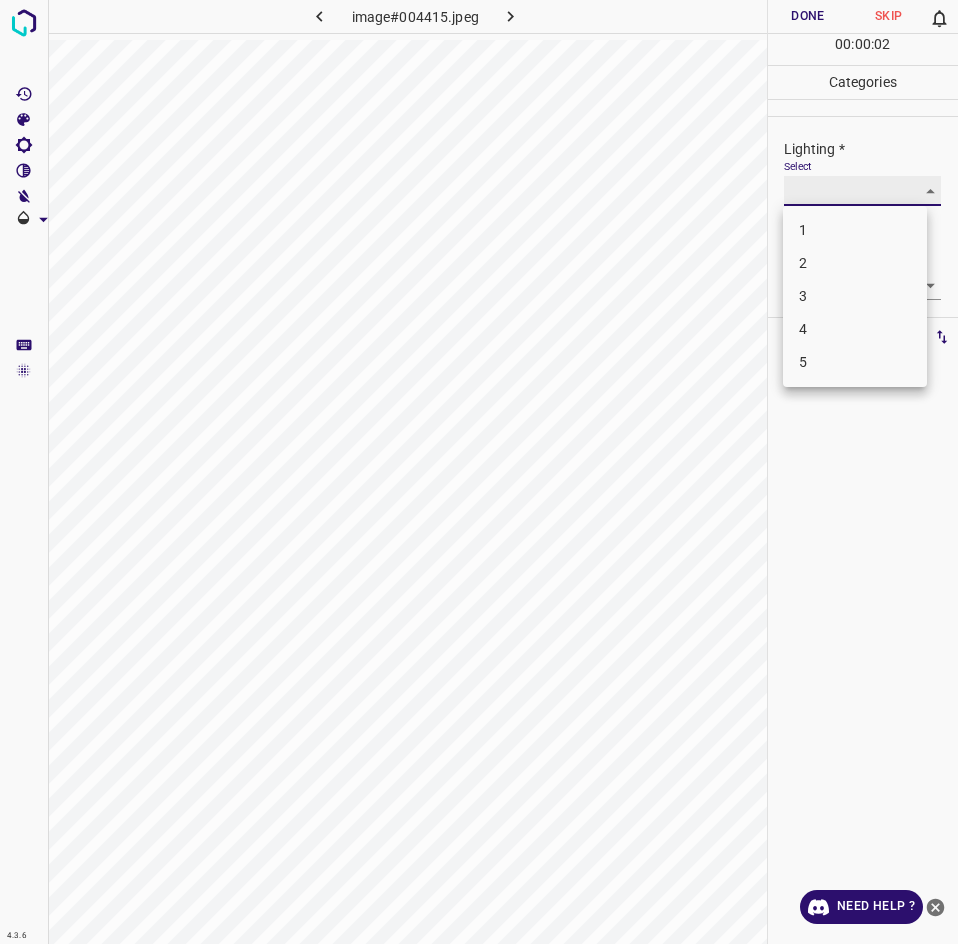type on "2" 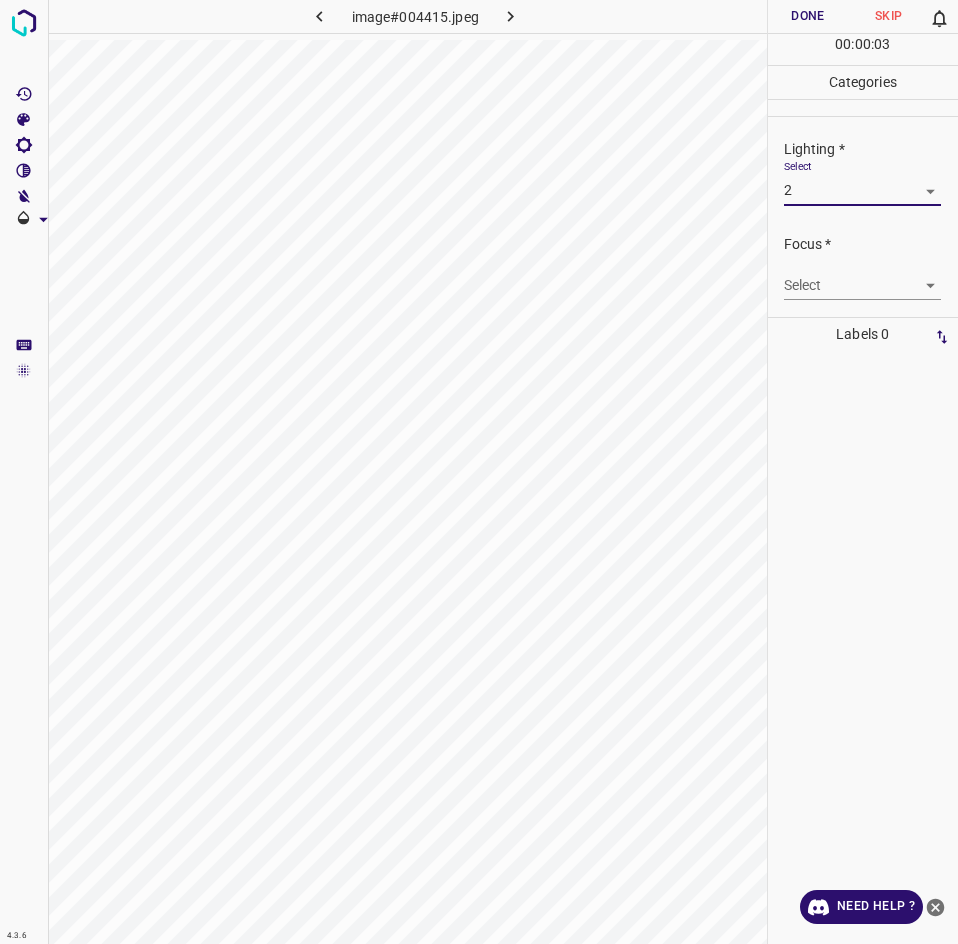 click on "4.3.6  image#004415.jpeg Done Skip 0 00   : 00   : 03   Categories Lighting *  Select 2 2 Focus *  Select ​ Overall *  Select ​ Labels   0 Categories 1 Lighting 2 Focus 3 Overall Tools Space Change between modes (Draw & Edit) I Auto labeling R Restore zoom M Zoom in N Zoom out Delete Delete selecte label Filters Z Restore filters X Saturation filter C Brightness filter V Contrast filter B Gray scale filter General O Download Need Help ? - Text - Hide - Delete" at bounding box center (479, 472) 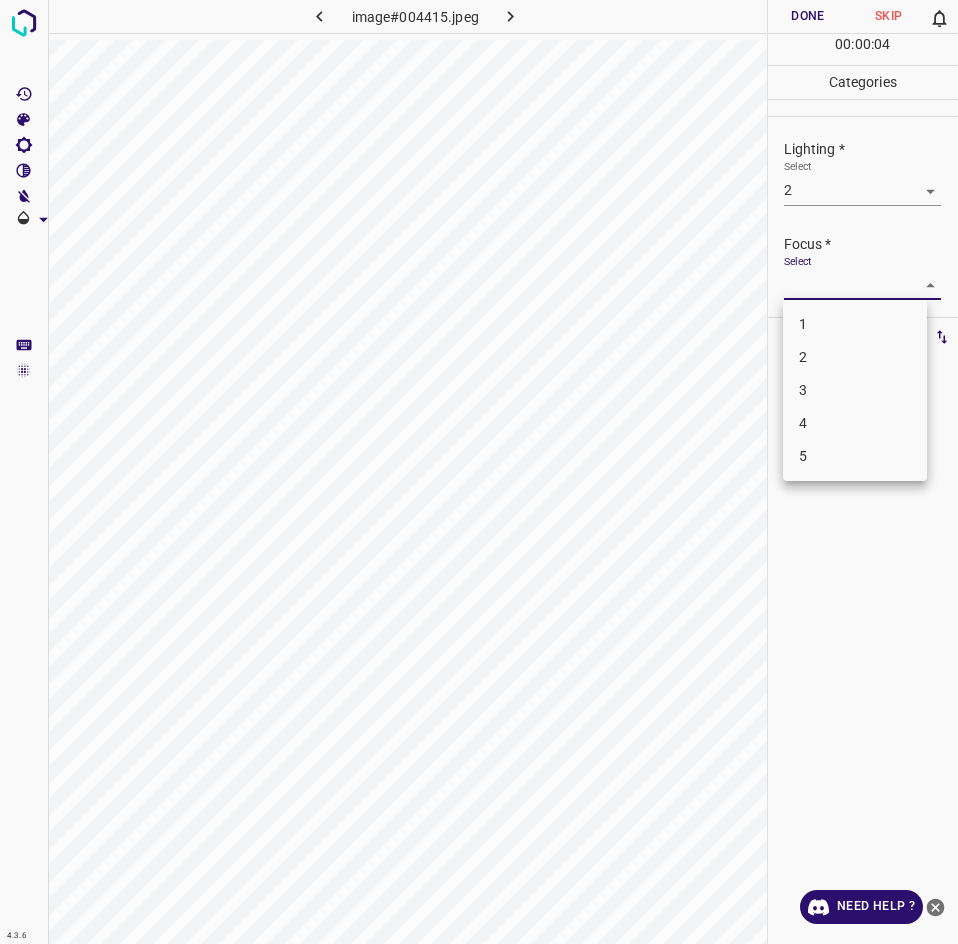 click on "3" at bounding box center [855, 390] 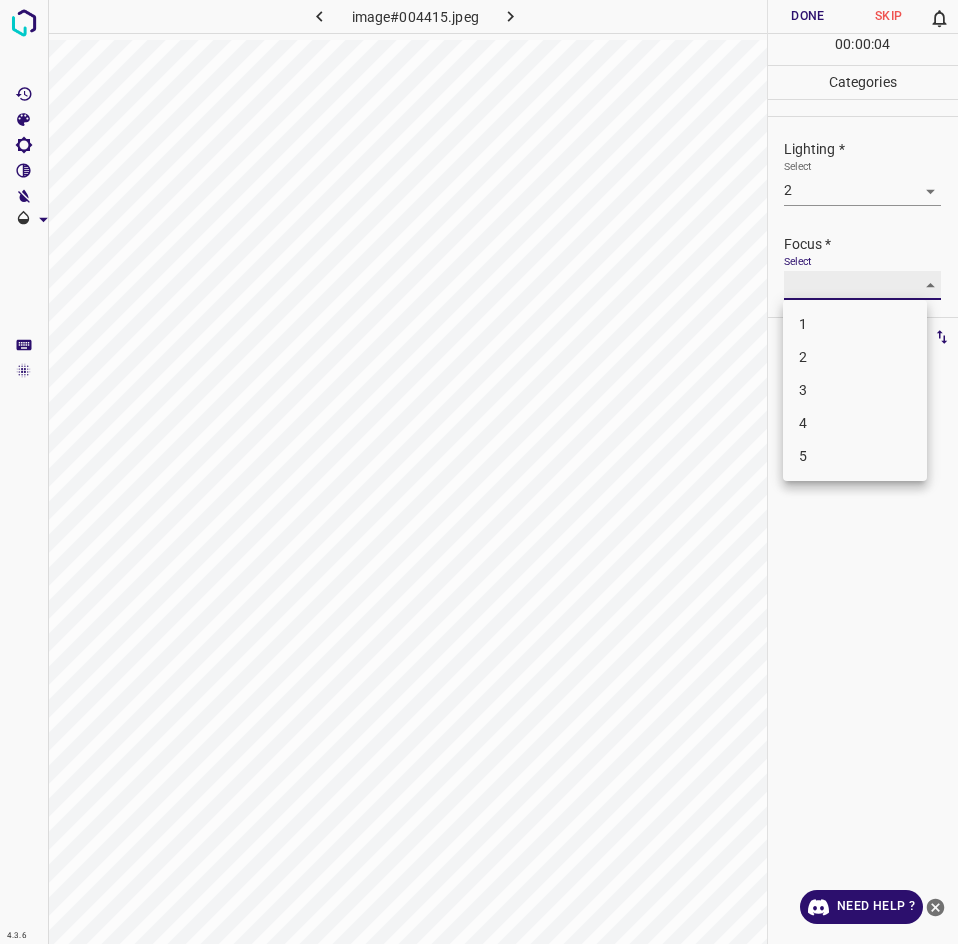 type on "3" 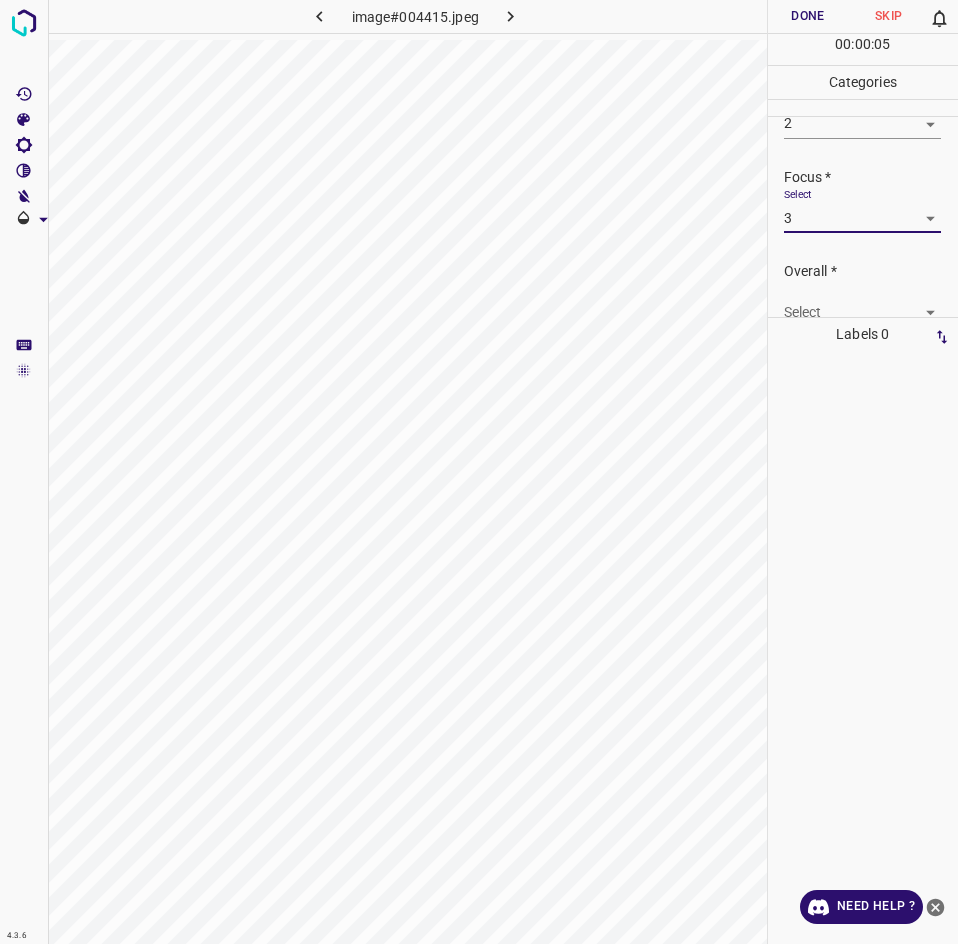 click on "4.3.6  image#004415.jpeg Done Skip 0 00   : 00   : 05   Categories Lighting *  Select 2 2 Focus *  Select 3 3 Overall *  Select ​ Labels   0 Categories 1 Lighting 2 Focus 3 Overall Tools Space Change between modes (Draw & Edit) I Auto labeling R Restore zoom M Zoom in N Zoom out Delete Delete selecte label Filters Z Restore filters X Saturation filter C Brightness filter V Contrast filter B Gray scale filter General O Download Need Help ? - Text - Hide - Delete" at bounding box center [479, 472] 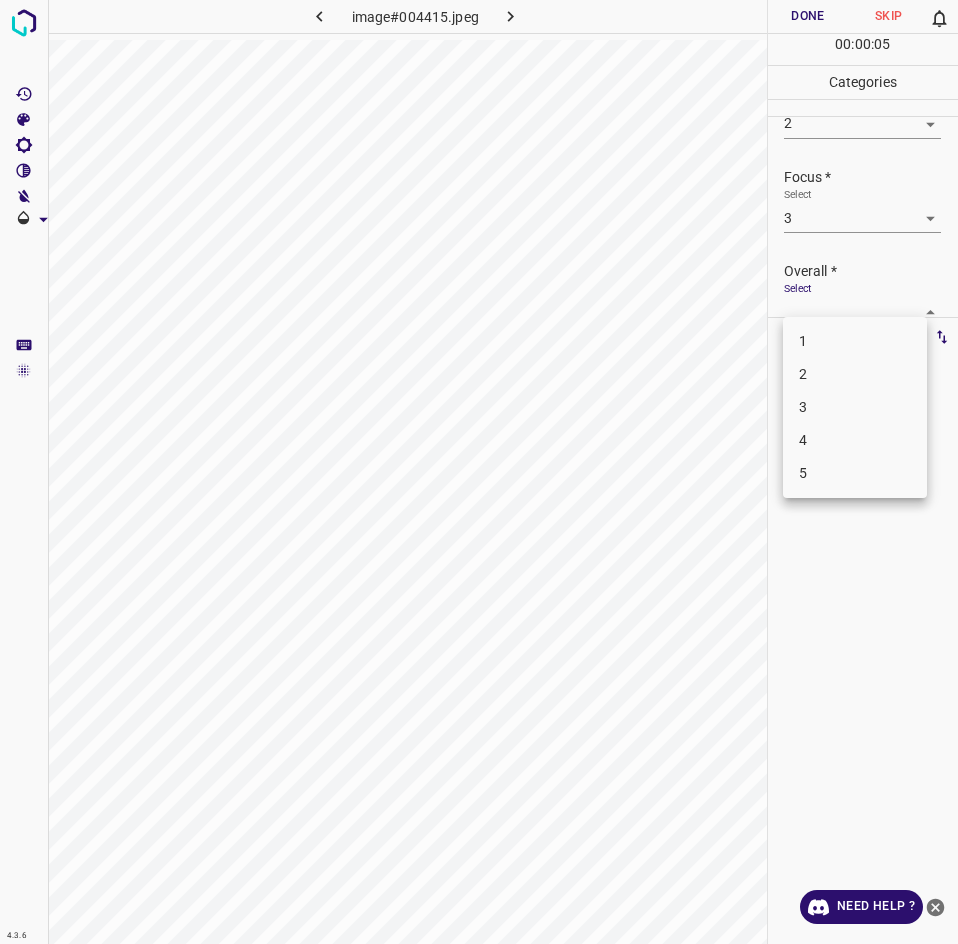 scroll, scrollTop: 76, scrollLeft: 0, axis: vertical 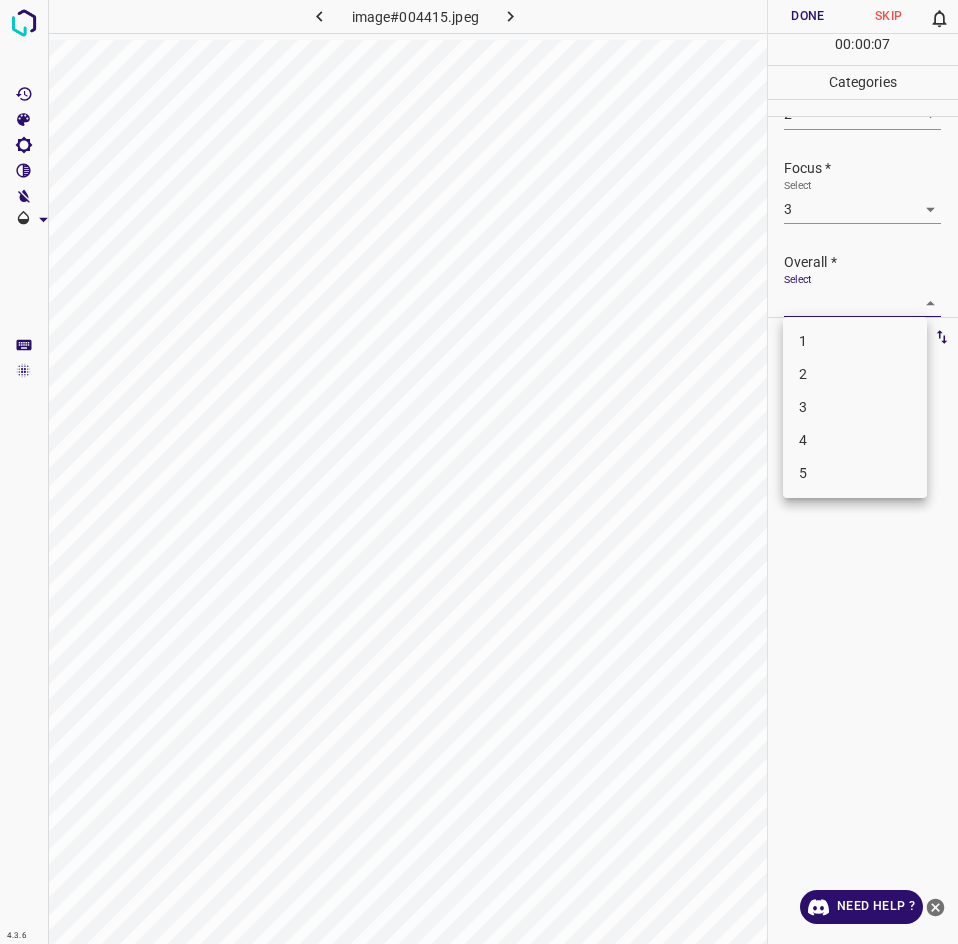 click on "2" at bounding box center (855, 374) 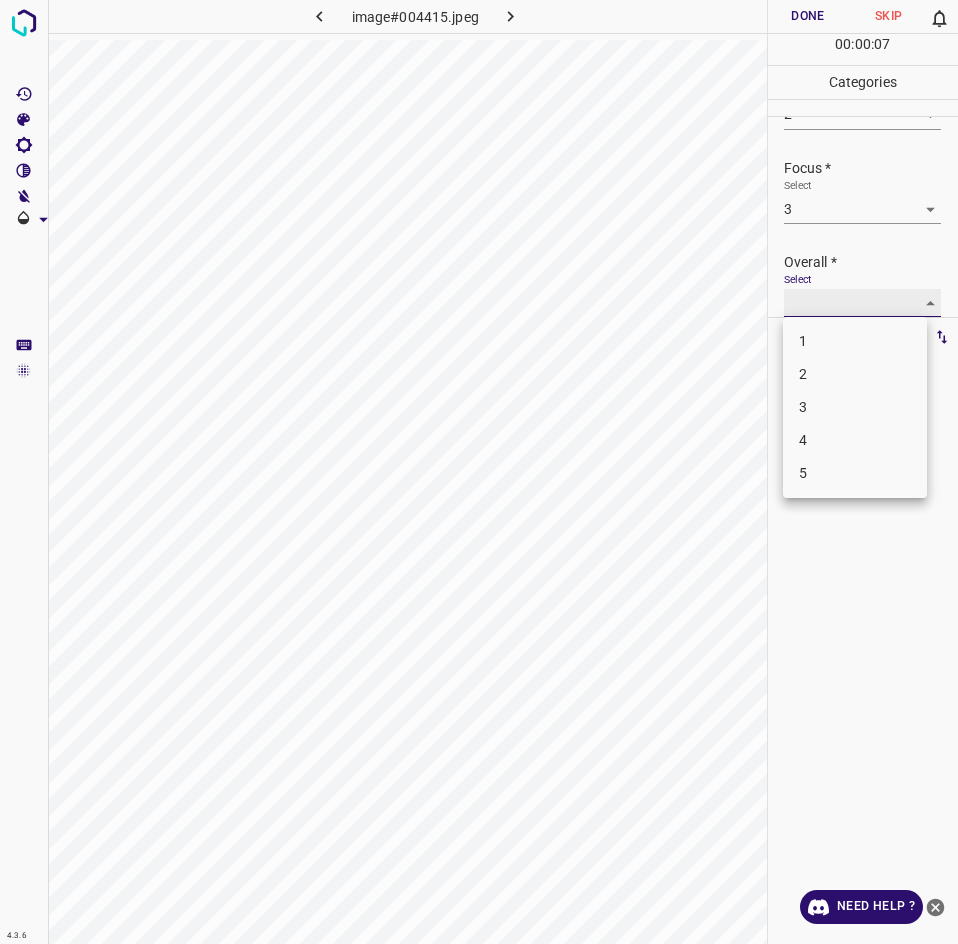 type on "2" 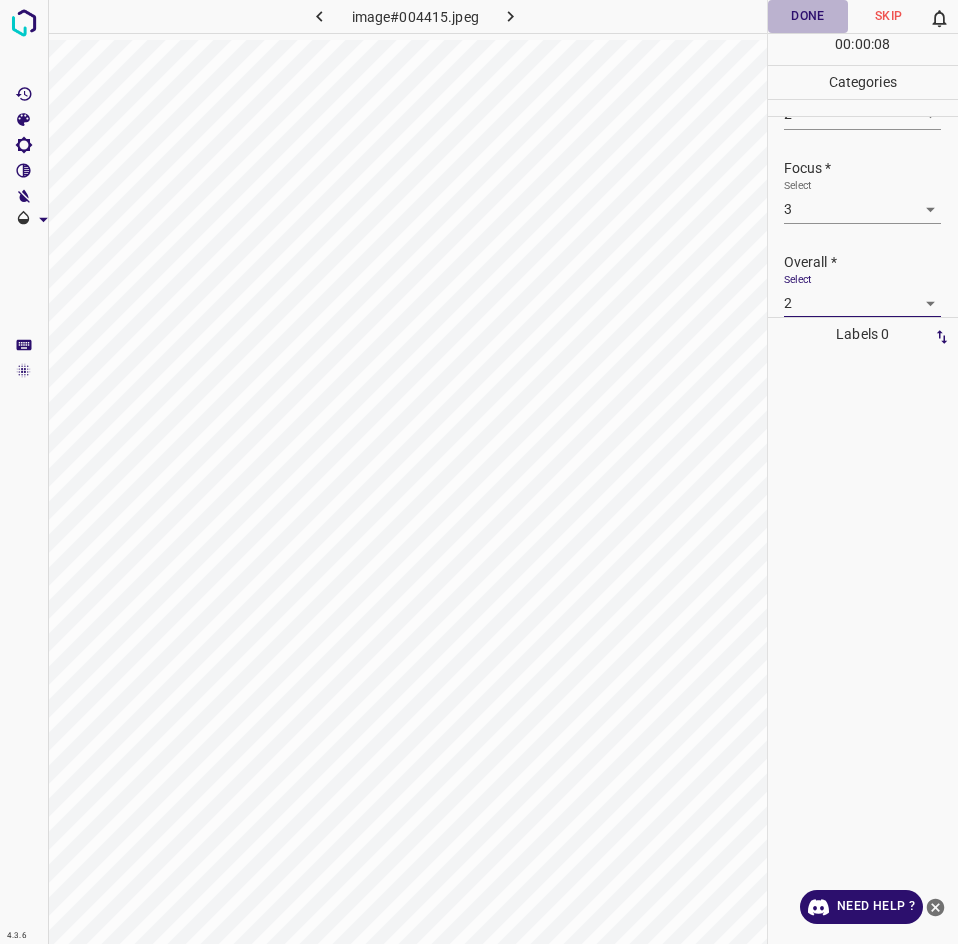 click on "Done" at bounding box center [808, 16] 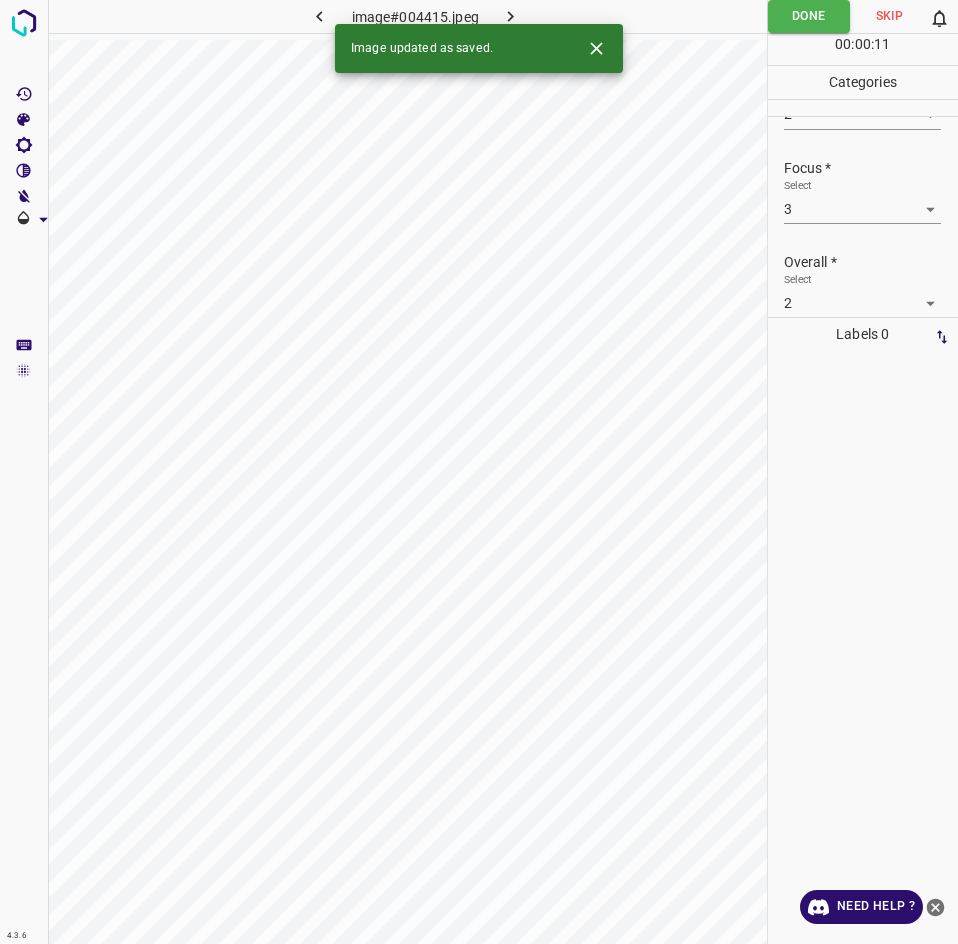 click 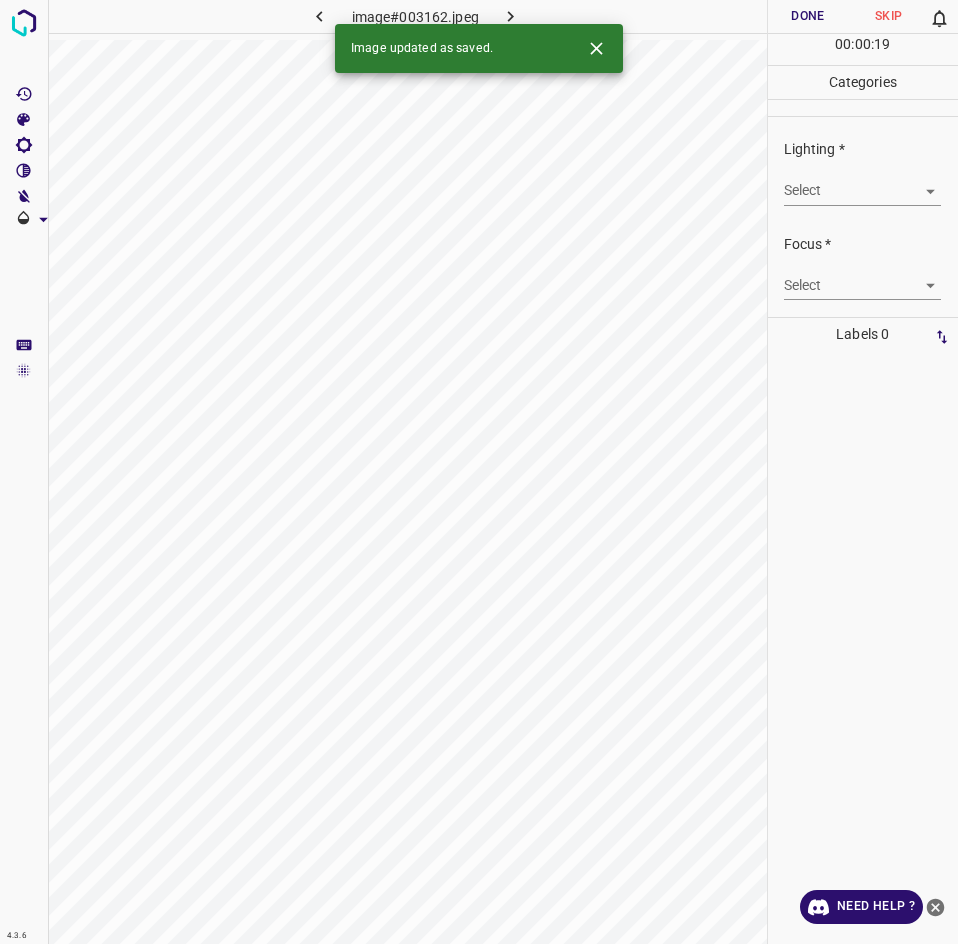 click on "4.3.6  image#003162.jpeg Done Skip 0 00   : 00   : 19   Categories Lighting *  Select ​ Focus *  Select ​ Overall *  Select ​ Labels   0 Categories 1 Lighting 2 Focus 3 Overall Tools Space Change between modes (Draw & Edit) I Auto labeling R Restore zoom M Zoom in N Zoom out Delete Delete selecte label Filters Z Restore filters X Saturation filter C Brightness filter V Contrast filter B Gray scale filter General O Download Image updated as saved. Need Help ? - Text - Hide - Delete" at bounding box center (479, 472) 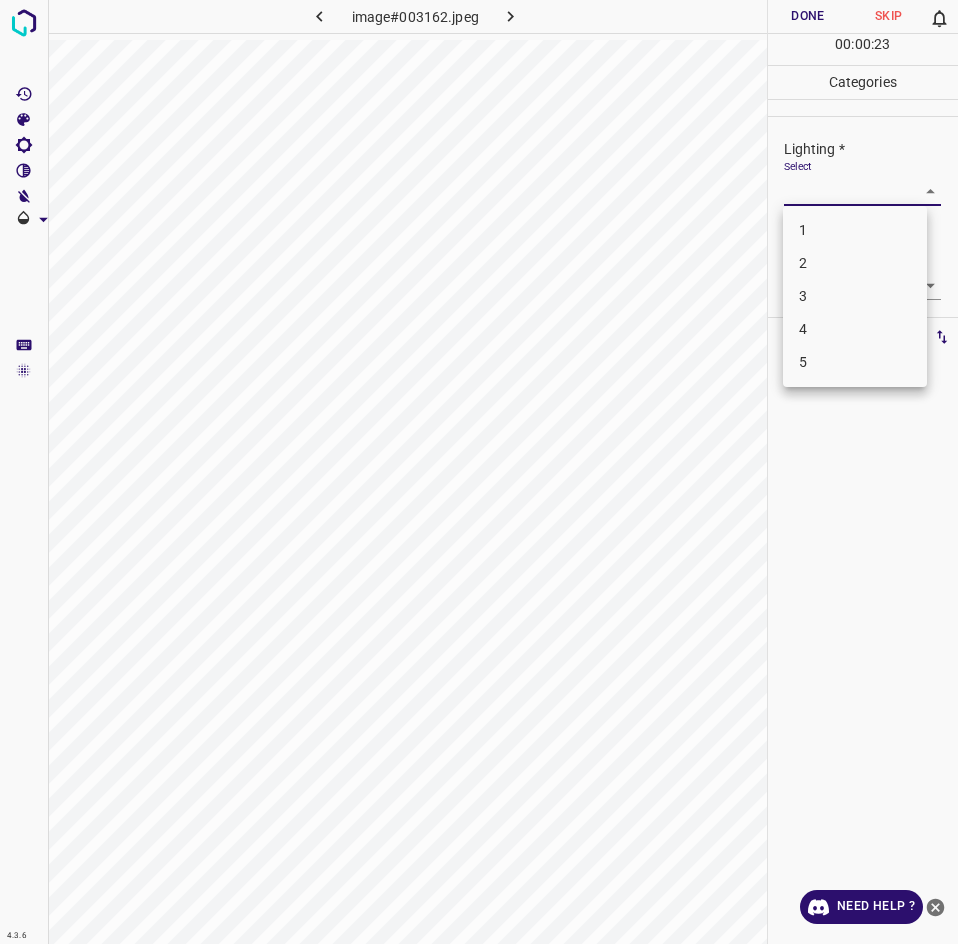 click on "2" at bounding box center (855, 263) 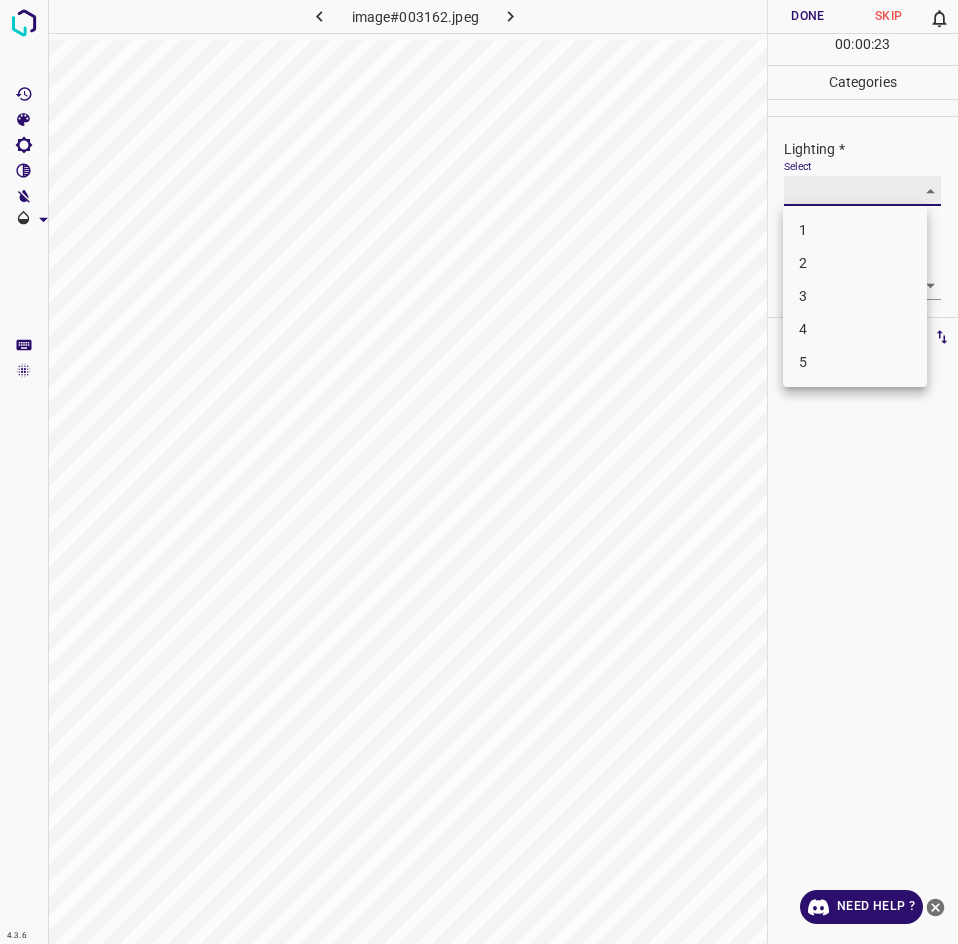 type on "2" 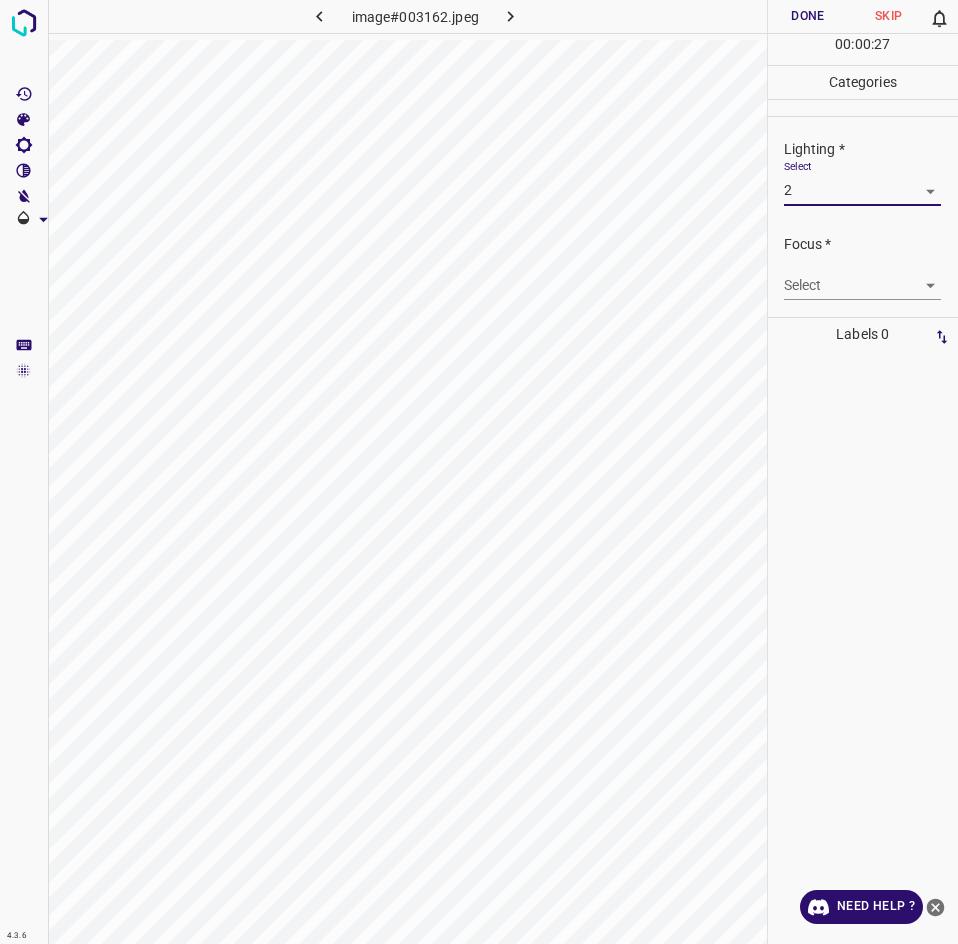 click on "4.3.6  image#003162.jpeg Done Skip 0 00   : 00   : 27   Categories Lighting *  Select 2 2 Focus *  Select ​ Overall *  Select ​ Labels   0 Categories 1 Lighting 2 Focus 3 Overall Tools Space Change between modes (Draw & Edit) I Auto labeling R Restore zoom M Zoom in N Zoom out Delete Delete selecte label Filters Z Restore filters X Saturation filter C Brightness filter V Contrast filter B Gray scale filter General O Download Need Help ? - Text - Hide - Delete" at bounding box center [479, 472] 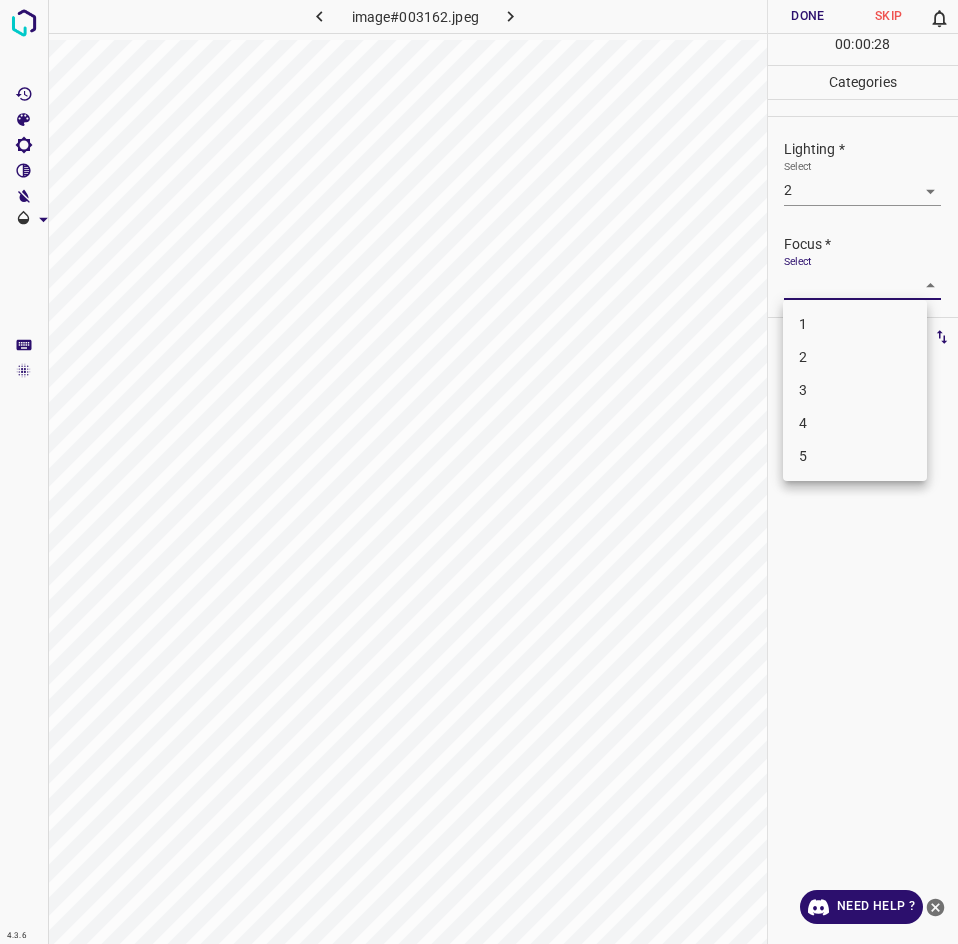 click on "3" at bounding box center (855, 390) 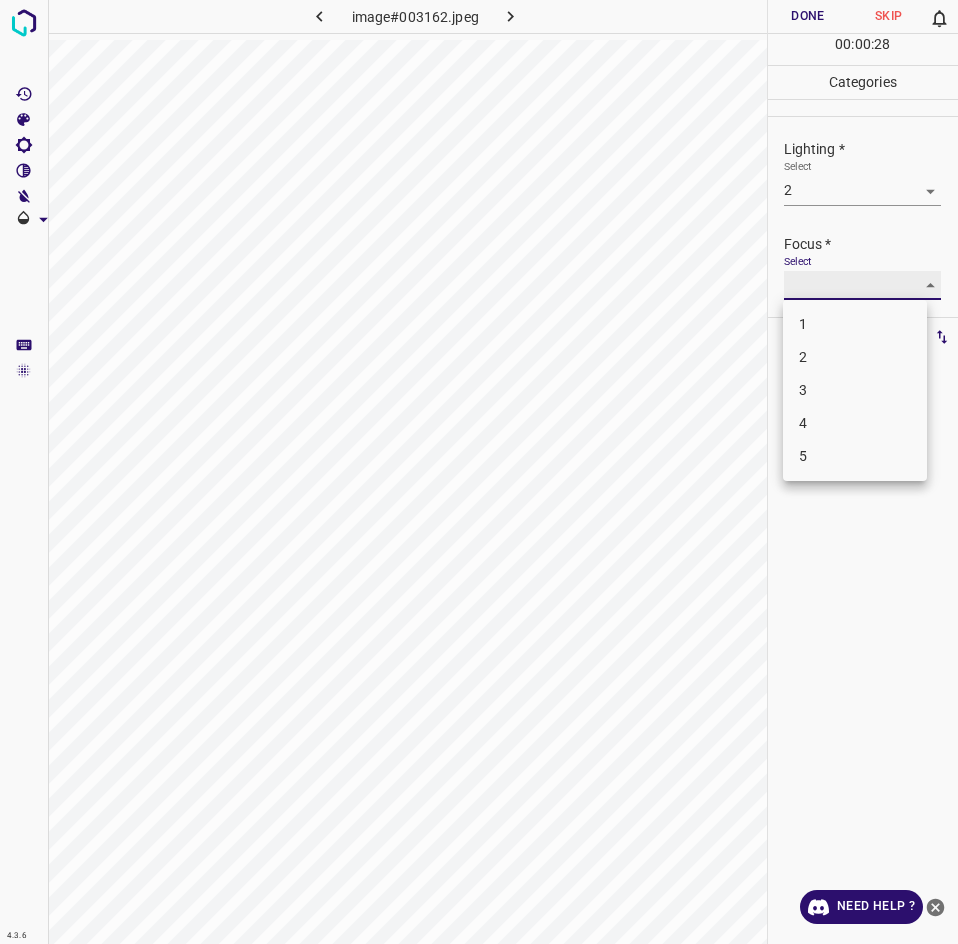 type on "3" 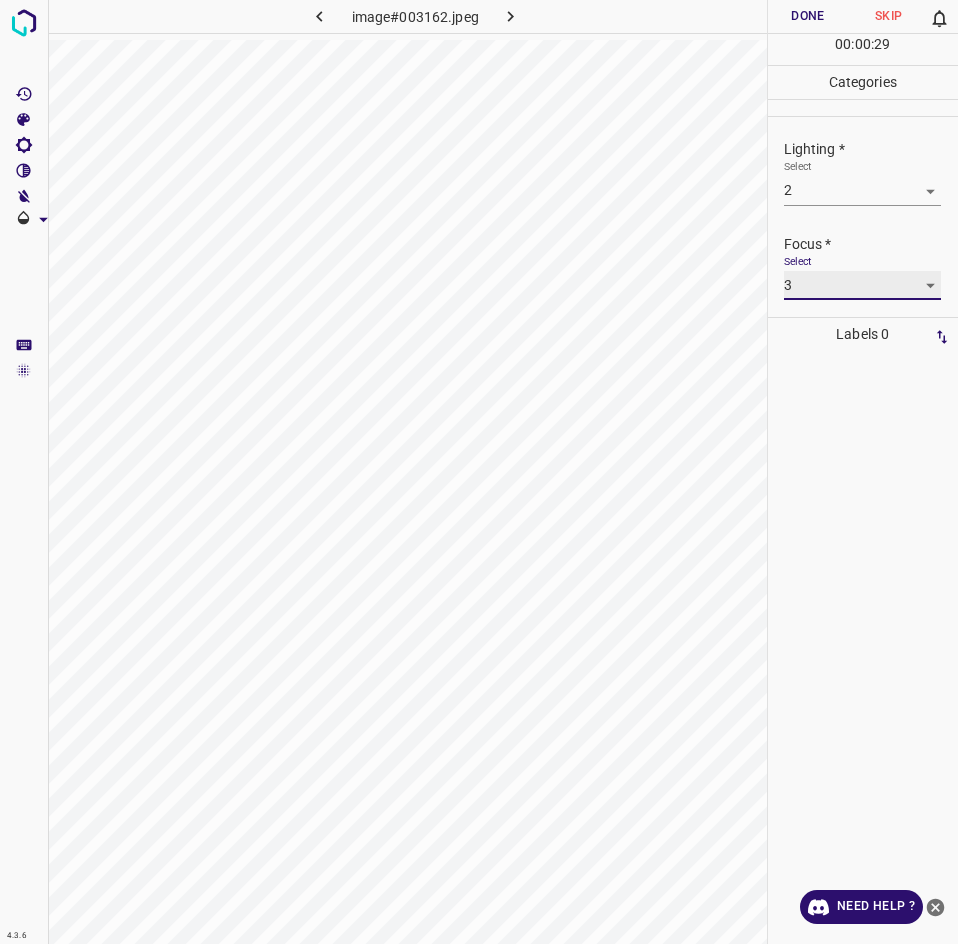 scroll, scrollTop: 33, scrollLeft: 0, axis: vertical 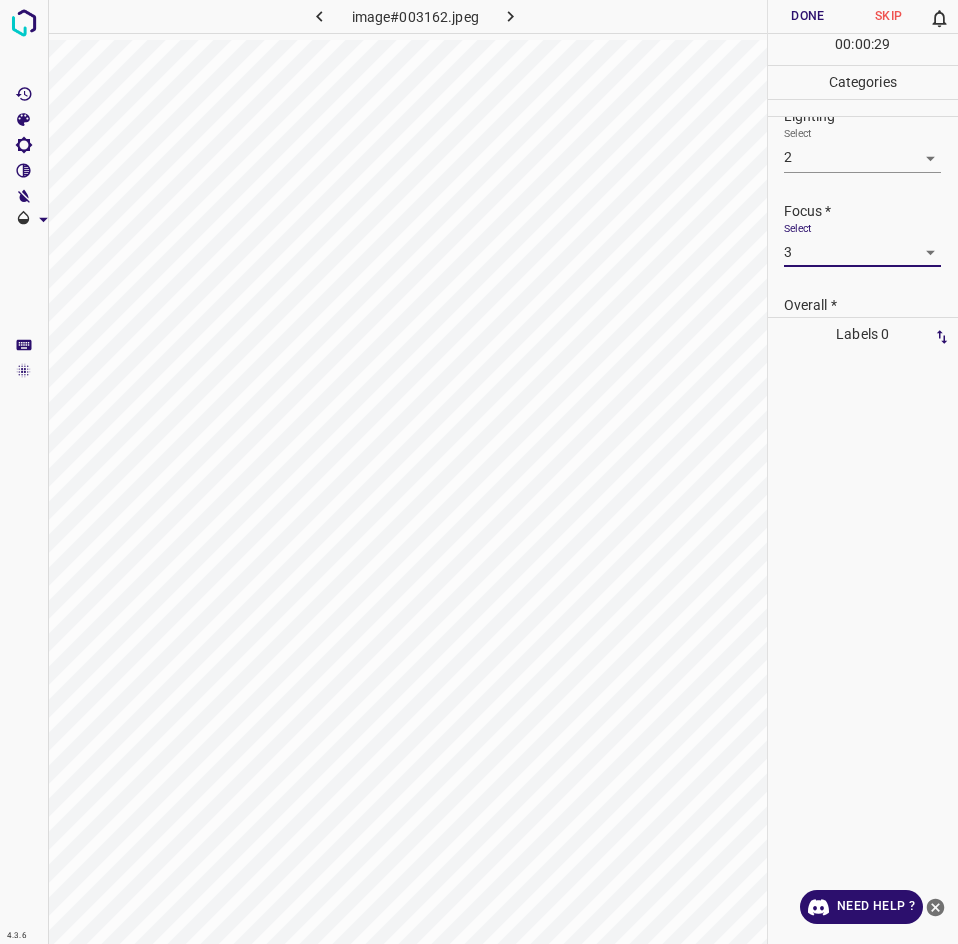 click on "Overall *" at bounding box center (871, 305) 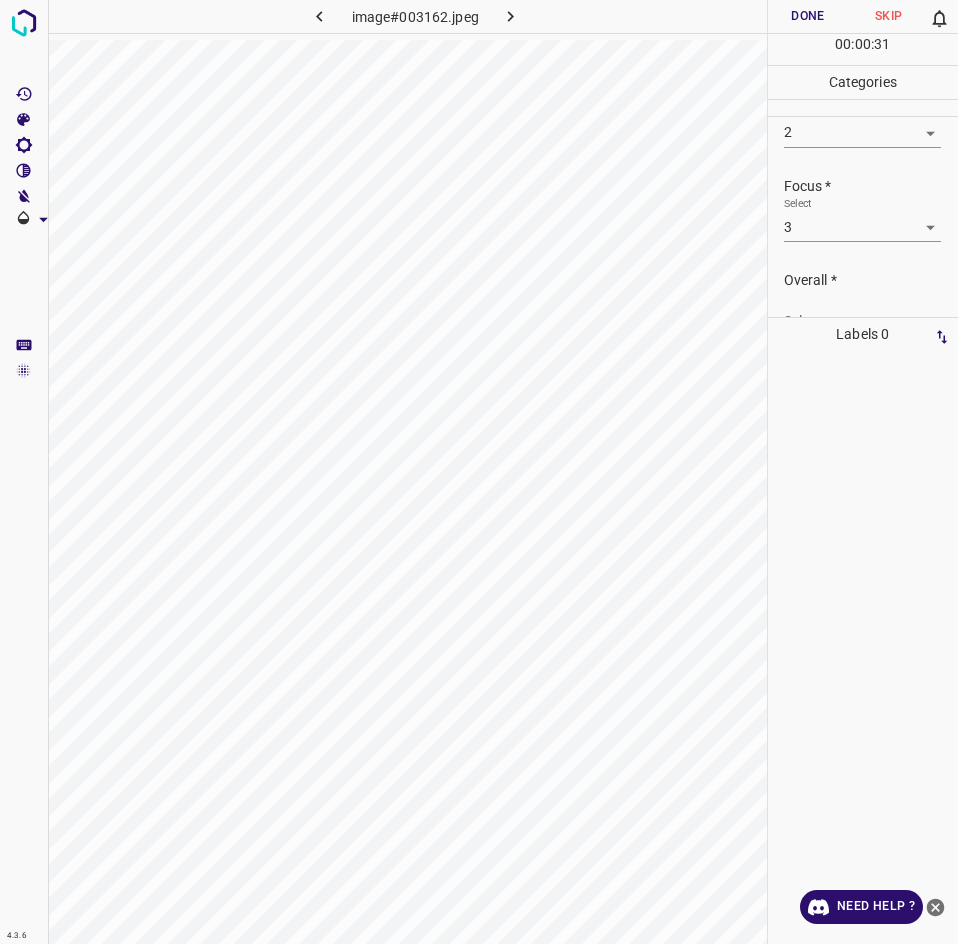 click on "4.3.6  image#003162.jpeg Done Skip 0 00   : 00   : 31   Categories Lighting *  Select 2 2 Focus *  Select 3 3 Overall *  Select ​ Labels   0 Categories 1 Lighting 2 Focus 3 Overall Tools Space Change between modes (Draw & Edit) I Auto labeling R Restore zoom M Zoom in N Zoom out Delete Delete selecte label Filters Z Restore filters X Saturation filter C Brightness filter V Contrast filter B Gray scale filter General O Download Need Help ? - Text - Hide - Delete" at bounding box center (479, 472) 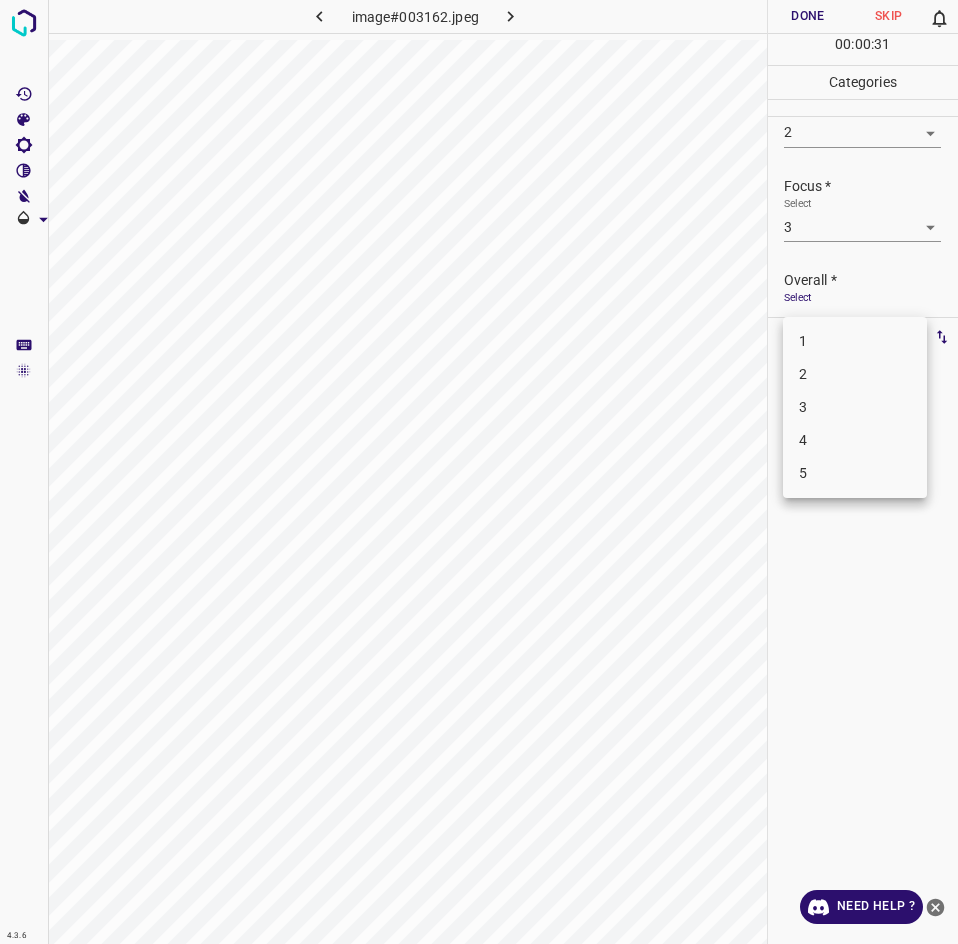 scroll, scrollTop: 76, scrollLeft: 0, axis: vertical 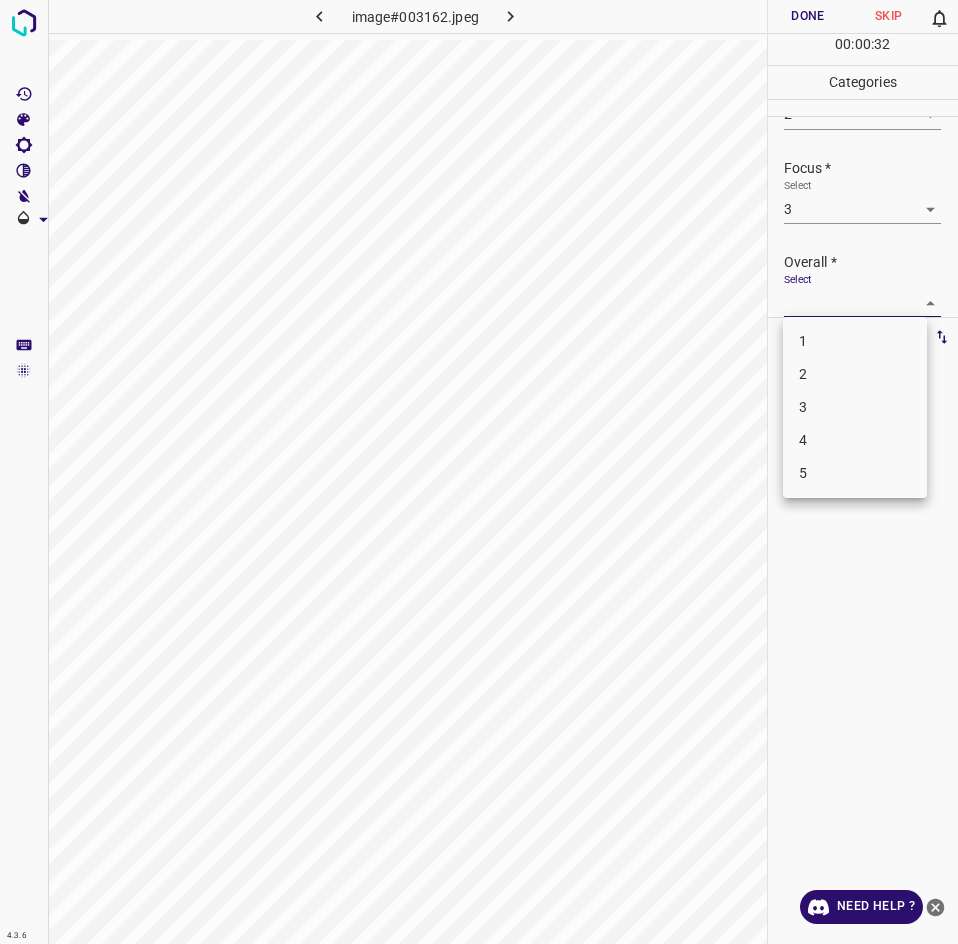 click on "3" at bounding box center (855, 407) 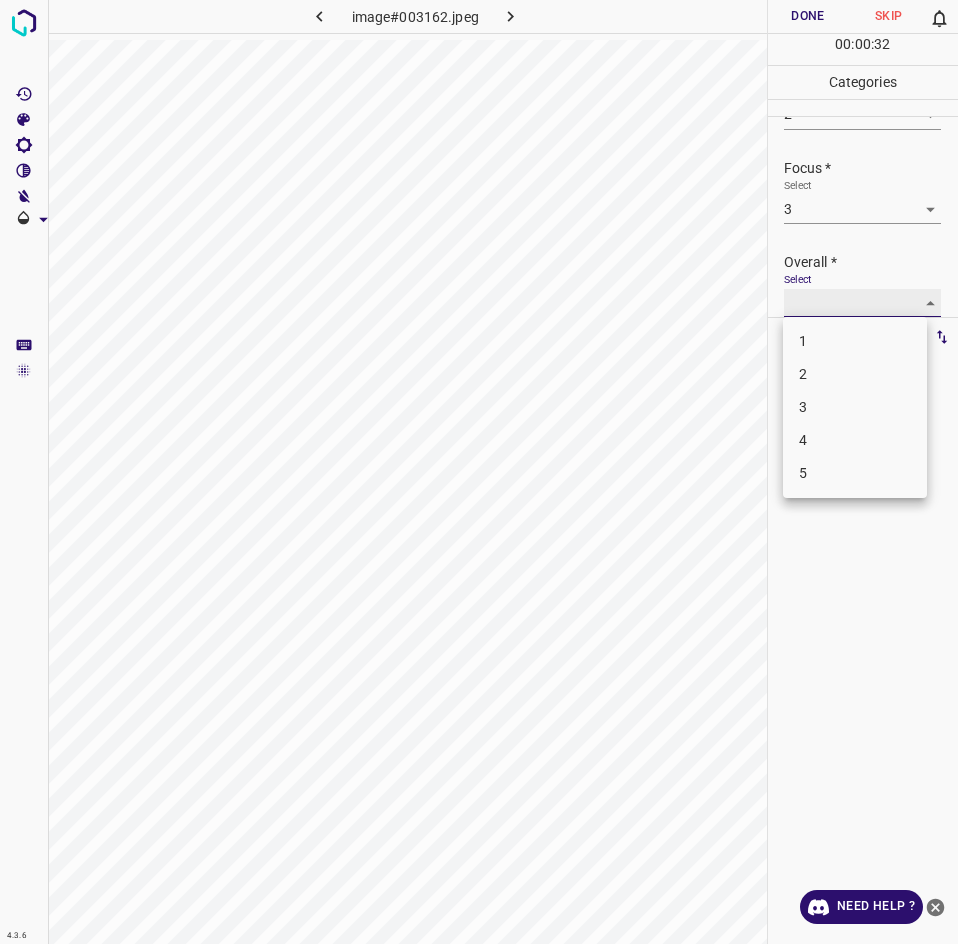 type on "3" 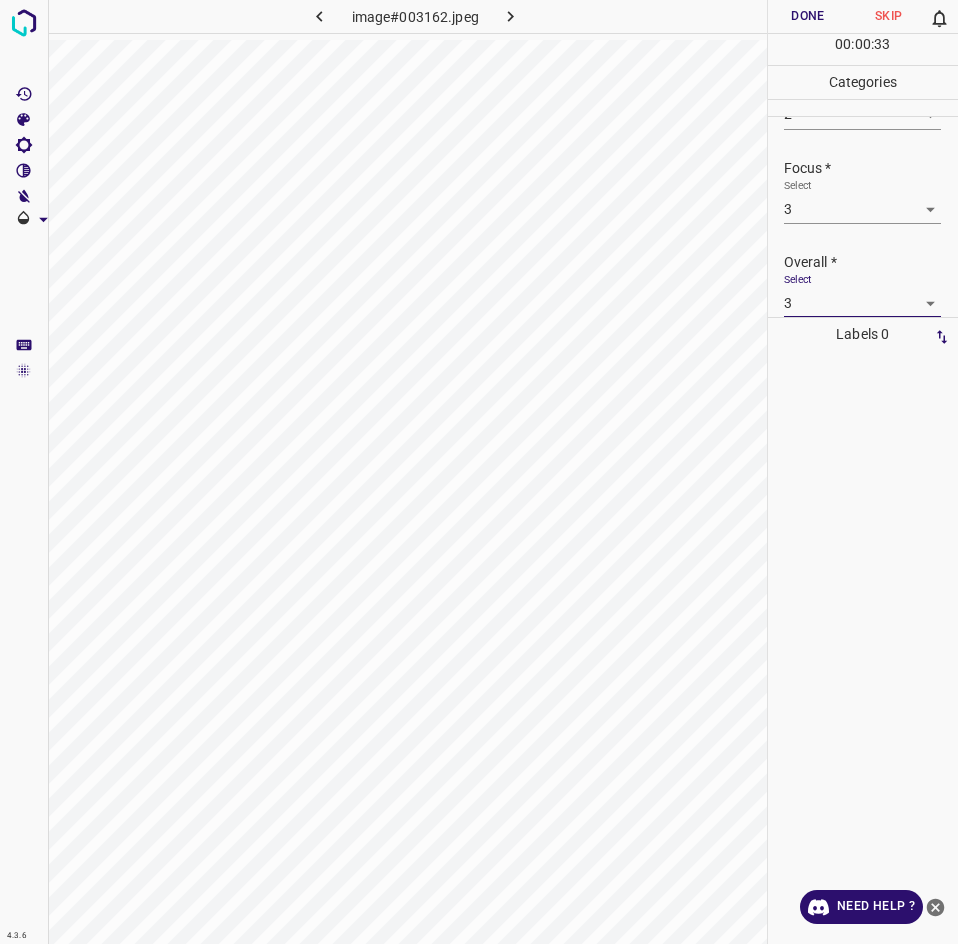 click on "Done" at bounding box center (808, 16) 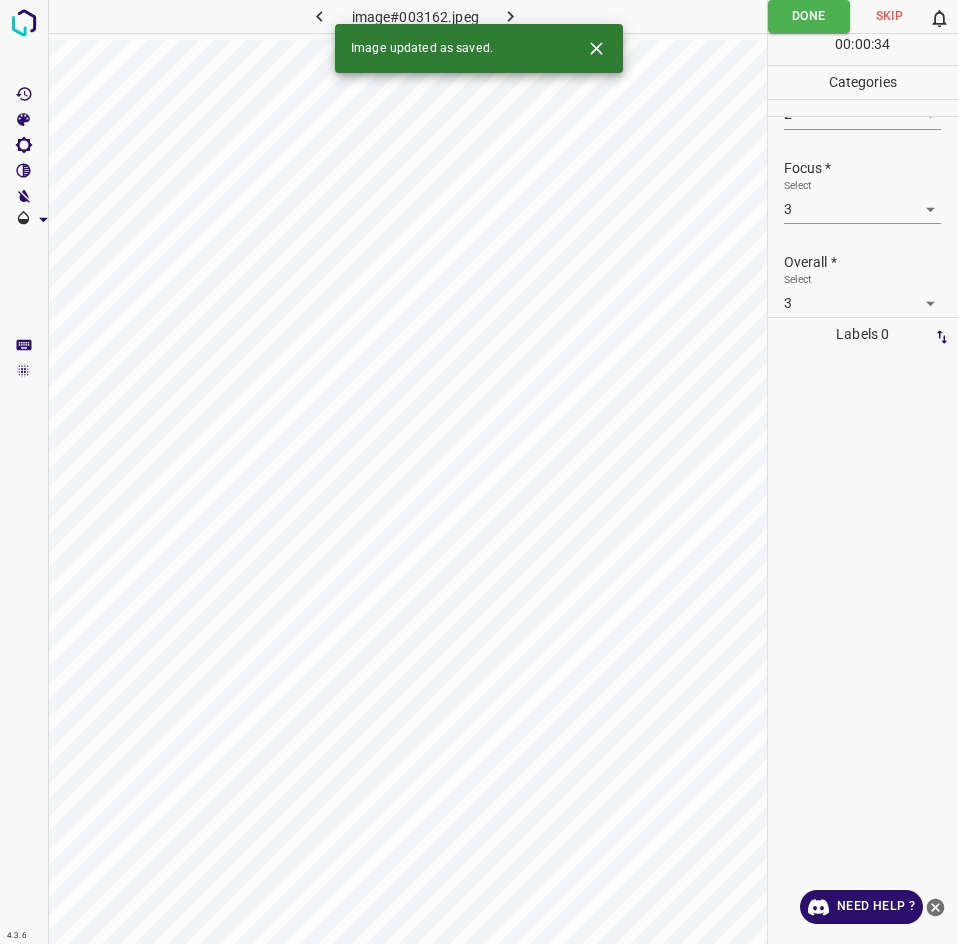 click 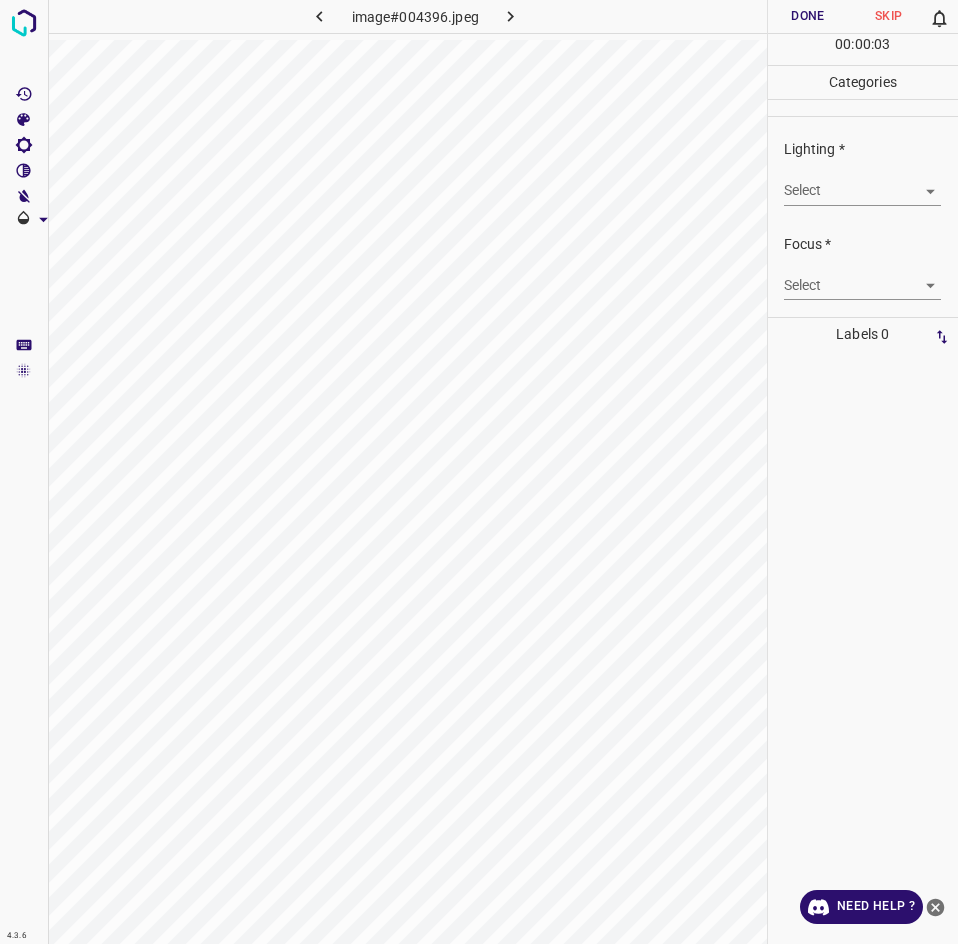 click on "4.3.6  image#004396.jpeg Done Skip 0 00   : 00   : 03   Categories Lighting *  Select ​ Focus *  Select ​ Overall *  Select ​ Labels   0 Categories 1 Lighting 2 Focus 3 Overall Tools Space Change between modes (Draw & Edit) I Auto labeling R Restore zoom M Zoom in N Zoom out Delete Delete selecte label Filters Z Restore filters X Saturation filter C Brightness filter V Contrast filter B Gray scale filter General O Download Need Help ? - Text - Hide - Delete" at bounding box center (479, 472) 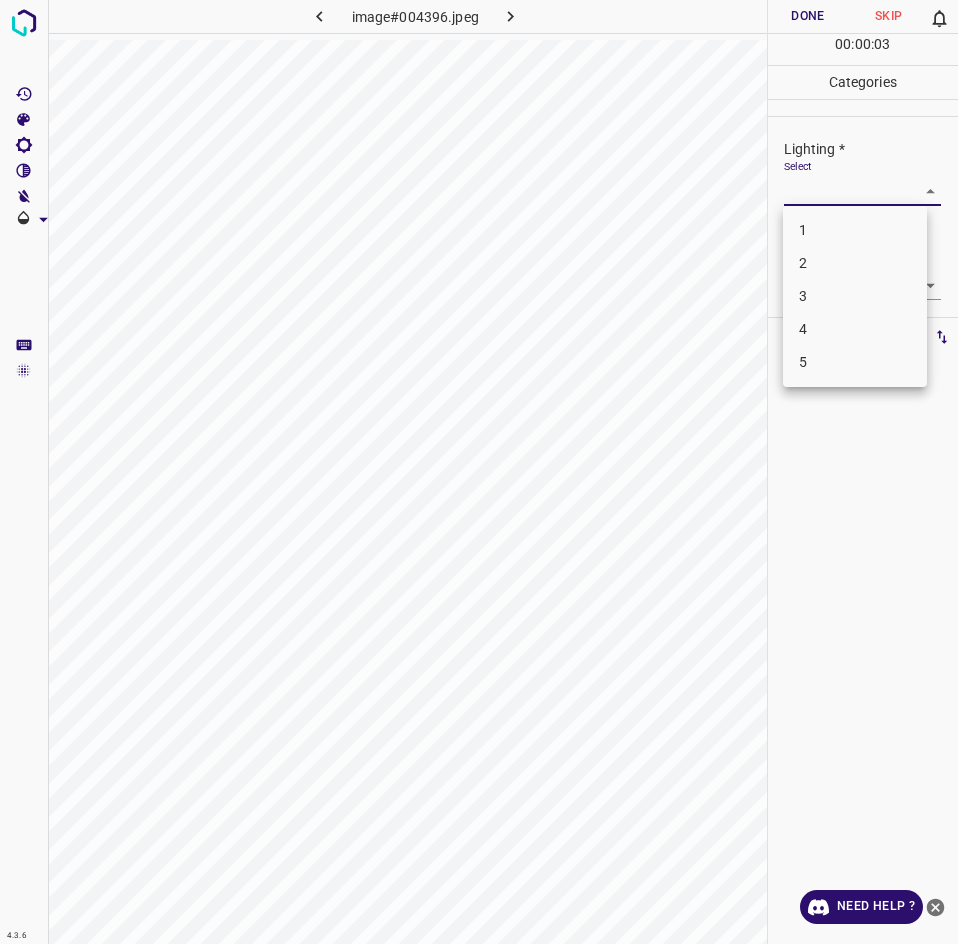 click on "3" at bounding box center (855, 296) 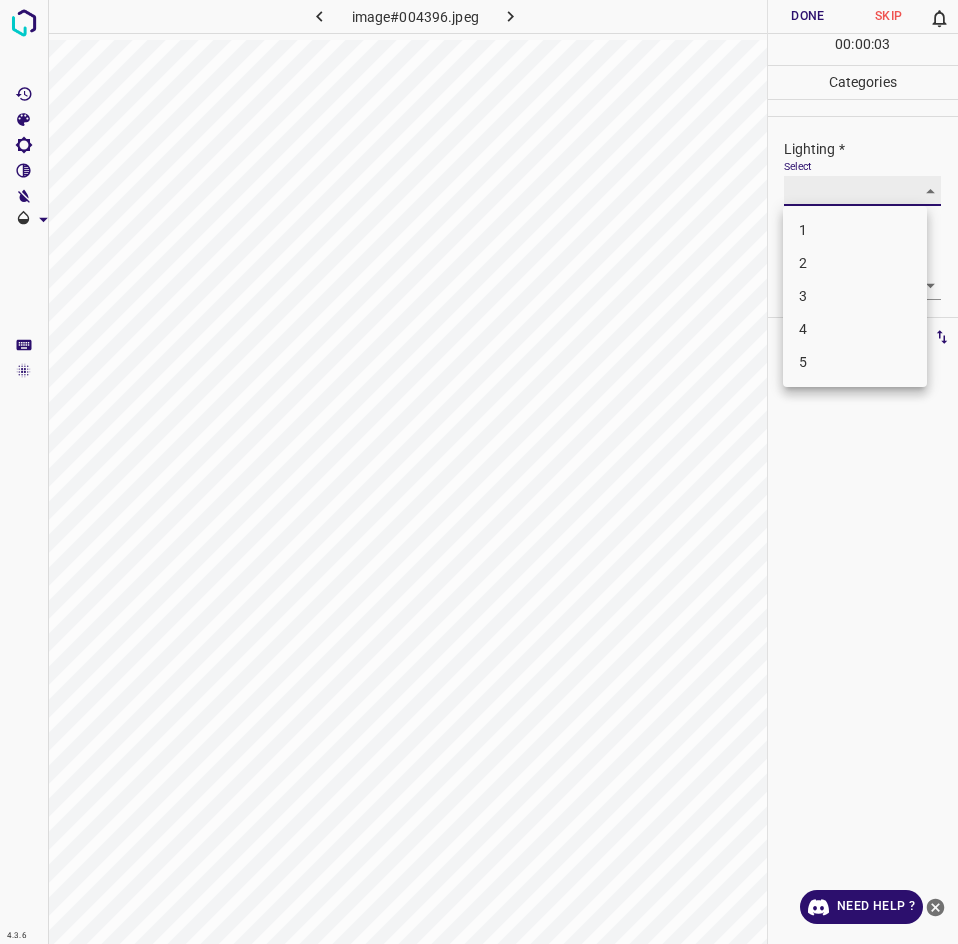 type on "3" 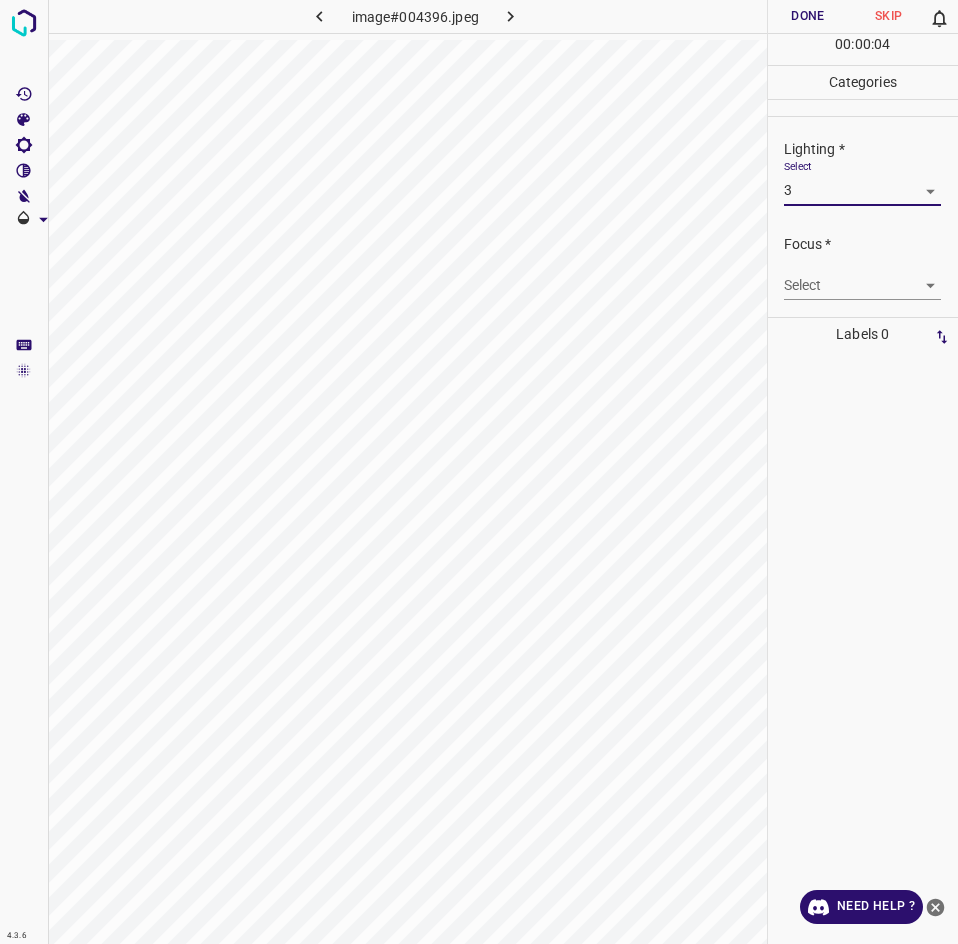 click on "4.3.6  image#004396.jpeg Done Skip 0 00   : 00   : 04   Categories Lighting *  Select 3 3 Focus *  Select ​ Overall *  Select ​ Labels   0 Categories 1 Lighting 2 Focus 3 Overall Tools Space Change between modes (Draw & Edit) I Auto labeling R Restore zoom M Zoom in N Zoom out Delete Delete selecte label Filters Z Restore filters X Saturation filter C Brightness filter V Contrast filter B Gray scale filter General O Download Need Help ? - Text - Hide - Delete 1 2 3 4 5" at bounding box center [479, 472] 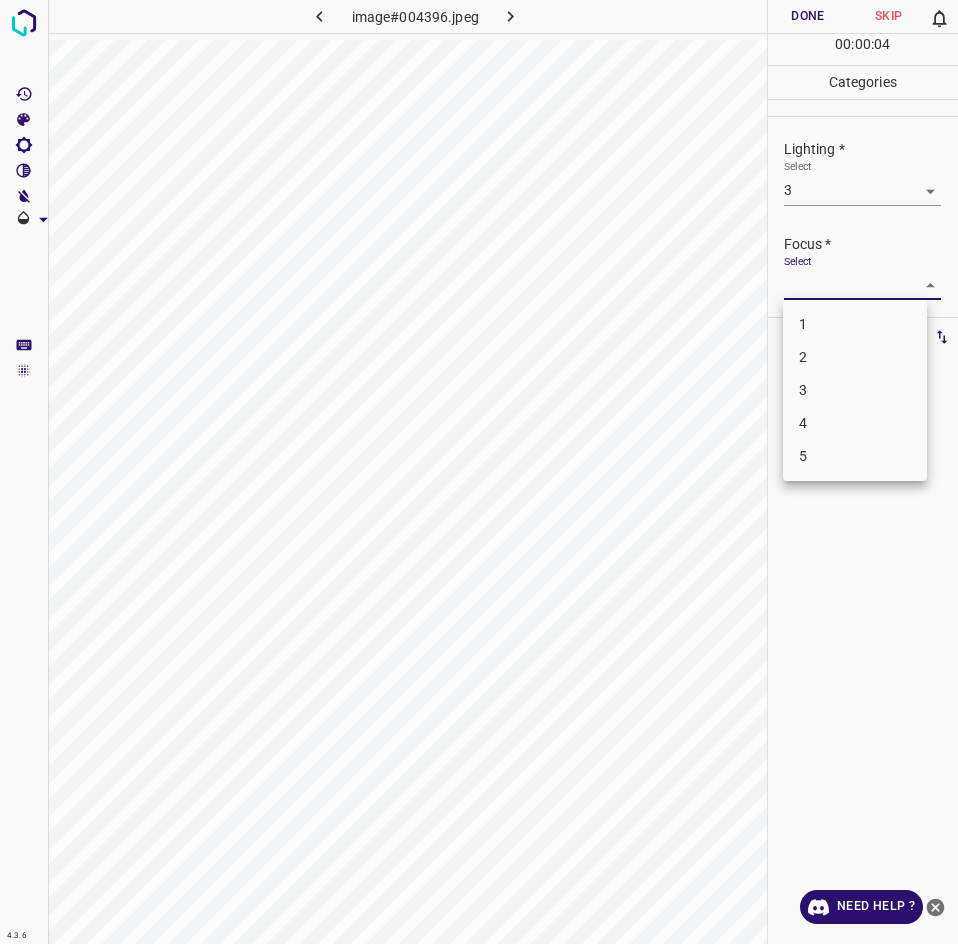 click on "3" at bounding box center (855, 390) 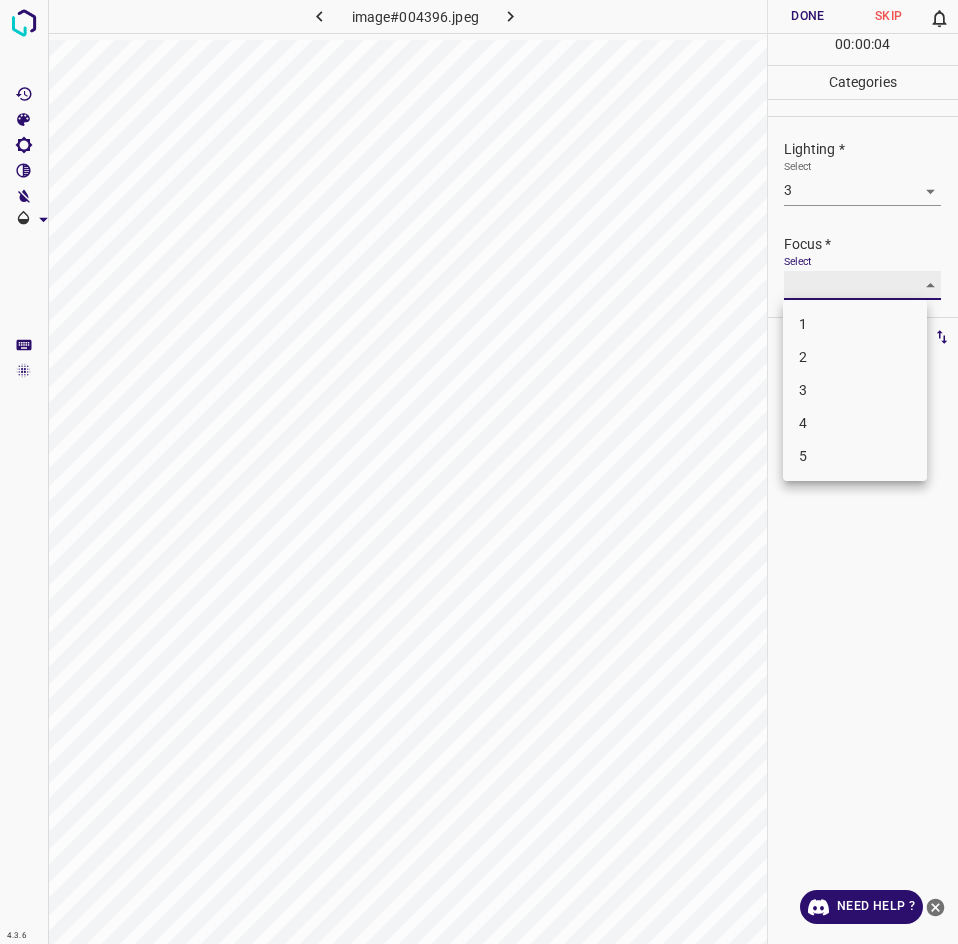 type on "3" 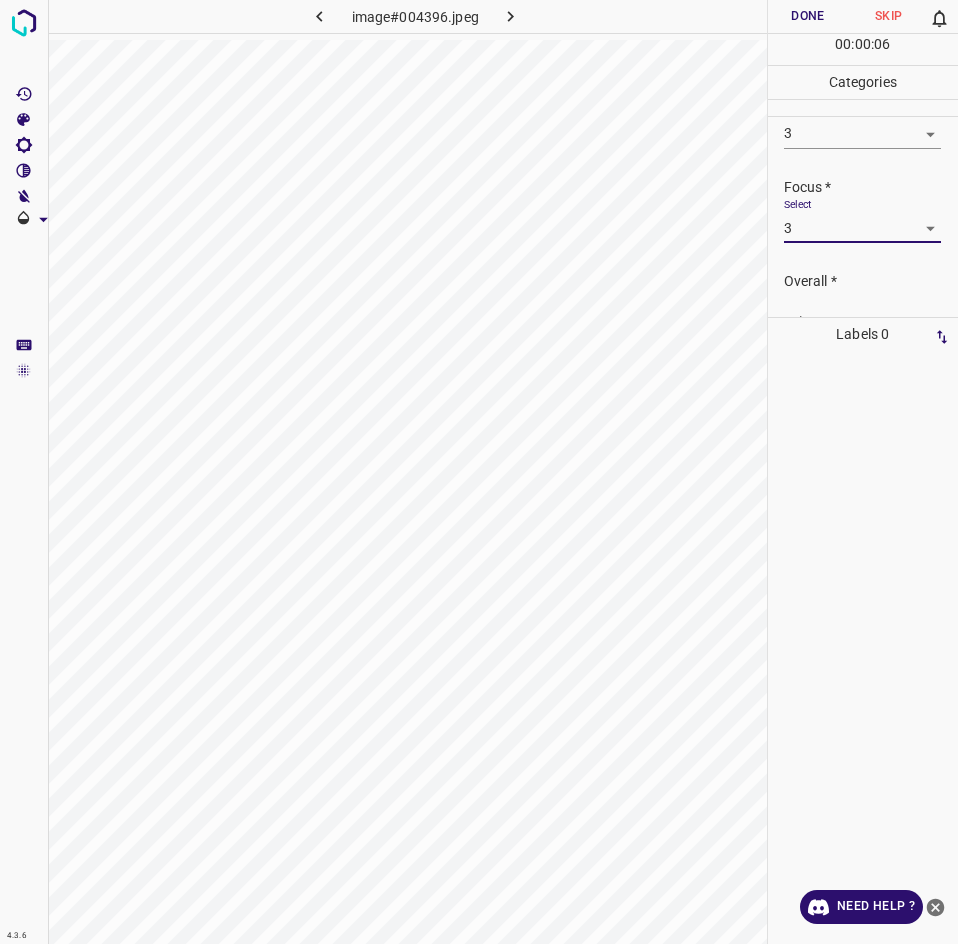 click on "4.3.6  image#004396.jpeg Done Skip 0 00   : 00   : 06   Categories Lighting *  Select 3 3 Focus *  Select 3 3 Overall *  Select ​ Labels   0 Categories 1 Lighting 2 Focus 3 Overall Tools Space Change between modes (Draw & Edit) I Auto labeling R Restore zoom M Zoom in N Zoom out Delete Delete selecte label Filters Z Restore filters X Saturation filter C Brightness filter V Contrast filter B Gray scale filter General O Download Need Help ? - Text - Hide - Delete" at bounding box center [479, 472] 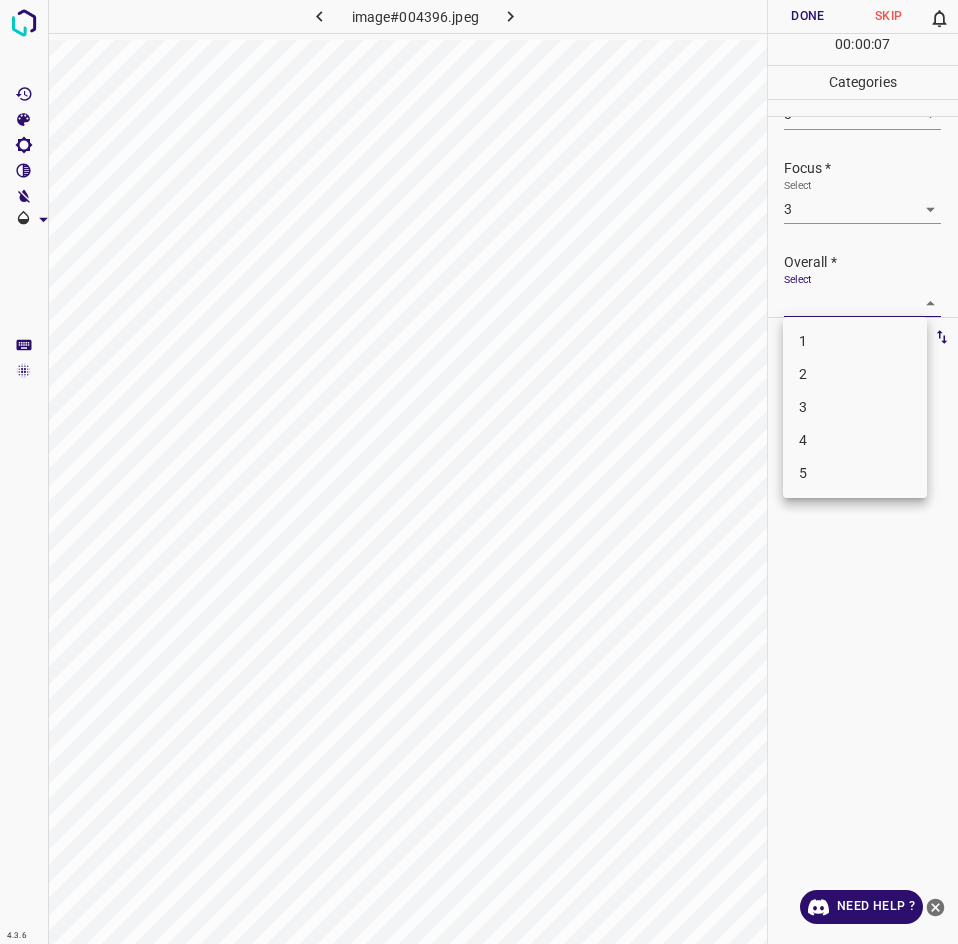 click on "3" at bounding box center (855, 407) 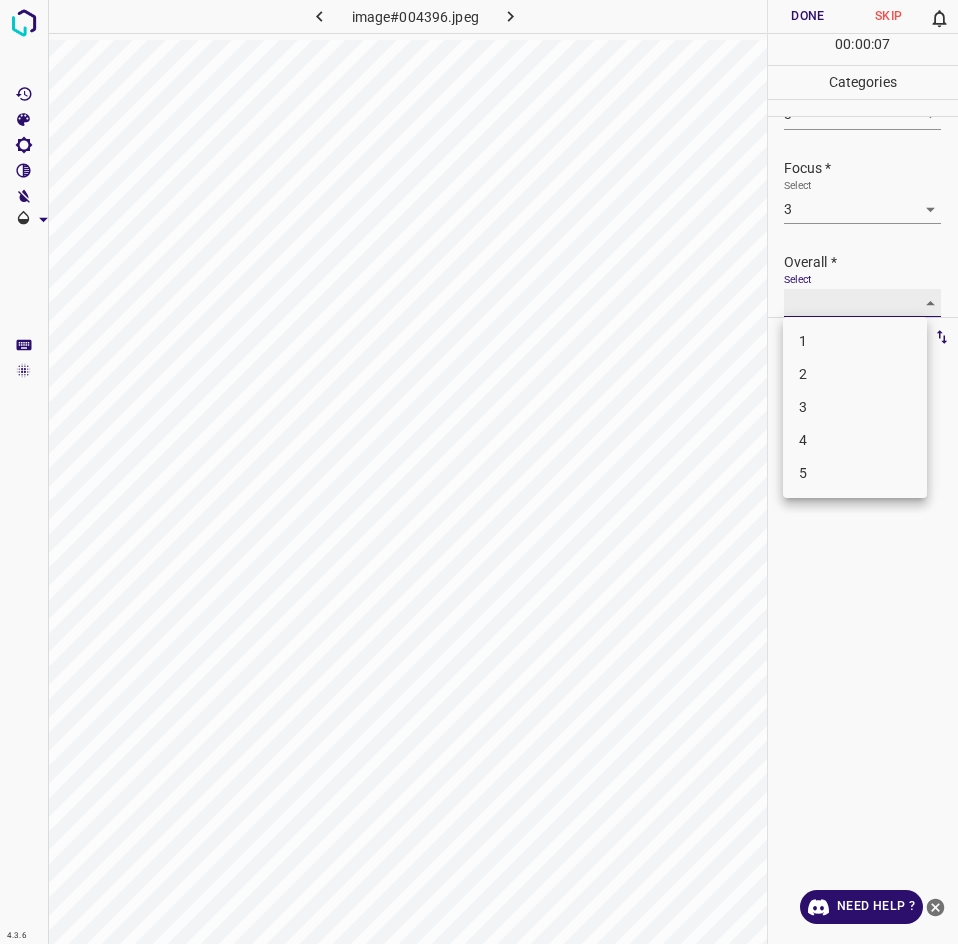 type on "3" 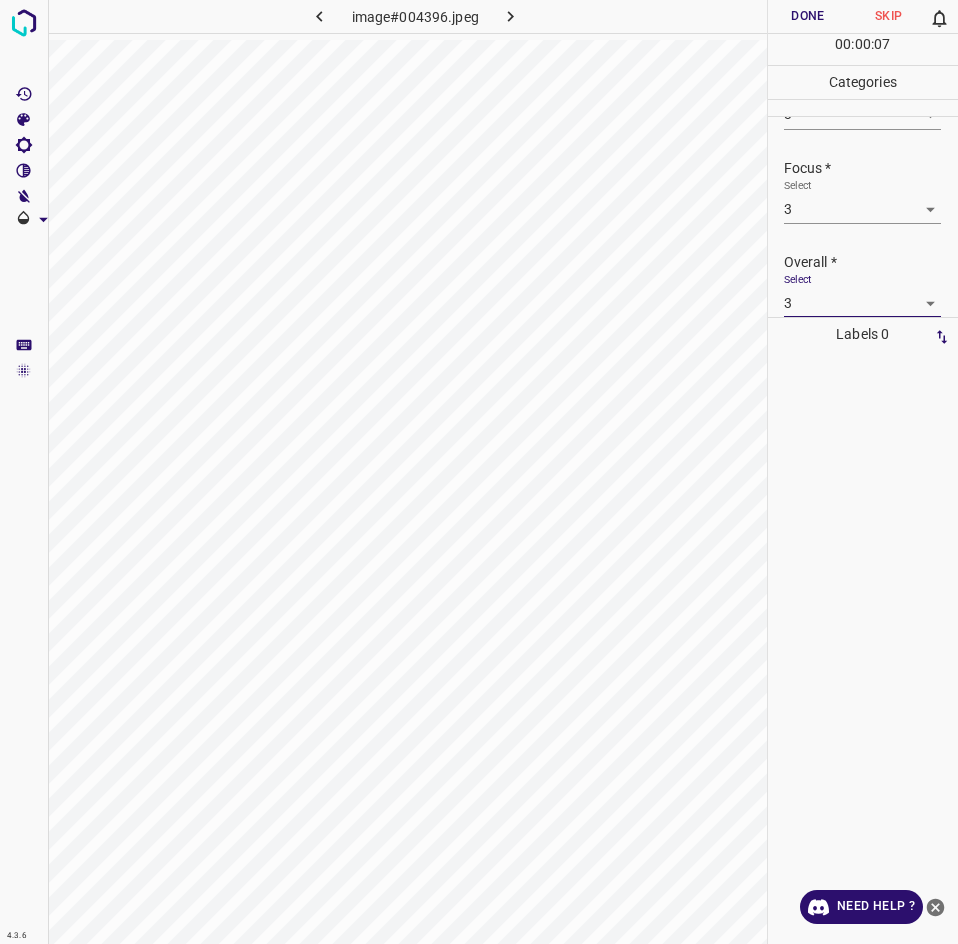 click on "Done" at bounding box center [808, 16] 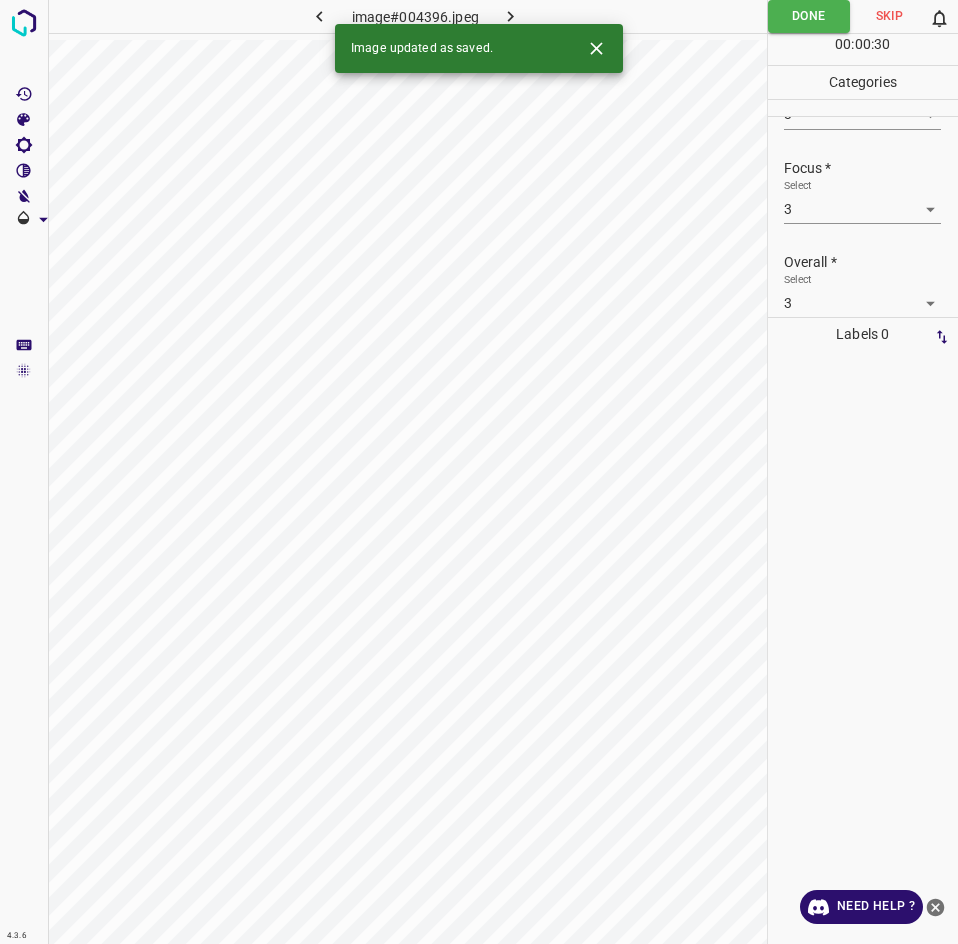 click 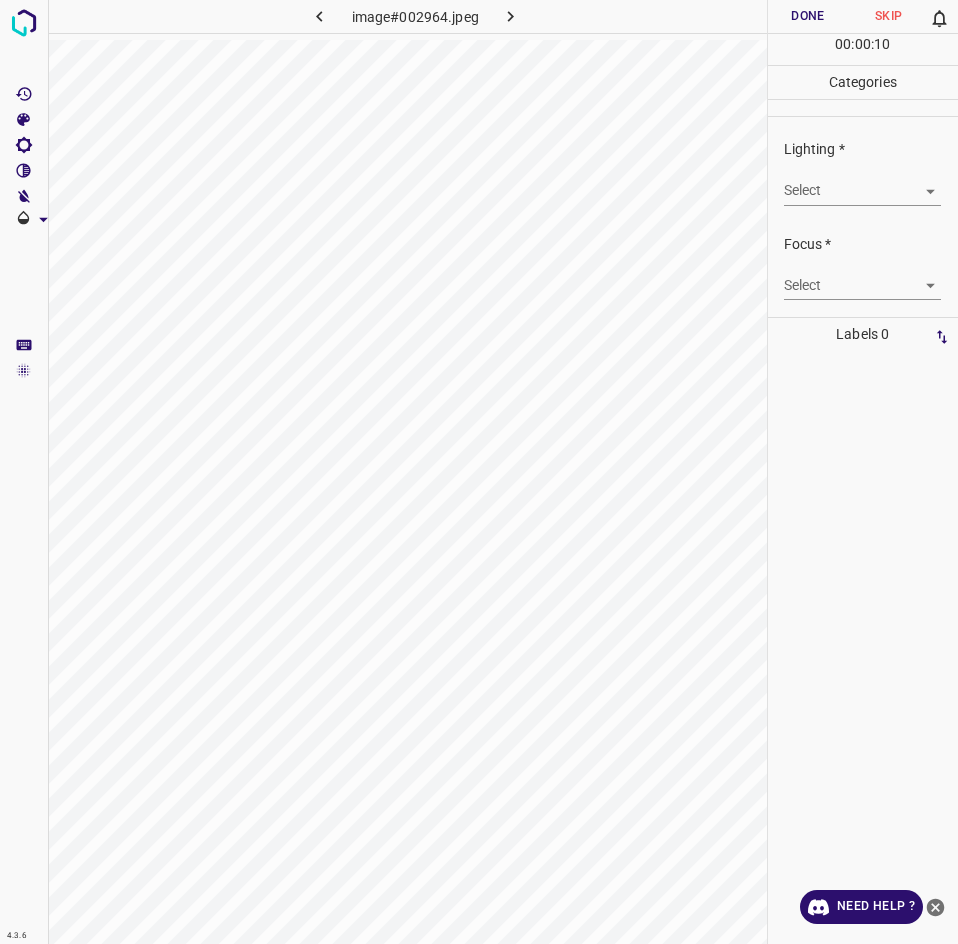click on "4.3.6  image#002964.jpeg Done Skip 0 00   : 00   : 10   Categories Lighting *  Select ​ Focus *  Select ​ Overall *  Select ​ Labels   0 Categories 1 Lighting 2 Focus 3 Overall Tools Space Change between modes (Draw & Edit) I Auto labeling R Restore zoom M Zoom in N Zoom out Delete Delete selecte label Filters Z Restore filters X Saturation filter C Brightness filter V Contrast filter B Gray scale filter General O Download Need Help ? - Text - Hide - Delete" at bounding box center [479, 472] 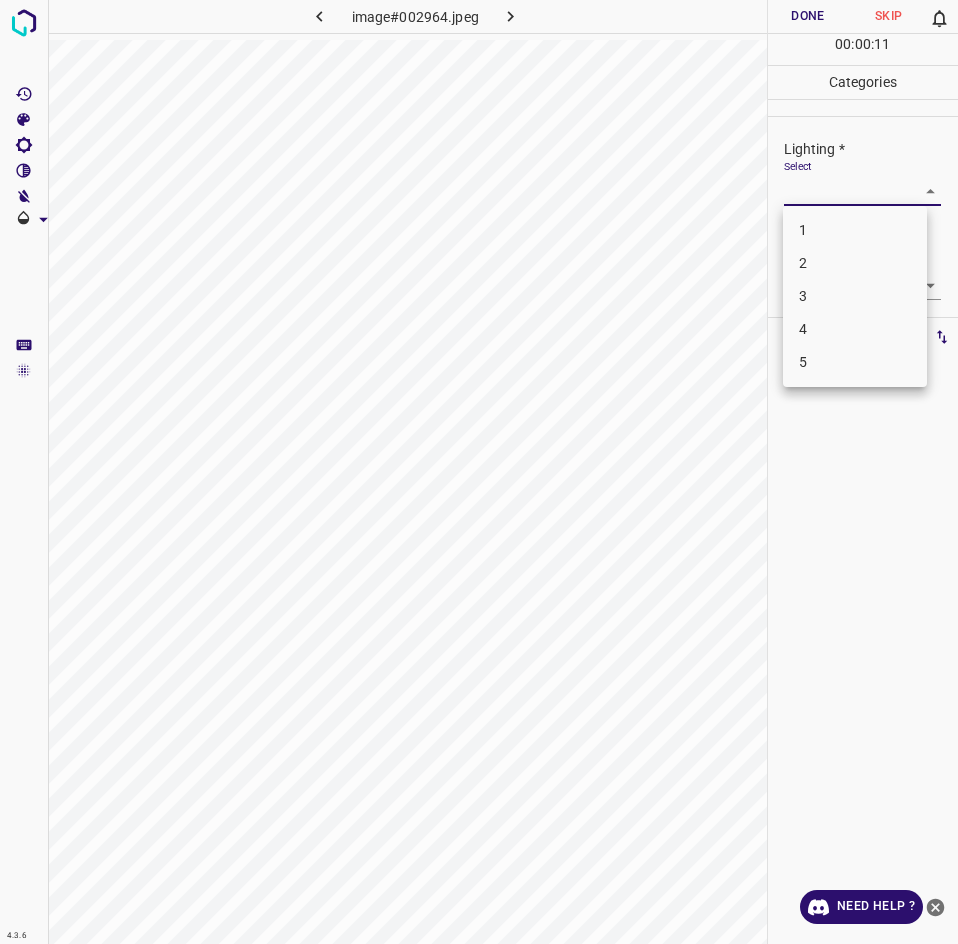 click on "3" at bounding box center [855, 296] 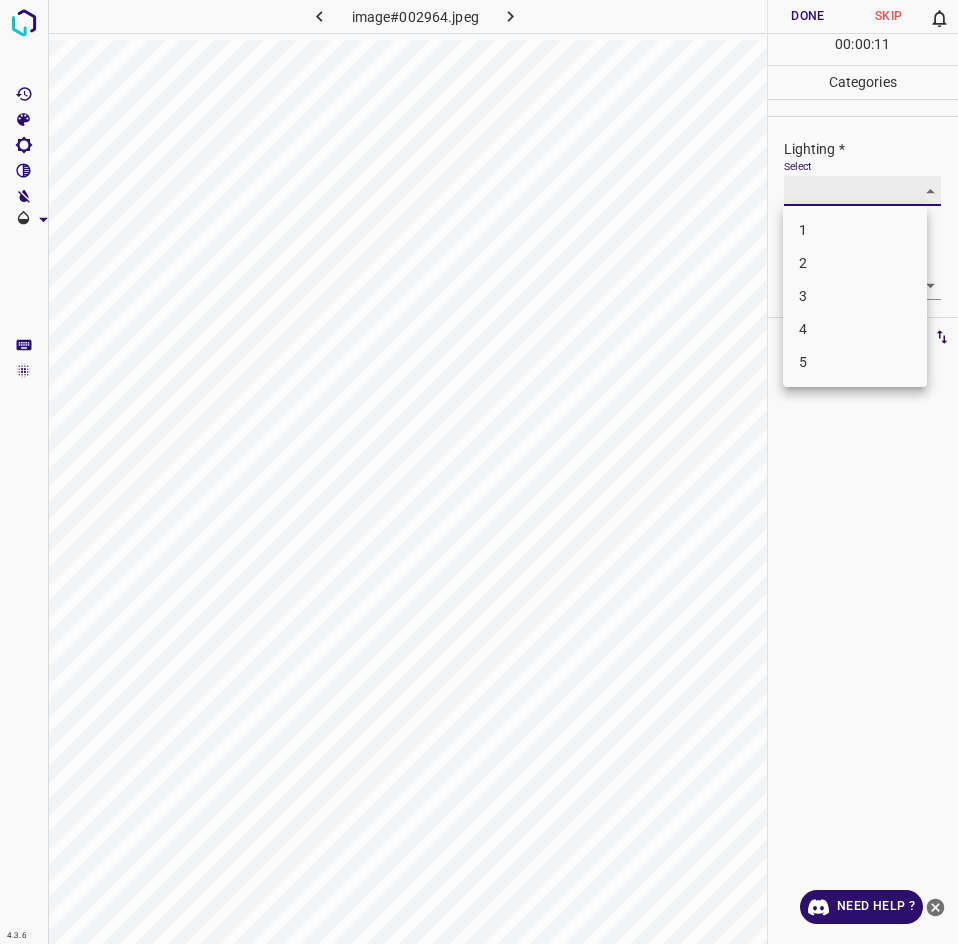 type on "3" 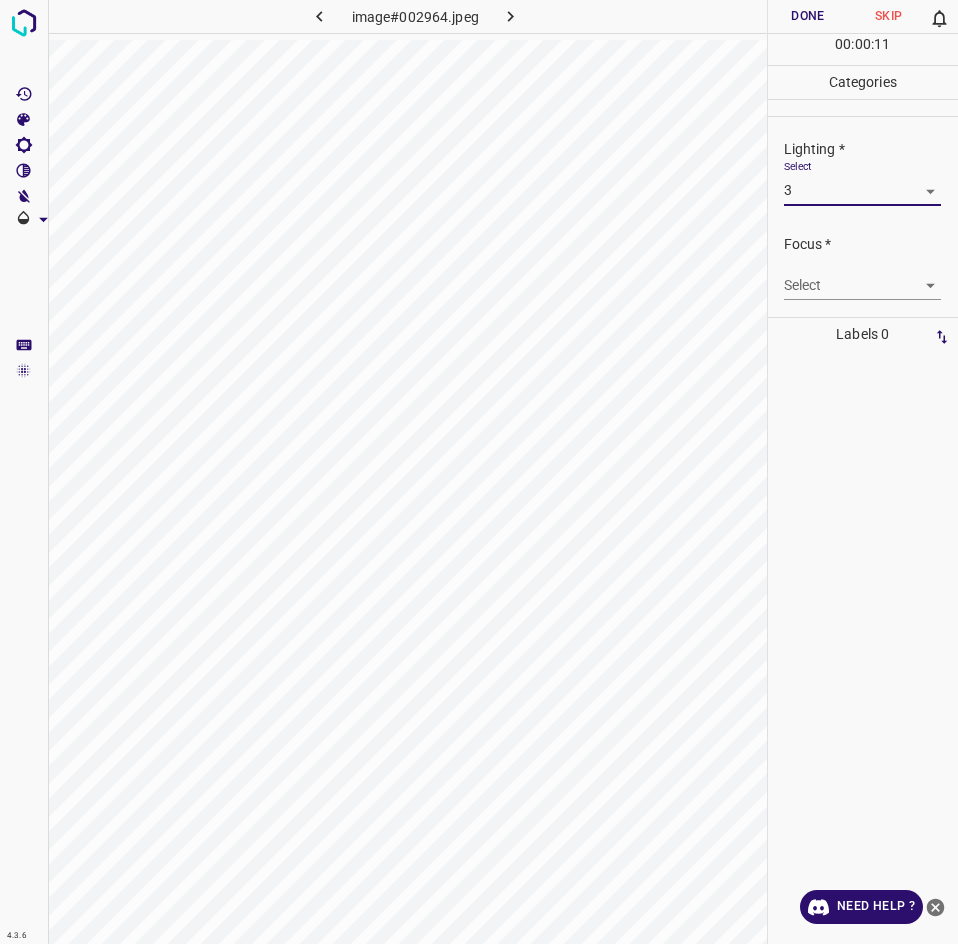 click on "4.3.6  image#002964.jpeg Done Skip 0 00   : 00   : 11   Categories Lighting *  Select 3 3 Focus *  Select ​ Overall *  Select ​ Labels   0 Categories 1 Lighting 2 Focus 3 Overall Tools Space Change between modes (Draw & Edit) I Auto labeling R Restore zoom M Zoom in N Zoom out Delete Delete selecte label Filters Z Restore filters X Saturation filter C Brightness filter V Contrast filter B Gray scale filter General O Download Need Help ? - Text - Hide - Delete 1 2 3 4 5" at bounding box center [479, 472] 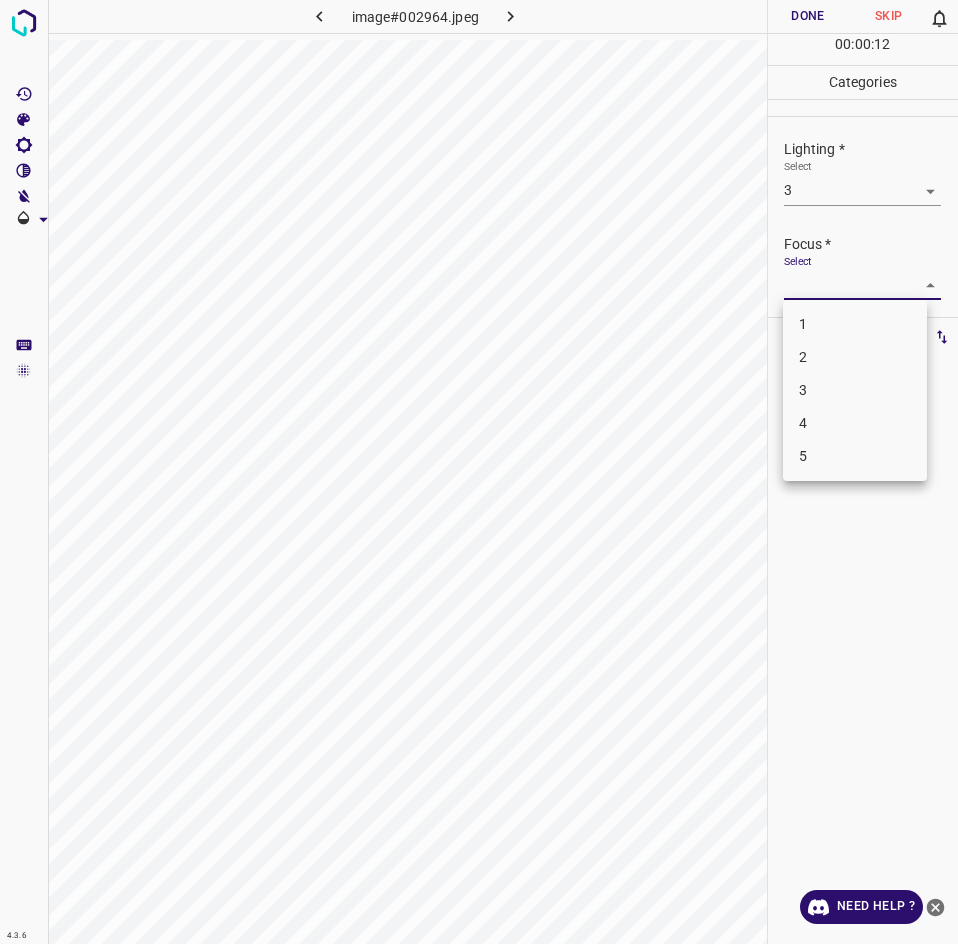 click on "3" at bounding box center [855, 390] 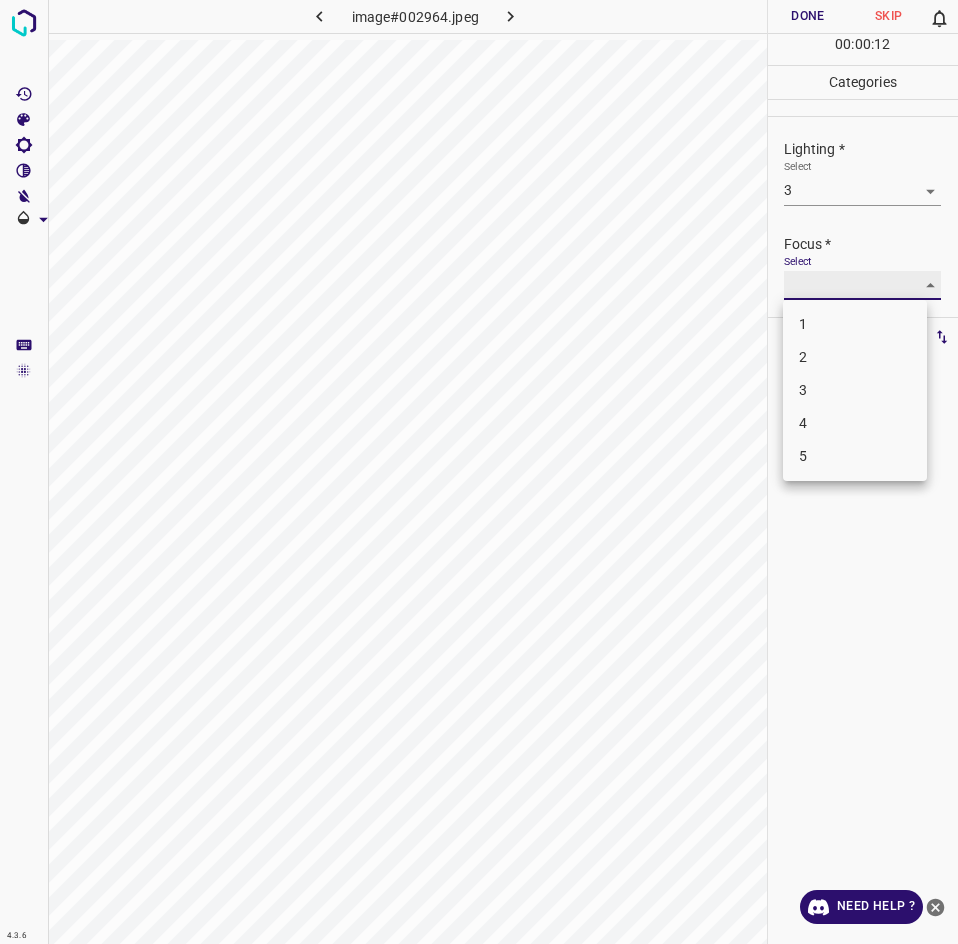 type on "3" 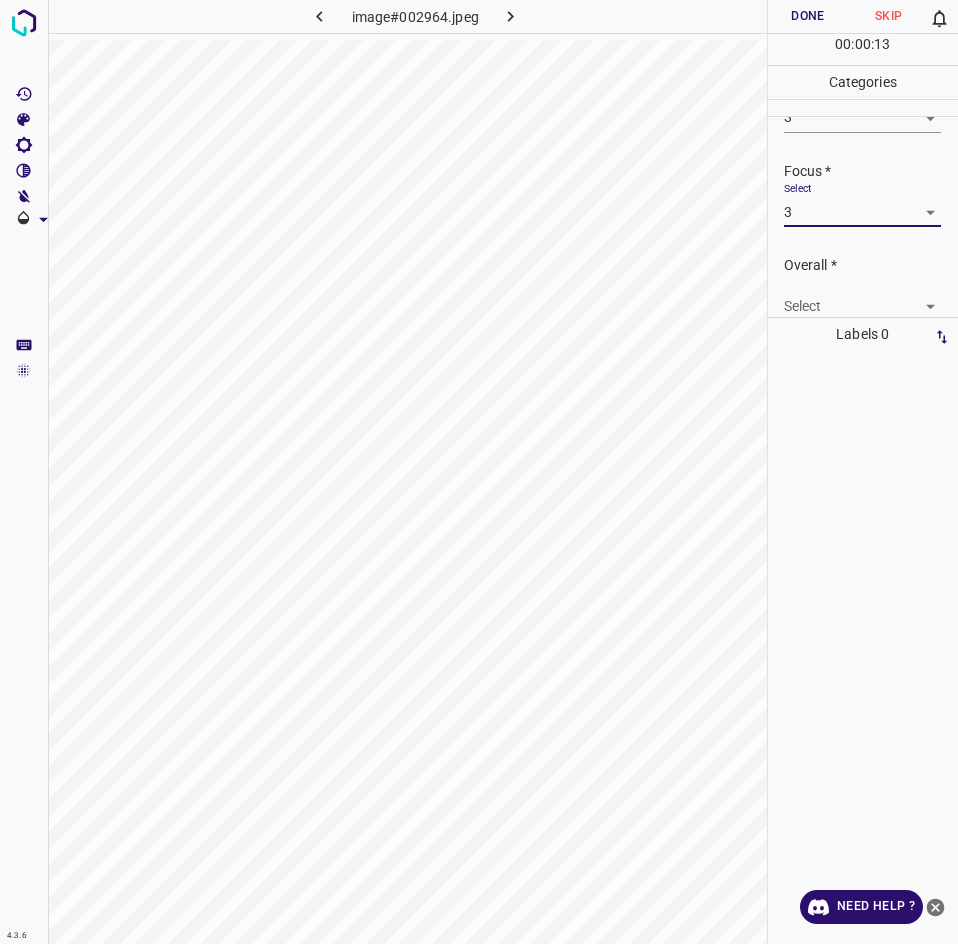 click on "4.3.6  image#002964.jpeg Done Skip 0 00   : 00   : 13   Categories Lighting *  Select 3 3 Focus *  Select 3 3 Overall *  Select ​ Labels   0 Categories 1 Lighting 2 Focus 3 Overall Tools Space Change between modes (Draw & Edit) I Auto labeling R Restore zoom M Zoom in N Zoom out Delete Delete selecte label Filters Z Restore filters X Saturation filter C Brightness filter V Contrast filter B Gray scale filter General O Download Need Help ? - Text - Hide - Delete" at bounding box center (479, 472) 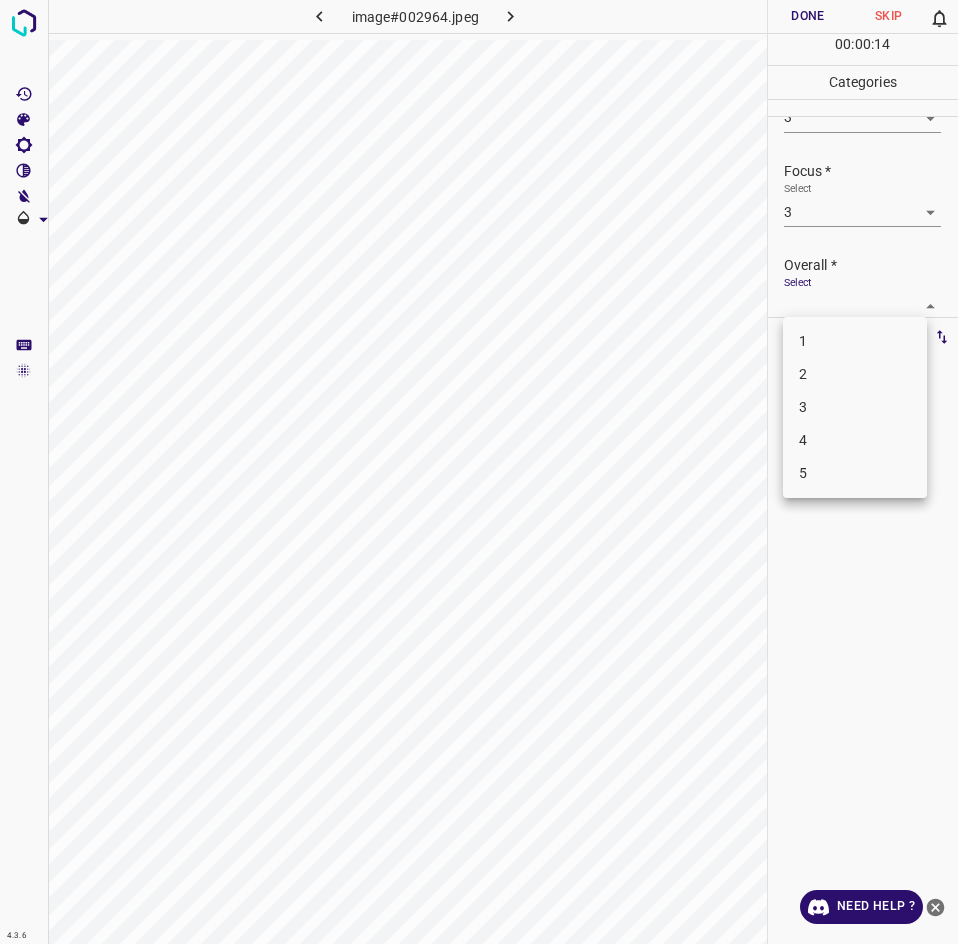 scroll, scrollTop: 76, scrollLeft: 0, axis: vertical 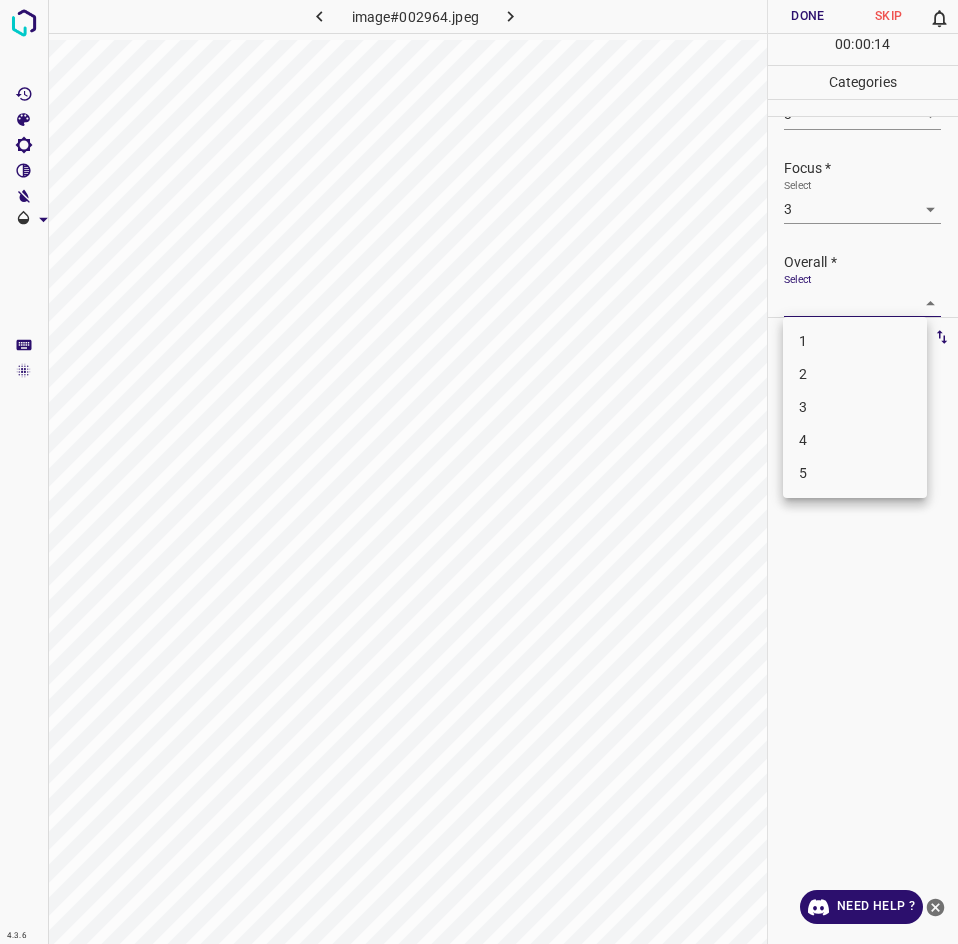 click on "3" at bounding box center [855, 407] 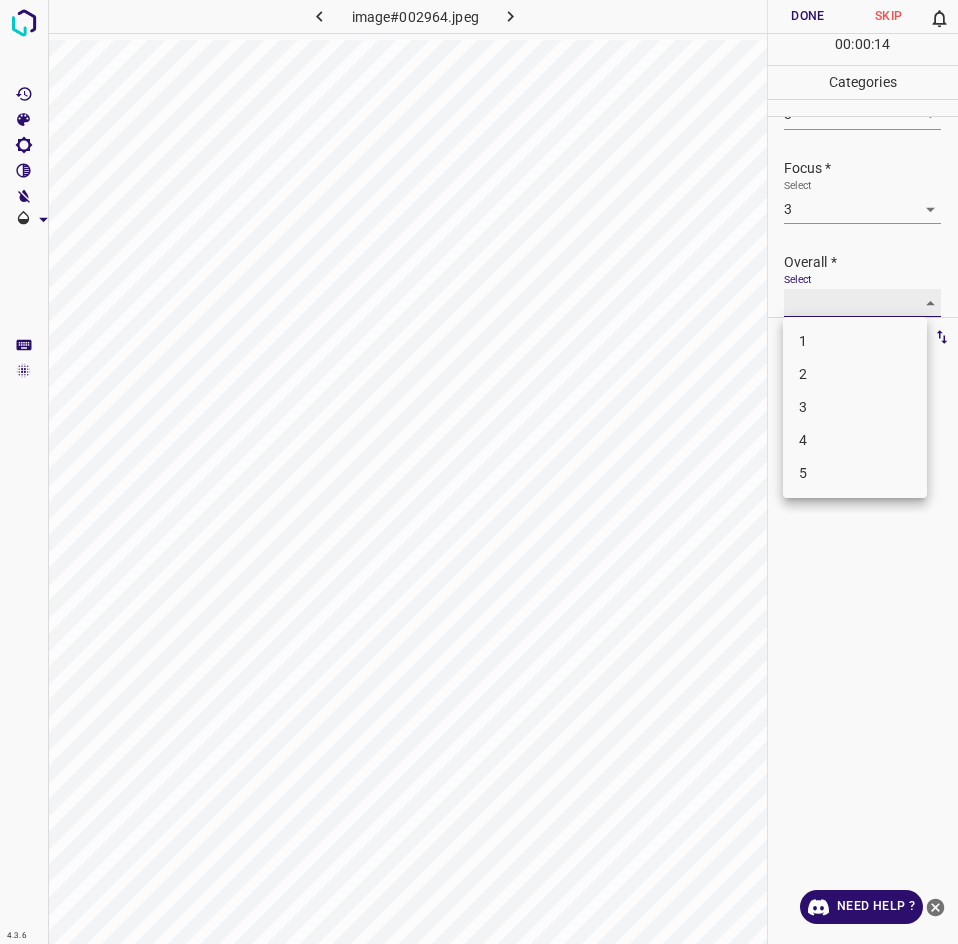 type on "3" 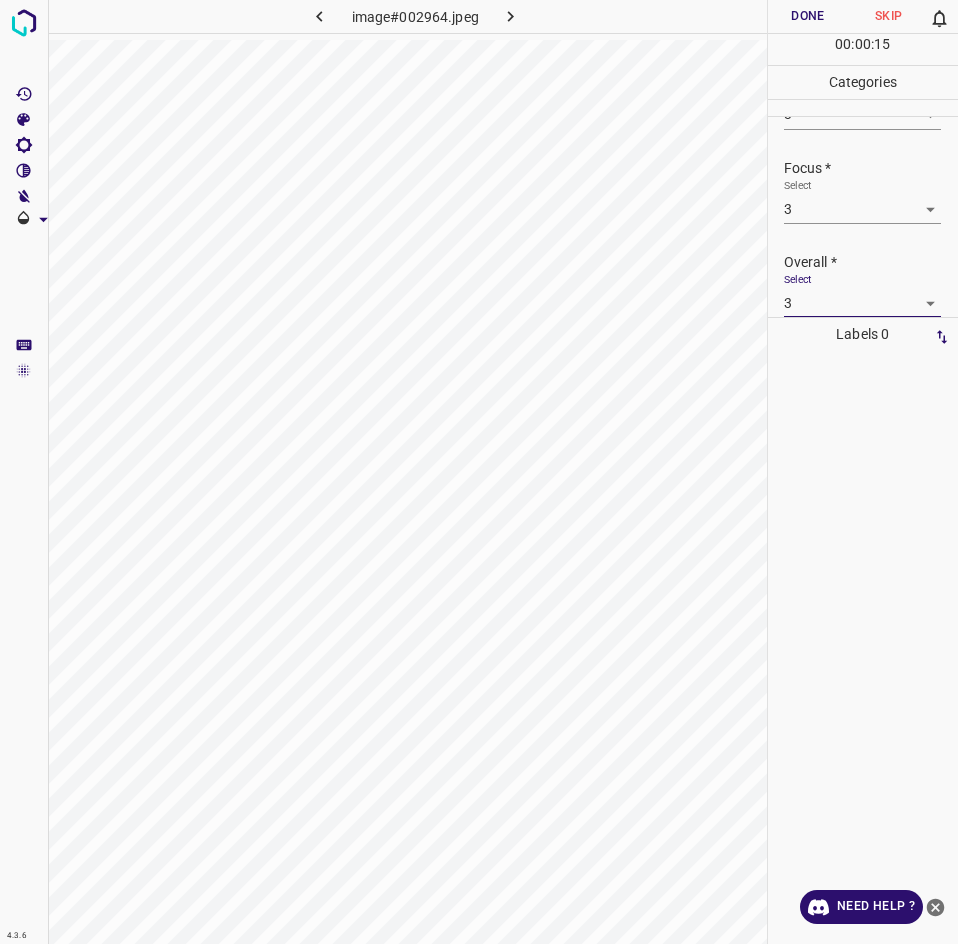 click on "00   : 00   : 15" at bounding box center [863, 49] 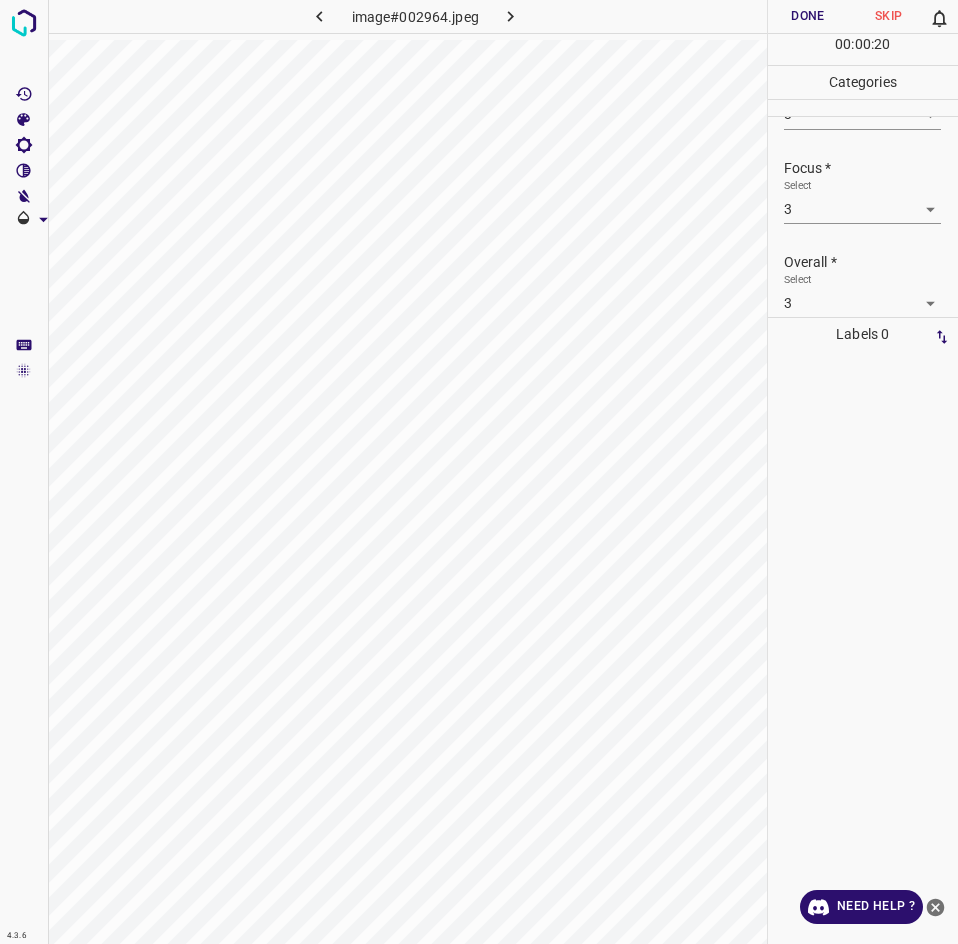 scroll, scrollTop: 0, scrollLeft: 0, axis: both 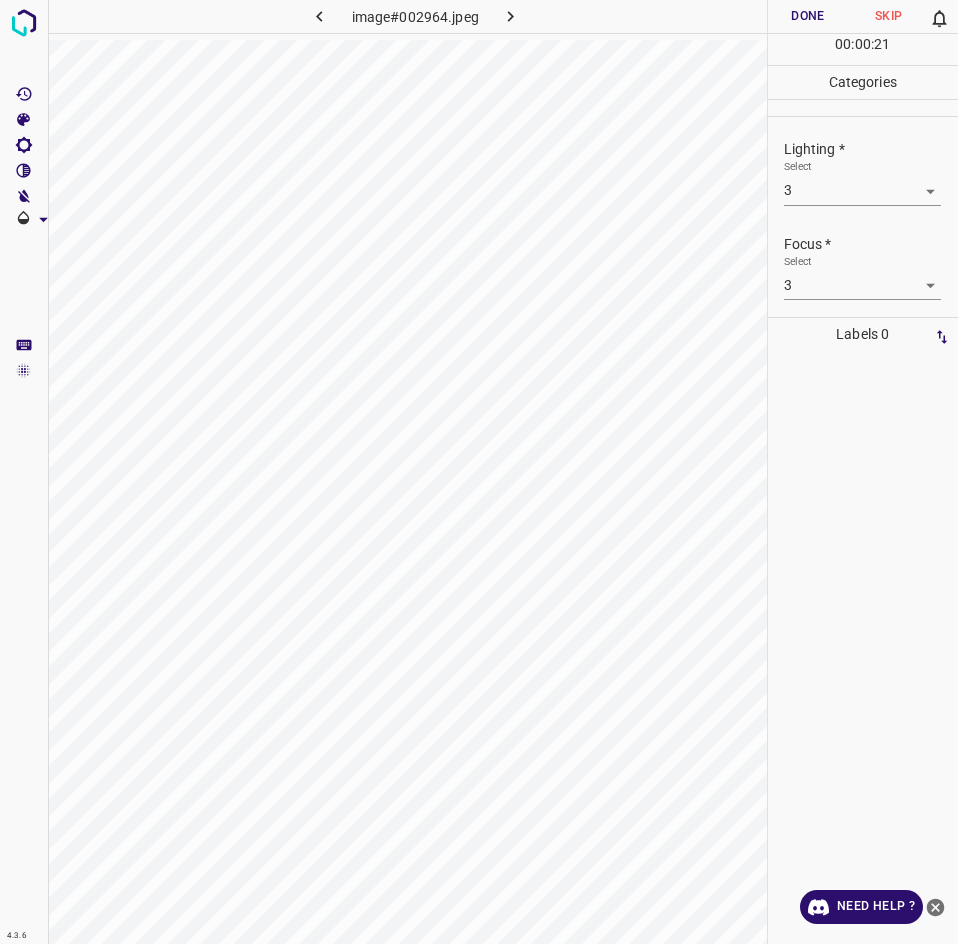 click on "Done" at bounding box center [808, 16] 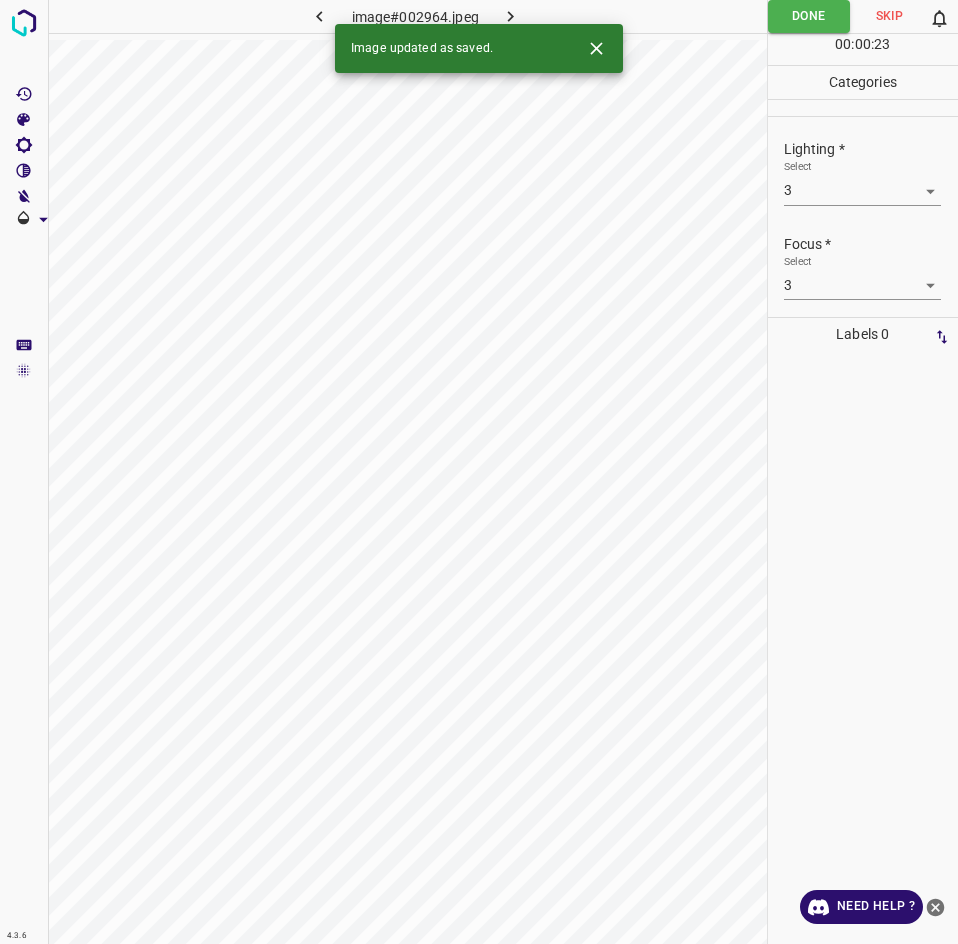 click 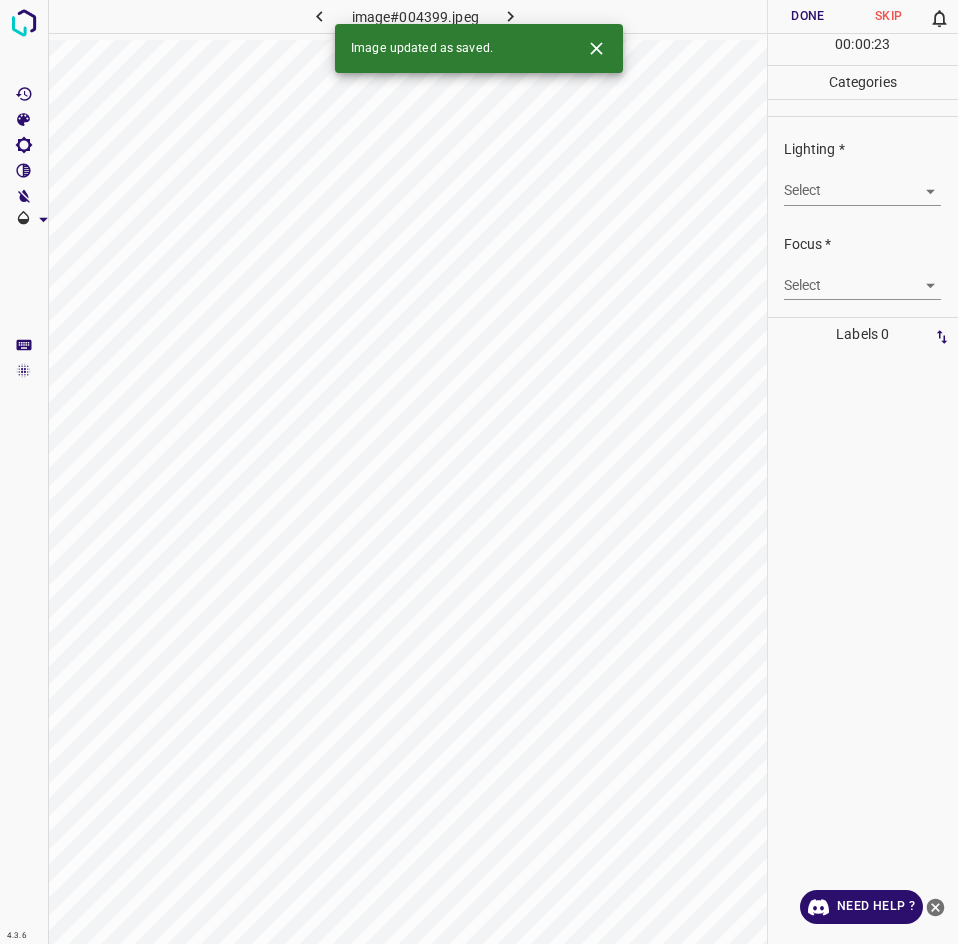 click on "4.3.6  image#004399.jpeg Done Skip 0 00   : 00   : 23   Categories Lighting *  Select ​ Focus *  Select ​ Overall *  Select ​ Labels   0 Categories 1 Lighting 2 Focus 3 Overall Tools Space Change between modes (Draw & Edit) I Auto labeling R Restore zoom M Zoom in N Zoom out Delete Delete selecte label Filters Z Restore filters X Saturation filter C Brightness filter V Contrast filter B Gray scale filter General O Download Image updated as saved. Need Help ? - Text - Hide - Delete" at bounding box center [479, 472] 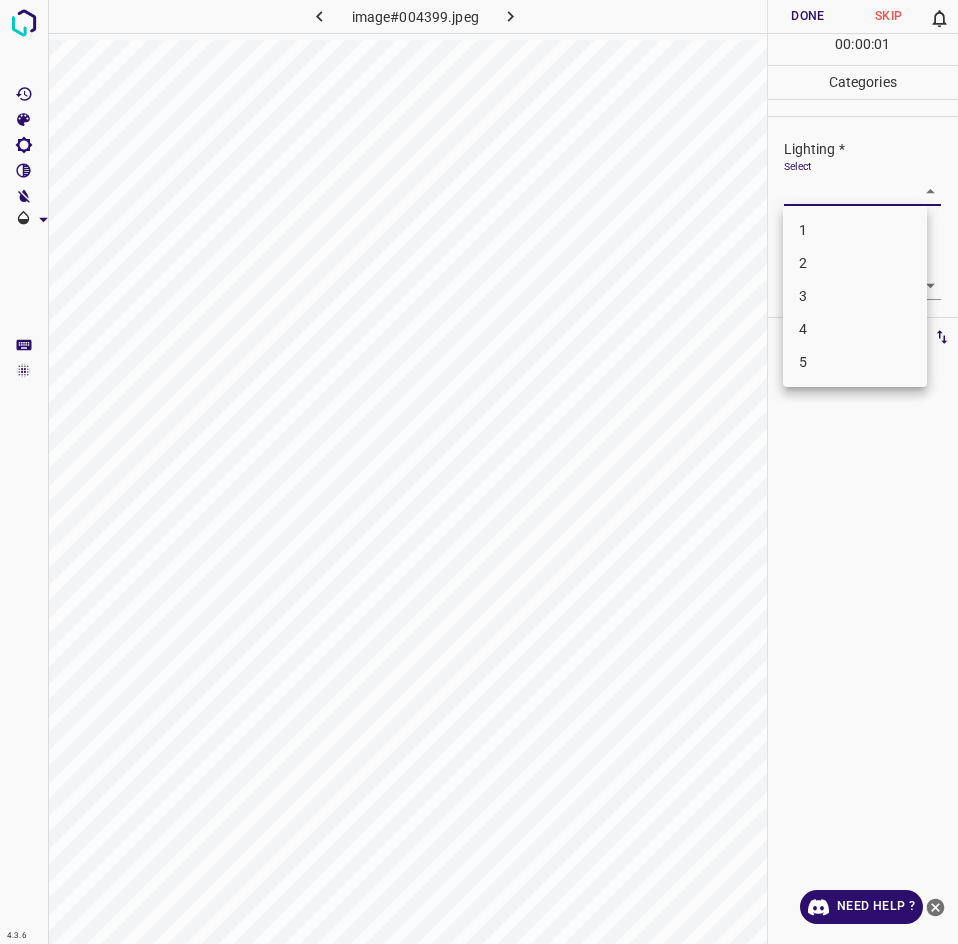 click on "3" at bounding box center (855, 296) 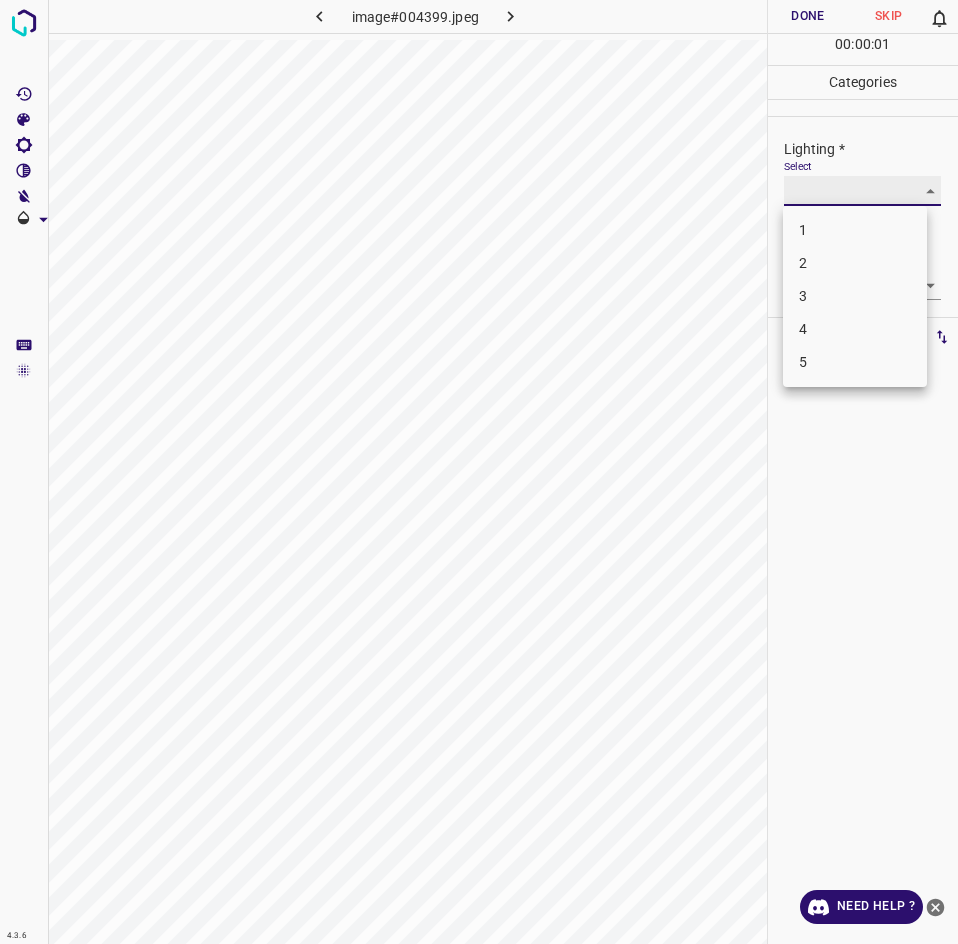 type on "3" 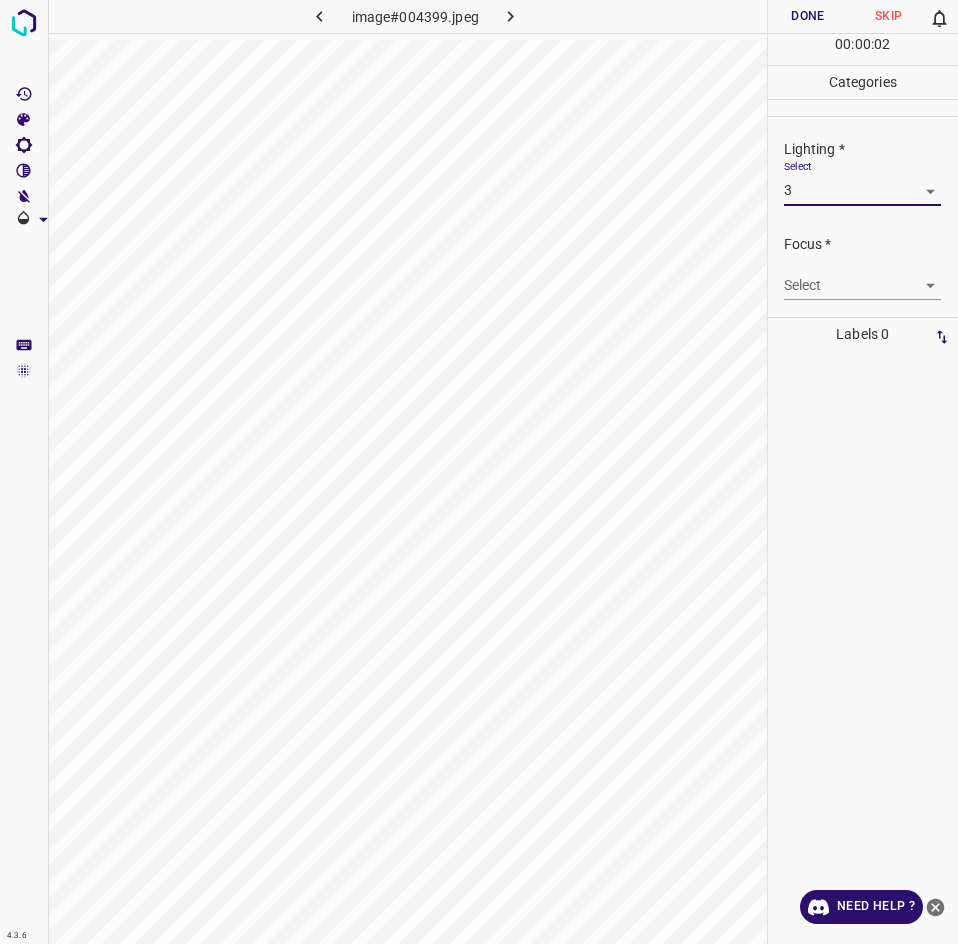 click on "4.3.6  image#004399.jpeg Done Skip 0 00   : 00   : 02   Categories Lighting *  Select 3 3 Focus *  Select ​ Overall *  Select ​ Labels   0 Categories 1 Lighting 2 Focus 3 Overall Tools Space Change between modes (Draw & Edit) I Auto labeling R Restore zoom M Zoom in N Zoom out Delete Delete selecte label Filters Z Restore filters X Saturation filter C Brightness filter V Contrast filter B Gray scale filter General O Download Need Help ? - Text - Hide - Delete" at bounding box center [479, 472] 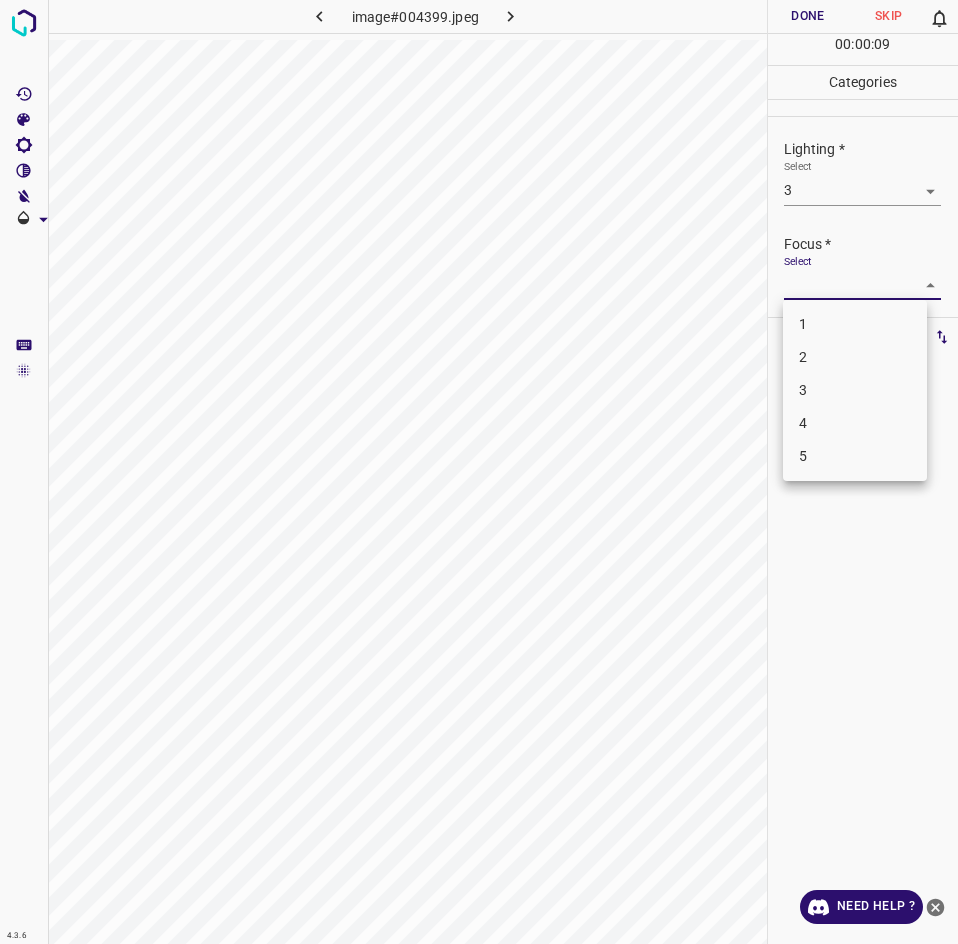 click on "3" at bounding box center (855, 390) 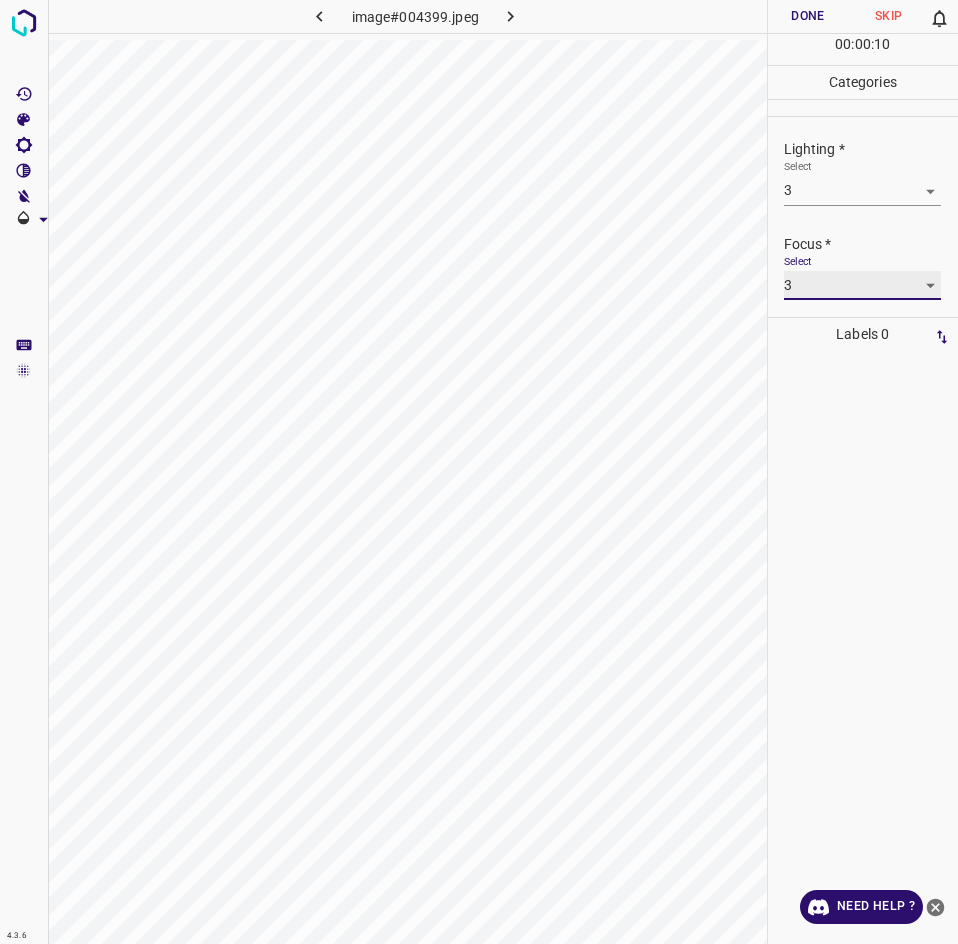 scroll, scrollTop: 72, scrollLeft: 0, axis: vertical 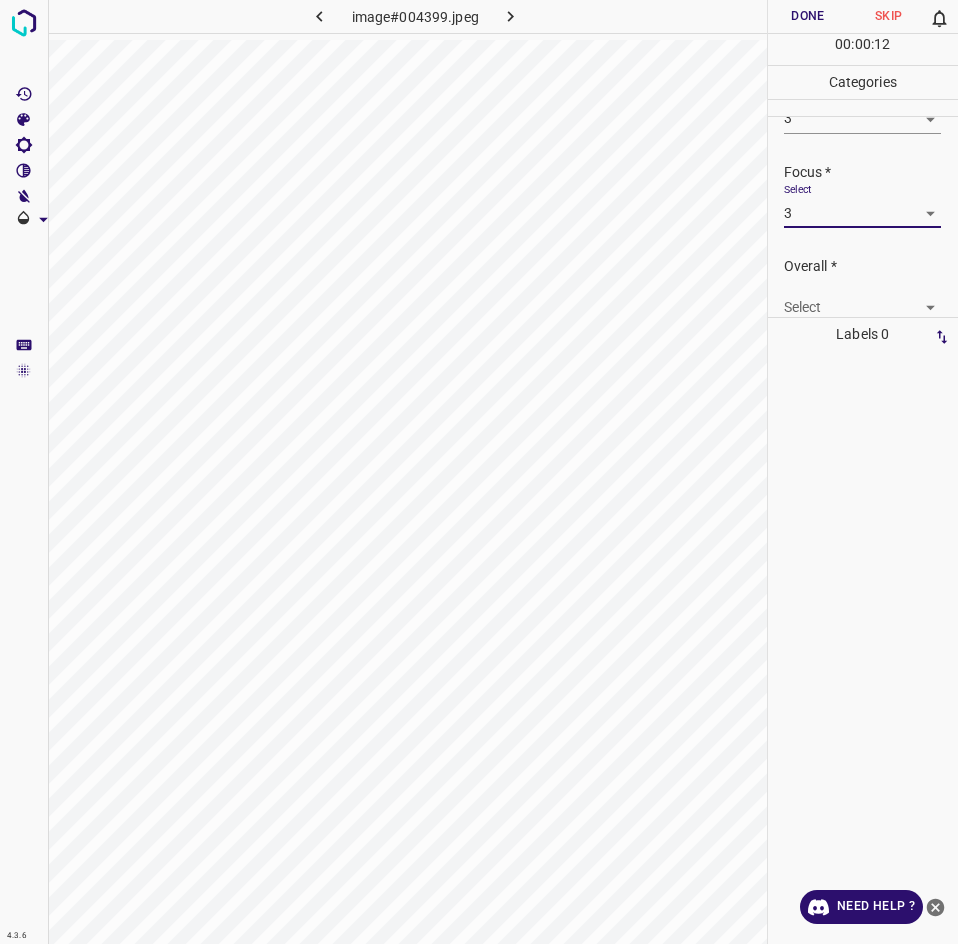 click on "4.3.6  image#004399.jpeg Done Skip 0 00   : 00   : 12   Categories Lighting *  Select 3 3 Focus *  Select 3 3 Overall *  Select ​ Labels   0 Categories 1 Lighting 2 Focus 3 Overall Tools Space Change between modes (Draw & Edit) I Auto labeling R Restore zoom M Zoom in N Zoom out Delete Delete selecte label Filters Z Restore filters X Saturation filter C Brightness filter V Contrast filter B Gray scale filter General O Download Need Help ? - Text - Hide - Delete" at bounding box center [479, 472] 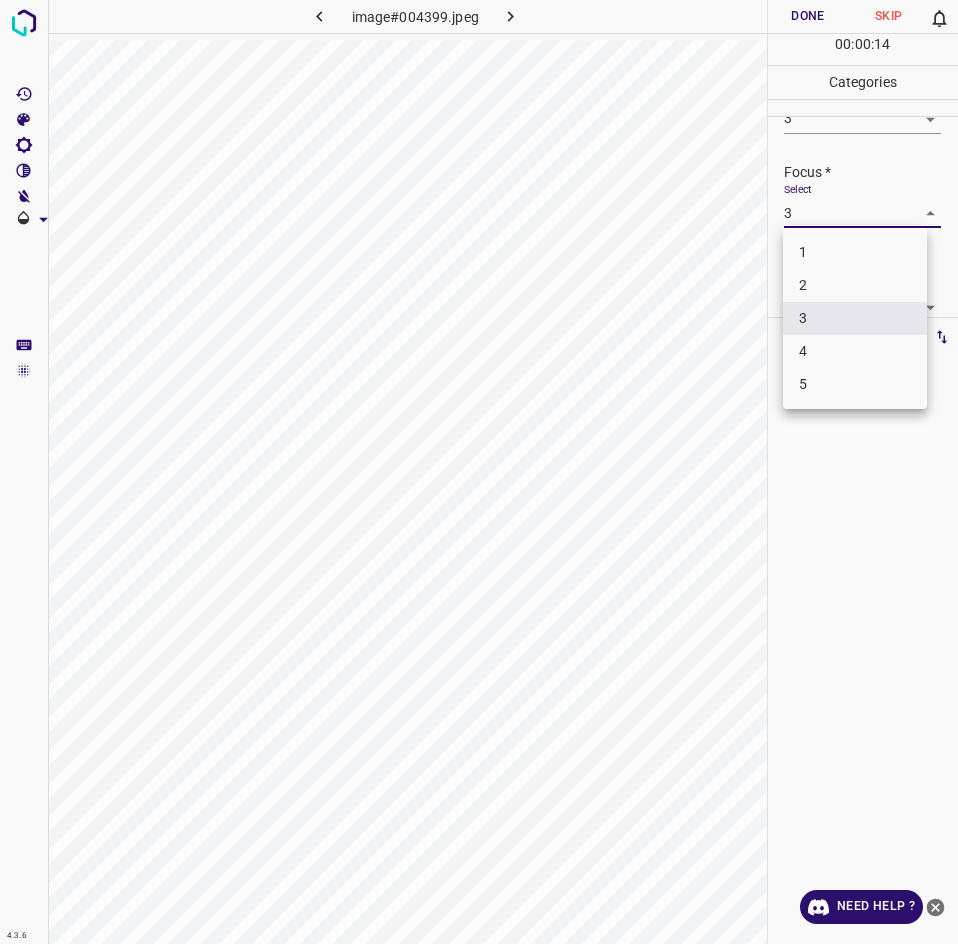 click on "2" at bounding box center [855, 285] 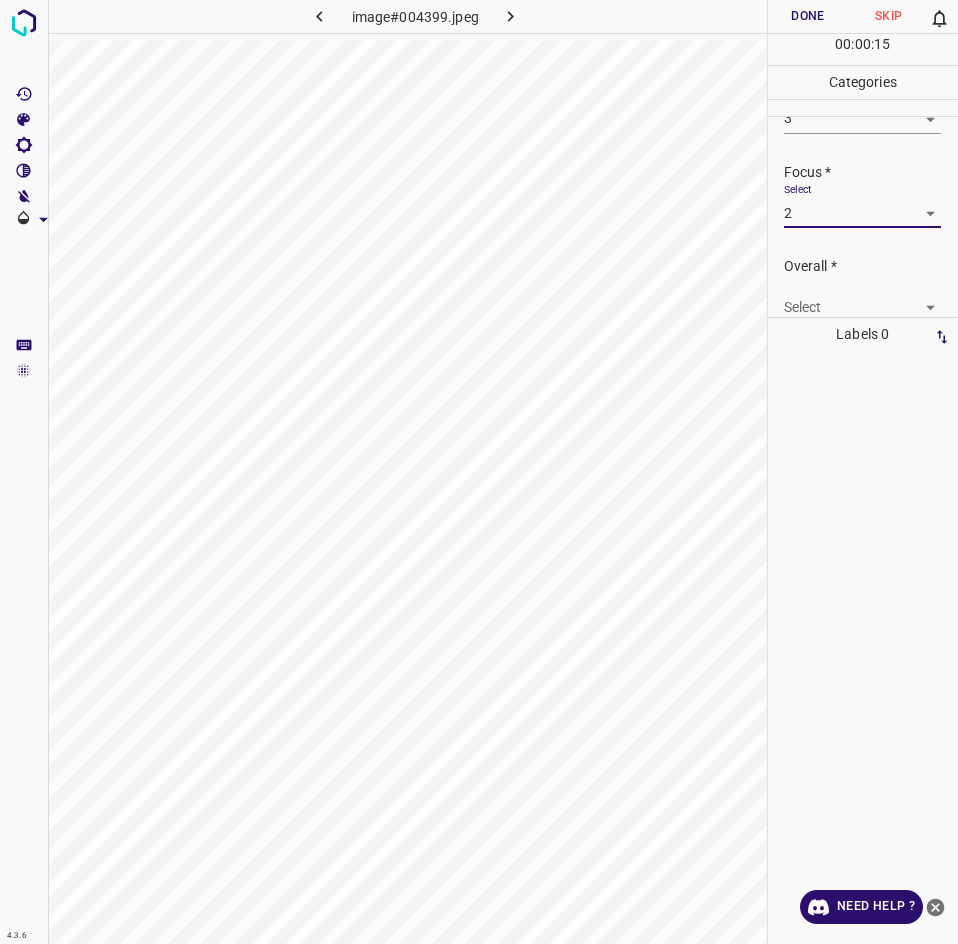 click on "4.3.6  image#004399.jpeg Done Skip 0 00   : 00   : 15   Categories Lighting *  Select 3 3 Focus *  Select 2 2 Overall *  Select ​ Labels   0 Categories 1 Lighting 2 Focus 3 Overall Tools Space Change between modes (Draw & Edit) I Auto labeling R Restore zoom M Zoom in N Zoom out Delete Delete selecte label Filters Z Restore filters X Saturation filter C Brightness filter V Contrast filter B Gray scale filter General O Download Need Help ? - Text - Hide - Delete" at bounding box center (479, 472) 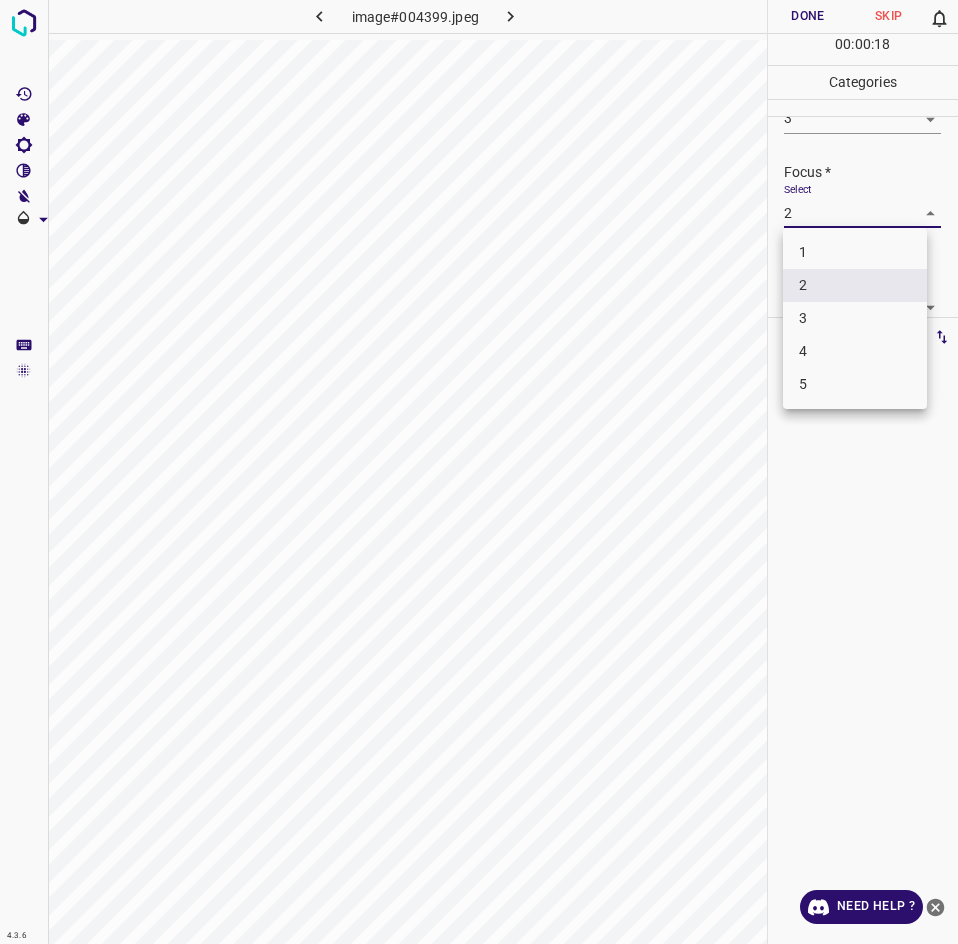 click on "3" at bounding box center [855, 318] 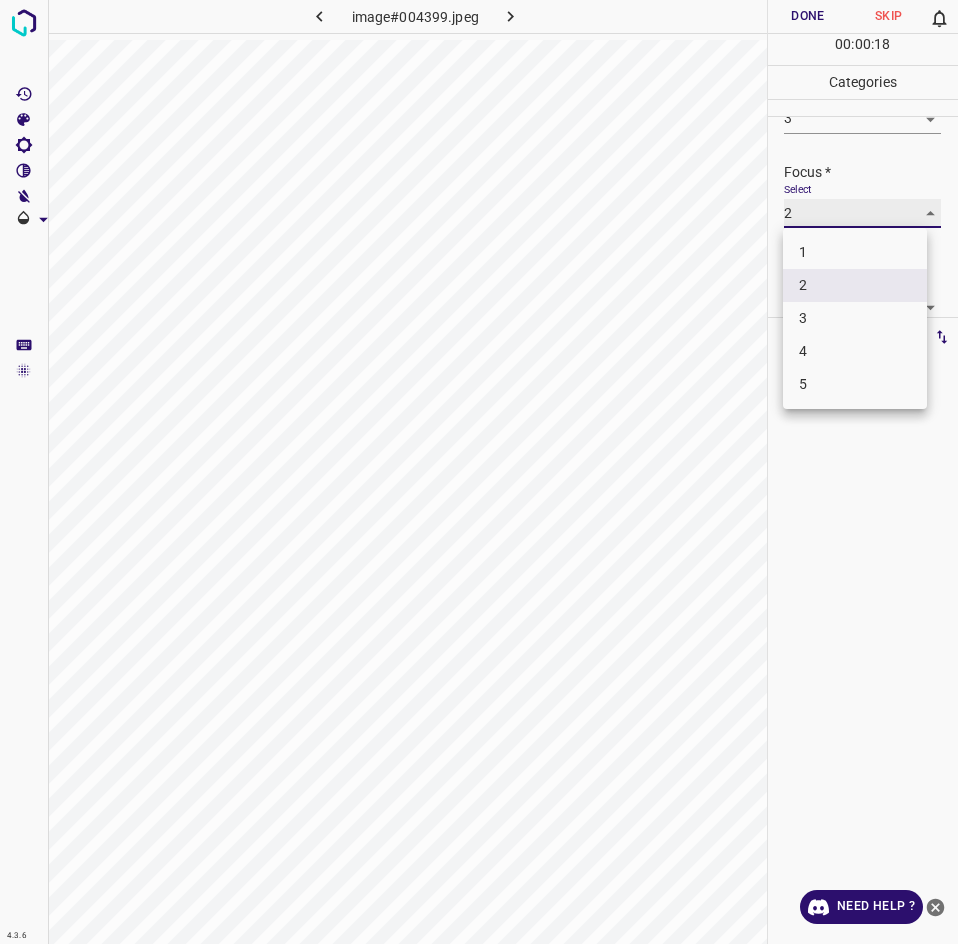 type on "3" 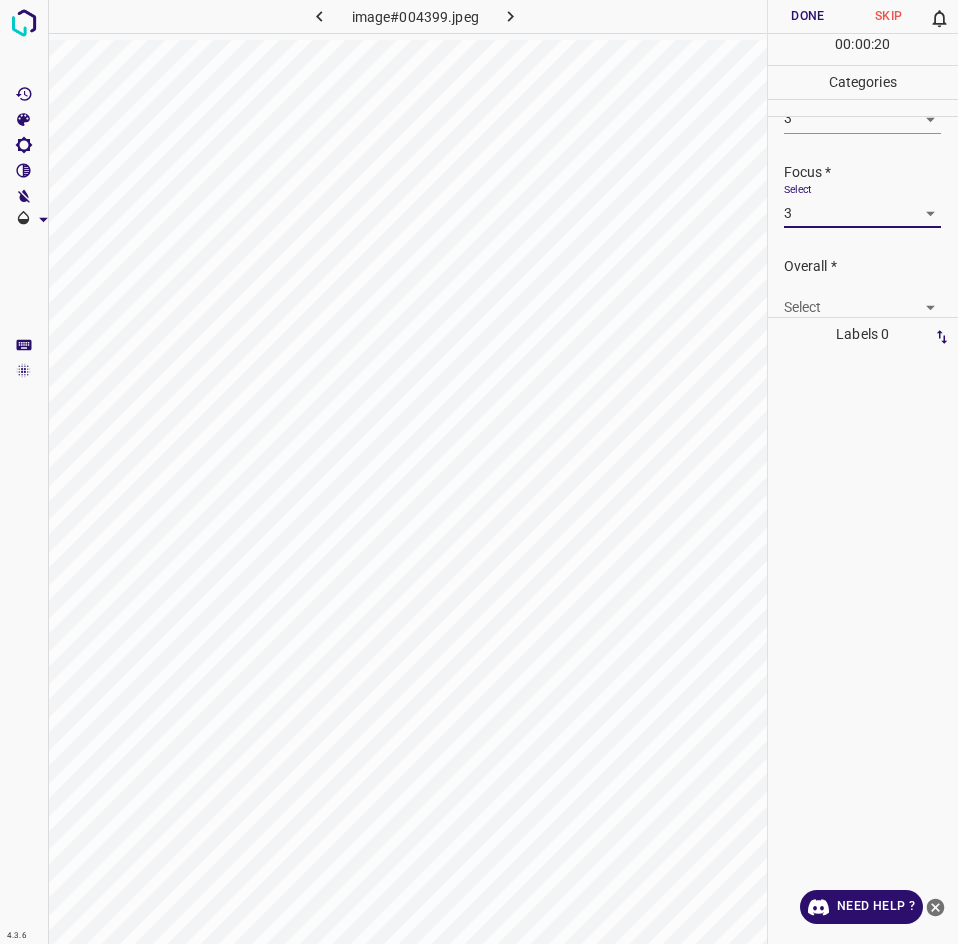 click on "4.3.6  image#004399.jpeg Done Skip 0 00   : 00   : 20   Categories Lighting *  Select 3 3 Focus *  Select 3 3 Overall *  Select ​ Labels   0 Categories 1 Lighting 2 Focus 3 Overall Tools Space Change between modes (Draw & Edit) I Auto labeling R Restore zoom M Zoom in N Zoom out Delete Delete selecte label Filters Z Restore filters X Saturation filter C Brightness filter V Contrast filter B Gray scale filter General O Download Need Help ? - Text - Hide - Delete" at bounding box center [479, 472] 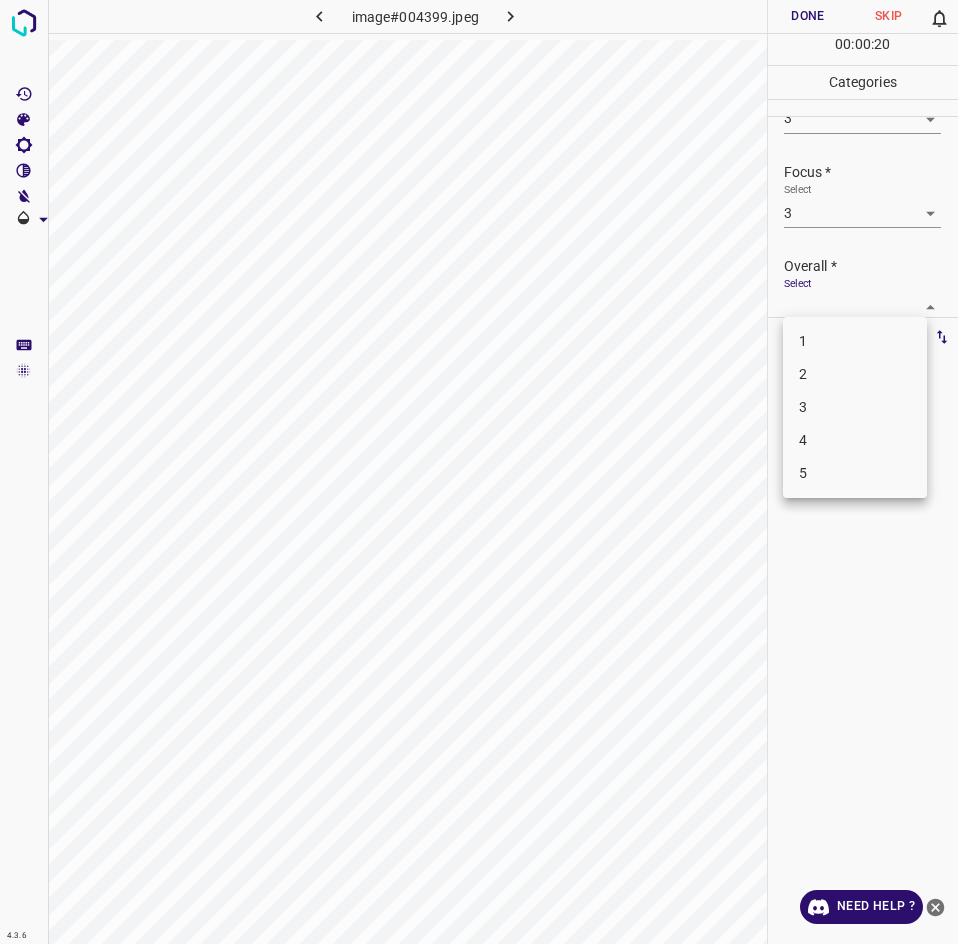 scroll, scrollTop: 76, scrollLeft: 0, axis: vertical 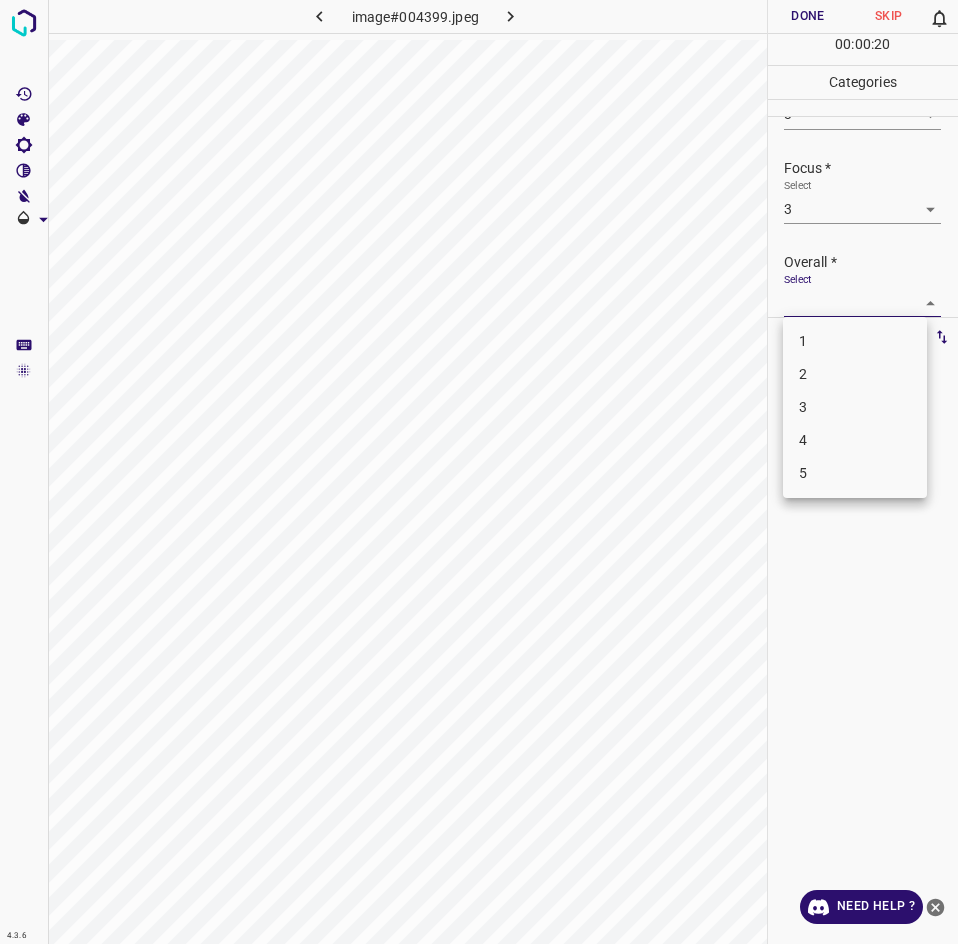 click on "3" at bounding box center [855, 407] 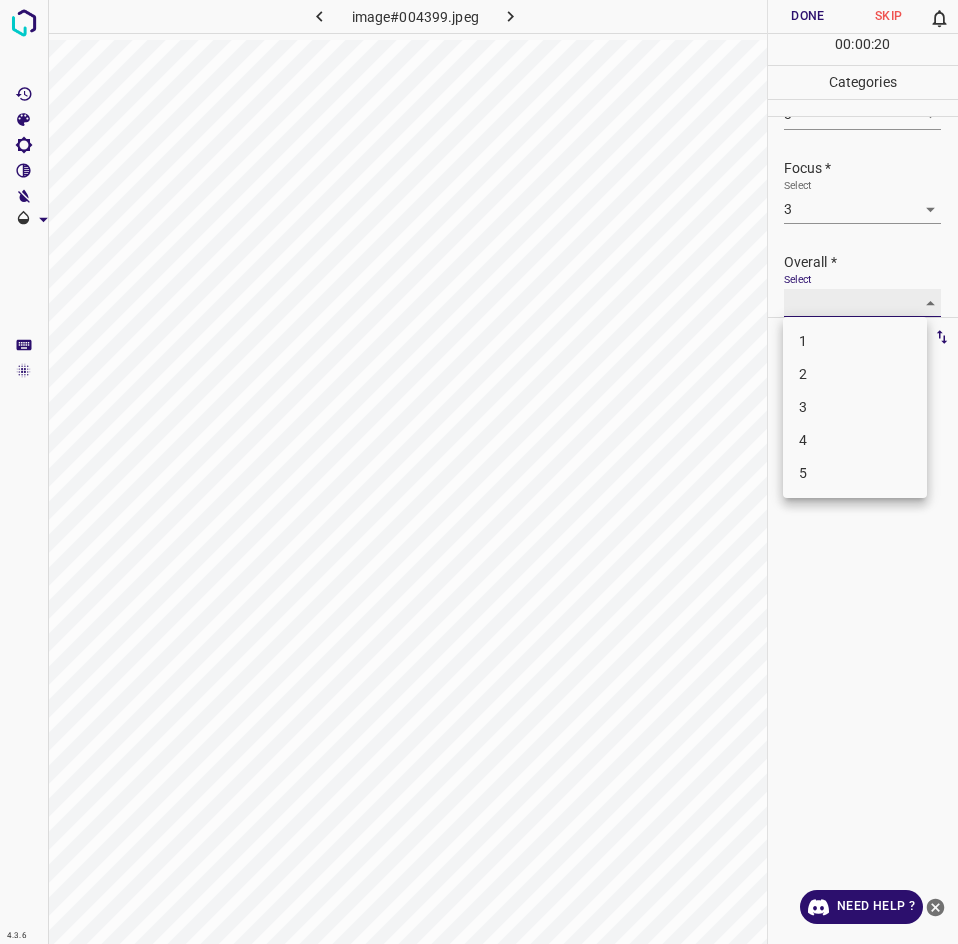 type on "3" 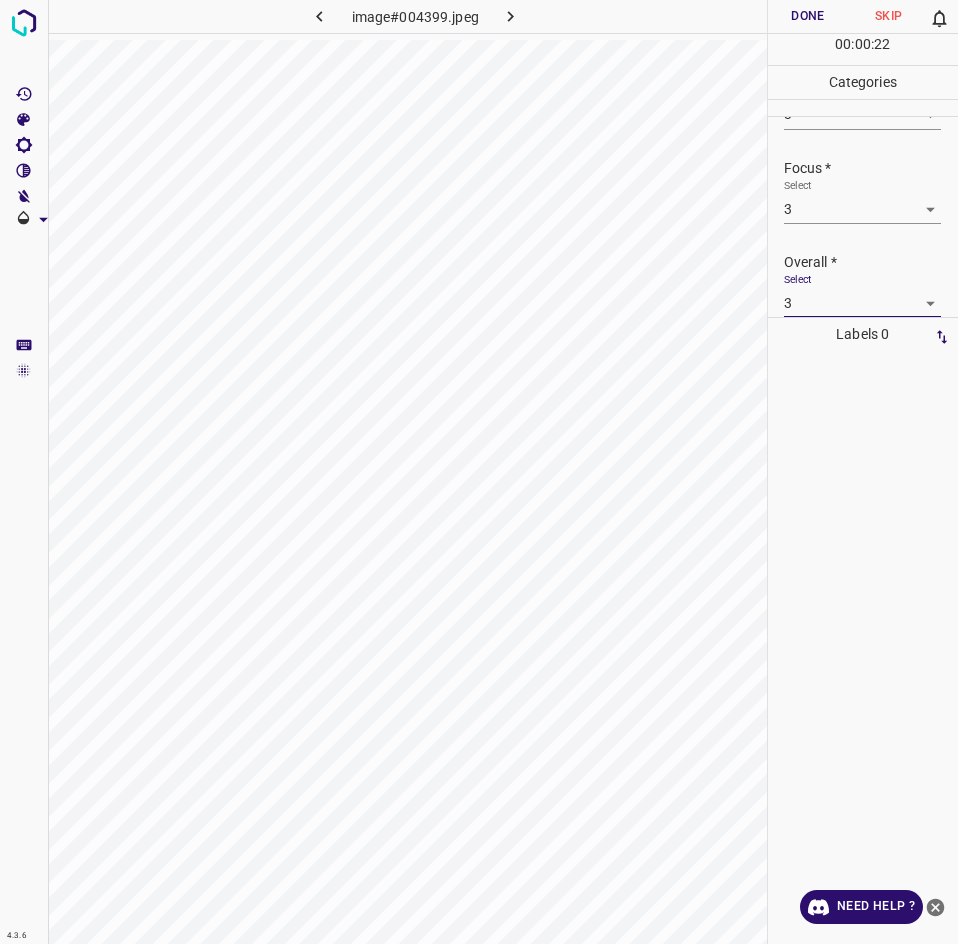 click on "Done" at bounding box center [808, 16] 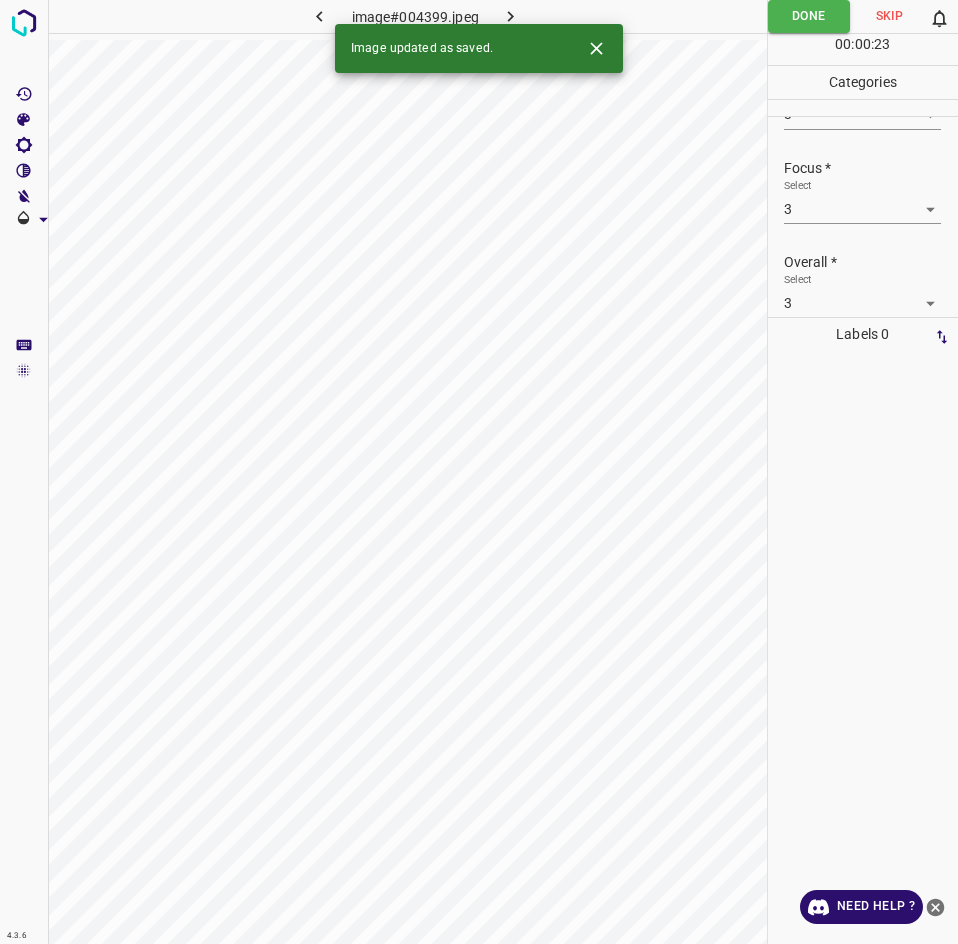 click on "Image updated as saved." at bounding box center [479, 48] 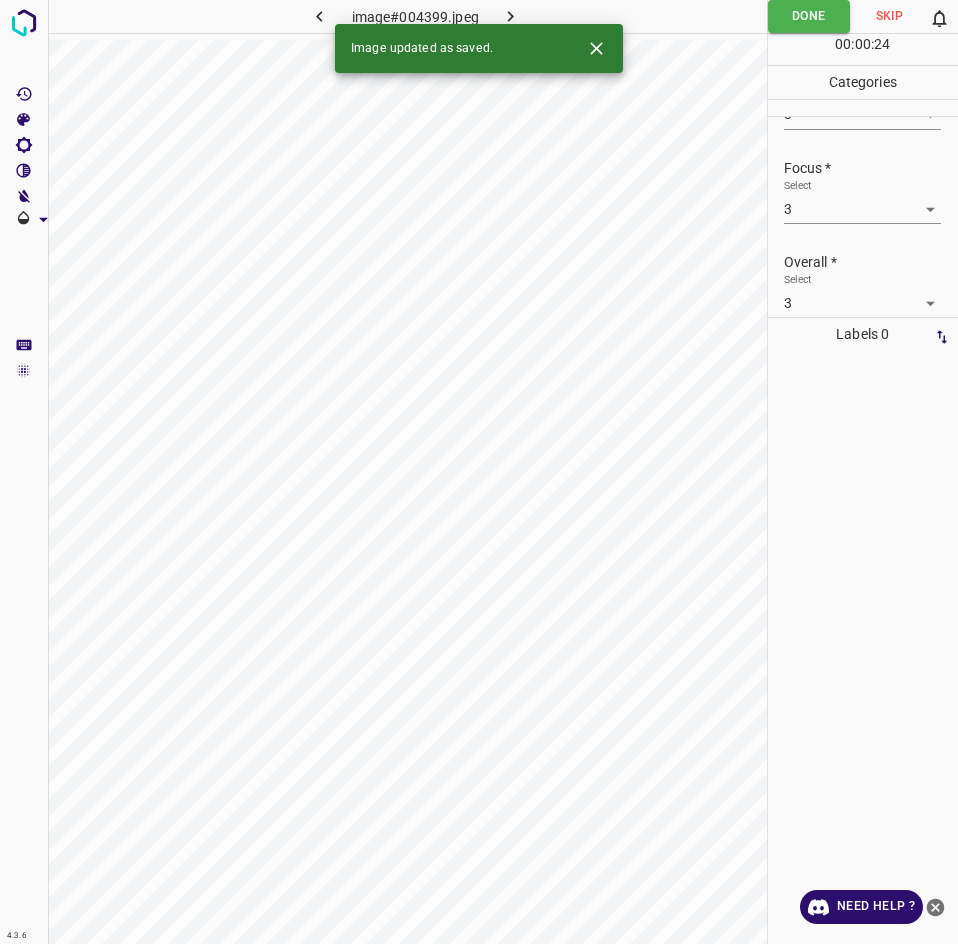 click 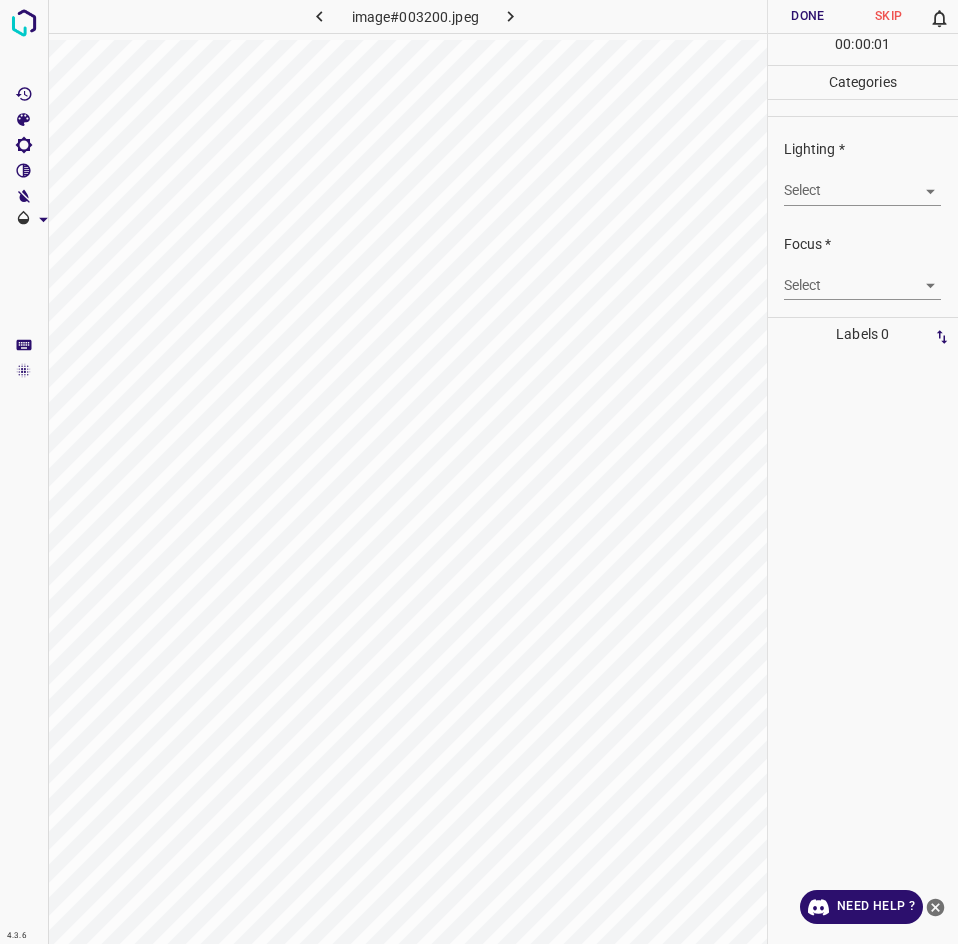 click on "4.3.6  image#003200.jpeg Done Skip 0 00   : 00   : 01   Categories Lighting *  Select ​ Focus *  Select ​ Overall *  Select ​ Labels   0 Categories 1 Lighting 2 Focus 3 Overall Tools Space Change between modes (Draw & Edit) I Auto labeling R Restore zoom M Zoom in N Zoom out Delete Delete selecte label Filters Z Restore filters X Saturation filter C Brightness filter V Contrast filter B Gray scale filter General O Download Need Help ? - Text - Hide - Delete" at bounding box center (479, 472) 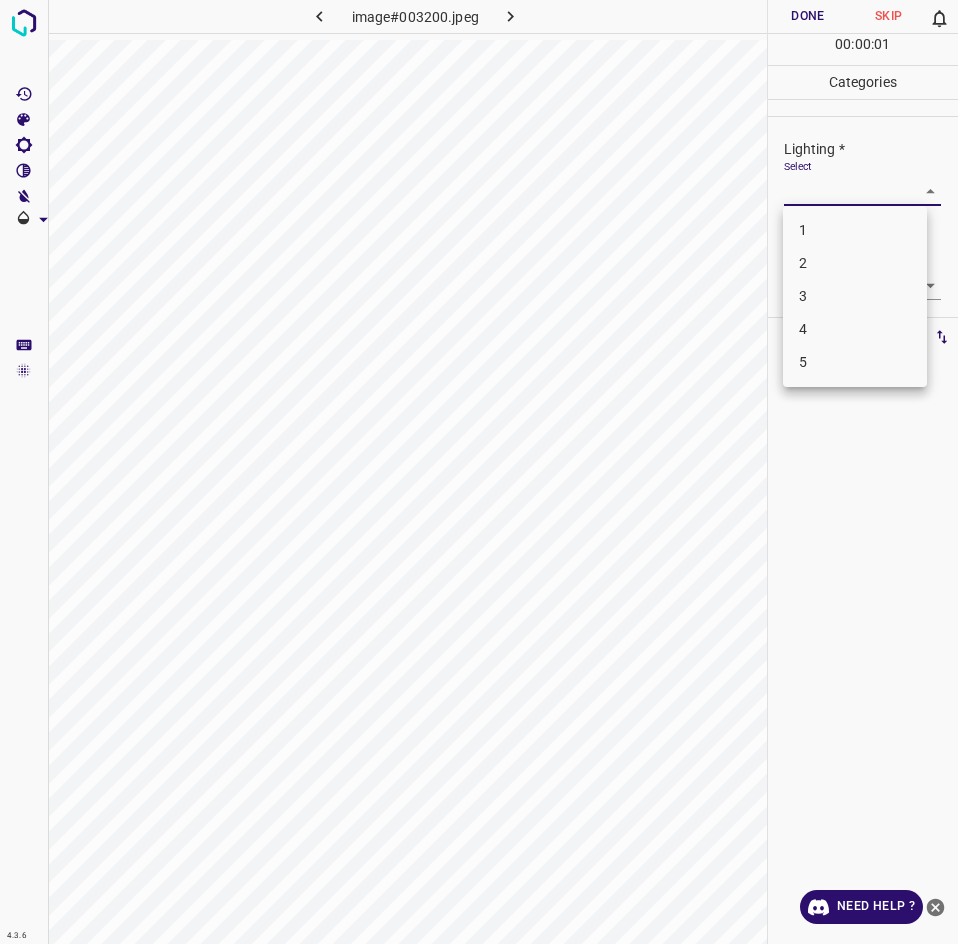 click on "3" at bounding box center [855, 296] 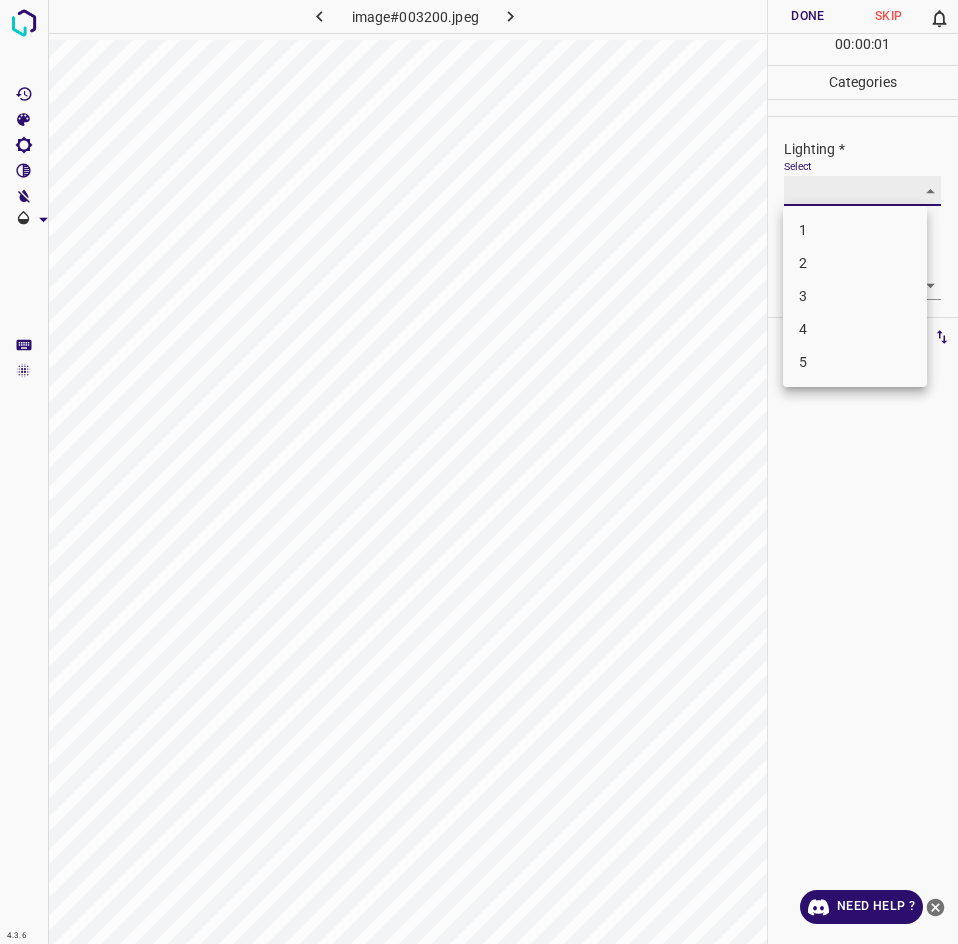 type on "3" 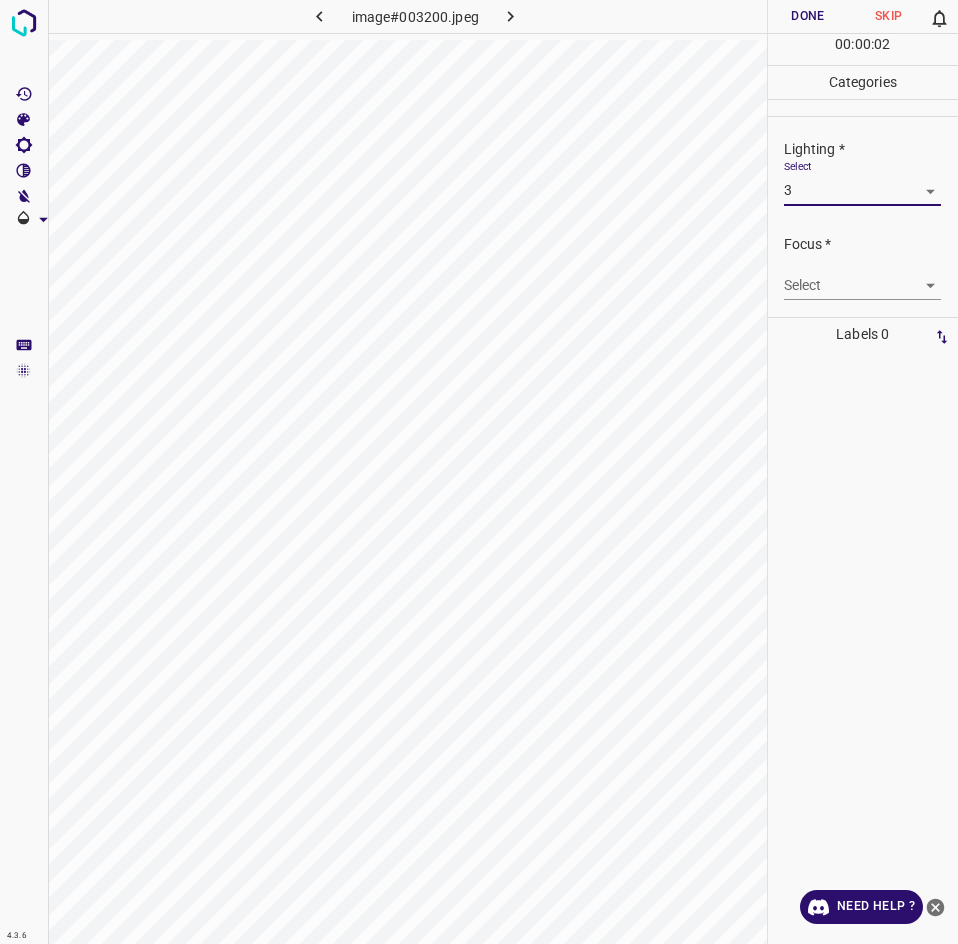 click on "4.3.6  image#003200.jpeg Done Skip 0 00   : 00   : 02   Categories Lighting *  Select 3 3 Focus *  Select ​ Overall *  Select ​ Labels   0 Categories 1 Lighting 2 Focus 3 Overall Tools Space Change between modes (Draw & Edit) I Auto labeling R Restore zoom M Zoom in N Zoom out Delete Delete selecte label Filters Z Restore filters X Saturation filter C Brightness filter V Contrast filter B Gray scale filter General O Download Need Help ? - Text - Hide - Delete" at bounding box center (479, 472) 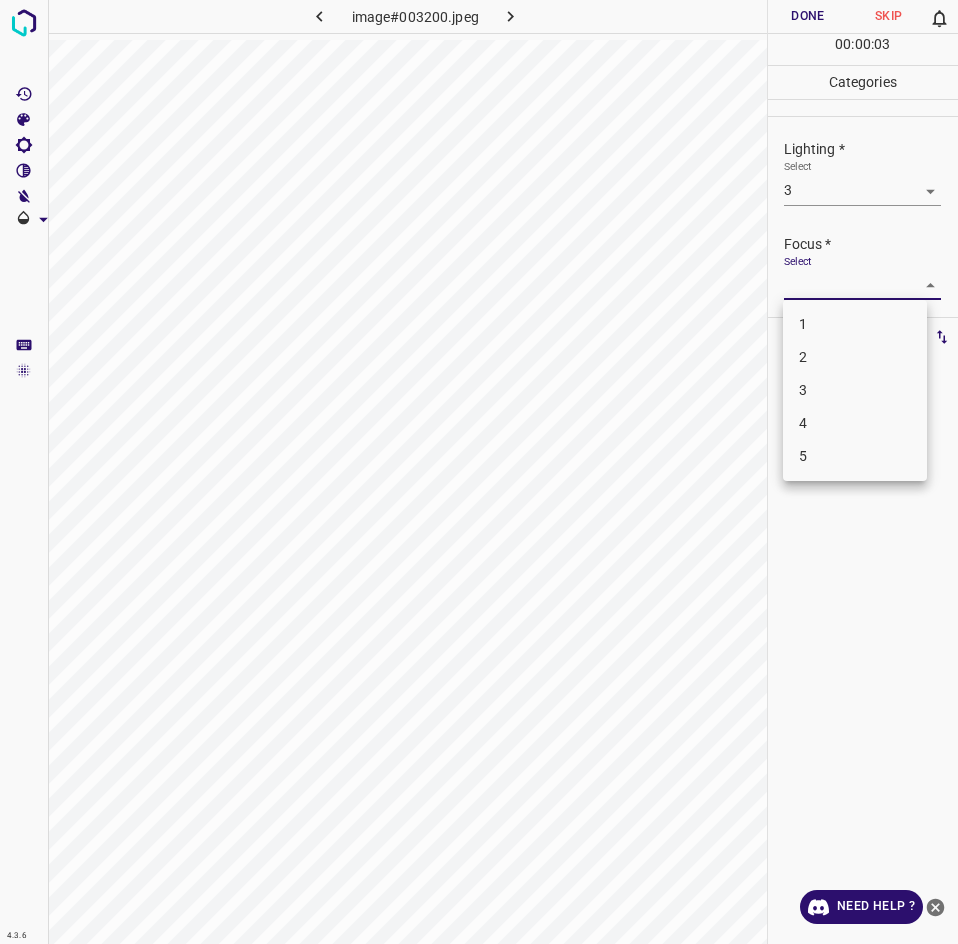 click on "2" at bounding box center [855, 357] 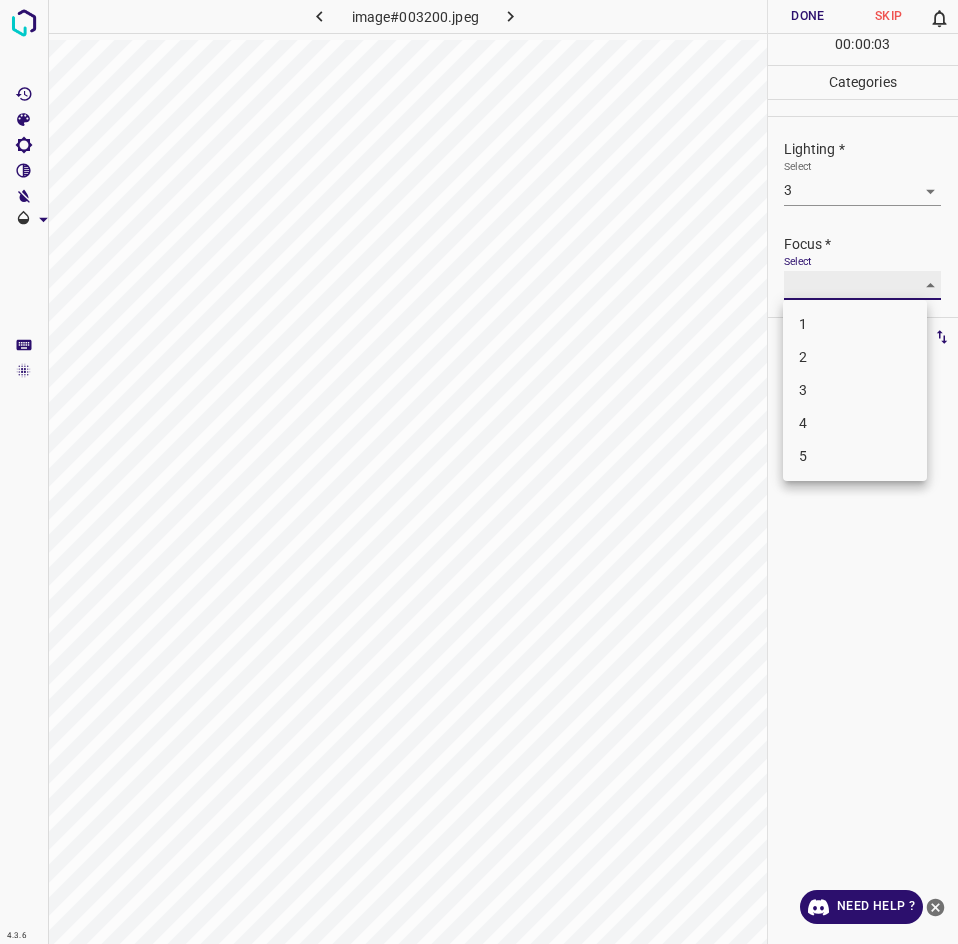 type on "2" 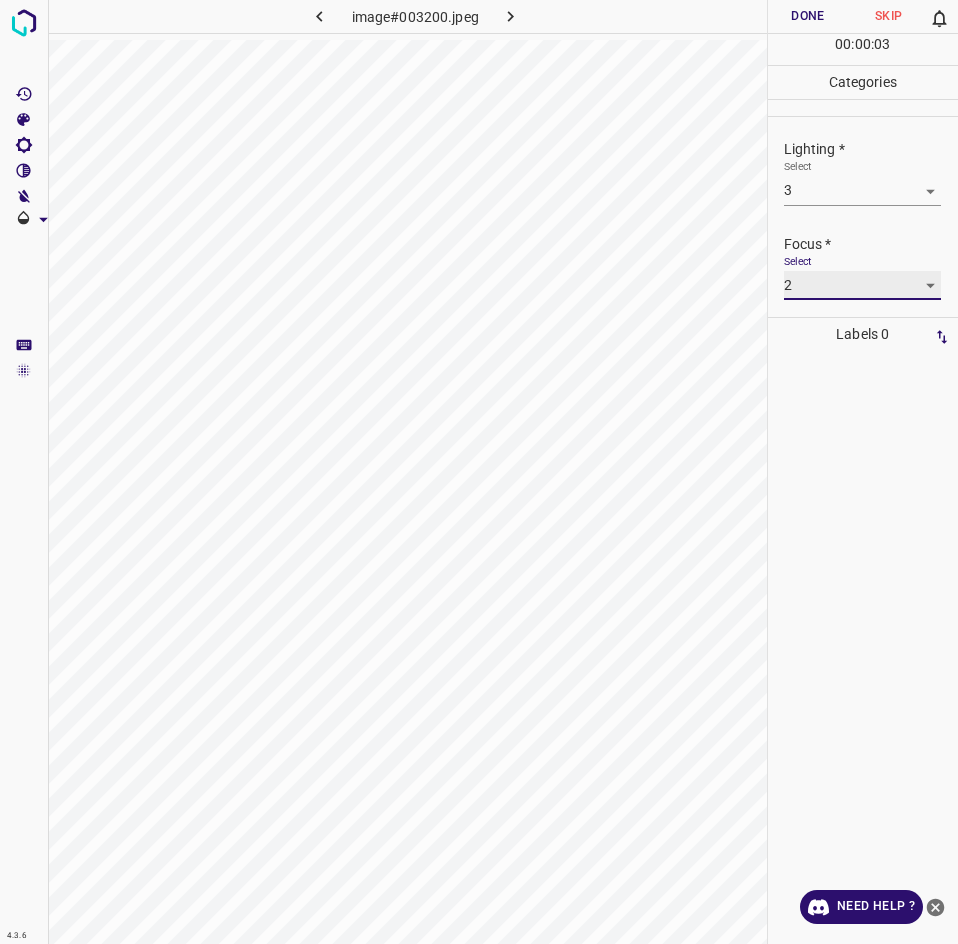 scroll, scrollTop: 98, scrollLeft: 0, axis: vertical 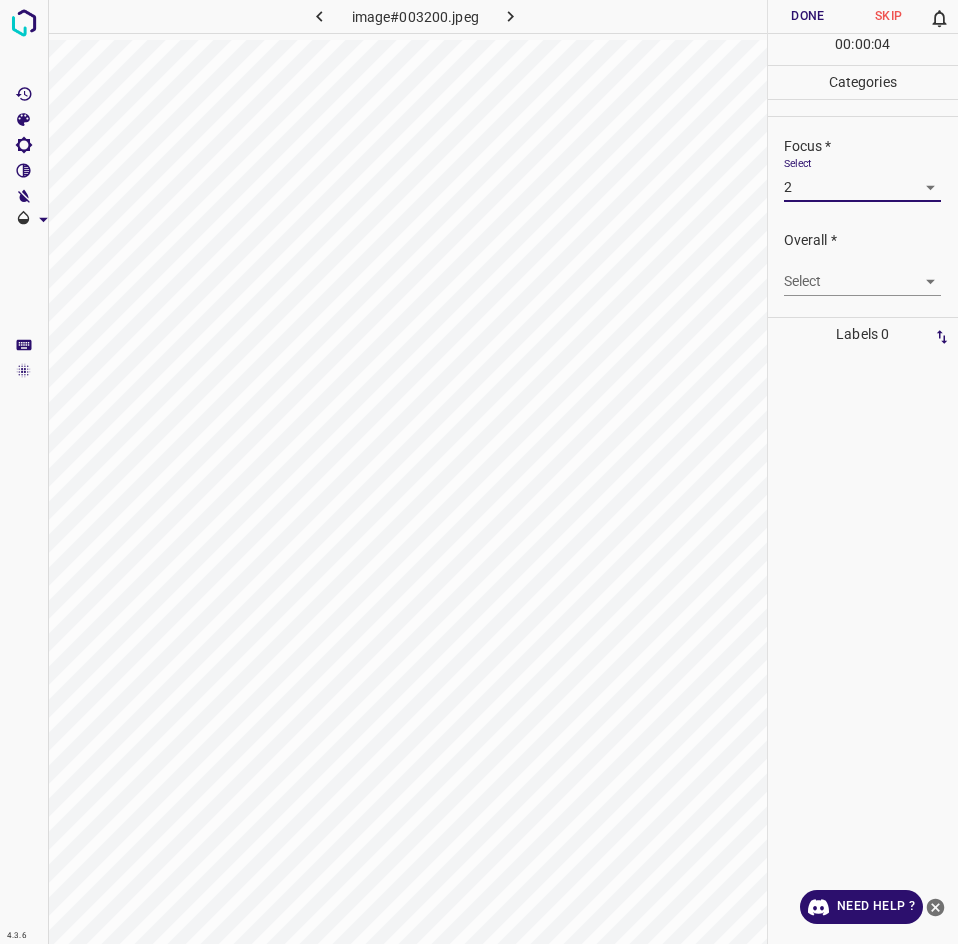 click on "4.3.6  image#003200.jpeg Done Skip 0 00   : 00   : 04   Categories Lighting *  Select 3 3 Focus *  Select 2 2 Overall *  Select ​ Labels   0 Categories 1 Lighting 2 Focus 3 Overall Tools Space Change between modes (Draw & Edit) I Auto labeling R Restore zoom M Zoom in N Zoom out Delete Delete selecte label Filters Z Restore filters X Saturation filter C Brightness filter V Contrast filter B Gray scale filter General O Download Need Help ? - Text - Hide - Delete" at bounding box center (479, 472) 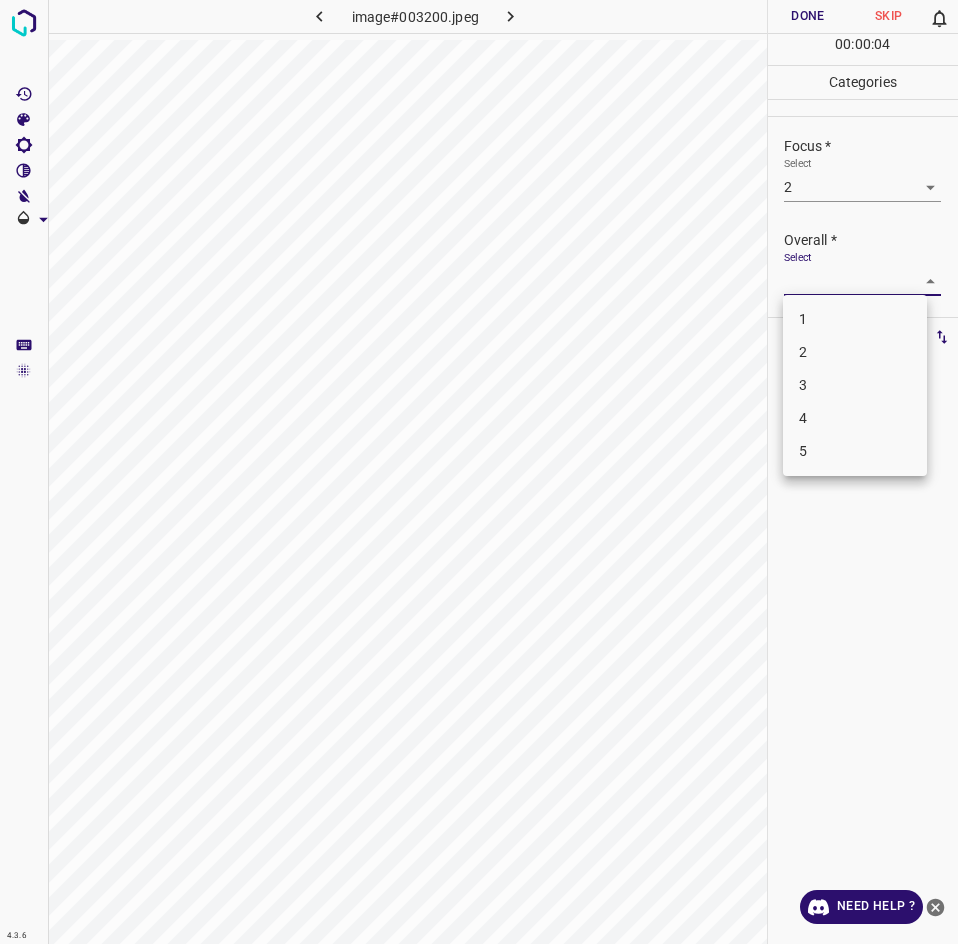 click on "2" at bounding box center (855, 352) 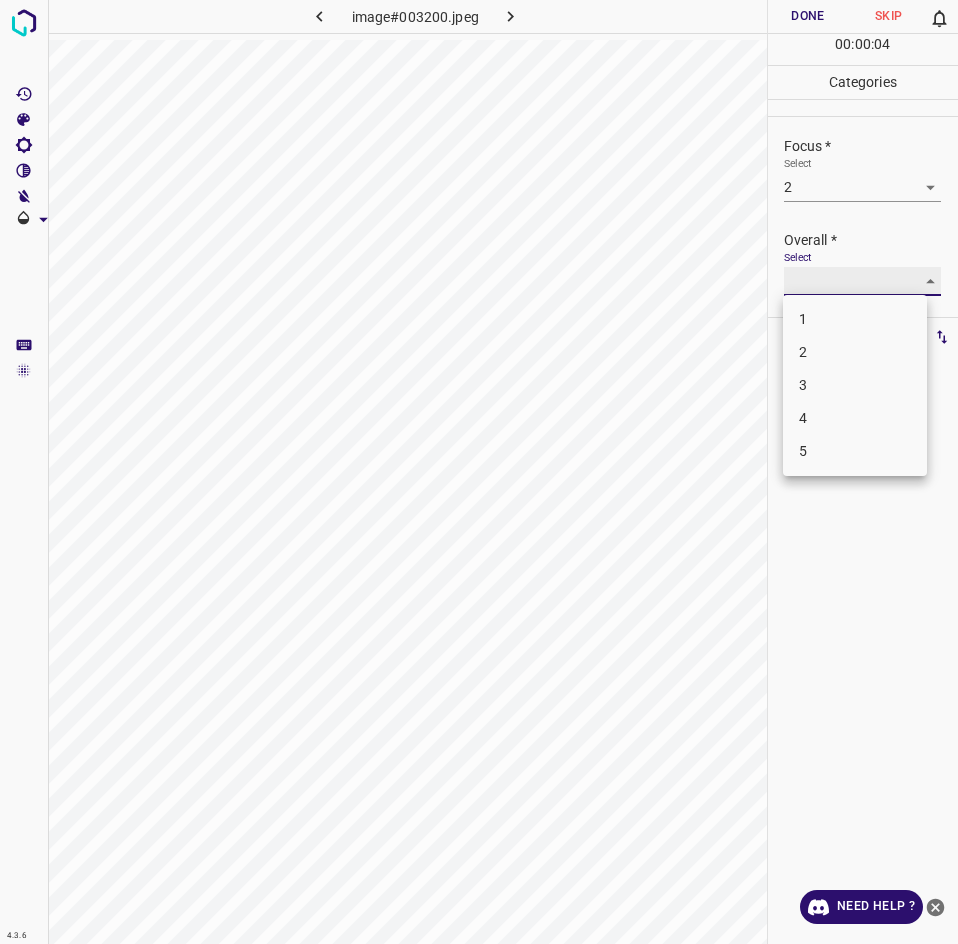 type on "2" 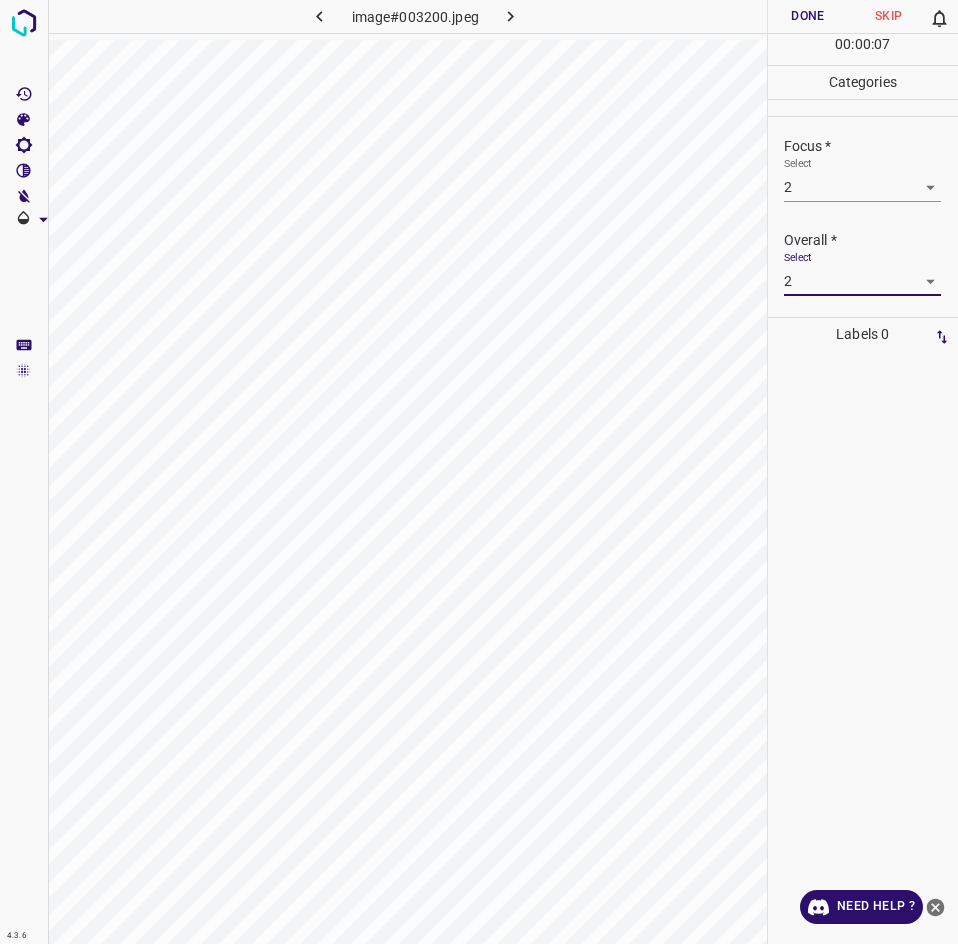 click on "Done" at bounding box center (808, 16) 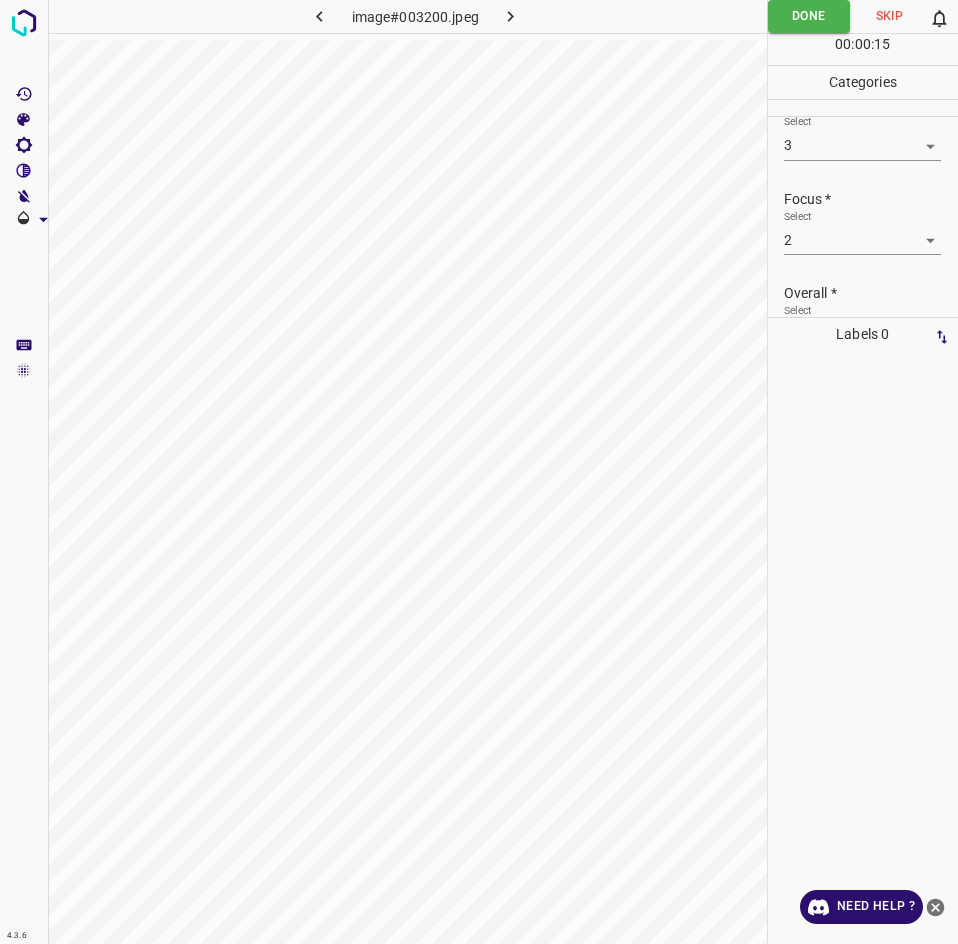 scroll, scrollTop: 0, scrollLeft: 0, axis: both 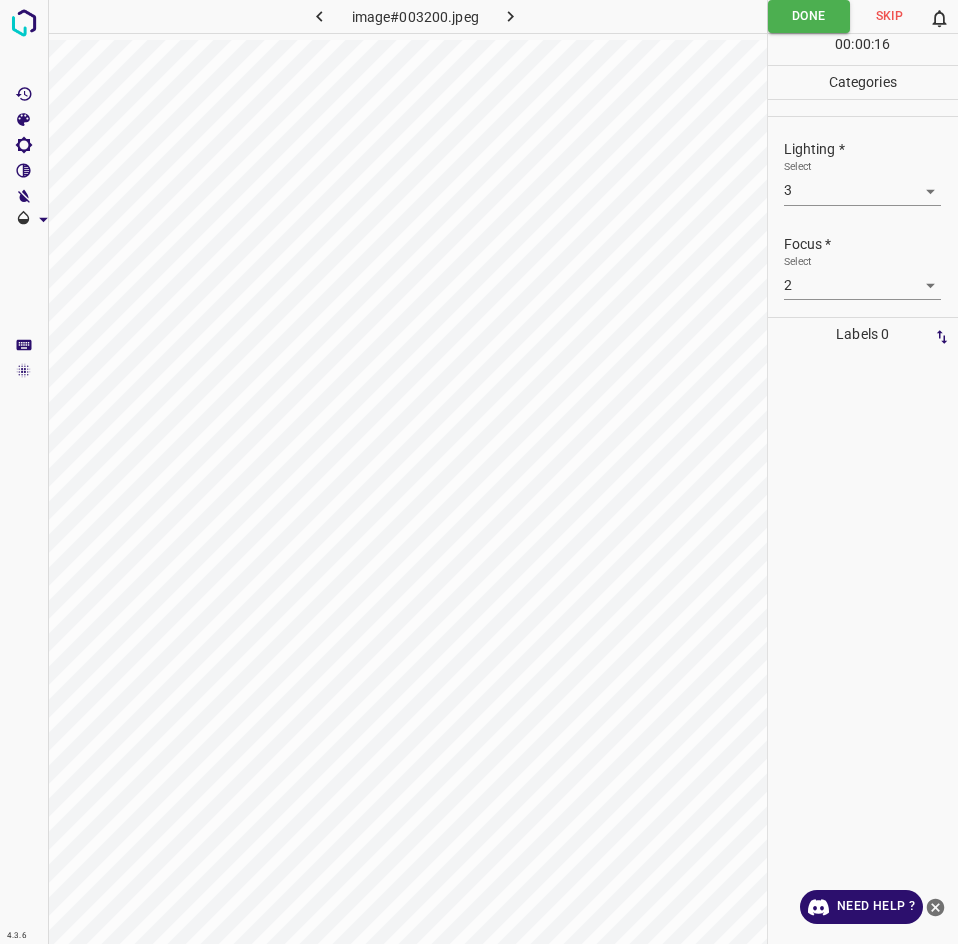 click at bounding box center (511, 16) 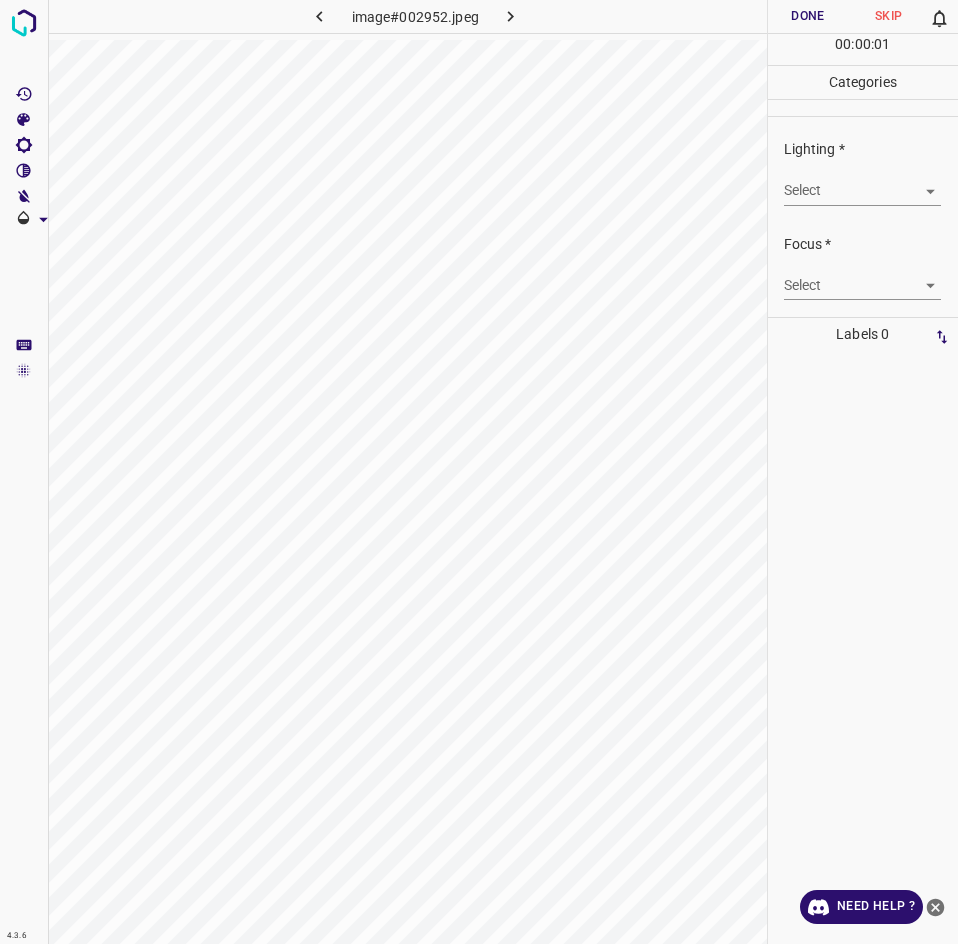 click on "4.3.6  image#002952.jpeg Done Skip 0 00   : 00   : 01   Categories Lighting *  Select ​ Focus *  Select ​ Overall *  Select ​ Labels   0 Categories 1 Lighting 2 Focus 3 Overall Tools Space Change between modes (Draw & Edit) I Auto labeling R Restore zoom M Zoom in N Zoom out Delete Delete selecte label Filters Z Restore filters X Saturation filter C Brightness filter V Contrast filter B Gray scale filter General O Download Need Help ? - Text - Hide - Delete" at bounding box center [479, 472] 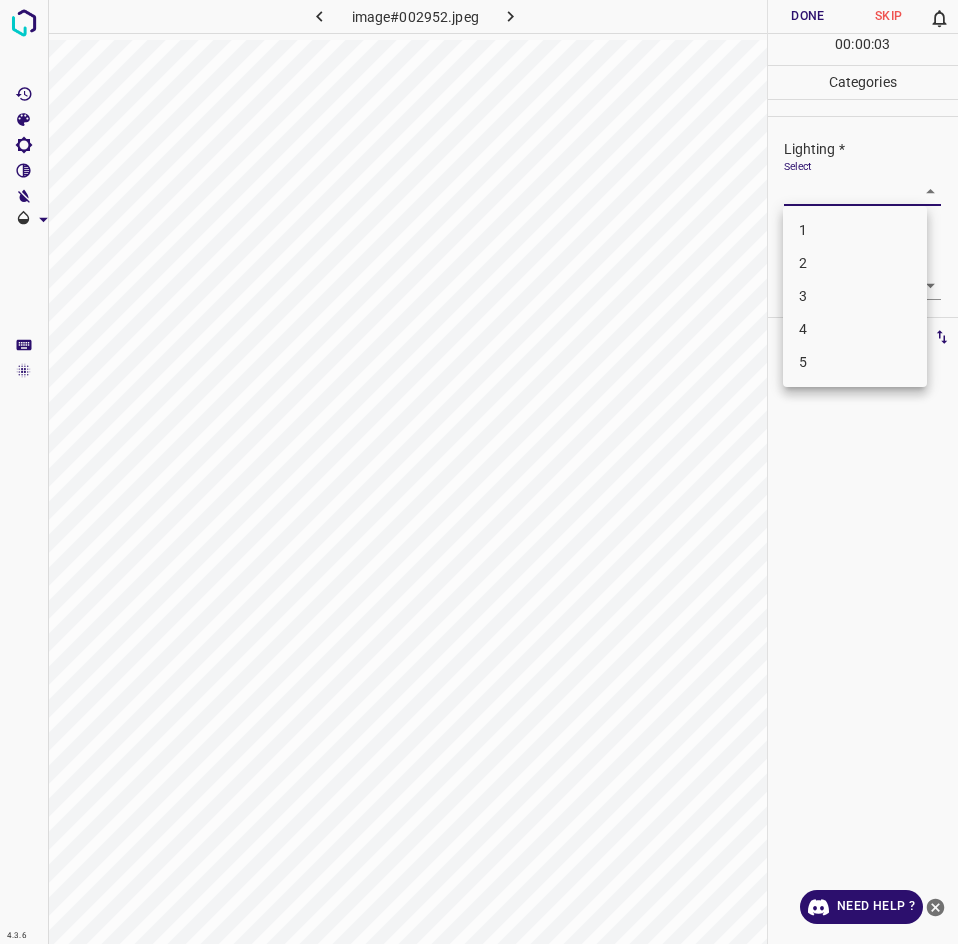 click on "3" at bounding box center [855, 296] 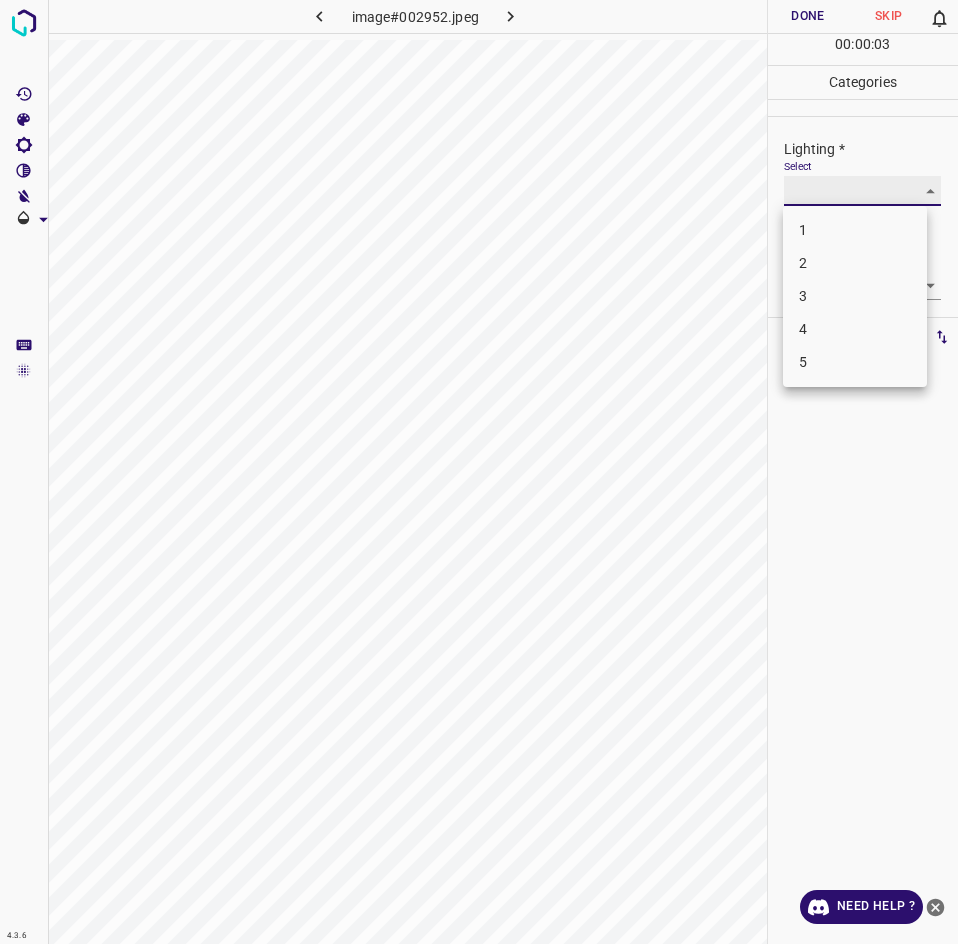type on "3" 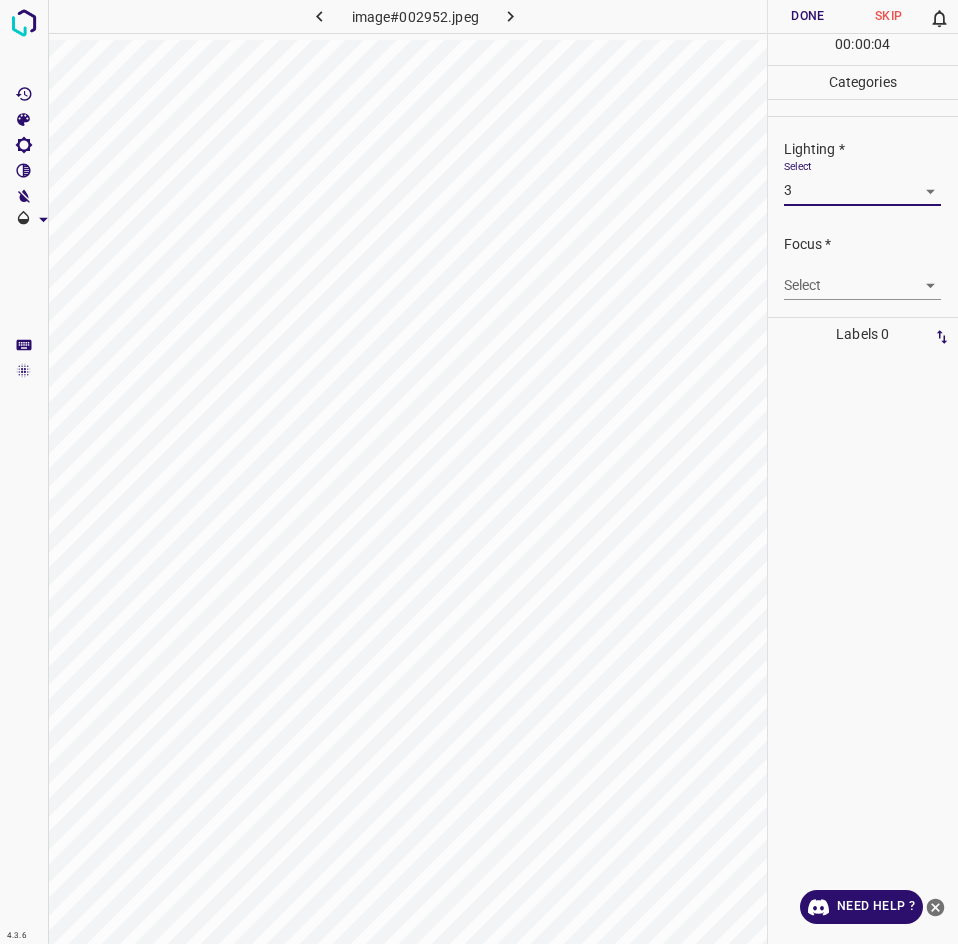 click on "4.3.6  image#002952.jpeg Done Skip 0 00   : 00   : 04   Categories Lighting *  Select 3 3 Focus *  Select ​ Overall *  Select ​ Labels   0 Categories 1 Lighting 2 Focus 3 Overall Tools Space Change between modes (Draw & Edit) I Auto labeling R Restore zoom M Zoom in N Zoom out Delete Delete selecte label Filters Z Restore filters X Saturation filter C Brightness filter V Contrast filter B Gray scale filter General O Download Need Help ? - Text - Hide - Delete" at bounding box center [479, 472] 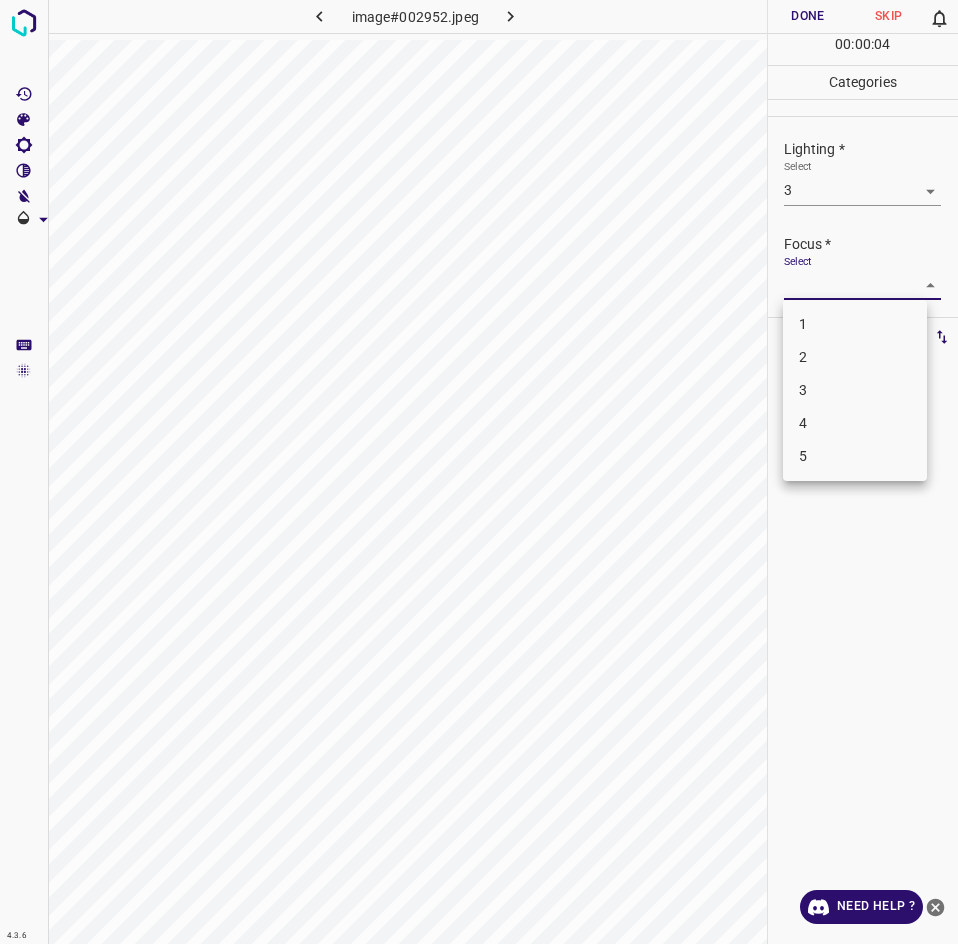 click on "3" at bounding box center (855, 390) 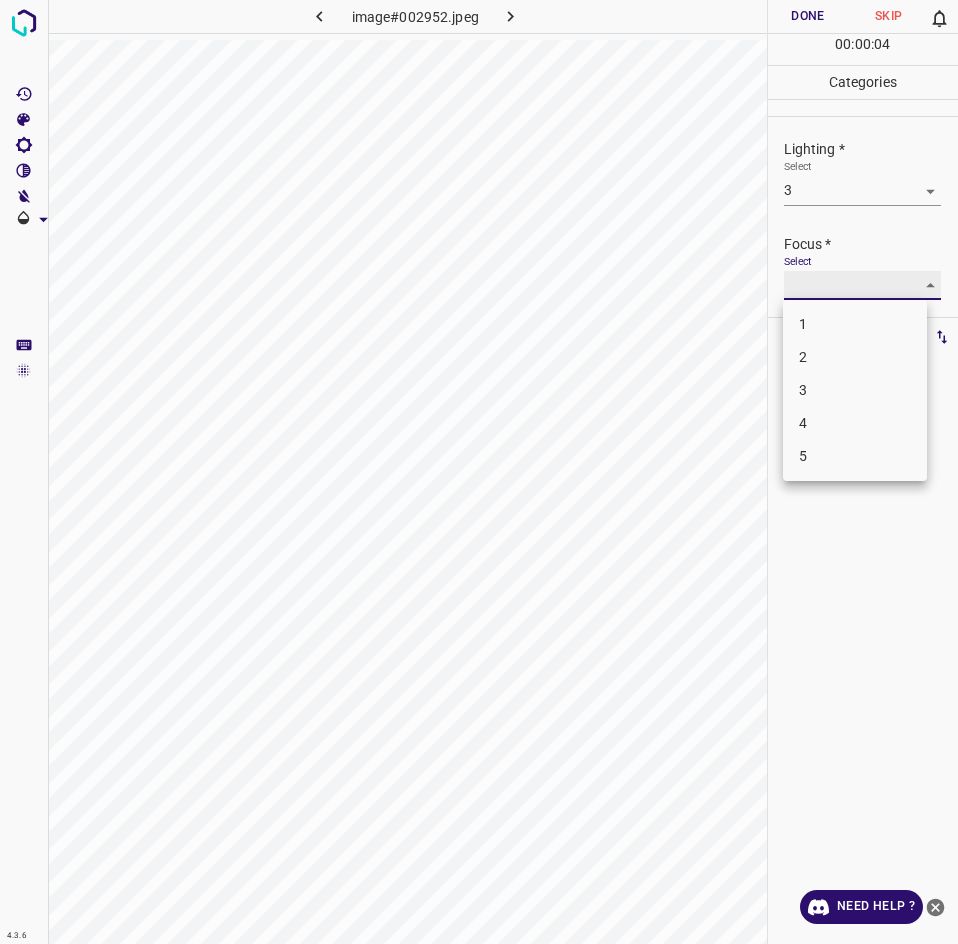 type on "3" 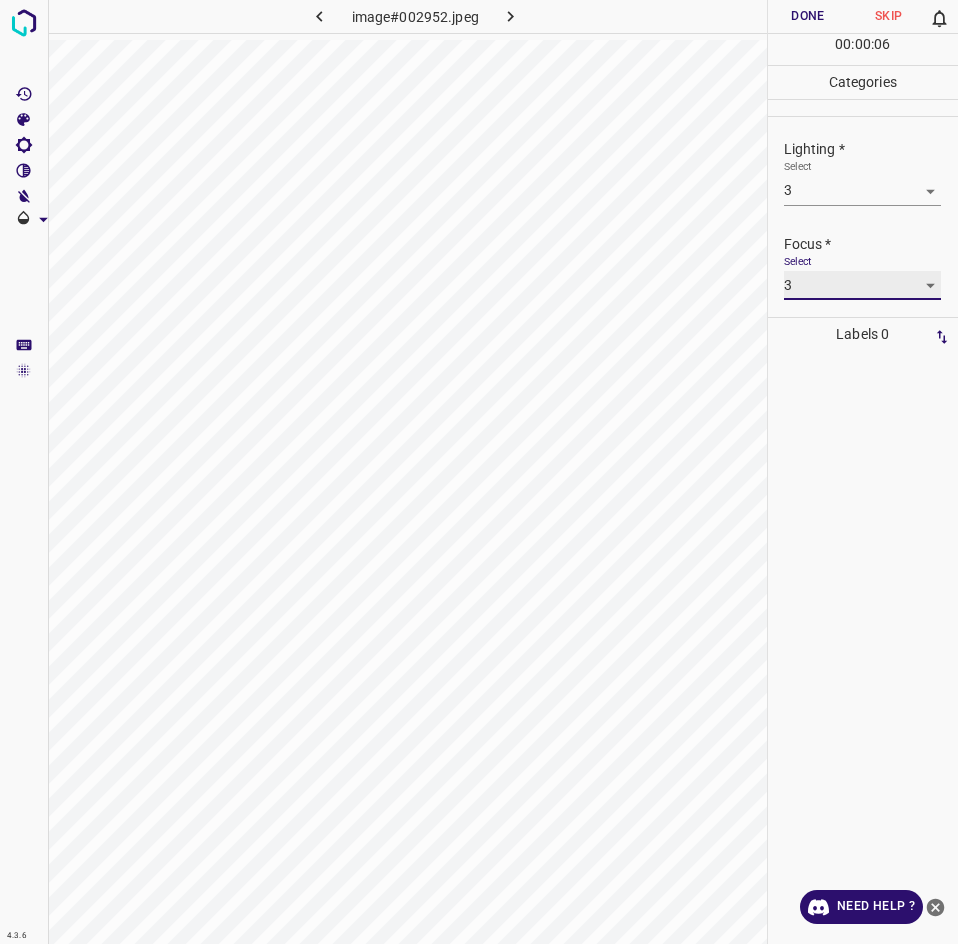 scroll, scrollTop: 98, scrollLeft: 0, axis: vertical 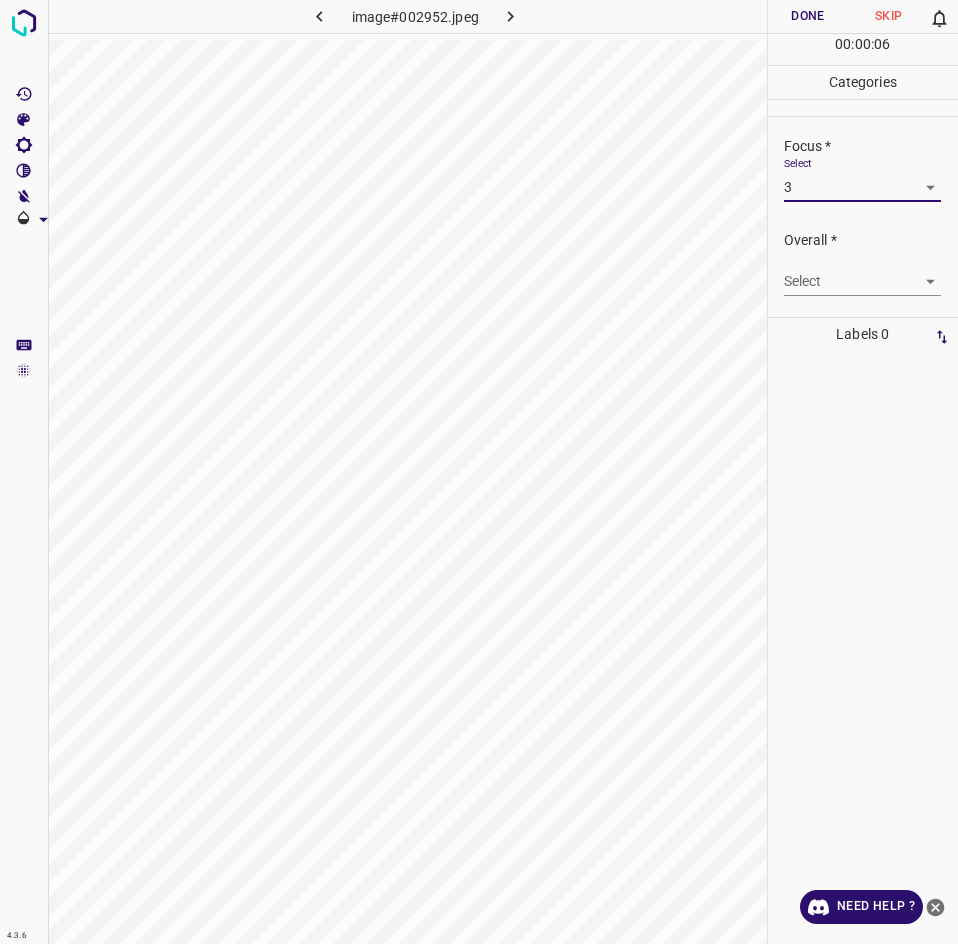 click on "4.3.6  image#002952.jpeg Done Skip 0 00   : 00   : 06   Categories Lighting *  Select 3 3 Focus *  Select 3 3 Overall *  Select ​ Labels   0 Categories 1 Lighting 2 Focus 3 Overall Tools Space Change between modes (Draw & Edit) I Auto labeling R Restore zoom M Zoom in N Zoom out Delete Delete selecte label Filters Z Restore filters X Saturation filter C Brightness filter V Contrast filter B Gray scale filter General O Download Need Help ? - Text - Hide - Delete" at bounding box center (479, 472) 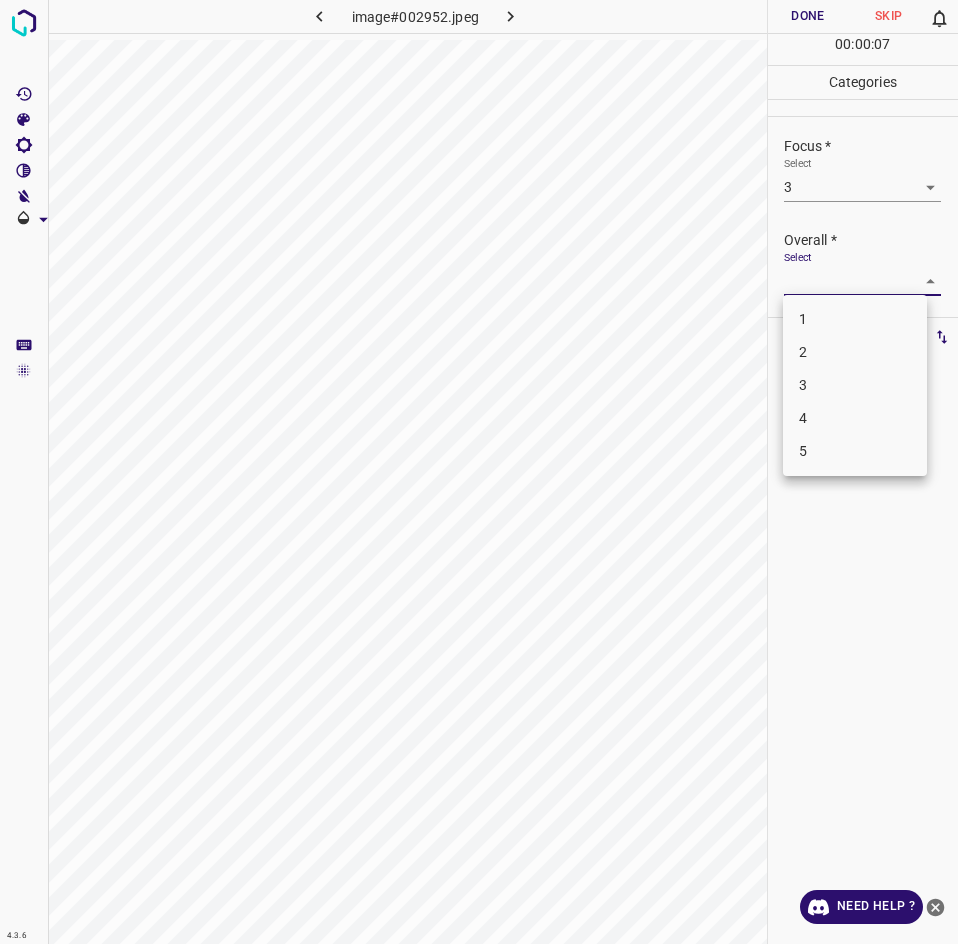 click on "3" at bounding box center (855, 385) 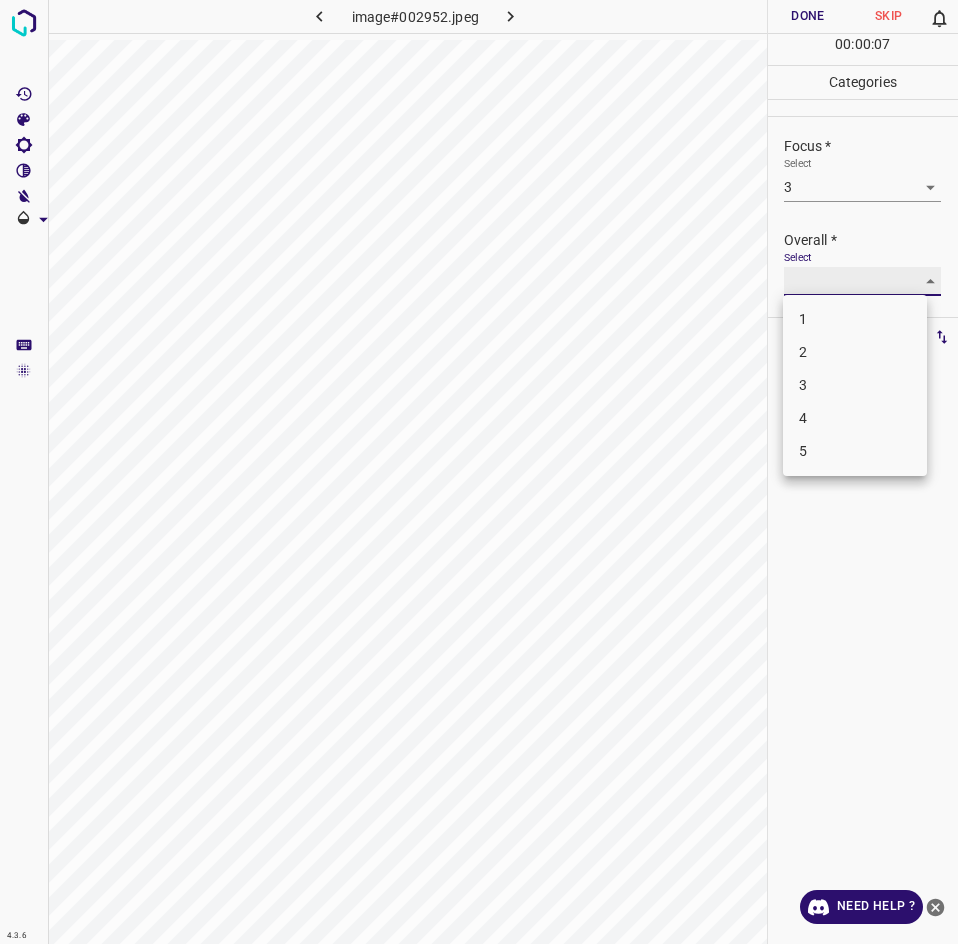 type on "3" 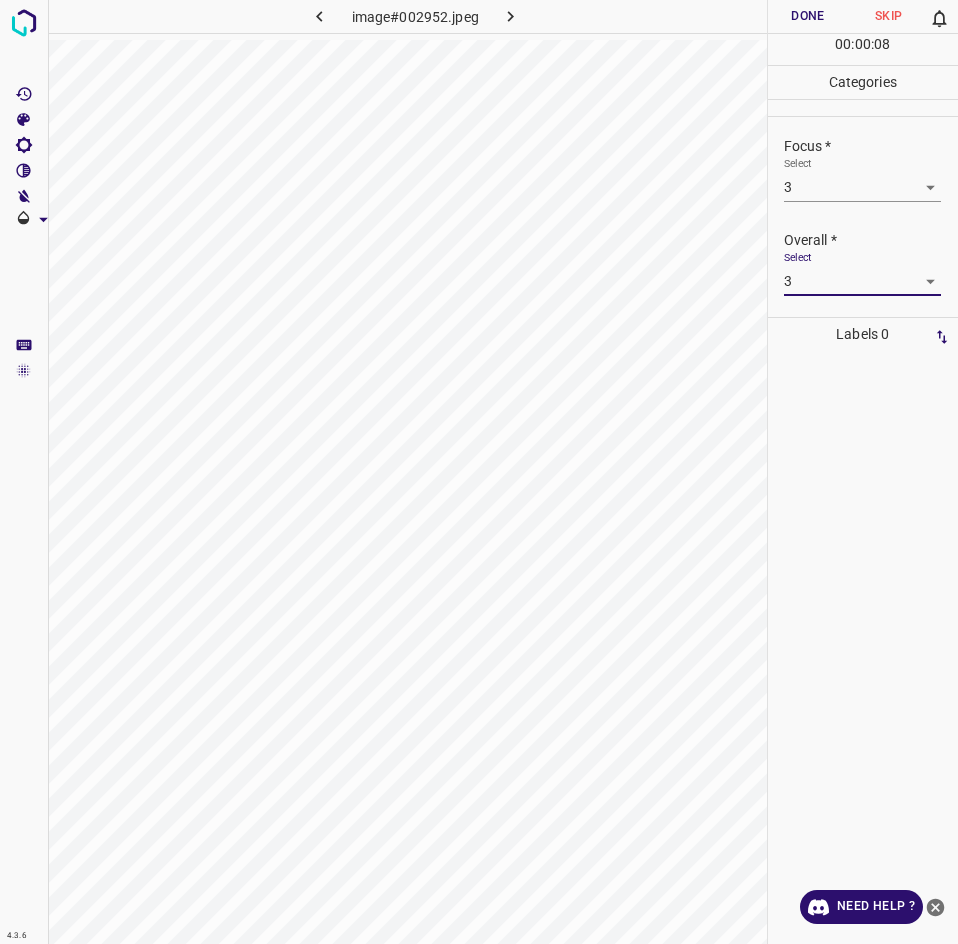 click on "Done" at bounding box center [808, 16] 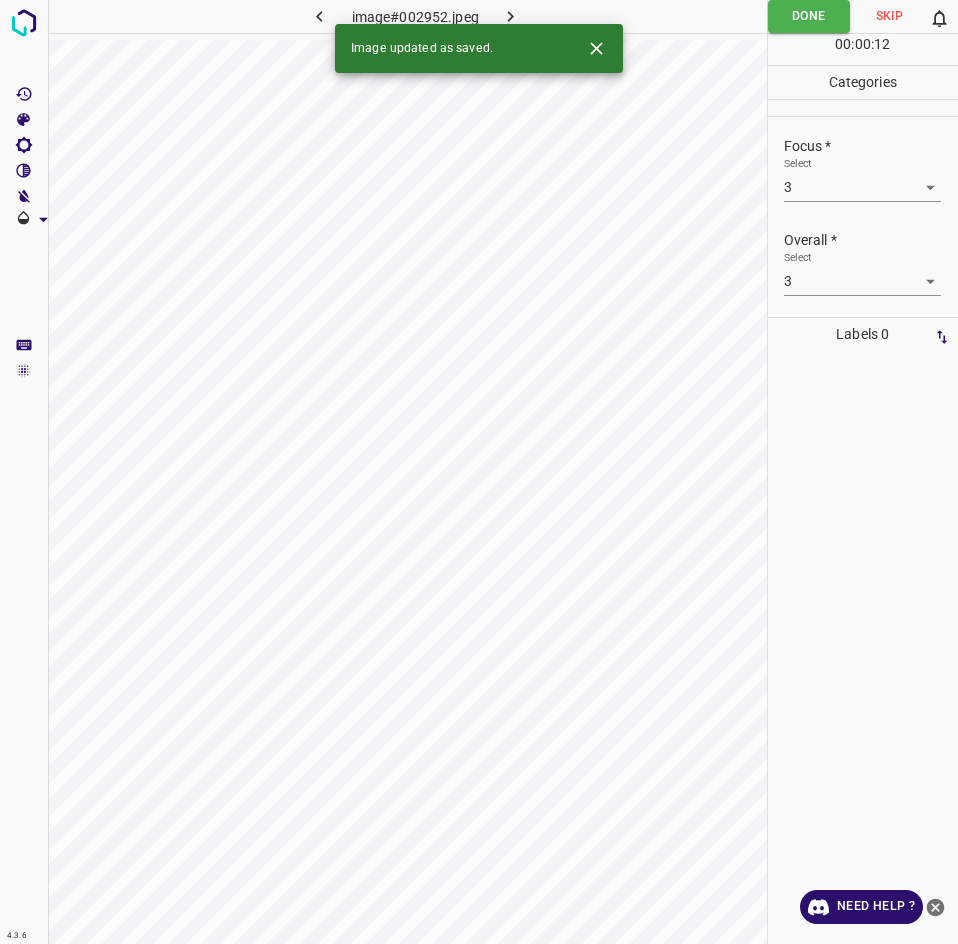 click 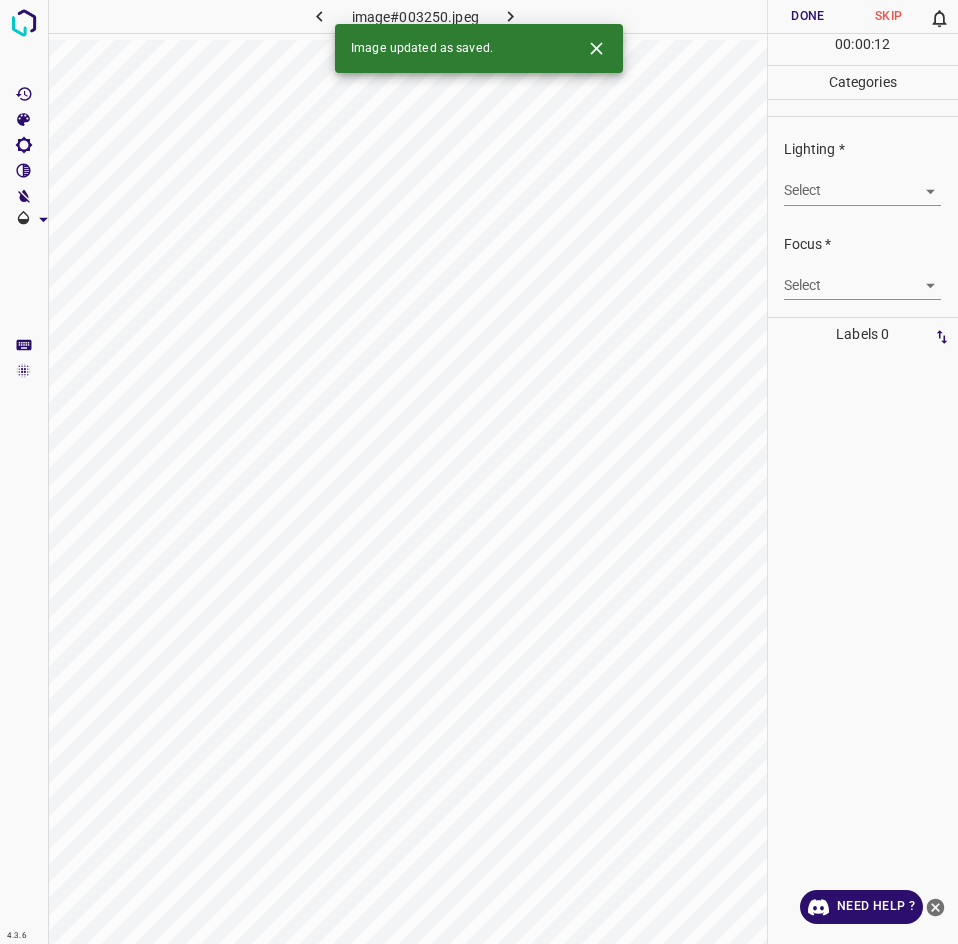 click on "4.3.6  image#003250.jpeg Done Skip 0 00   : 00   : 12   Categories Lighting *  Select ​ Focus *  Select ​ Overall *  Select ​ Labels   0 Categories 1 Lighting 2 Focus 3 Overall Tools Space Change between modes (Draw & Edit) I Auto labeling R Restore zoom M Zoom in N Zoom out Delete Delete selecte label Filters Z Restore filters X Saturation filter C Brightness filter V Contrast filter B Gray scale filter General O Download Image updated as saved. Need Help ? - Text - Hide - Delete" at bounding box center [479, 472] 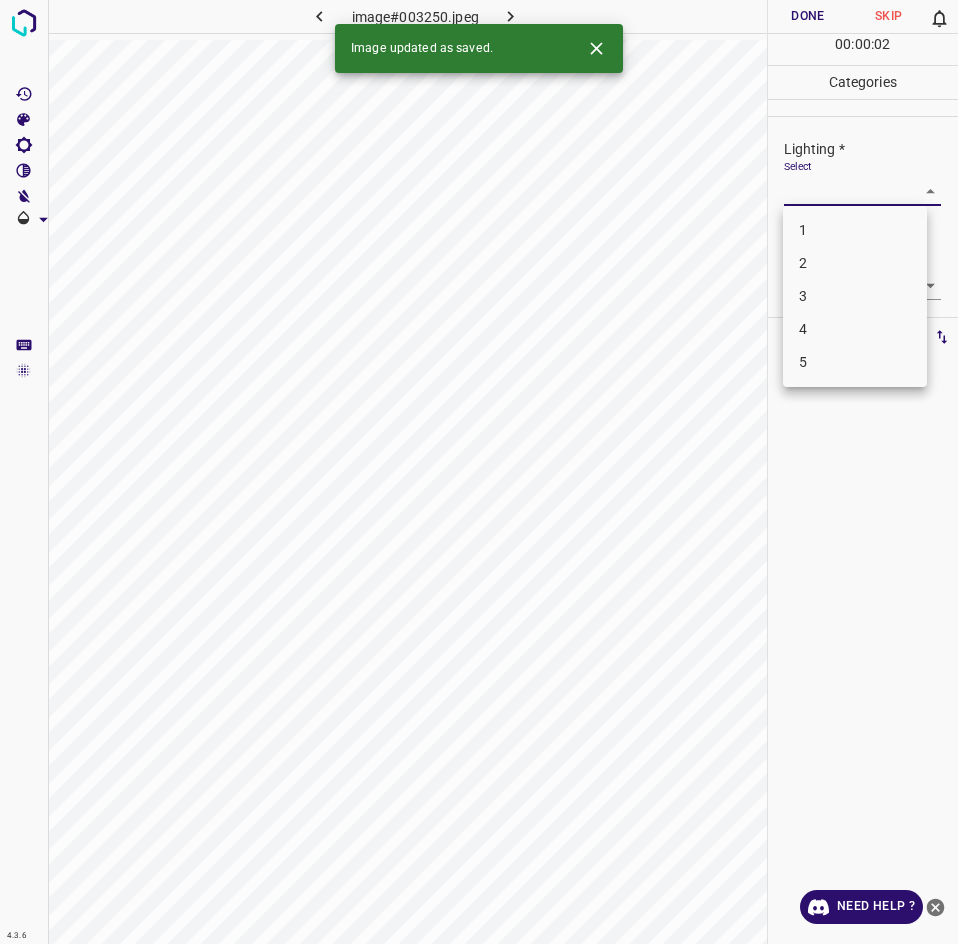 click on "3" at bounding box center (855, 296) 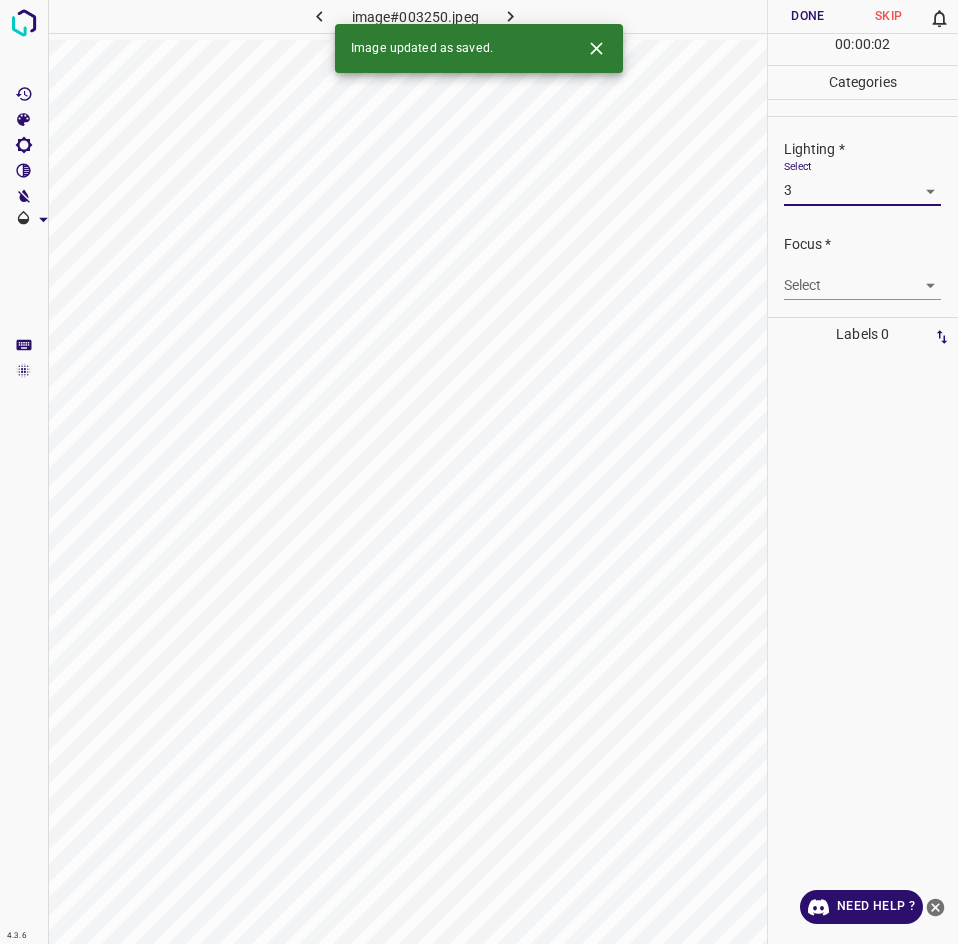 click on "4.3.6  image#003250.jpeg Done Skip 0 00   : 00   : 02   Categories Lighting *  Select 3 3 Focus *  Select ​ Overall *  Select ​ Labels   0 Categories 1 Lighting 2 Focus 3 Overall Tools Space Change between modes (Draw & Edit) I Auto labeling R Restore zoom M Zoom in N Zoom out Delete Delete selecte label Filters Z Restore filters X Saturation filter C Brightness filter V Contrast filter B Gray scale filter General O Download Image updated as saved. Need Help ? - Text - Hide - Delete 1 2 3 4 5" at bounding box center (479, 472) 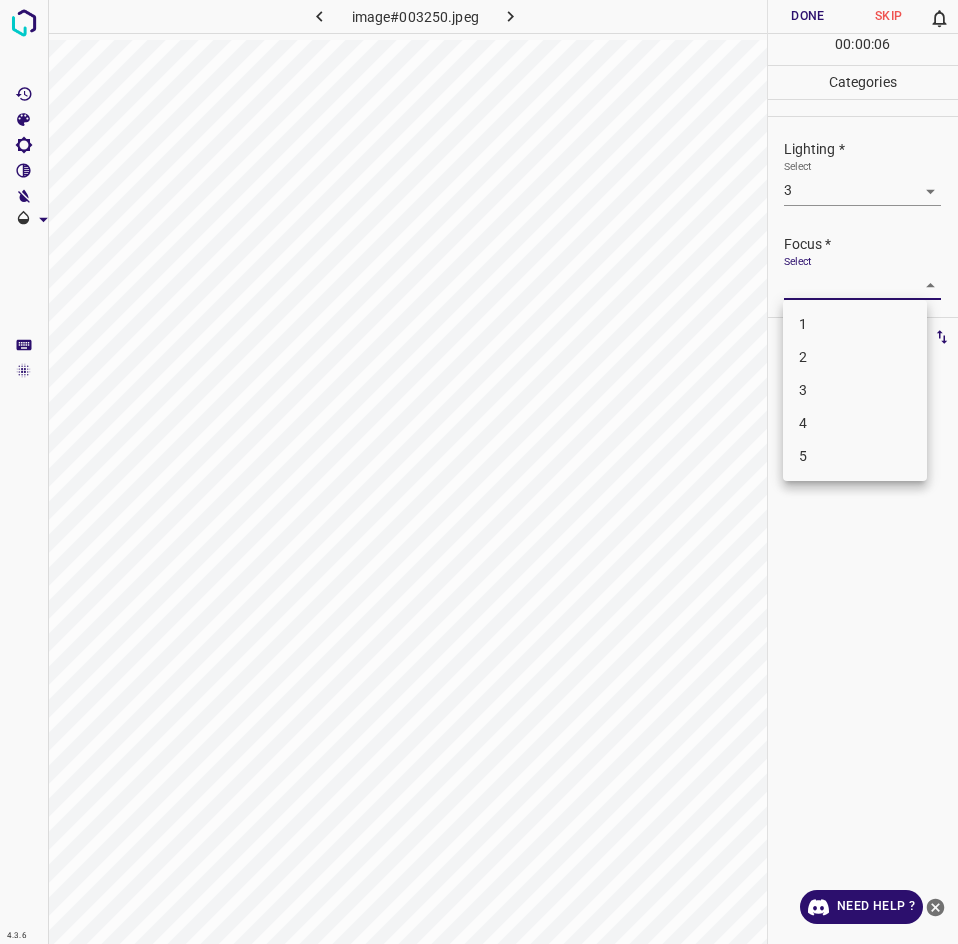 click at bounding box center [479, 472] 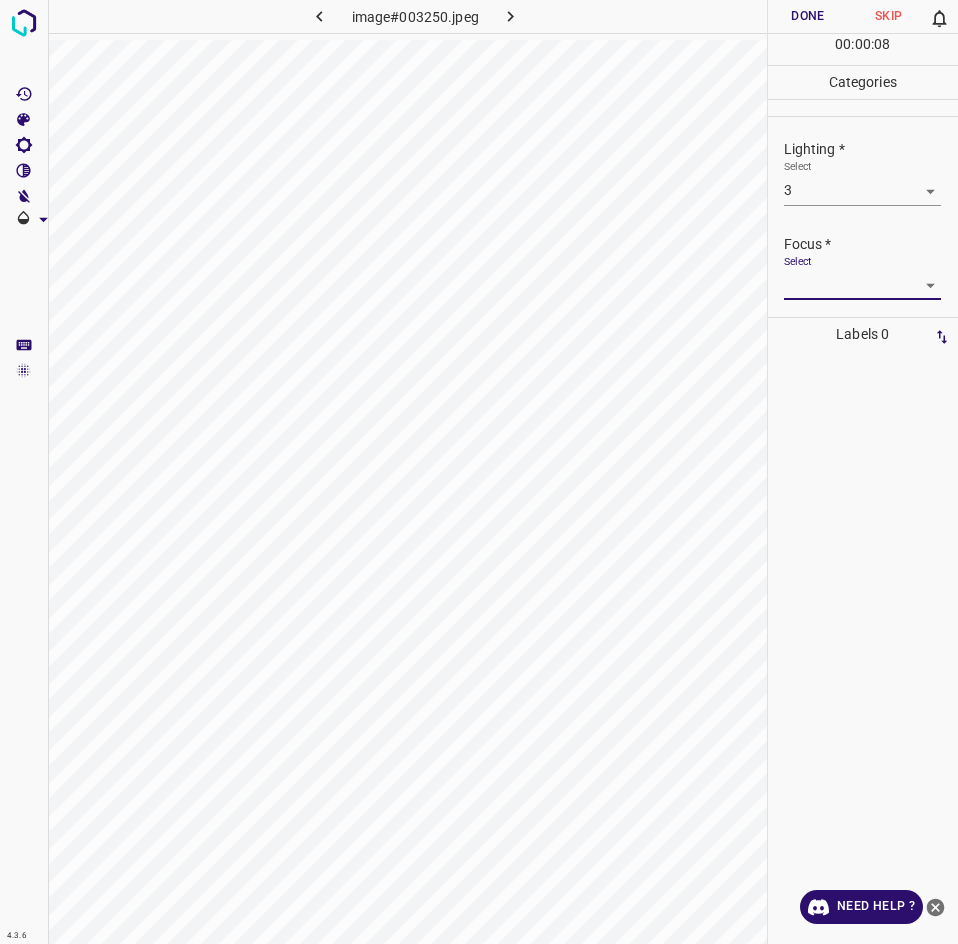 click on "4.3.6  image#003250.jpeg Done Skip 0 00   : 00   : 08   Categories Lighting *  Select 3 3 Focus *  Select ​ Overall *  Select ​ Labels   0 Categories 1 Lighting 2 Focus 3 Overall Tools Space Change between modes (Draw & Edit) I Auto labeling R Restore zoom M Zoom in N Zoom out Delete Delete selecte label Filters Z Restore filters X Saturation filter C Brightness filter V Contrast filter B Gray scale filter General O Download Need Help ? - Text - Hide - Delete" at bounding box center [479, 472] 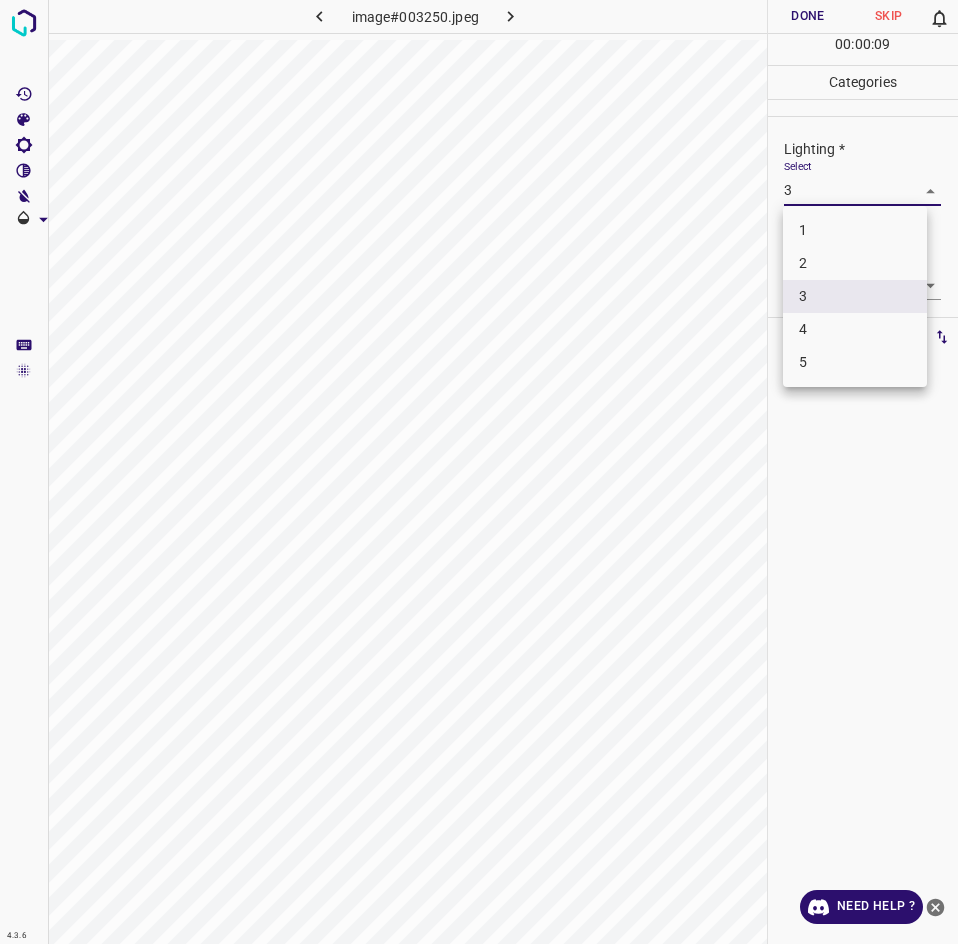 click on "2" at bounding box center (855, 263) 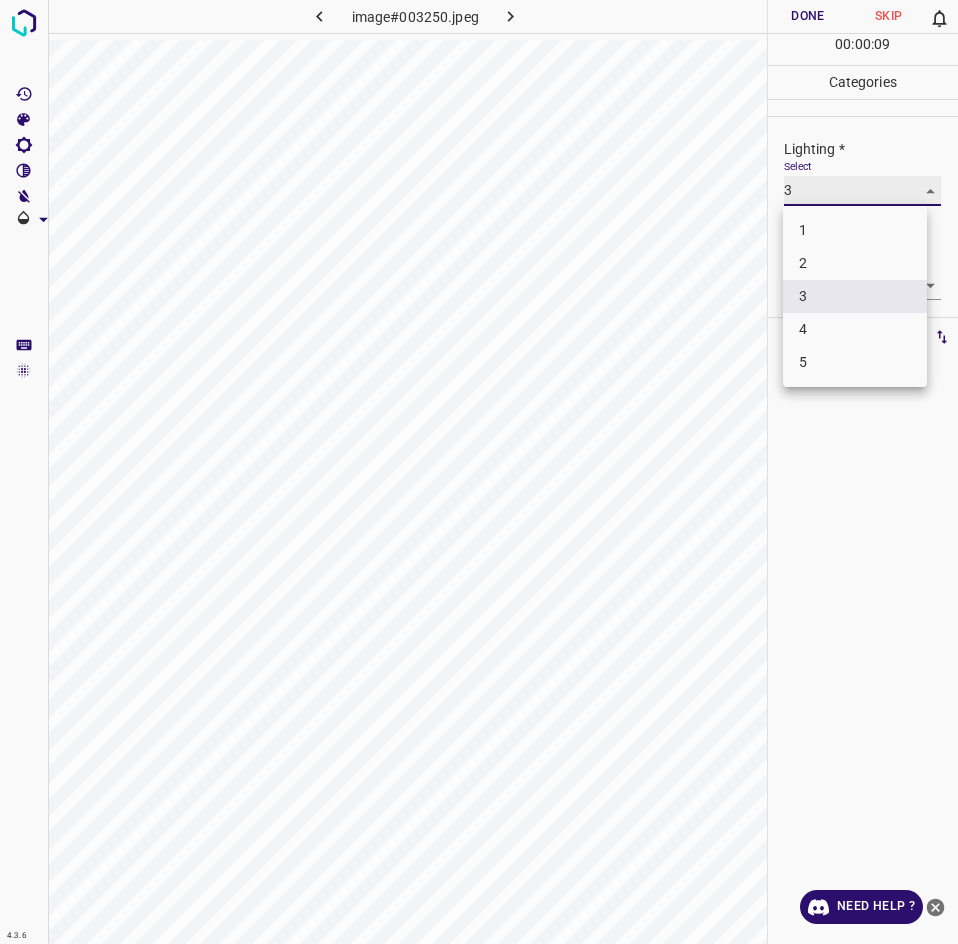 type on "2" 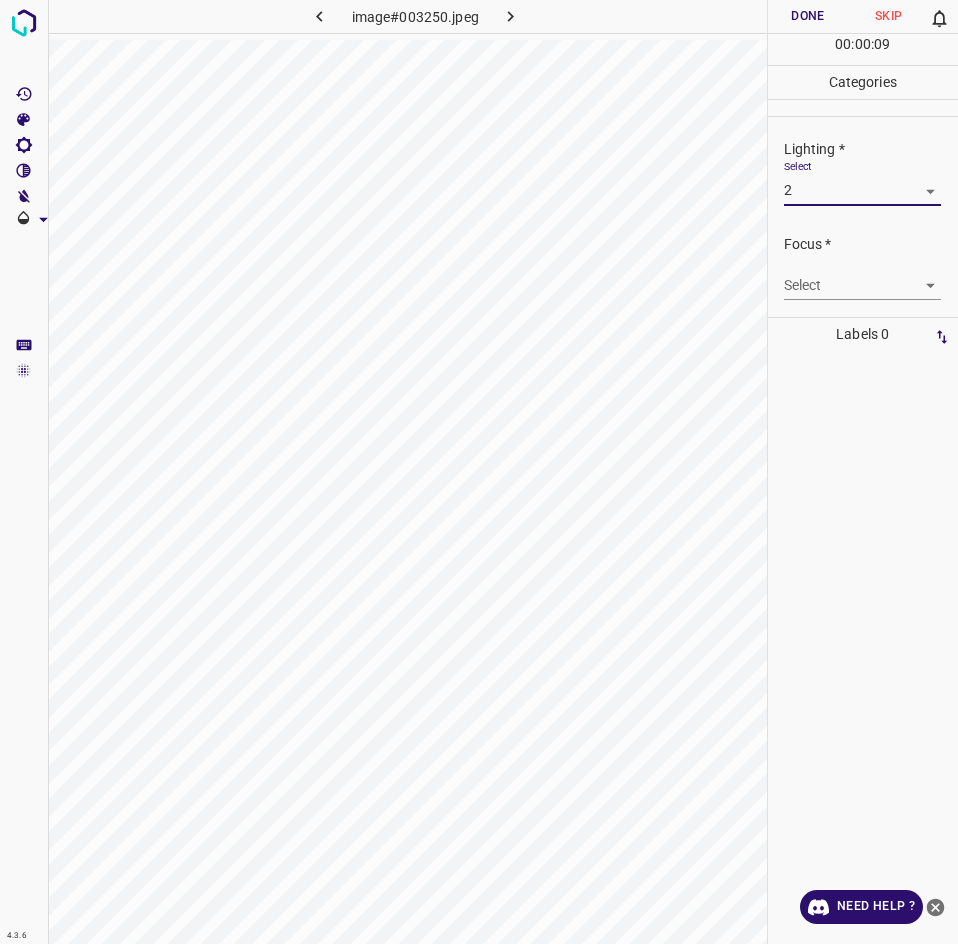 click on "4.3.6  image#003250.jpeg Done Skip 0 00   : 00   : 09   Categories Lighting *  Select 2 2 Focus *  Select ​ Overall *  Select ​ Labels   0 Categories 1 Lighting 2 Focus 3 Overall Tools Space Change between modes (Draw & Edit) I Auto labeling R Restore zoom M Zoom in N Zoom out Delete Delete selecte label Filters Z Restore filters X Saturation filter C Brightness filter V Contrast filter B Gray scale filter General O Download Need Help ? - Text - Hide - Delete" at bounding box center (479, 472) 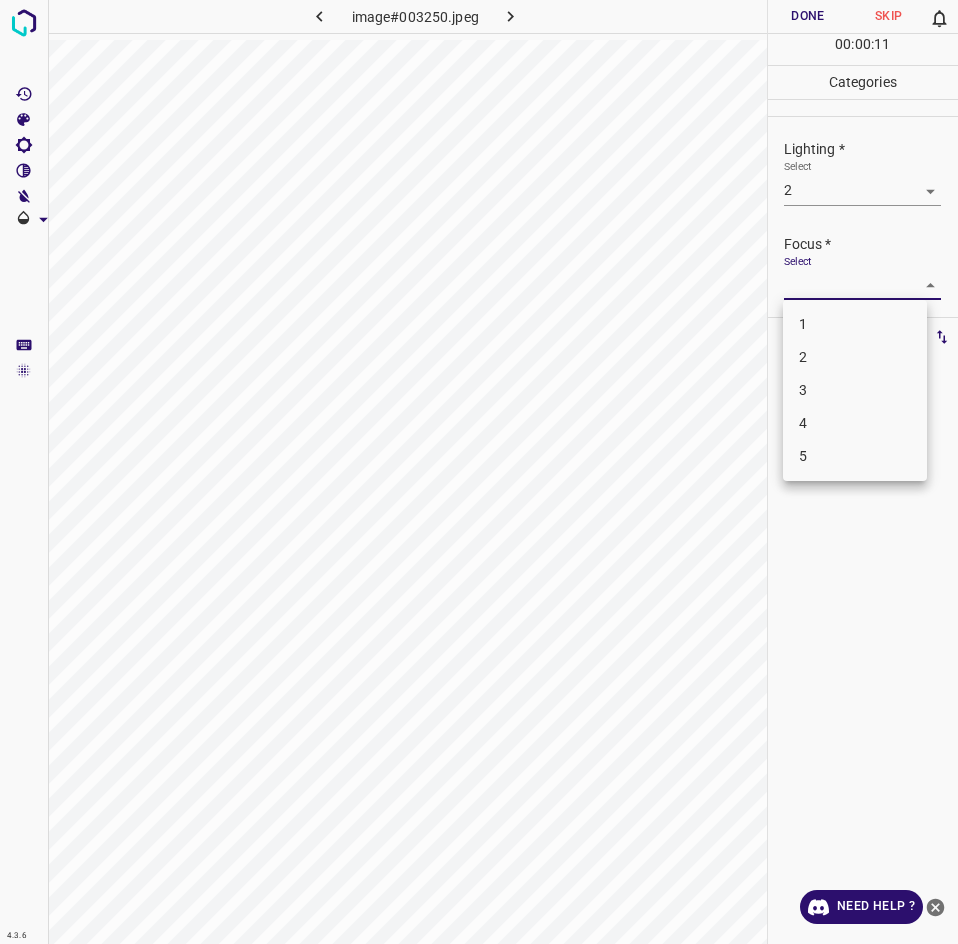 click on "3" at bounding box center (855, 390) 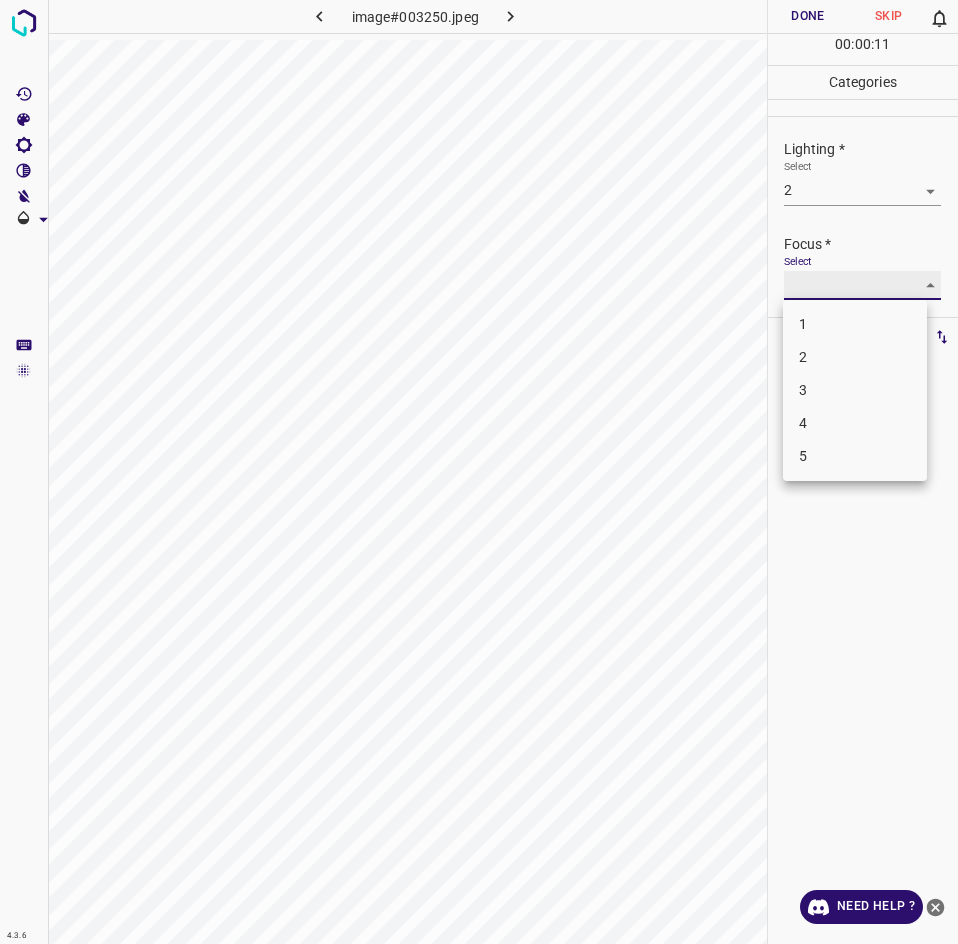 type on "3" 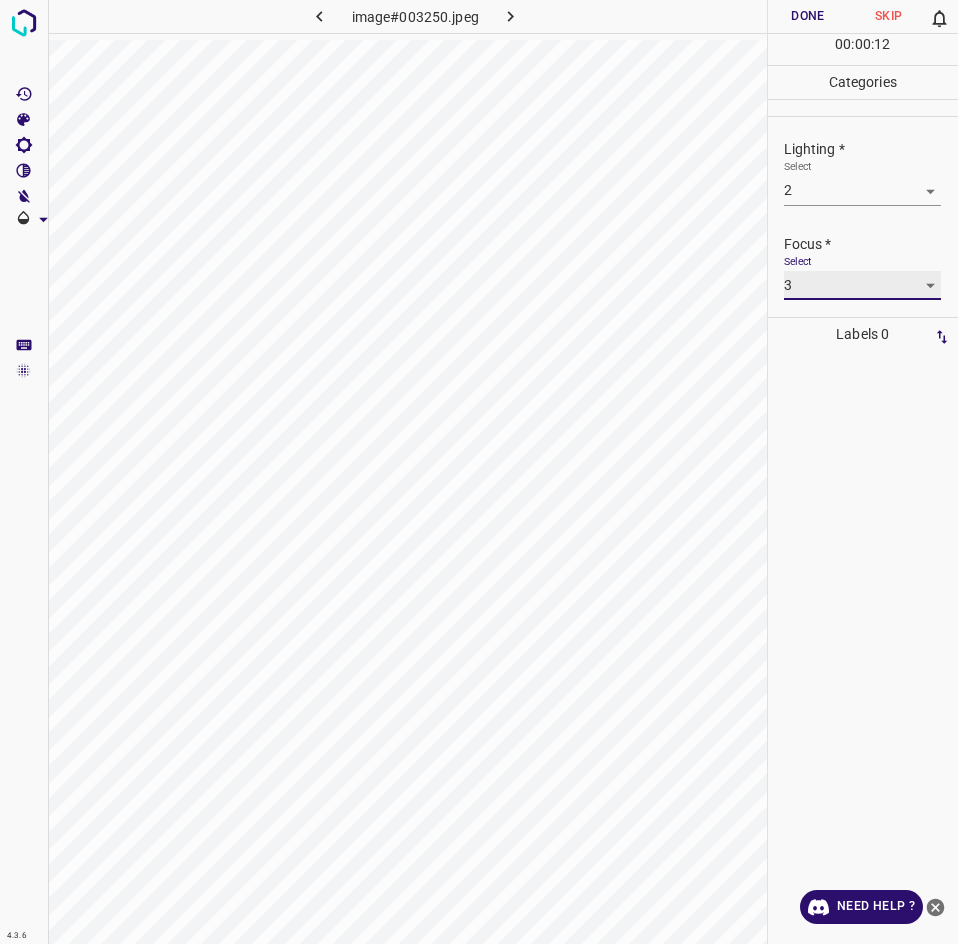 scroll, scrollTop: 78, scrollLeft: 0, axis: vertical 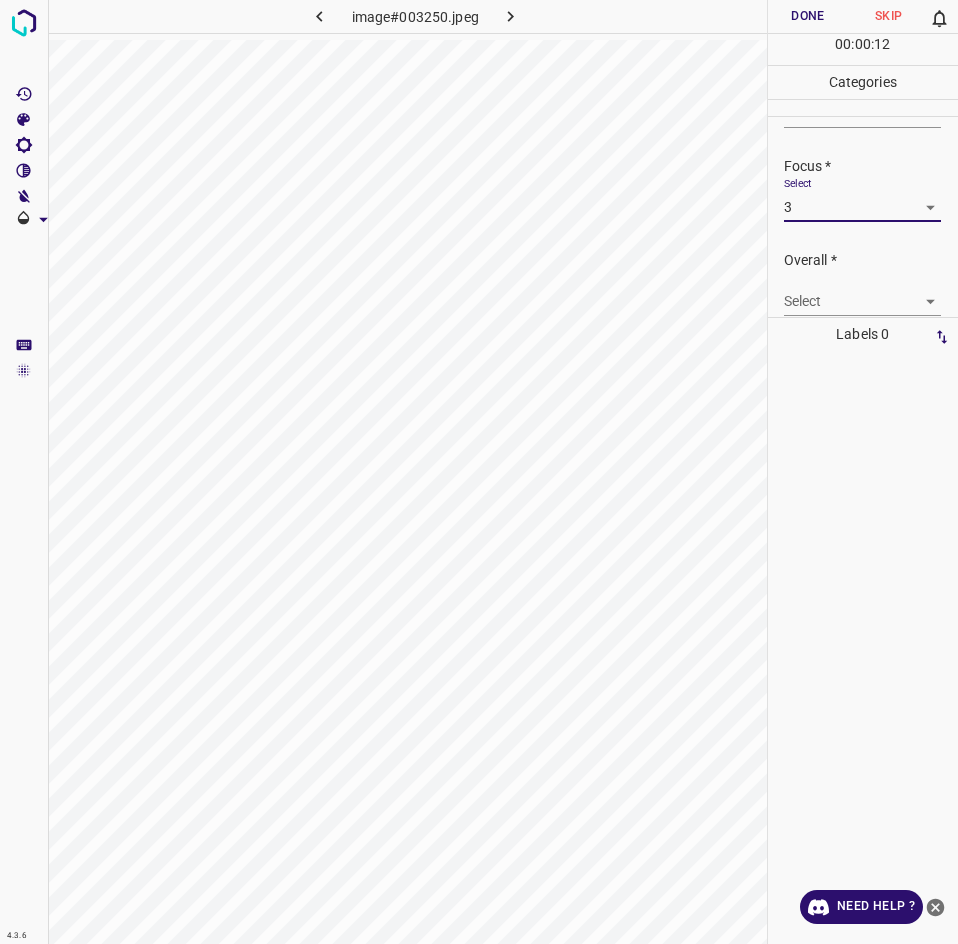 click on "4.3.6  image#003250.jpeg Done Skip 0 00   : 00   : 12   Categories Lighting *  Select 2 2 Focus *  Select 3 3 Overall *  Select ​ Labels   0 Categories 1 Lighting 2 Focus 3 Overall Tools Space Change between modes (Draw & Edit) I Auto labeling R Restore zoom M Zoom in N Zoom out Delete Delete selecte label Filters Z Restore filters X Saturation filter C Brightness filter V Contrast filter B Gray scale filter General O Download Need Help ? - Text - Hide - Delete" at bounding box center (479, 472) 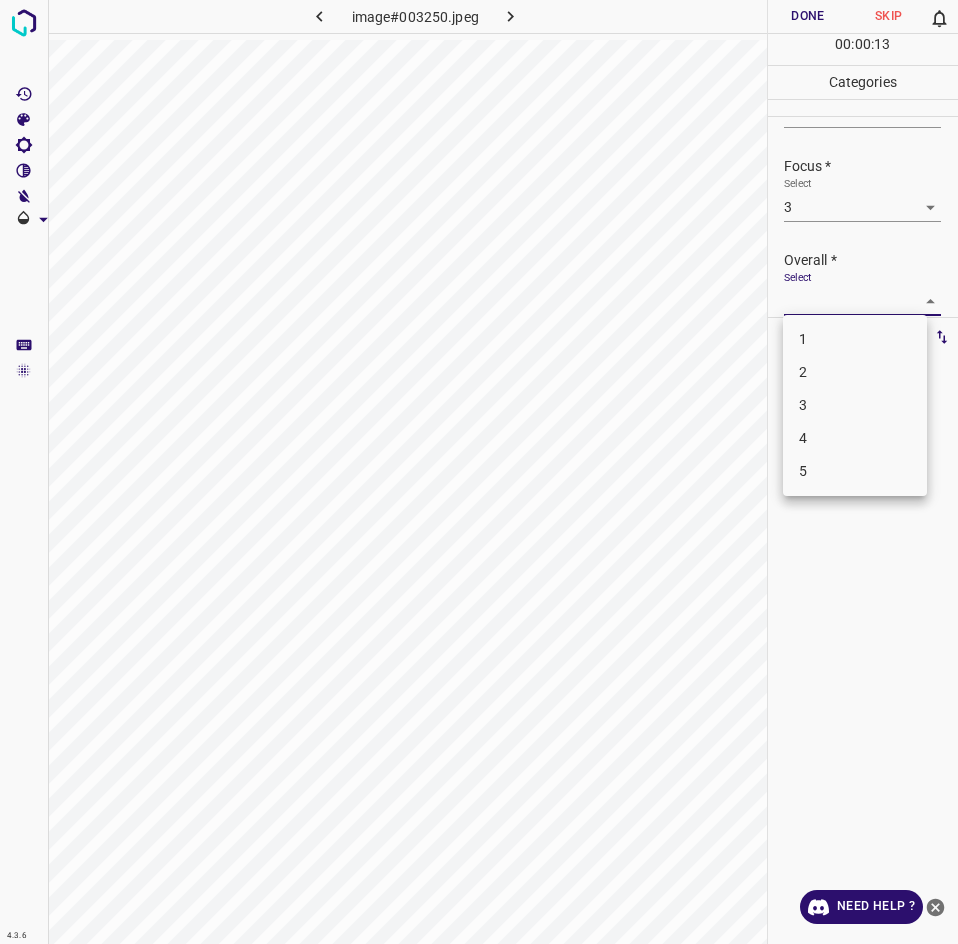 click on "3" at bounding box center [855, 405] 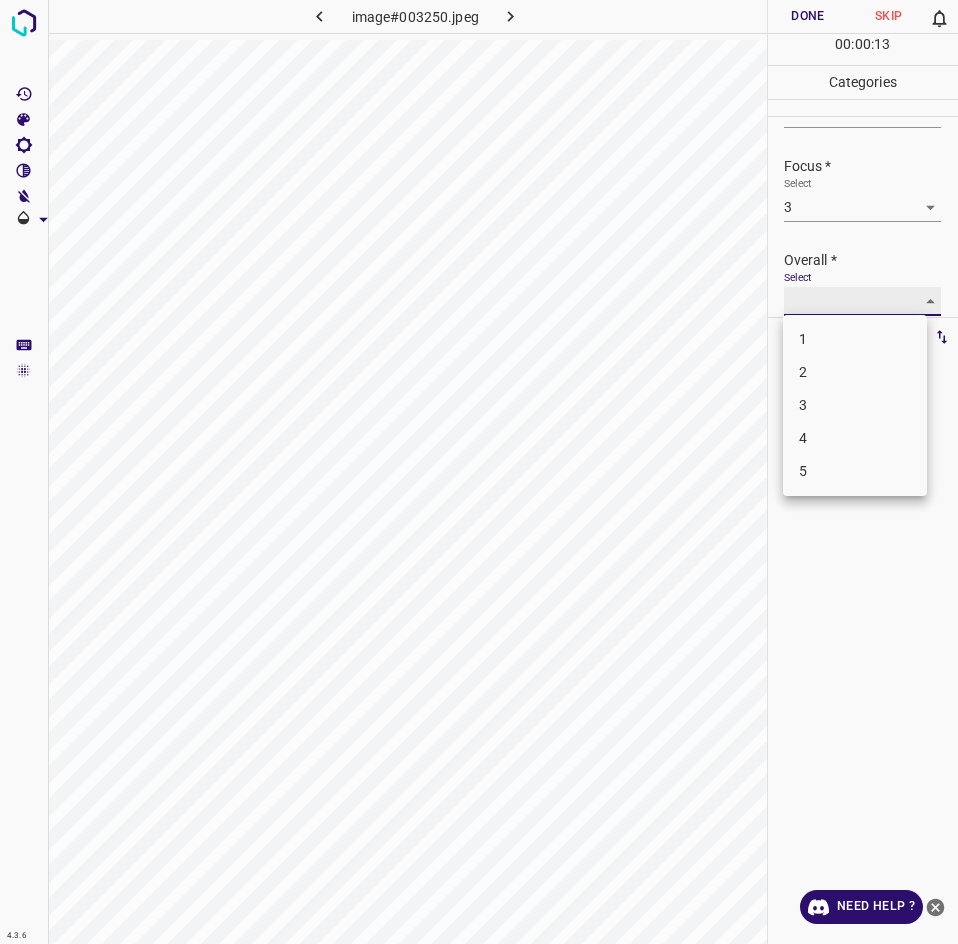 type on "3" 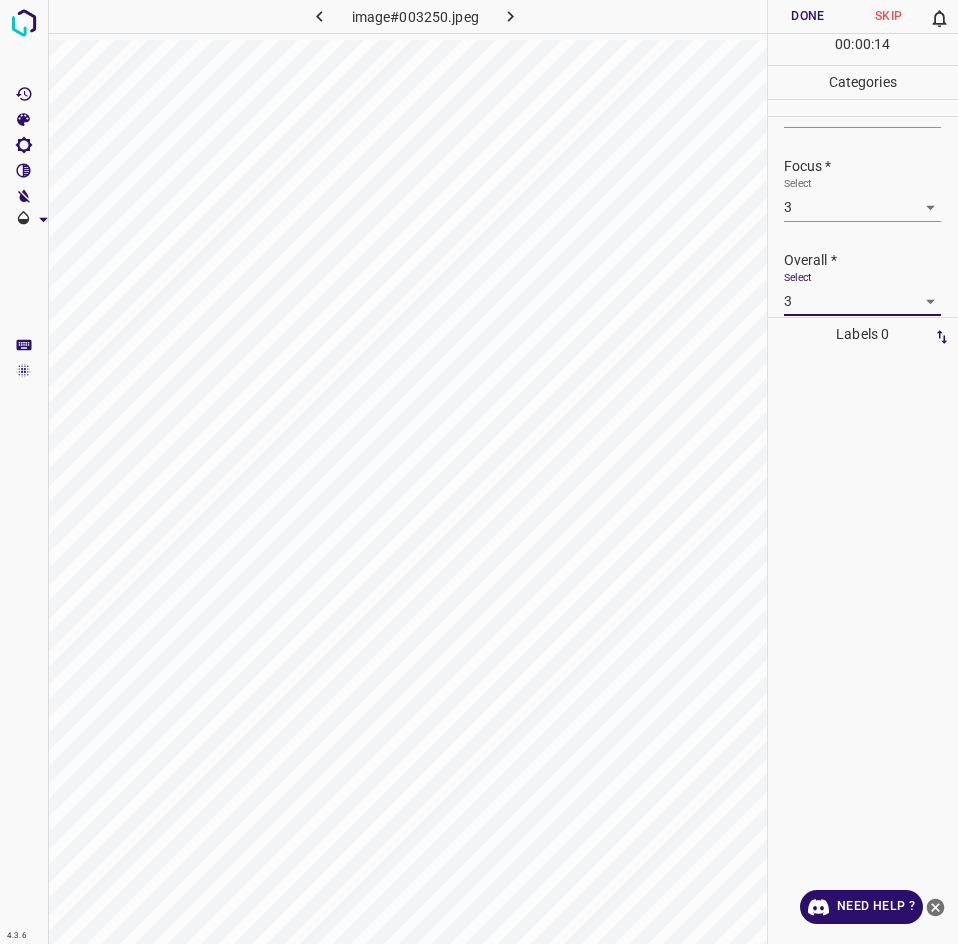 click on "Done" at bounding box center (808, 16) 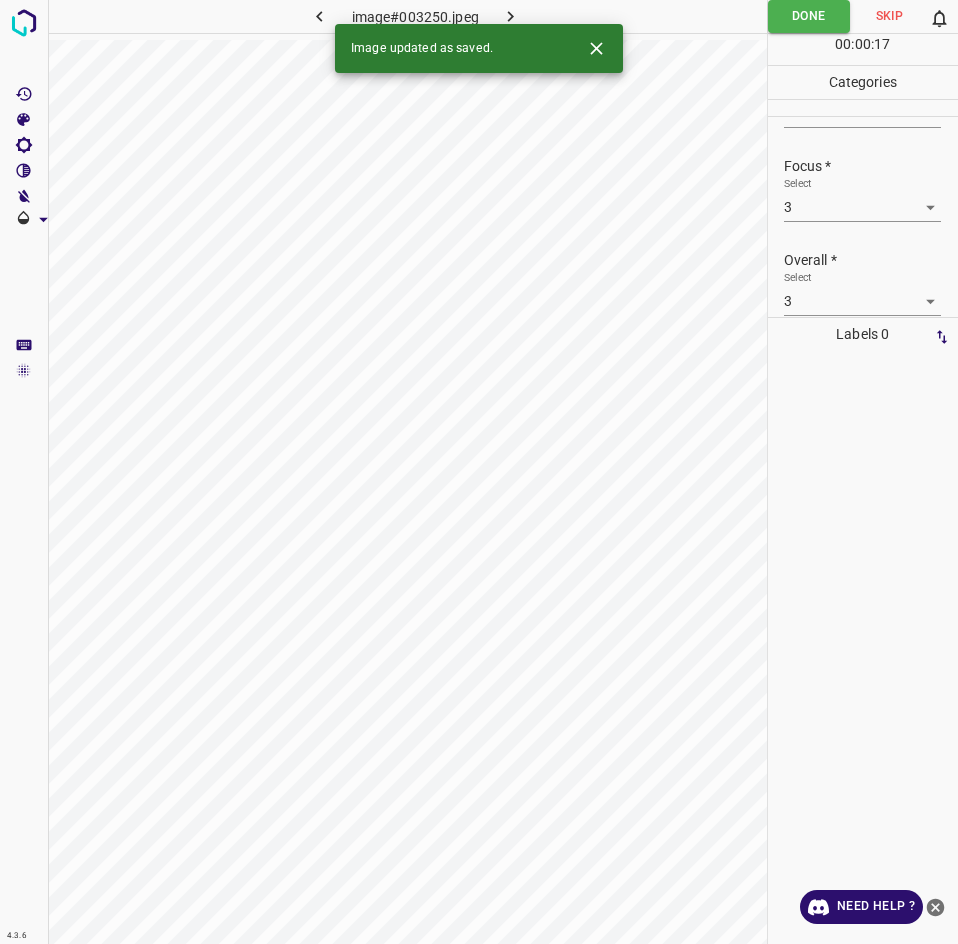 click 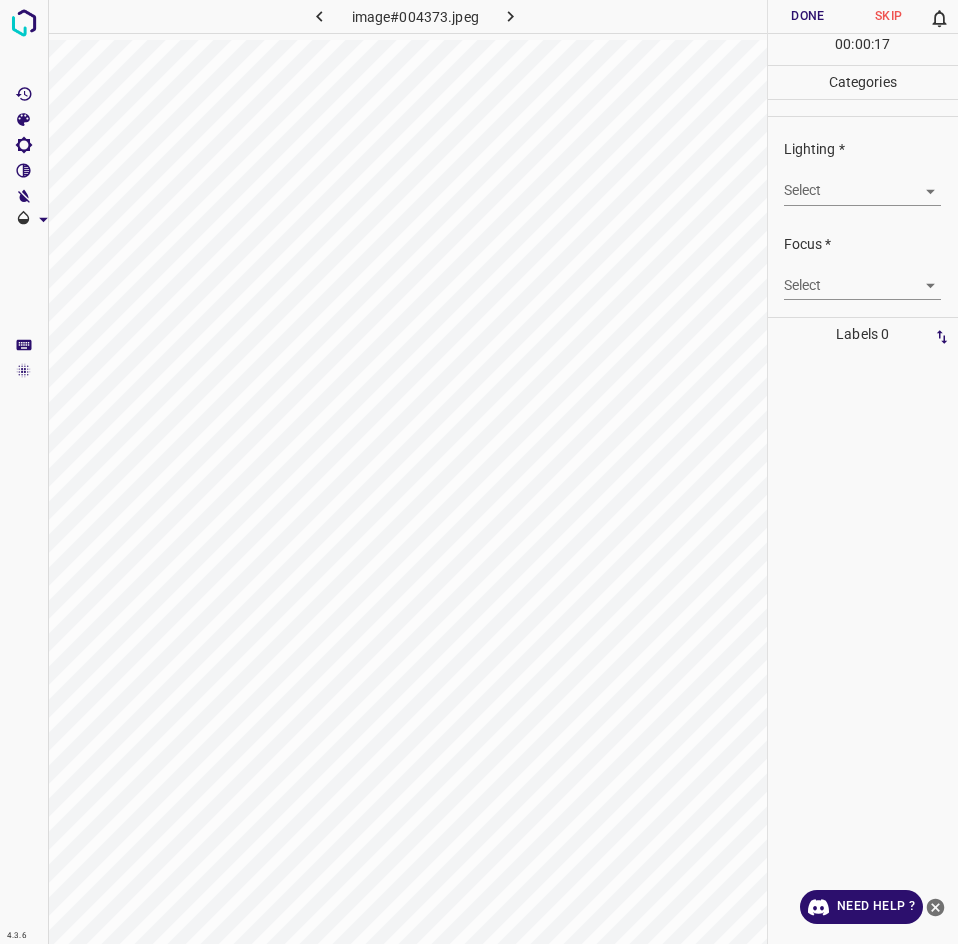 click on "4.3.6  image#004373.jpeg Done Skip 0 00   : 00   : 17   Categories Lighting *  Select ​ Focus *  Select ​ Overall *  Select ​ Labels   0 Categories 1 Lighting 2 Focus 3 Overall Tools Space Change between modes (Draw & Edit) I Auto labeling R Restore zoom M Zoom in N Zoom out Delete Delete selecte label Filters Z Restore filters X Saturation filter C Brightness filter V Contrast filter B Gray scale filter General O Download Need Help ? - Text - Hide - Delete" at bounding box center (479, 472) 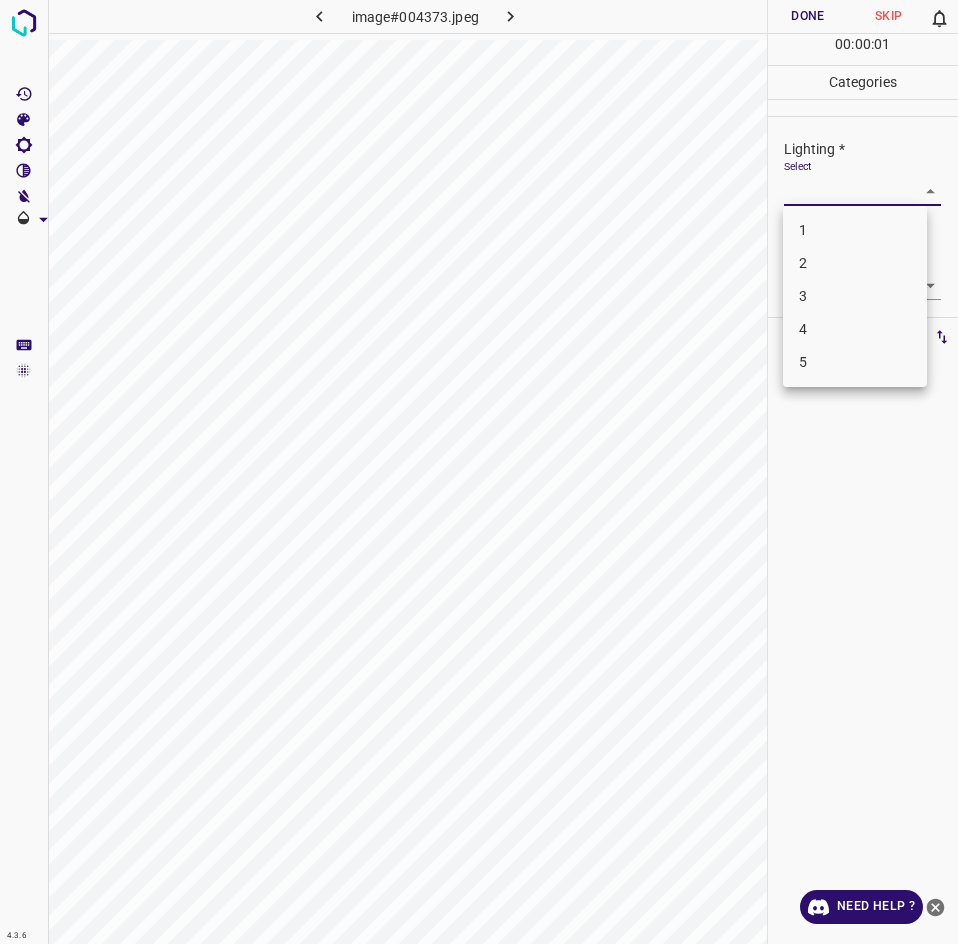 click on "3" at bounding box center [855, 296] 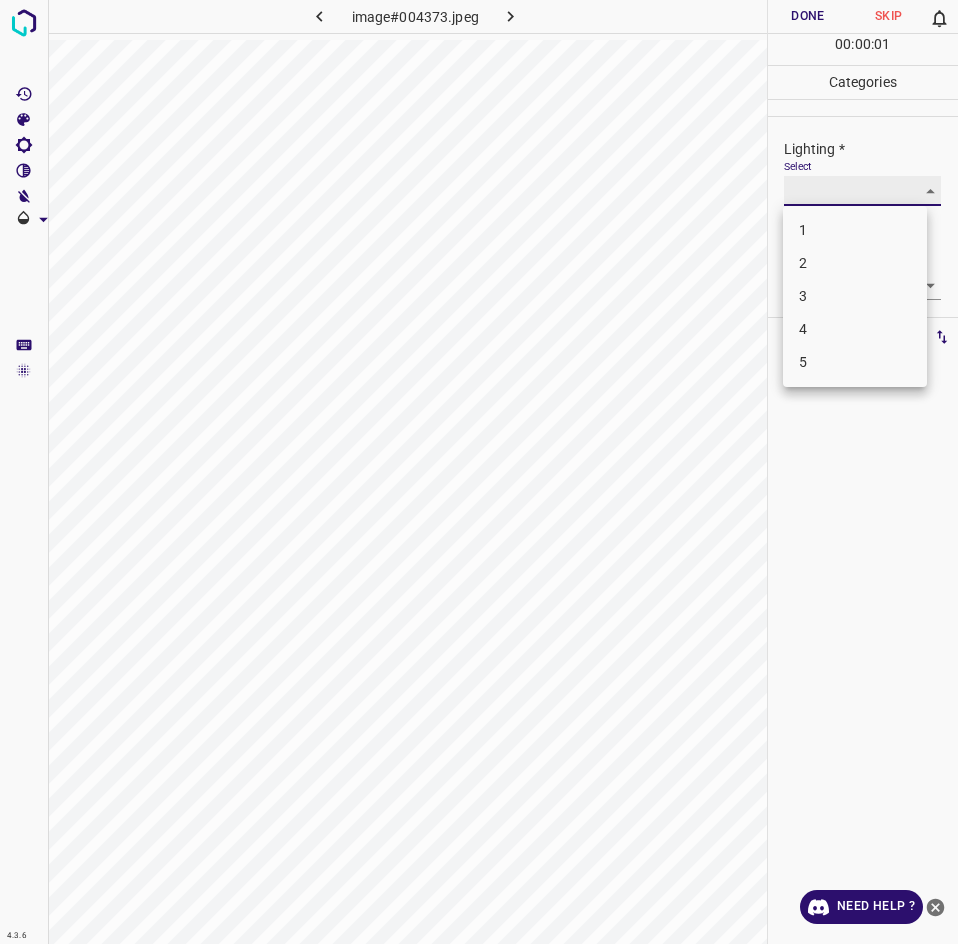 type on "3" 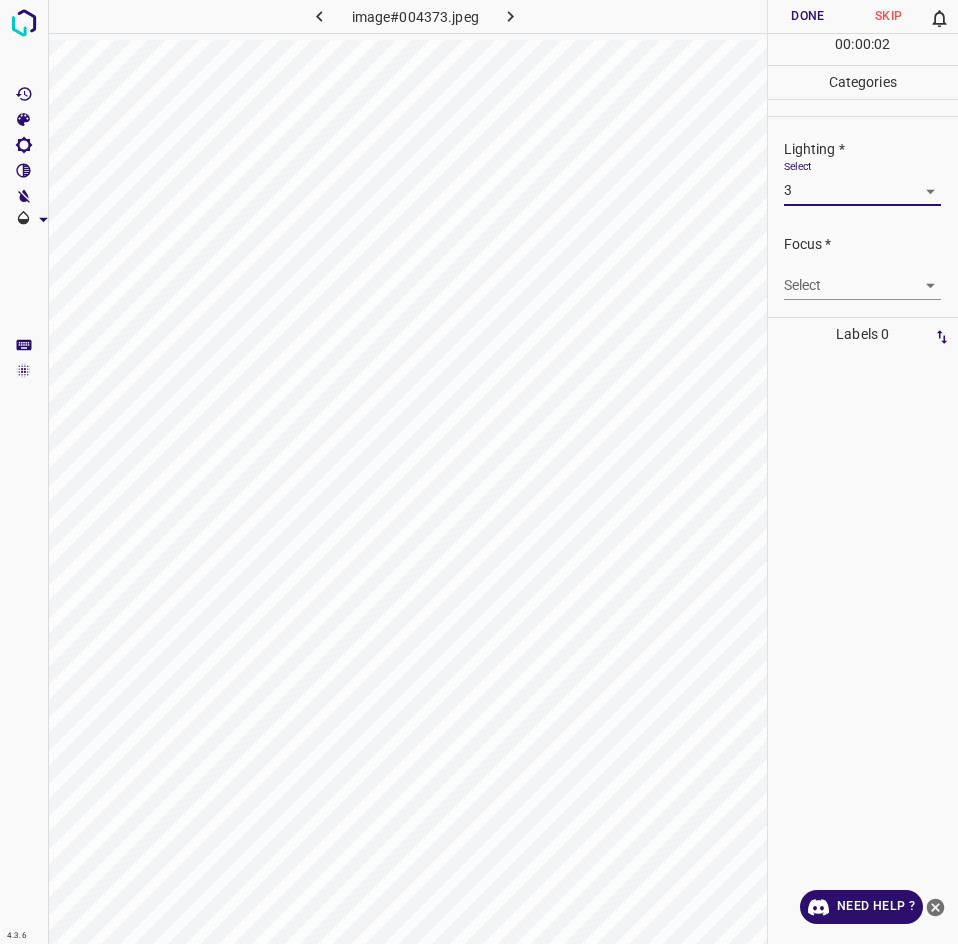 click on "4.3.6  image#004373.jpeg Done Skip 0 00   : 00   : 02   Categories Lighting *  Select 3 3 Focus *  Select ​ Overall *  Select ​ Labels   0 Categories 1 Lighting 2 Focus 3 Overall Tools Space Change between modes (Draw & Edit) I Auto labeling R Restore zoom M Zoom in N Zoom out Delete Delete selecte label Filters Z Restore filters X Saturation filter C Brightness filter V Contrast filter B Gray scale filter General O Download Need Help ? - Text - Hide - Delete" at bounding box center [479, 472] 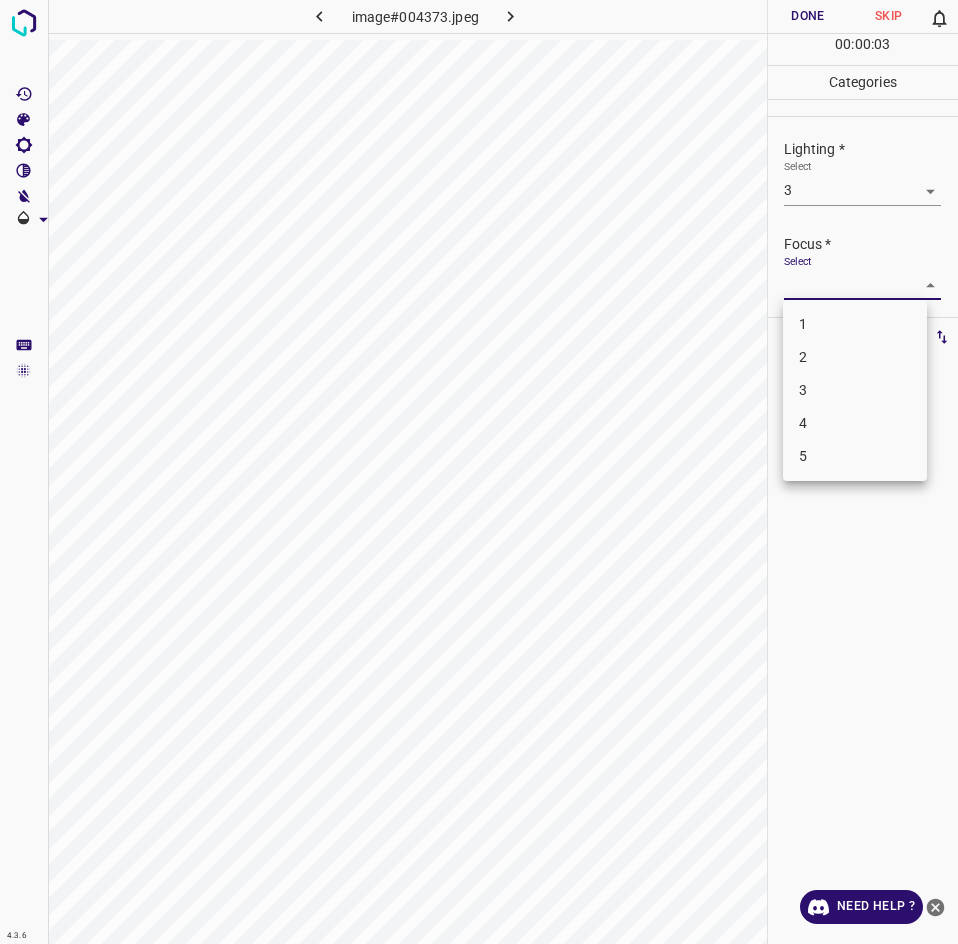 click on "3" at bounding box center [855, 390] 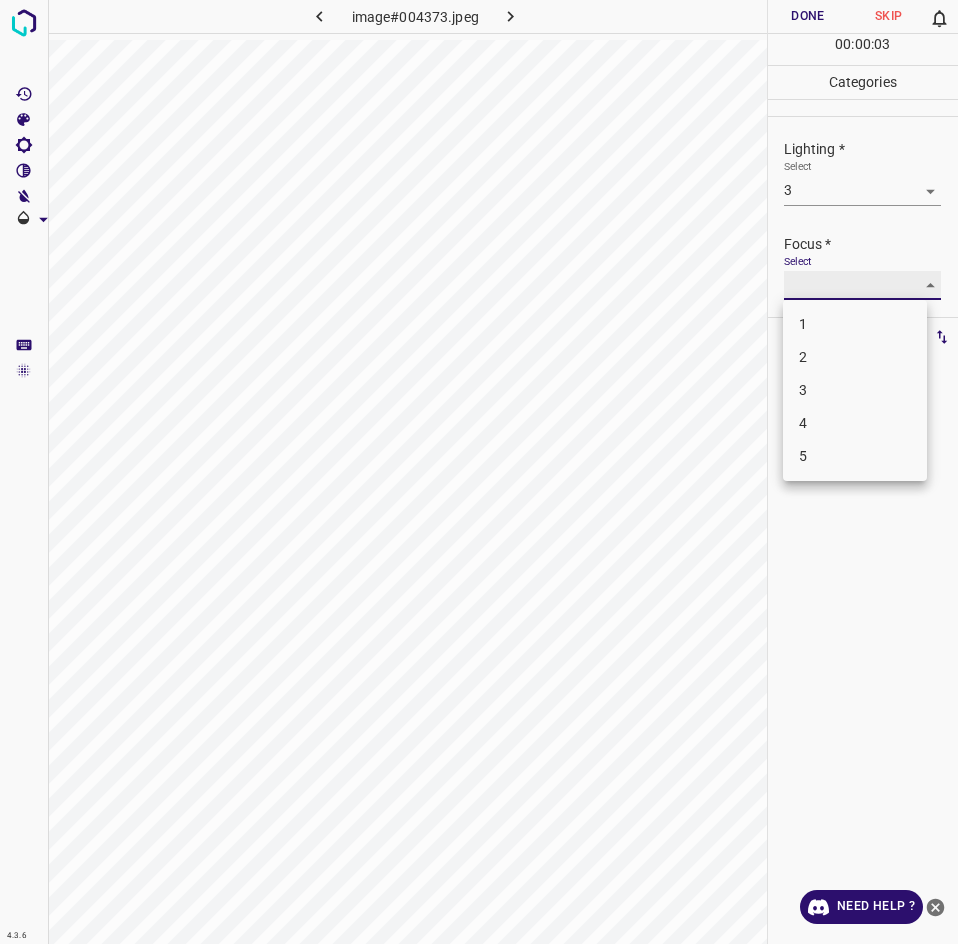 type on "3" 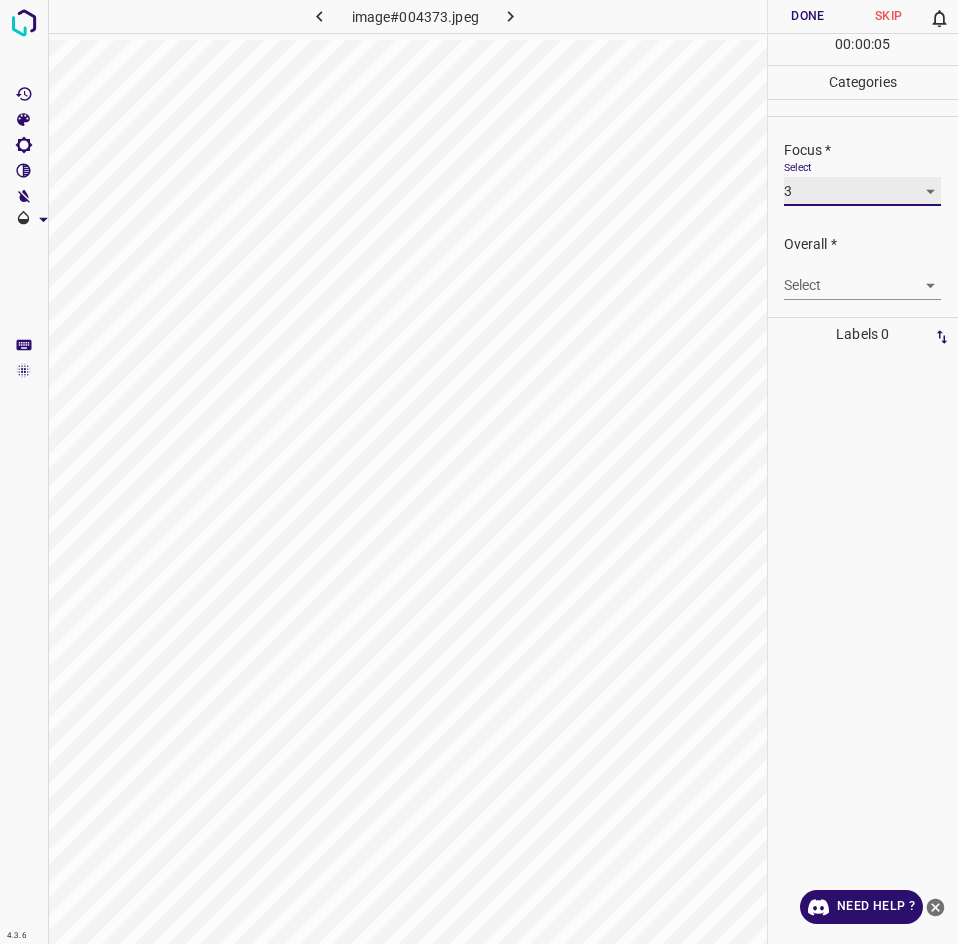 scroll, scrollTop: 98, scrollLeft: 0, axis: vertical 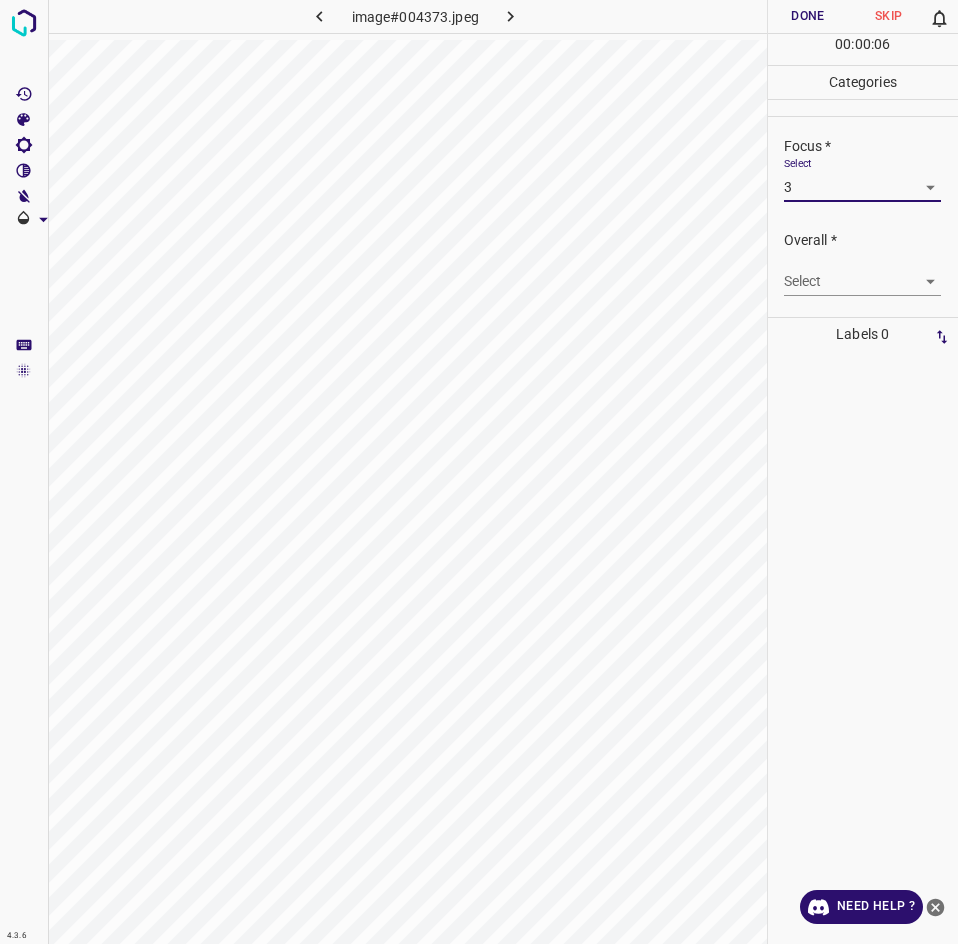 click on "4.3.6  image#004373.jpeg Done Skip 0 00   : 00   : 06   Categories Lighting *  Select 3 3 Focus *  Select 3 3 Overall *  Select ​ Labels   0 Categories 1 Lighting 2 Focus 3 Overall Tools Space Change between modes (Draw & Edit) I Auto labeling R Restore zoom M Zoom in N Zoom out Delete Delete selecte label Filters Z Restore filters X Saturation filter C Brightness filter V Contrast filter B Gray scale filter General O Download Need Help ? - Text - Hide - Delete" at bounding box center (479, 472) 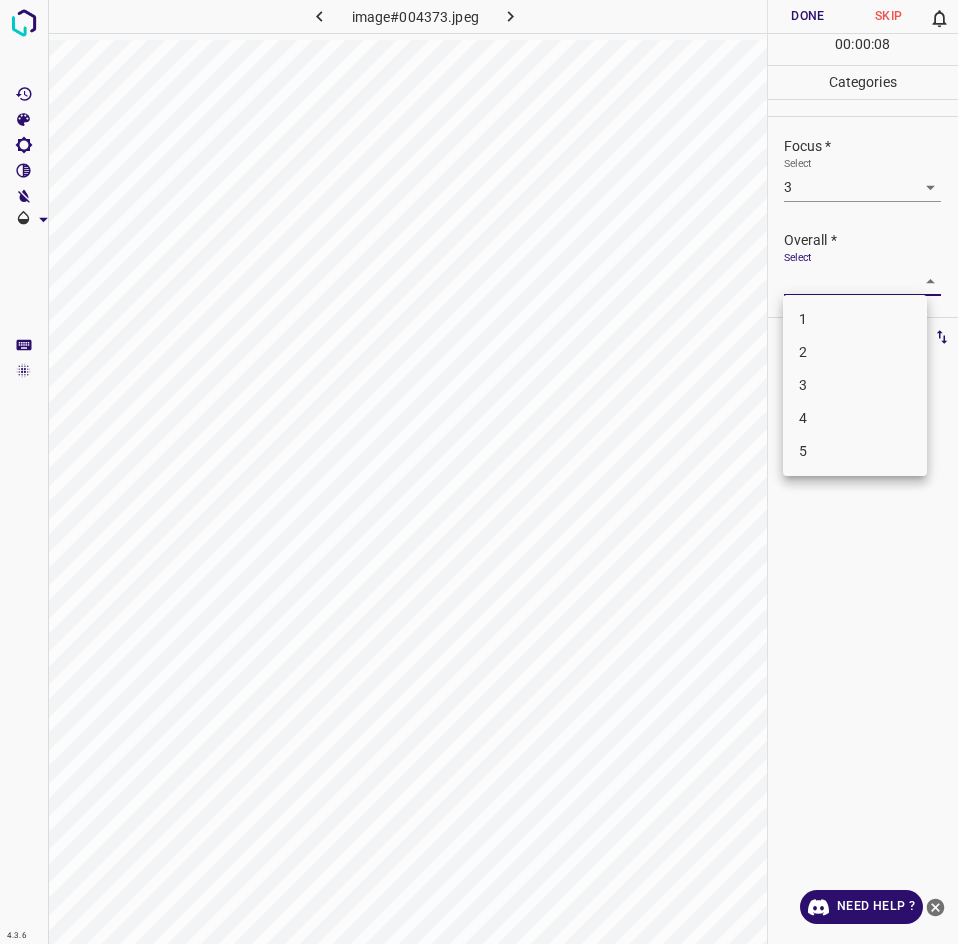 click on "3" at bounding box center (855, 385) 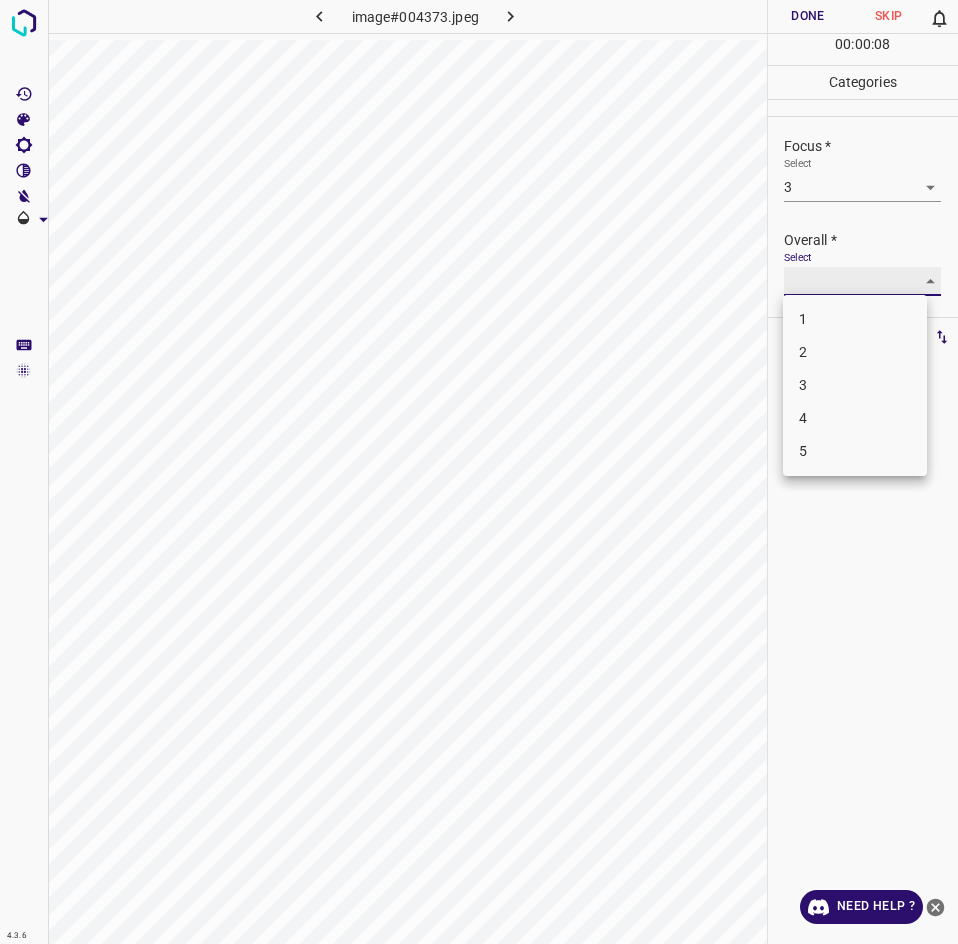 type on "3" 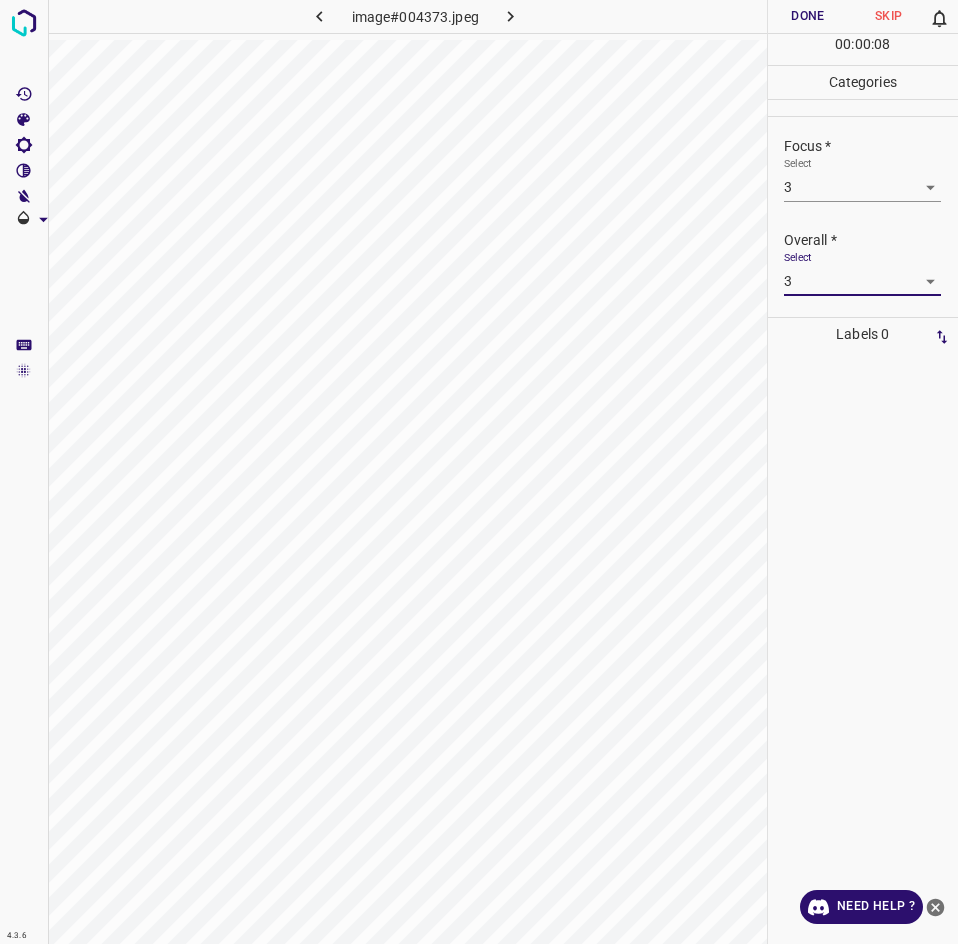 click on "4.3.6  image#004373.jpeg Done Skip 0 00   : 00   : 08   Categories Lighting *  Select 3 3 Focus *  Select 3 3 Overall *  Select 3 3 Labels   0 Categories 1 Lighting 2 Focus 3 Overall Tools Space Change between modes (Draw & Edit) I Auto labeling R Restore zoom M Zoom in N Zoom out Delete Delete selecte label Filters Z Restore filters X Saturation filter C Brightness filter V Contrast filter B Gray scale filter General O Download Need Help ? - Text - Hide - Delete" at bounding box center (479, 472) 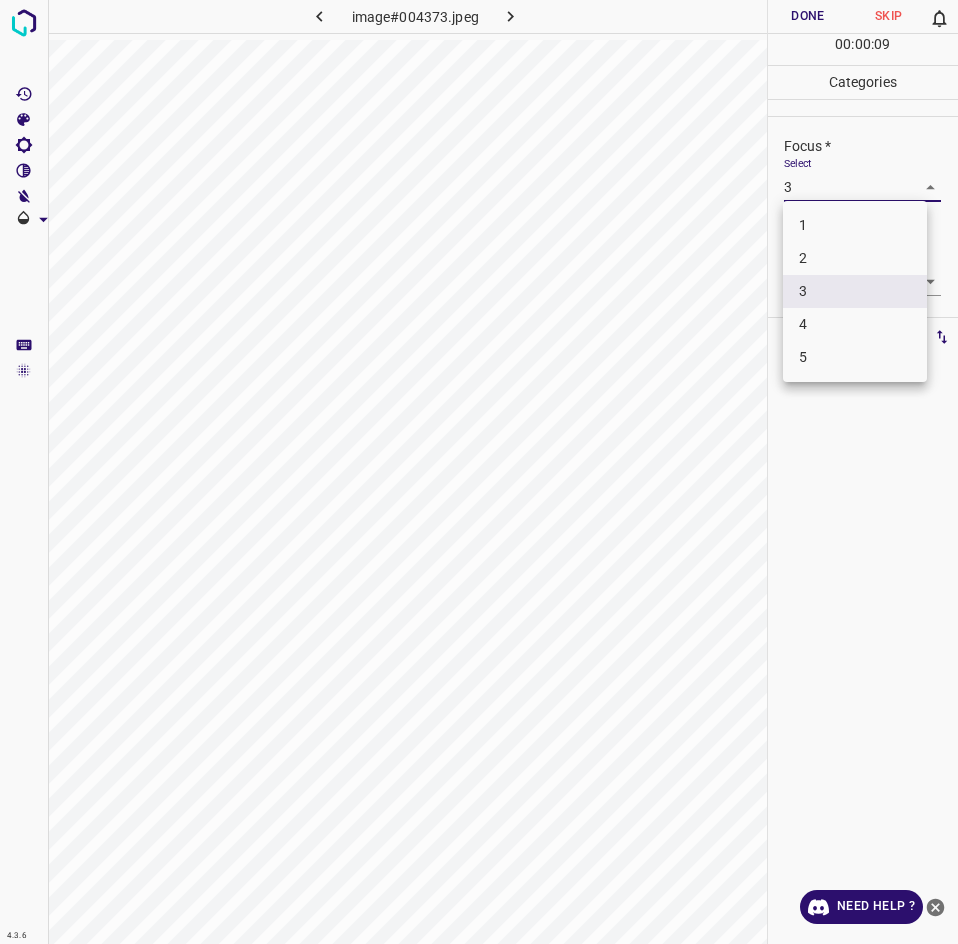 click on "2" at bounding box center [855, 258] 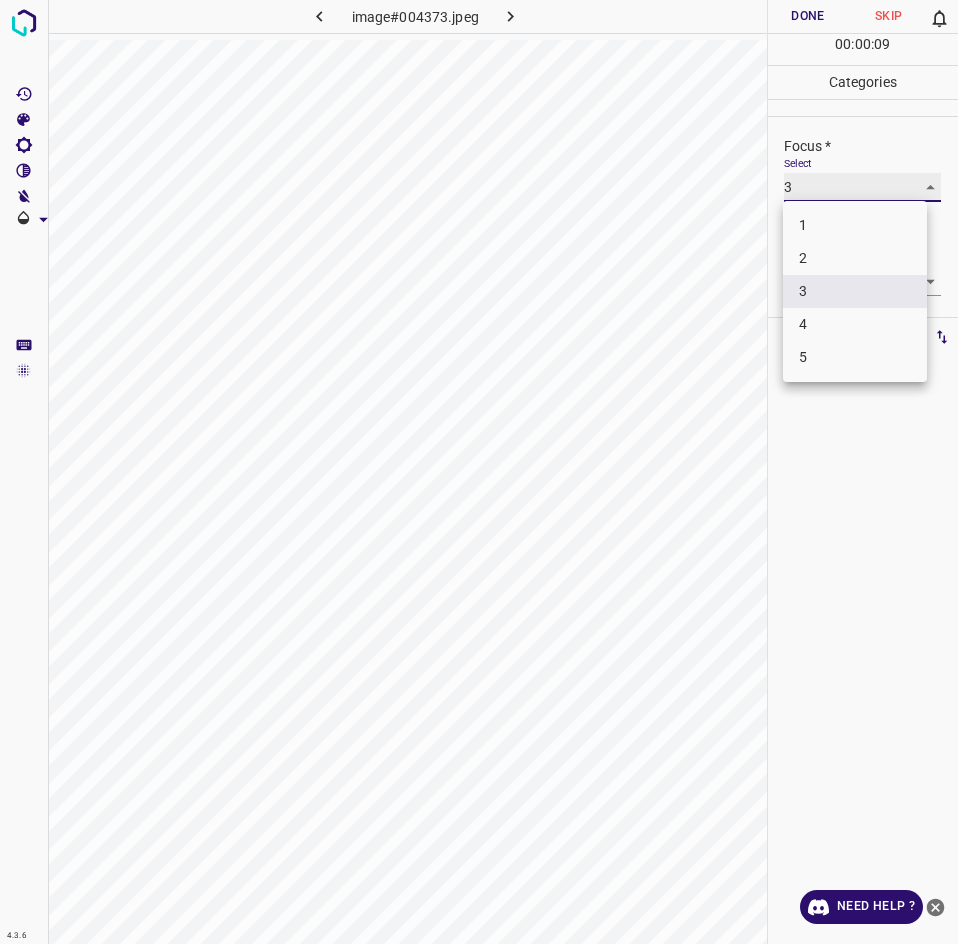 type on "2" 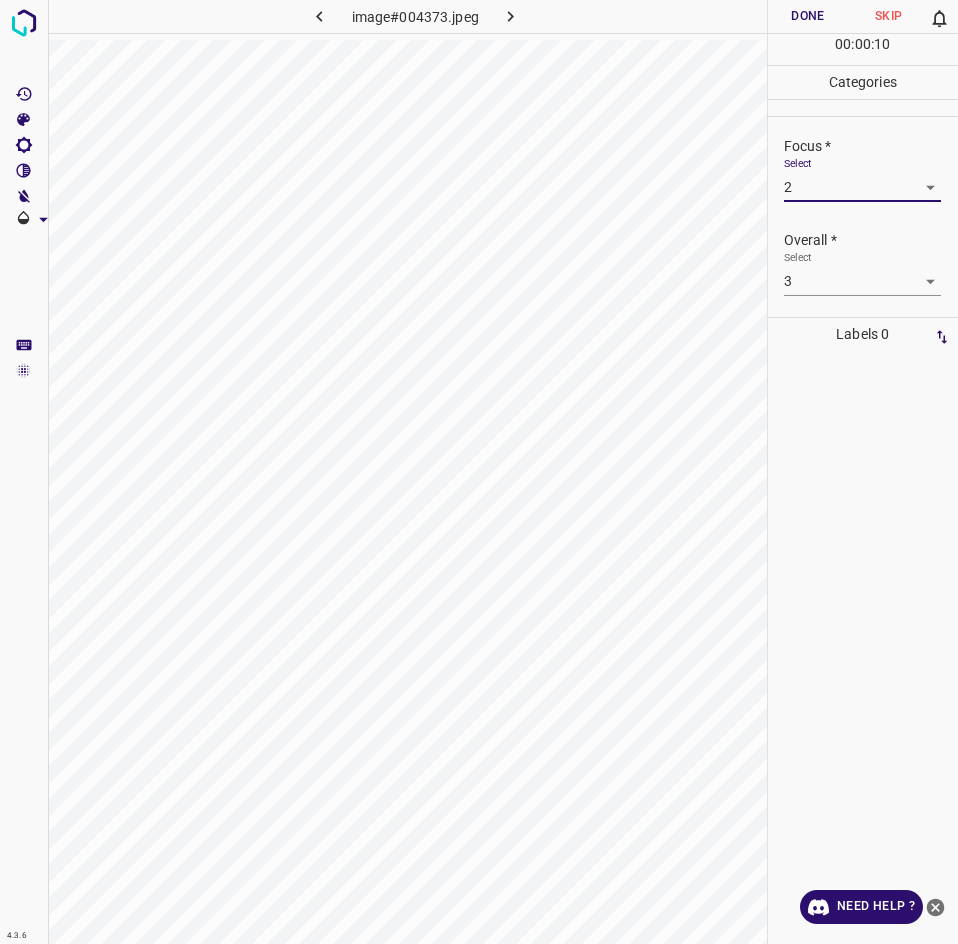 click on "Done" at bounding box center (808, 16) 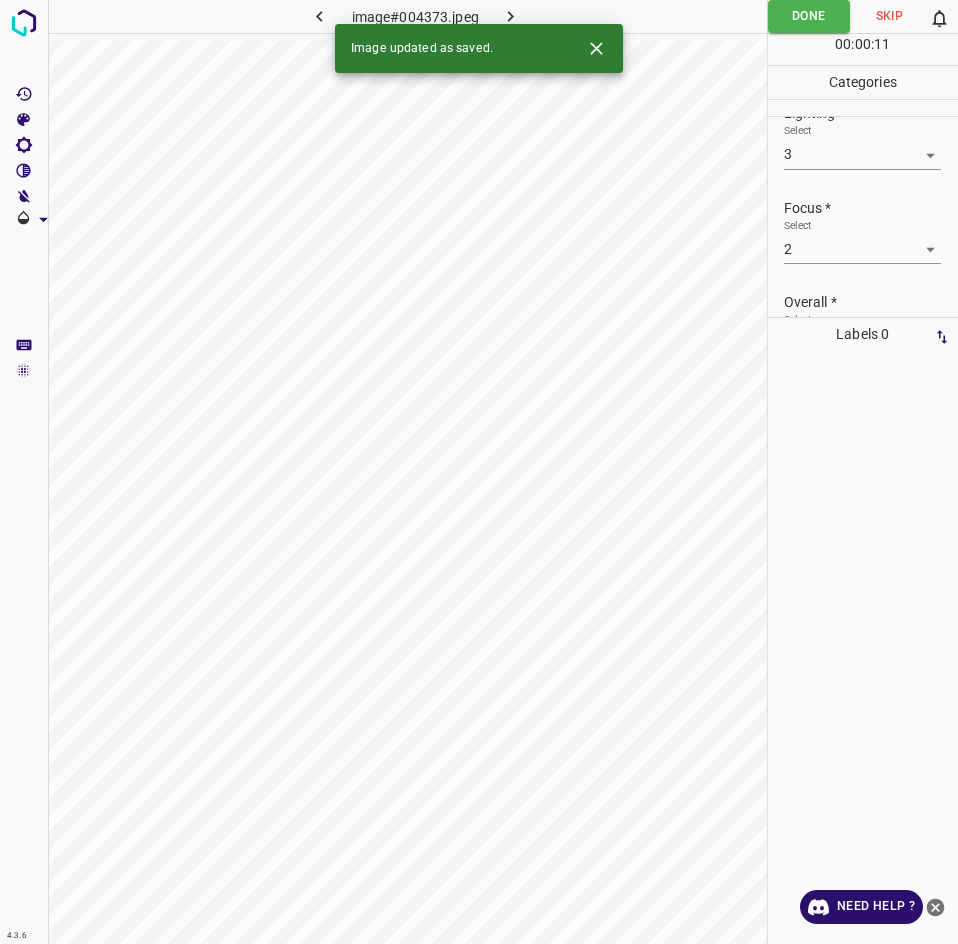 scroll, scrollTop: 0, scrollLeft: 0, axis: both 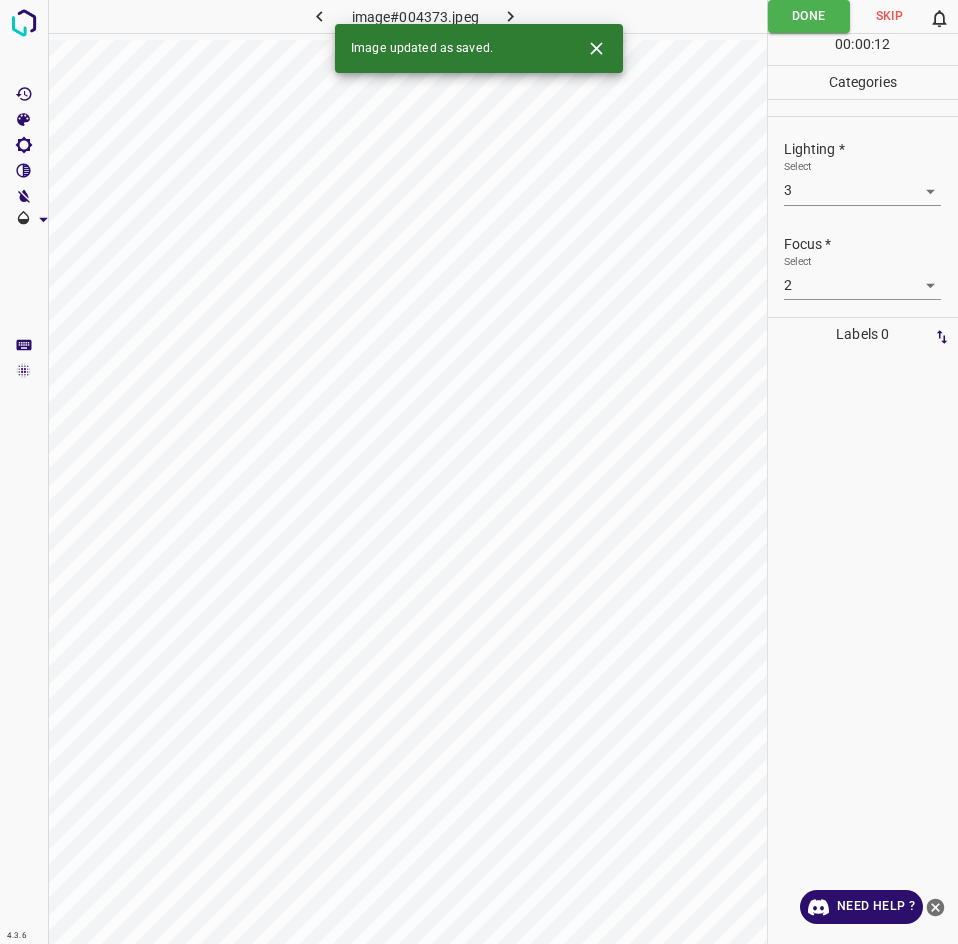 click 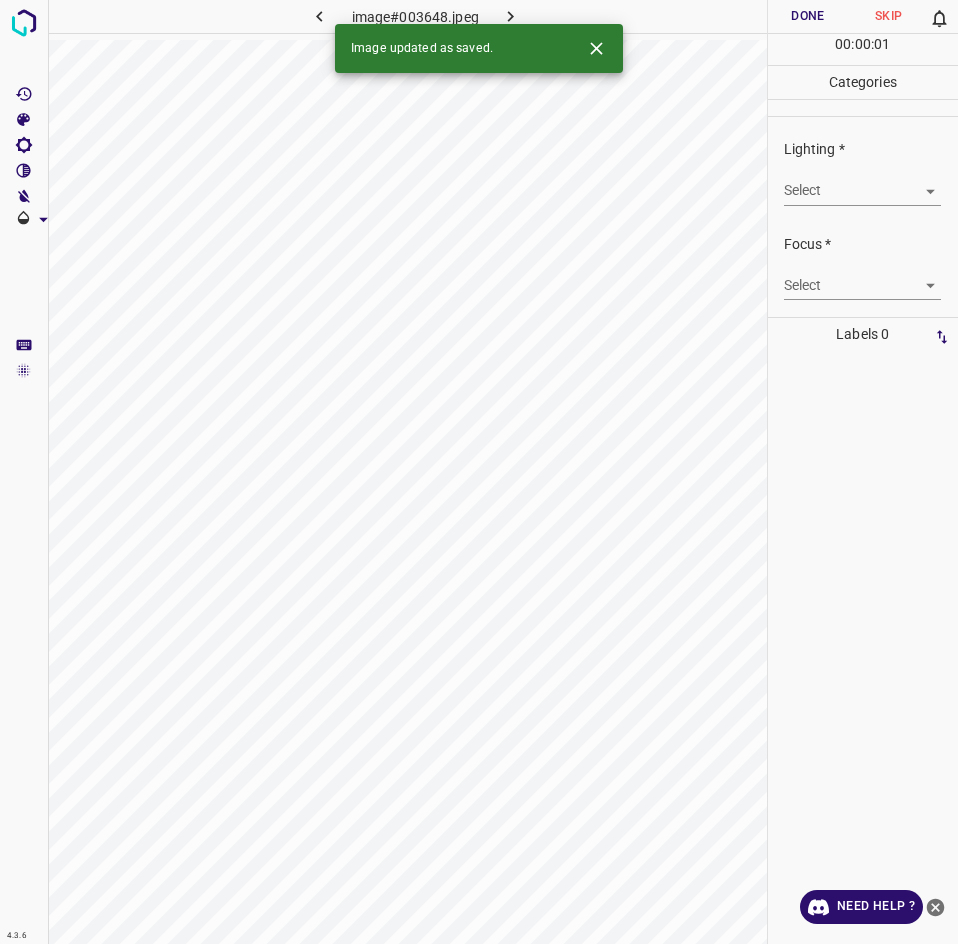 click on "4.3.6  image#003648.jpeg Done Skip 0 00   : 00   : 01   Categories Lighting *  Select ​ Focus *  Select ​ Overall *  Select ​ Labels   0 Categories 1 Lighting 2 Focus 3 Overall Tools Space Change between modes (Draw & Edit) I Auto labeling R Restore zoom M Zoom in N Zoom out Delete Delete selecte label Filters Z Restore filters X Saturation filter C Brightness filter V Contrast filter B Gray scale filter General O Download Image updated as saved. Need Help ? - Text - Hide - Delete" at bounding box center [479, 472] 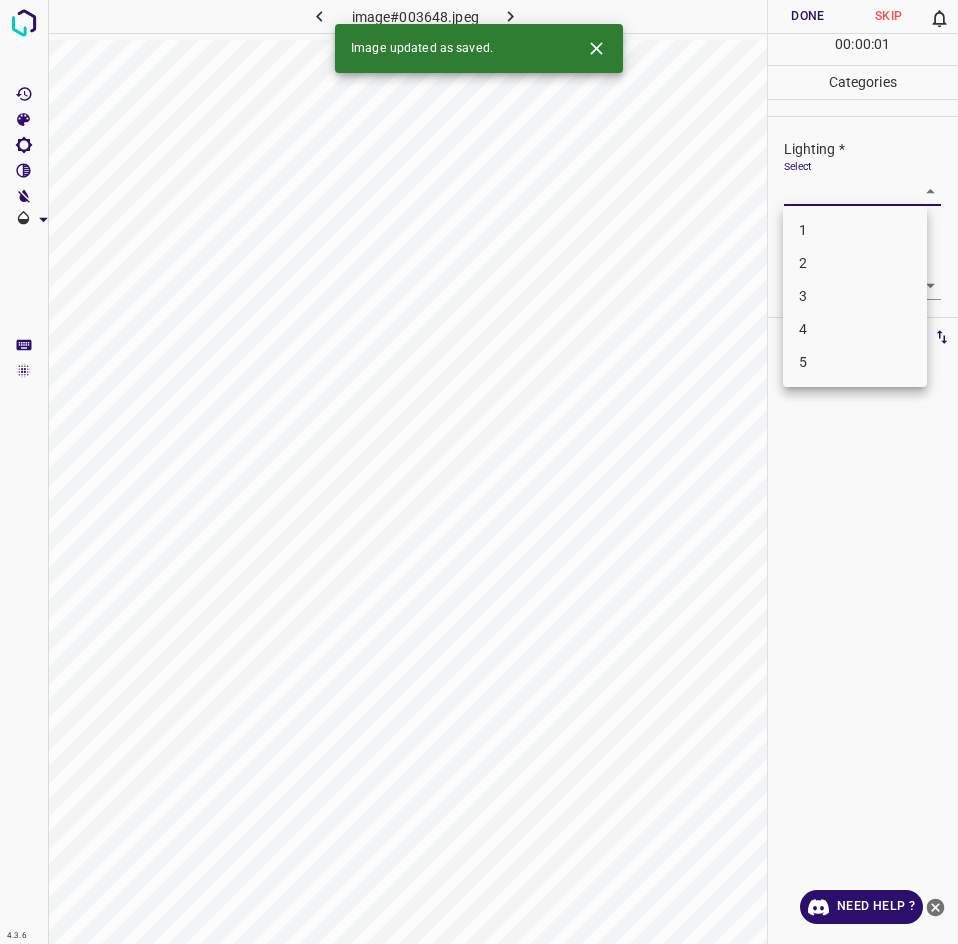 click on "3" at bounding box center [855, 296] 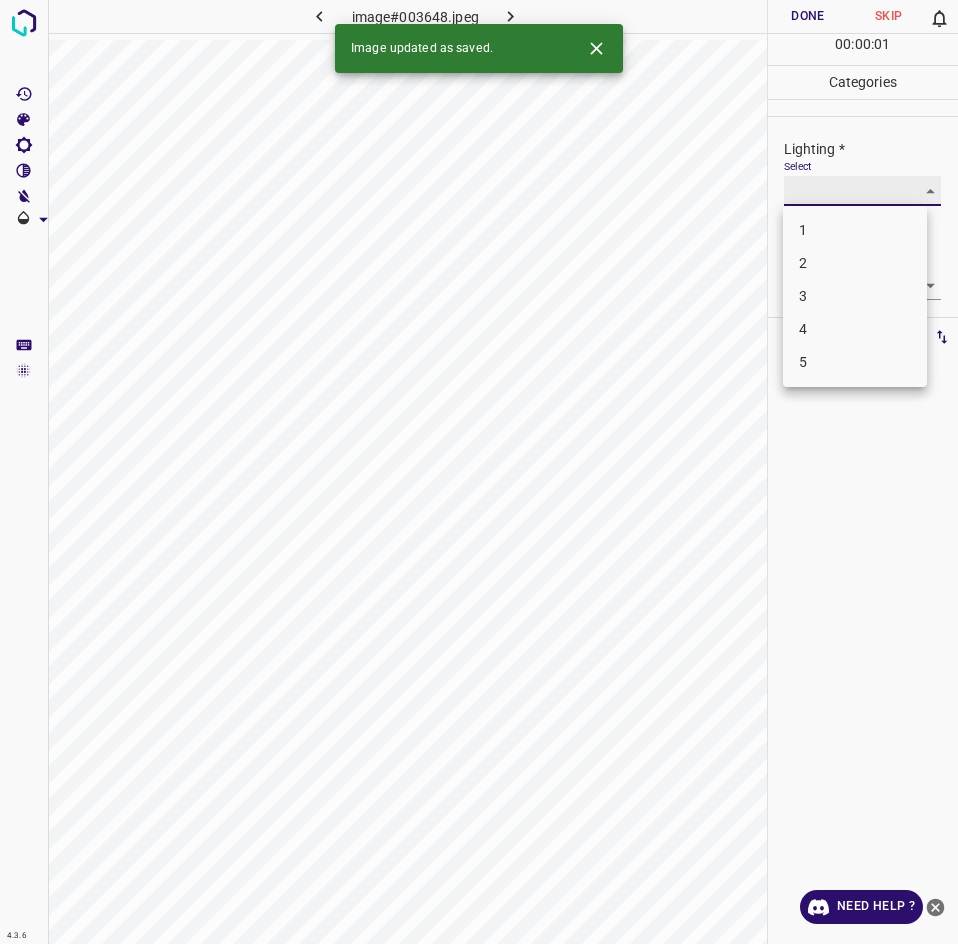 type on "3" 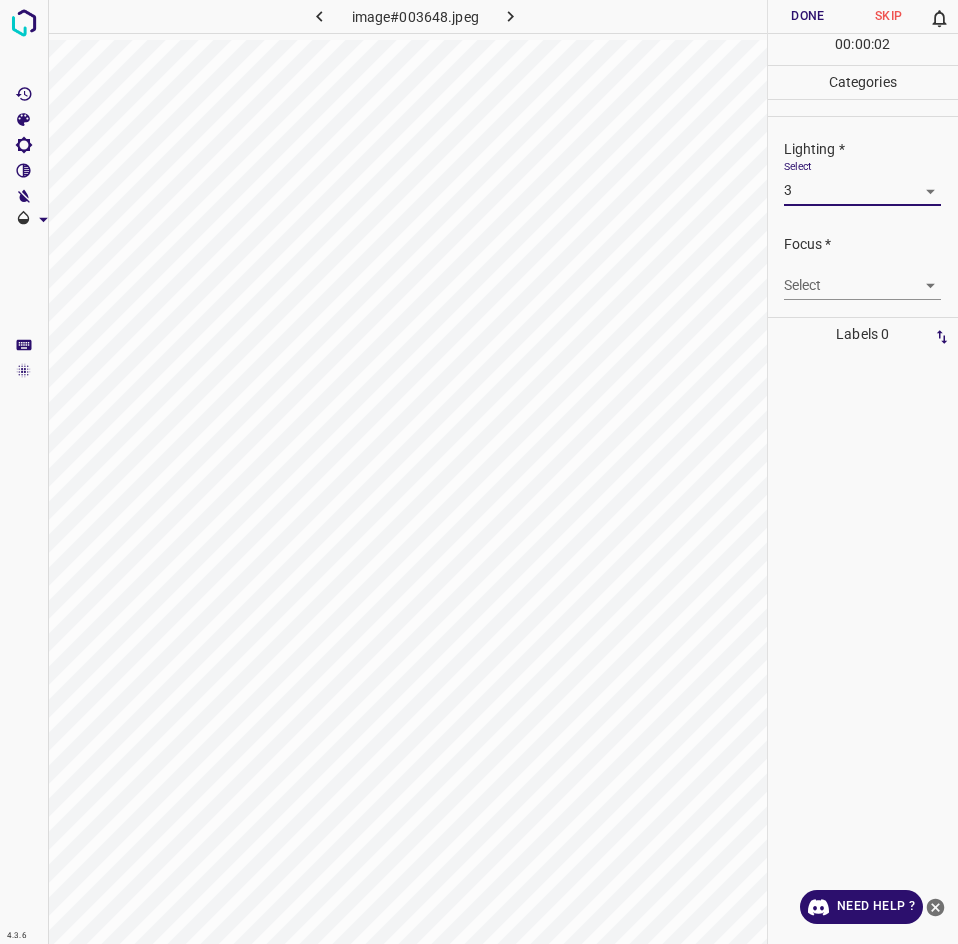 click on "4.3.6  image#003648.jpeg Done Skip 0 00   : 00   : 02   Categories Lighting *  Select 3 3 Focus *  Select ​ Overall *  Select ​ Labels   0 Categories 1 Lighting 2 Focus 3 Overall Tools Space Change between modes (Draw & Edit) I Auto labeling R Restore zoom M Zoom in N Zoom out Delete Delete selecte label Filters Z Restore filters X Saturation filter C Brightness filter V Contrast filter B Gray scale filter General O Download Need Help ? - Text - Hide - Delete 1 2 3 4 5" at bounding box center (479, 472) 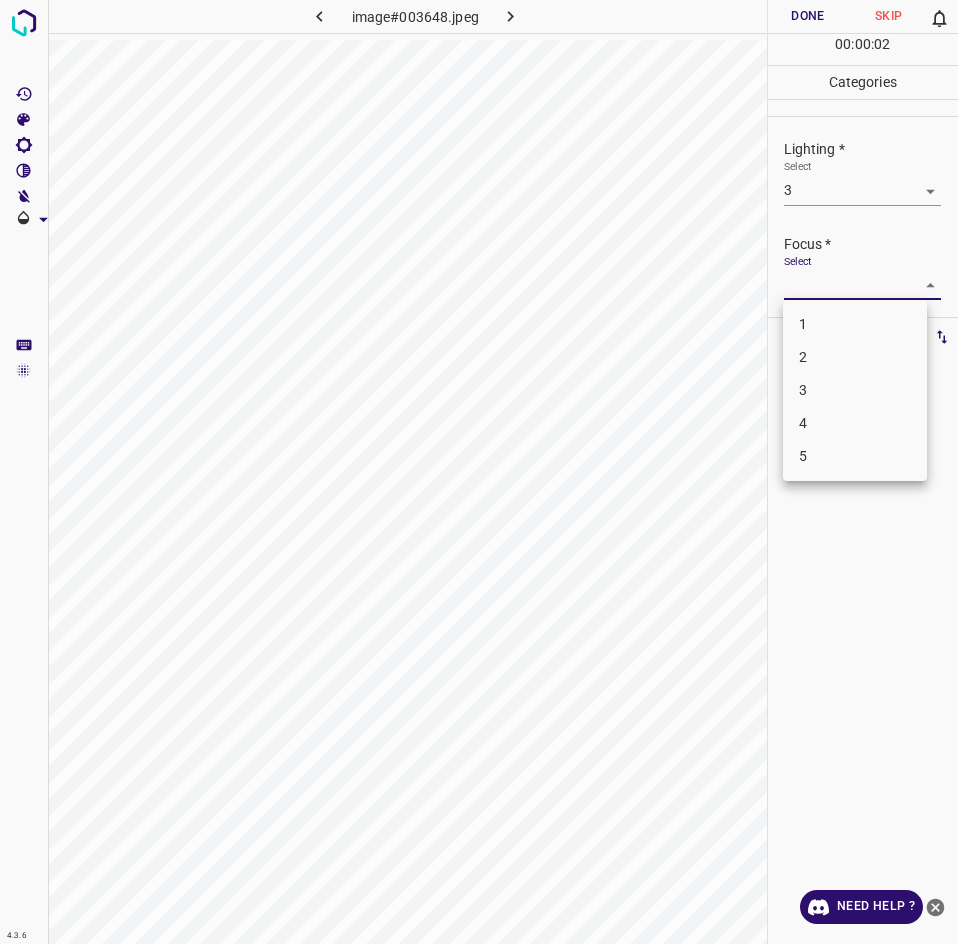 click on "3" at bounding box center (855, 390) 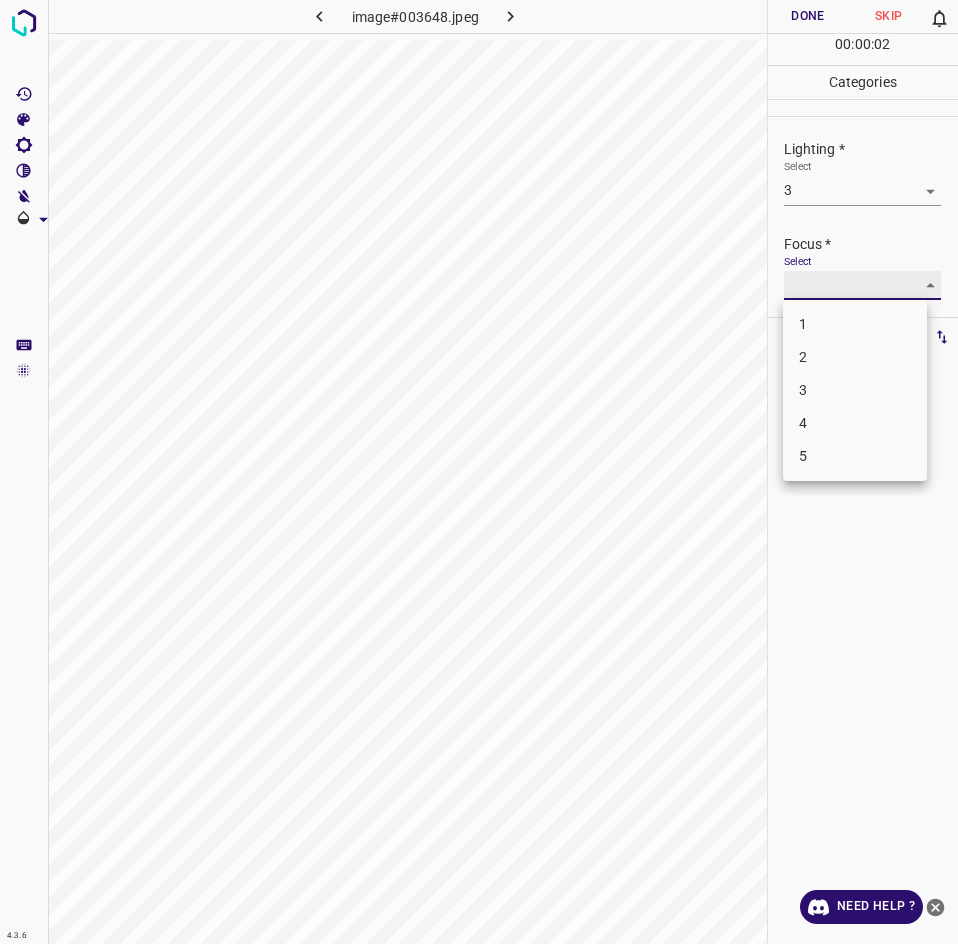 type on "3" 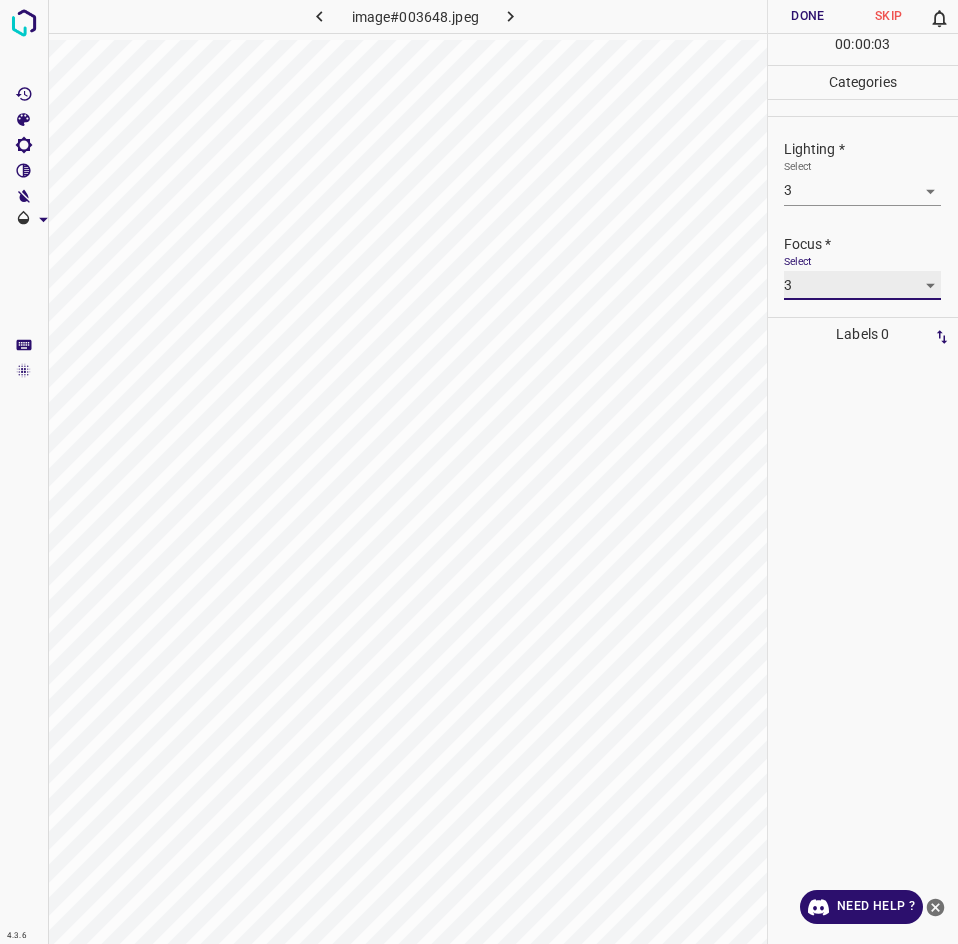 scroll, scrollTop: 98, scrollLeft: 0, axis: vertical 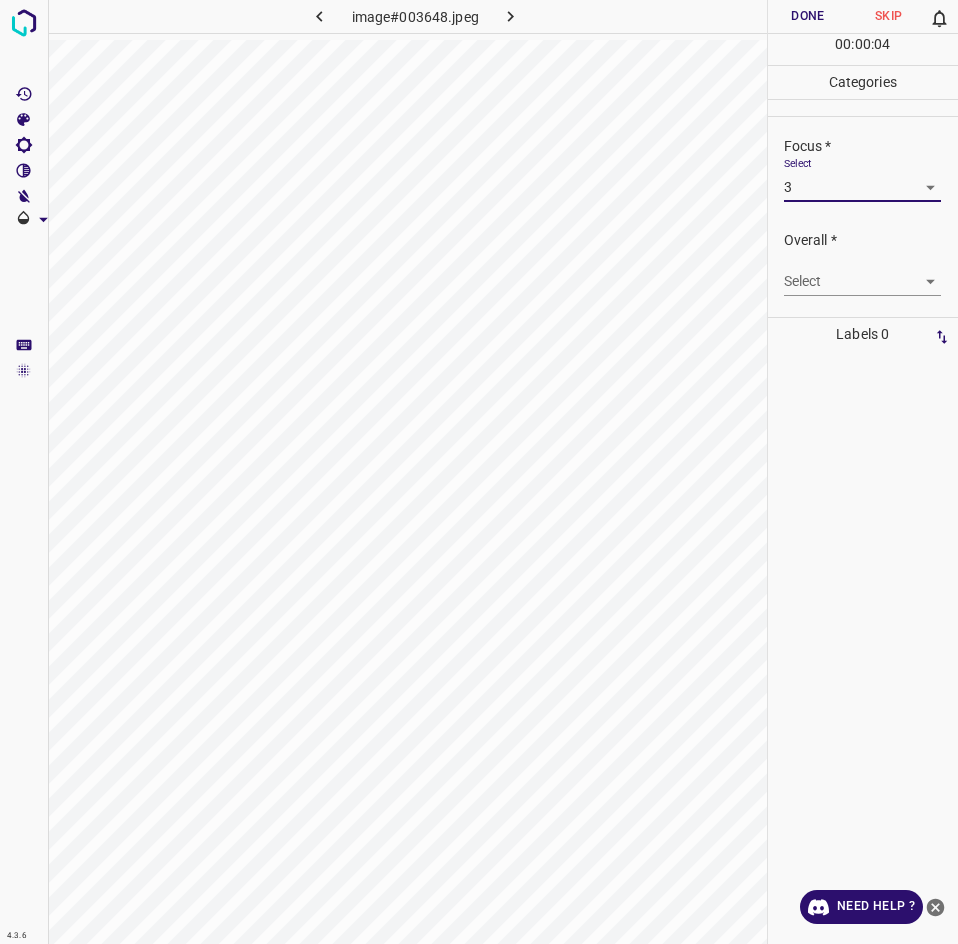 click on "Overall *  Select ​" at bounding box center [863, 263] 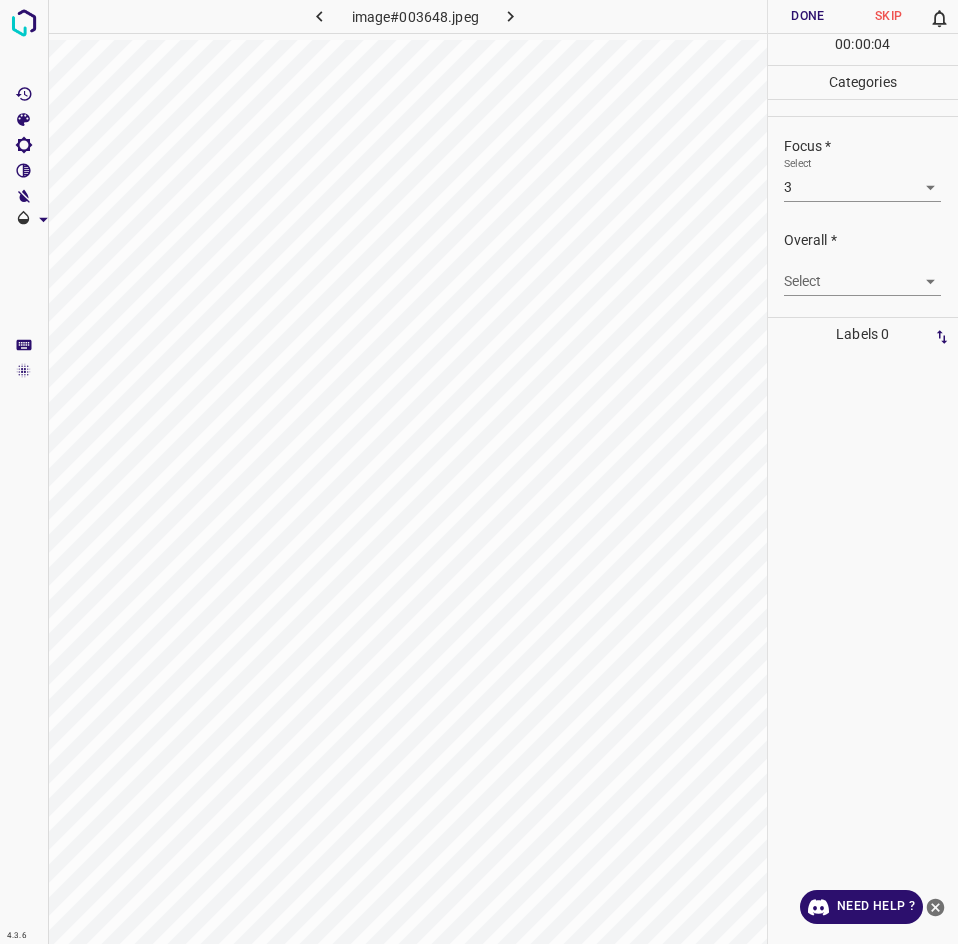 click on "4.3.6  image#003648.jpeg Done Skip 0 00   : 00   : 04   Categories Lighting *  Select 3 3 Focus *  Select 3 3 Overall *  Select ​ Labels   0 Categories 1 Lighting 2 Focus 3 Overall Tools Space Change between modes (Draw & Edit) I Auto labeling R Restore zoom M Zoom in N Zoom out Delete Delete selecte label Filters Z Restore filters X Saturation filter C Brightness filter V Contrast filter B Gray scale filter General O Download Need Help ? - Text - Hide - Delete" at bounding box center [479, 472] 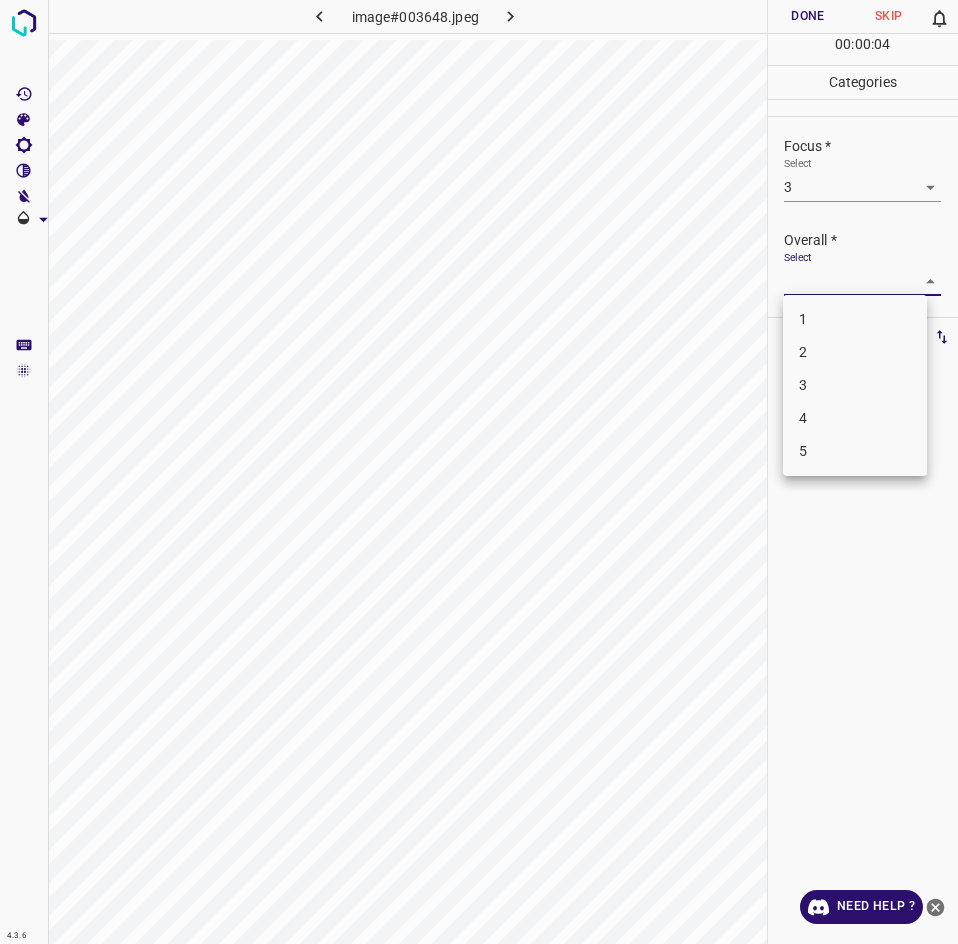 click on "3" at bounding box center [855, 385] 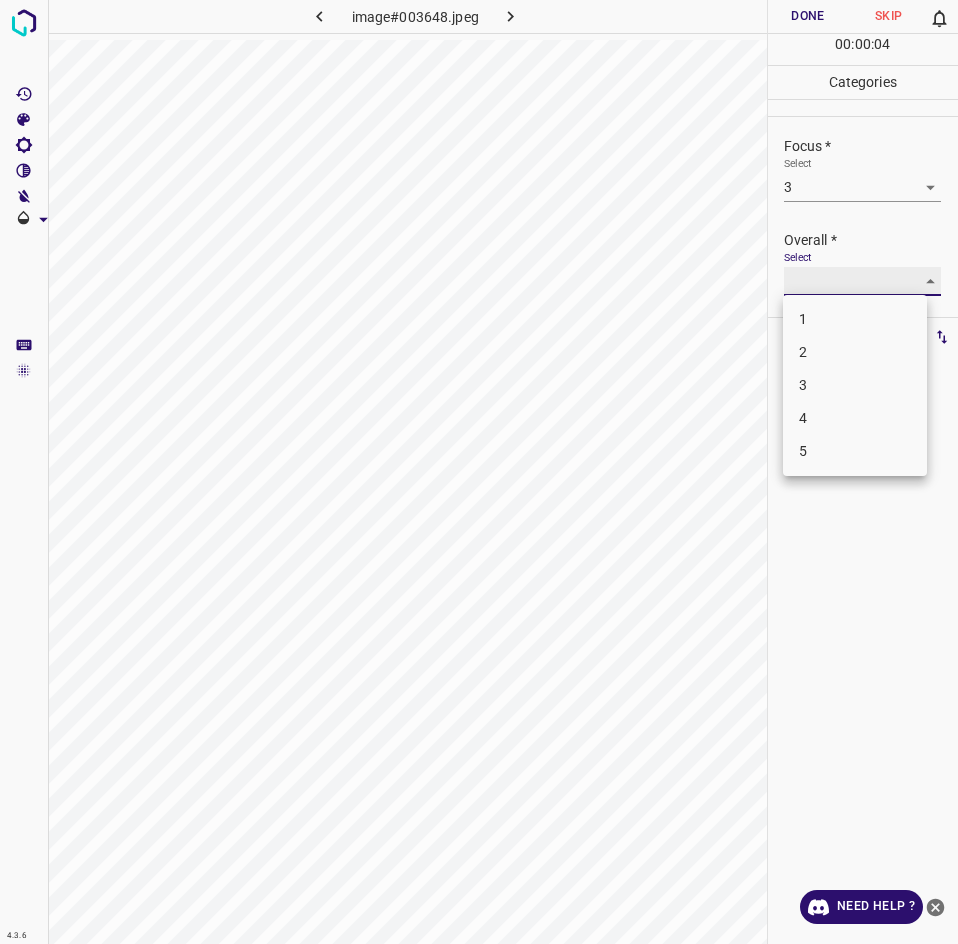 type on "3" 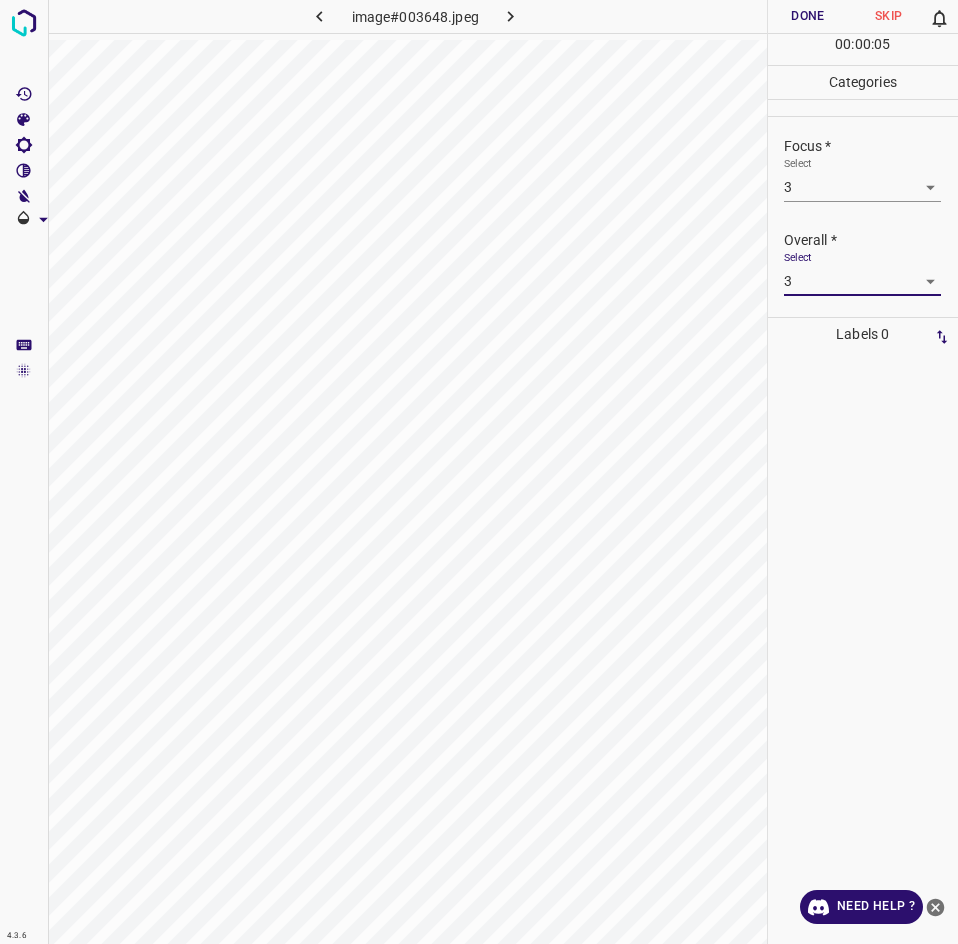 click on "Done" at bounding box center [808, 16] 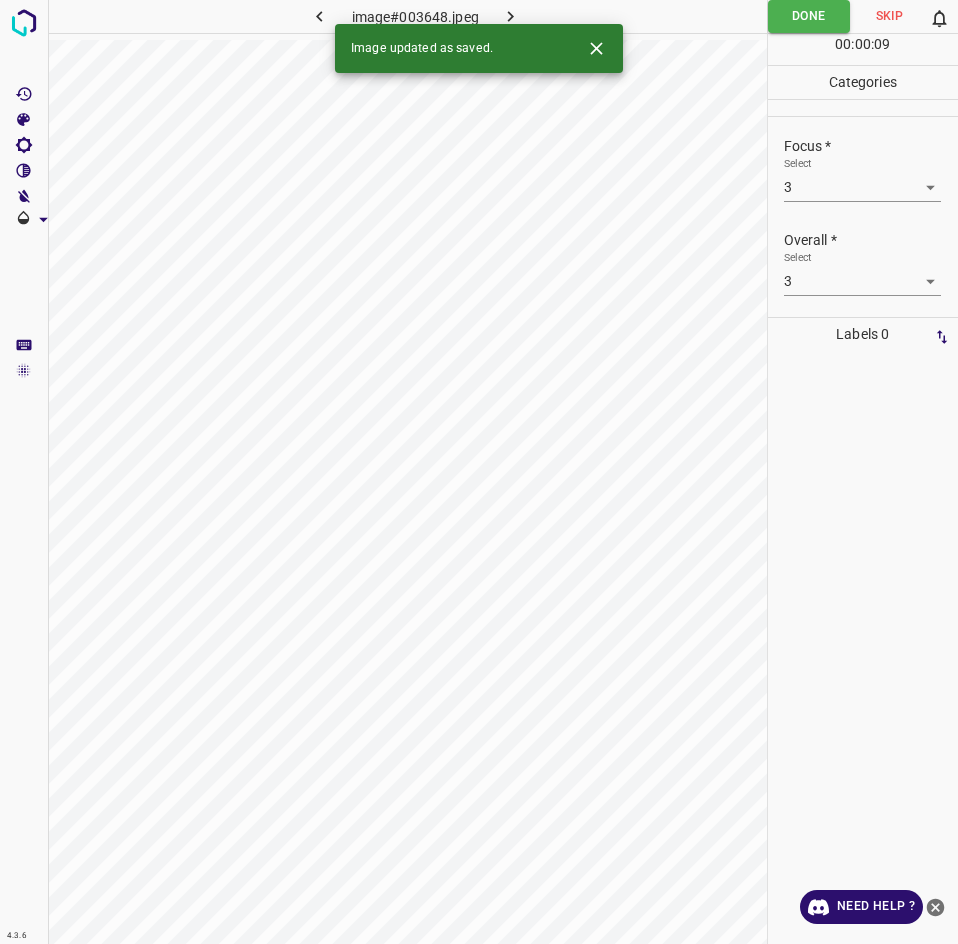 click 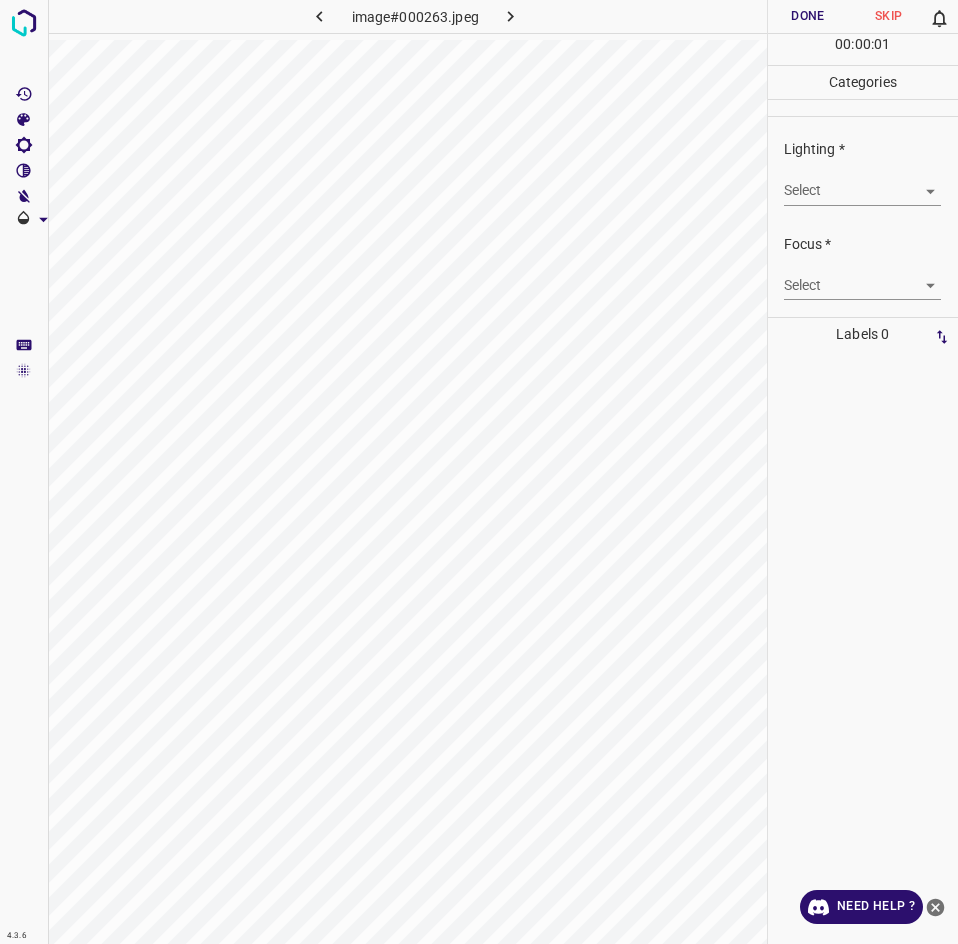 click on "4.3.6  image#000263.jpeg Done Skip 0 00   : 00   : 01   Categories Lighting *  Select ​ Focus *  Select ​ Overall *  Select ​ Labels   0 Categories 1 Lighting 2 Focus 3 Overall Tools Space Change between modes (Draw & Edit) I Auto labeling R Restore zoom M Zoom in N Zoom out Delete Delete selecte label Filters Z Restore filters X Saturation filter C Brightness filter V Contrast filter B Gray scale filter General O Download Need Help ? - Text - Hide - Delete" at bounding box center [479, 472] 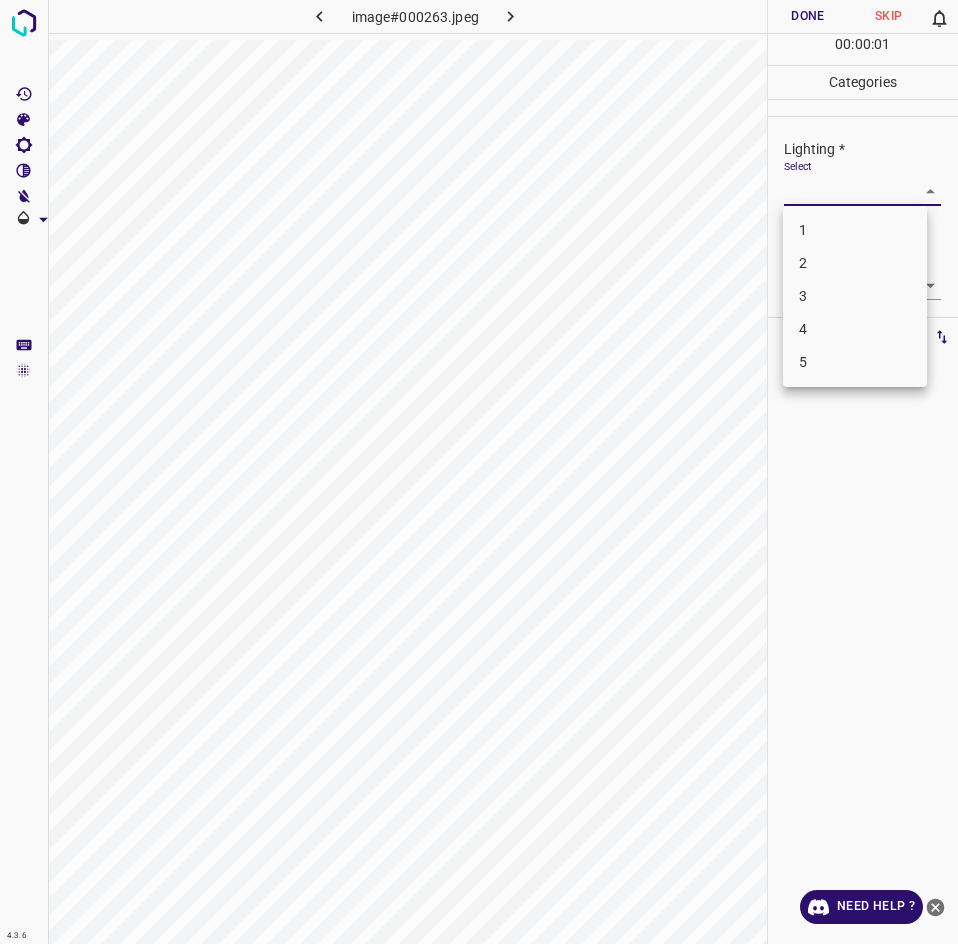 click on "3" at bounding box center [855, 296] 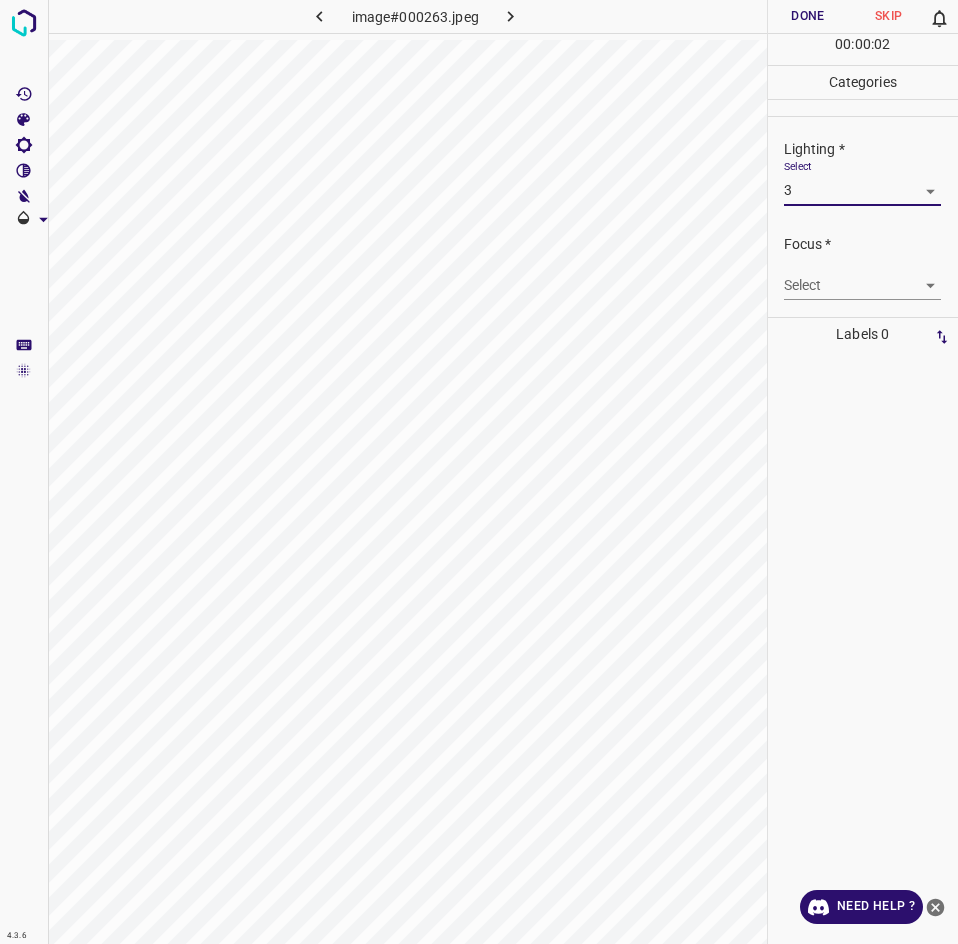 click on "4" at bounding box center [855, 275] 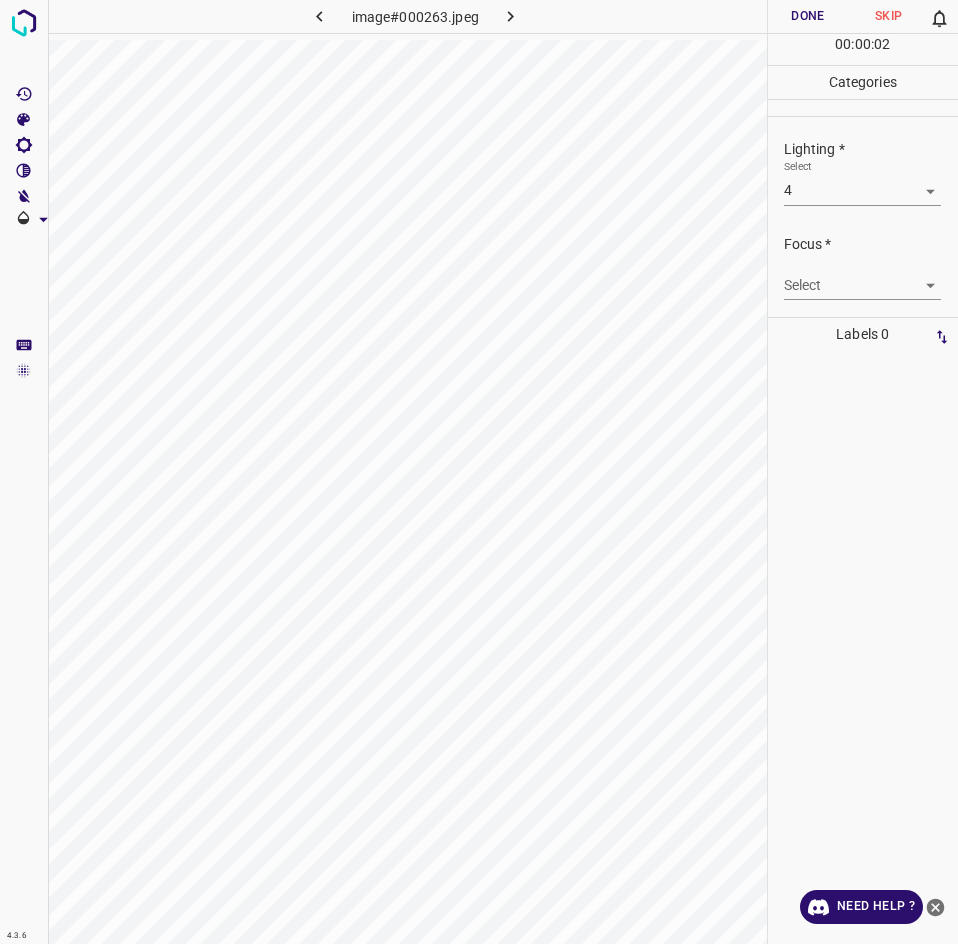 click on "4.3.6  image#000263.jpeg Done Skip 0 00   : 00   : 02   Categories Lighting *  Select 4 4 Focus *  Select ​ Overall *  Select ​ Labels   0 Categories 1 Lighting 2 Focus 3 Overall Tools Space Change between modes (Draw & Edit) I Auto labeling R Restore zoom M Zoom in N Zoom out Delete Delete selecte label Filters Z Restore filters X Saturation filter C Brightness filter V Contrast filter B Gray scale filter General O Download Need Help ? - Text - Hide - Delete" at bounding box center [479, 472] 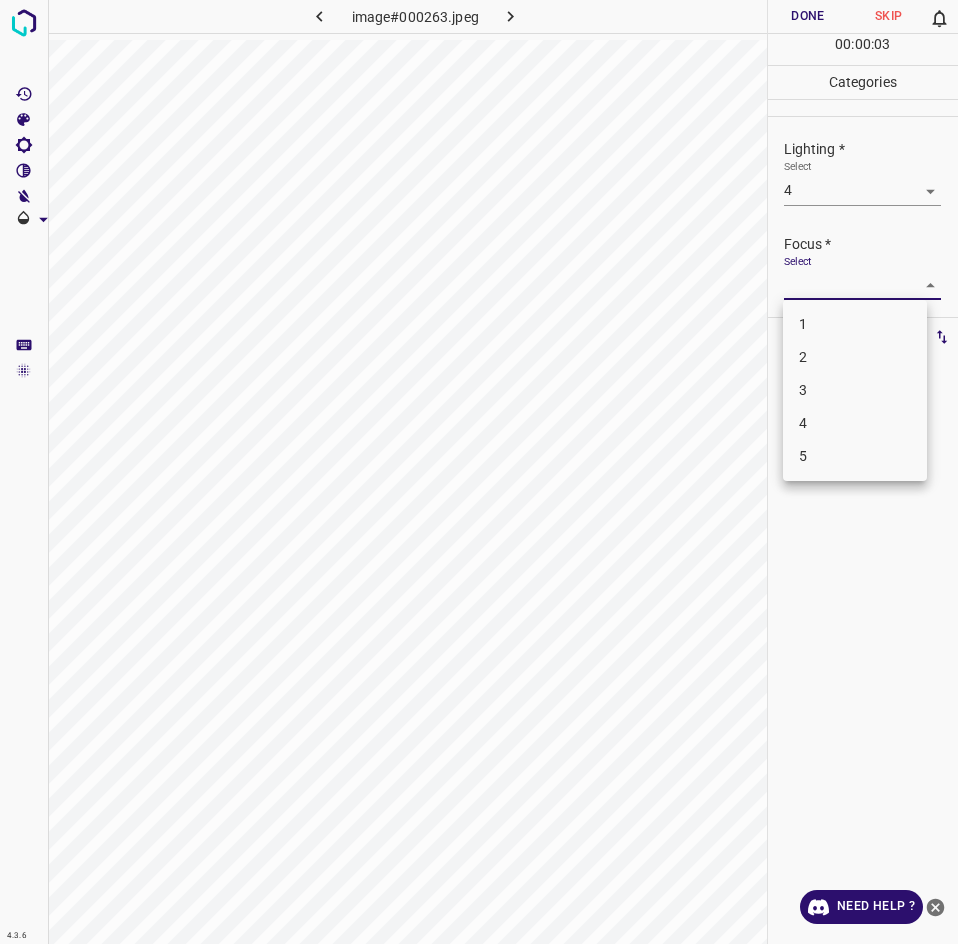 click at bounding box center [479, 472] 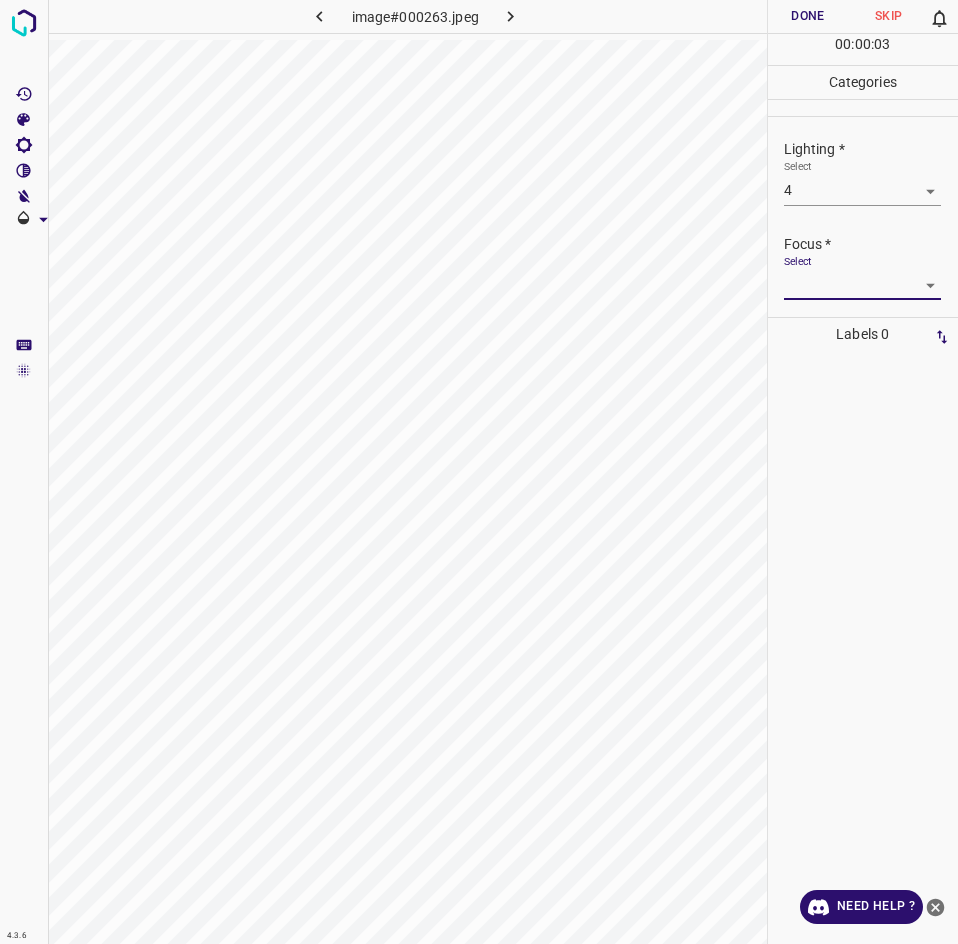 click on "1 2 3 4 5" at bounding box center [479, 472] 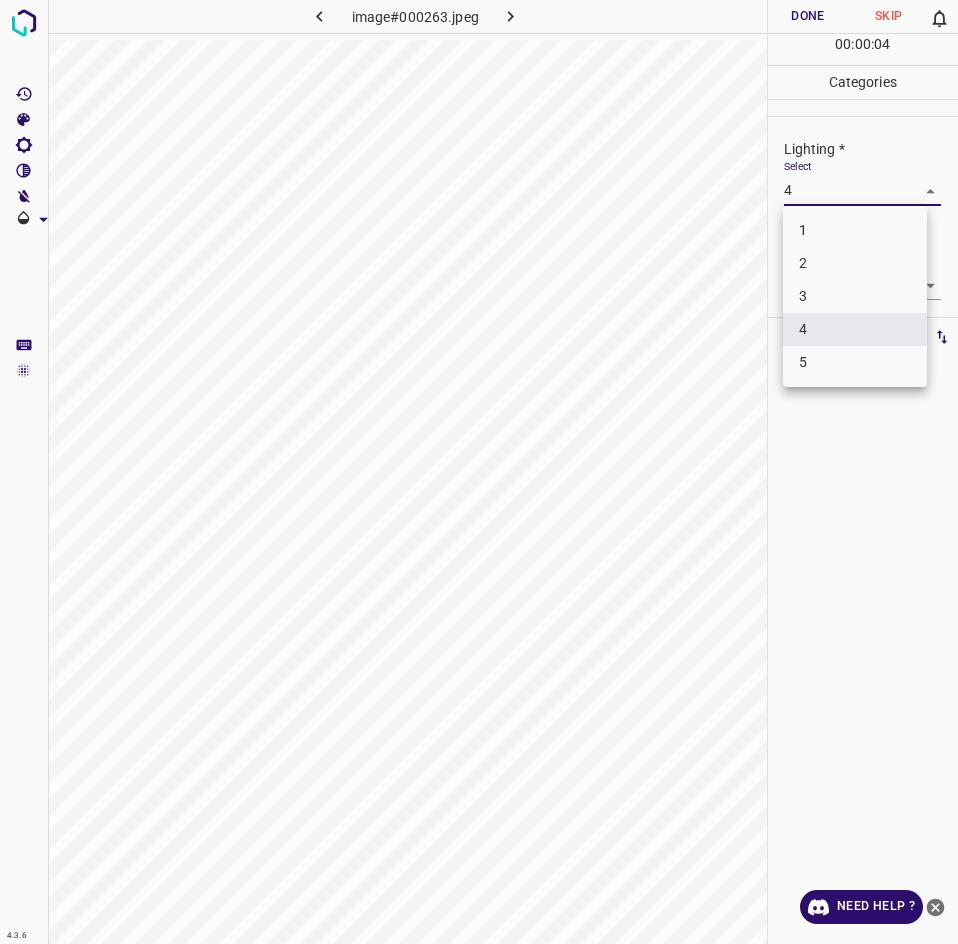 click on "3" at bounding box center [855, 296] 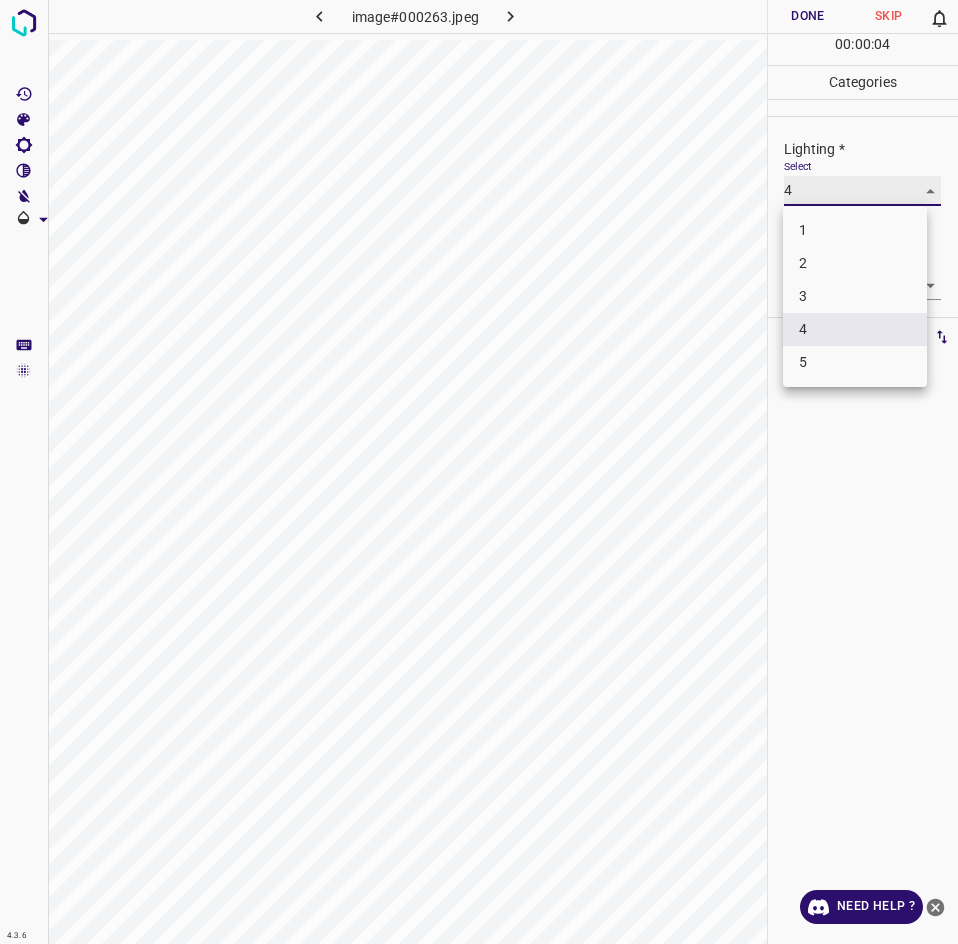 type on "3" 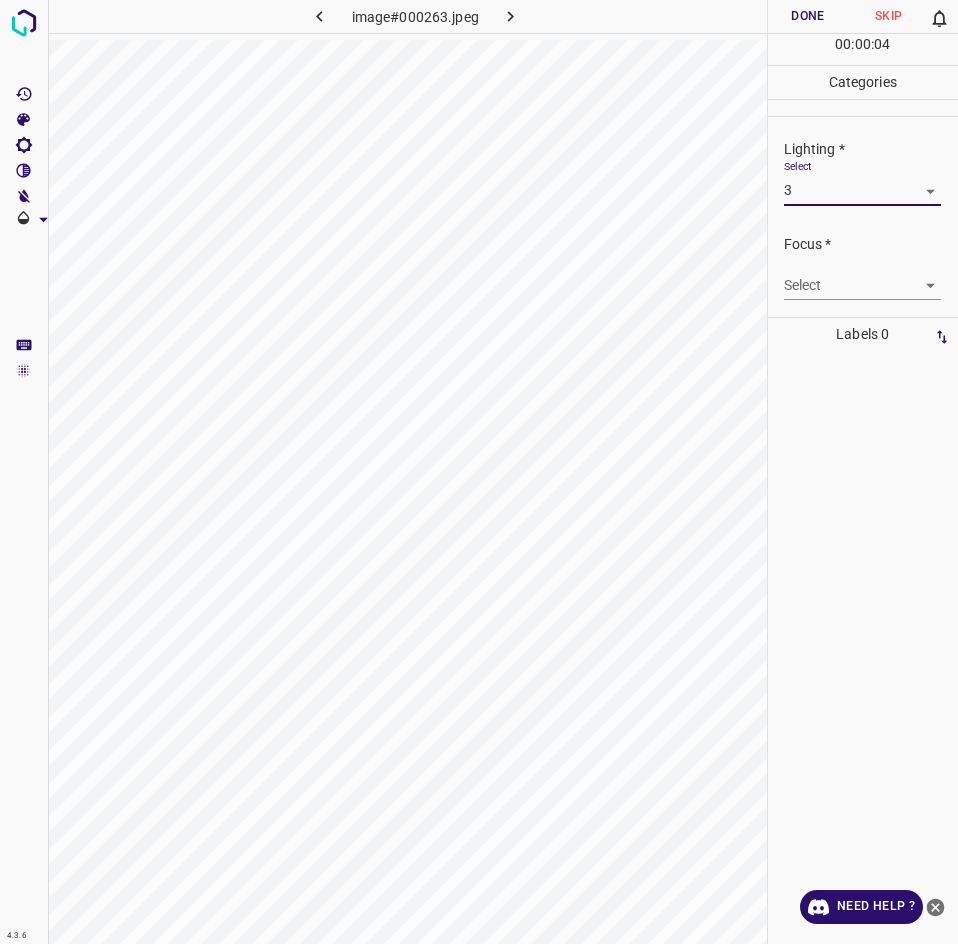click on "4.3.6  image#000263.jpeg Done Skip 0 00   : 00   : 04   Categories Lighting *  Select 3 3 Focus *  Select ​ Overall *  Select ​ Labels   0 Categories 1 Lighting 2 Focus 3 Overall Tools Space Change between modes (Draw & Edit) I Auto labeling R Restore zoom M Zoom in N Zoom out Delete Delete selecte label Filters Z Restore filters X Saturation filter C Brightness filter V Contrast filter B Gray scale filter General O Download Need Help ? - Text - Hide - Delete" at bounding box center [479, 472] 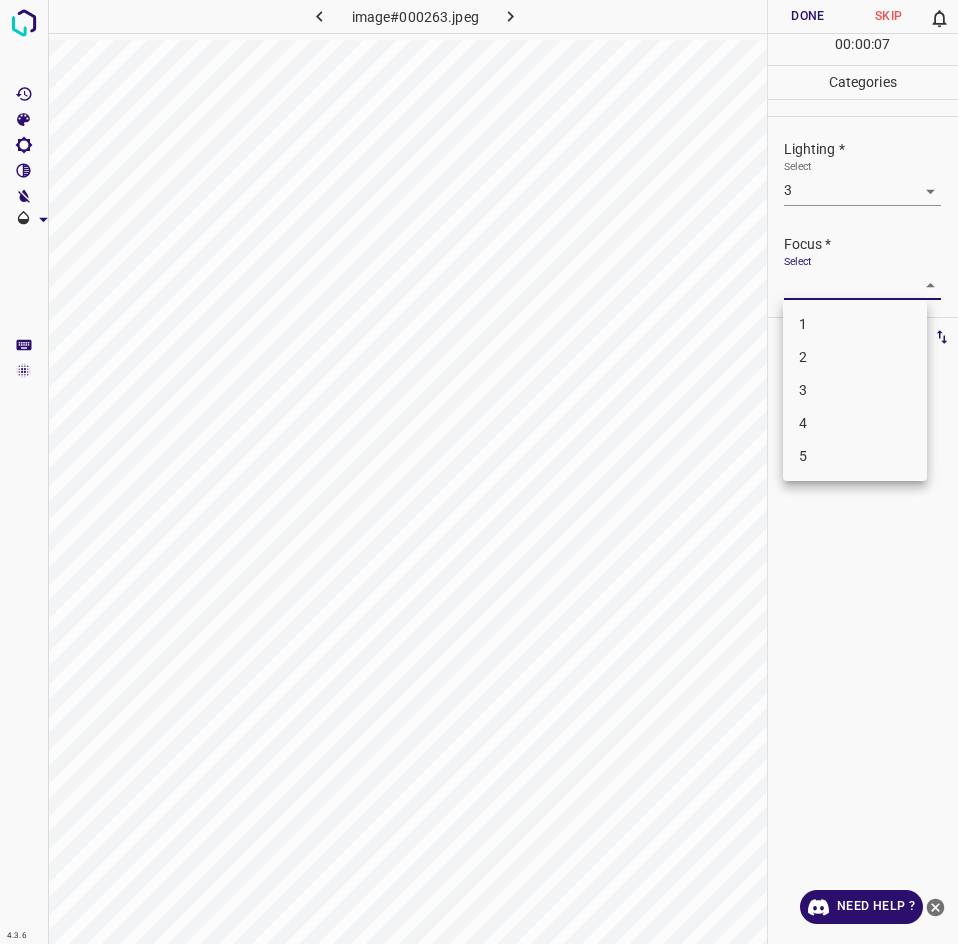 click on "3" at bounding box center [855, 390] 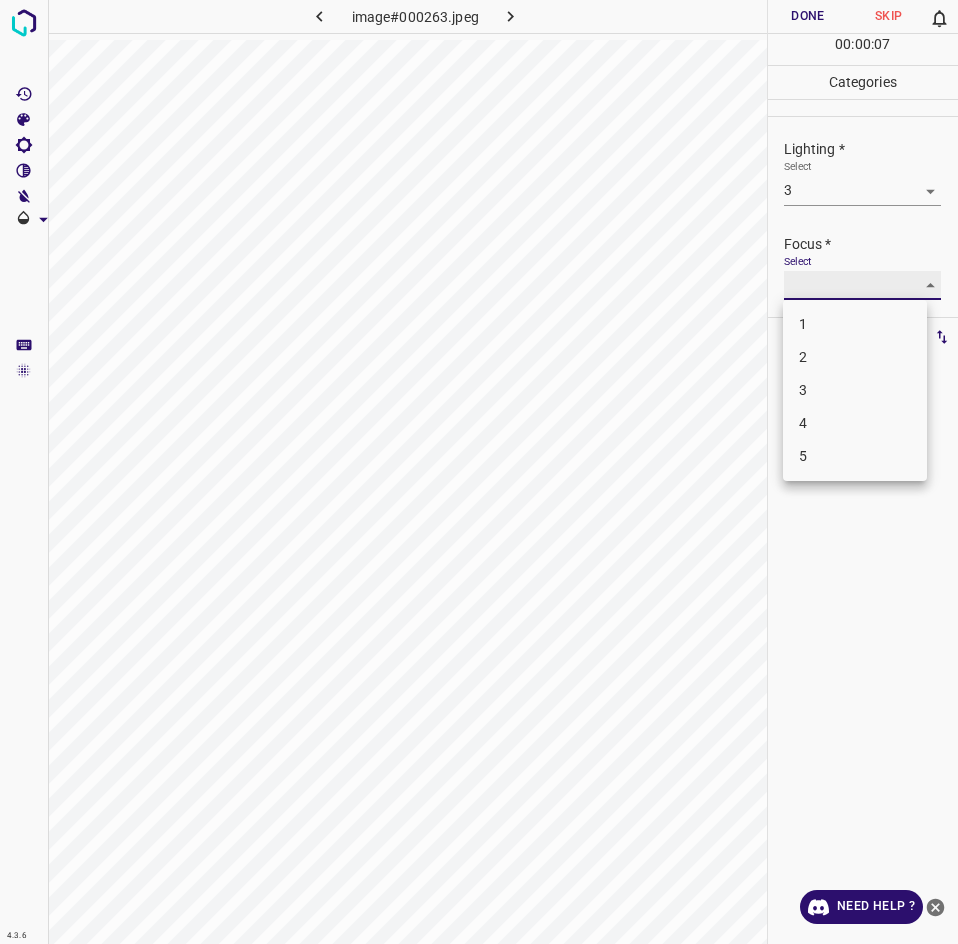 type on "3" 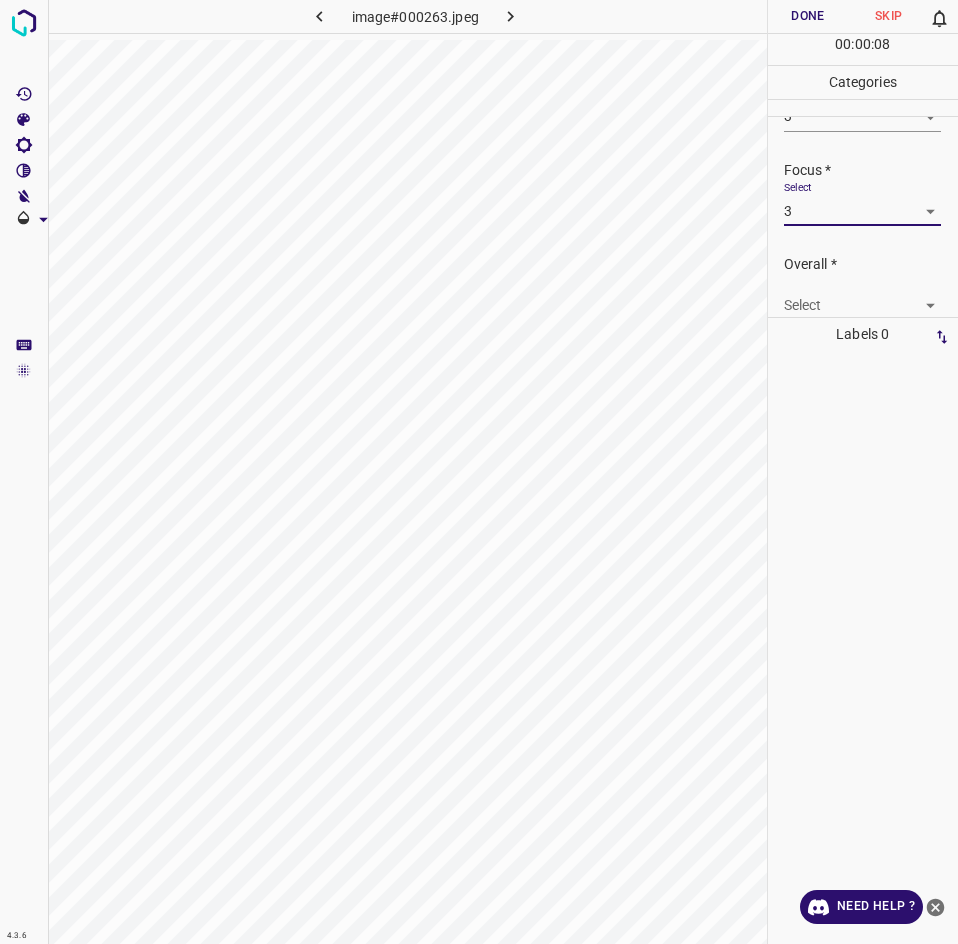 click on "4.3.6  image#000263.jpeg Done Skip 0 00   : 00   : 08   Categories Lighting *  Select 3 3 Focus *  Select 3 3 Overall *  Select ​ Labels   0 Categories 1 Lighting 2 Focus 3 Overall Tools Space Change between modes (Draw & Edit) I Auto labeling R Restore zoom M Zoom in N Zoom out Delete Delete selecte label Filters Z Restore filters X Saturation filter C Brightness filter V Contrast filter B Gray scale filter General O Download Need Help ? - Text - Hide - Delete" at bounding box center [479, 472] 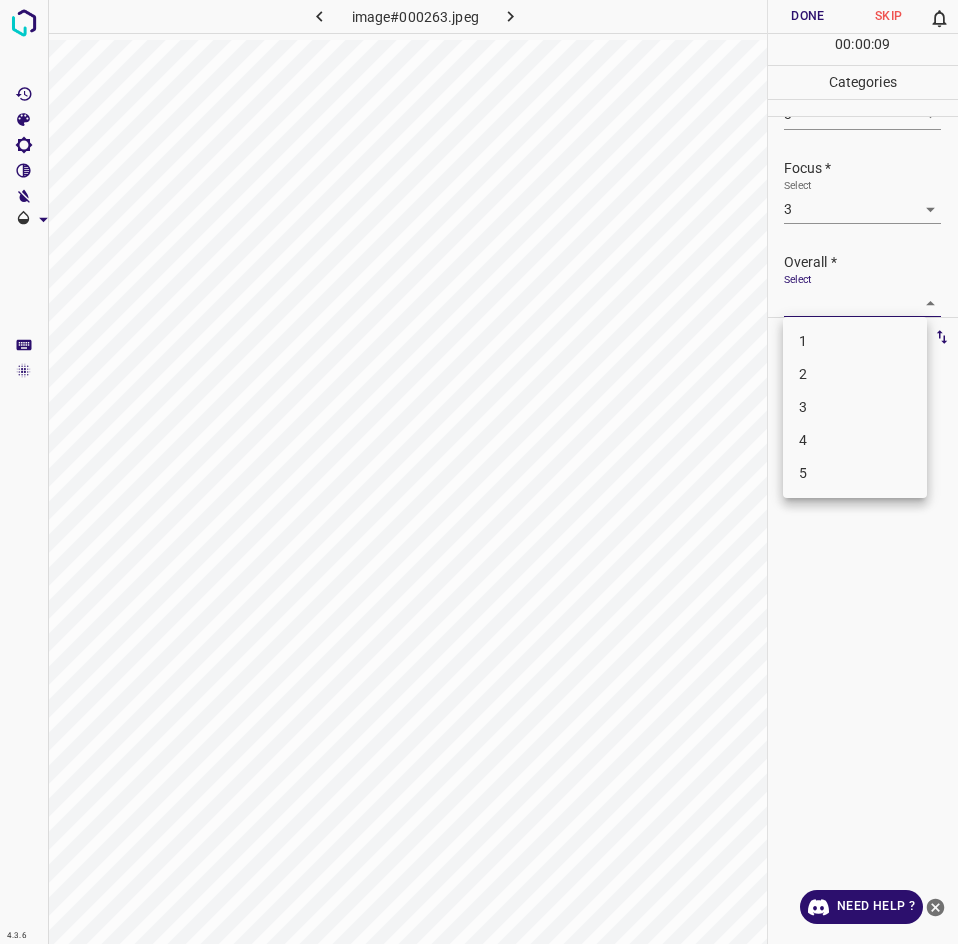 click on "3" at bounding box center [855, 407] 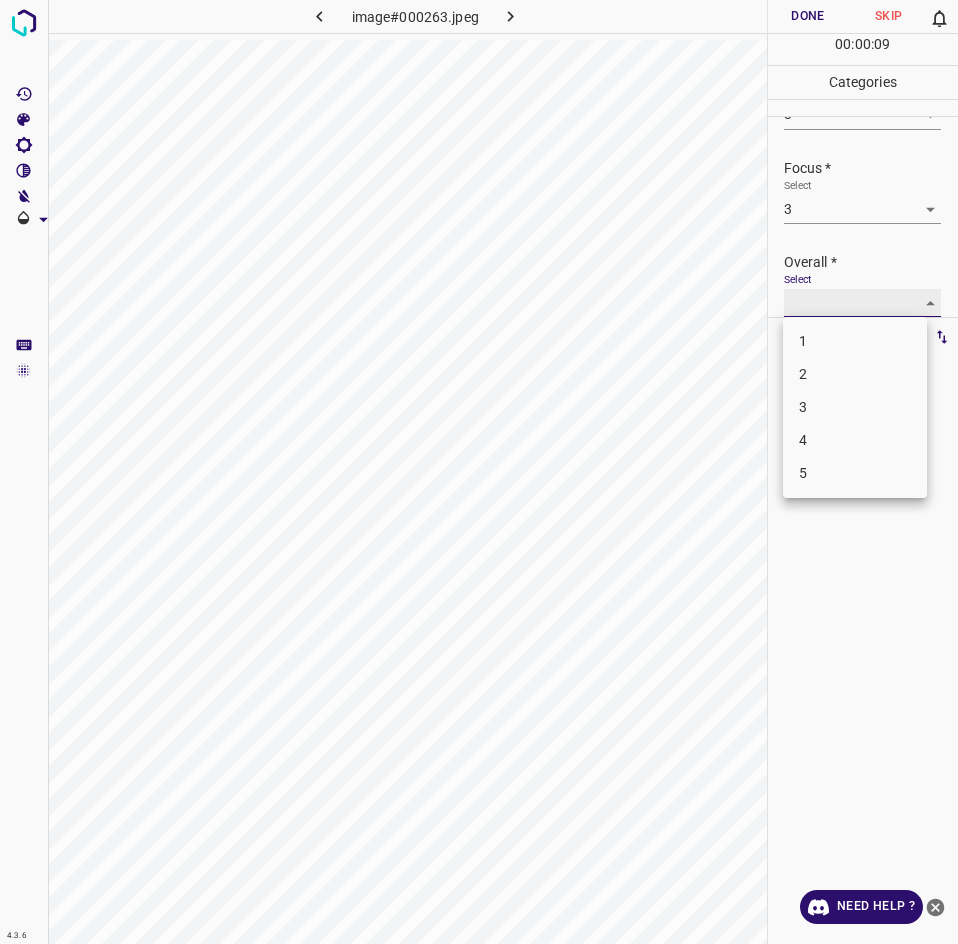 type on "3" 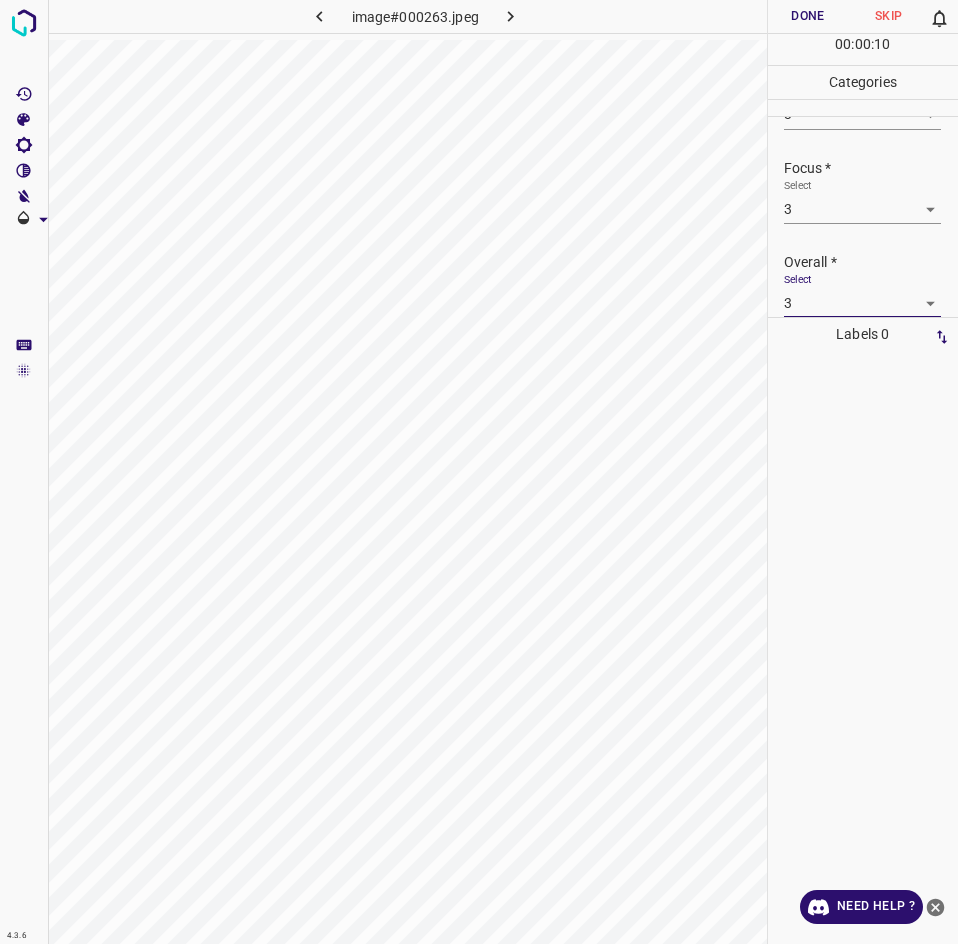 click on "Done" at bounding box center (808, 16) 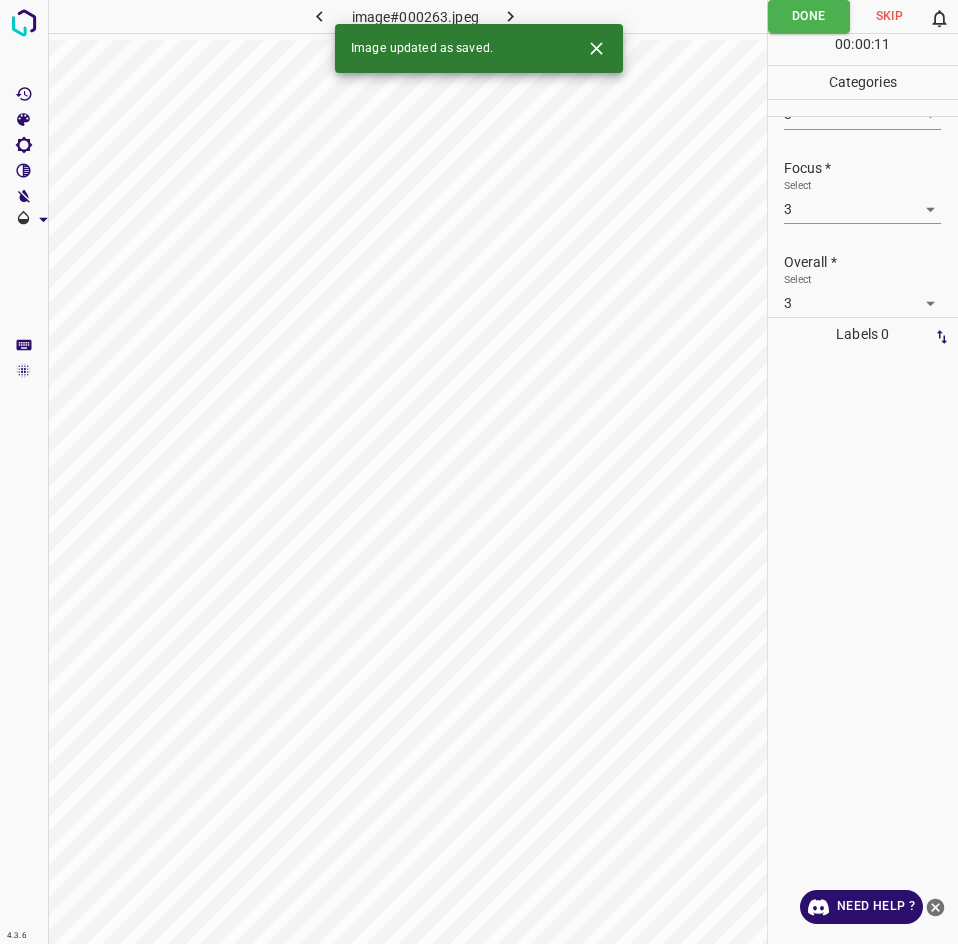 click 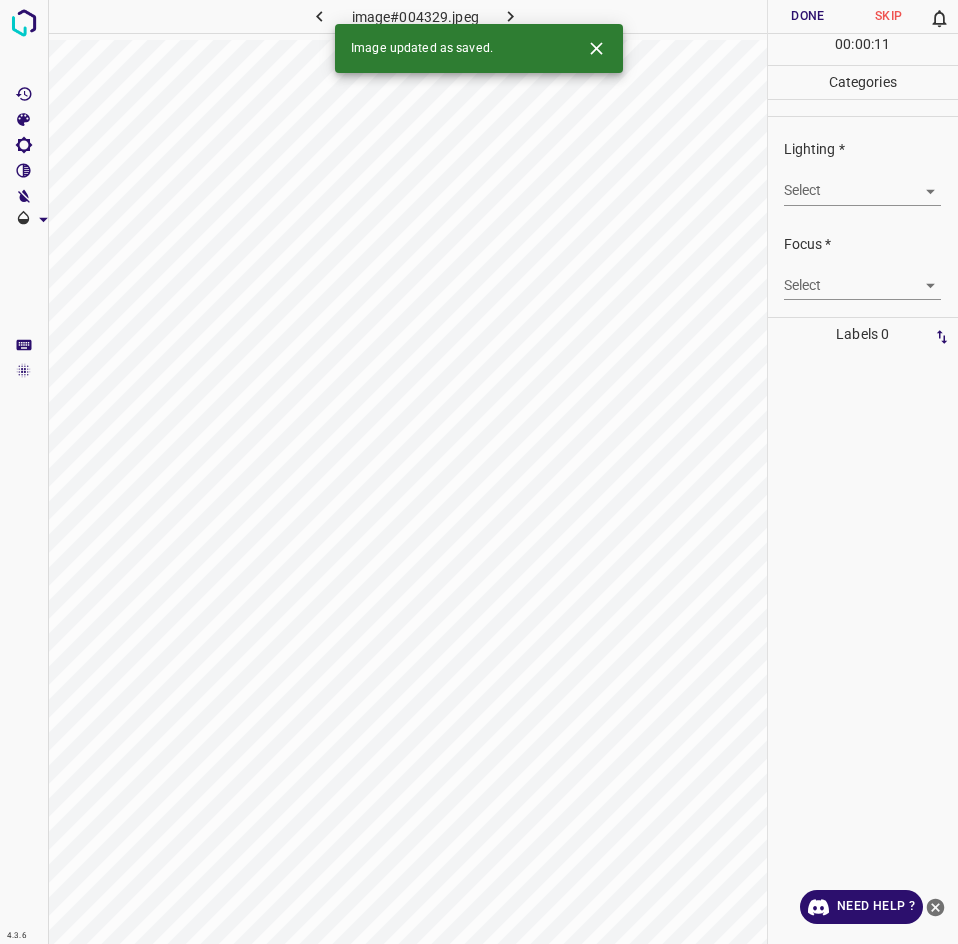 click on "4.3.6  image#004329.jpeg Done Skip 0 00   : 00   : 11   Categories Lighting *  Select ​ Focus *  Select ​ Overall *  Select ​ Labels   0 Categories 1 Lighting 2 Focus 3 Overall Tools Space Change between modes (Draw & Edit) I Auto labeling R Restore zoom M Zoom in N Zoom out Delete Delete selecte label Filters Z Restore filters X Saturation filter C Brightness filter V Contrast filter B Gray scale filter General O Download Image updated as saved. Need Help ? - Text - Hide - Delete" at bounding box center [479, 472] 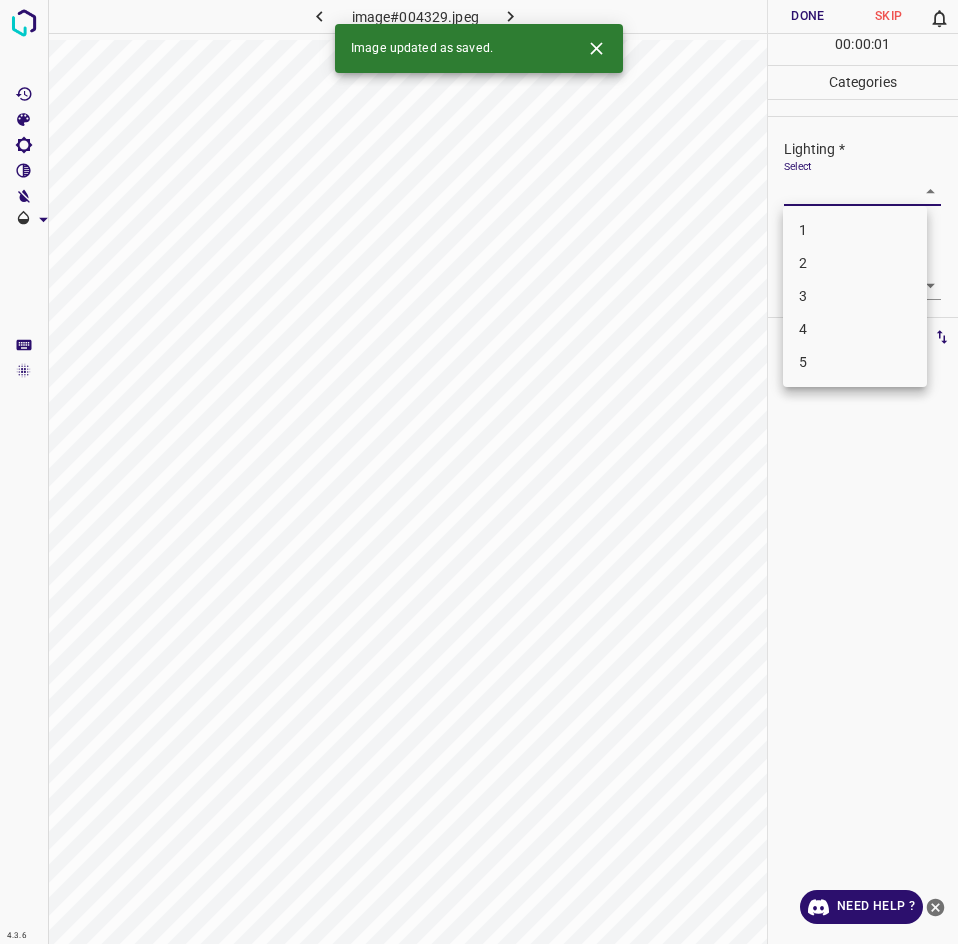 click on "3" at bounding box center [855, 296] 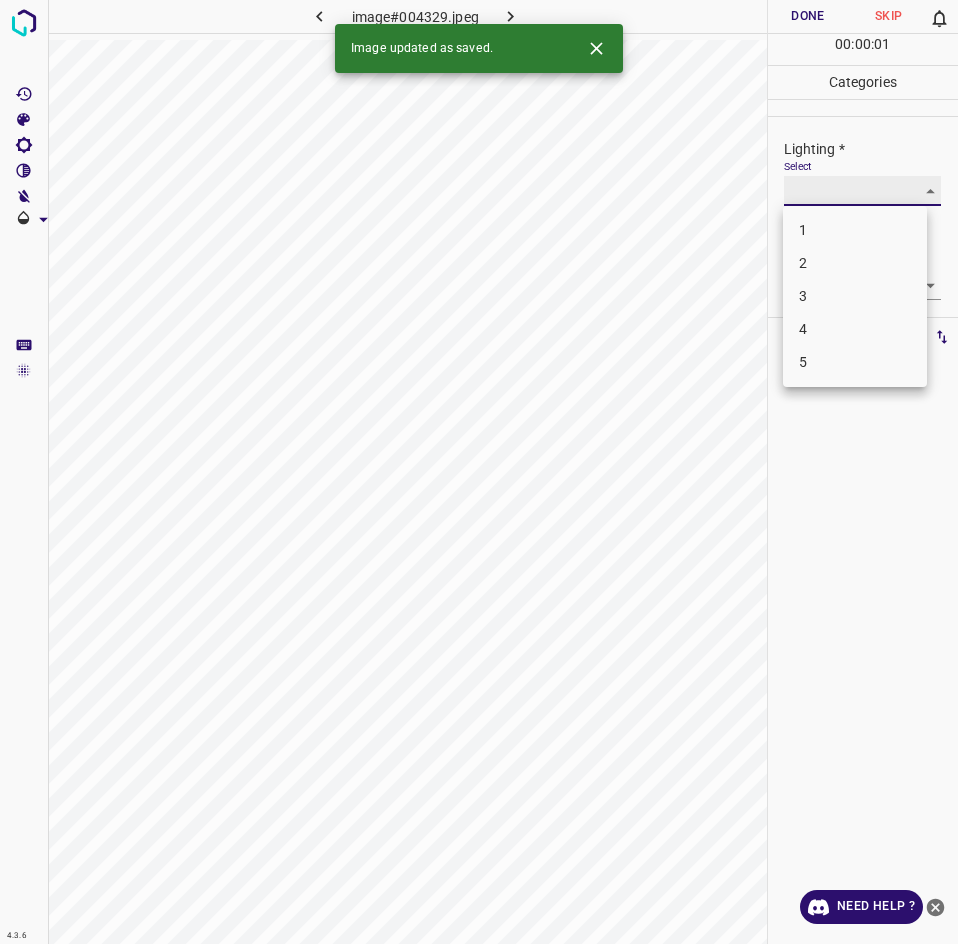 type on "3" 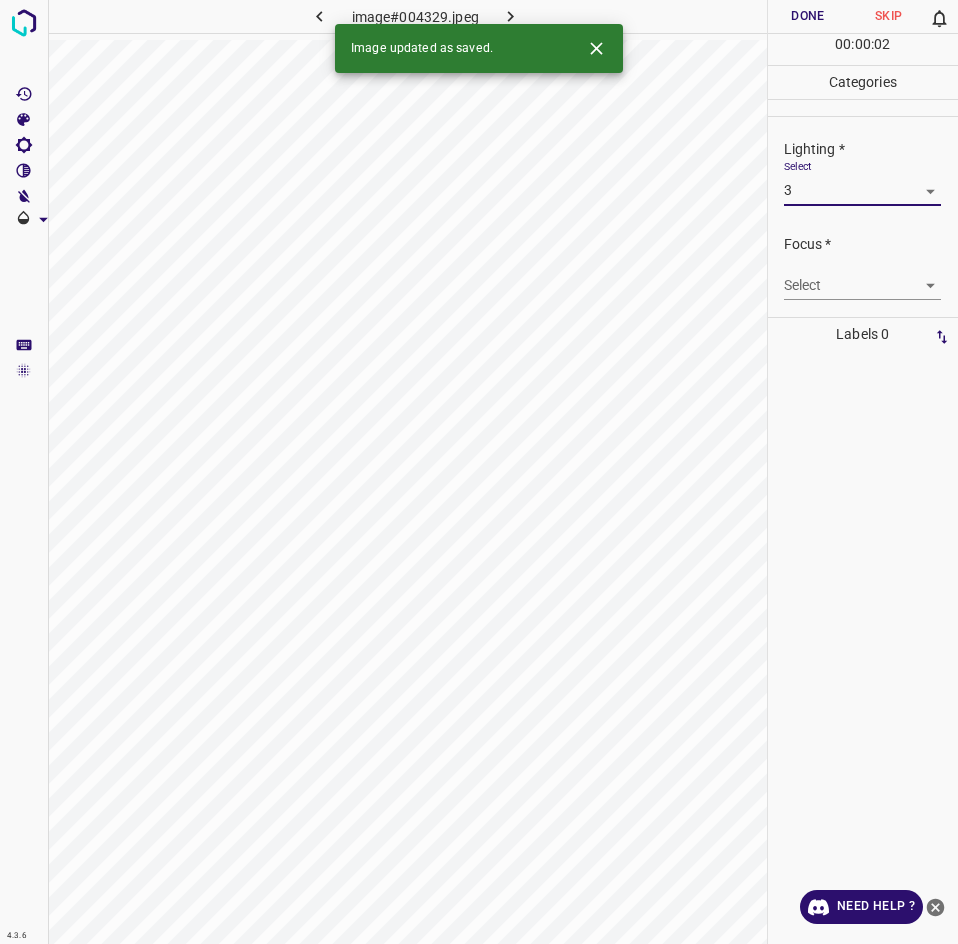 click on "4.3.6  image#004329.jpeg Done Skip 0 00   : 00   : 02   Categories Lighting *  Select 3 3 Focus *  Select ​ Overall *  Select ​ Labels   0 Categories 1 Lighting 2 Focus 3 Overall Tools Space Change between modes (Draw & Edit) I Auto labeling R Restore zoom M Zoom in N Zoom out Delete Delete selecte label Filters Z Restore filters X Saturation filter C Brightness filter V Contrast filter B Gray scale filter General O Download Image updated as saved. Need Help ? - Text - Hide - Delete" at bounding box center (479, 472) 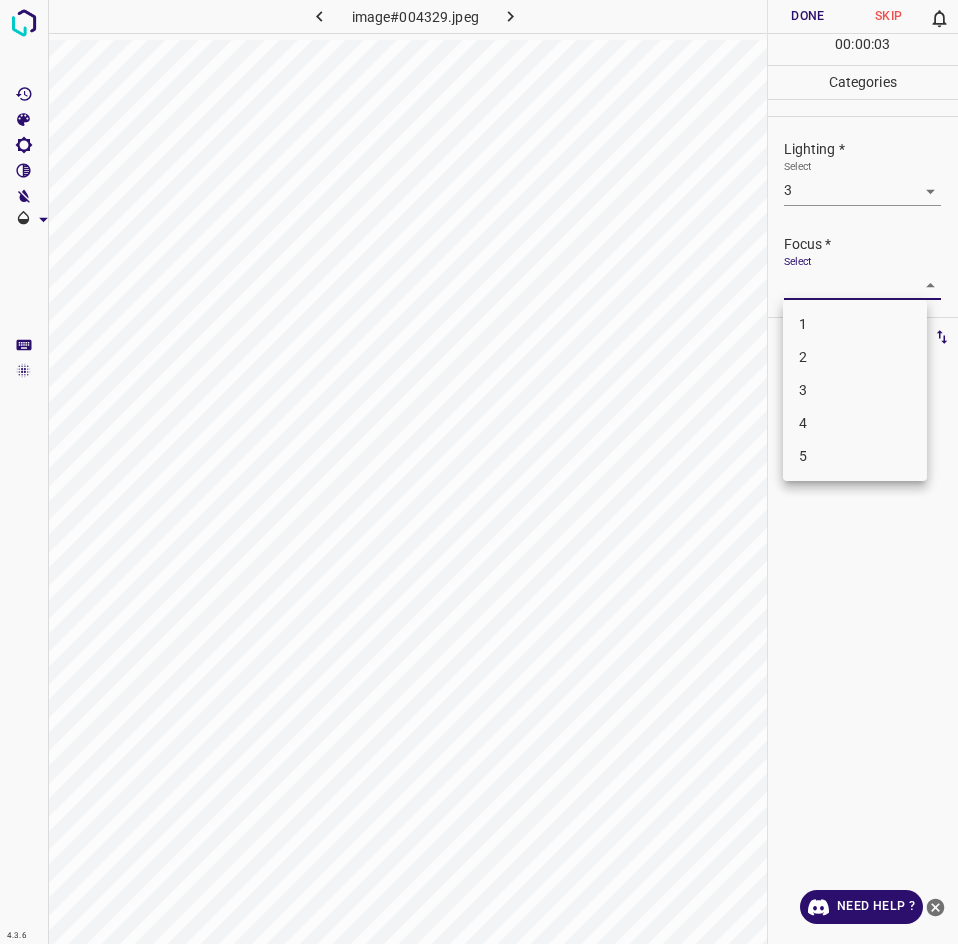 click on "3" at bounding box center [855, 390] 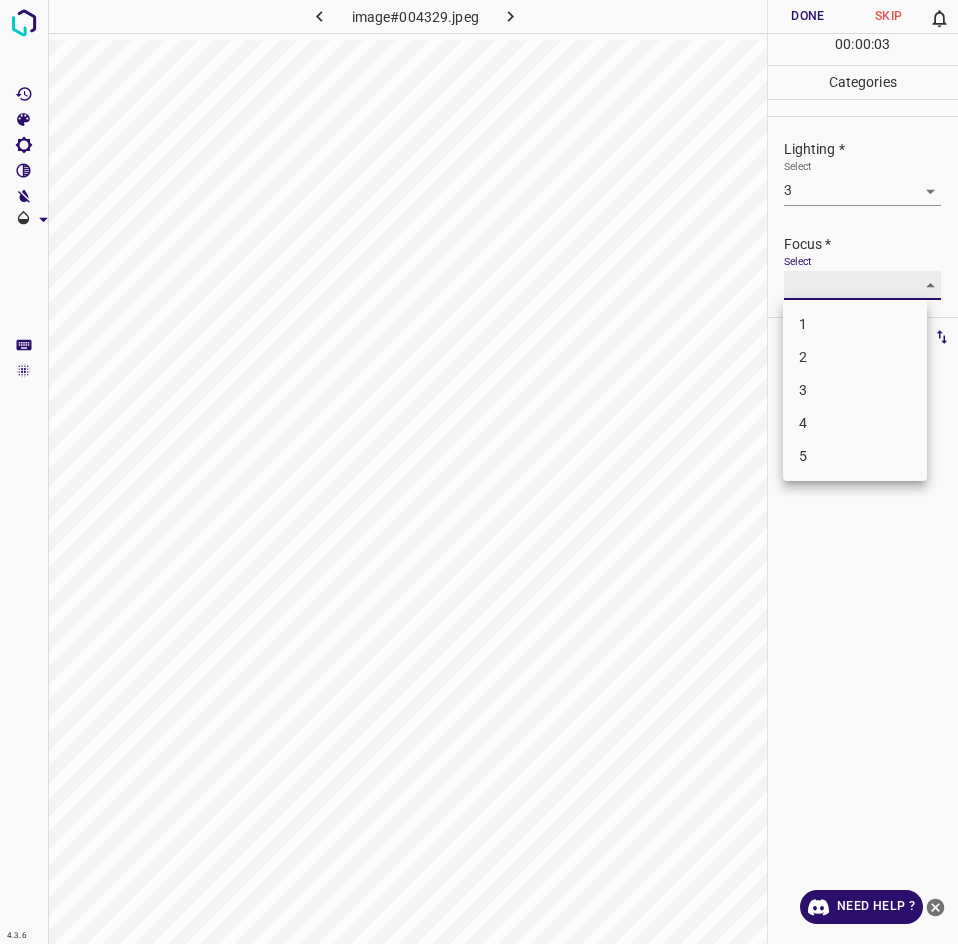 type on "3" 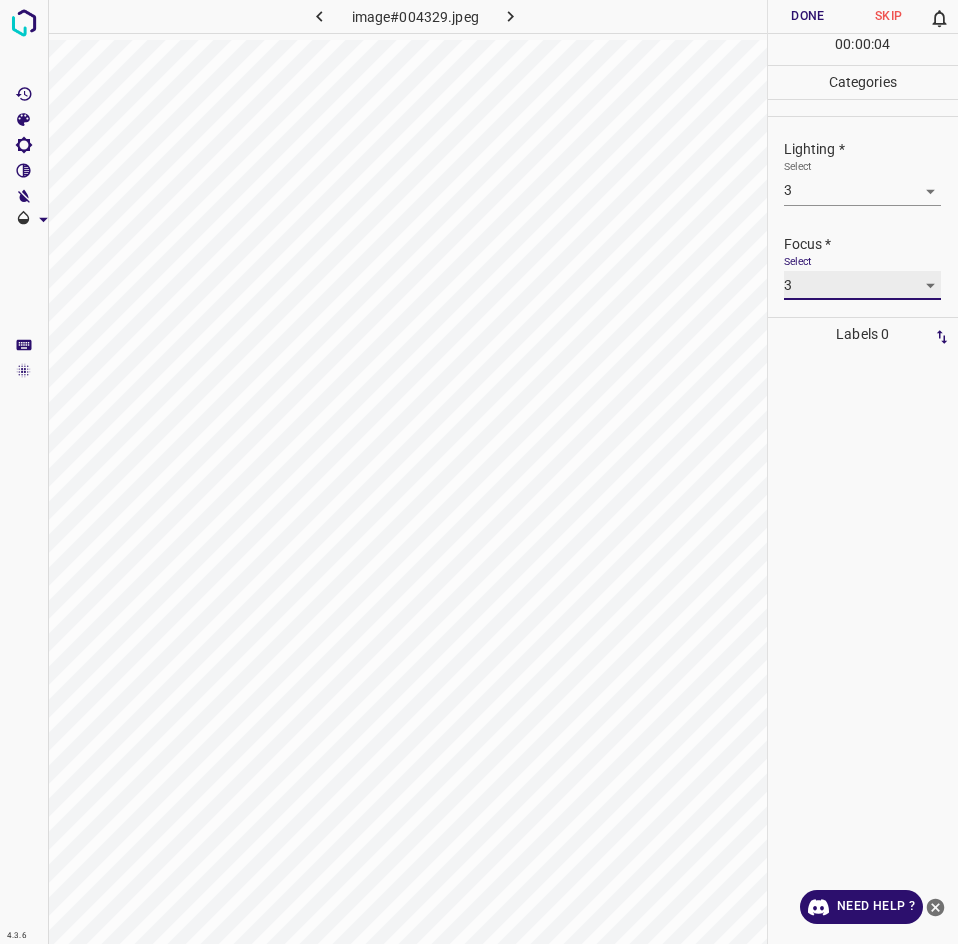 scroll, scrollTop: 98, scrollLeft: 0, axis: vertical 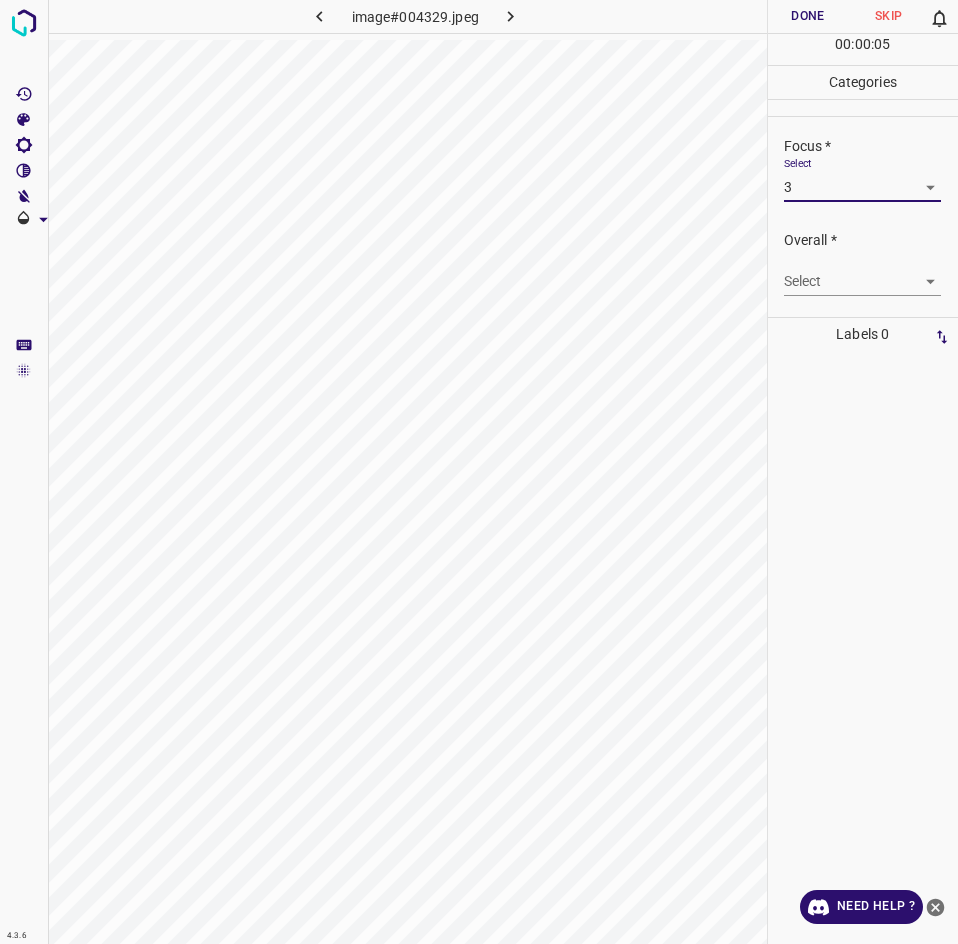 click on "4.3.6  image#004329.jpeg Done Skip 0 00   : 00   : 05   Categories Lighting *  Select 3 3 Focus *  Select 3 3 Overall *  Select ​ Labels   0 Categories 1 Lighting 2 Focus 3 Overall Tools Space Change between modes (Draw & Edit) I Auto labeling R Restore zoom M Zoom in N Zoom out Delete Delete selecte label Filters Z Restore filters X Saturation filter C Brightness filter V Contrast filter B Gray scale filter General O Download Need Help ? - Text - Hide - Delete" at bounding box center (479, 472) 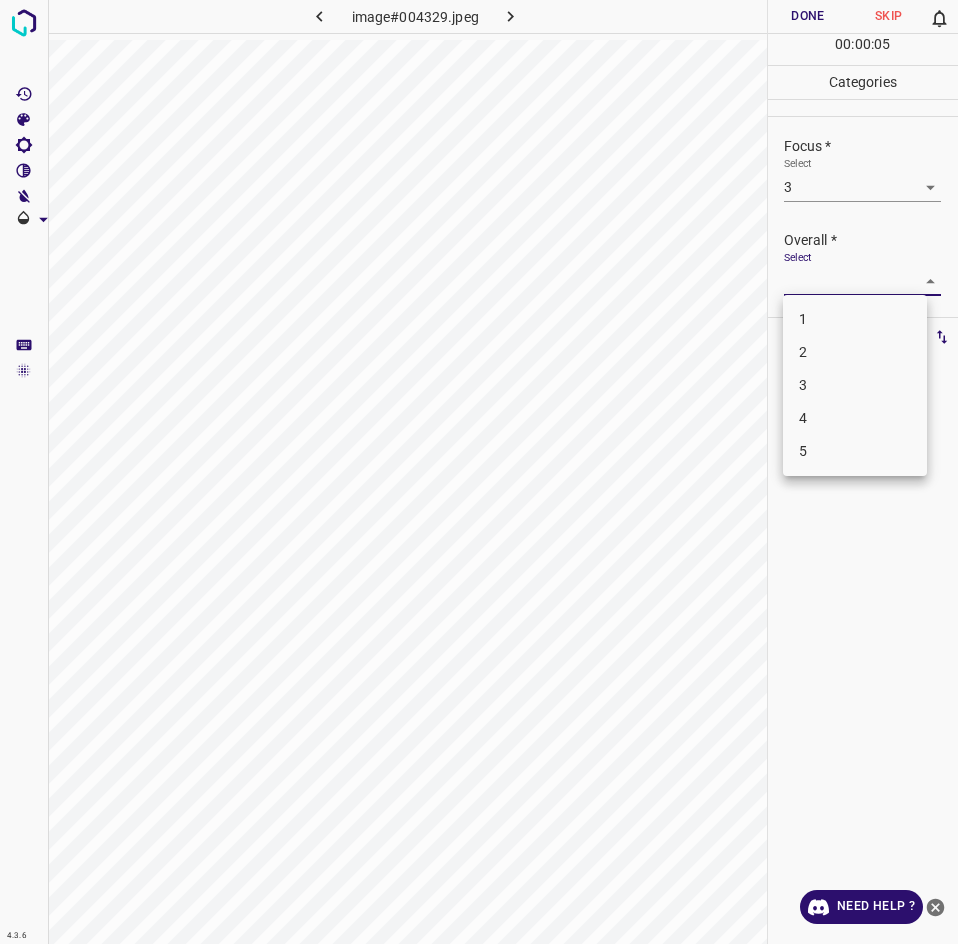 click on "3" at bounding box center [855, 385] 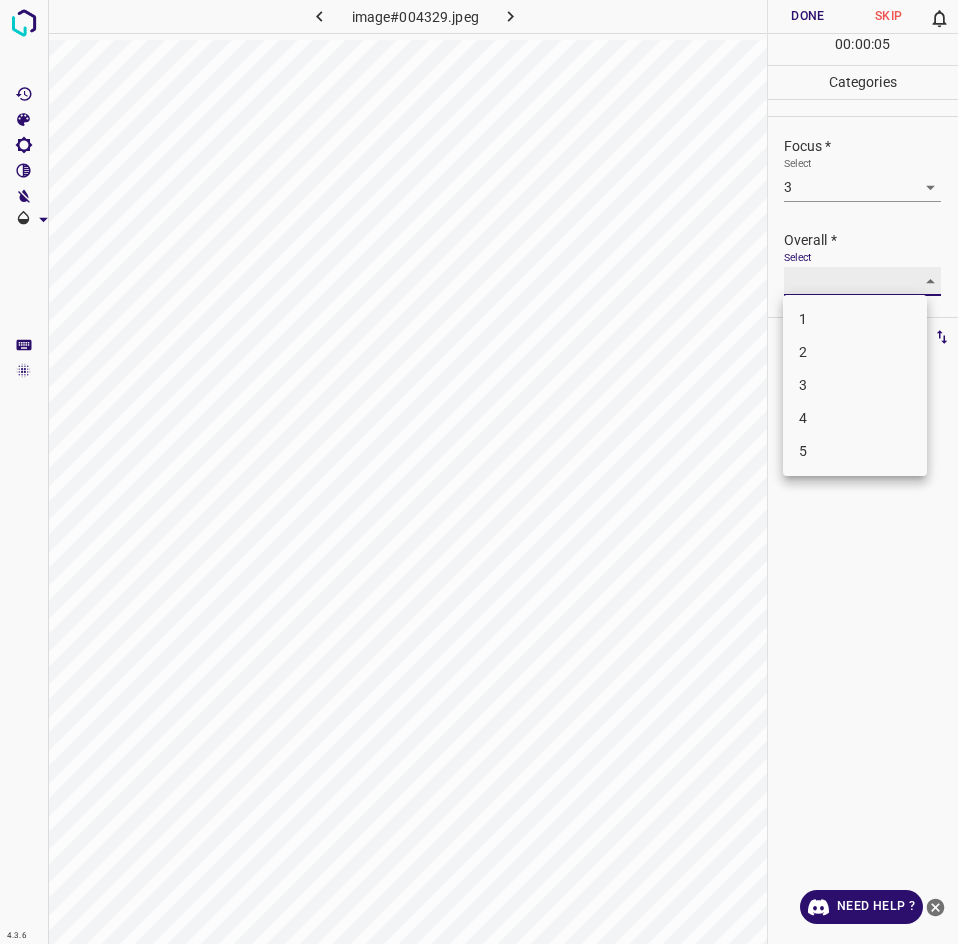 type on "3" 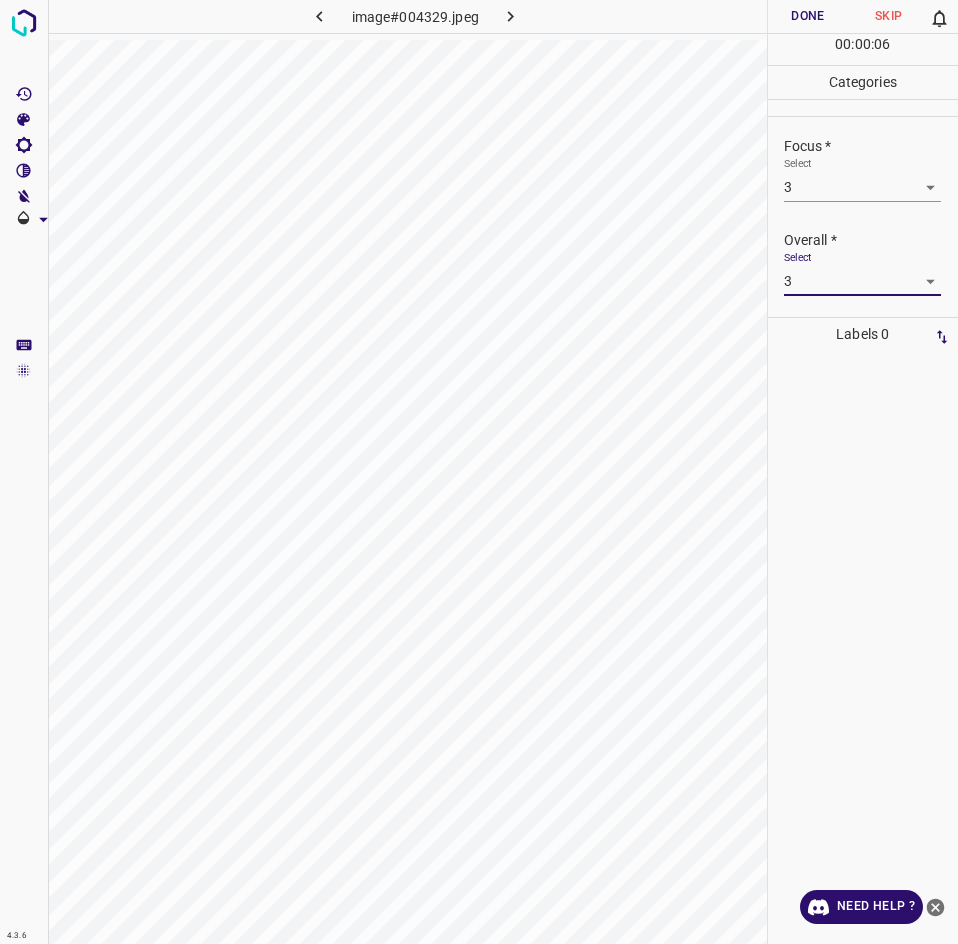 click on "Done" at bounding box center (808, 16) 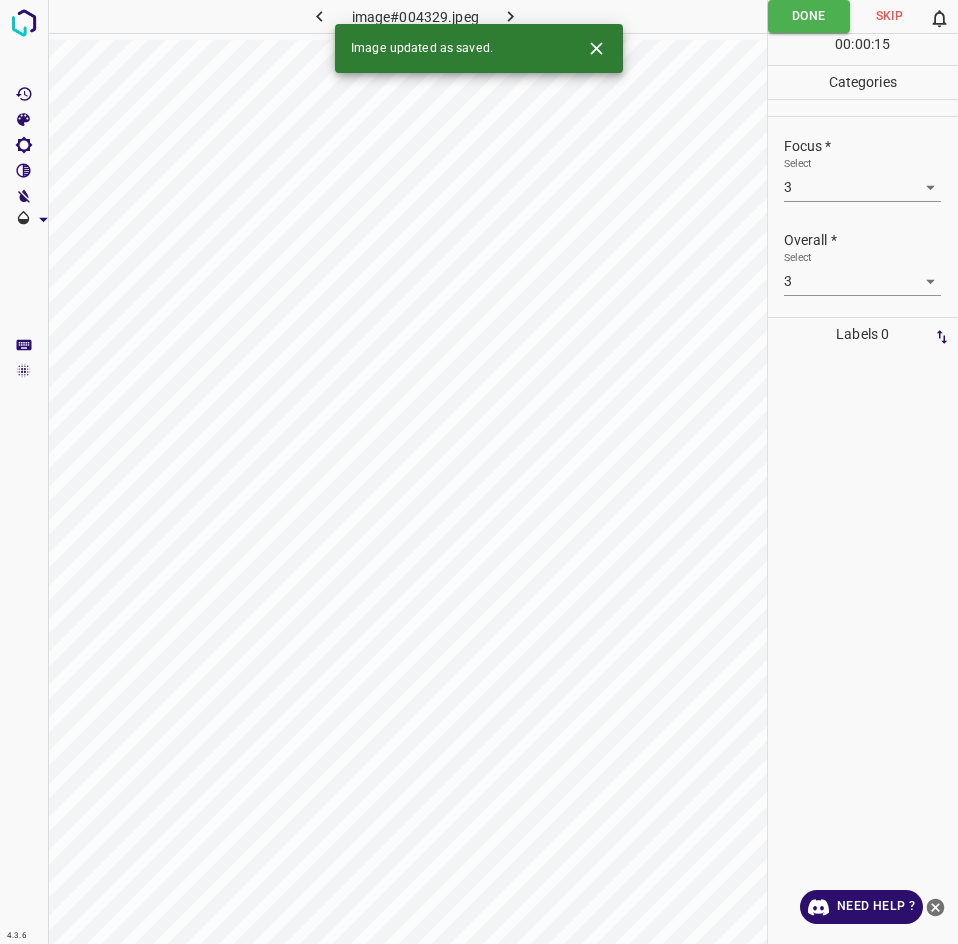 click 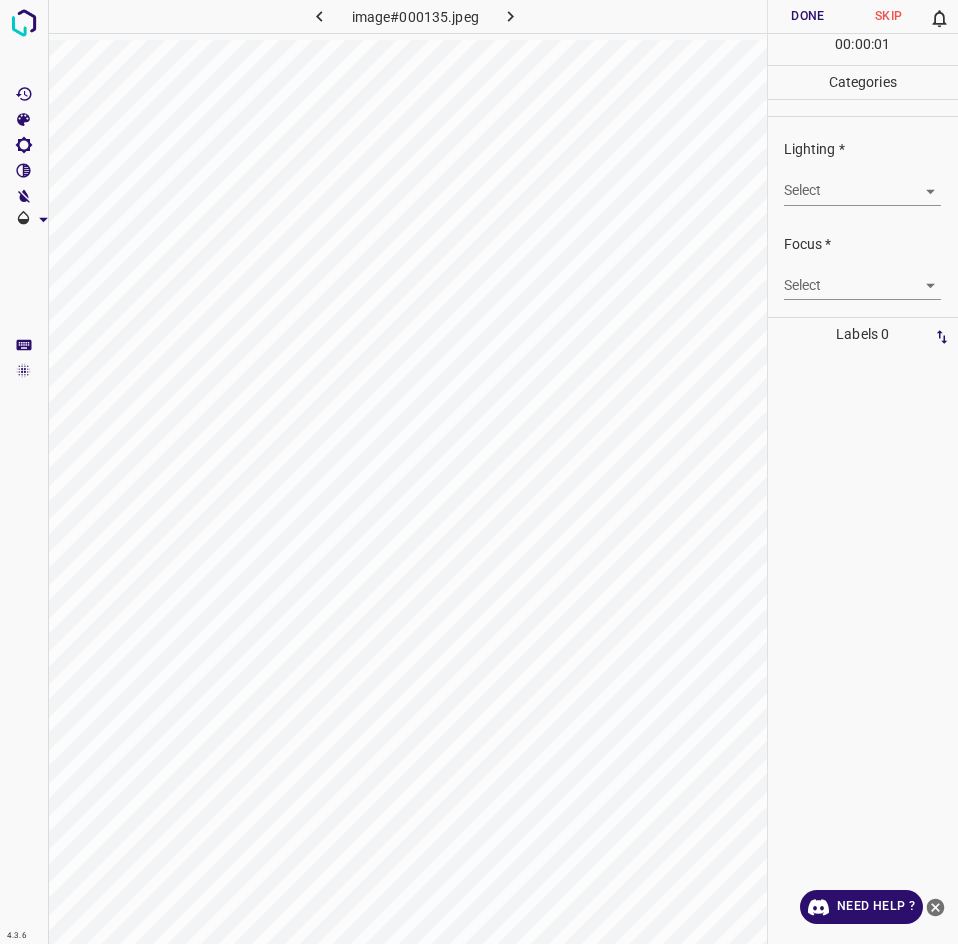 click on "4.3.6  image#000135.jpeg Done Skip 0 00   : 00   : 01   Categories Lighting *  Select ​ Focus *  Select ​ Overall *  Select ​ Labels   0 Categories 1 Lighting 2 Focus 3 Overall Tools Space Change between modes (Draw & Edit) I Auto labeling R Restore zoom M Zoom in N Zoom out Delete Delete selecte label Filters Z Restore filters X Saturation filter C Brightness filter V Contrast filter B Gray scale filter General O Download Need Help ? - Text - Hide - Delete" at bounding box center (479, 472) 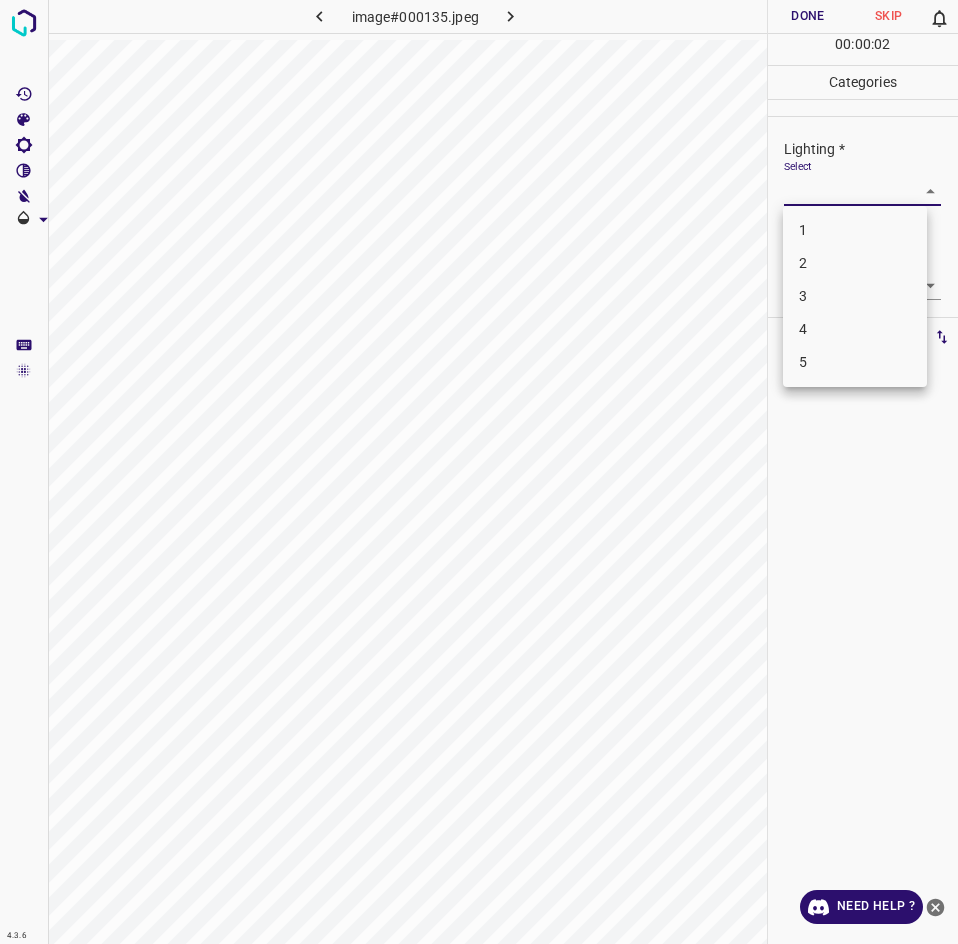click on "4" at bounding box center [855, 329] 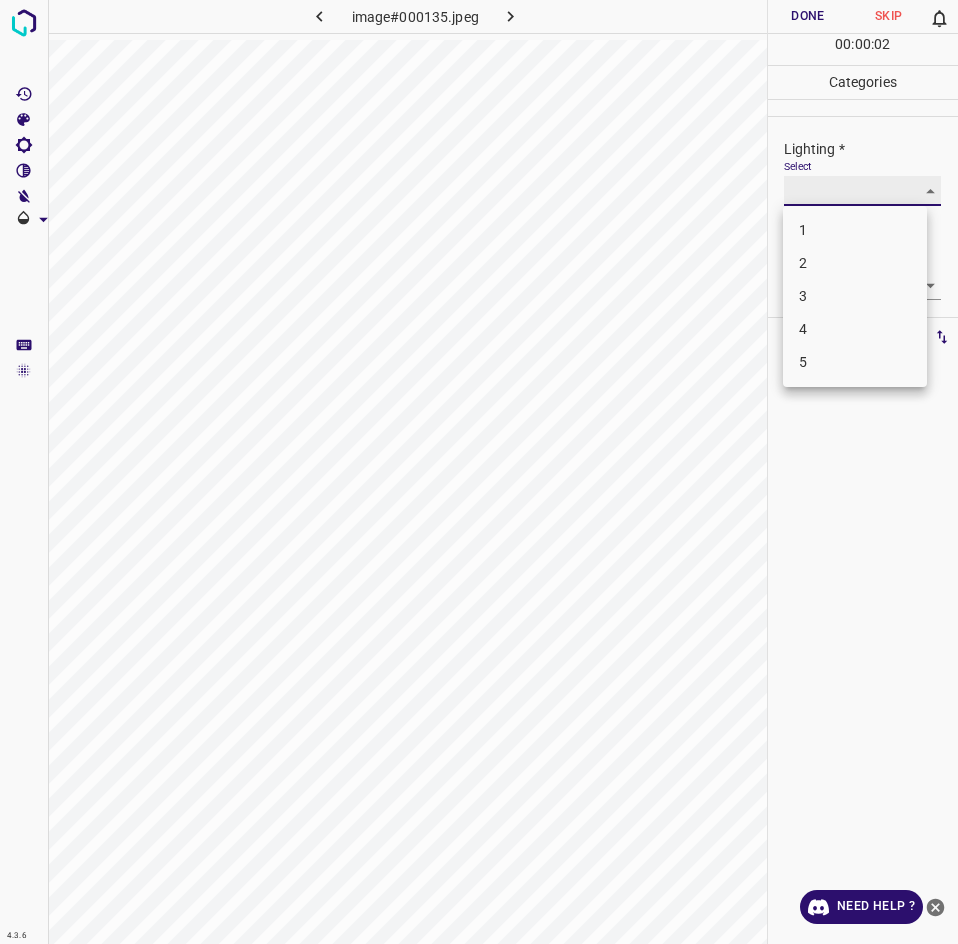 type on "4" 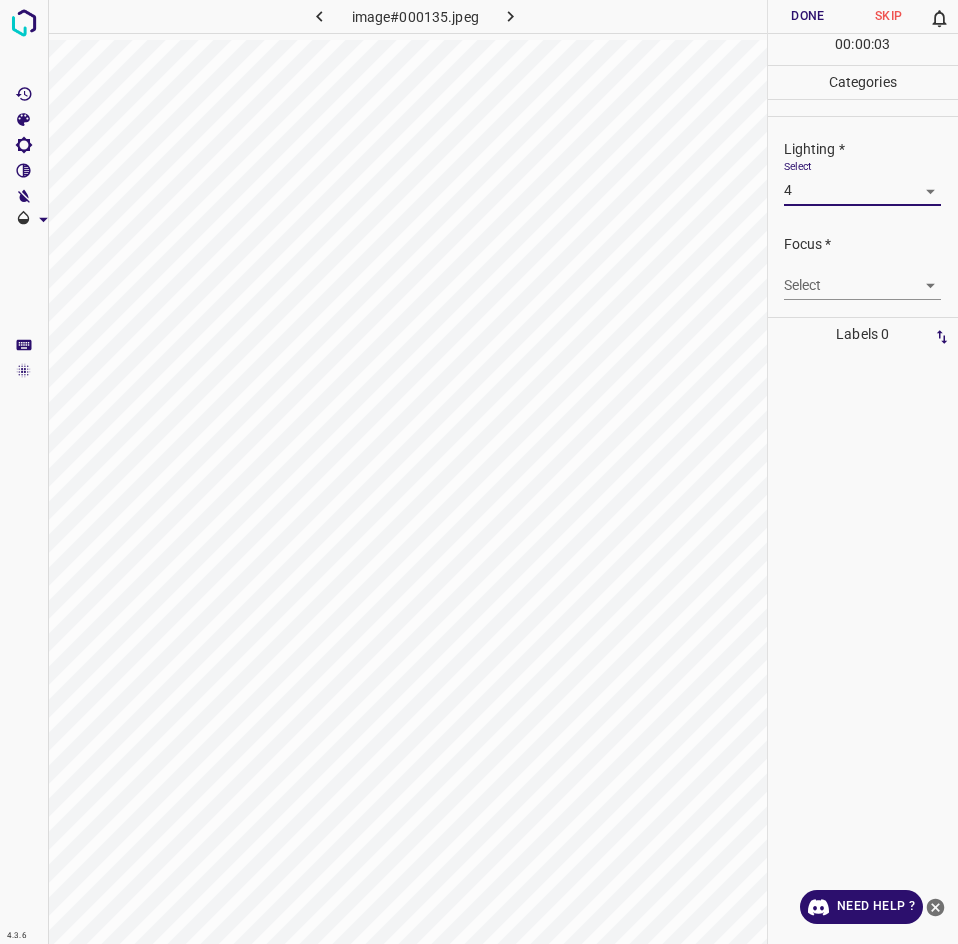 click on "4.3.6  image#000135.jpeg Done Skip 0 00   : 00   : 03   Categories Lighting *  Select 4 4 Focus *  Select ​ Overall *  Select ​ Labels   0 Categories 1 Lighting 2 Focus 3 Overall Tools Space Change between modes (Draw & Edit) I Auto labeling R Restore zoom M Zoom in N Zoom out Delete Delete selecte label Filters Z Restore filters X Saturation filter C Brightness filter V Contrast filter B Gray scale filter General O Download Need Help ? - Text - Hide - Delete" at bounding box center (479, 472) 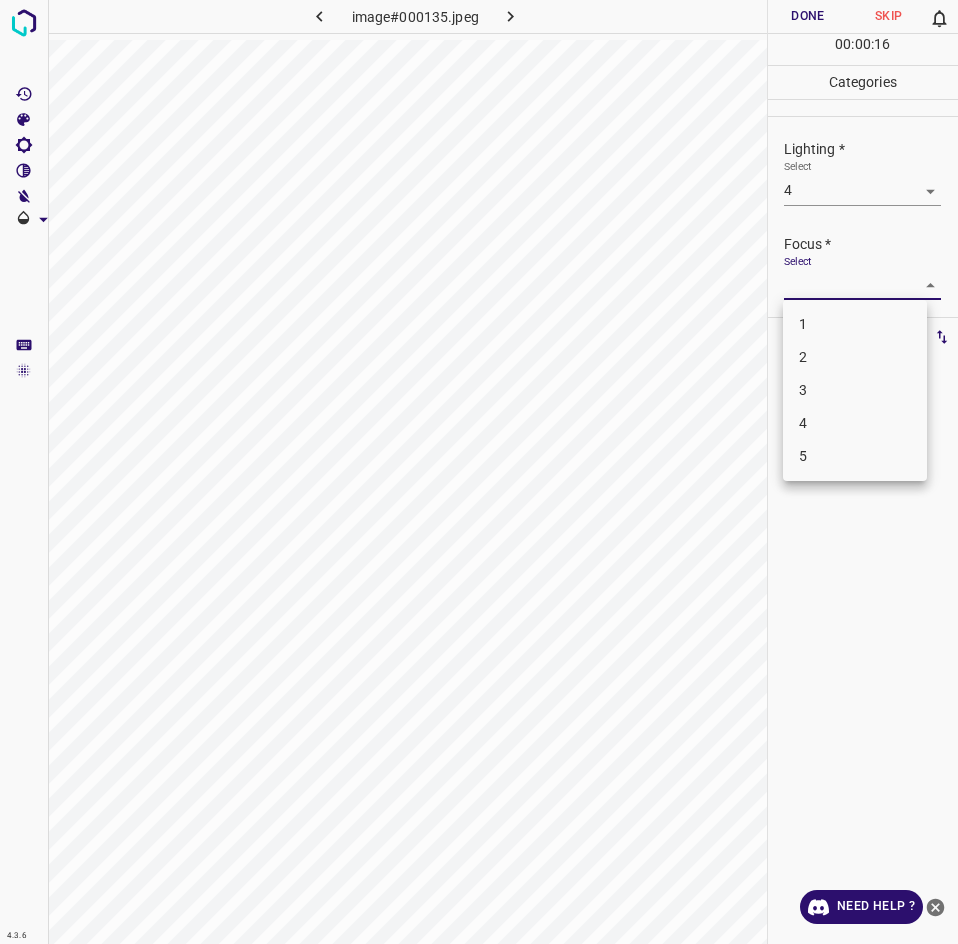 click on "3" at bounding box center (855, 390) 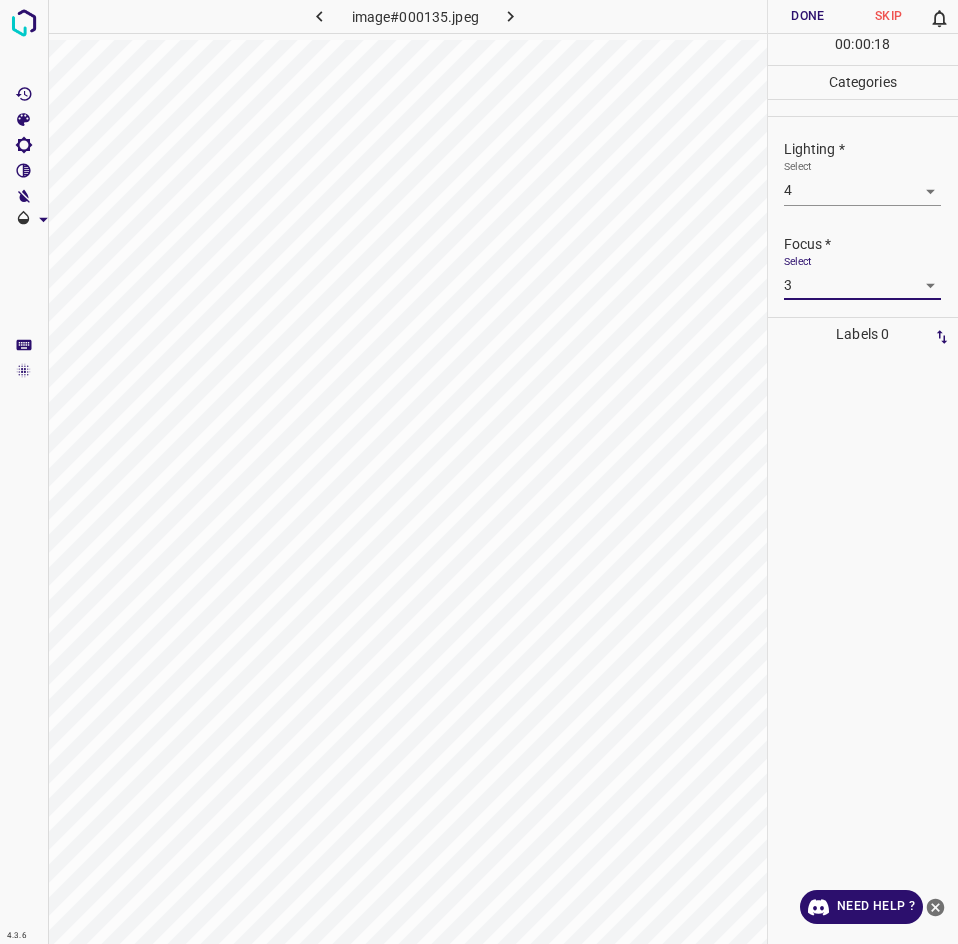 click on "4.3.6  image#000135.jpeg Done Skip 0 00   : 00   : 18   Categories Lighting *  Select 4 4 Focus *  Select 3 3 Overall *  Select ​ Labels   0 Categories 1 Lighting 2 Focus 3 Overall Tools Space Change between modes (Draw & Edit) I Auto labeling R Restore zoom M Zoom in N Zoom out Delete Delete selecte label Filters Z Restore filters X Saturation filter C Brightness filter V Contrast filter B Gray scale filter General O Download Need Help ? - Text - Hide - Delete" at bounding box center [479, 472] 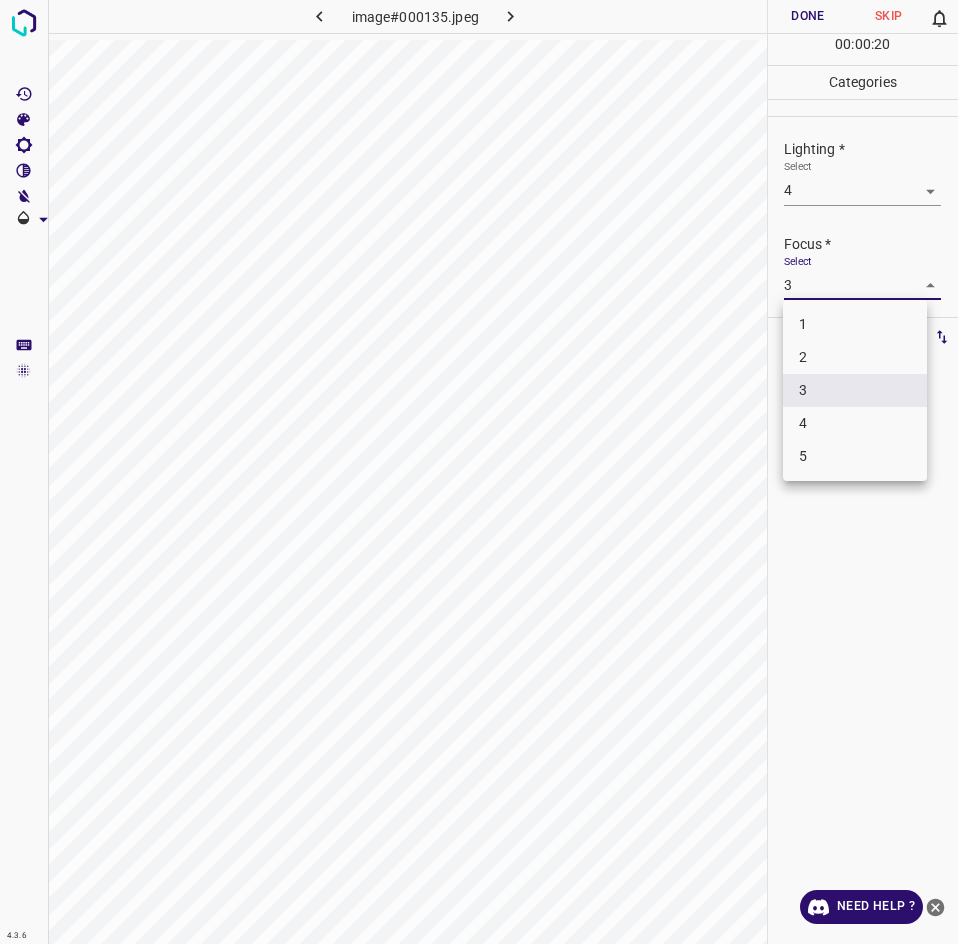 click on "3" at bounding box center (855, 390) 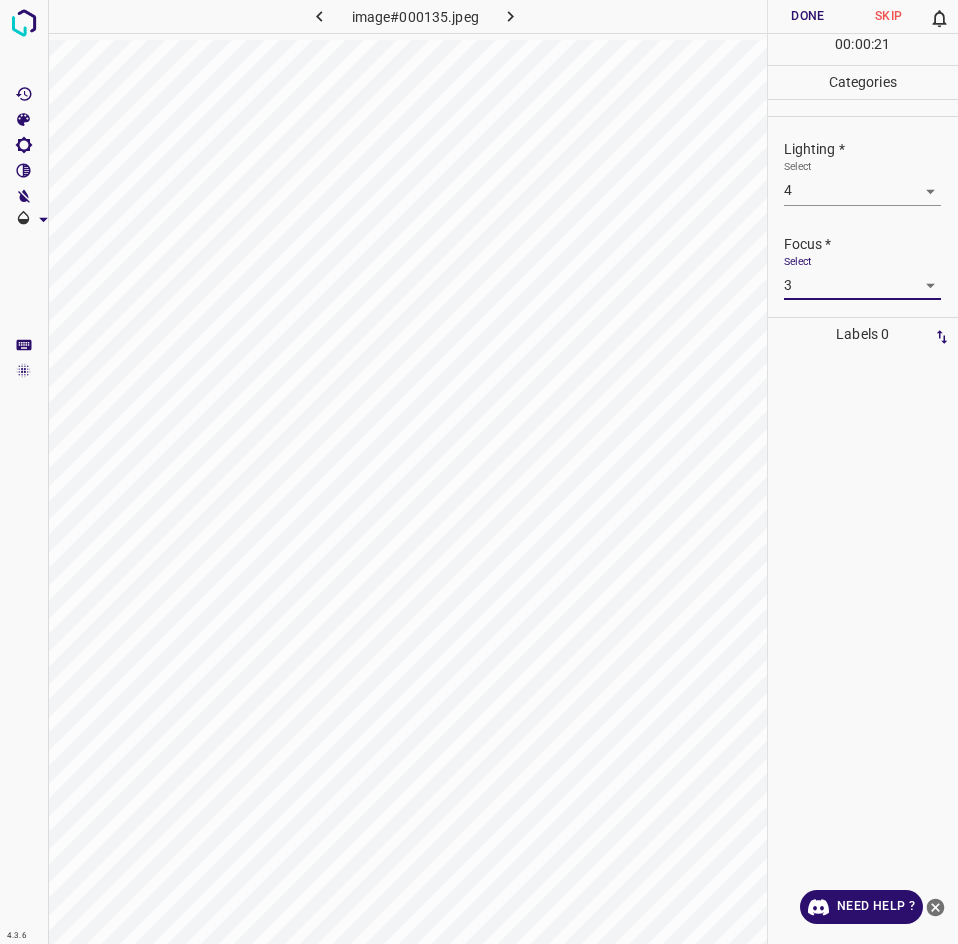 click on "4.3.6  image#000135.jpeg Done Skip 0 00   : 00   : 21   Categories Lighting *  Select 4 4 Focus *  Select 3 3 Overall *  Select ​ Labels   0 Categories 1 Lighting 2 Focus 3 Overall Tools Space Change between modes (Draw & Edit) I Auto labeling R Restore zoom M Zoom in N Zoom out Delete Delete selecte label Filters Z Restore filters X Saturation filter C Brightness filter V Contrast filter B Gray scale filter General O Download Need Help ? - Text - Hide - Delete" at bounding box center [479, 472] 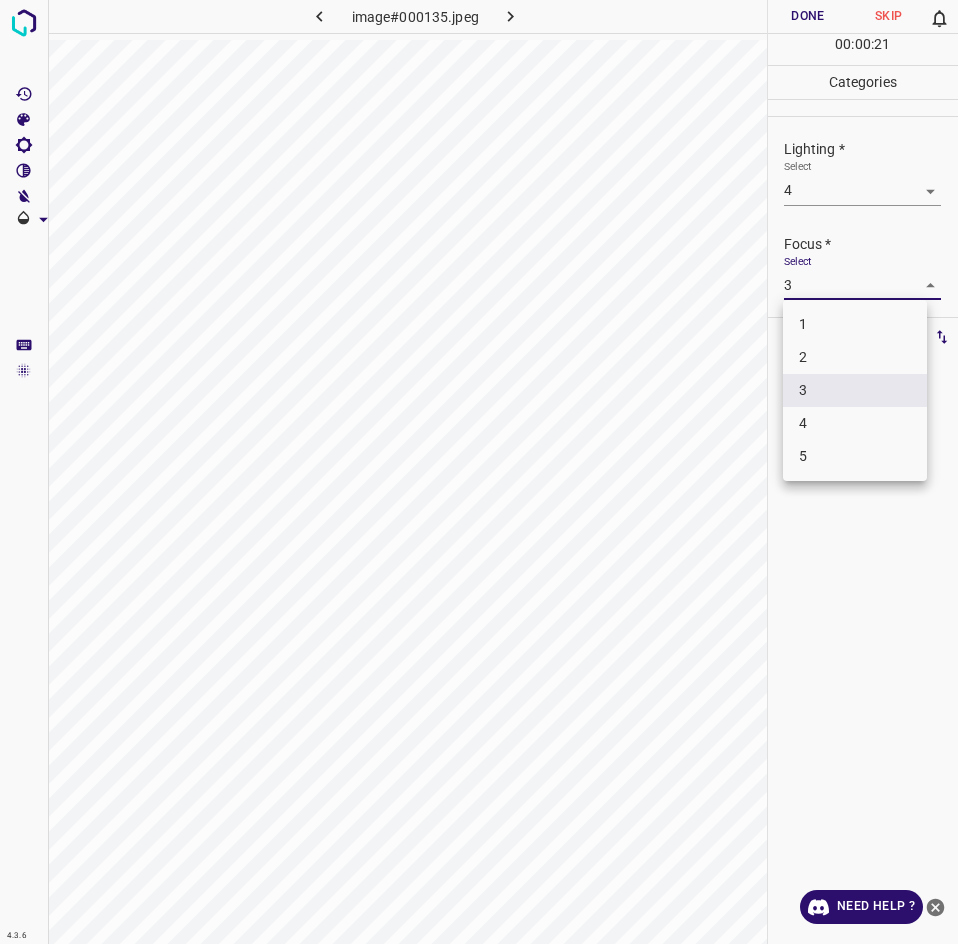 click on "2" at bounding box center (855, 357) 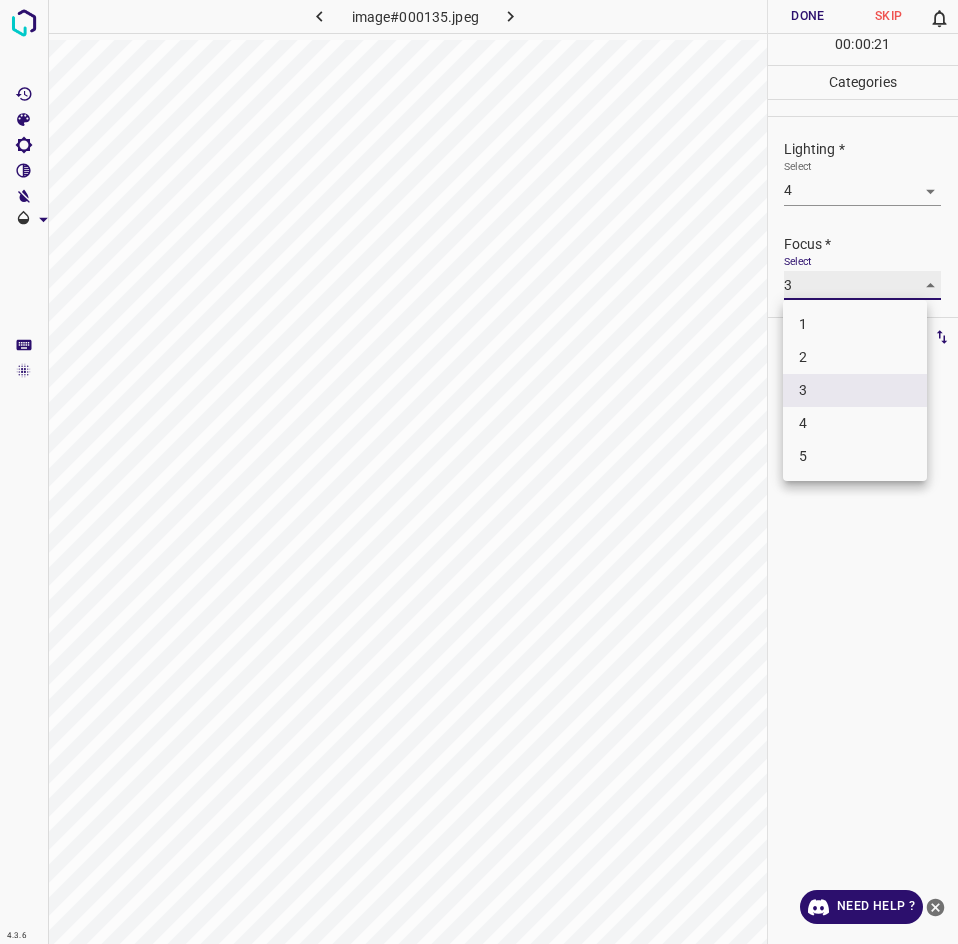 type on "2" 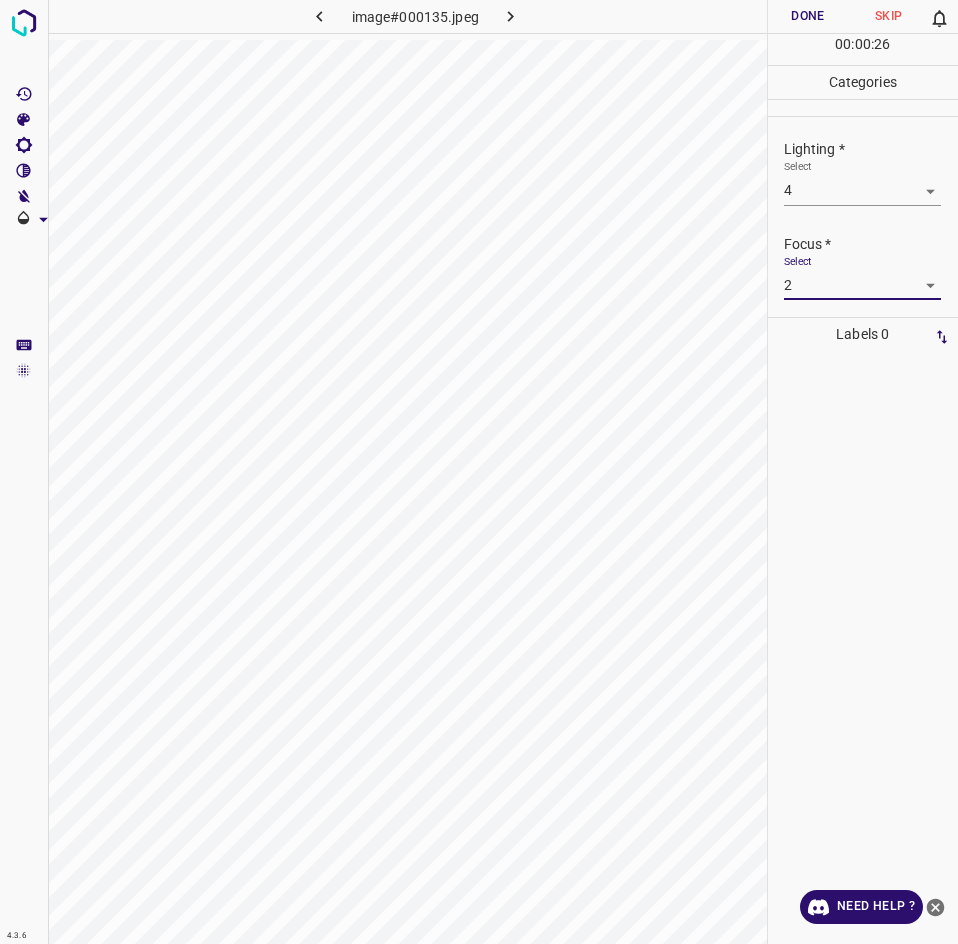 click on "4.3.6  image#000135.jpeg Done Skip 0 00   : 00   : 26   Categories Lighting *  Select 4 4 Focus *  Select 2 2 Overall *  Select ​ Labels   0 Categories 1 Lighting 2 Focus 3 Overall Tools Space Change between modes (Draw & Edit) I Auto labeling R Restore zoom M Zoom in N Zoom out Delete Delete selecte label Filters Z Restore filters X Saturation filter C Brightness filter V Contrast filter B Gray scale filter General O Download Need Help ? - Text - Hide - Delete" at bounding box center (479, 472) 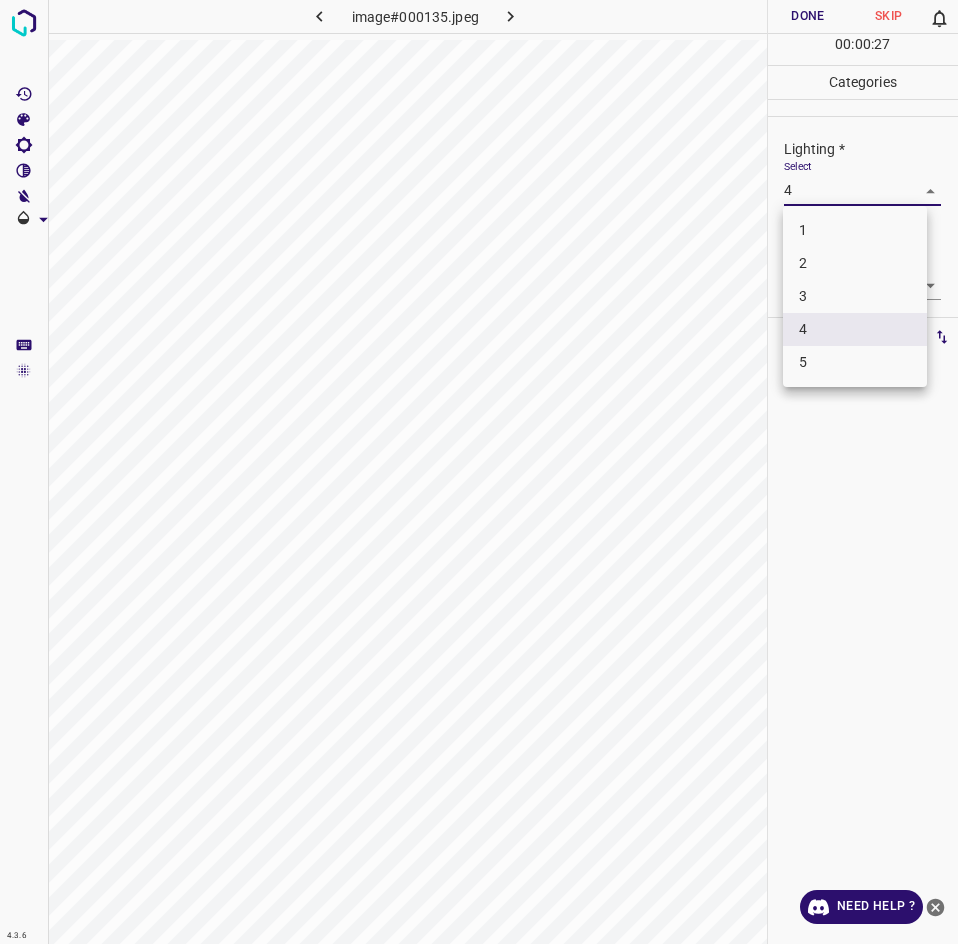 click on "3" at bounding box center (855, 296) 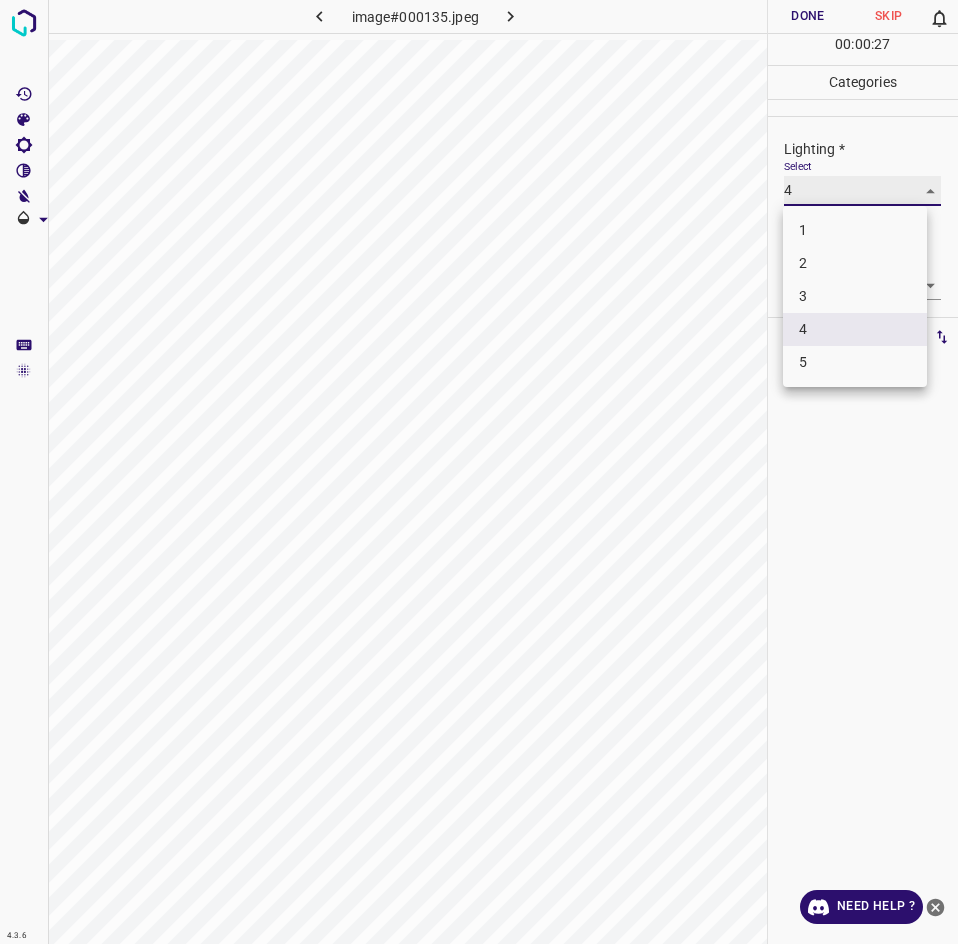 type on "3" 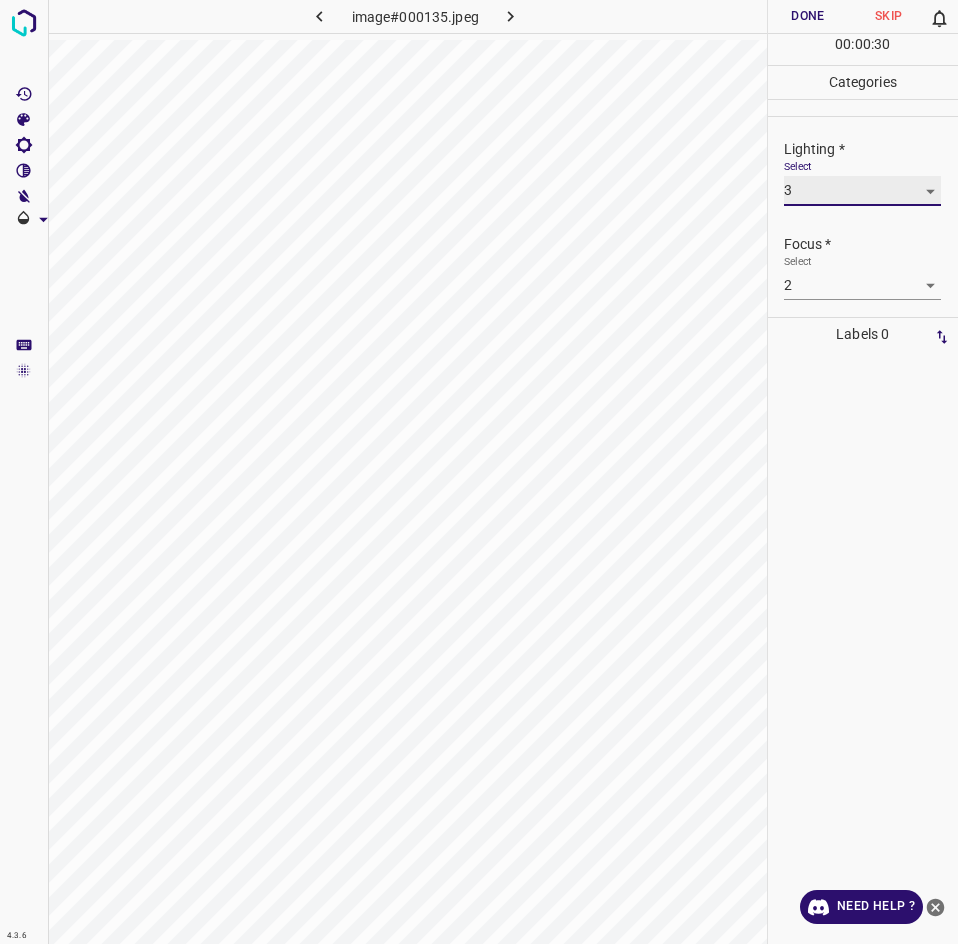 scroll, scrollTop: 38, scrollLeft: 0, axis: vertical 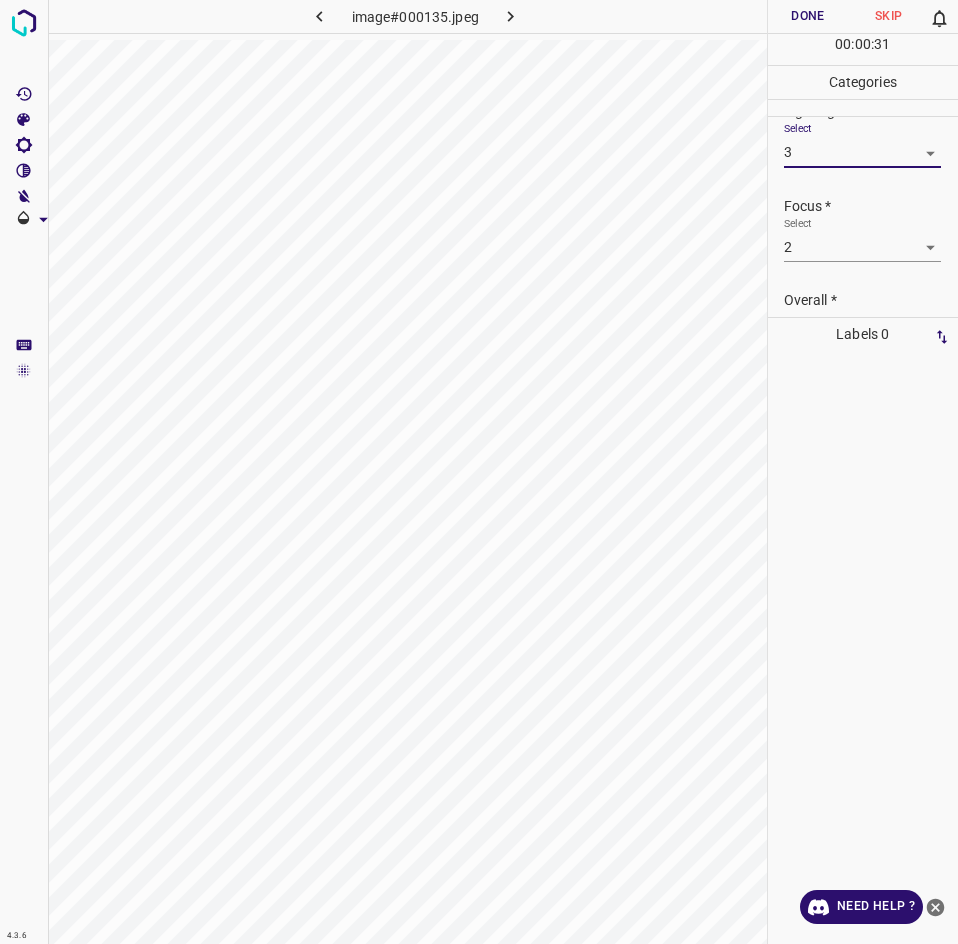 click on "Overall *" at bounding box center [871, 300] 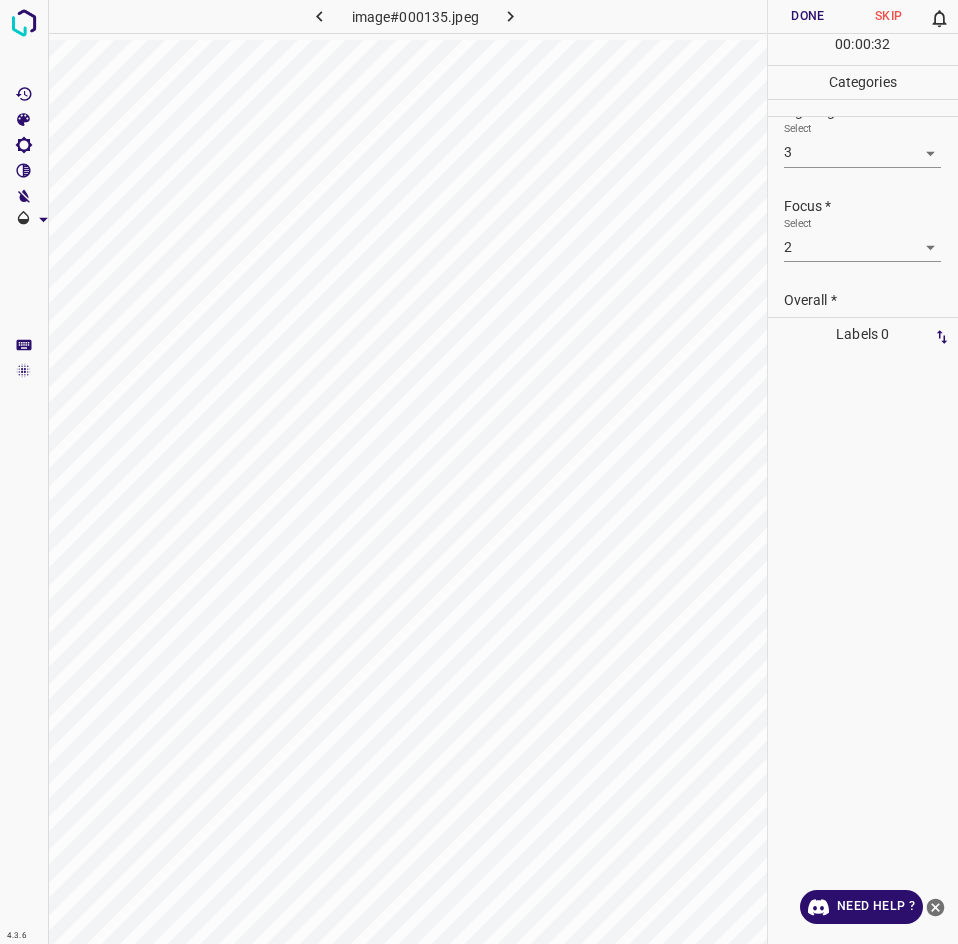 scroll, scrollTop: 98, scrollLeft: 0, axis: vertical 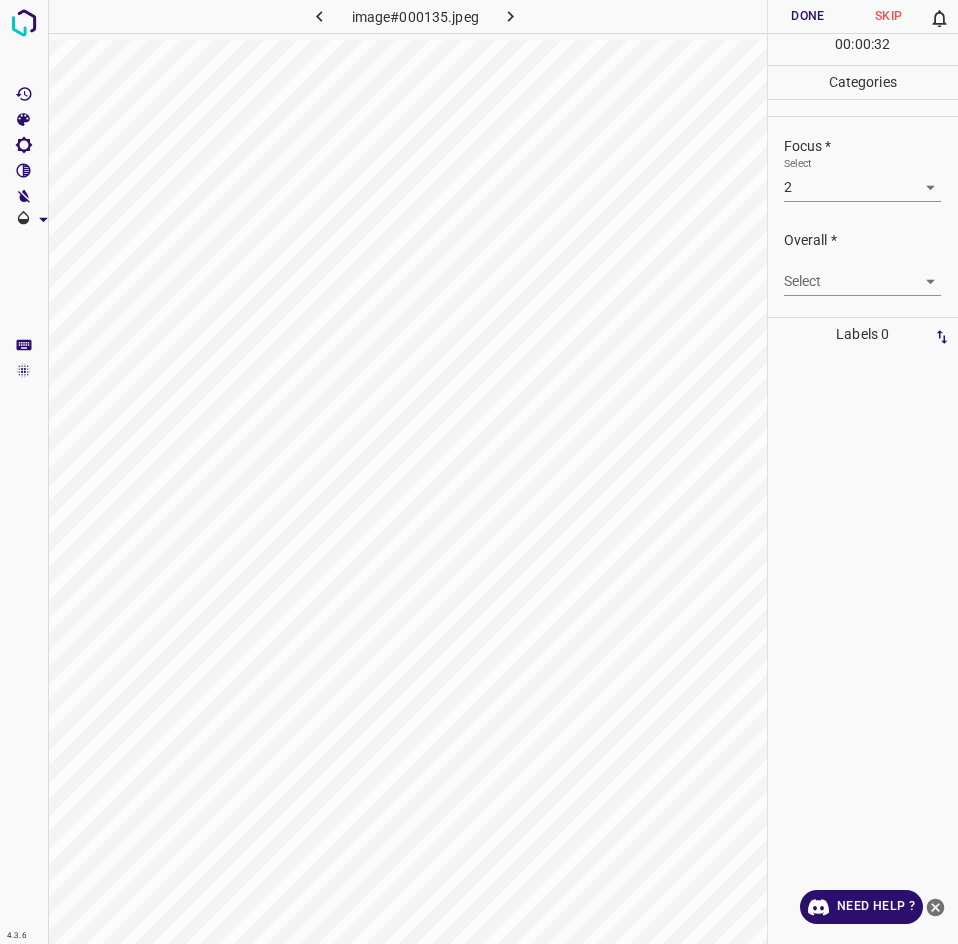 click on "4.3.6  image#000135.jpeg Done Skip 0 00   : 00   : 32   Categories Lighting *  Select 3 3 Focus *  Select 2 2 Overall *  Select ​ Labels   0 Categories 1 Lighting 2 Focus 3 Overall Tools Space Change between modes (Draw & Edit) I Auto labeling R Restore zoom M Zoom in N Zoom out Delete Delete selecte label Filters Z Restore filters X Saturation filter C Brightness filter V Contrast filter B Gray scale filter General O Download Need Help ? - Text - Hide - Delete" at bounding box center [479, 472] 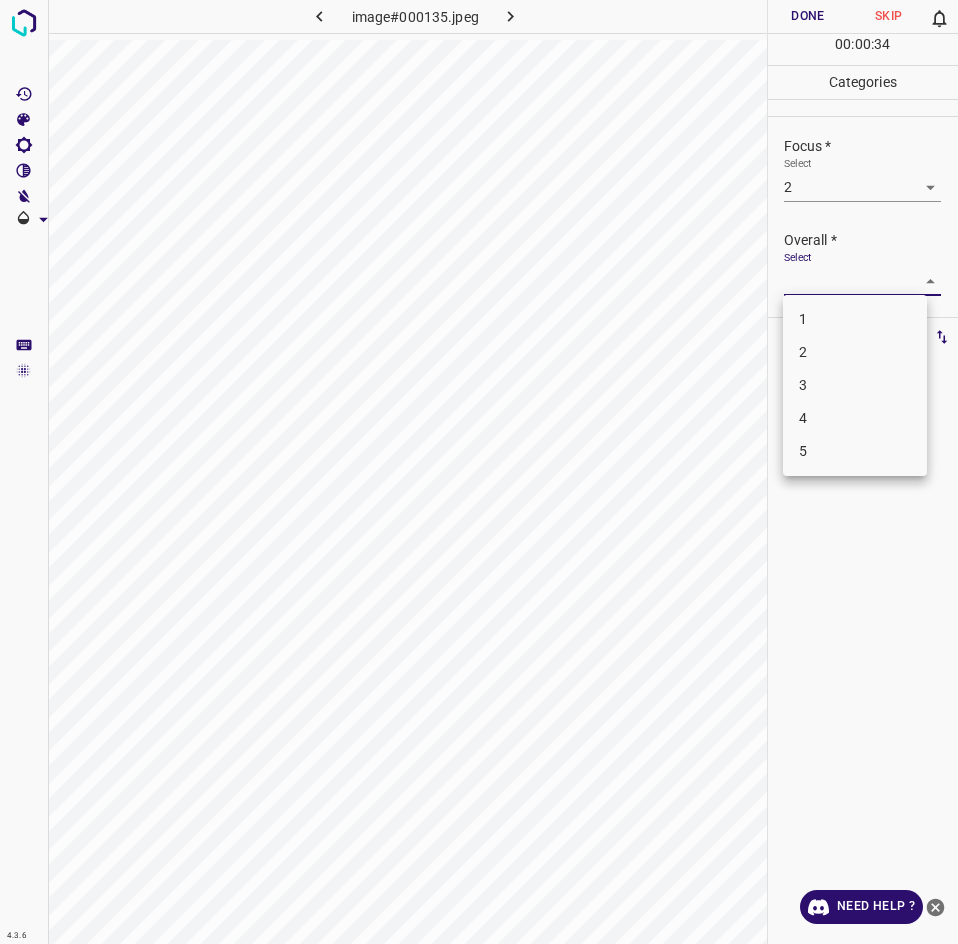click on "2" at bounding box center (855, 352) 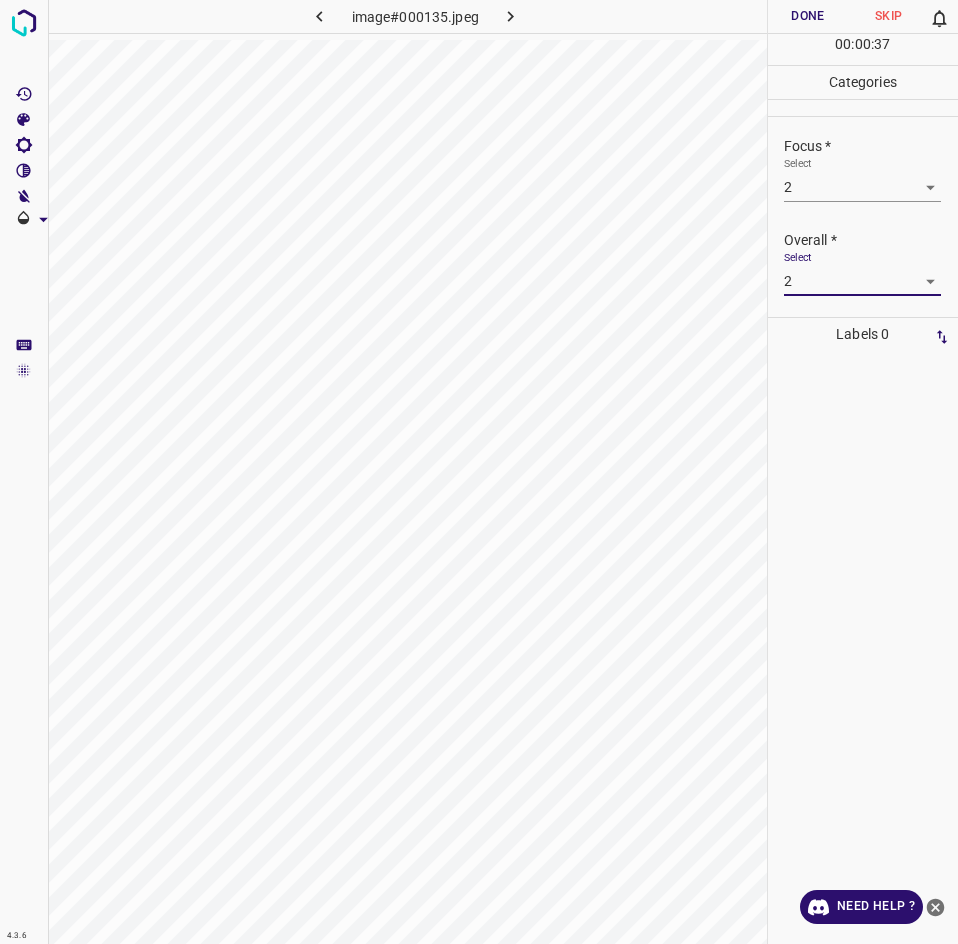 click on "4.3.6  image#000135.jpeg Done Skip 0 00   : 00   : 37   Categories Lighting *  Select 3 3 Focus *  Select 2 2 Overall *  Select 2 2 Labels   0 Categories 1 Lighting 2 Focus 3 Overall Tools Space Change between modes (Draw & Edit) I Auto labeling R Restore zoom M Zoom in N Zoom out Delete Delete selecte label Filters Z Restore filters X Saturation filter C Brightness filter V Contrast filter B Gray scale filter General O Download Need Help ? - Text - Hide - Delete" at bounding box center (479, 472) 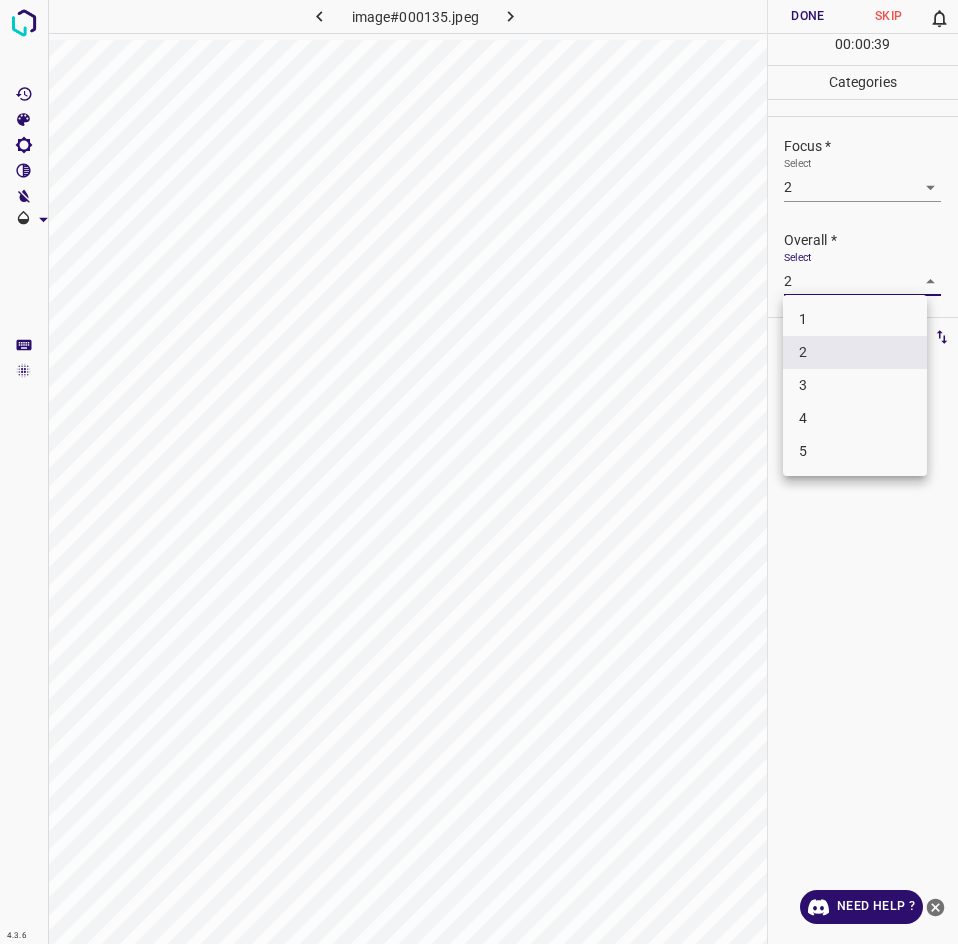 click on "3" at bounding box center [855, 385] 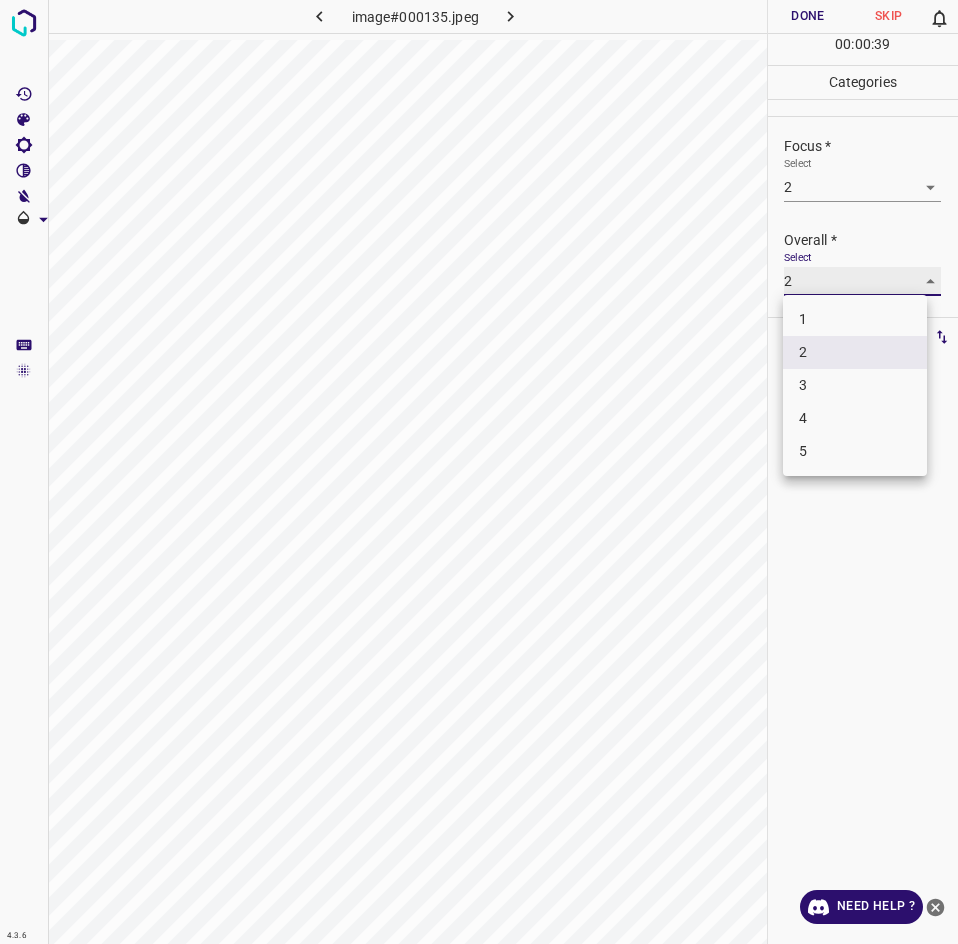 type on "3" 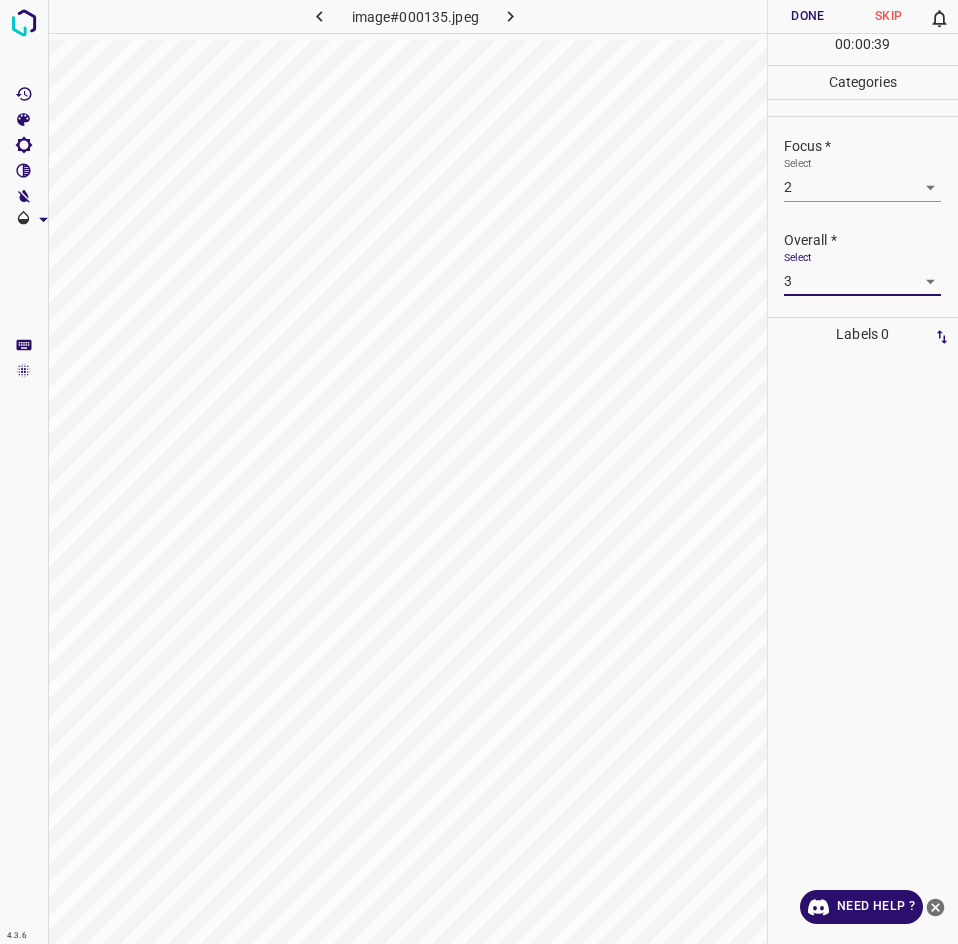 click on "Done" at bounding box center [808, 16] 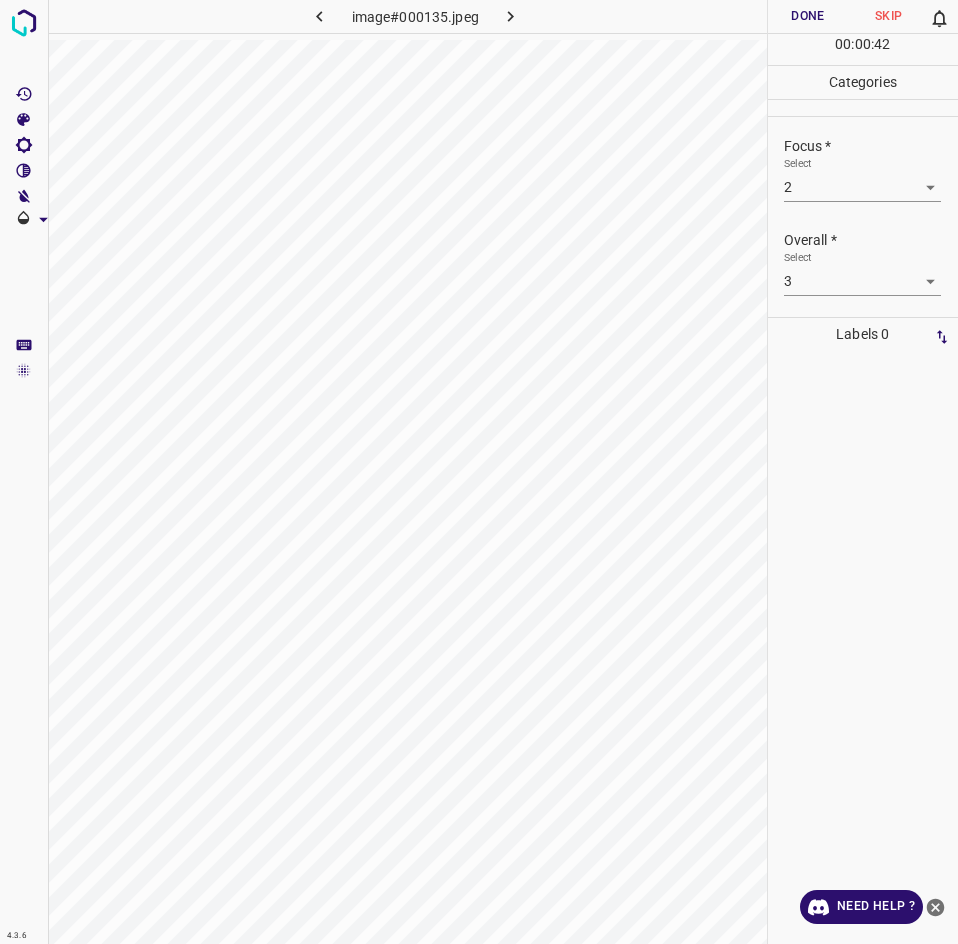 click on "Done" at bounding box center [808, 16] 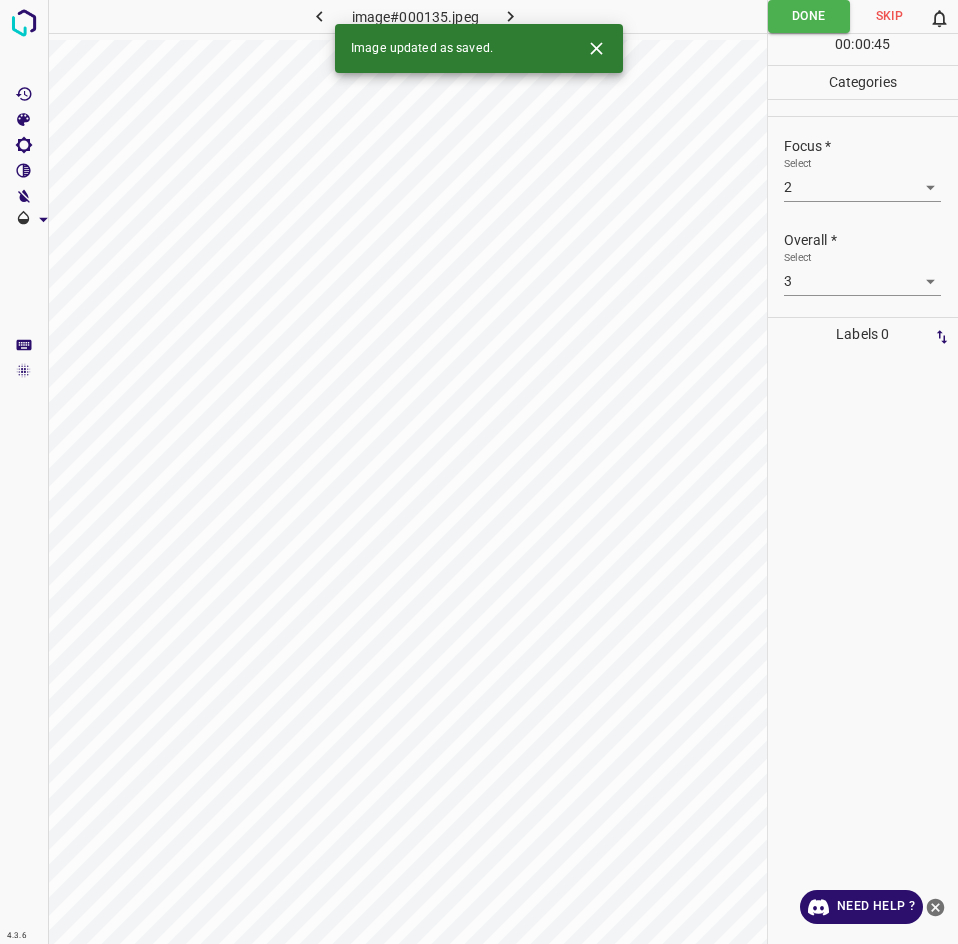 click 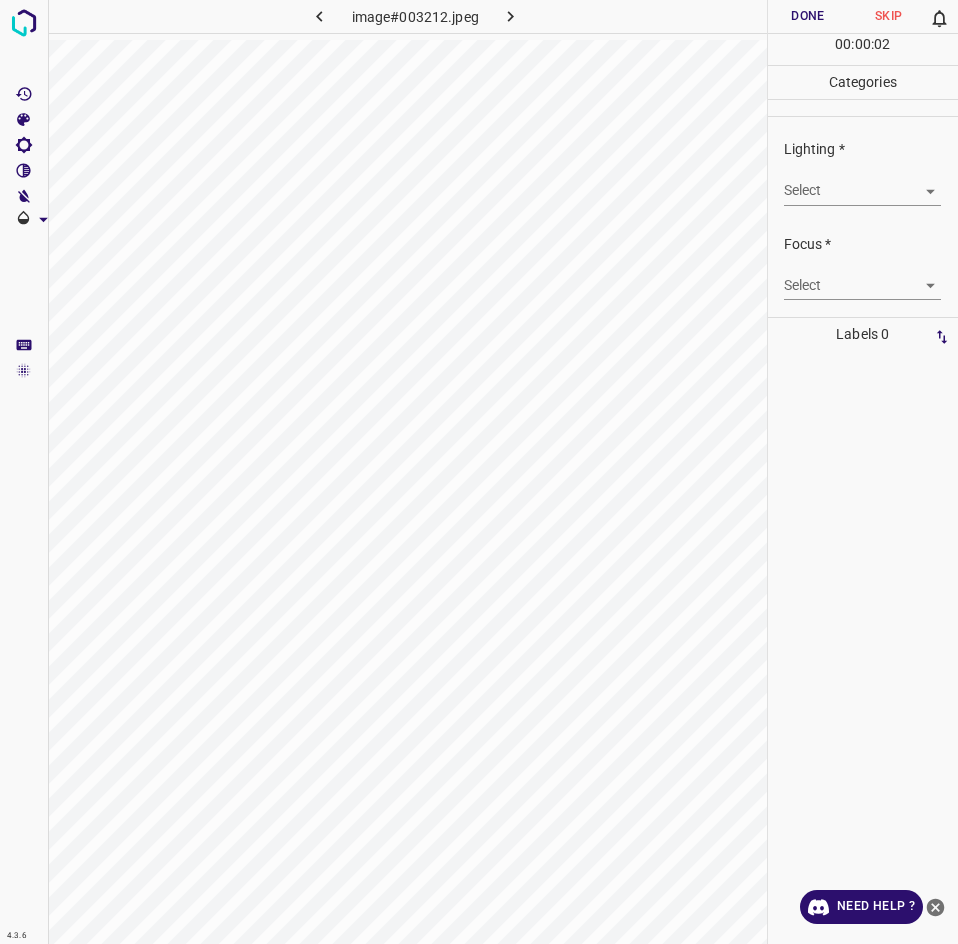 click on "4.3.6  image#003212.jpeg Done Skip 0 00   : 00   : 02   Categories Lighting *  Select ​ Focus *  Select ​ Overall *  Select ​ Labels   0 Categories 1 Lighting 2 Focus 3 Overall Tools Space Change between modes (Draw & Edit) I Auto labeling R Restore zoom M Zoom in N Zoom out Delete Delete selecte label Filters Z Restore filters X Saturation filter C Brightness filter V Contrast filter B Gray scale filter General O Download Need Help ? - Text - Hide - Delete" at bounding box center [479, 472] 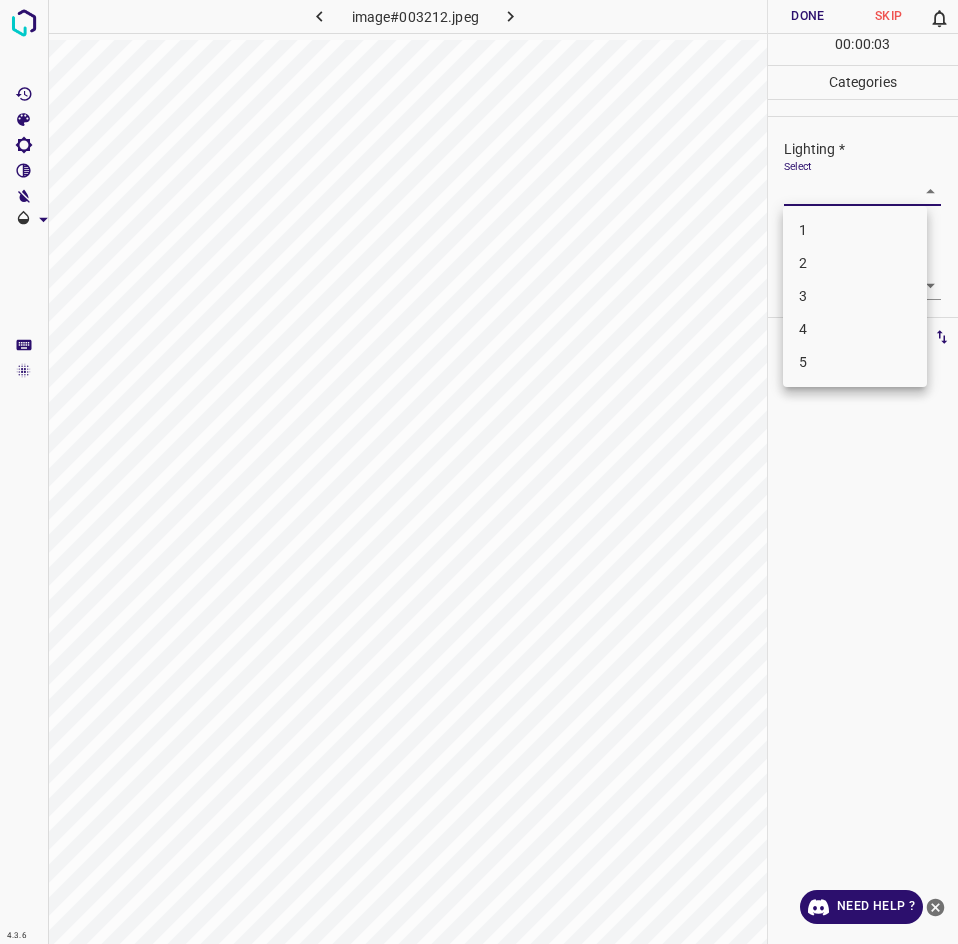 click on "2" at bounding box center (855, 263) 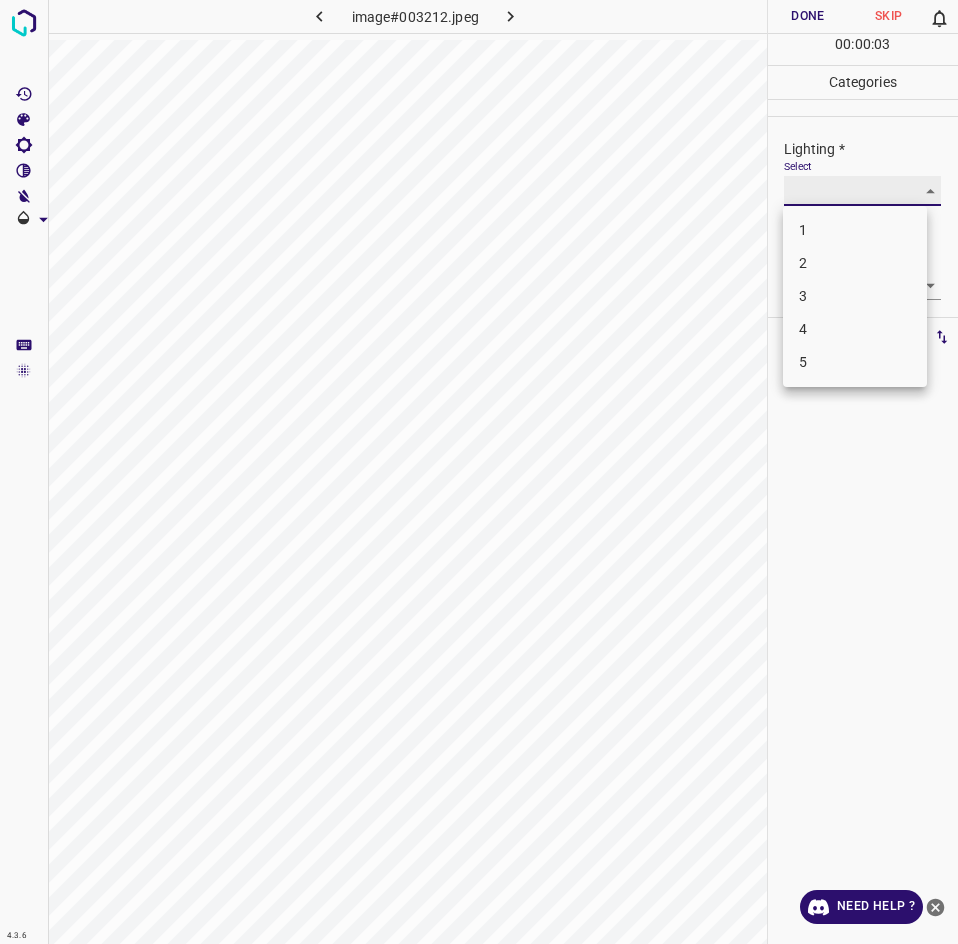 type on "2" 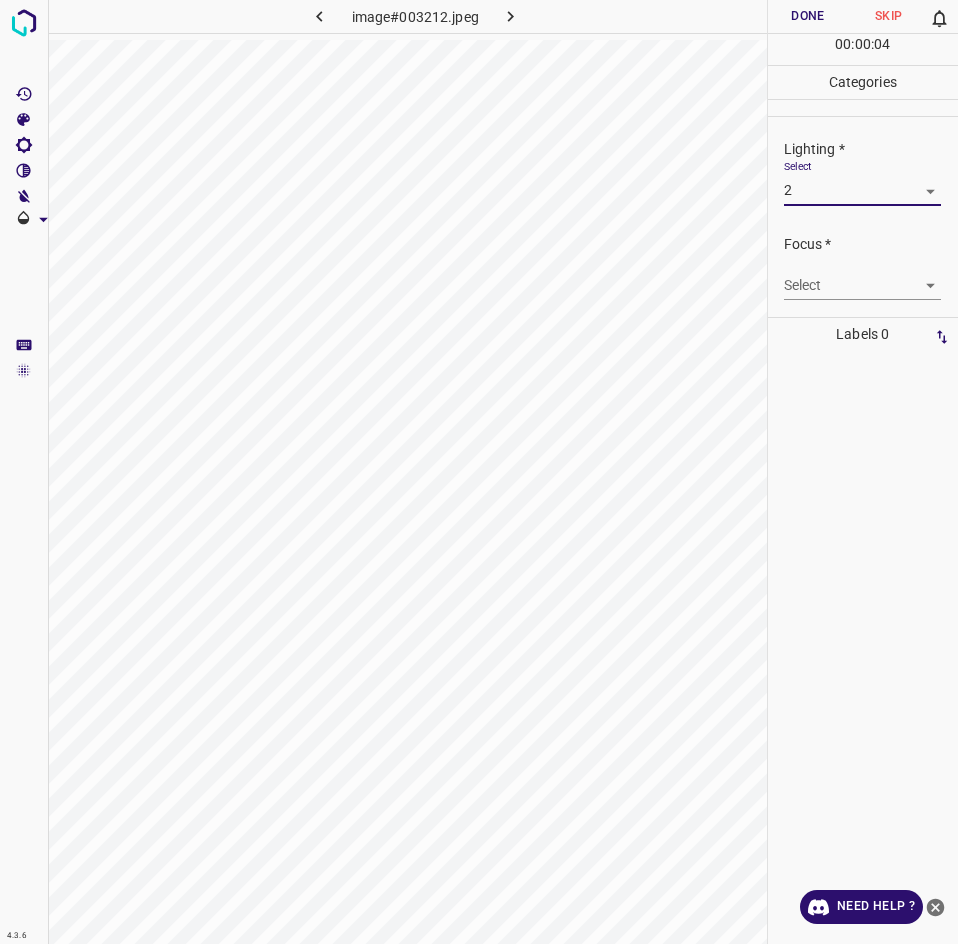 click on "4.3.6  image#003212.jpeg Done Skip 0 00   : 00   : 04   Categories Lighting *  Select 2 2 Focus *  Select ​ Overall *  Select ​ Labels   0 Categories 1 Lighting 2 Focus 3 Overall Tools Space Change between modes (Draw & Edit) I Auto labeling R Restore zoom M Zoom in N Zoom out Delete Delete selecte label Filters Z Restore filters X Saturation filter C Brightness filter V Contrast filter B Gray scale filter General O Download Need Help ? - Text - Hide - Delete" at bounding box center (479, 472) 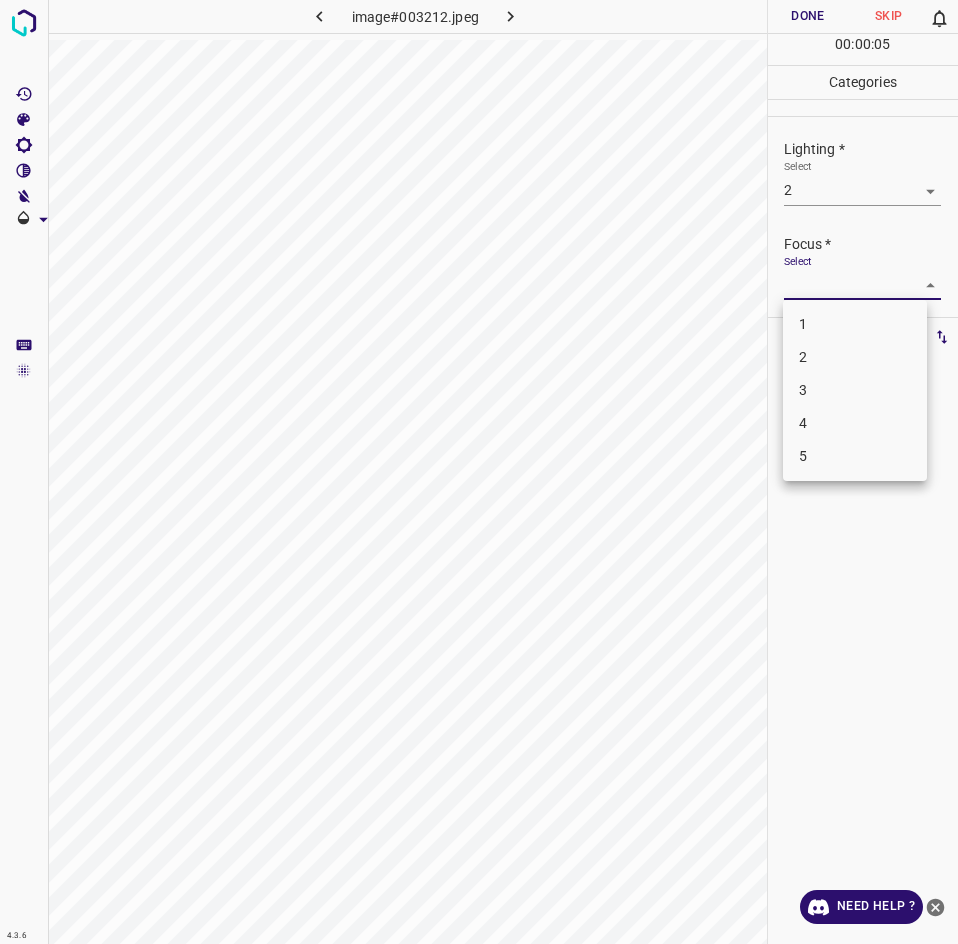 click on "2" at bounding box center [855, 357] 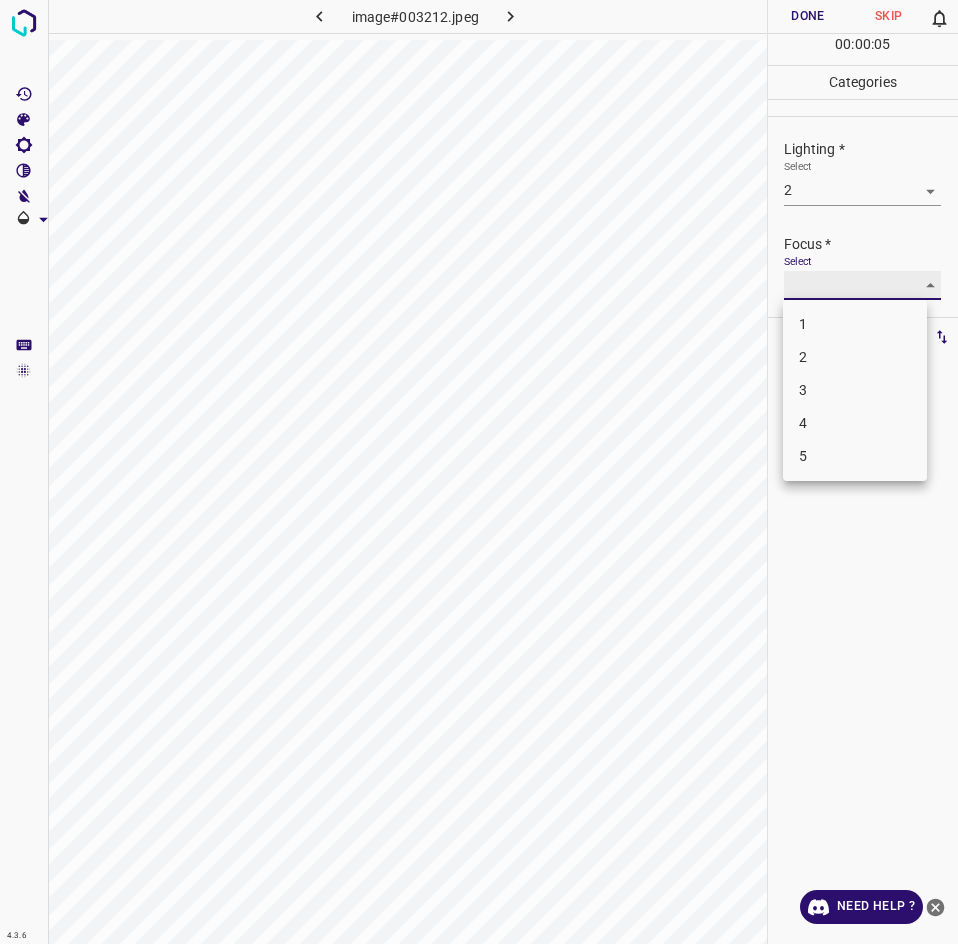 type on "2" 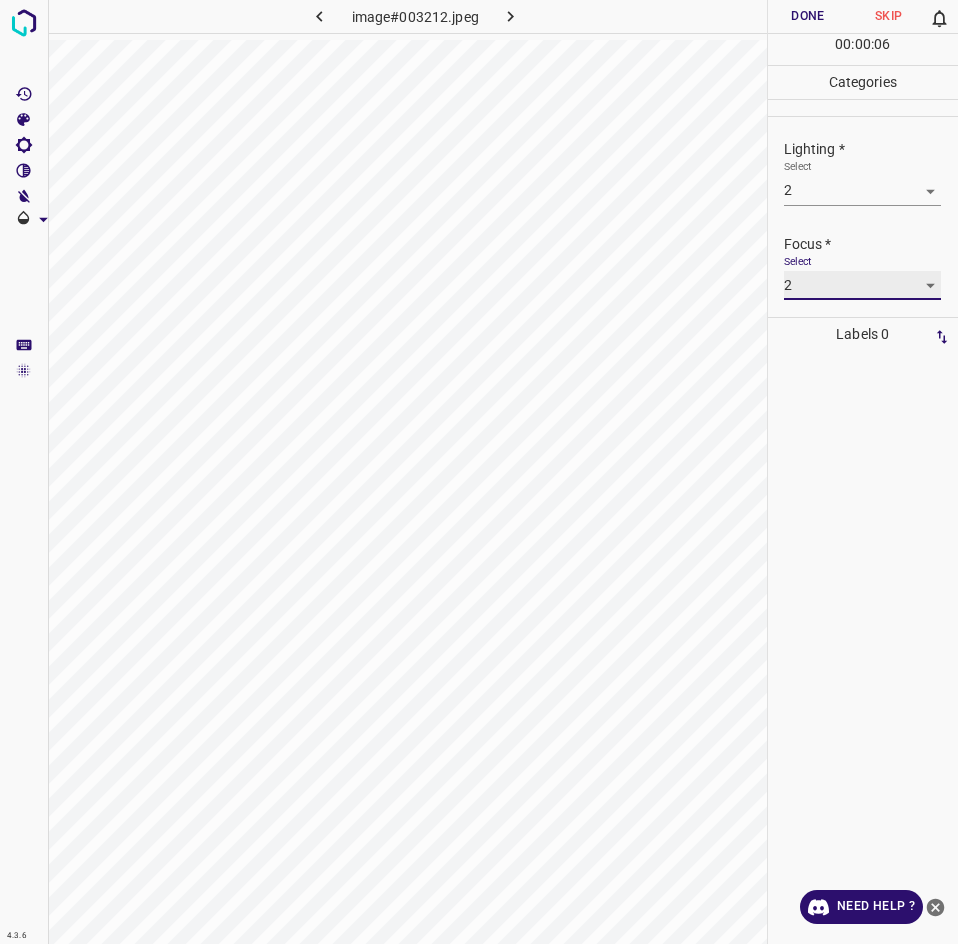 scroll, scrollTop: 91, scrollLeft: 0, axis: vertical 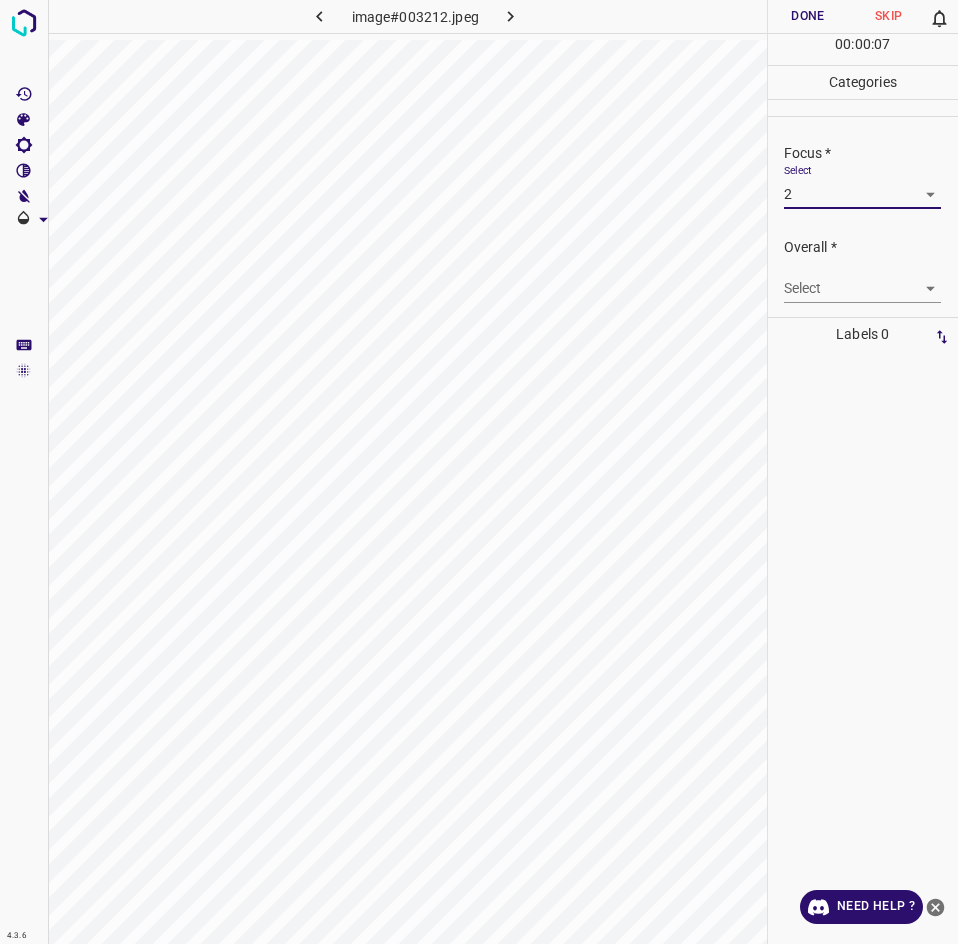 click on "4.3.6  image#003212.jpeg Done Skip 0 00   : 00   : 07   Categories Lighting *  Select 2 2 Focus *  Select 2 2 Overall *  Select ​ Labels   0 Categories 1 Lighting 2 Focus 3 Overall Tools Space Change between modes (Draw & Edit) I Auto labeling R Restore zoom M Zoom in N Zoom out Delete Delete selecte label Filters Z Restore filters X Saturation filter C Brightness filter V Contrast filter B Gray scale filter General O Download Need Help ? - Text - Hide - Delete" at bounding box center [479, 472] 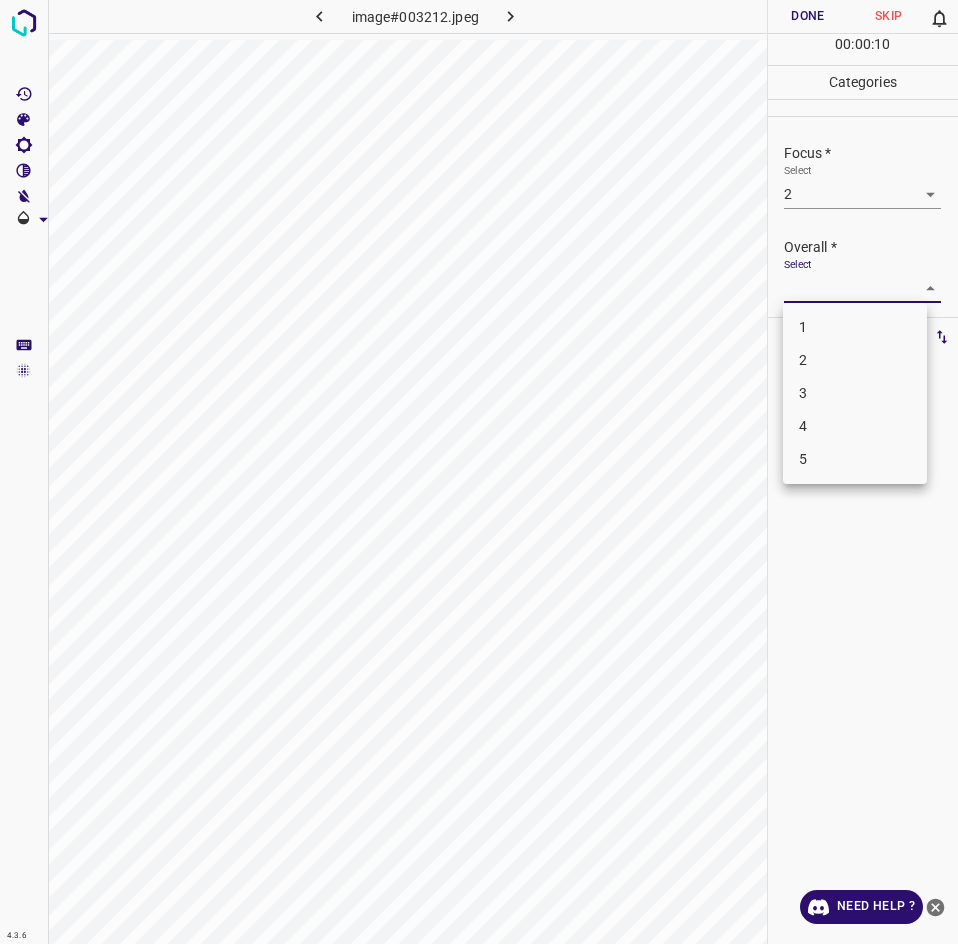 click on "4" at bounding box center [855, 426] 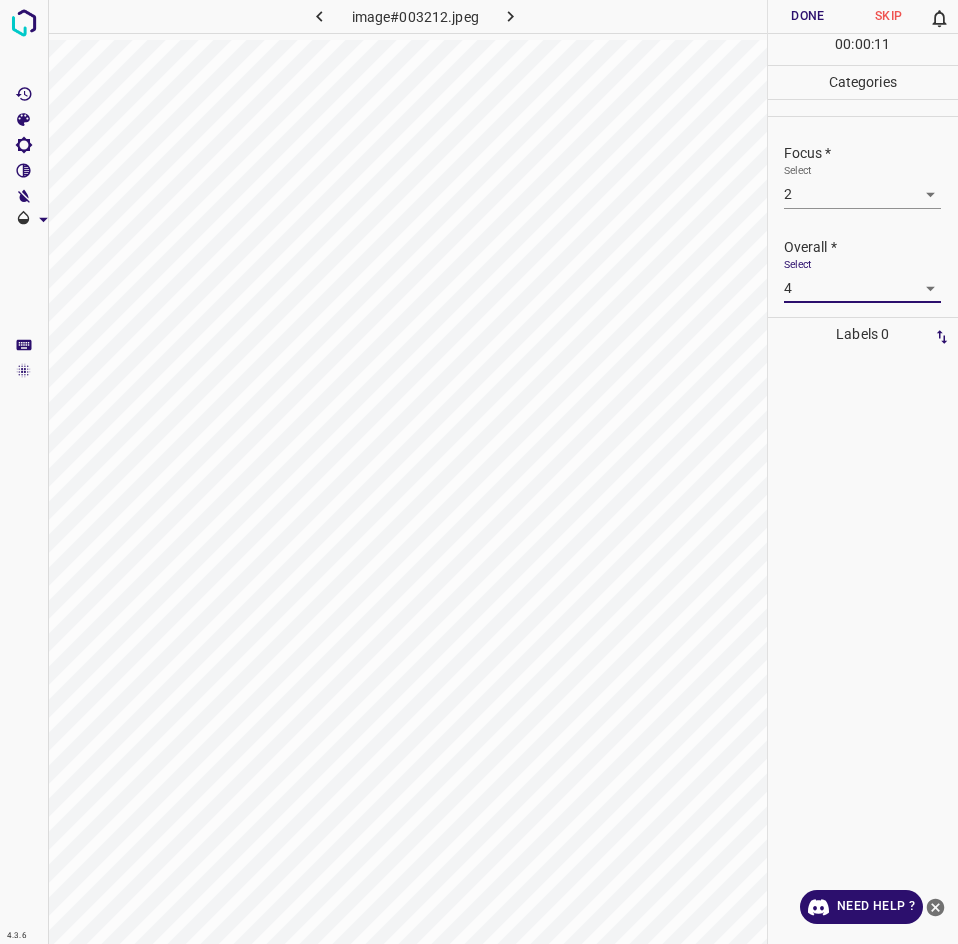 click on "4.3.6  image#003212.jpeg Done Skip 0 00   : 00   : 11   Categories Lighting *  Select 2 2 Focus *  Select 2 2 Overall *  Select 4 4 Labels   0 Categories 1 Lighting 2 Focus 3 Overall Tools Space Change between modes (Draw & Edit) I Auto labeling R Restore zoom M Zoom in N Zoom out Delete Delete selecte label Filters Z Restore filters X Saturation filter C Brightness filter V Contrast filter B Gray scale filter General O Download Need Help ? - Text - Hide - Delete" at bounding box center (479, 472) 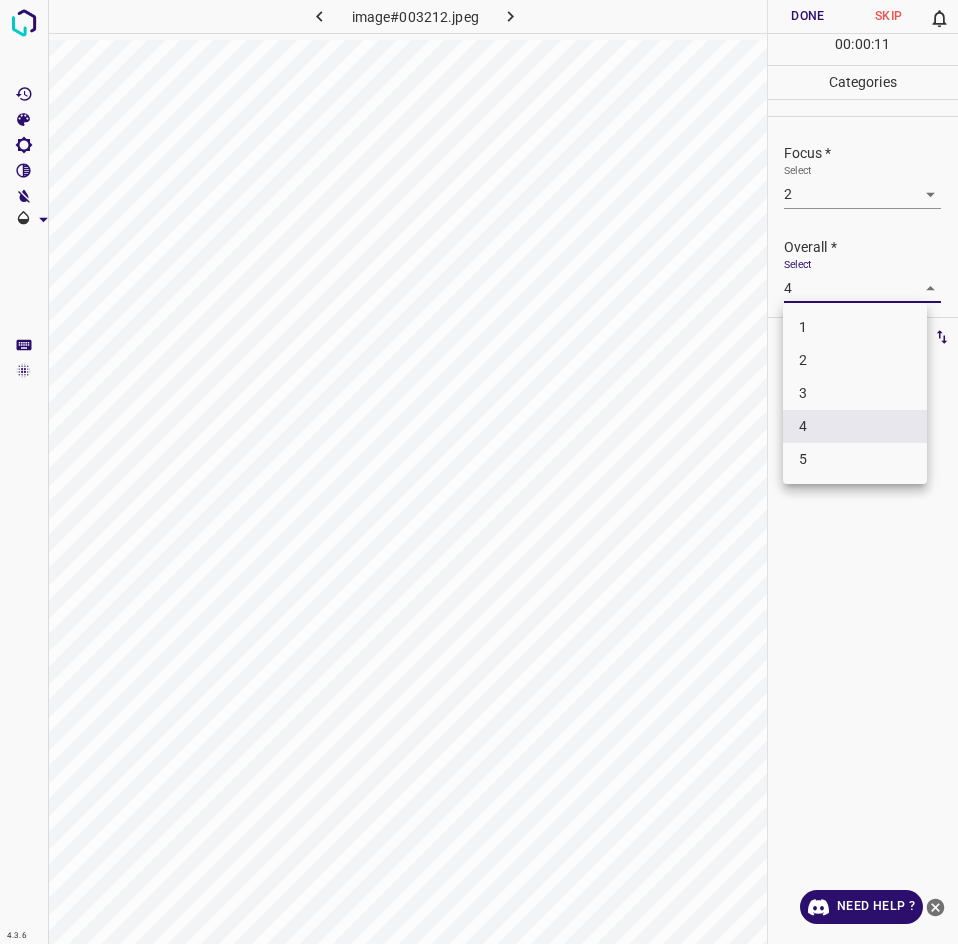click on "3" at bounding box center [855, 393] 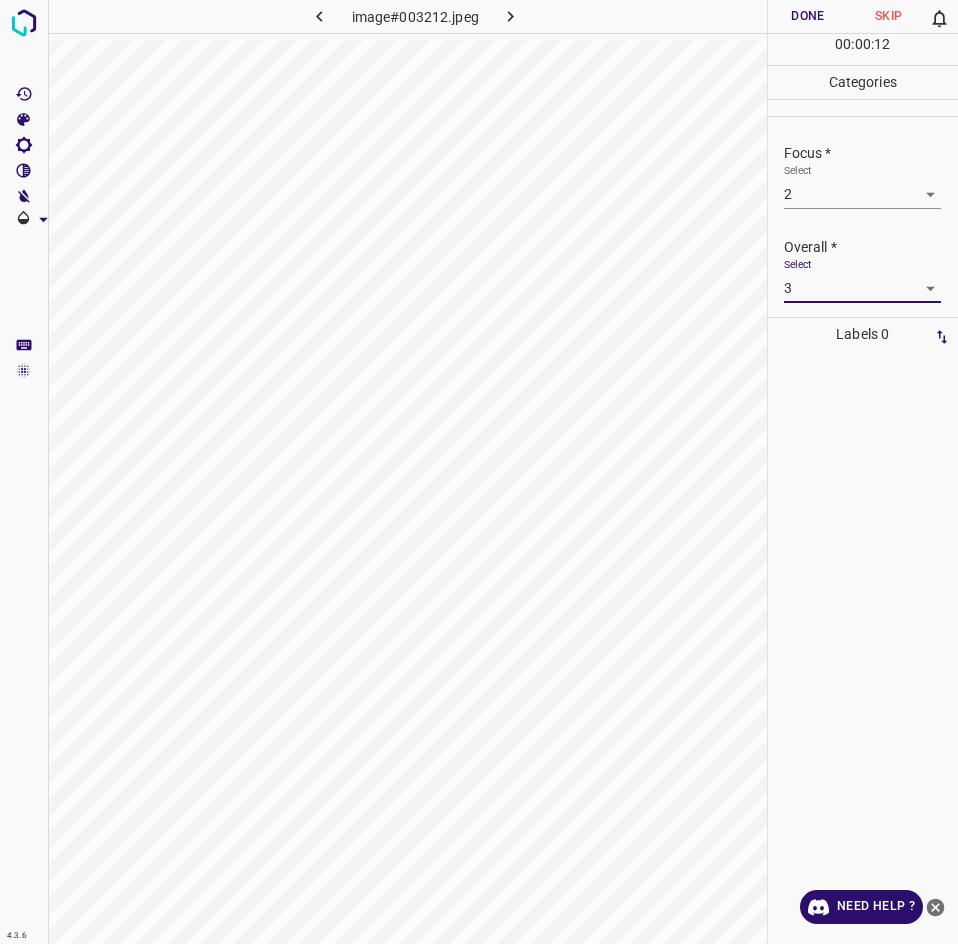 click on "4.3.6  image#003212.jpeg Done Skip 0 00   : 00   : 12   Categories Lighting *  Select 2 2 Focus *  Select 2 2 Overall *  Select 3 3 Labels   0 Categories 1 Lighting 2 Focus 3 Overall Tools Space Change between modes (Draw & Edit) I Auto labeling R Restore zoom M Zoom in N Zoom out Delete Delete selecte label Filters Z Restore filters X Saturation filter C Brightness filter V Contrast filter B Gray scale filter General O Download Need Help ? - Text - Hide - Delete" at bounding box center [479, 472] 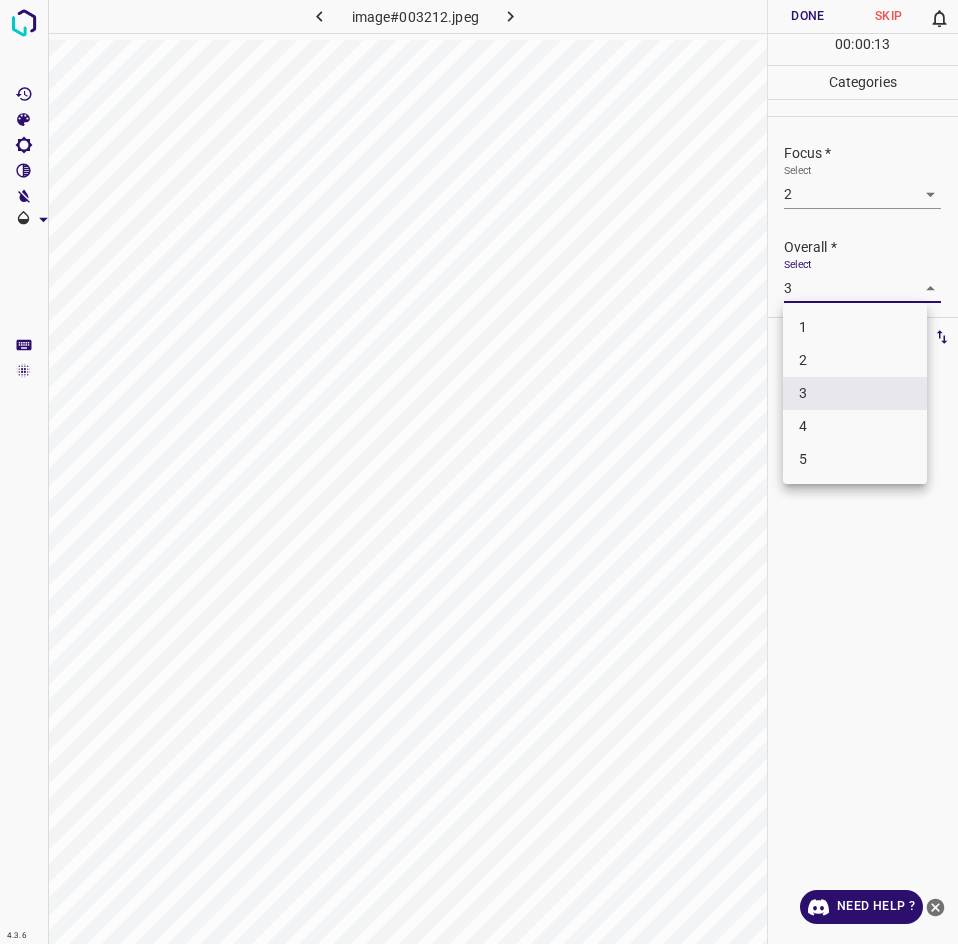 click on "3" at bounding box center [855, 393] 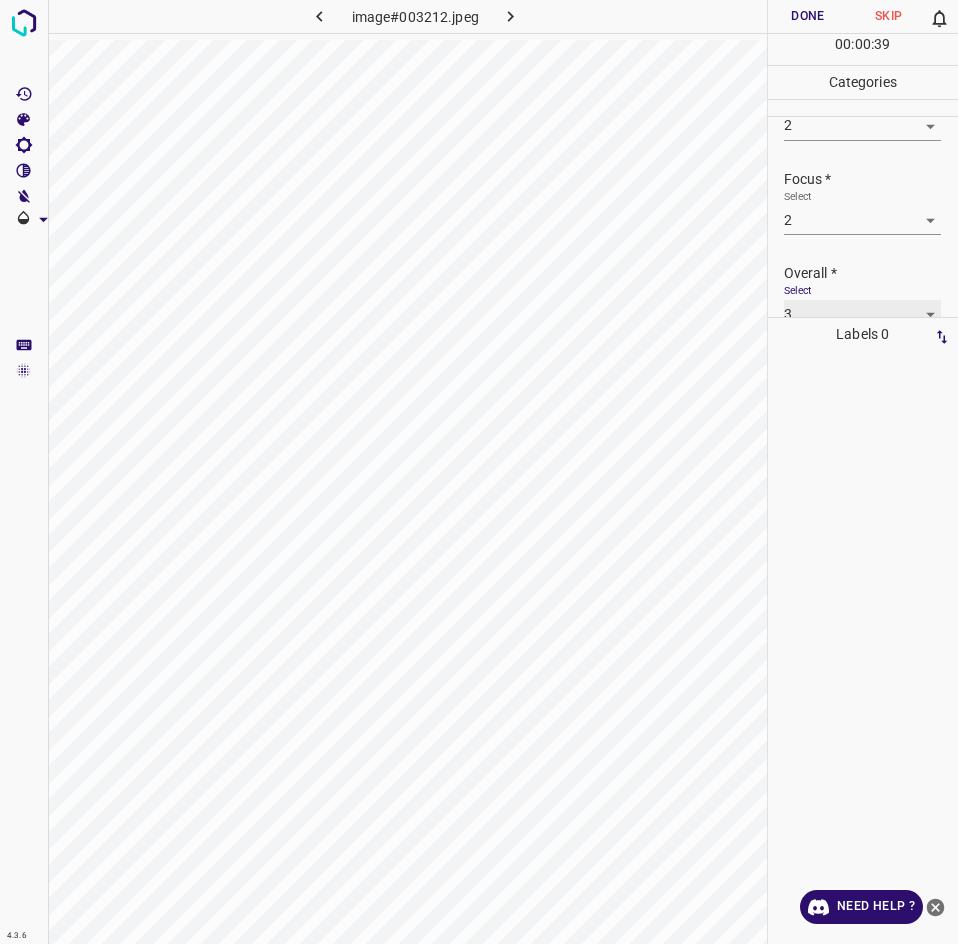 scroll, scrollTop: 98, scrollLeft: 0, axis: vertical 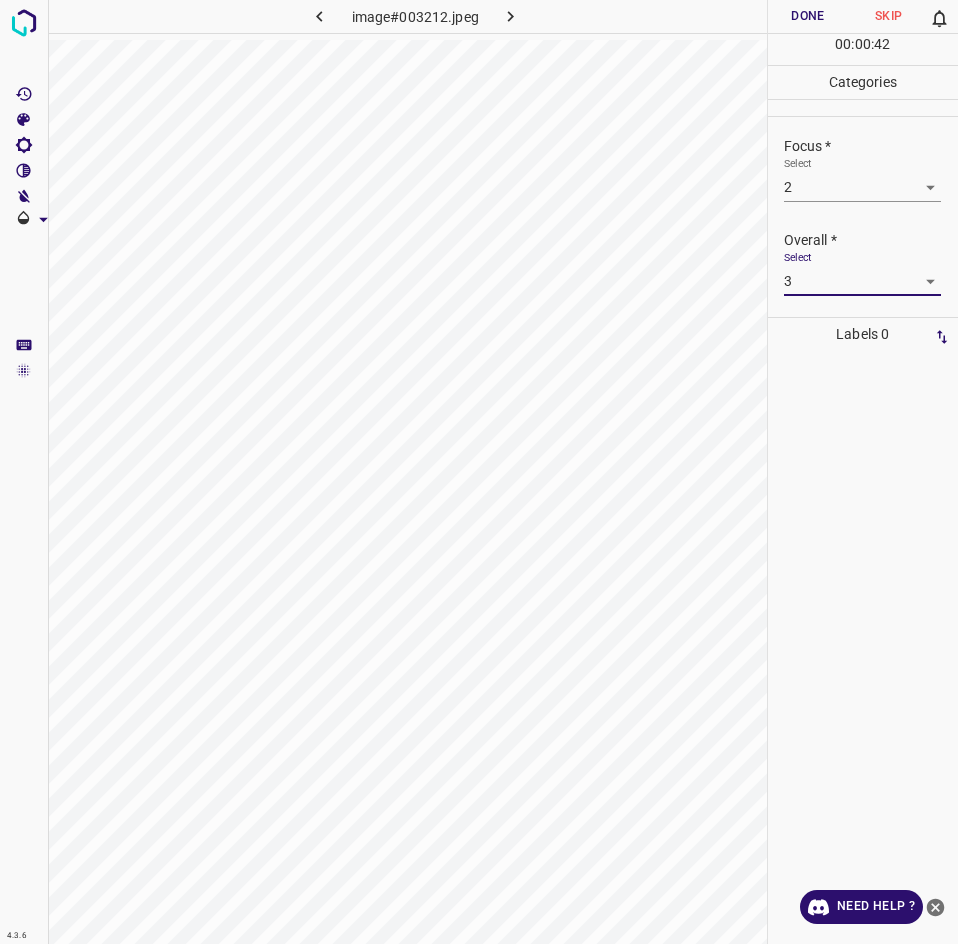 click on "4.3.6  image#003212.jpeg Done Skip 0 00   : 00   : 42   Categories Lighting *  Select 2 2 Focus *  Select 2 2 Overall *  Select 3 3 Labels   0 Categories 1 Lighting 2 Focus 3 Overall Tools Space Change between modes (Draw & Edit) I Auto labeling R Restore zoom M Zoom in N Zoom out Delete Delete selecte label Filters Z Restore filters X Saturation filter C Brightness filter V Contrast filter B Gray scale filter General O Download Need Help ? - Text - Hide - Delete" at bounding box center (479, 472) 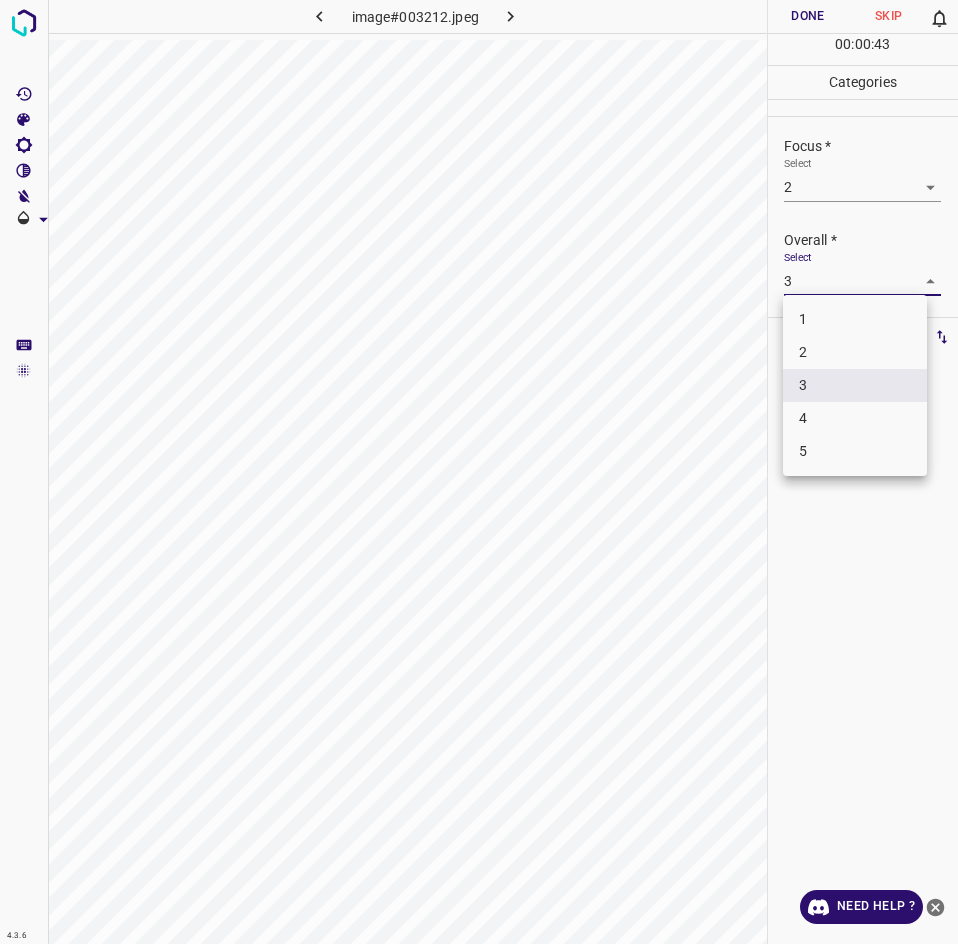 click on "2" at bounding box center [855, 352] 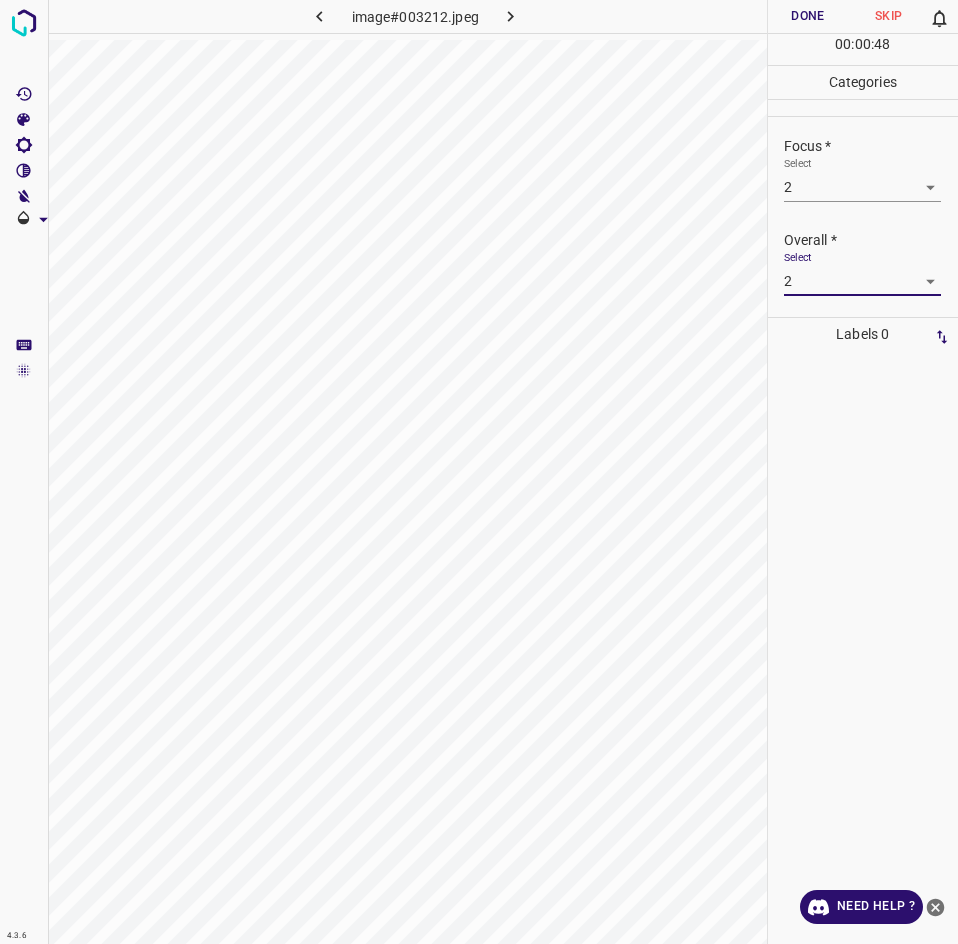 click on "4.3.6  image#003212.jpeg Done Skip 0 00   : 00   : 48   Categories Lighting *  Select 2 2 Focus *  Select 2 2 Overall *  Select 2 2 Labels   0 Categories 1 Lighting 2 Focus 3 Overall Tools Space Change between modes (Draw & Edit) I Auto labeling R Restore zoom M Zoom in N Zoom out Delete Delete selecte label Filters Z Restore filters X Saturation filter C Brightness filter V Contrast filter B Gray scale filter General O Download Need Help ? - Text - Hide - Delete" at bounding box center (479, 472) 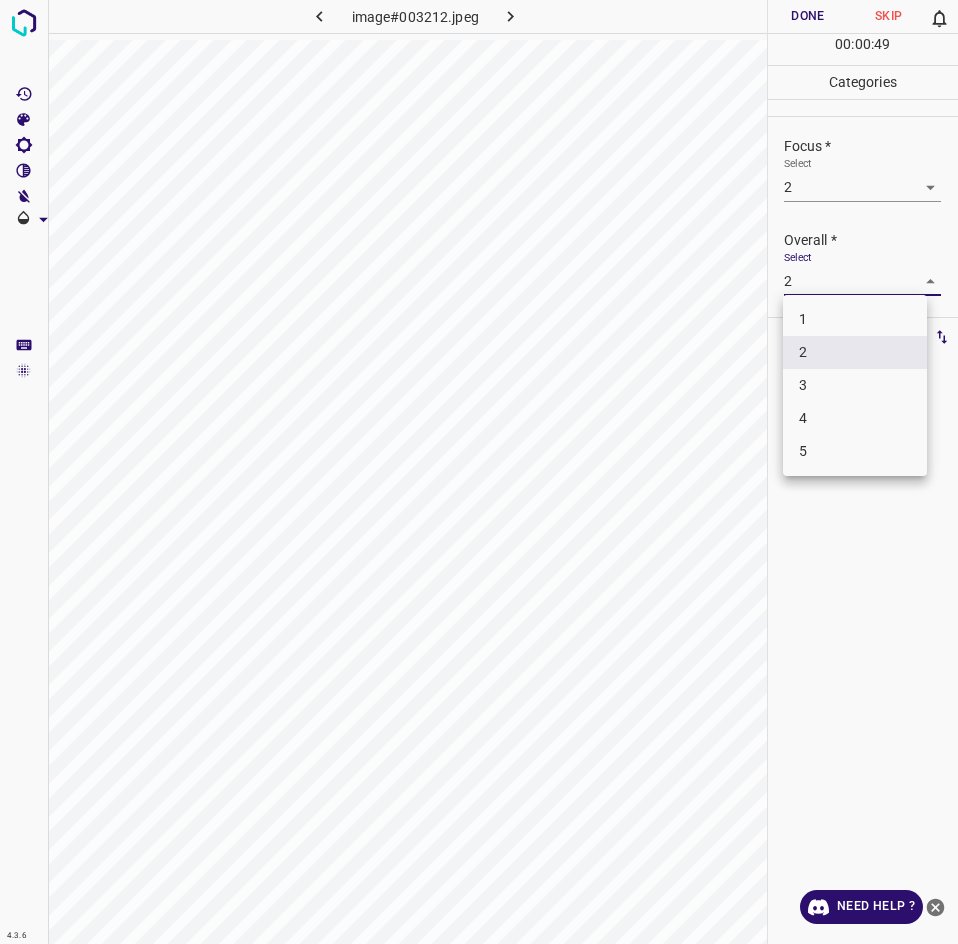 click on "3" at bounding box center (855, 385) 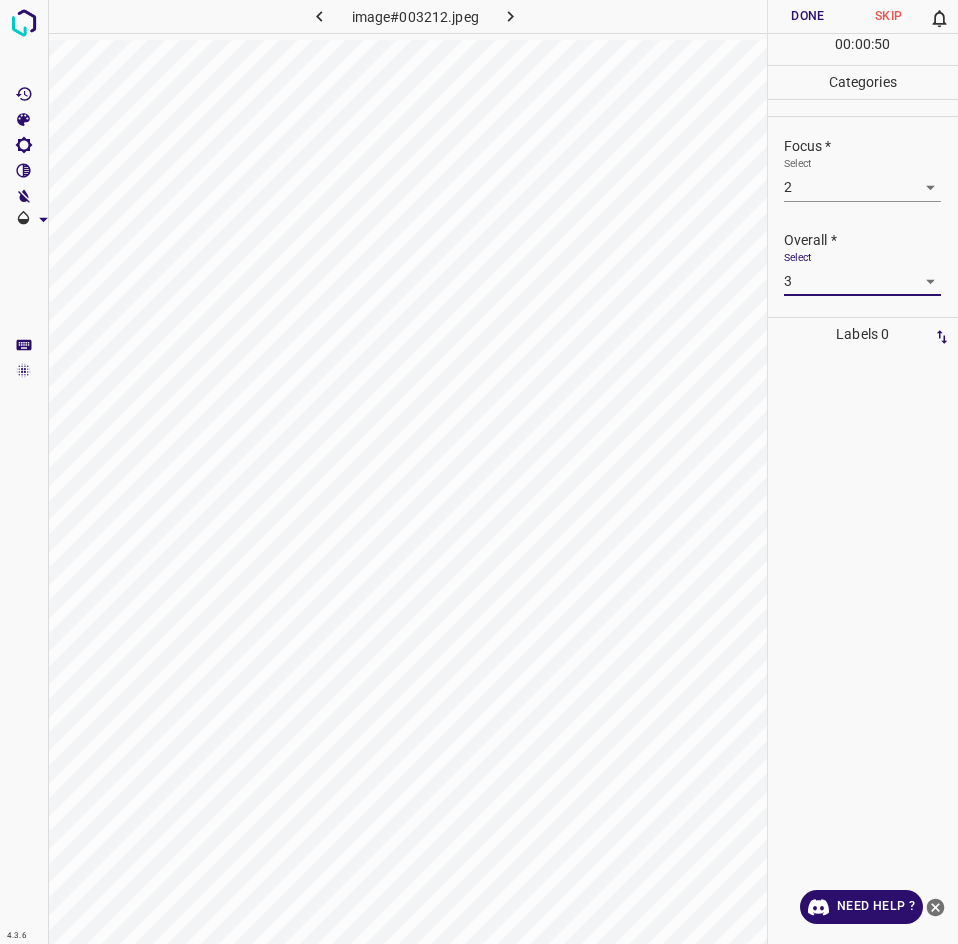 click on "Done" at bounding box center (808, 16) 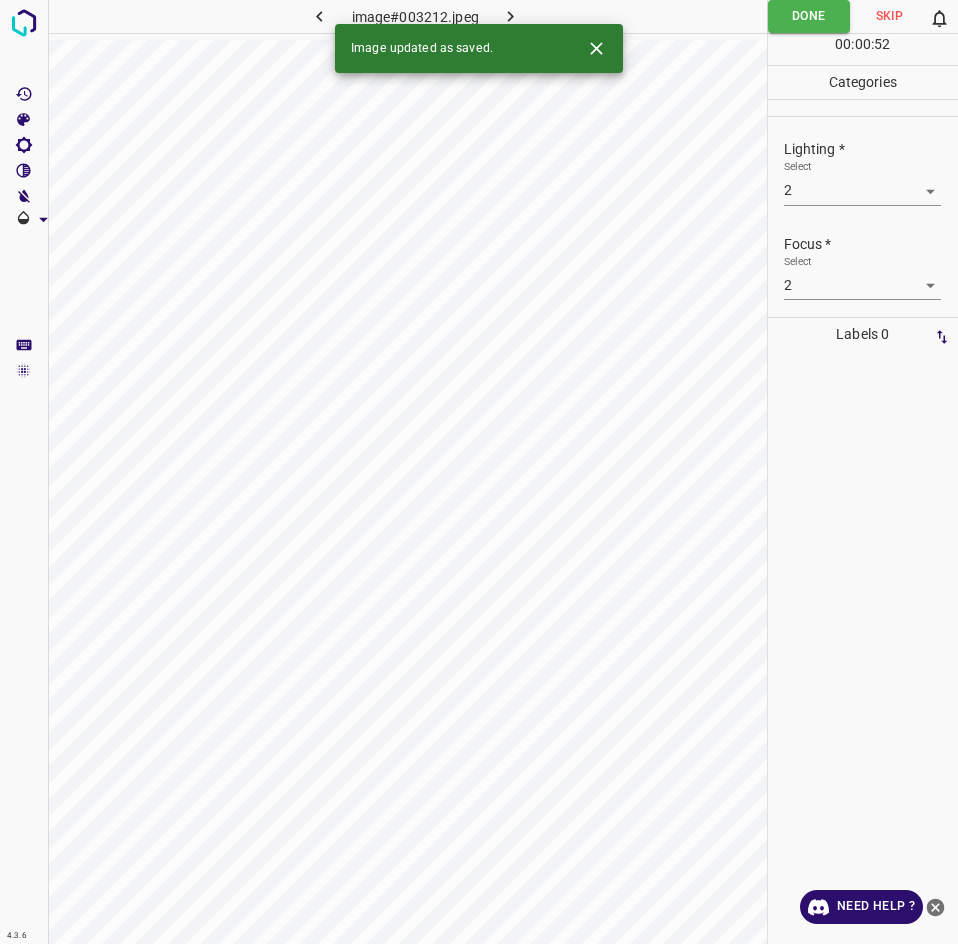 scroll, scrollTop: 98, scrollLeft: 0, axis: vertical 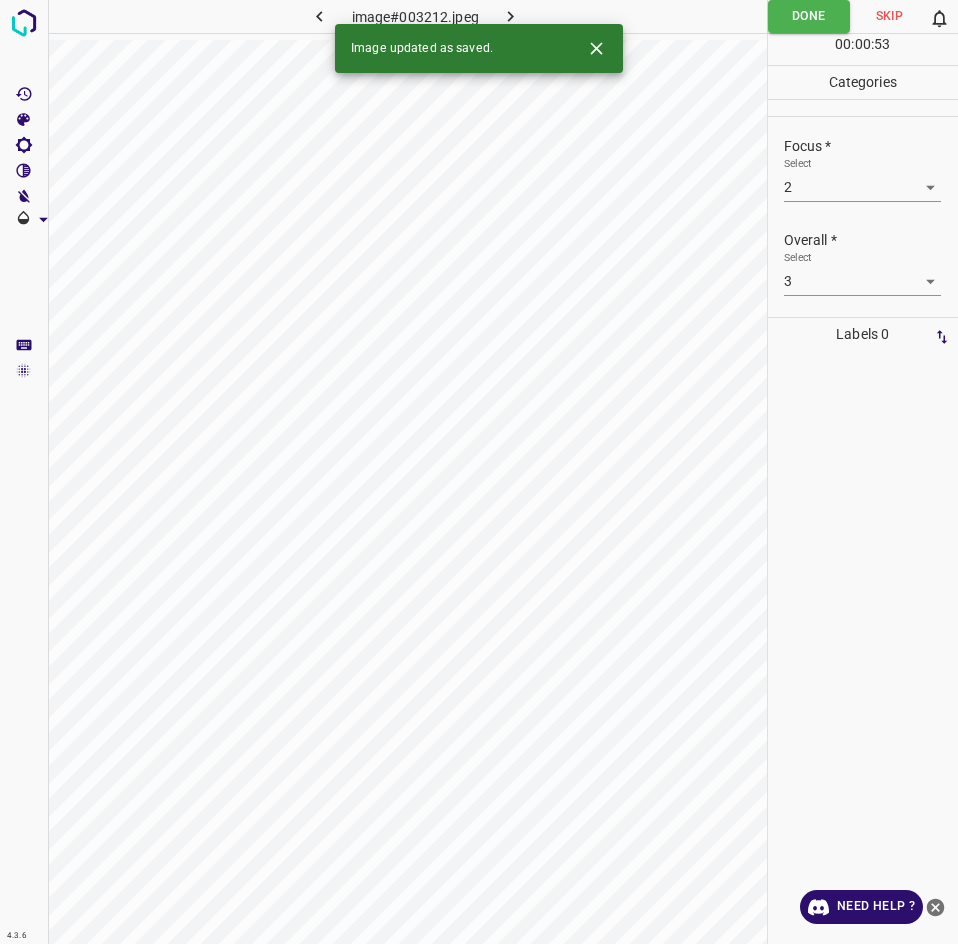 click on "4.3.6  image#003212.jpeg Done Skip 0 00   : 00   : 53   Categories Lighting *  Select 2 2 Focus *  Select 2 2 Overall *  Select 3 3 Labels   0 Categories 1 Lighting 2 Focus 3 Overall Tools Space Change between modes (Draw & Edit) I Auto labeling R Restore zoom M Zoom in N Zoom out Delete Delete selecte label Filters Z Restore filters X Saturation filter C Brightness filter V Contrast filter B Gray scale filter General O Download Image updated as saved. Need Help ? - Text - Hide - Delete" at bounding box center (479, 472) 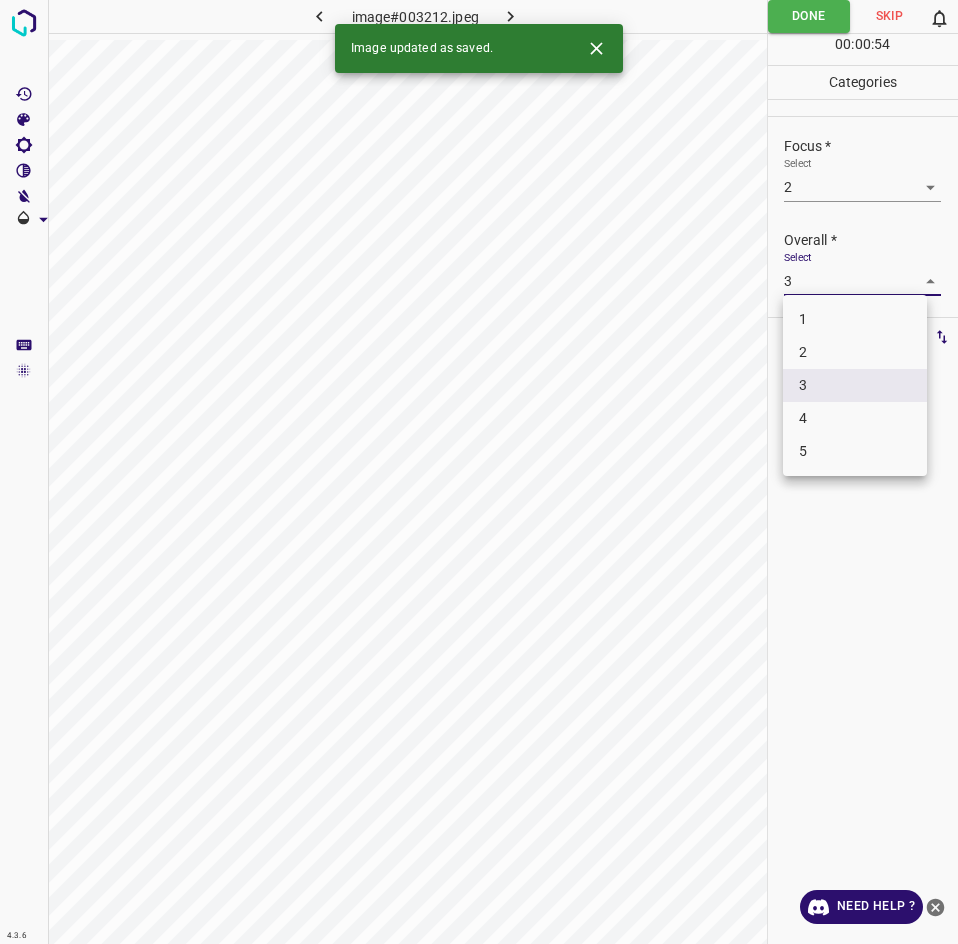 click on "2" at bounding box center [855, 352] 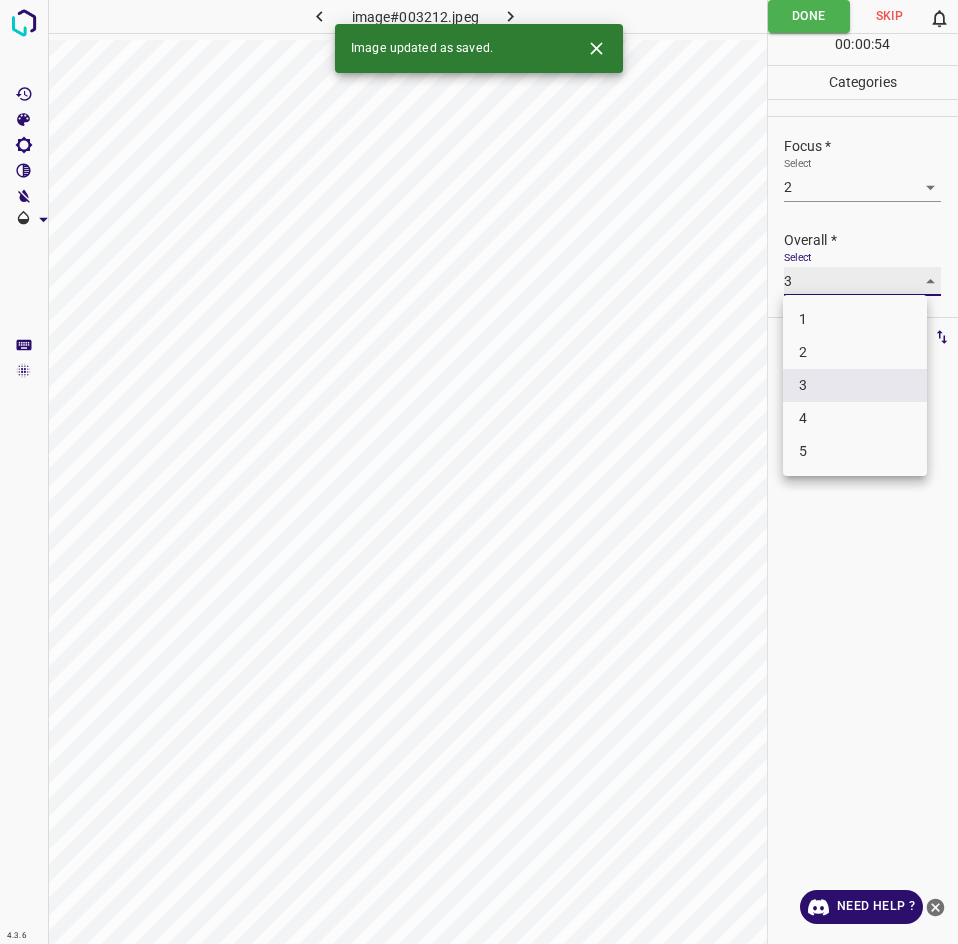 type on "2" 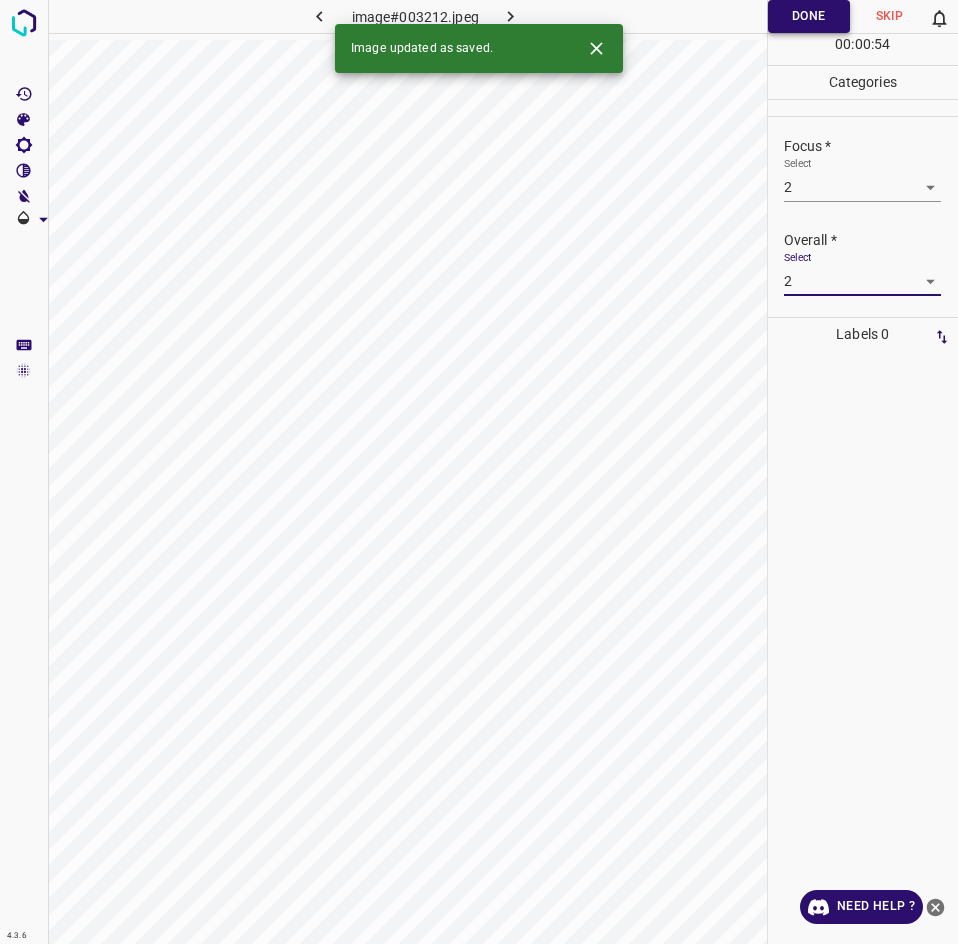 click on "Done" at bounding box center (809, 16) 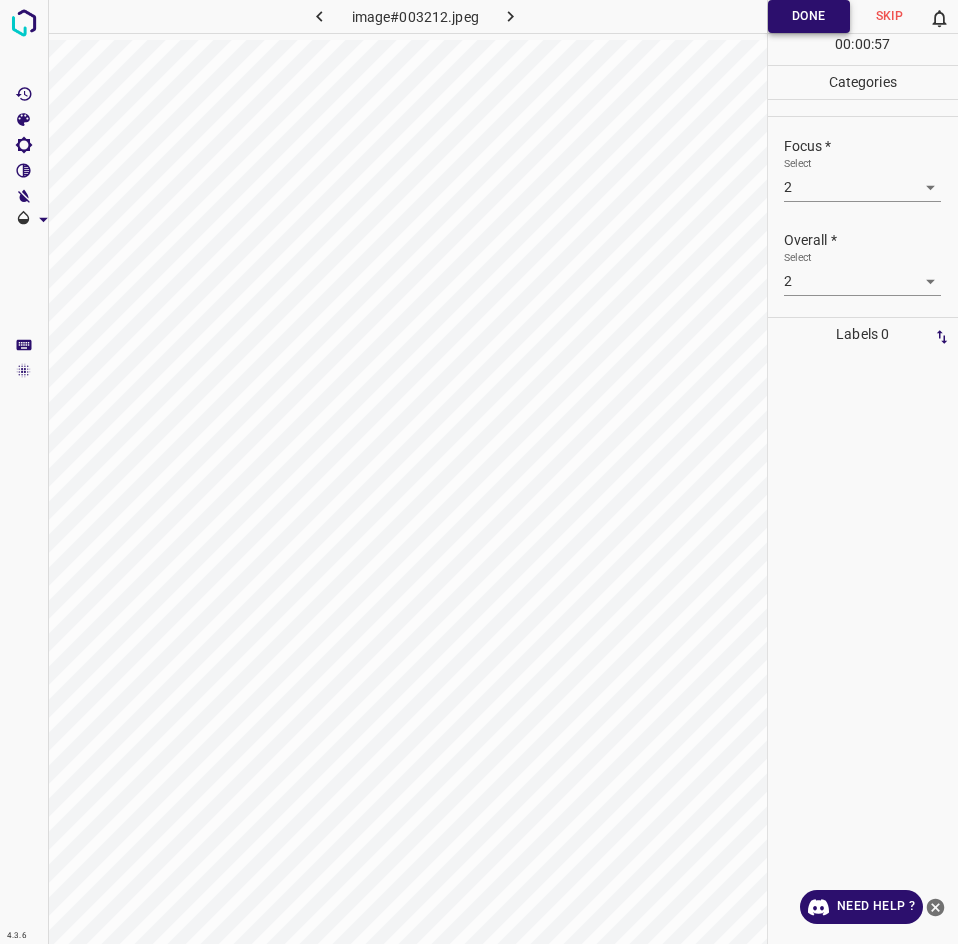 click on "Done" at bounding box center (809, 16) 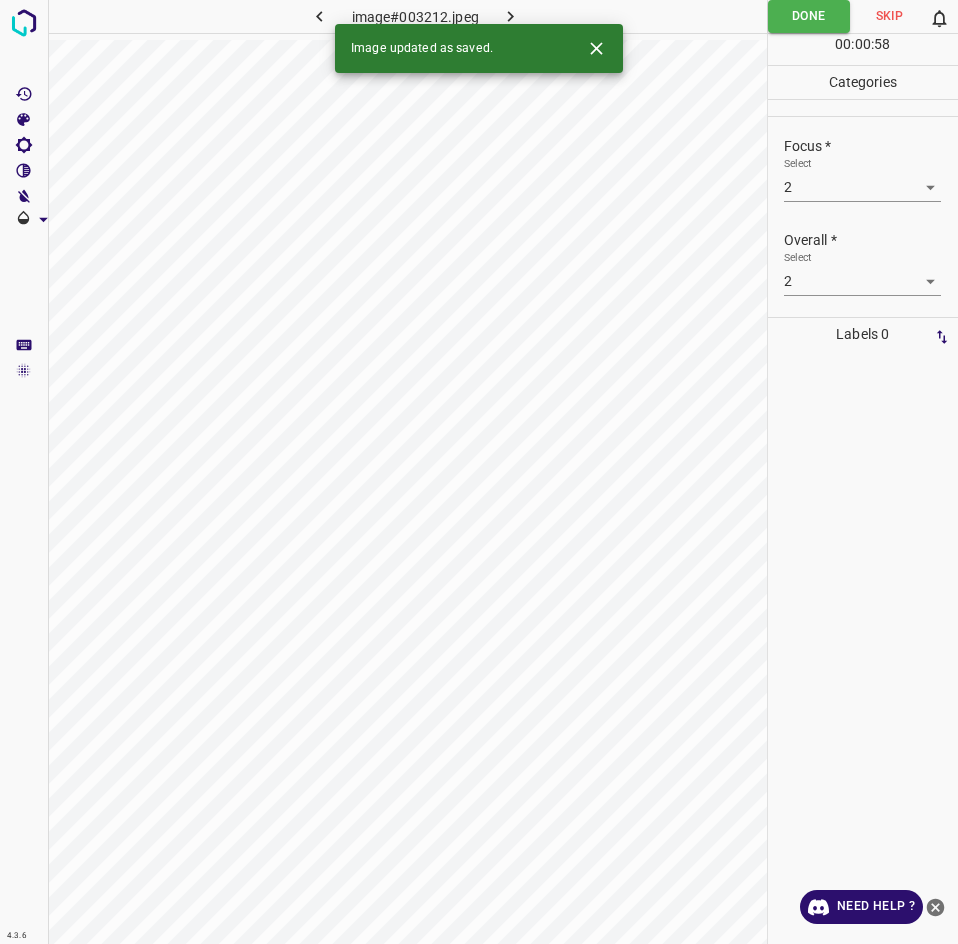 click 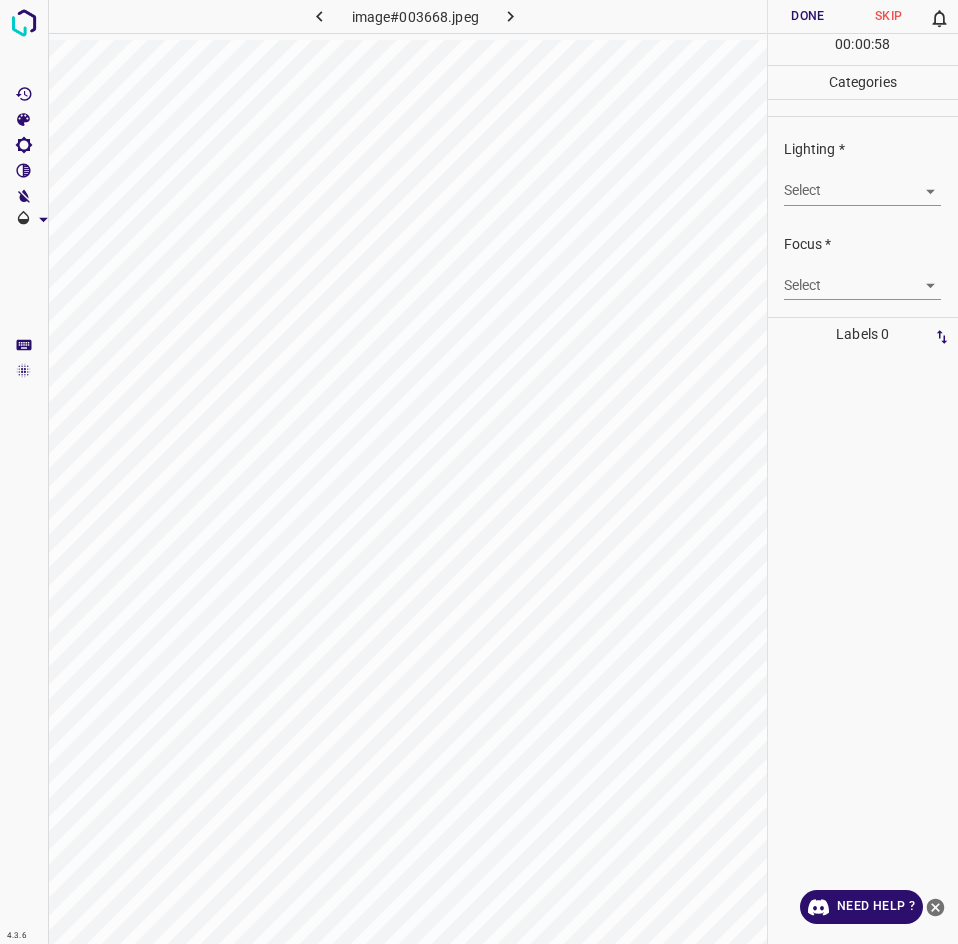 click on "4.3.6  image#003668.jpeg Done Skip 0 00   : 00   : 58   Categories Lighting *  Select ​ Focus *  Select ​ Overall *  Select ​ Labels   0 Categories 1 Lighting 2 Focus 3 Overall Tools Space Change between modes (Draw & Edit) I Auto labeling R Restore zoom M Zoom in N Zoom out Delete Delete selecte label Filters Z Restore filters X Saturation filter C Brightness filter V Contrast filter B Gray scale filter General O Download Need Help ? - Text - Hide - Delete" at bounding box center (479, 472) 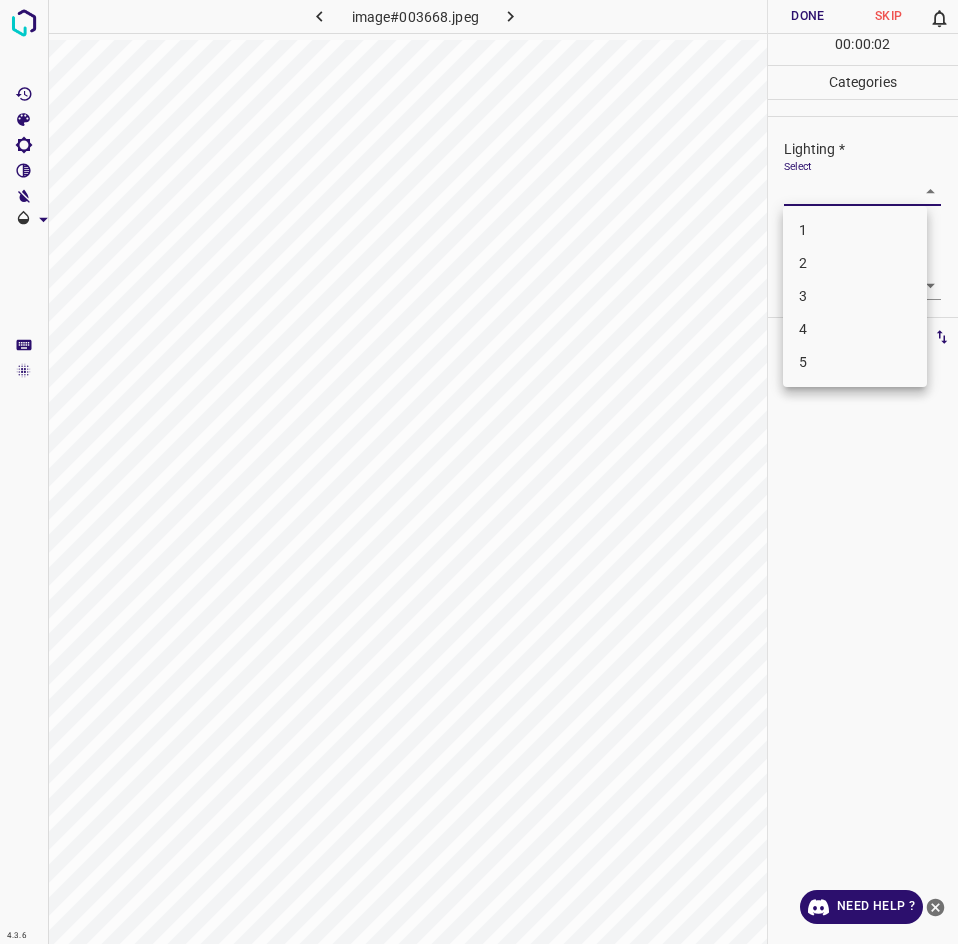 click on "2" at bounding box center (855, 263) 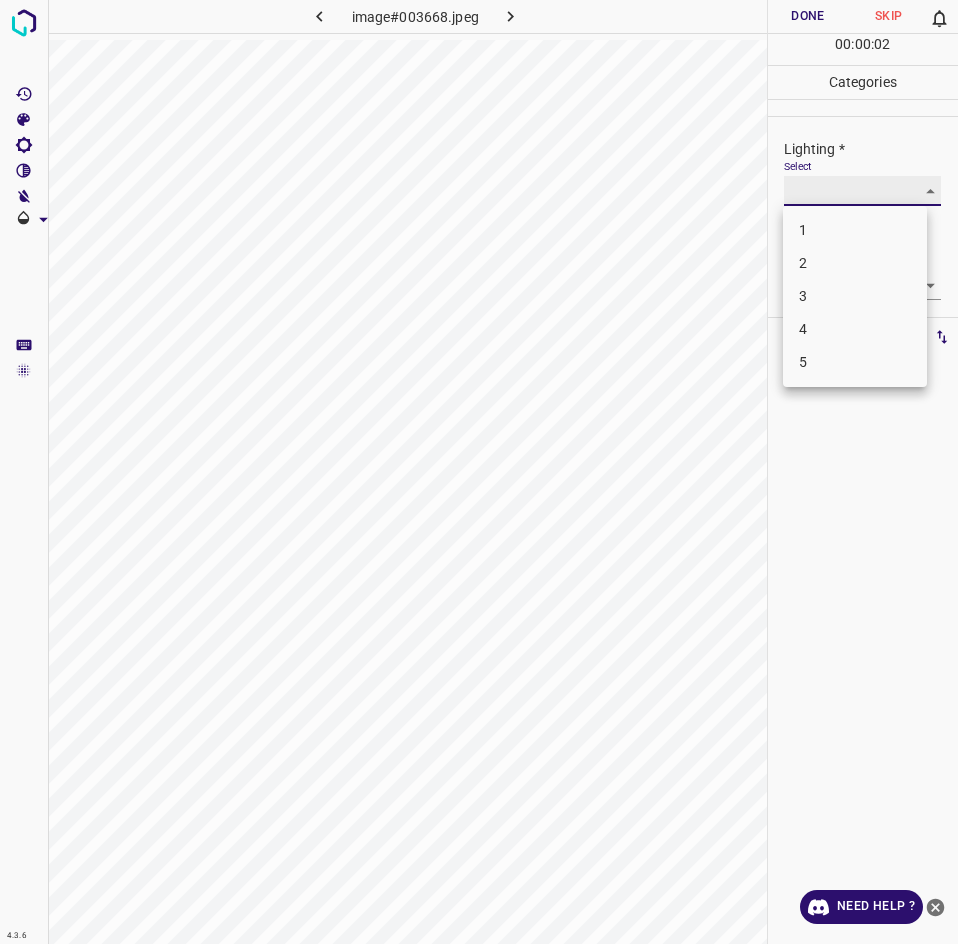 type on "2" 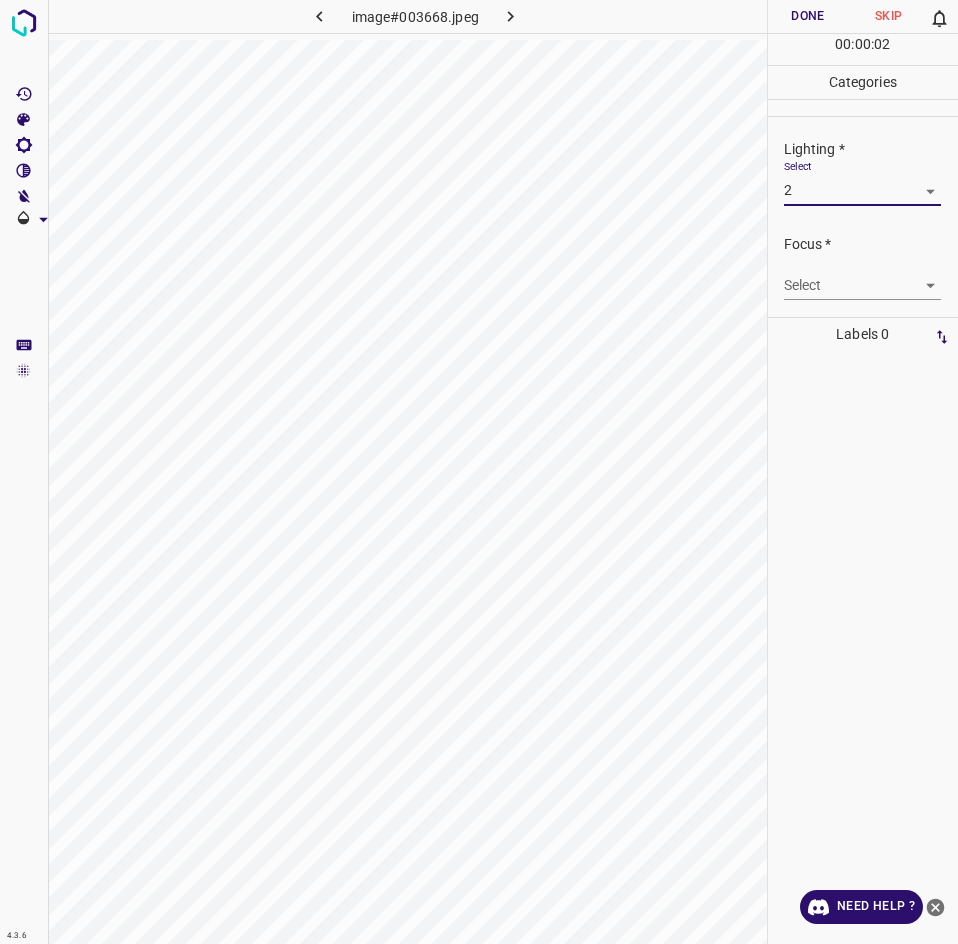 click on "Select ​" at bounding box center [862, 277] 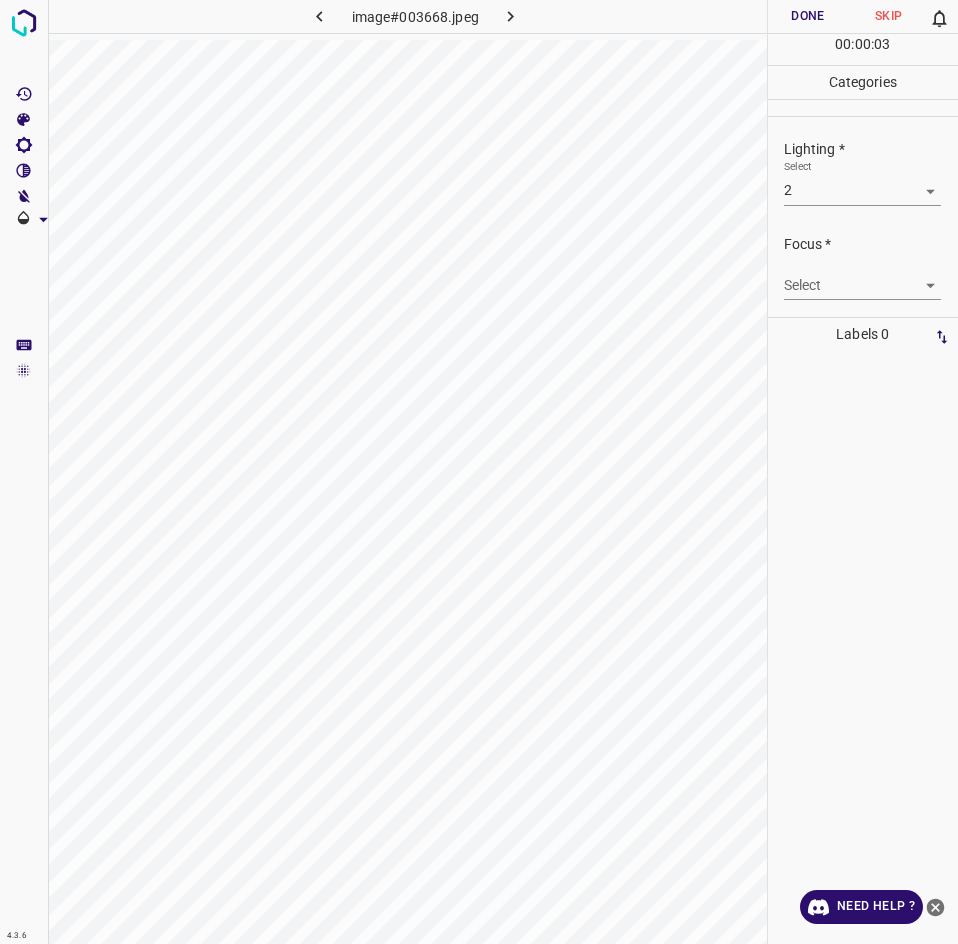 click on "4.3.6  image#003668.jpeg Done Skip 0 00   : 00   : 03   Categories Lighting *  Select 2 2 Focus *  Select ​ Overall *  Select ​ Labels   0 Categories 1 Lighting 2 Focus 3 Overall Tools Space Change between modes (Draw & Edit) I Auto labeling R Restore zoom M Zoom in N Zoom out Delete Delete selecte label Filters Z Restore filters X Saturation filter C Brightness filter V Contrast filter B Gray scale filter General O Download Need Help ? - Text - Hide - Delete" at bounding box center [479, 472] 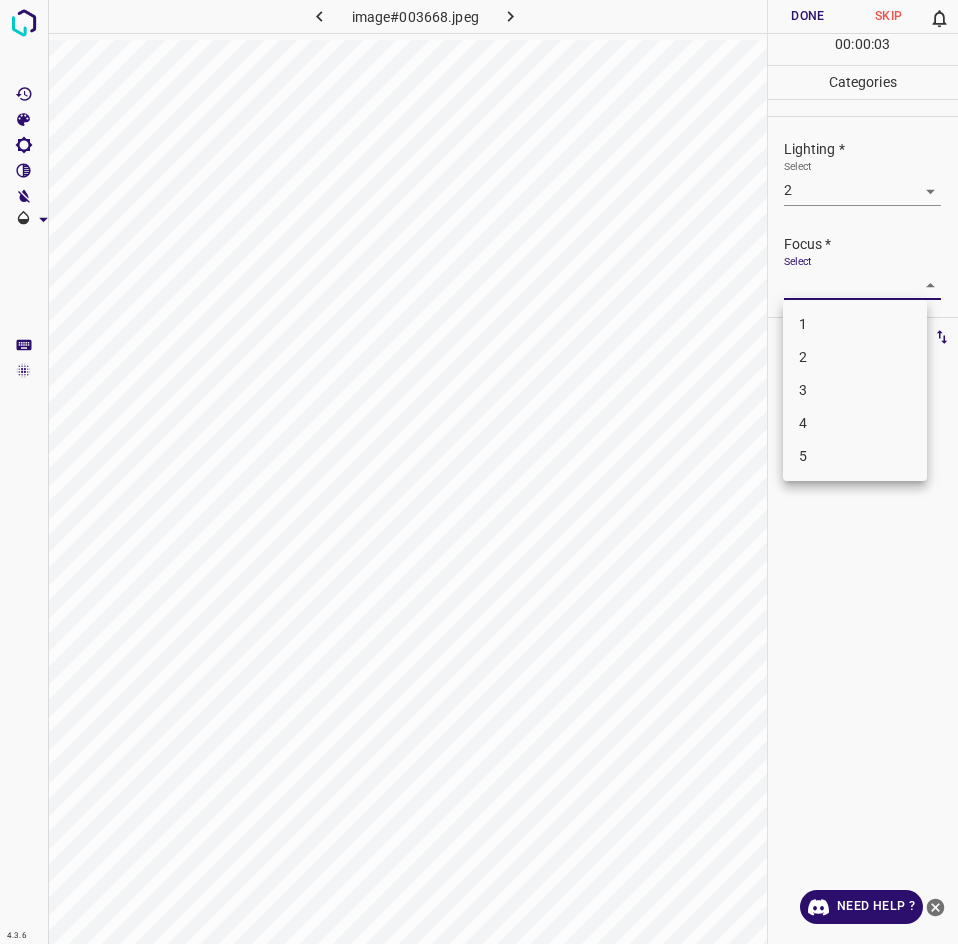 click on "3" at bounding box center (855, 390) 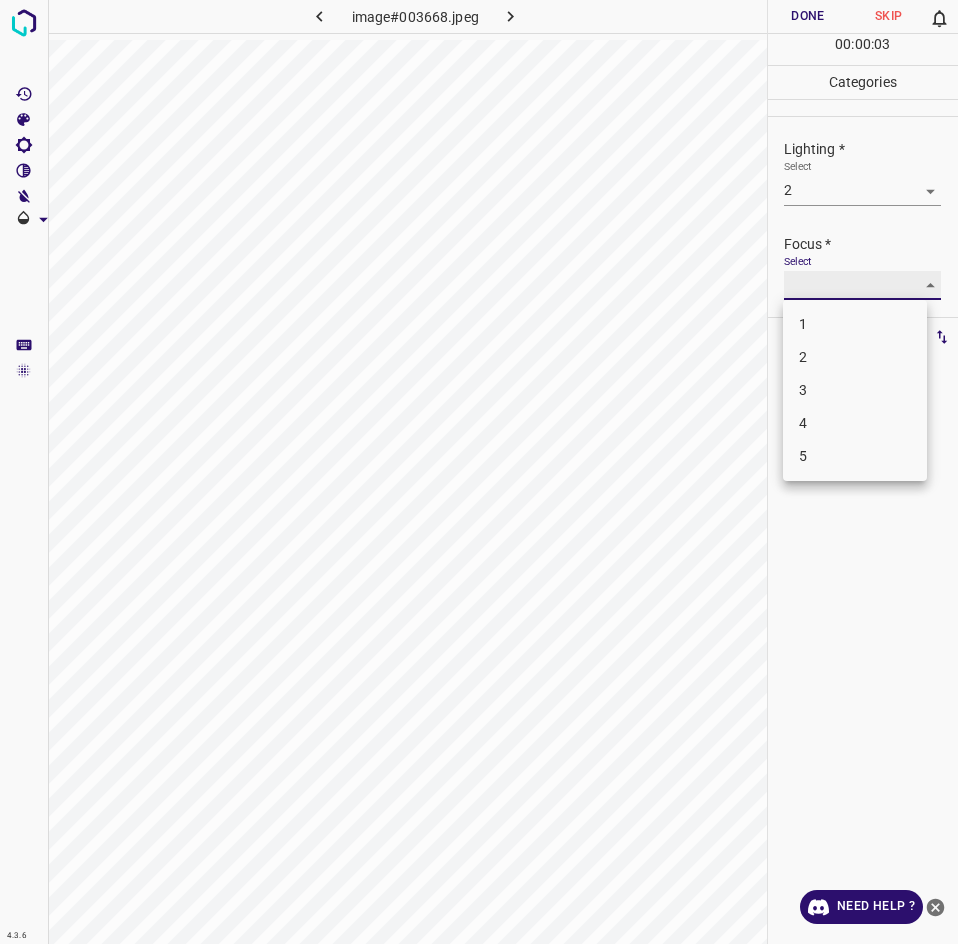 type on "3" 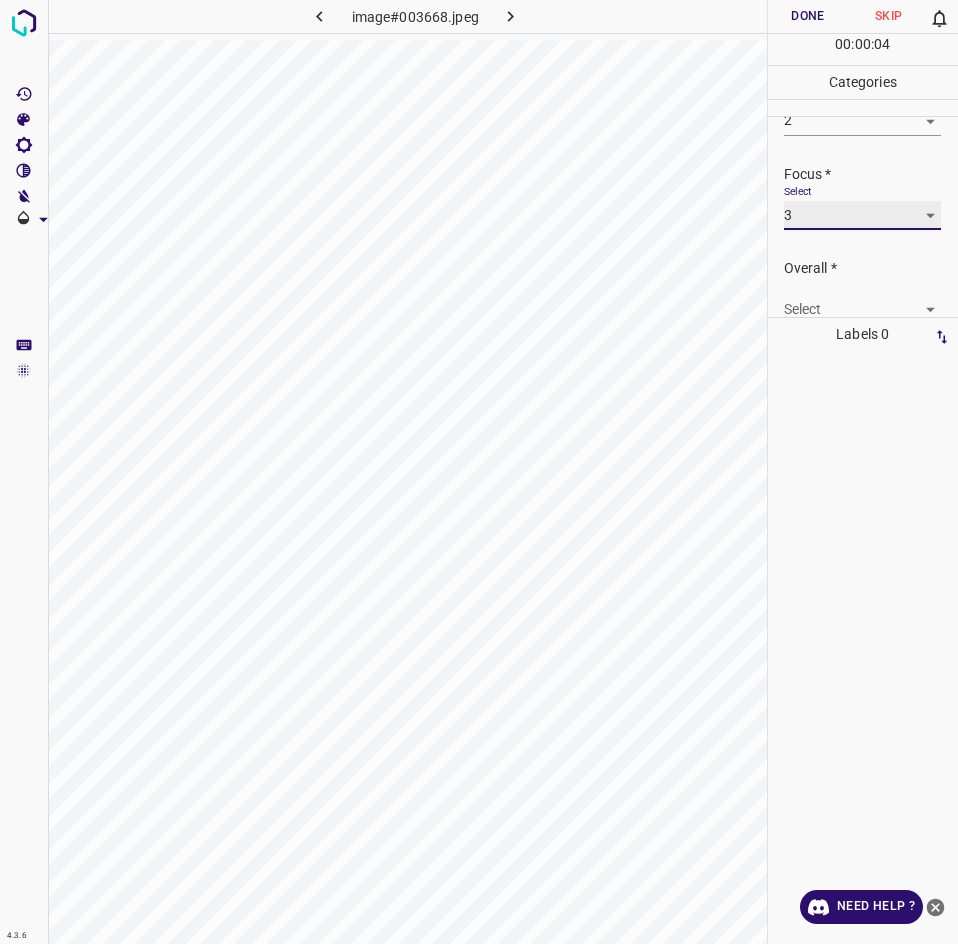 scroll, scrollTop: 98, scrollLeft: 0, axis: vertical 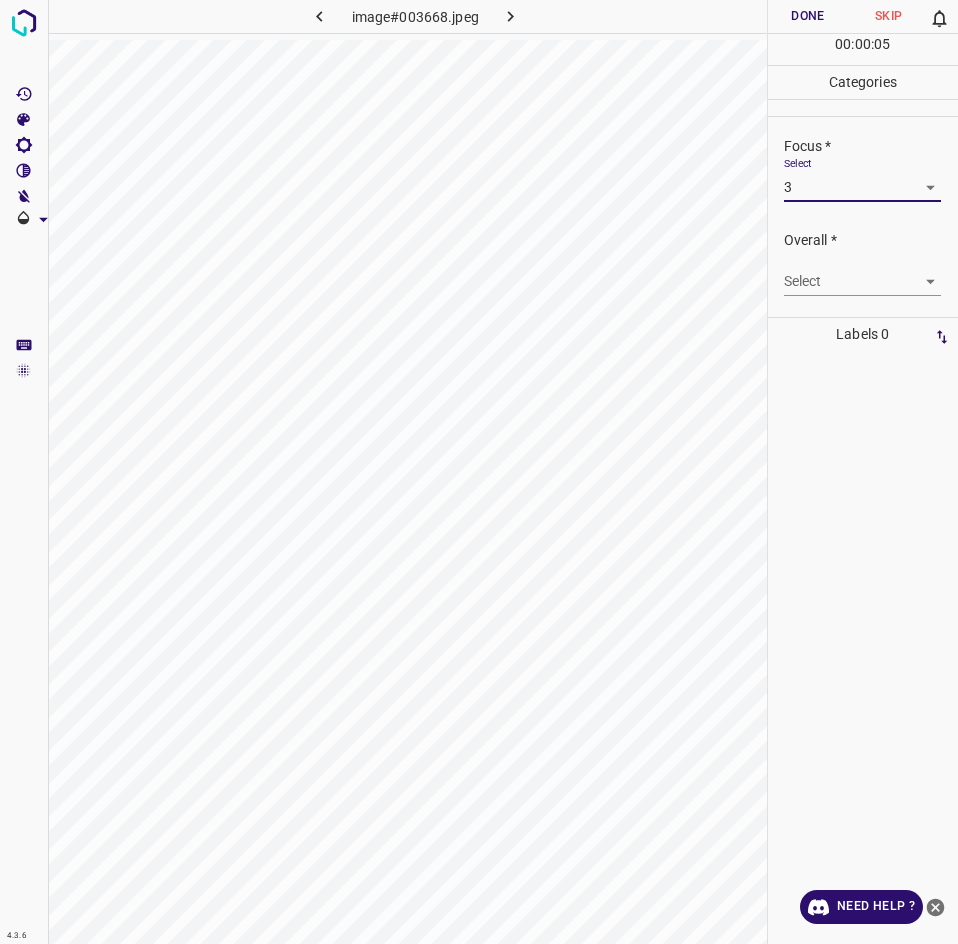 click on "4.3.6  image#003668.jpeg Done Skip 0 00   : 00   : 05   Categories Lighting *  Select 2 2 Focus *  Select 3 3 Overall *  Select ​ Labels   0 Categories 1 Lighting 2 Focus 3 Overall Tools Space Change between modes (Draw & Edit) I Auto labeling R Restore zoom M Zoom in N Zoom out Delete Delete selecte label Filters Z Restore filters X Saturation filter C Brightness filter V Contrast filter B Gray scale filter General O Download Need Help ? - Text - Hide - Delete" at bounding box center (479, 472) 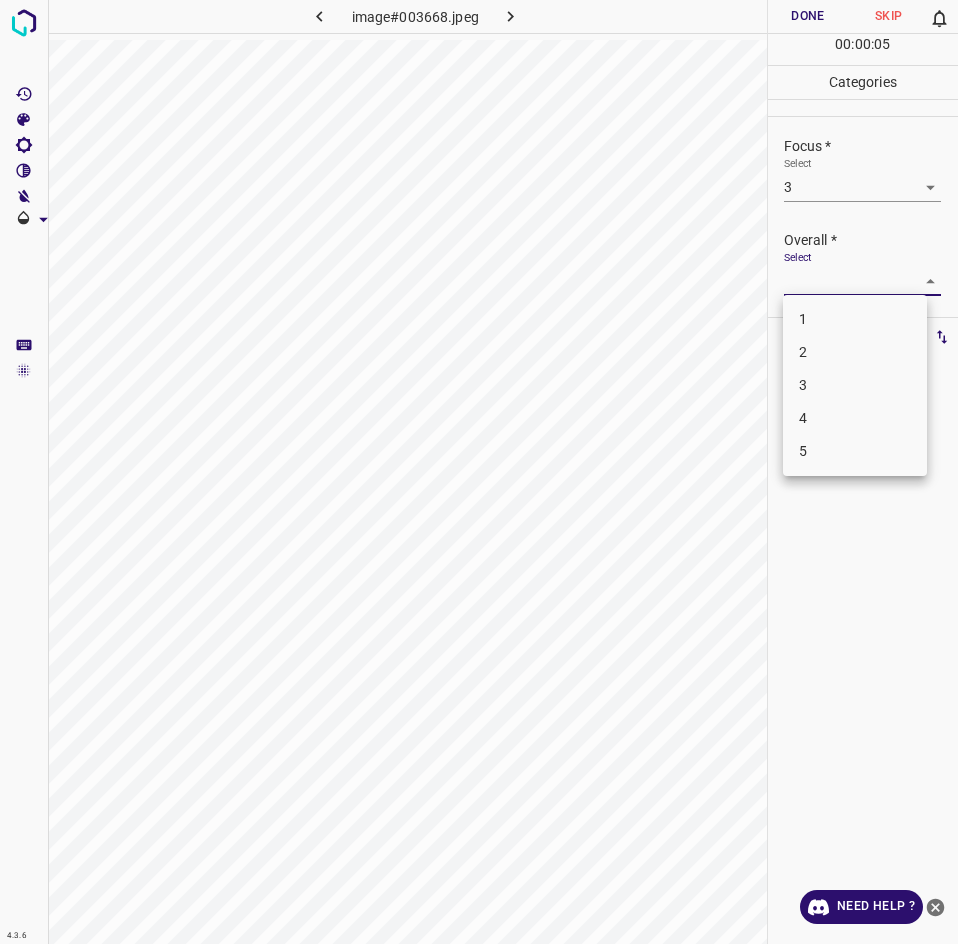 click on "3" at bounding box center (855, 385) 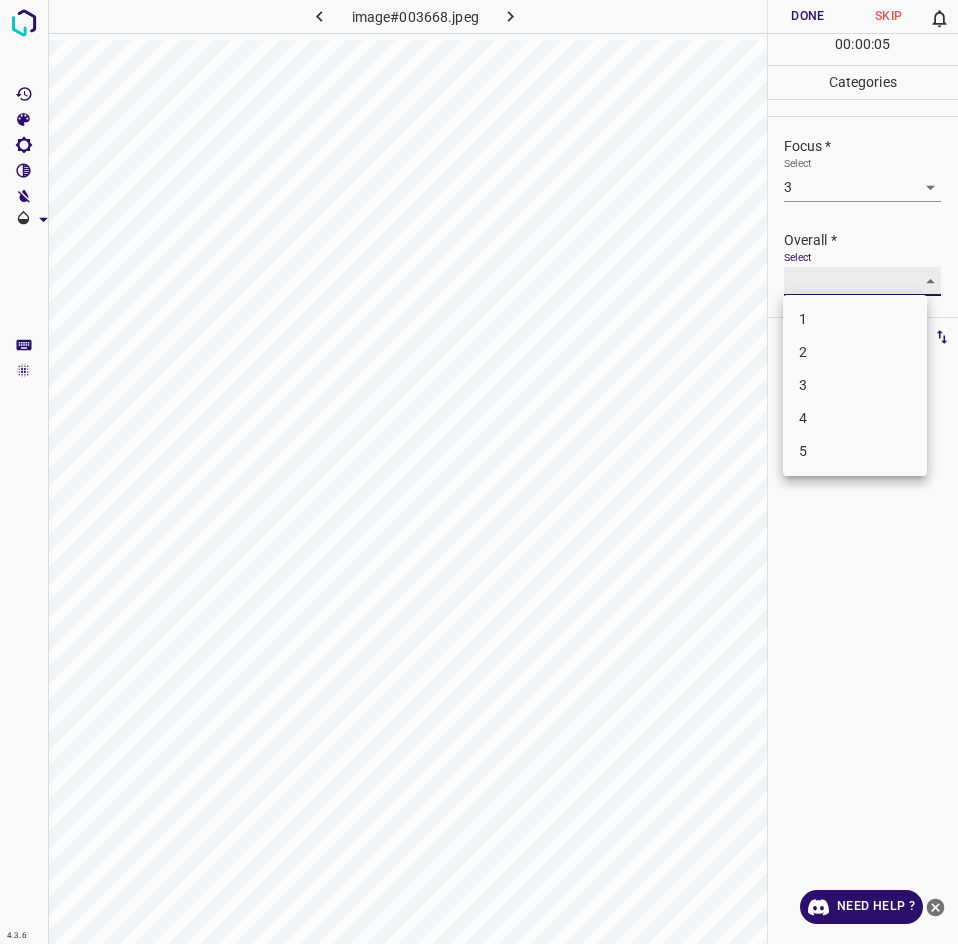 type on "3" 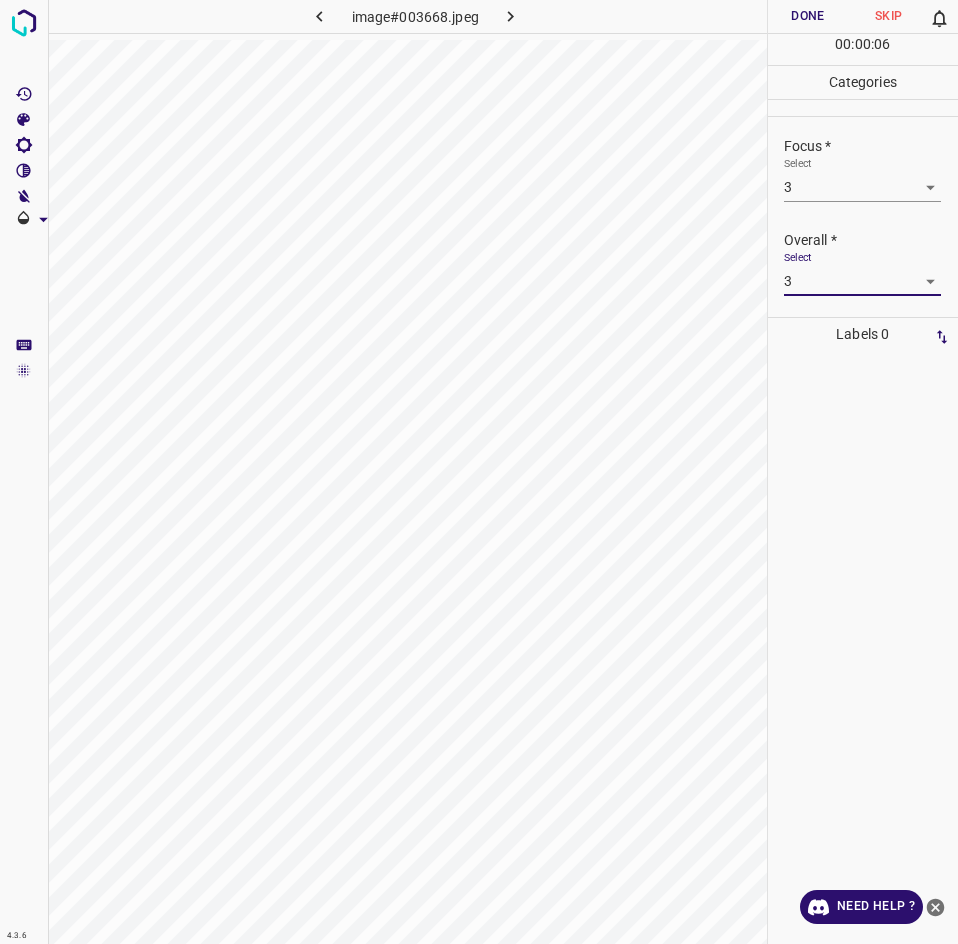 click on "Done" at bounding box center [808, 16] 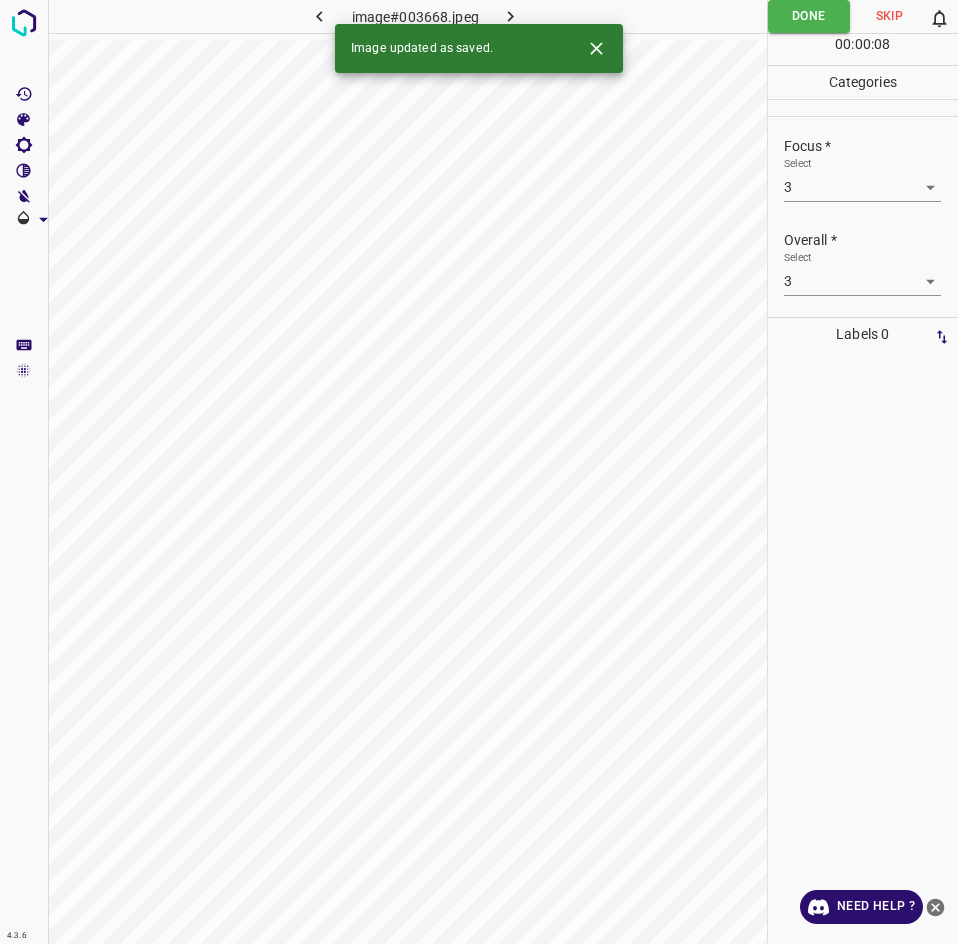 click 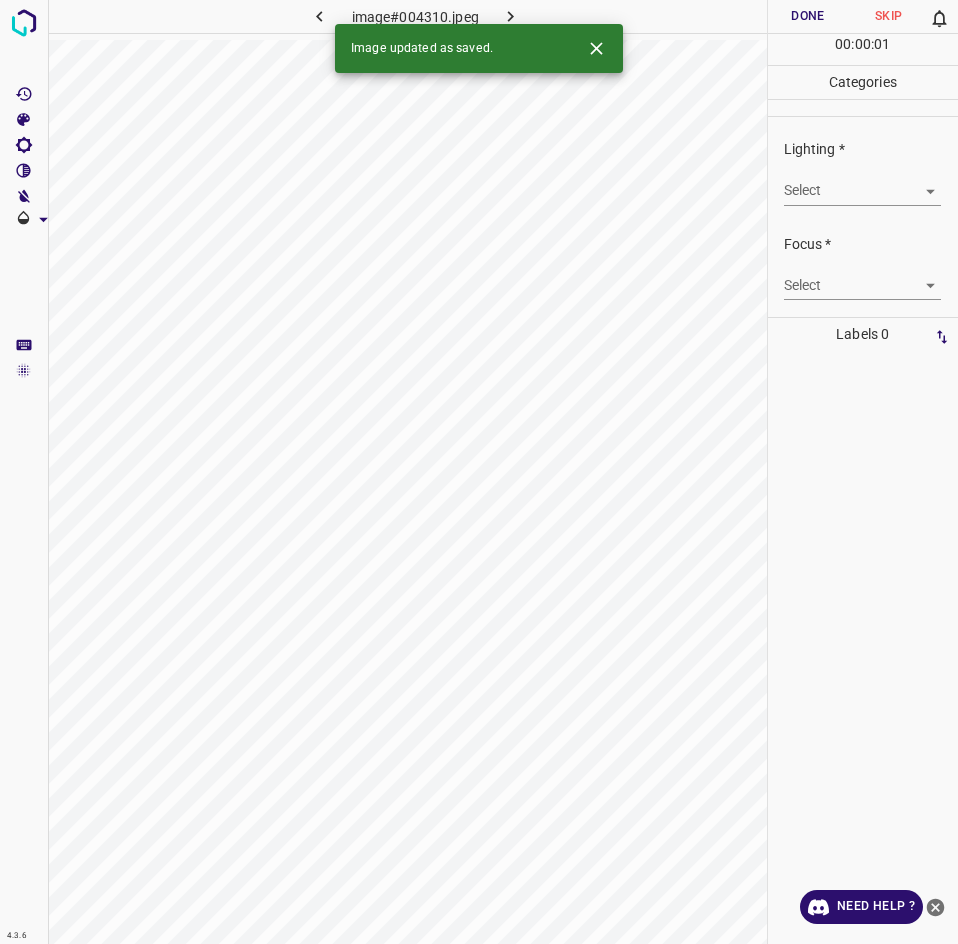 click on "Lighting *  Select ​" at bounding box center [863, 172] 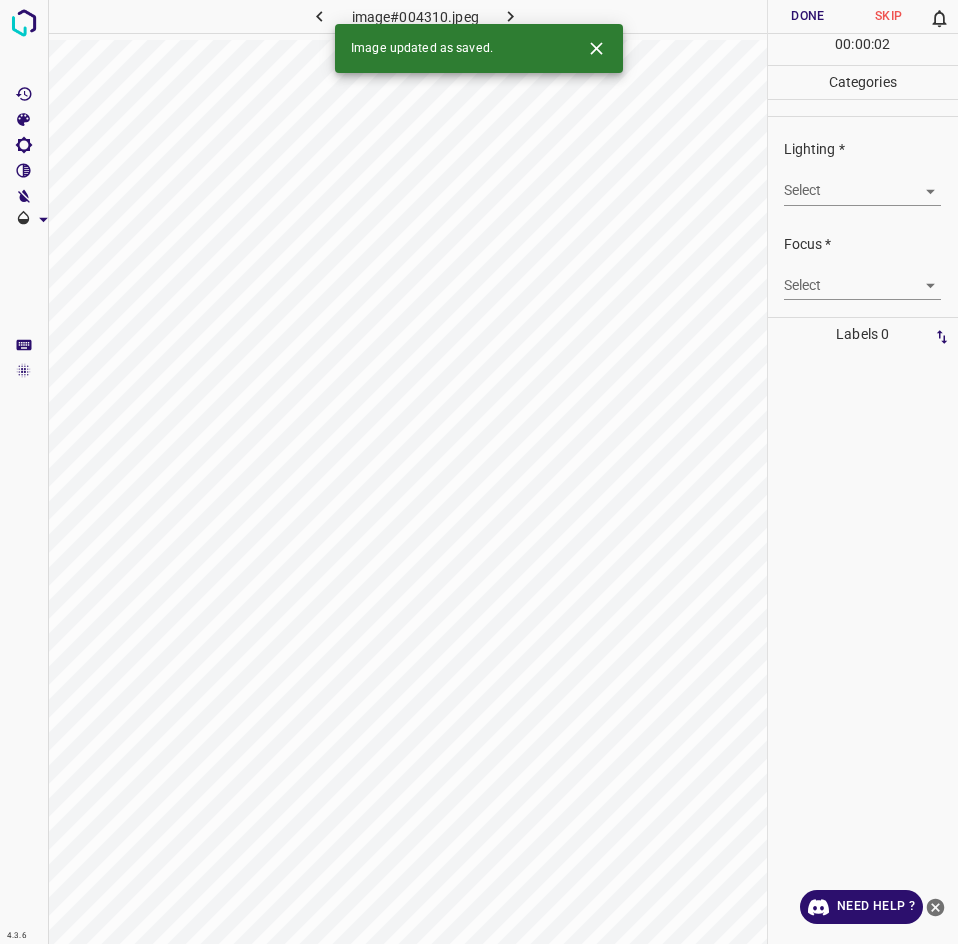 click on "Lighting *  Select ​" at bounding box center (863, 172) 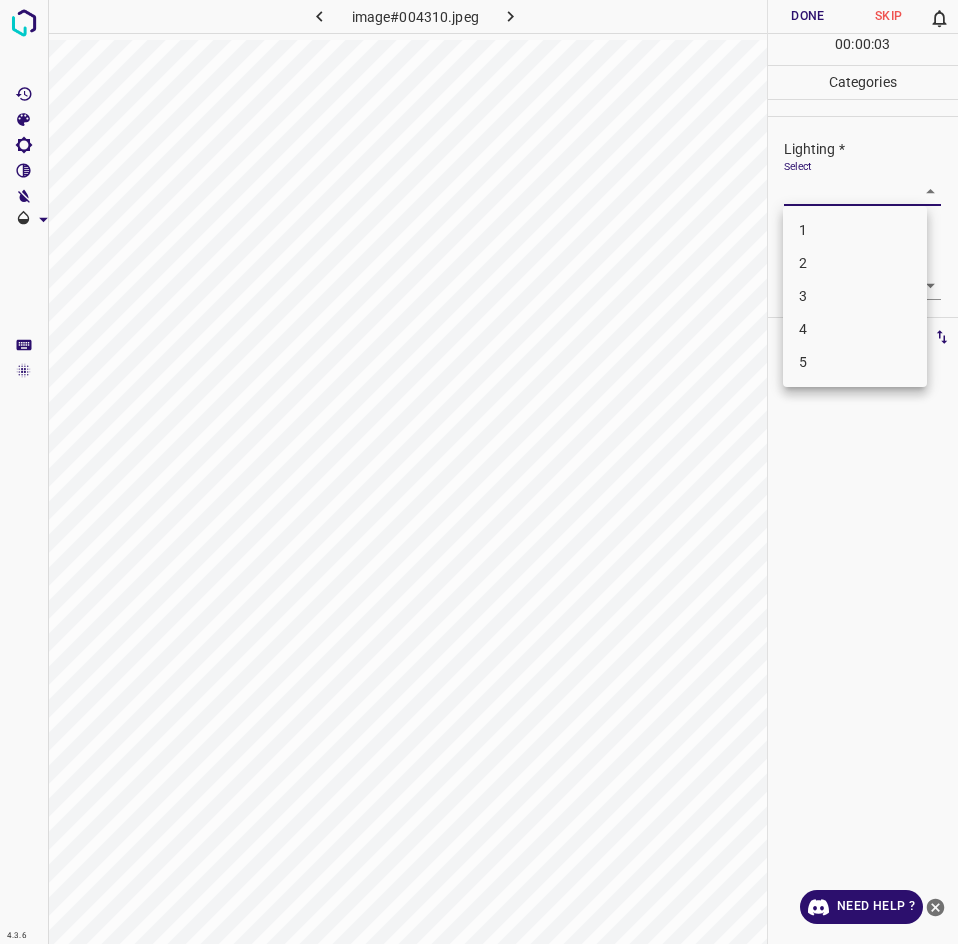 click on "3" at bounding box center (855, 296) 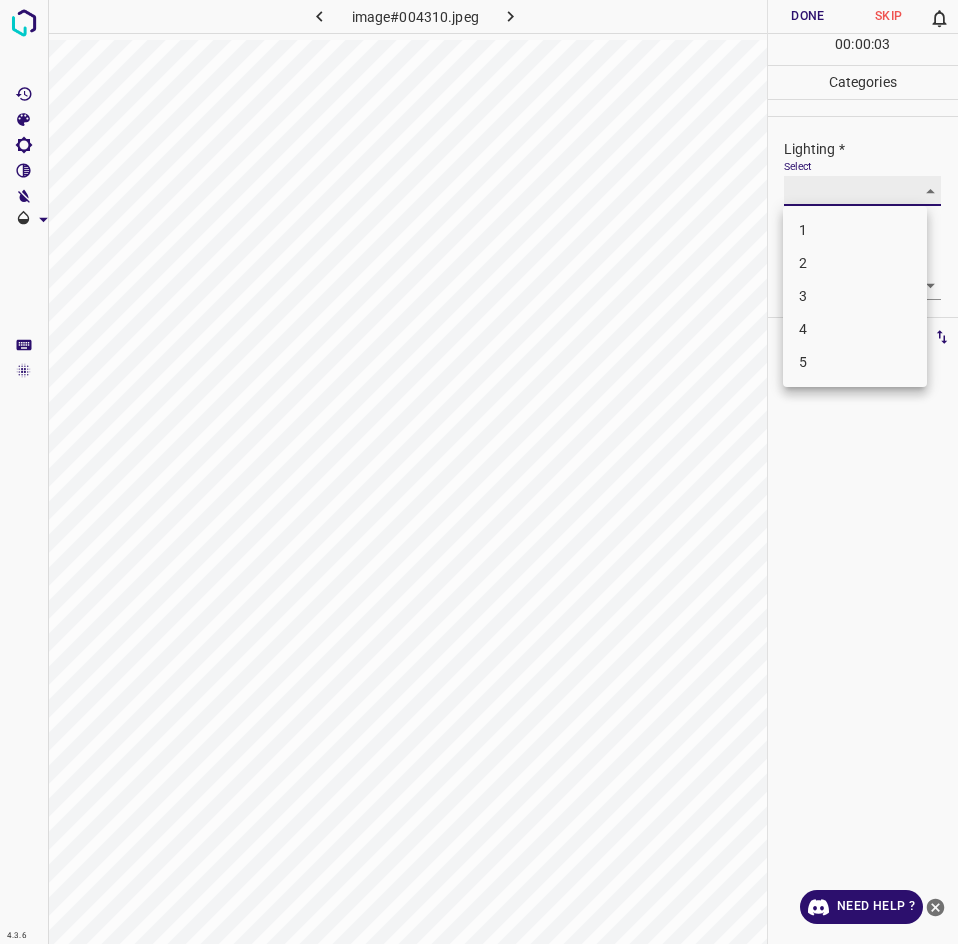 type on "3" 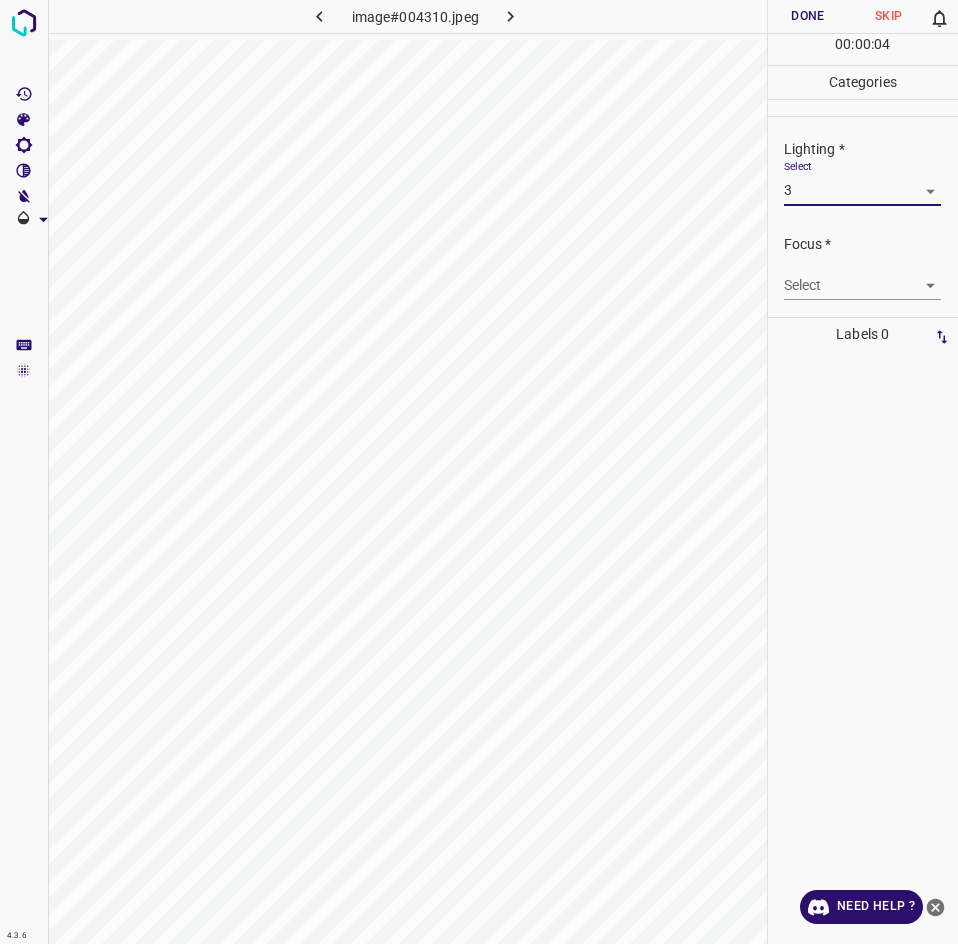 click on "4.3.6  image#004310.jpeg Done Skip 0 00   : 00   : 04   Categories Lighting *  Select 3 3 Focus *  Select ​ Overall *  Select ​ Labels   0 Categories 1 Lighting 2 Focus 3 Overall Tools Space Change between modes (Draw & Edit) I Auto labeling R Restore zoom M Zoom in N Zoom out Delete Delete selecte label Filters Z Restore filters X Saturation filter C Brightness filter V Contrast filter B Gray scale filter General O Download Need Help ? - Text - Hide - Delete 1 2 3 4 5" at bounding box center [479, 472] 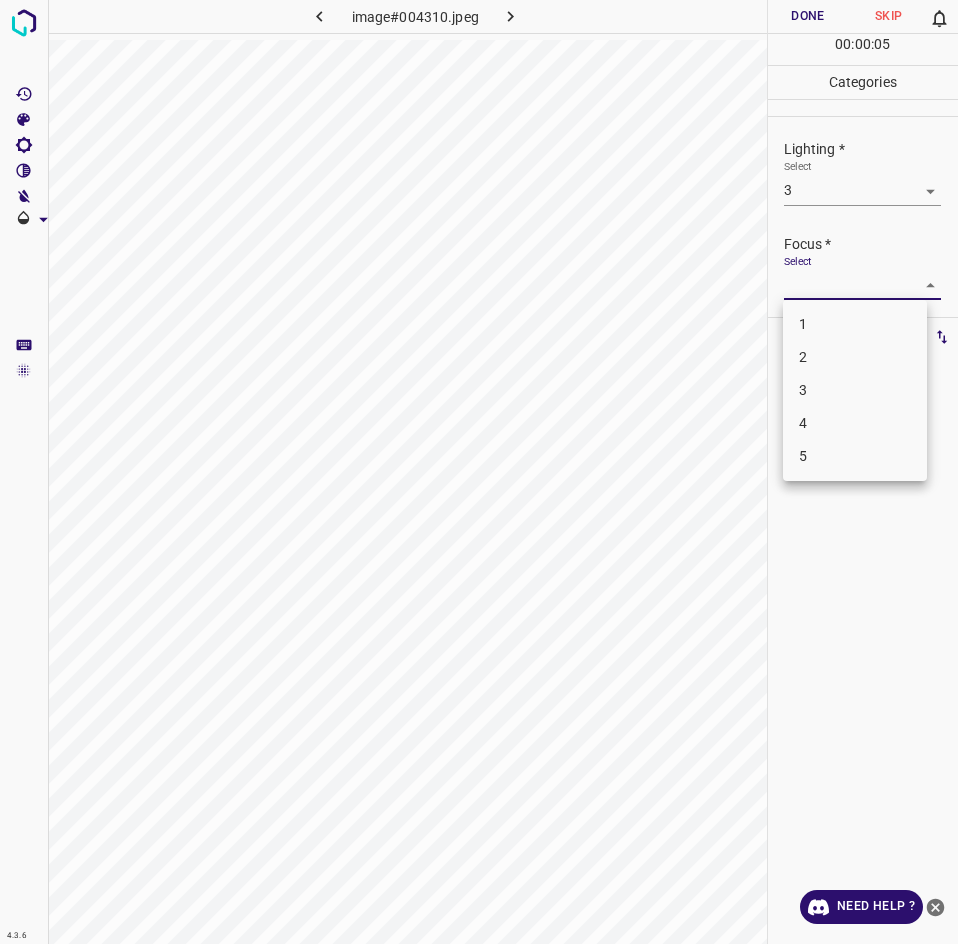 click on "2" at bounding box center [855, 357] 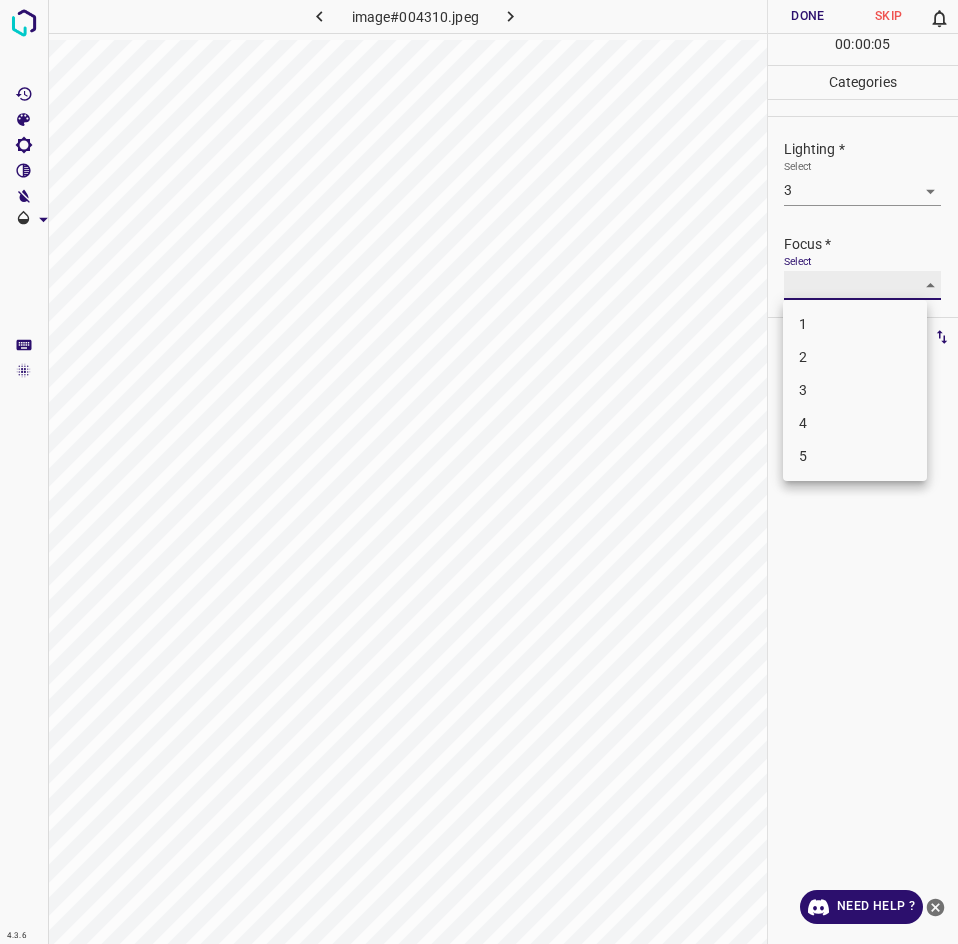 type on "2" 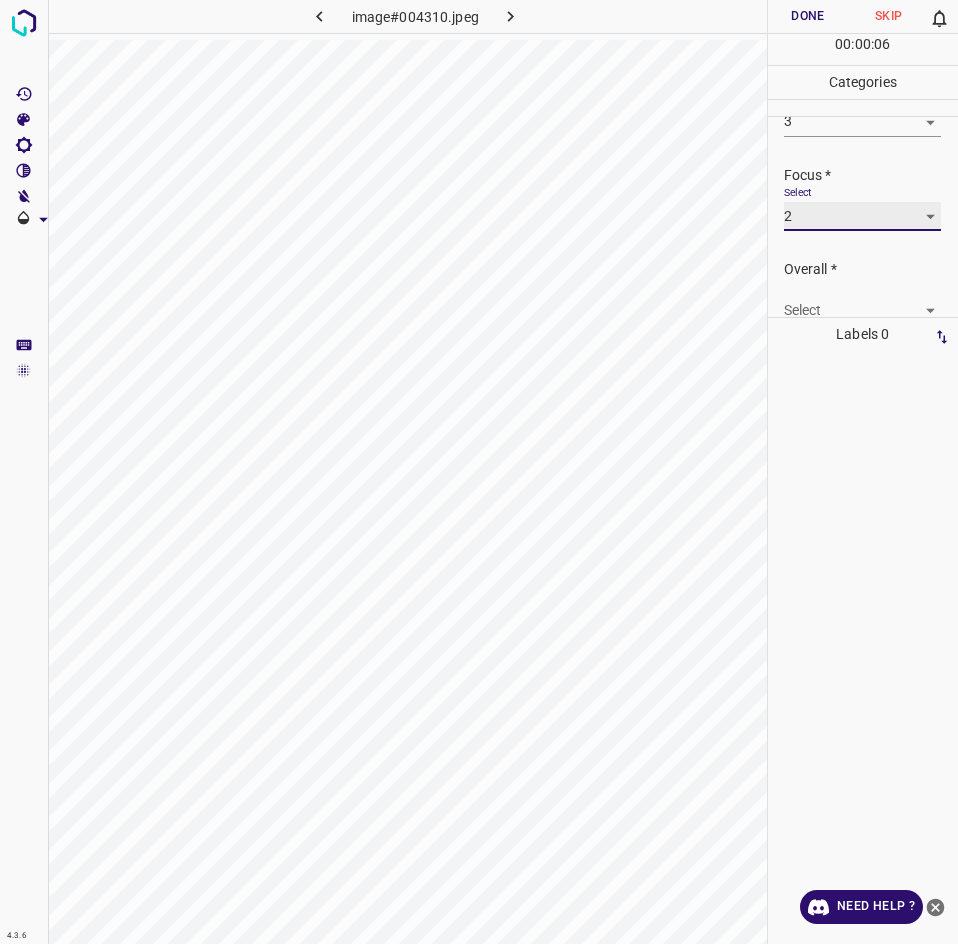 scroll, scrollTop: 98, scrollLeft: 0, axis: vertical 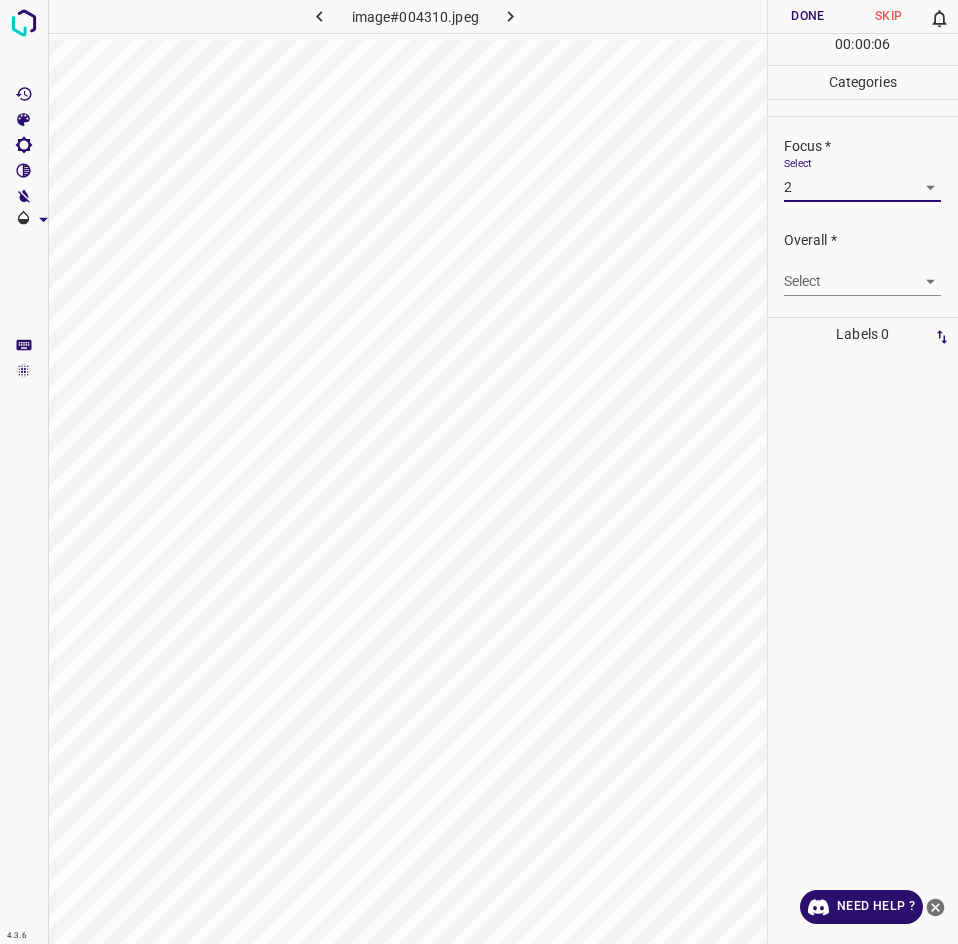 click on "4.3.6  image#004310.jpeg Done Skip 0 00   : 00   : 06   Categories Lighting *  Select 3 3 Focus *  Select 2 2 Overall *  Select ​ Labels   0 Categories 1 Lighting 2 Focus 3 Overall Tools Space Change between modes (Draw & Edit) I Auto labeling R Restore zoom M Zoom in N Zoom out Delete Delete selecte label Filters Z Restore filters X Saturation filter C Brightness filter V Contrast filter B Gray scale filter General O Download Need Help ? - Text - Hide - Delete" at bounding box center [479, 472] 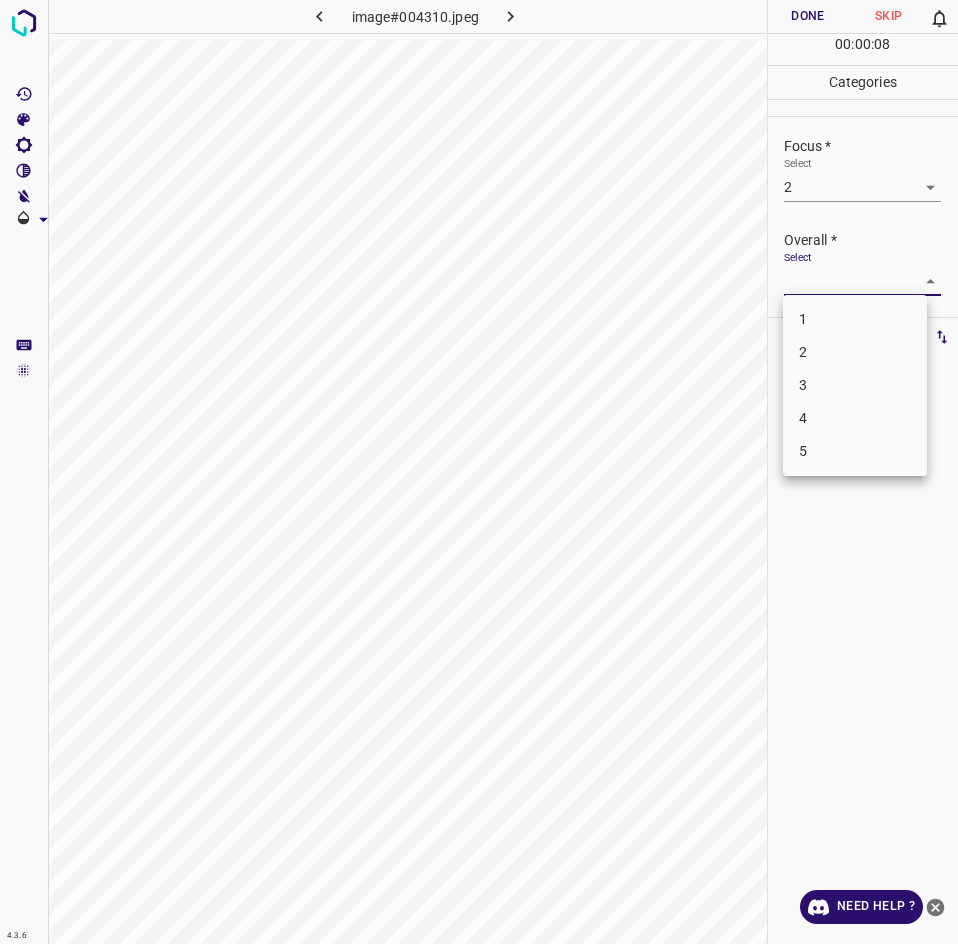 click on "3" at bounding box center [855, 385] 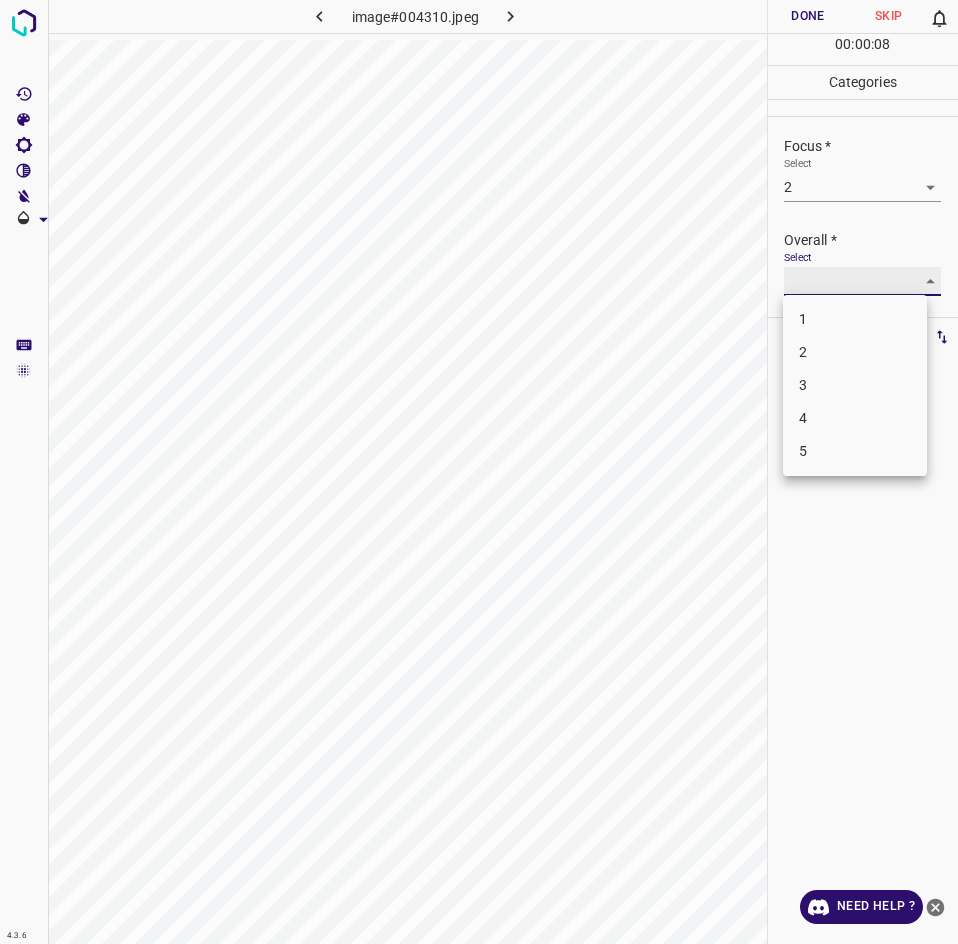 type on "3" 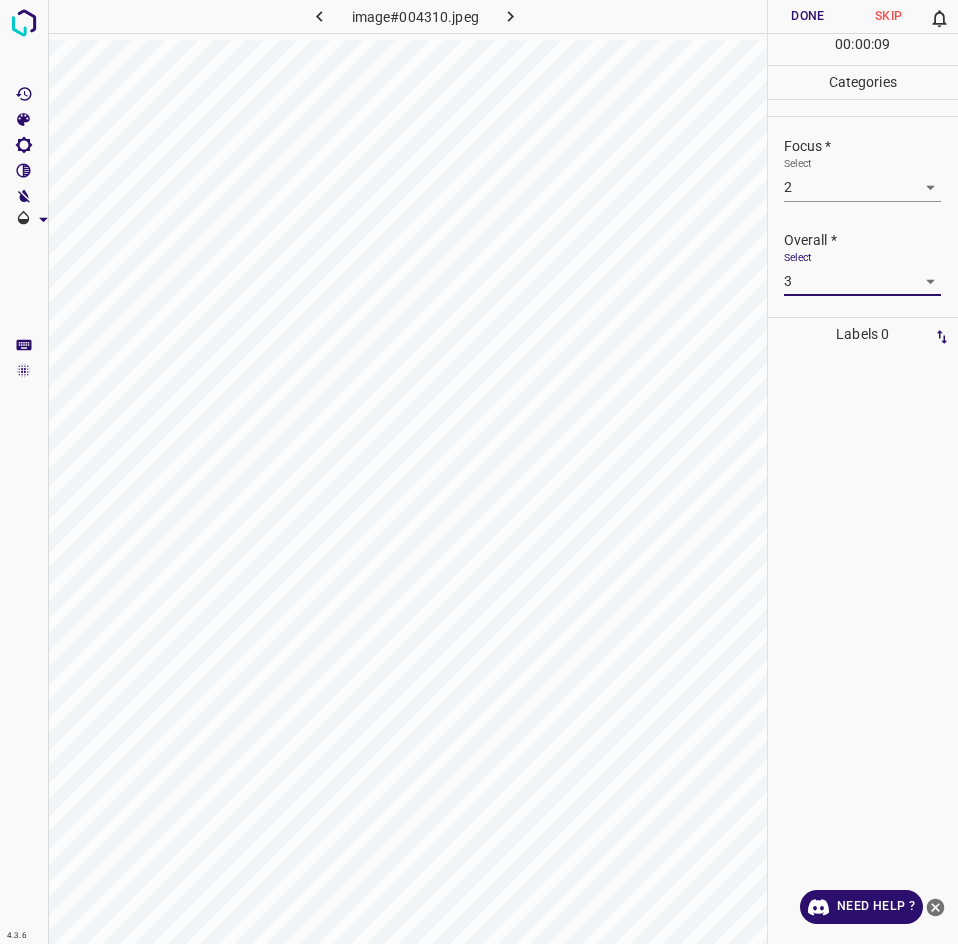 click on "Done" at bounding box center [808, 16] 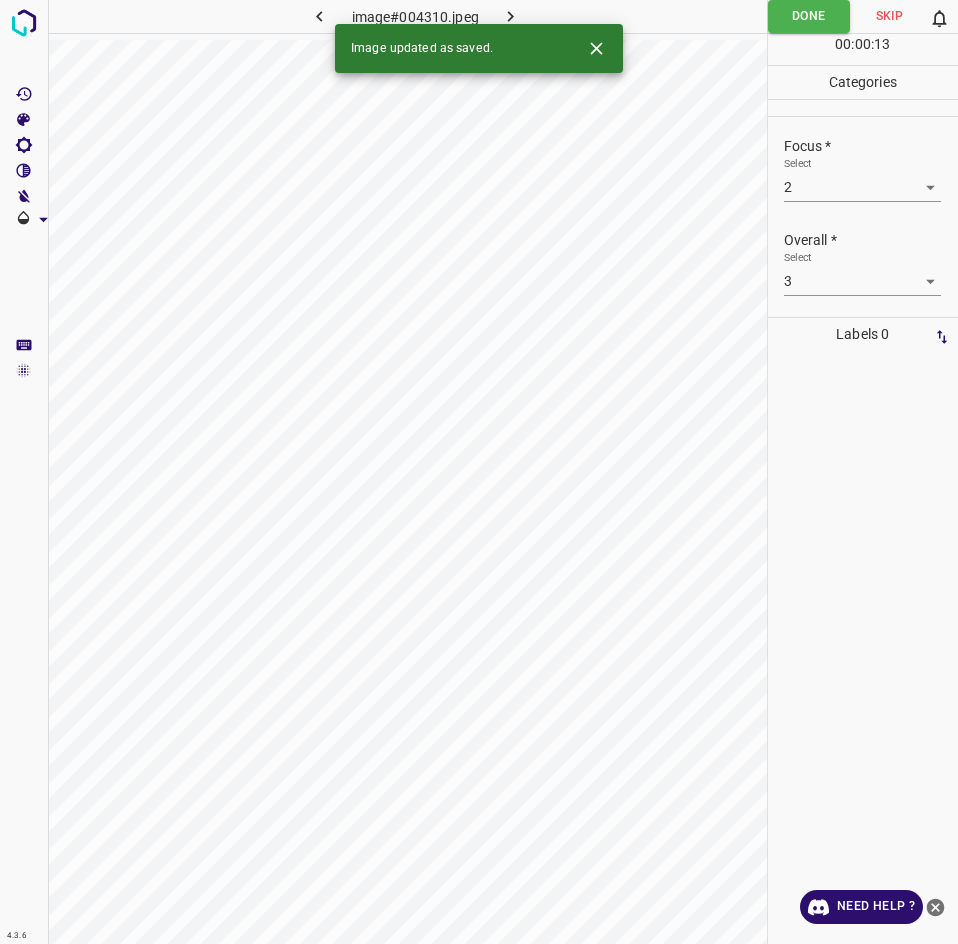 click 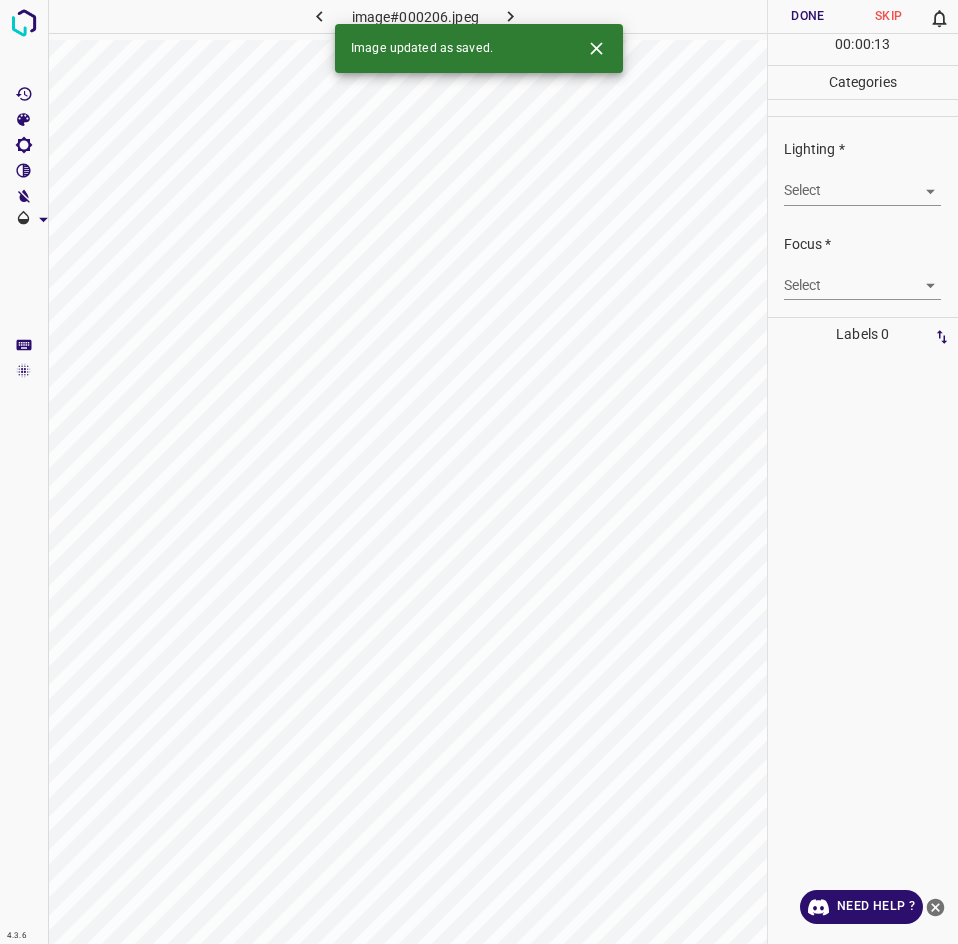 click on "4.3.6  image#000206.jpeg Done Skip 0 00   : 00   : 13   Categories Lighting *  Select ​ Focus *  Select ​ Overall *  Select ​ Labels   0 Categories 1 Lighting 2 Focus 3 Overall Tools Space Change between modes (Draw & Edit) I Auto labeling R Restore zoom M Zoom in N Zoom out Delete Delete selecte label Filters Z Restore filters X Saturation filter C Brightness filter V Contrast filter B Gray scale filter General O Download Image updated as saved. Need Help ? - Text - Hide - Delete" at bounding box center (479, 472) 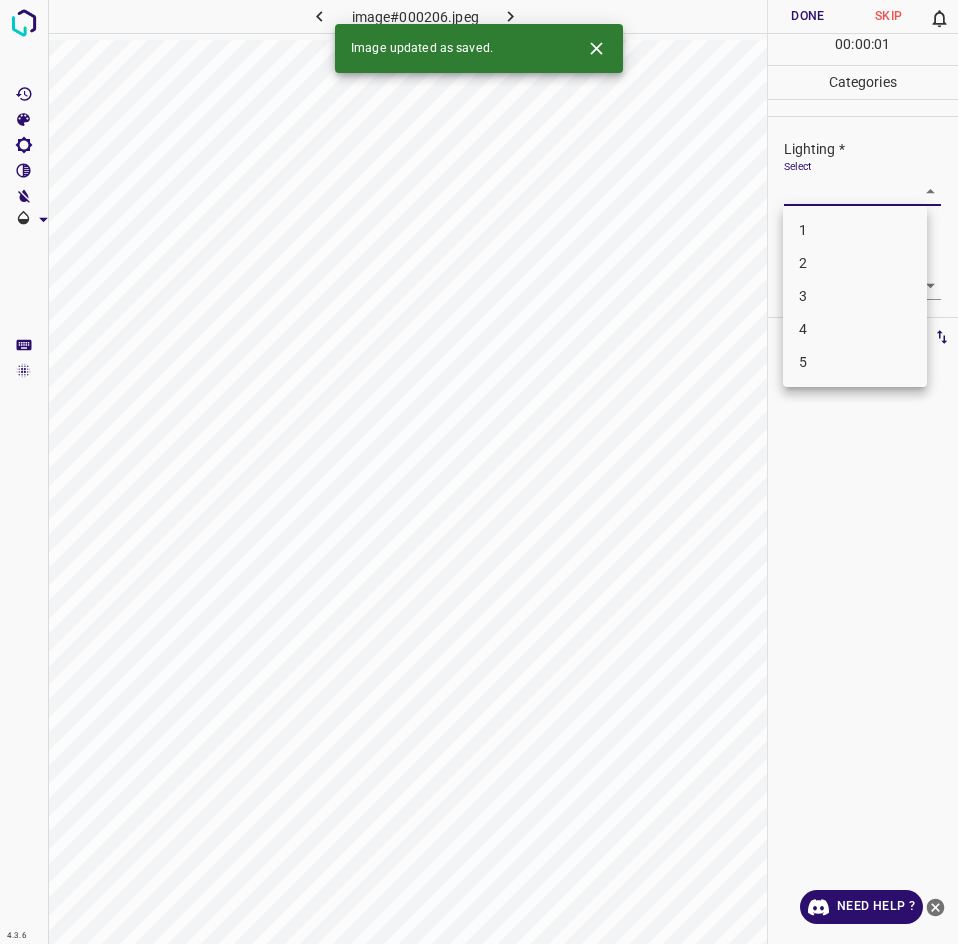 click on "4" at bounding box center (855, 329) 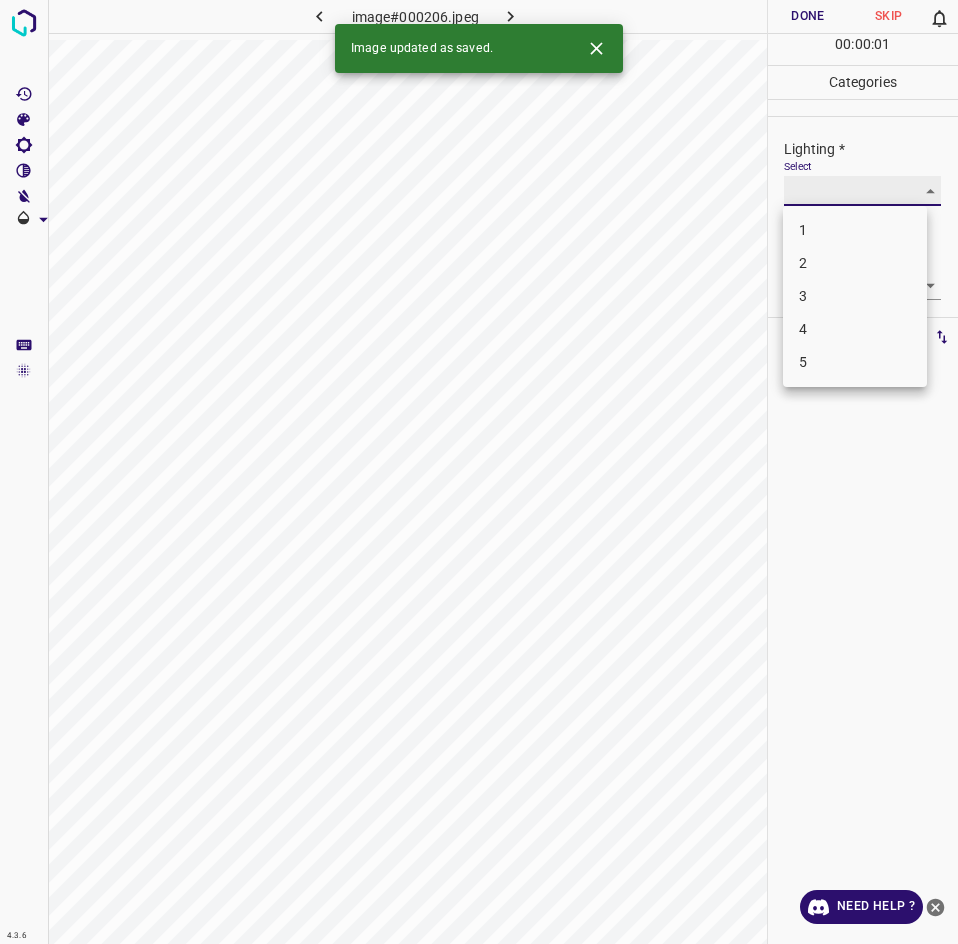 type on "4" 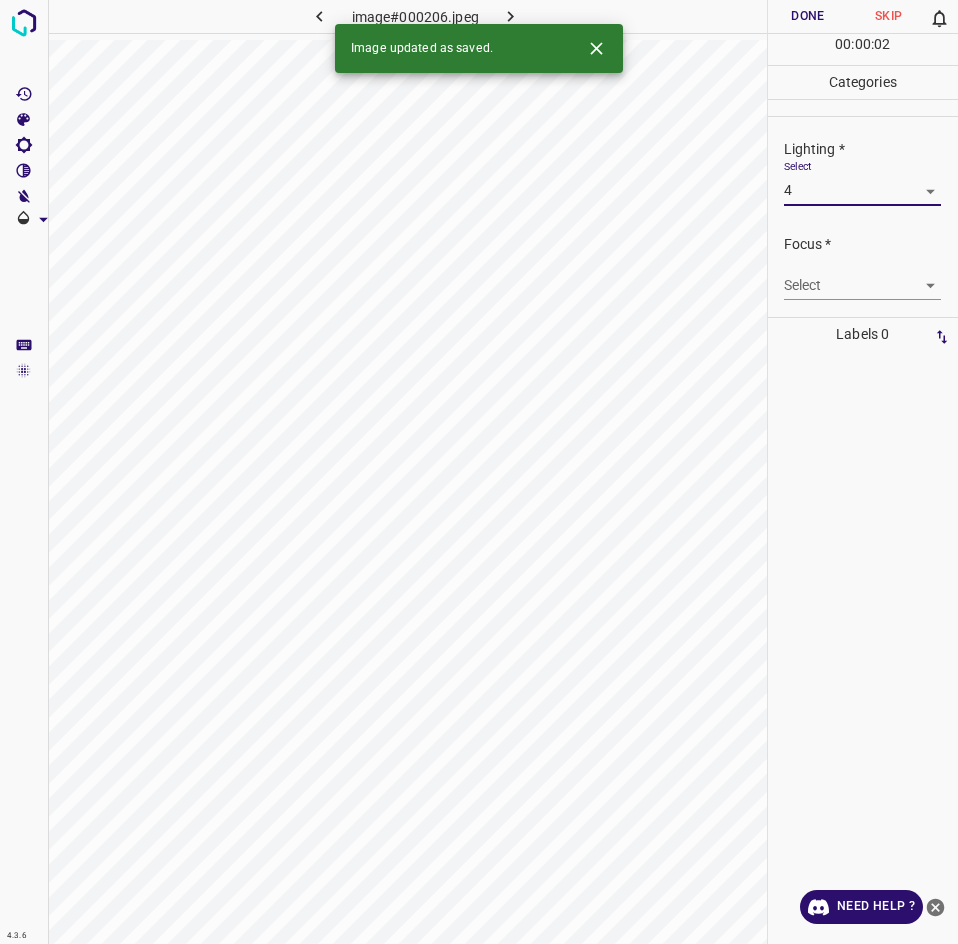 click on "4.3.6  image#000206.jpeg Done Skip 0 00   : 00   : 02   Categories Lighting *  Select 4 4 Focus *  Select ​ Overall *  Select ​ Labels   0 Categories 1 Lighting 2 Focus 3 Overall Tools Space Change between modes (Draw & Edit) I Auto labeling R Restore zoom M Zoom in N Zoom out Delete Delete selecte label Filters Z Restore filters X Saturation filter C Brightness filter V Contrast filter B Gray scale filter General O Download Image updated as saved. Need Help ? - Text - Hide - Delete" at bounding box center (479, 472) 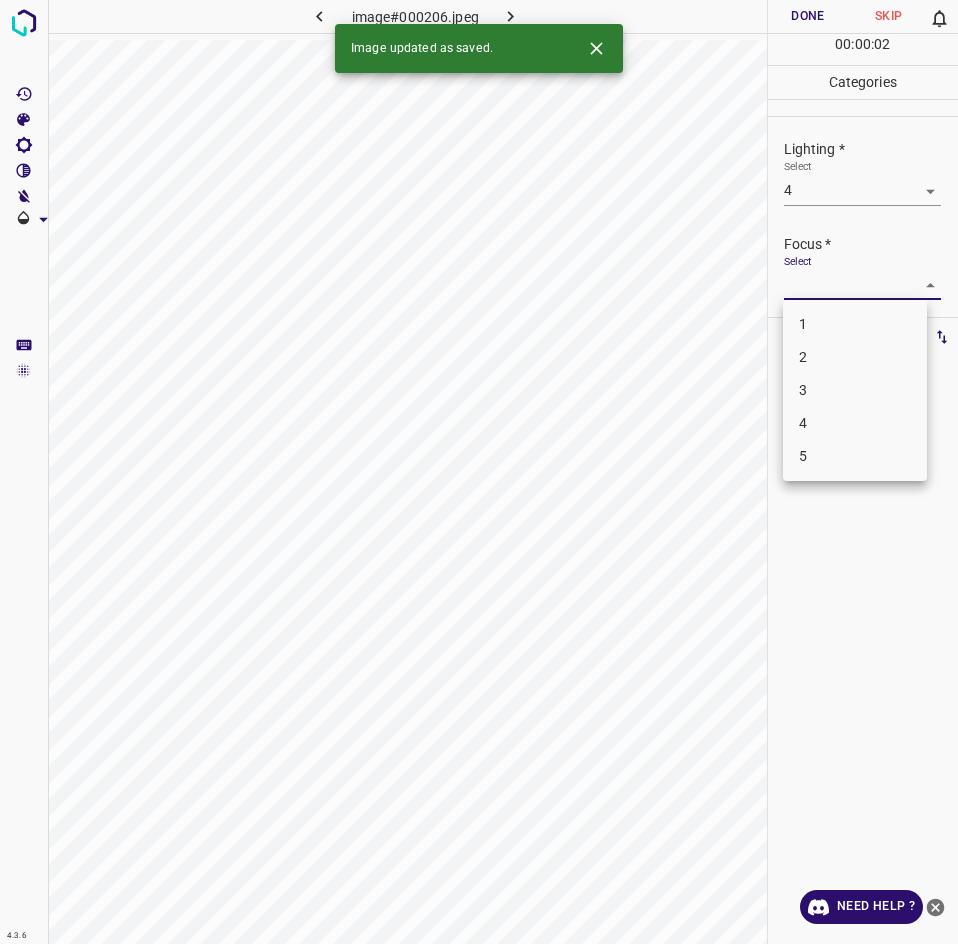 click on "3" at bounding box center (855, 390) 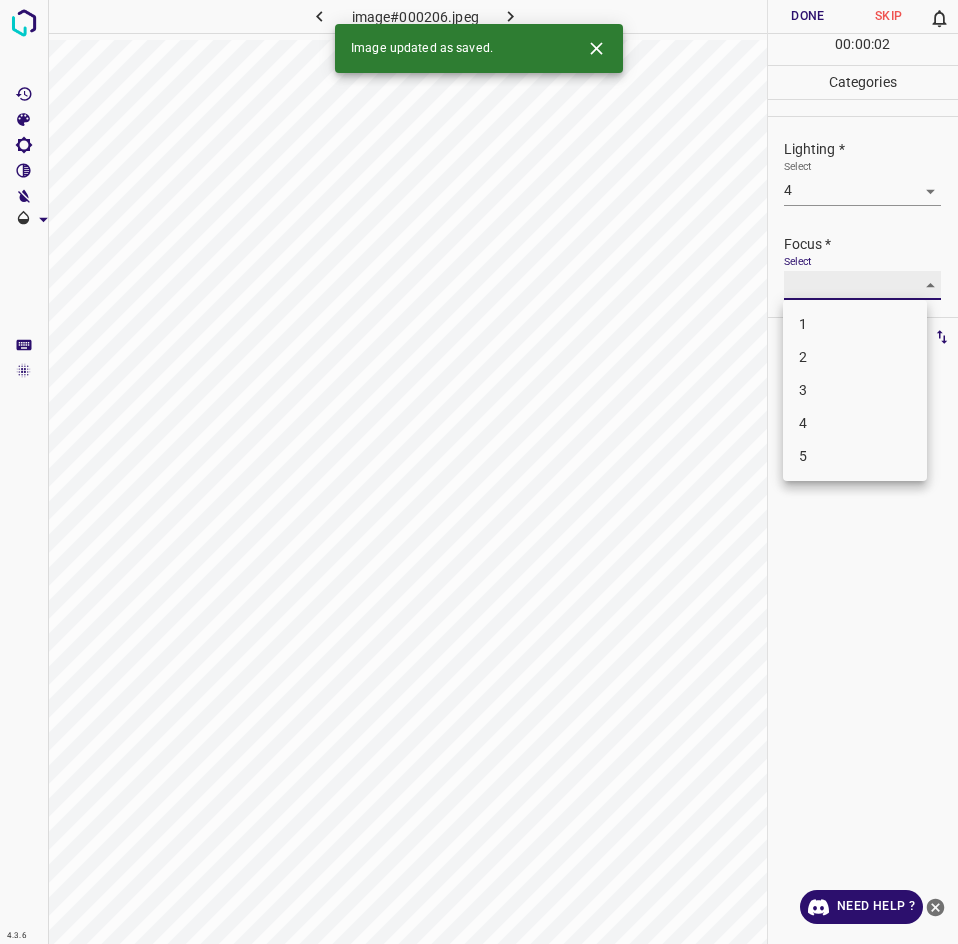 type on "3" 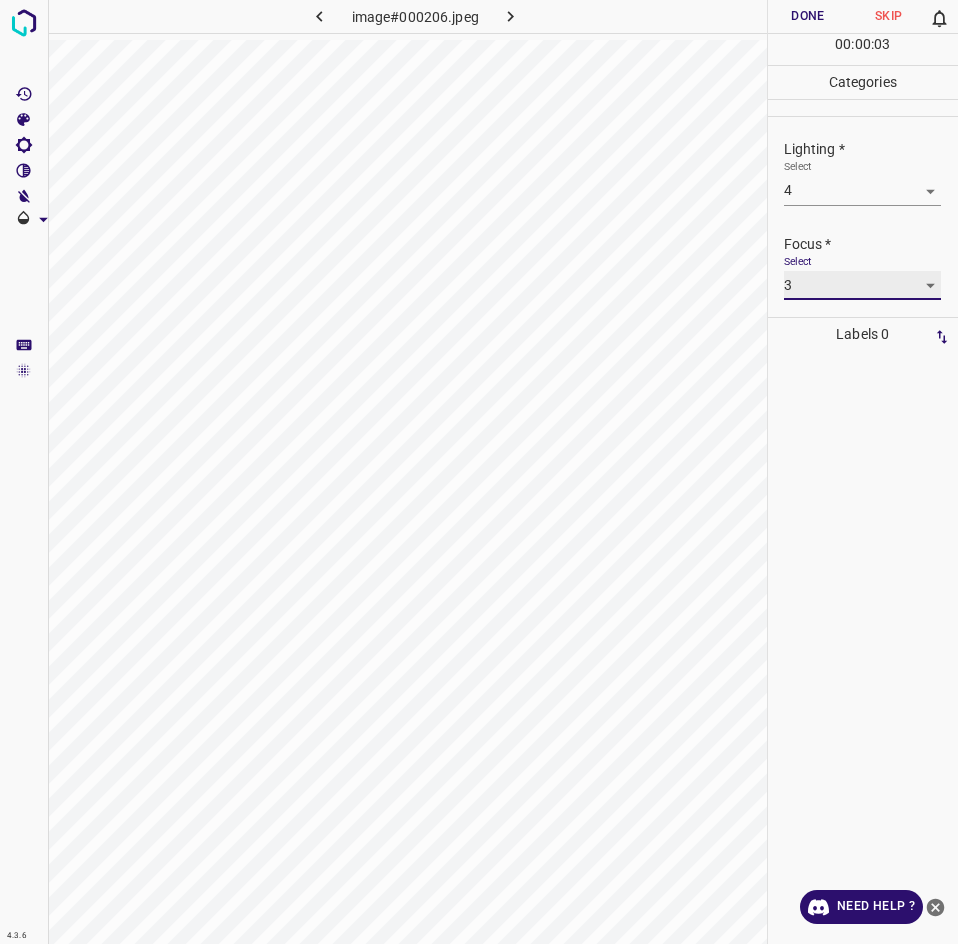 scroll, scrollTop: 98, scrollLeft: 0, axis: vertical 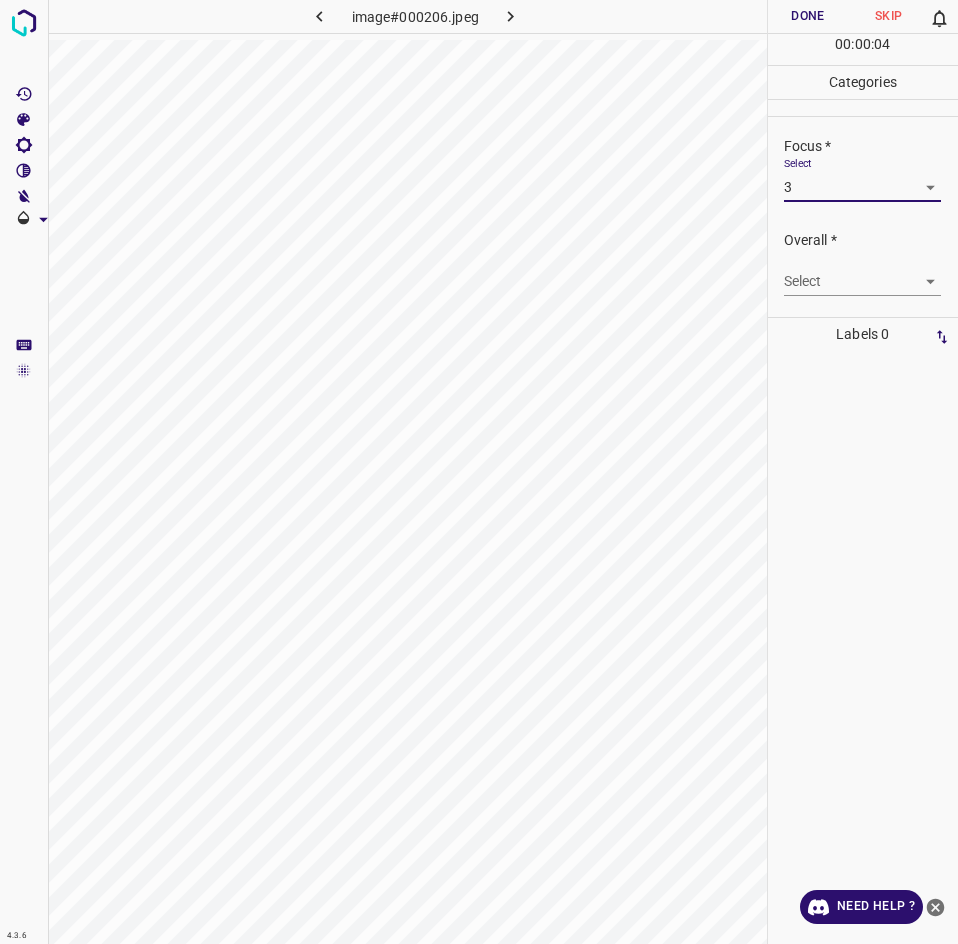 click on "4.3.6  image#000206.jpeg Done Skip 0 00   : 00   : 04   Categories Lighting *  Select 4 4 Focus *  Select 3 3 Overall *  Select ​ Labels   0 Categories 1 Lighting 2 Focus 3 Overall Tools Space Change between modes (Draw & Edit) I Auto labeling R Restore zoom M Zoom in N Zoom out Delete Delete selecte label Filters Z Restore filters X Saturation filter C Brightness filter V Contrast filter B Gray scale filter General O Download Need Help ? - Text - Hide - Delete" at bounding box center (479, 472) 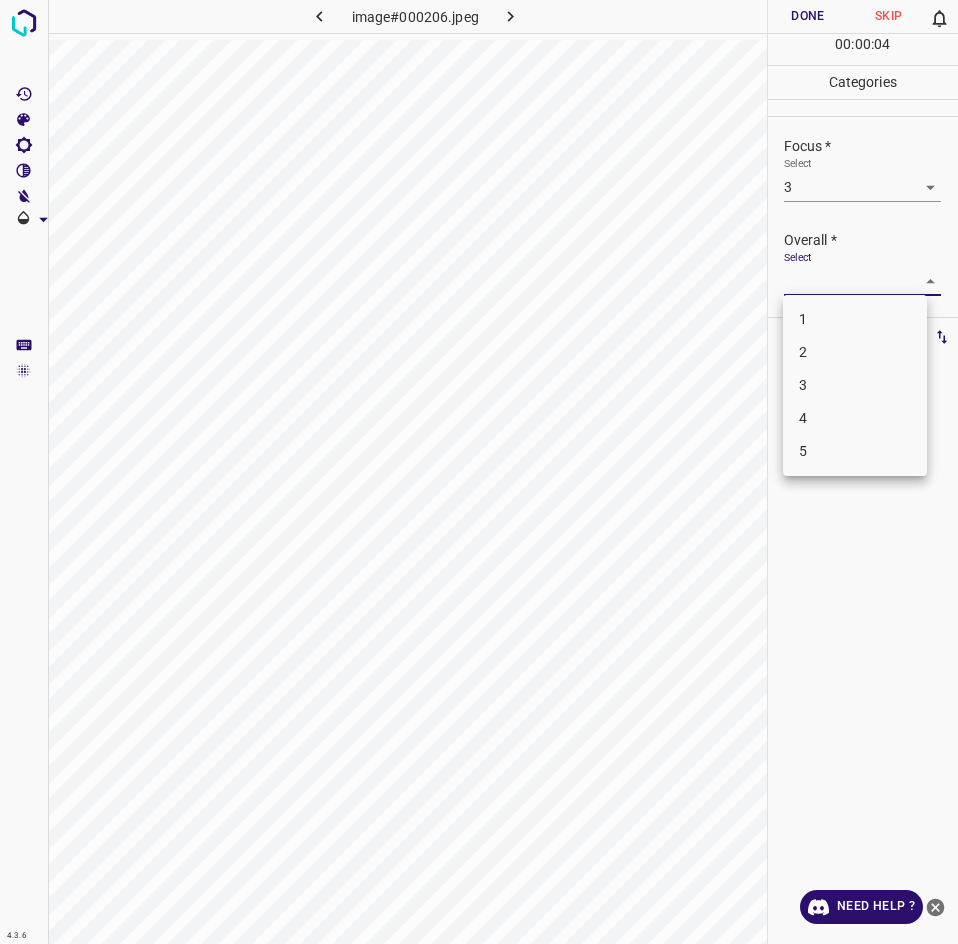 click on "3" at bounding box center [855, 385] 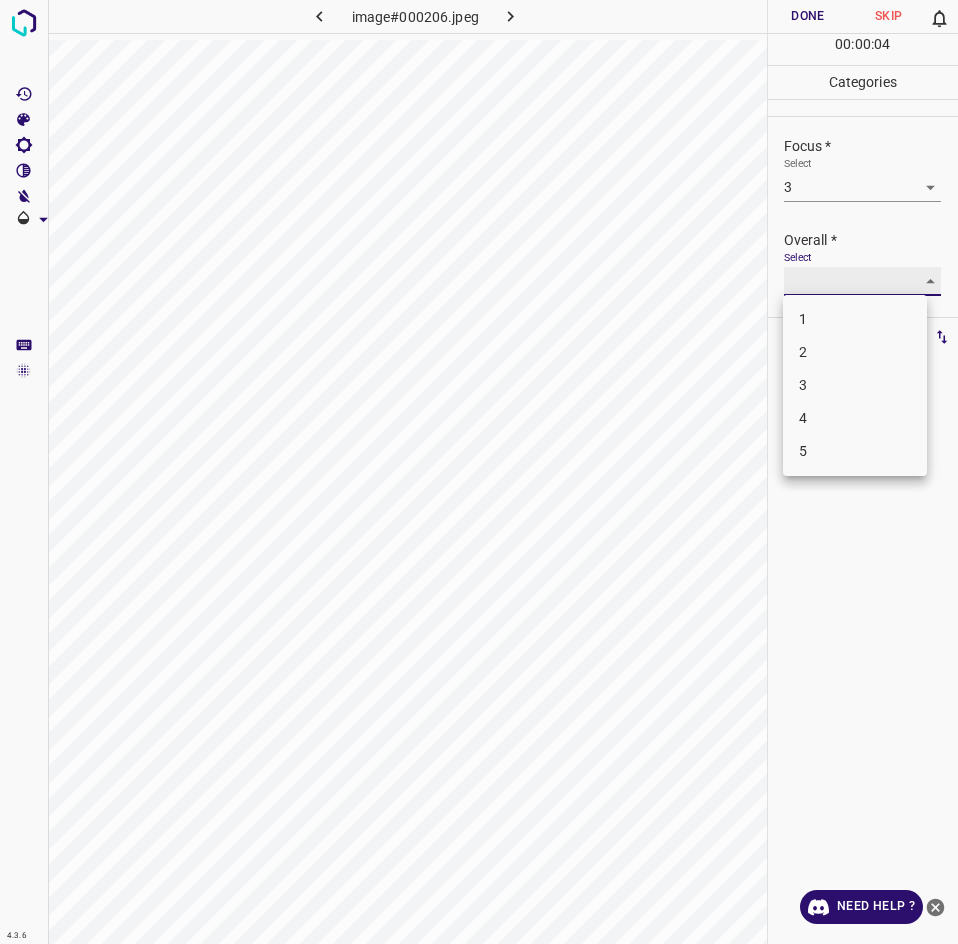 type on "3" 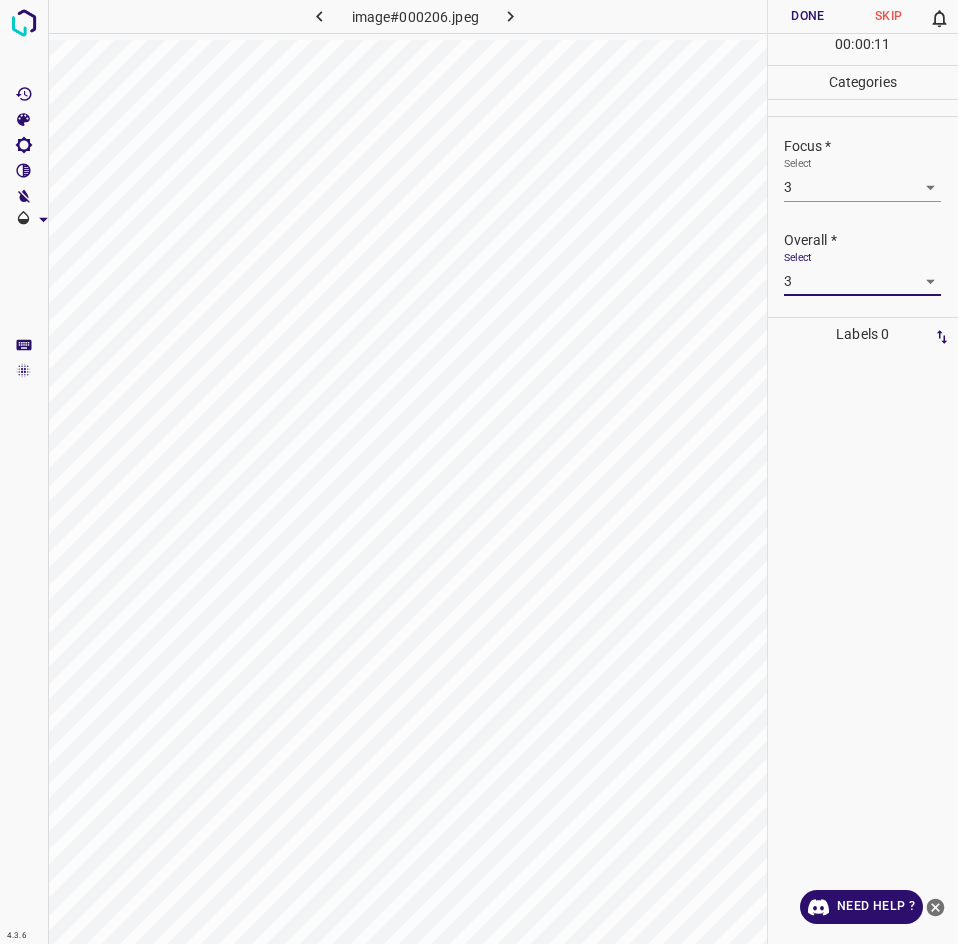 click on "Done" at bounding box center (808, 16) 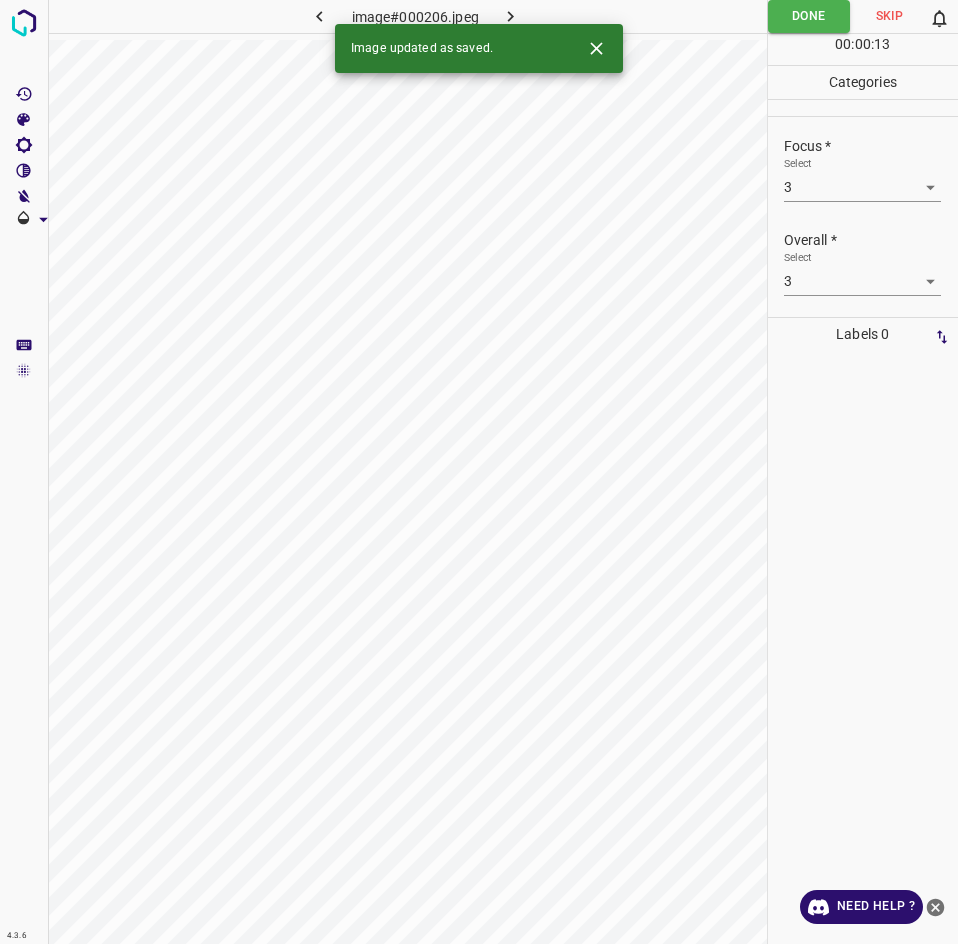 click 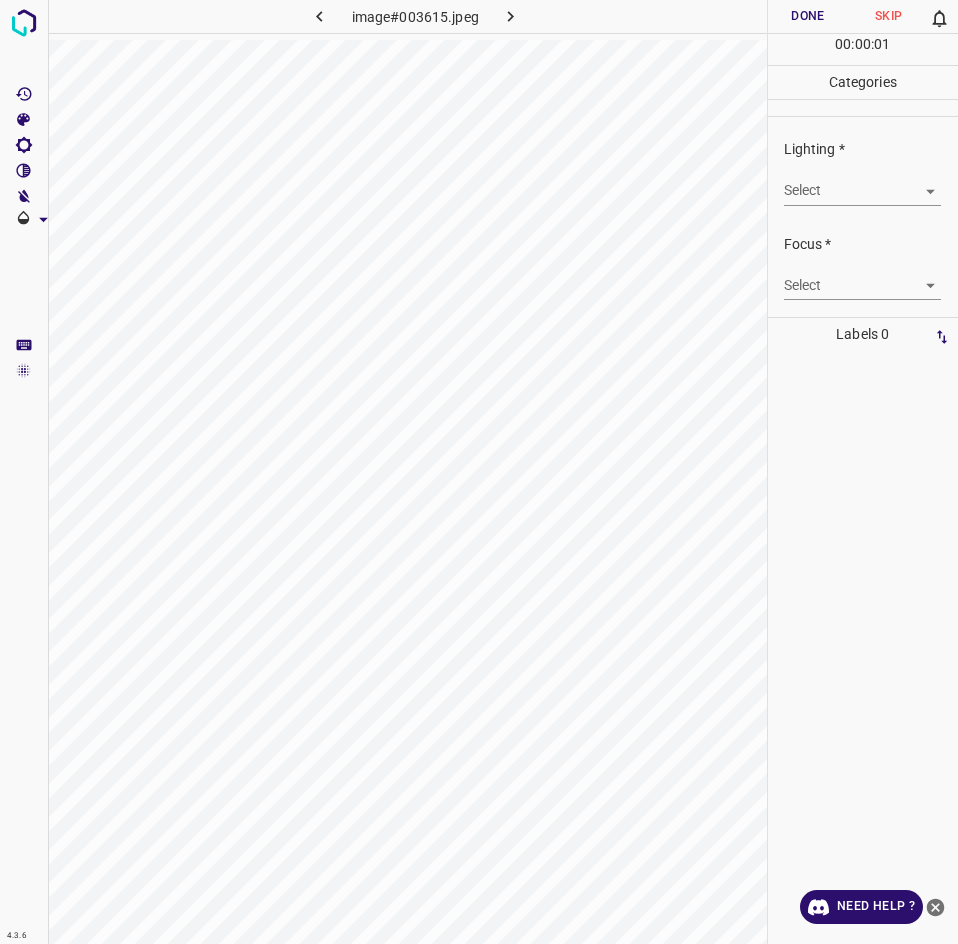 click on "4.3.6  image#003615.jpeg Done Skip 0 00   : 00   : 01   Categories Lighting *  Select ​ Focus *  Select ​ Overall *  Select ​ Labels   0 Categories 1 Lighting 2 Focus 3 Overall Tools Space Change between modes (Draw & Edit) I Auto labeling R Restore zoom M Zoom in N Zoom out Delete Delete selecte label Filters Z Restore filters X Saturation filter C Brightness filter V Contrast filter B Gray scale filter General O Download Need Help ? - Text - Hide - Delete" at bounding box center [479, 472] 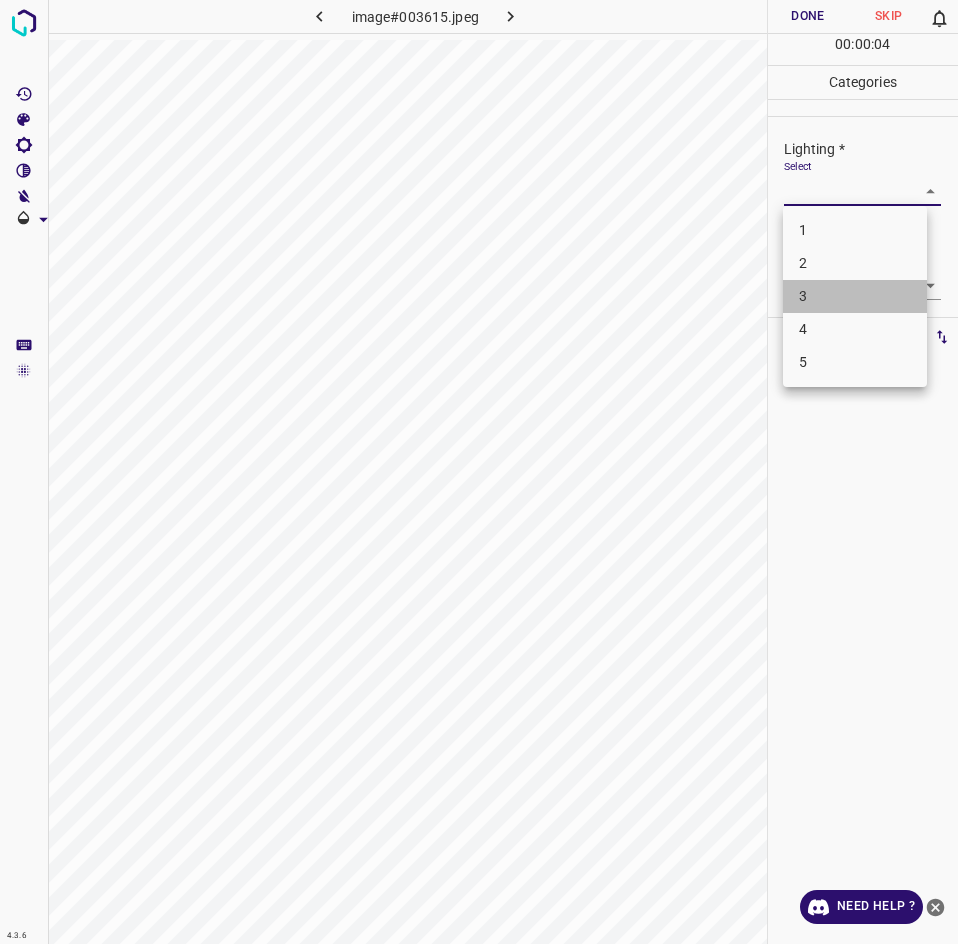 click on "3" at bounding box center (855, 296) 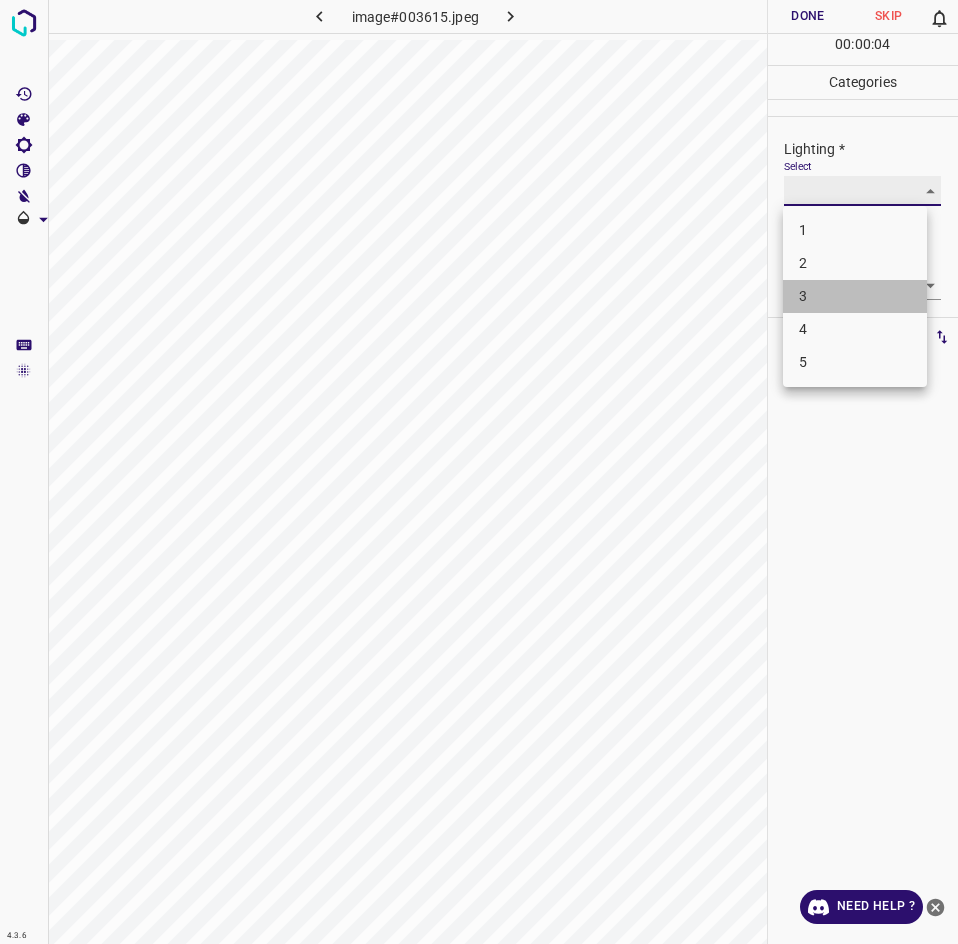type on "3" 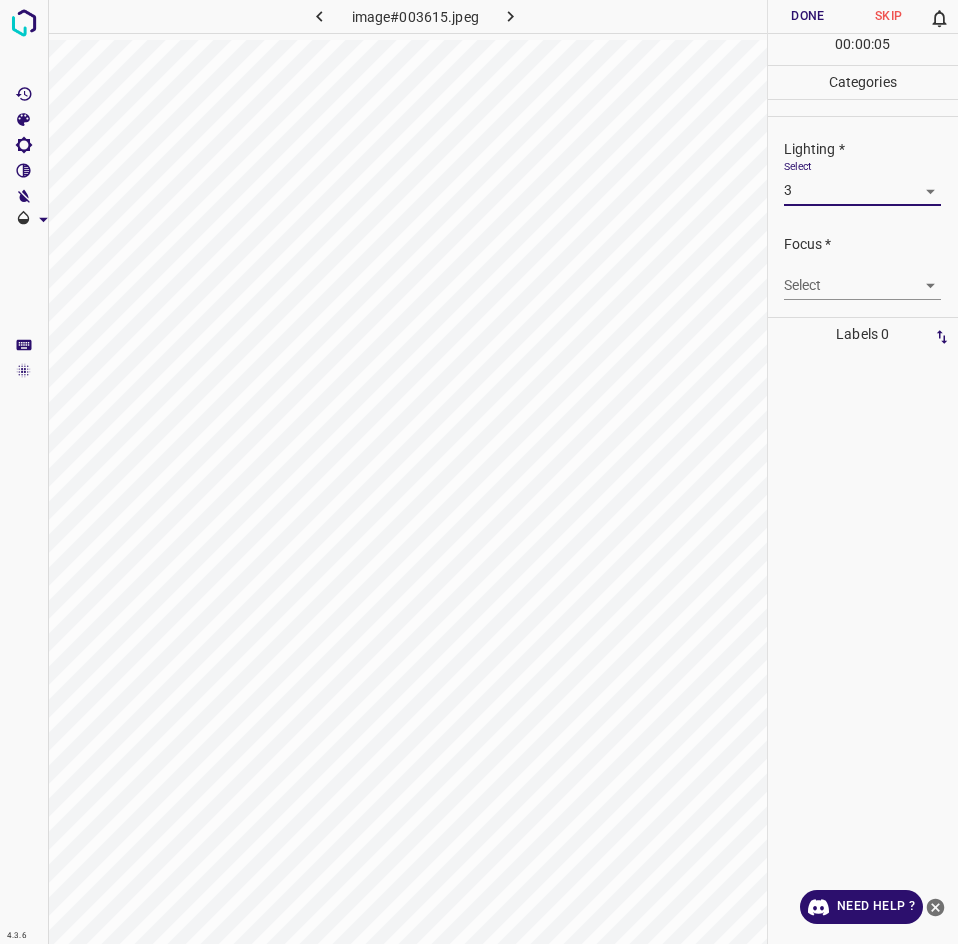 click on "4.3.6  image#003615.jpeg Done Skip 0 00   : 00   : 05   Categories Lighting *  Select 3 3 Focus *  Select ​ Overall *  Select ​ Labels   0 Categories 1 Lighting 2 Focus 3 Overall Tools Space Change between modes (Draw & Edit) I Auto labeling R Restore zoom M Zoom in N Zoom out Delete Delete selecte label Filters Z Restore filters X Saturation filter C Brightness filter V Contrast filter B Gray scale filter General O Download Need Help ? - Text - Hide - Delete" at bounding box center (479, 472) 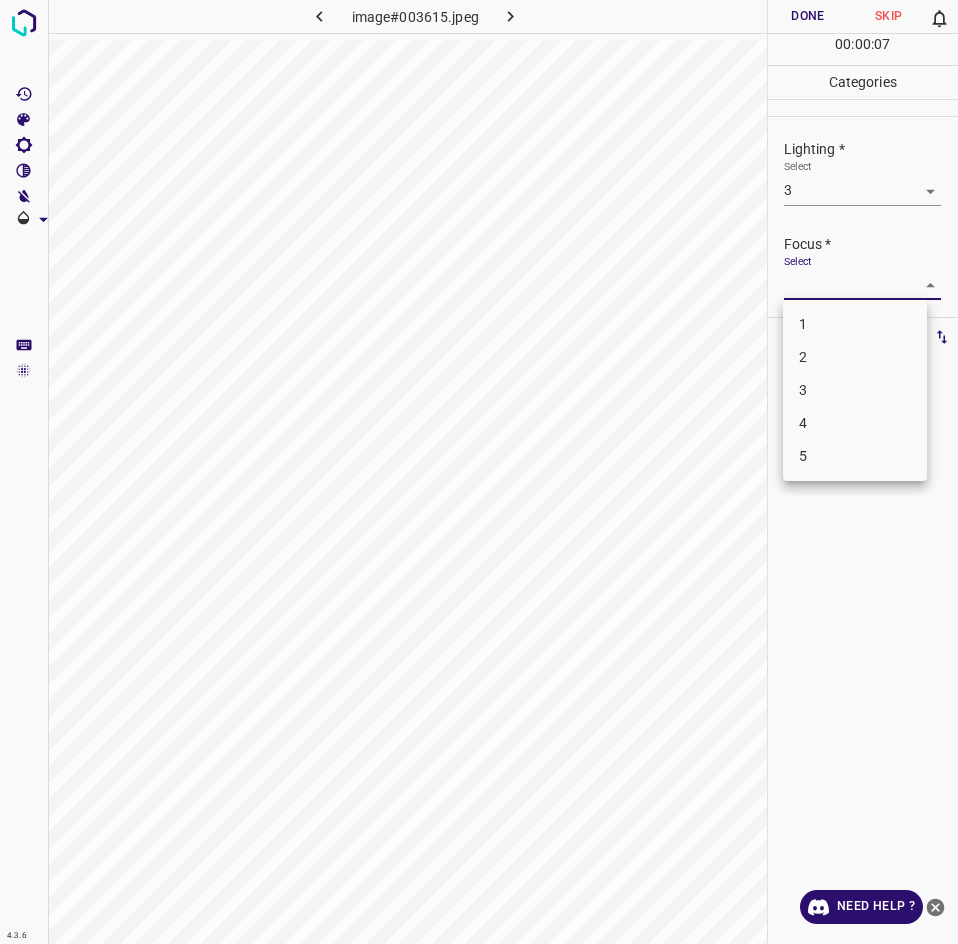 click on "2" at bounding box center [855, 357] 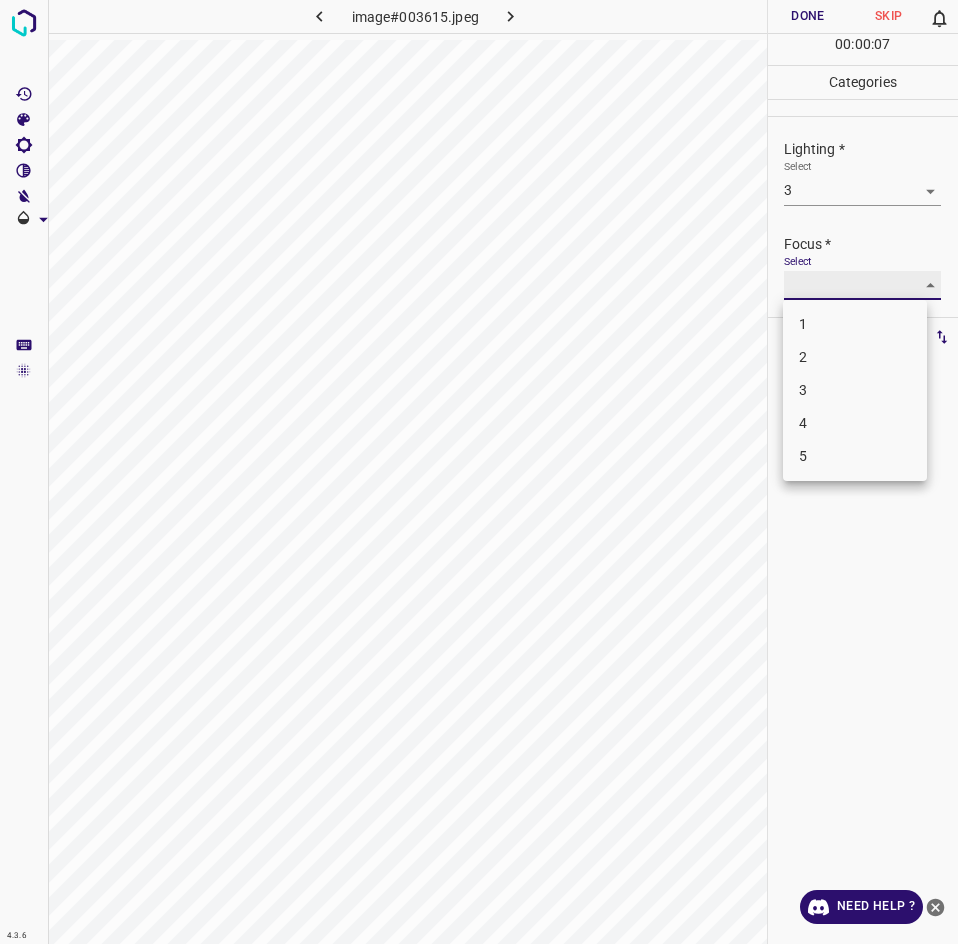 type on "2" 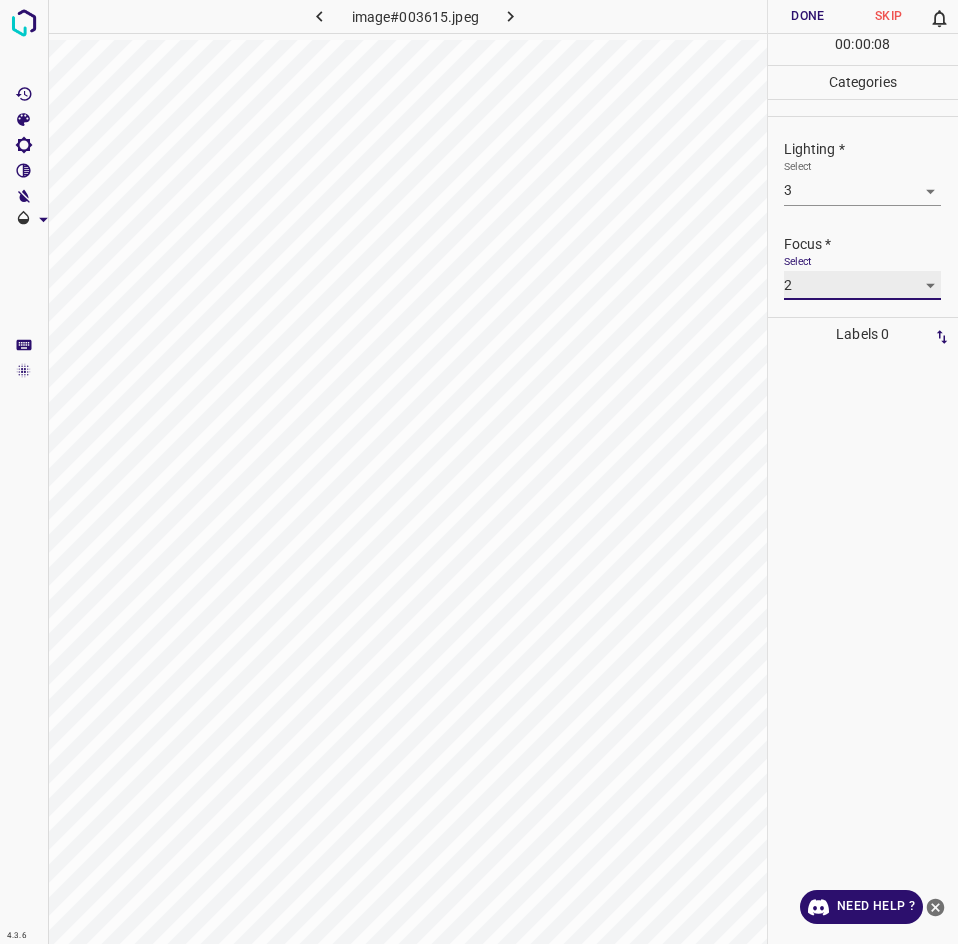scroll, scrollTop: 58, scrollLeft: 0, axis: vertical 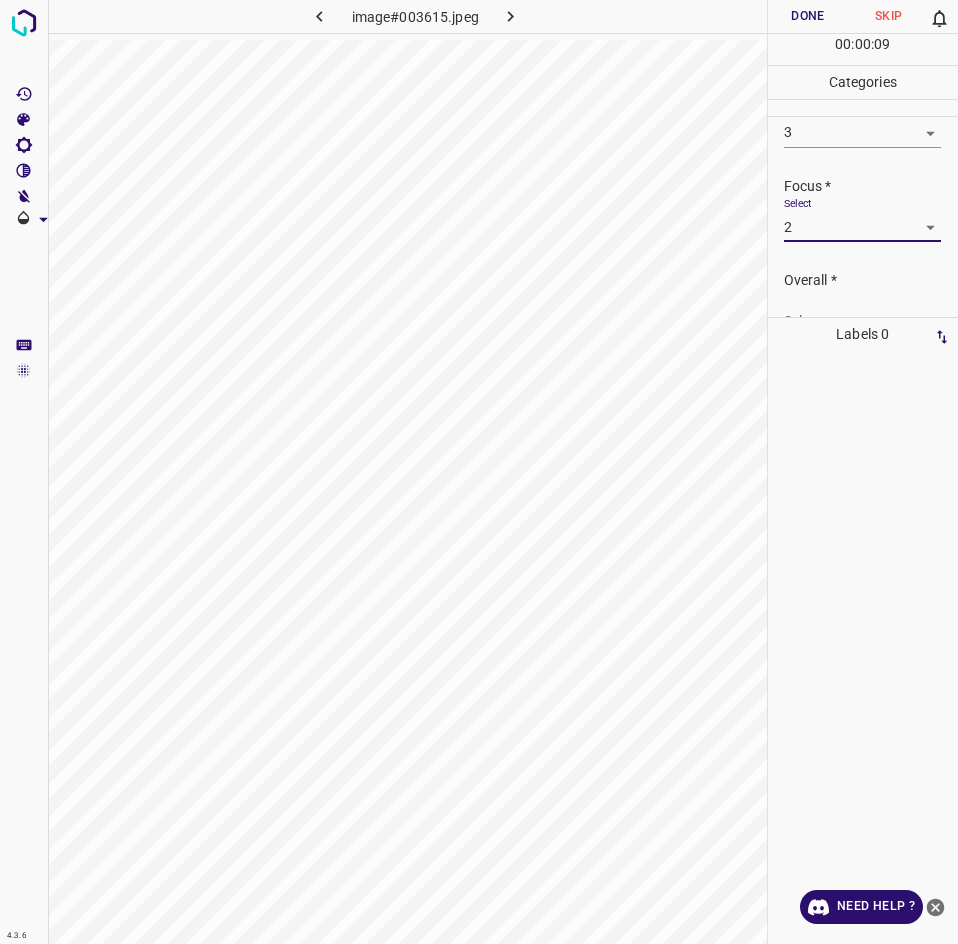 click on "4.3.6  image#003615.jpeg Done Skip 0 00   : 00   : 09   Categories Lighting *  Select 3 3 Focus *  Select 2 2 Overall *  Select ​ Labels   0 Categories 1 Lighting 2 Focus 3 Overall Tools Space Change between modes (Draw & Edit) I Auto labeling R Restore zoom M Zoom in N Zoom out Delete Delete selecte label Filters Z Restore filters X Saturation filter C Brightness filter V Contrast filter B Gray scale filter General O Download Need Help ? - Text - Hide - Delete" at bounding box center [479, 472] 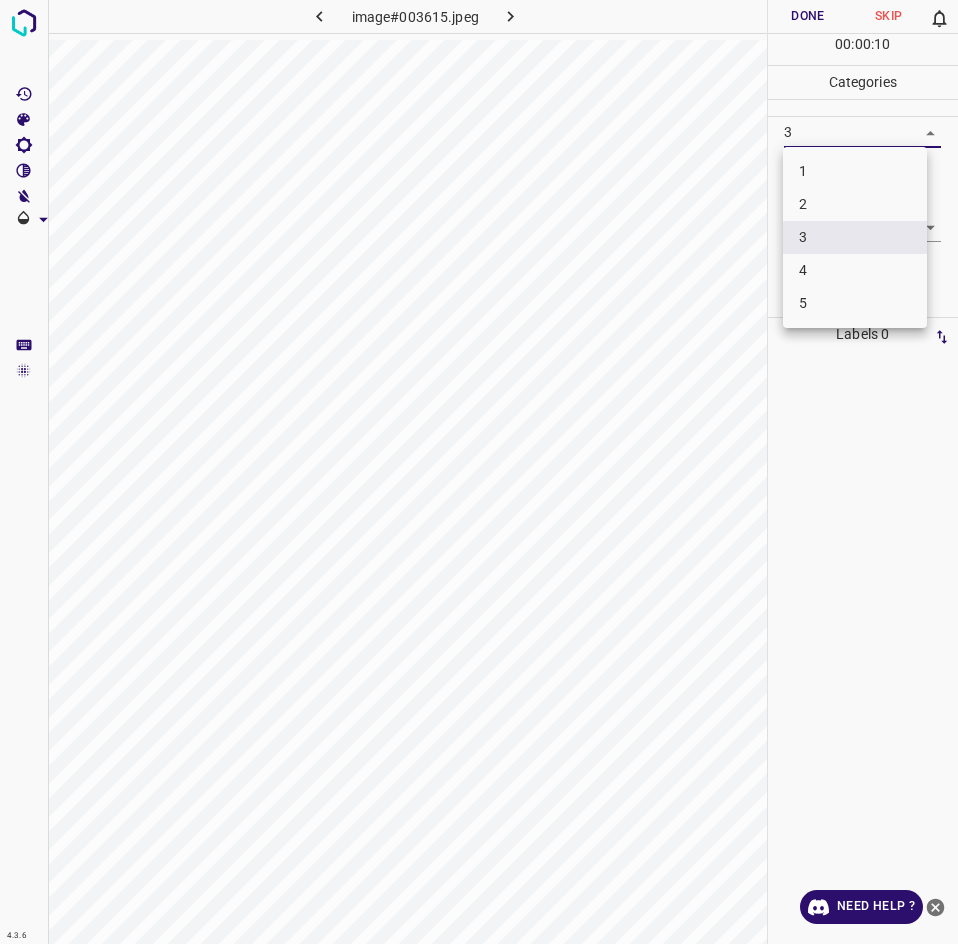 click on "2" at bounding box center [855, 204] 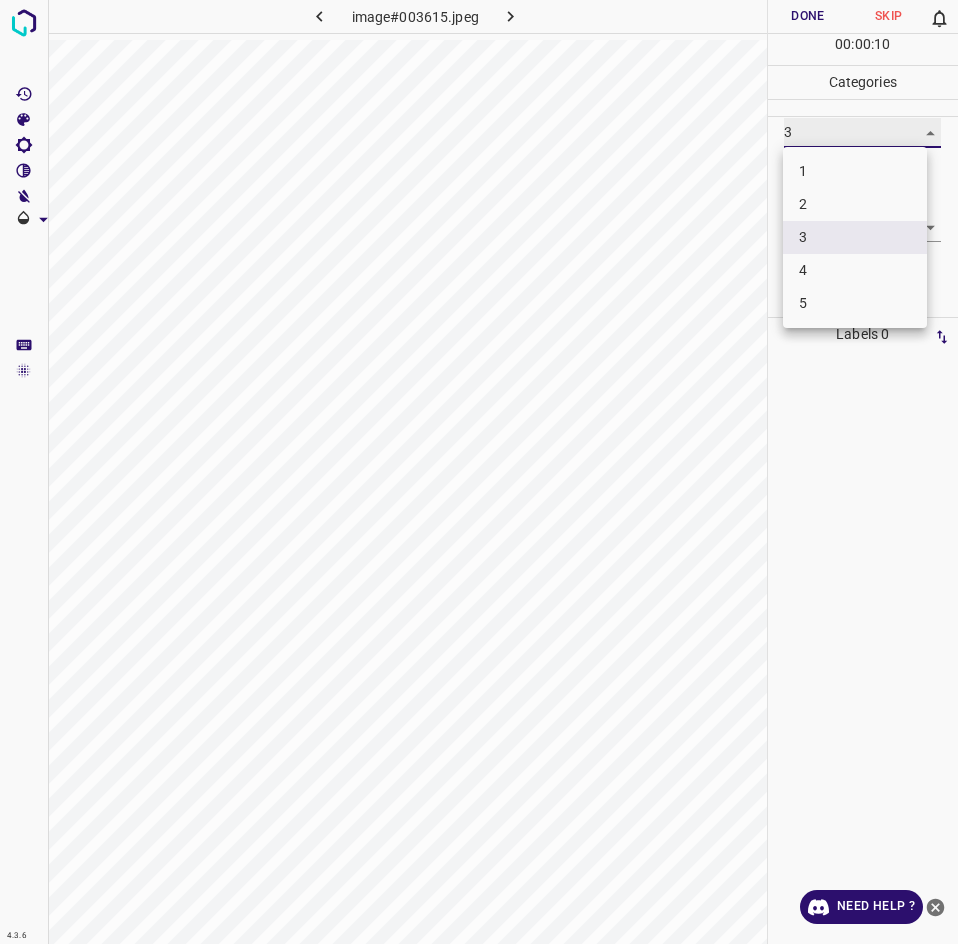type on "2" 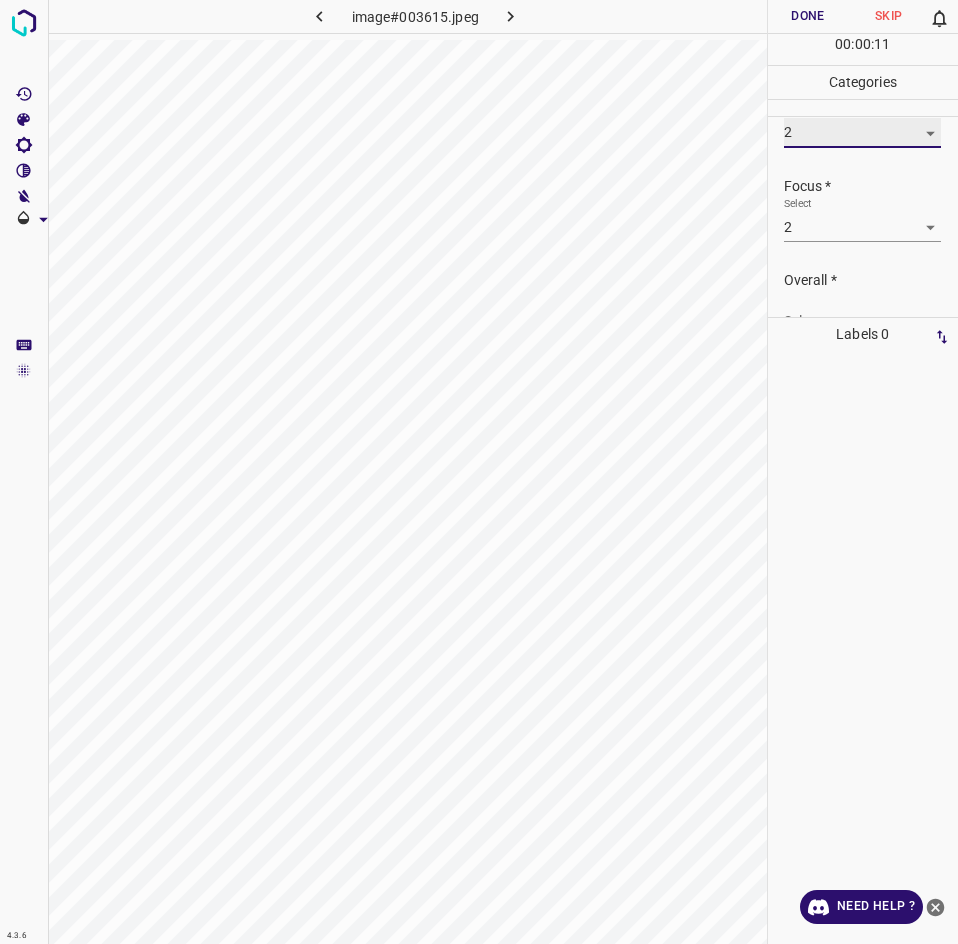 scroll, scrollTop: 98, scrollLeft: 0, axis: vertical 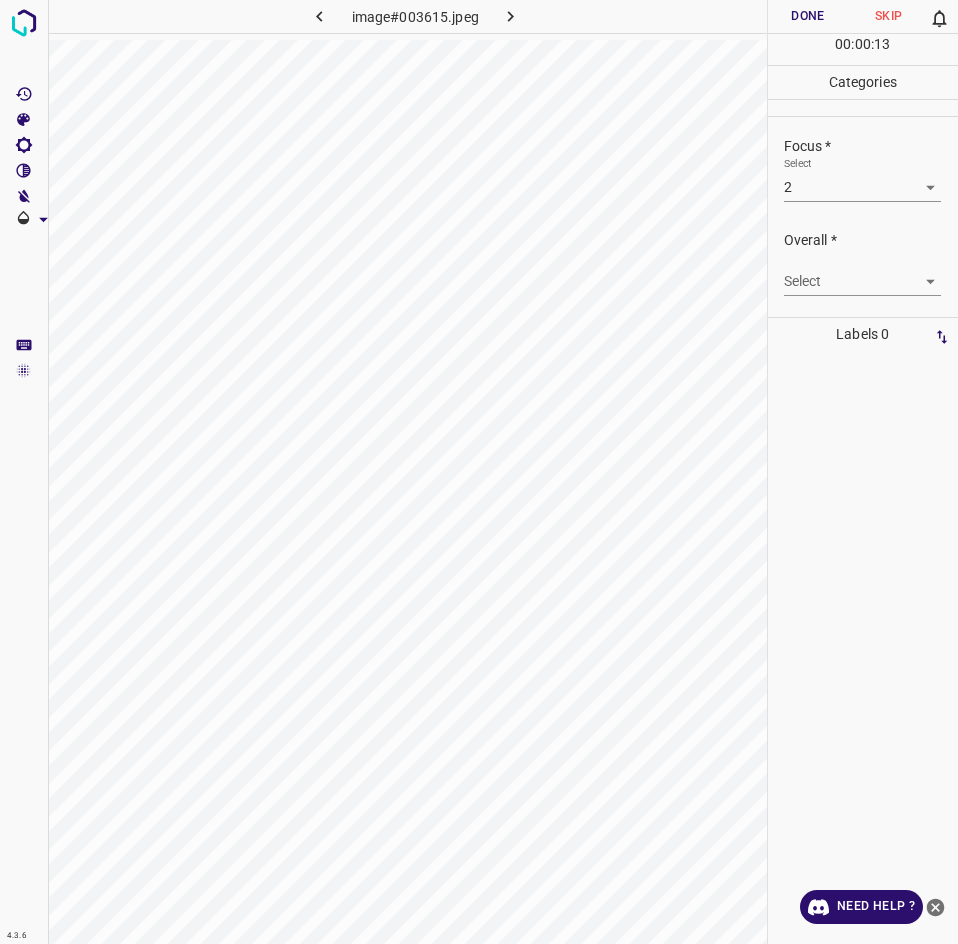 click on "4.3.6  image#003615.jpeg Done Skip 0 00   : 00   : 13   Categories Lighting *  Select 2 2 Focus *  Select 2 2 Overall *  Select ​ Labels   0 Categories 1 Lighting 2 Focus 3 Overall Tools Space Change between modes (Draw & Edit) I Auto labeling R Restore zoom M Zoom in N Zoom out Delete Delete selecte label Filters Z Restore filters X Saturation filter C Brightness filter V Contrast filter B Gray scale filter General O Download Need Help ? - Text - Hide - Delete" at bounding box center [479, 472] 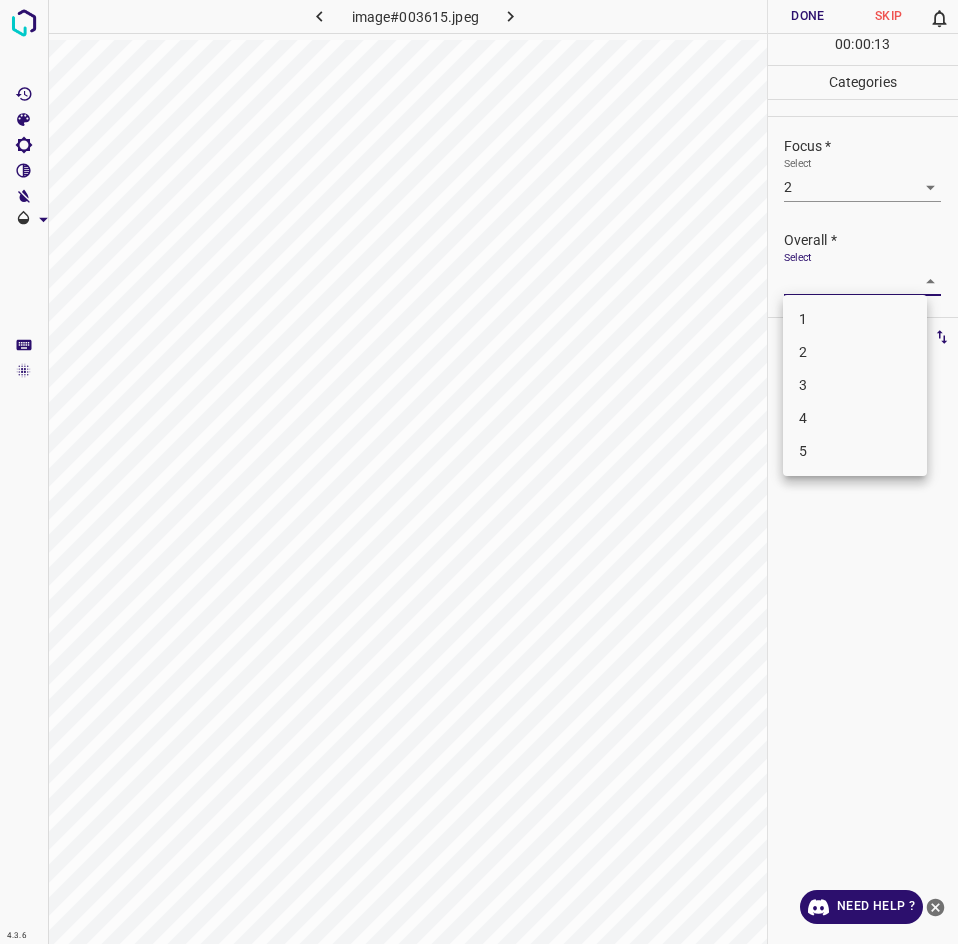 click on "3" at bounding box center (855, 385) 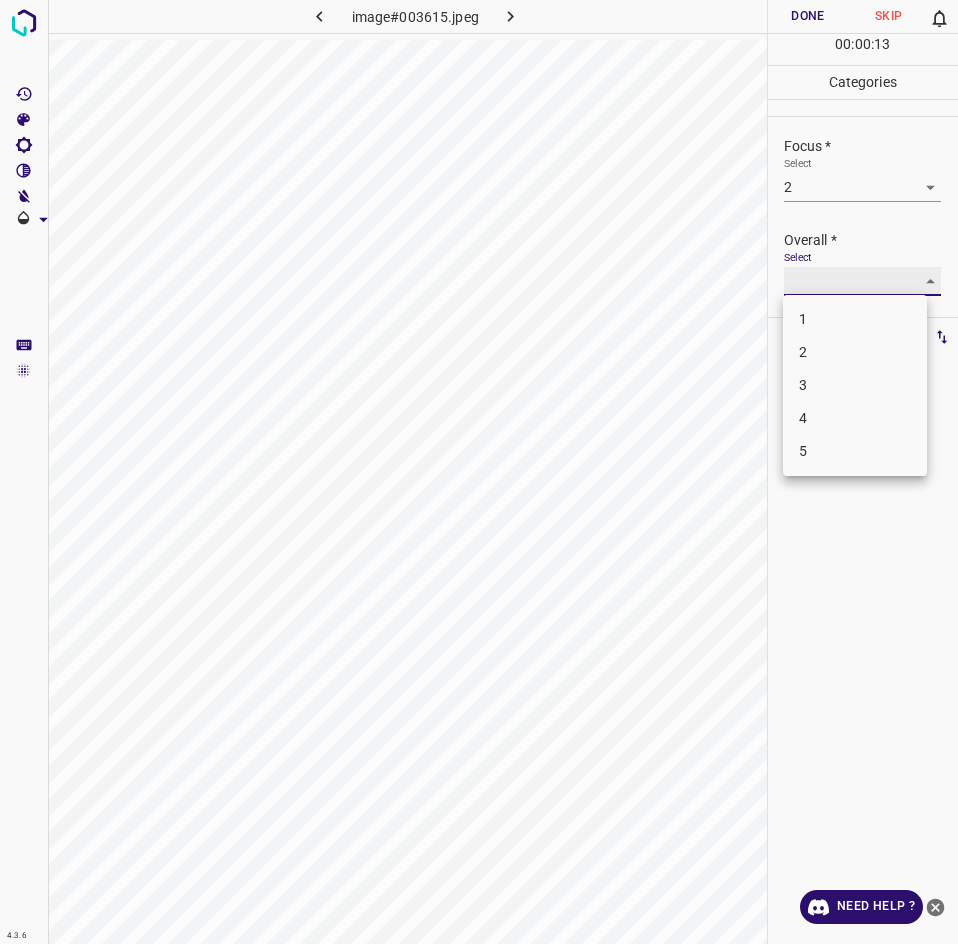 type on "3" 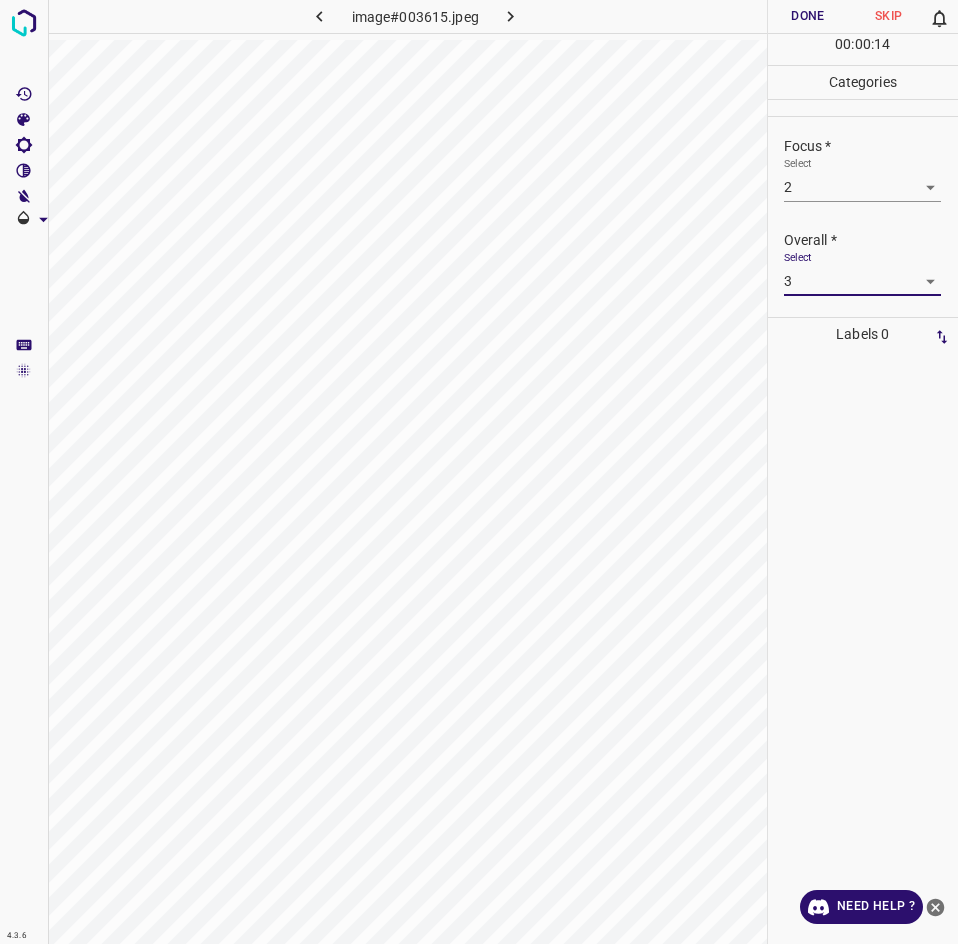 click on "4.3.6  image#003615.jpeg Done Skip 0 00   : 00   : 14   Categories Lighting *  Select 2 2 Focus *  Select 2 2 Overall *  Select 3 3 Labels   0 Categories 1 Lighting 2 Focus 3 Overall Tools Space Change between modes (Draw & Edit) I Auto labeling R Restore zoom M Zoom in N Zoom out Delete Delete selecte label Filters Z Restore filters X Saturation filter C Brightness filter V Contrast filter B Gray scale filter General O Download Need Help ? - Text - Hide - Delete" at bounding box center [479, 472] 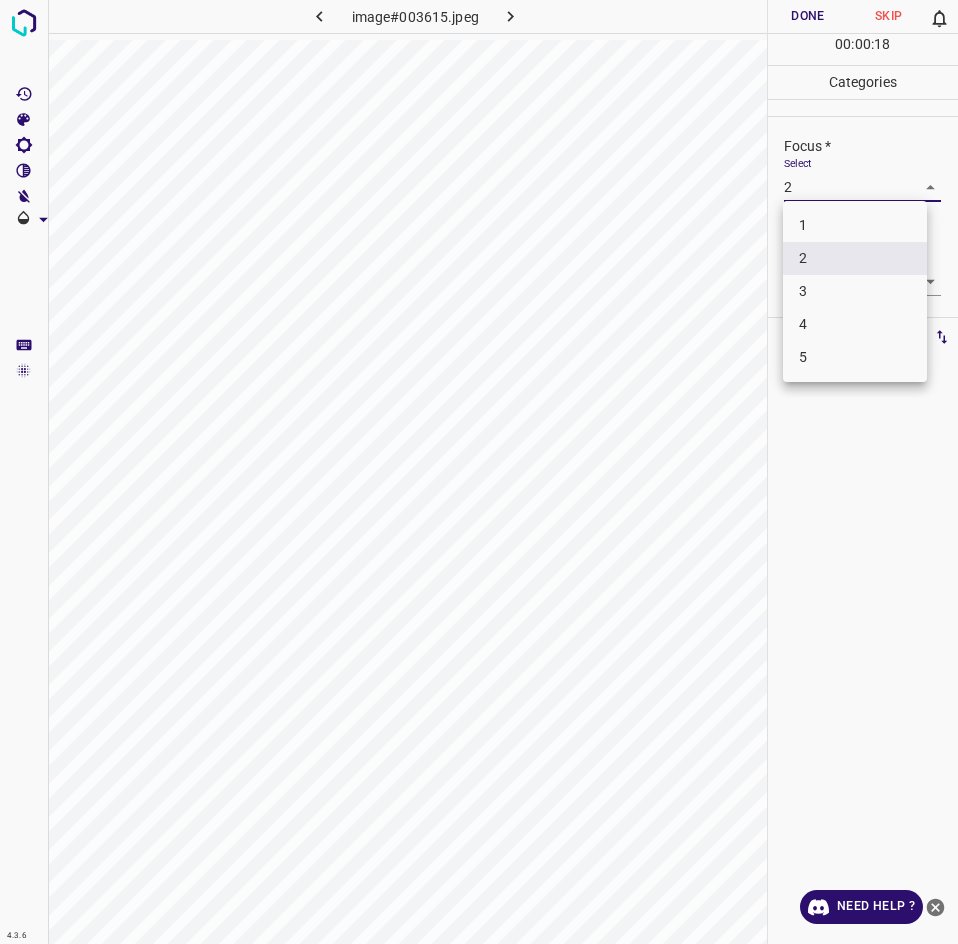 click at bounding box center (479, 472) 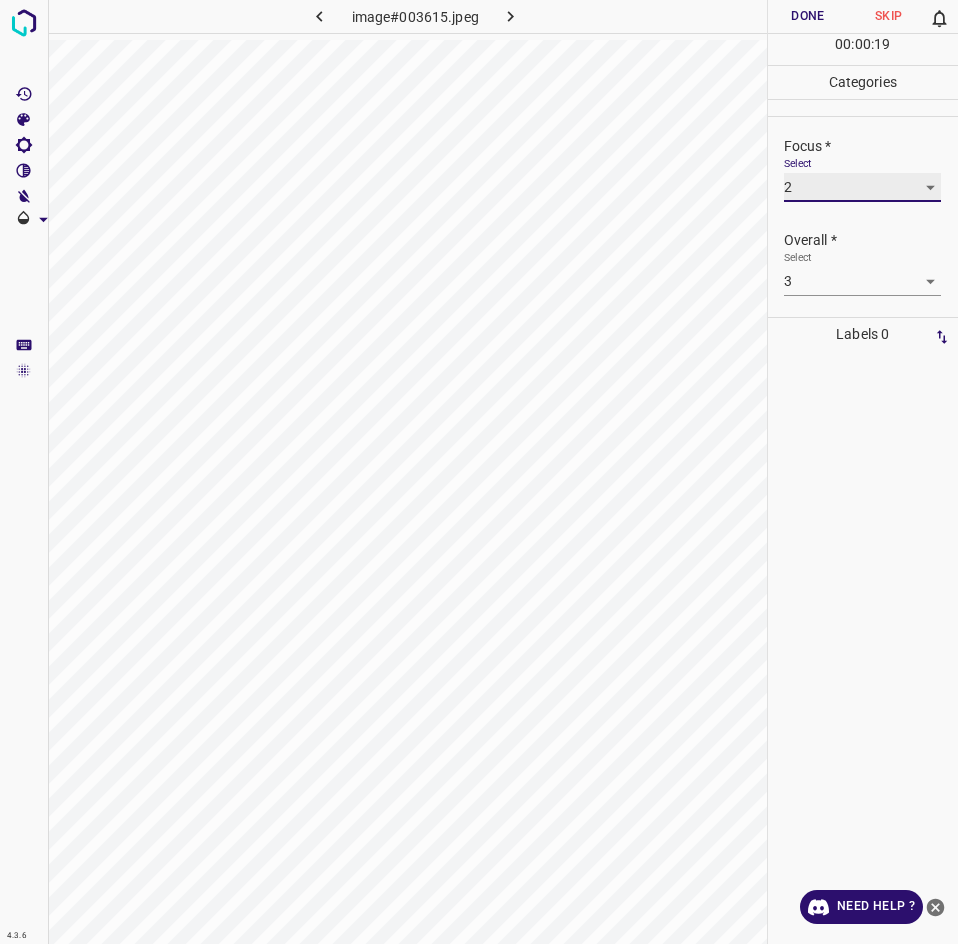 scroll, scrollTop: 0, scrollLeft: 0, axis: both 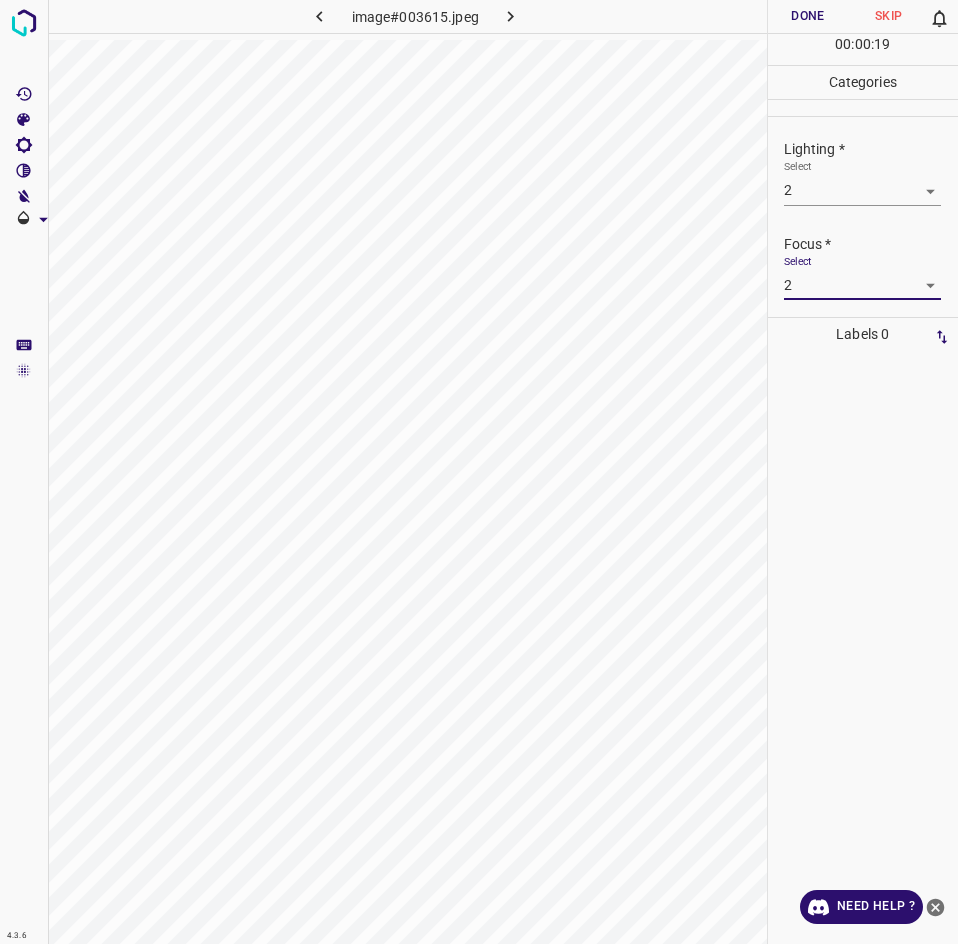 click on "4.3.6  image#003615.jpeg Done Skip 0 00   : 00   : 19   Categories Lighting *  Select 2 2 Focus *  Select 2 2 Overall *  Select 3 3 Labels   0 Categories 1 Lighting 2 Focus 3 Overall Tools Space Change between modes (Draw & Edit) I Auto labeling R Restore zoom M Zoom in N Zoom out Delete Delete selecte label Filters Z Restore filters X Saturation filter C Brightness filter V Contrast filter B Gray scale filter General O Download Need Help ? - Text - Hide - Delete" at bounding box center [479, 472] 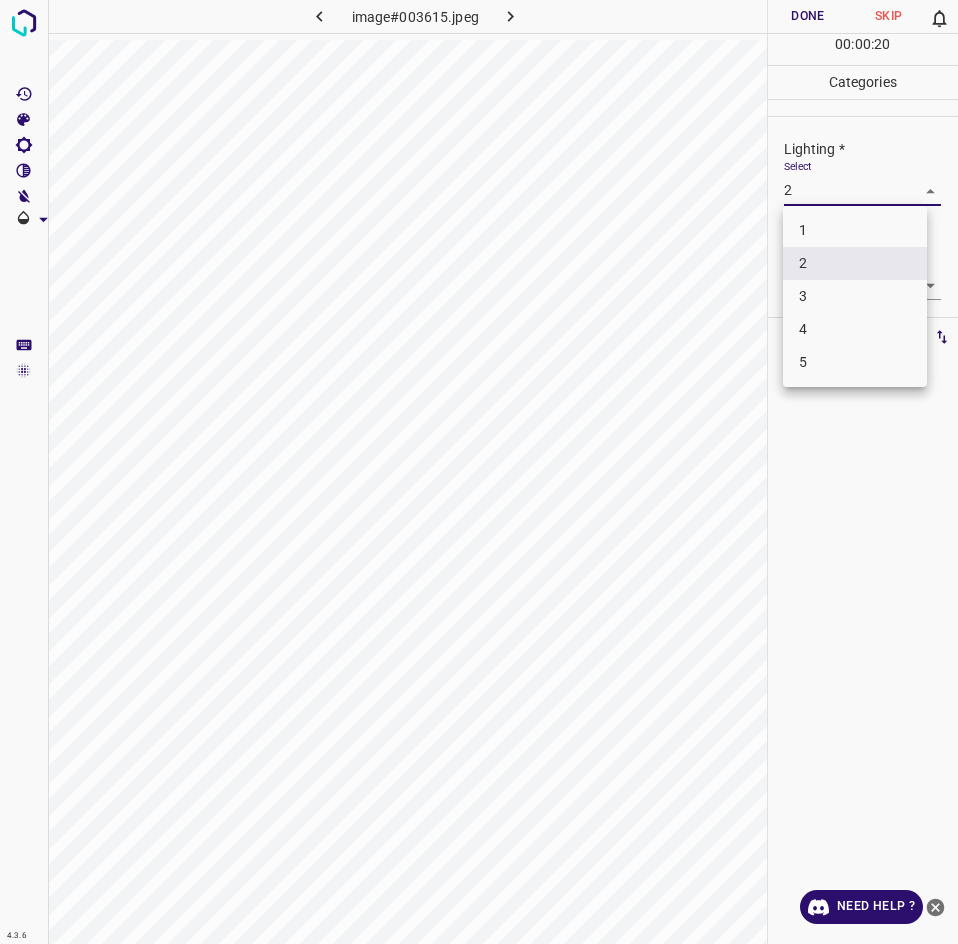 click on "3" at bounding box center (855, 296) 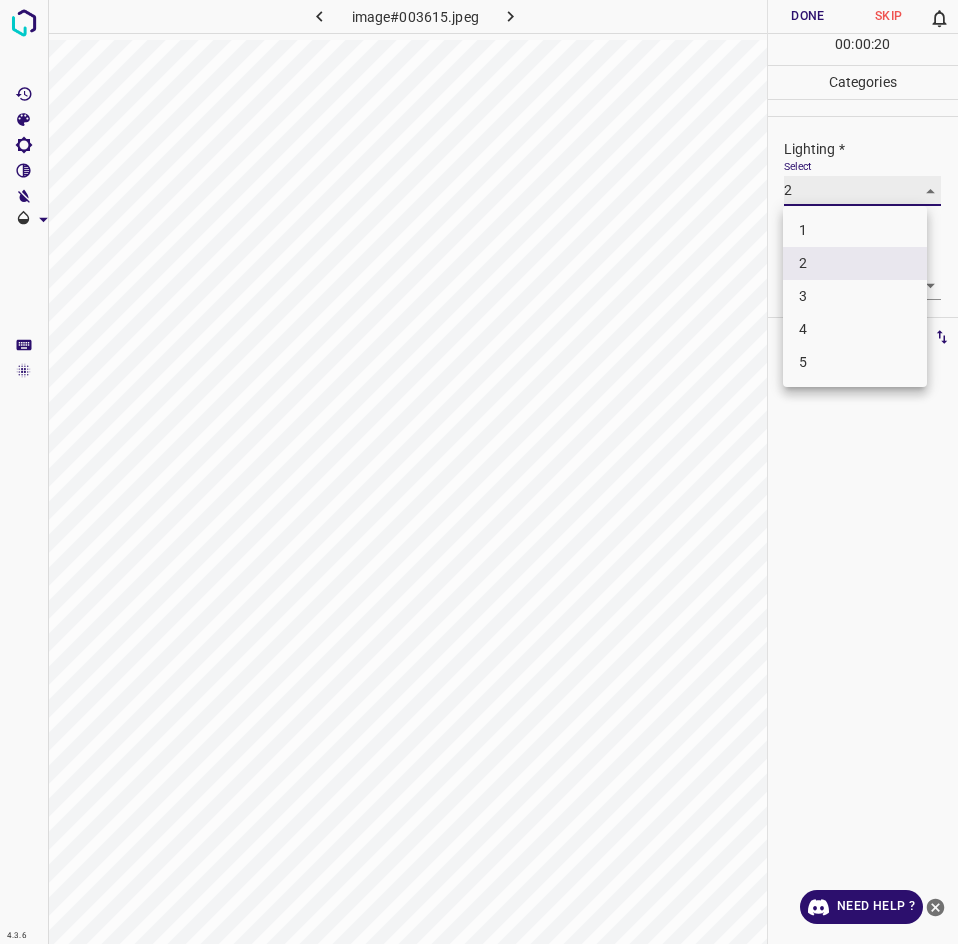 type on "3" 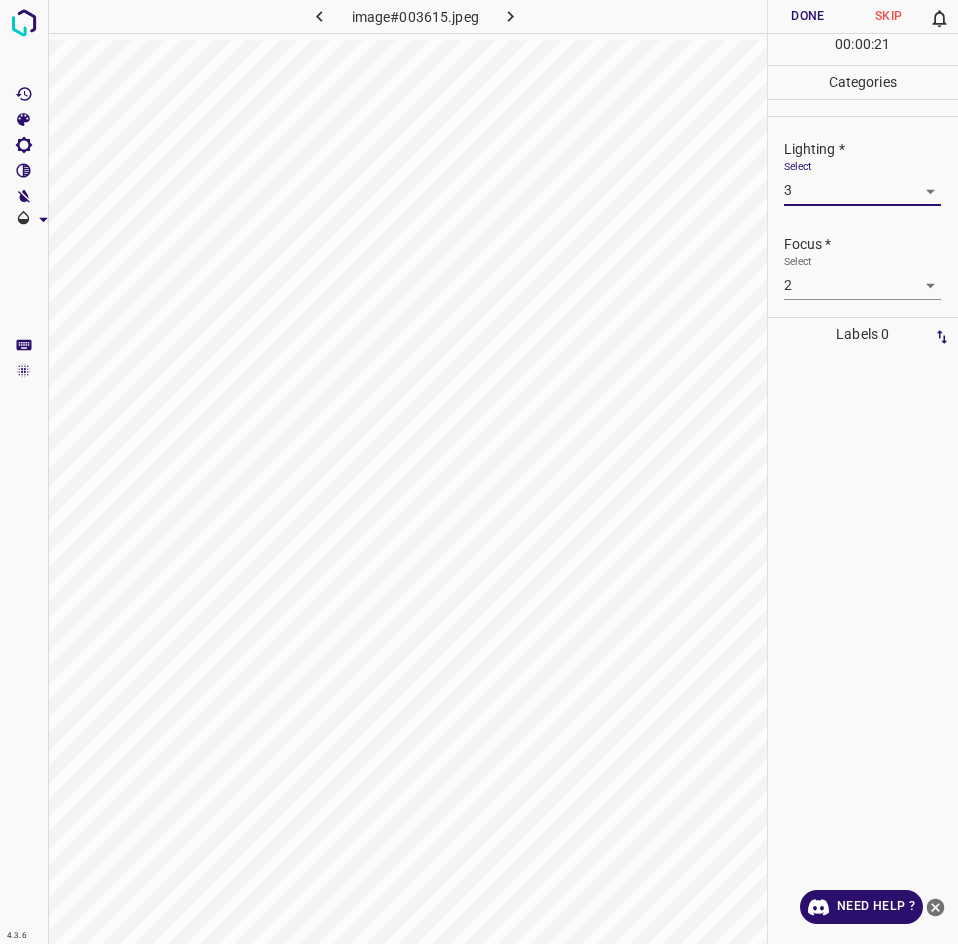 click on "Done" at bounding box center (808, 16) 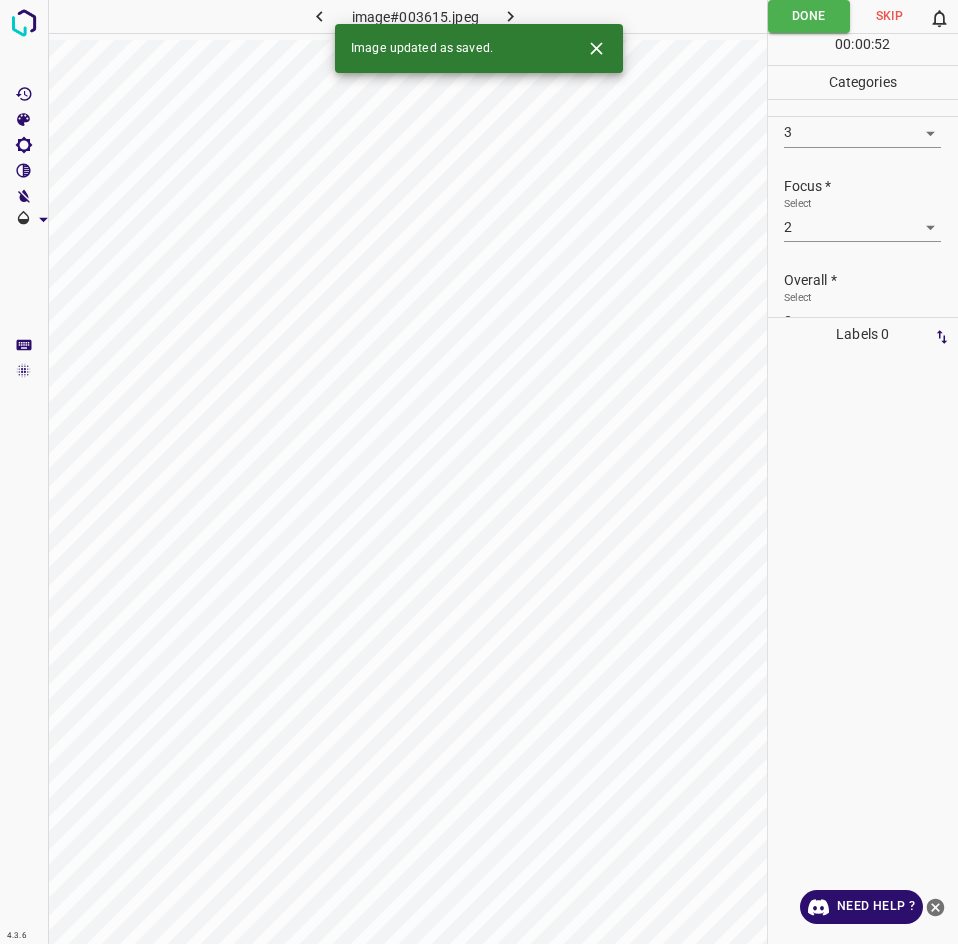scroll, scrollTop: 98, scrollLeft: 0, axis: vertical 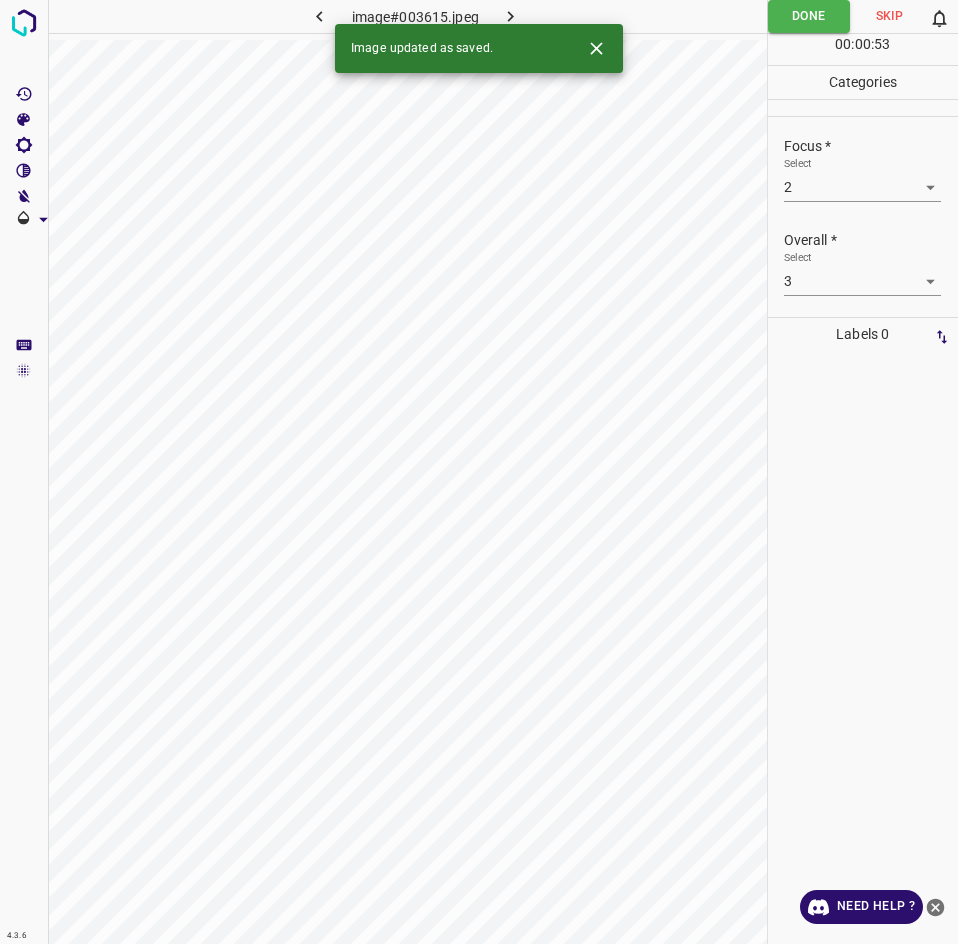 click 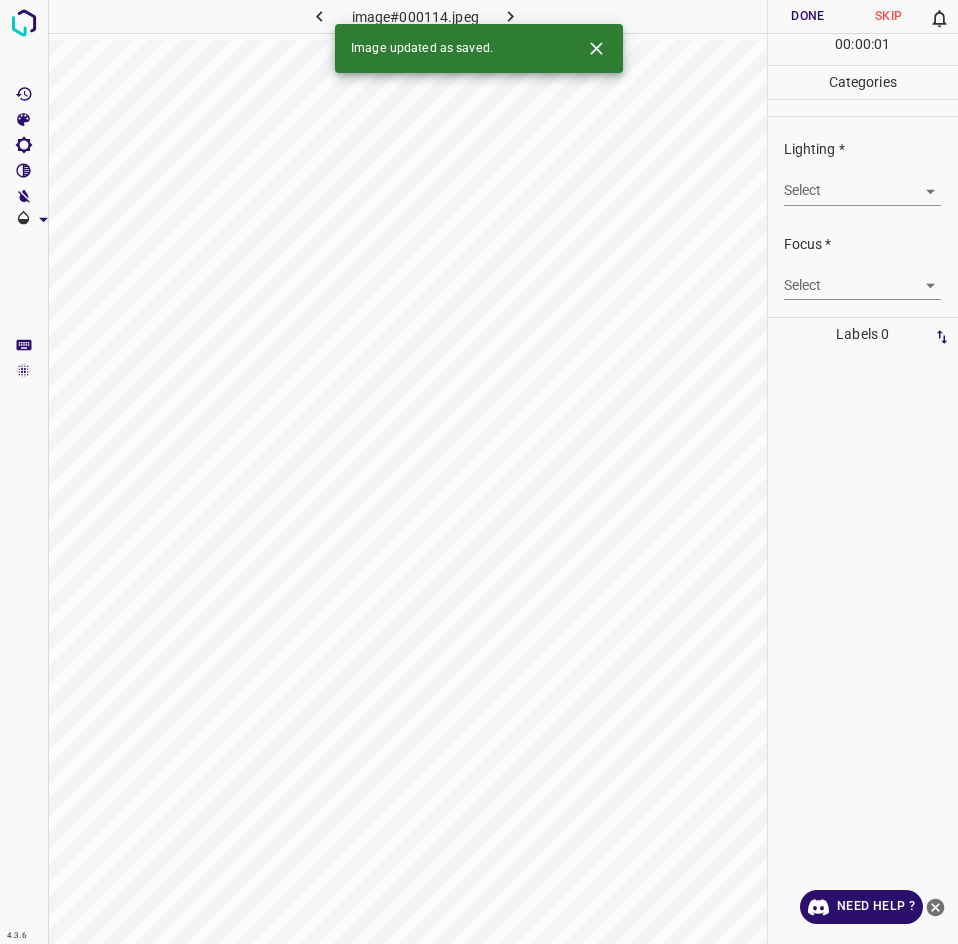 click on "4.3.6  image#000114.jpeg Done Skip 0 00   : 00   : 01   Categories Lighting *  Select ​ Focus *  Select ​ Overall *  Select ​ Labels   0 Categories 1 Lighting 2 Focus 3 Overall Tools Space Change between modes (Draw & Edit) I Auto labeling R Restore zoom M Zoom in N Zoom out Delete Delete selecte label Filters Z Restore filters X Saturation filter C Brightness filter V Contrast filter B Gray scale filter General O Download Image updated as saved. Need Help ? - Text - Hide - Delete" at bounding box center (479, 472) 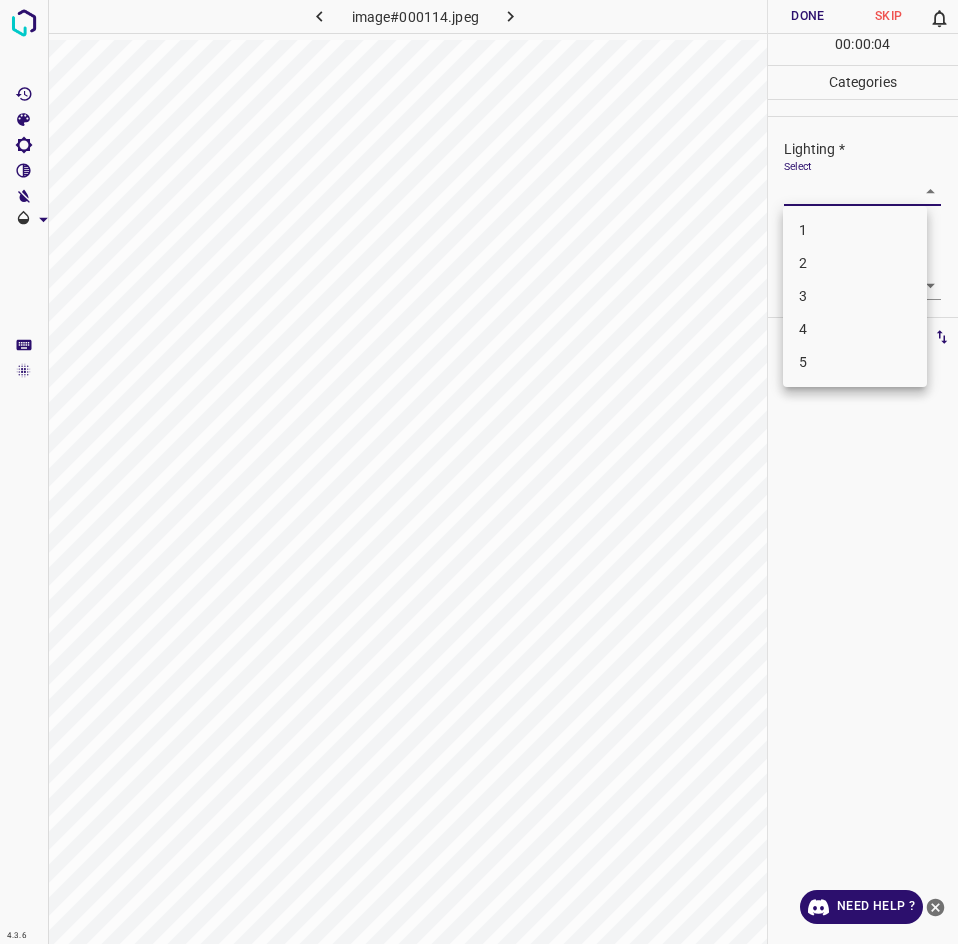 click on "2" at bounding box center [855, 263] 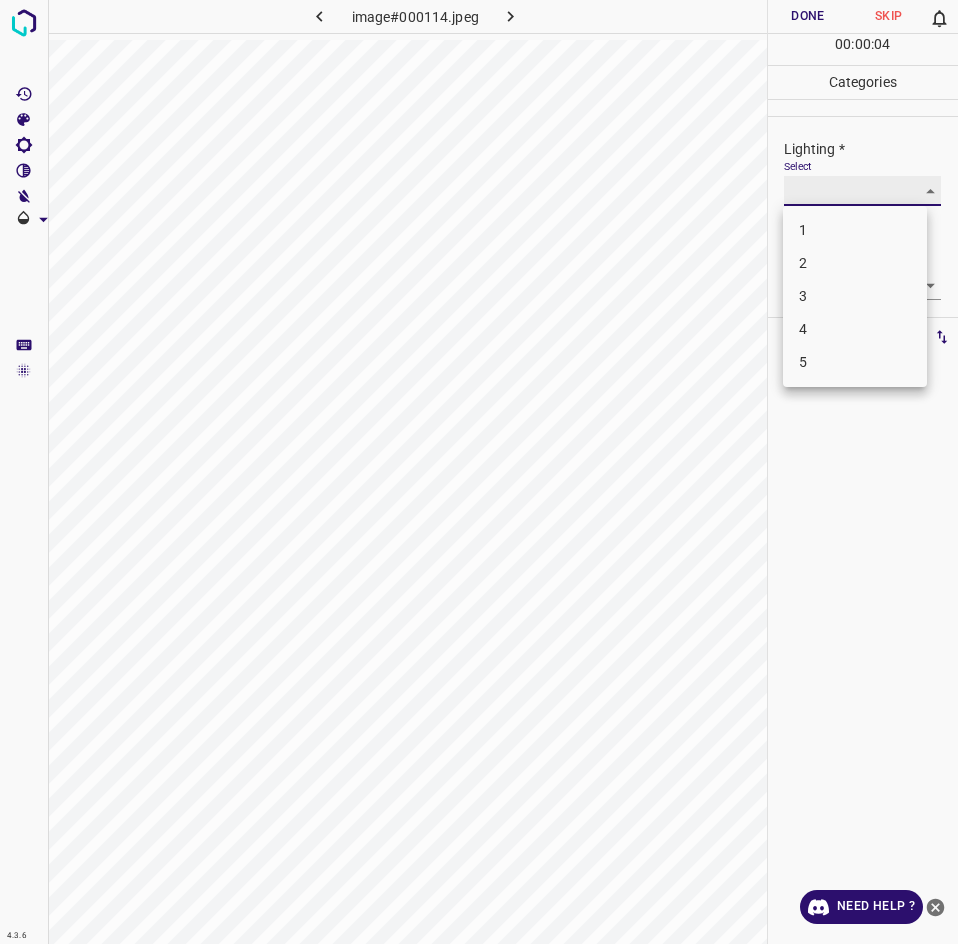 type on "2" 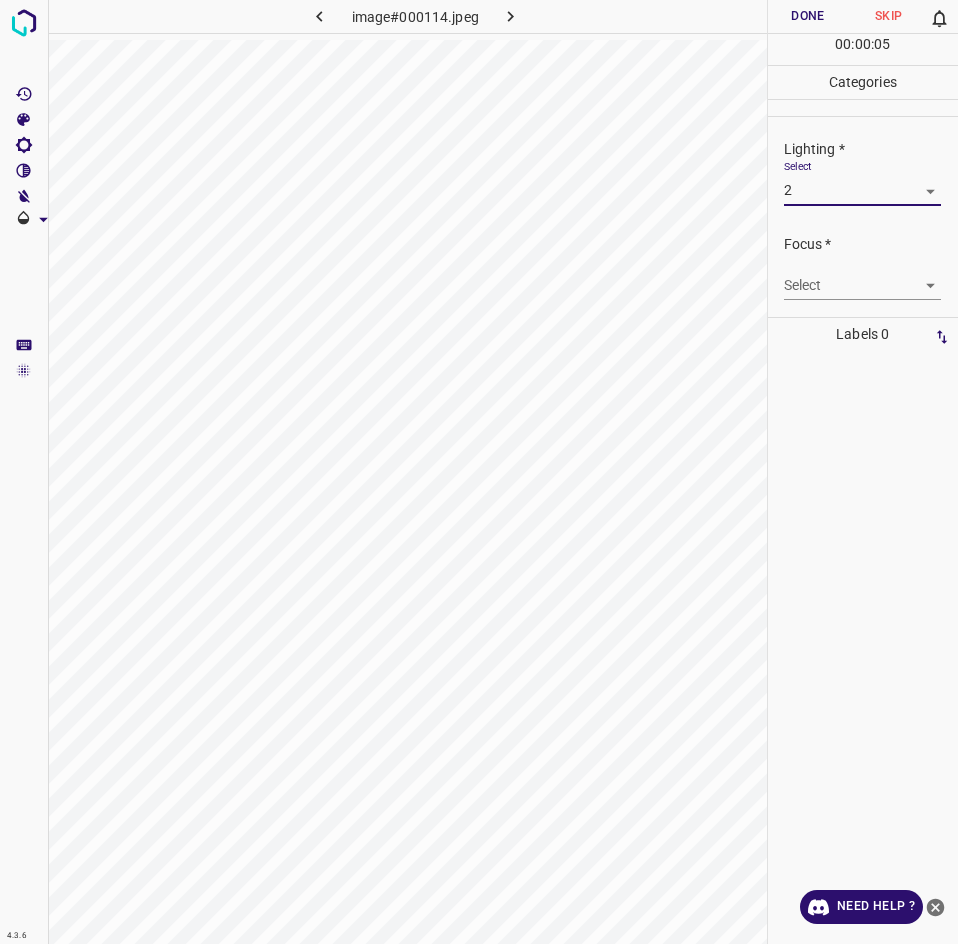 click on "4.3.6  image#000114.jpeg Done Skip 0 00   : 00   : 05   Categories Lighting *  Select 2 2 Focus *  Select ​ Overall *  Select ​ Labels   0 Categories 1 Lighting 2 Focus 3 Overall Tools Space Change between modes (Draw & Edit) I Auto labeling R Restore zoom M Zoom in N Zoom out Delete Delete selecte label Filters Z Restore filters X Saturation filter C Brightness filter V Contrast filter B Gray scale filter General O Download Need Help ? - Text - Hide - Delete" at bounding box center (479, 472) 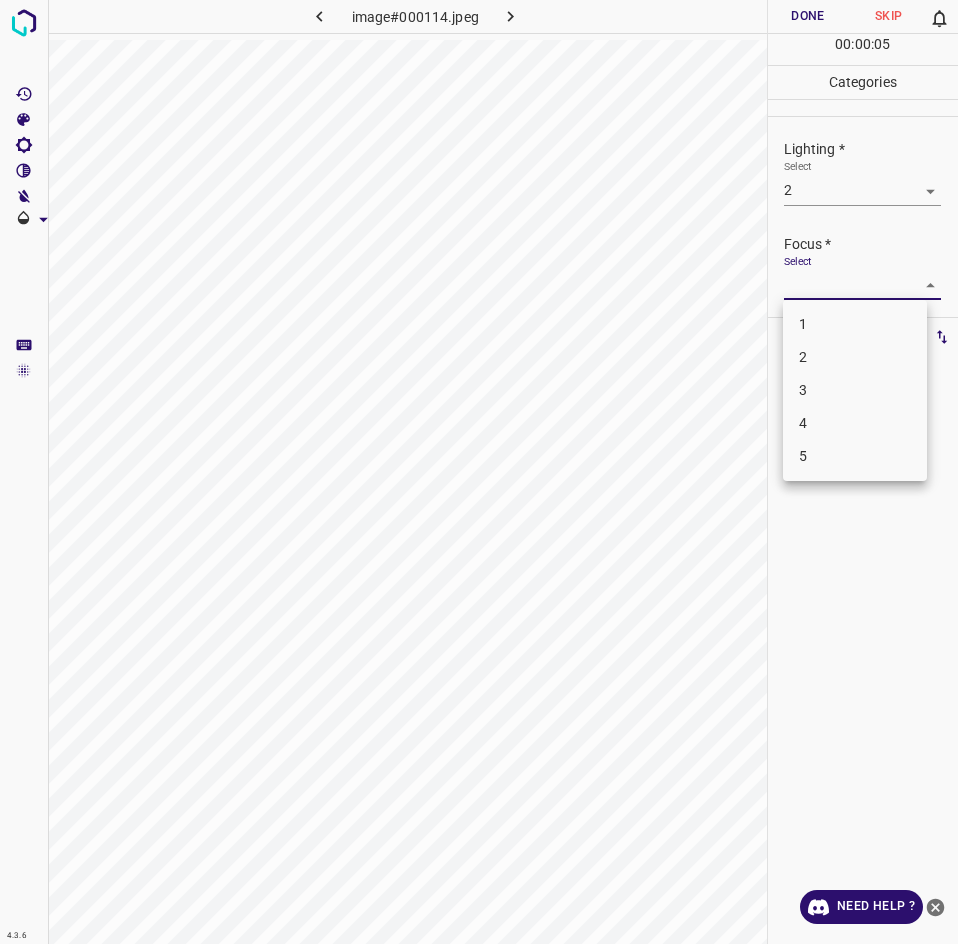 click on "3" at bounding box center [855, 390] 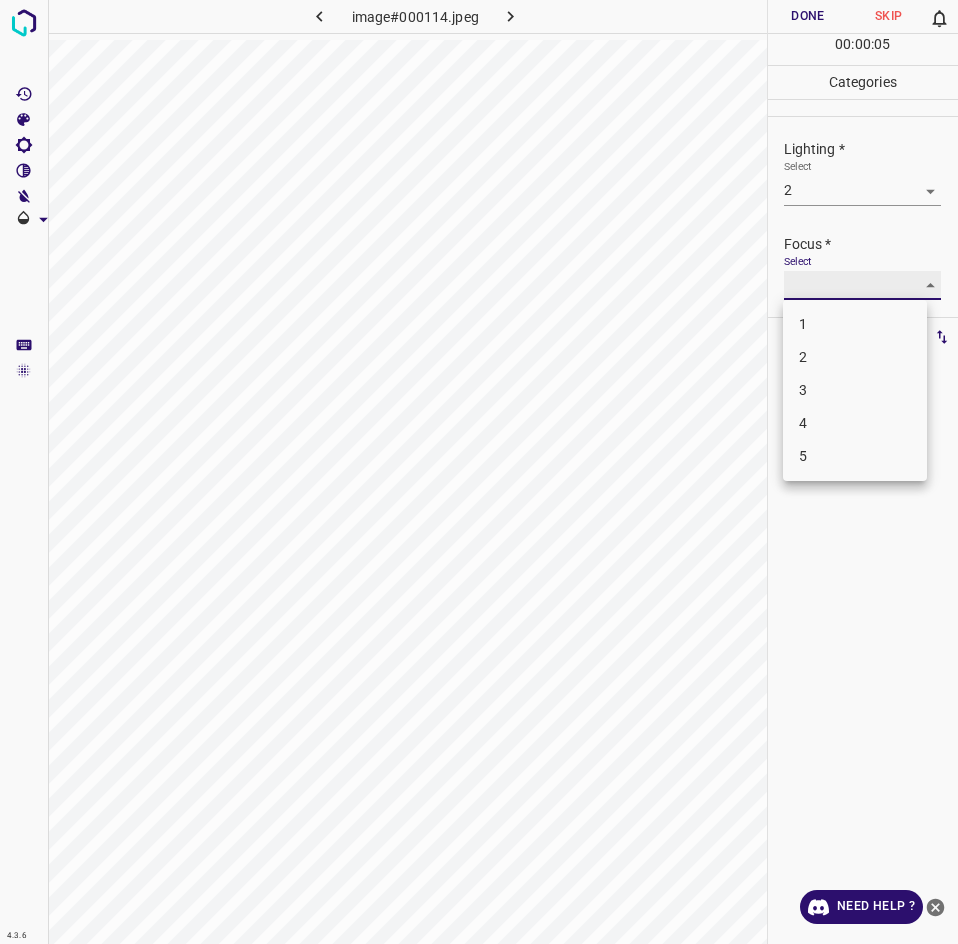 type on "3" 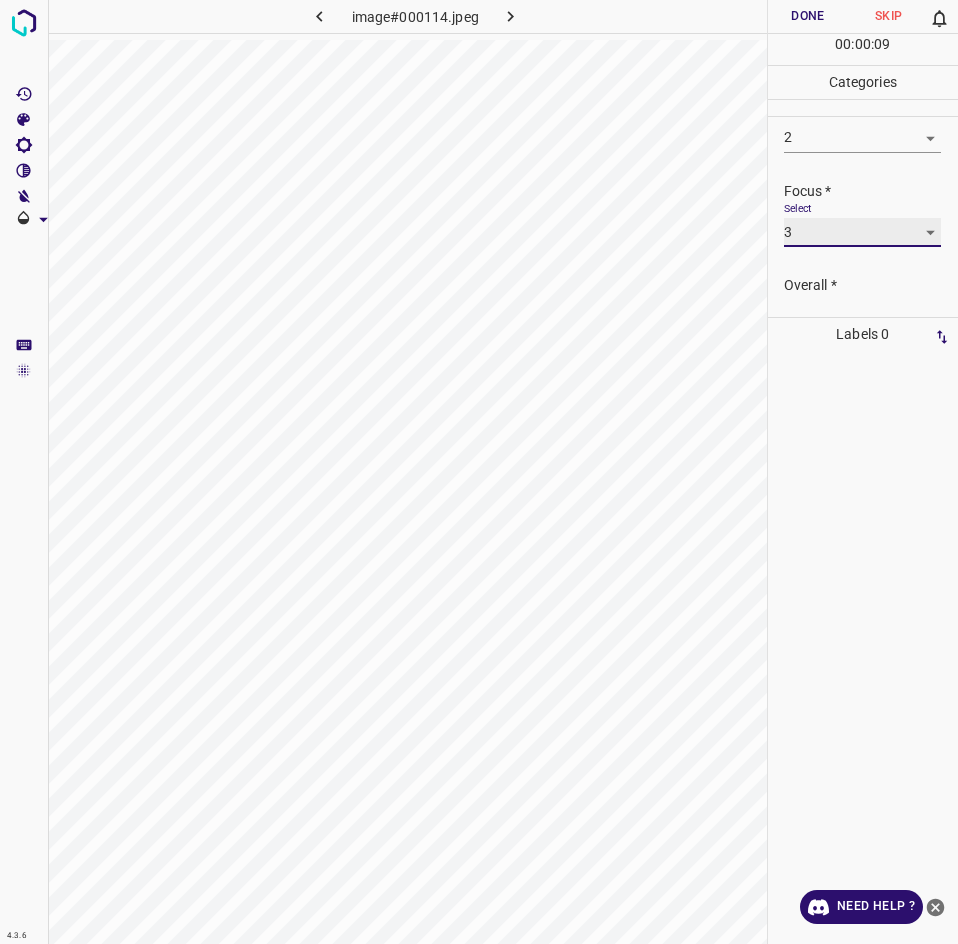 scroll, scrollTop: 98, scrollLeft: 0, axis: vertical 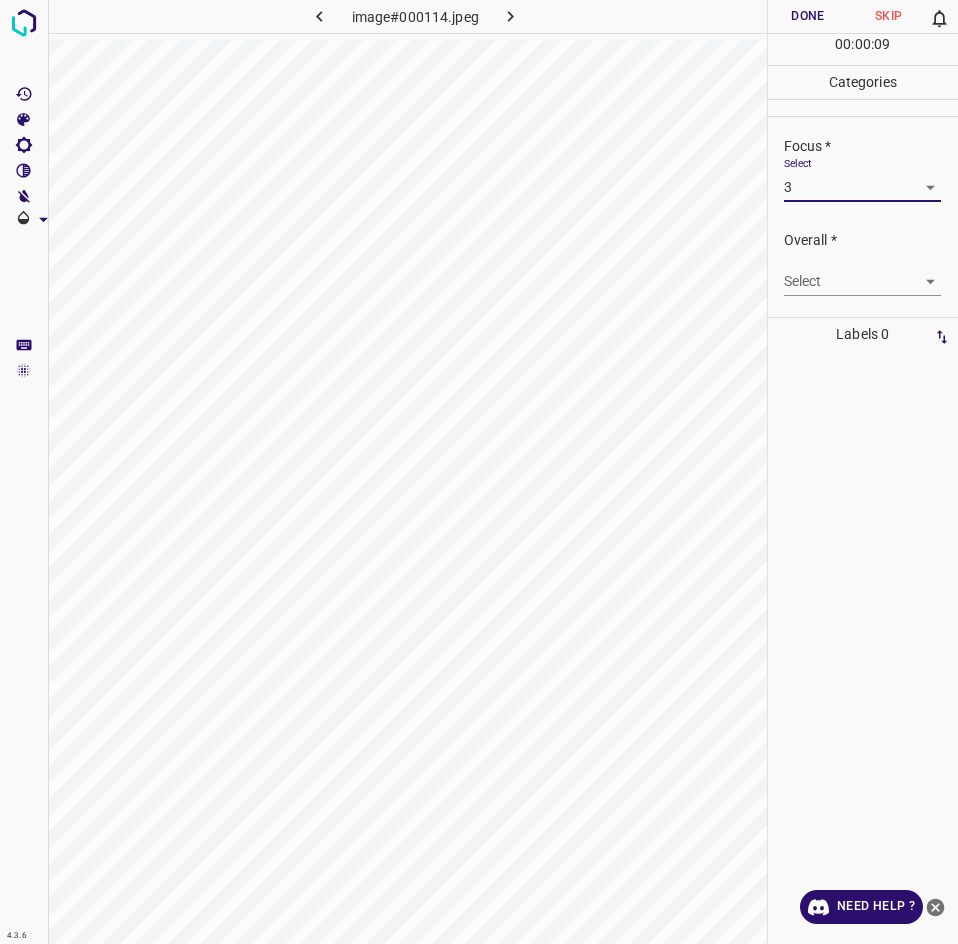 click on "4.3.6  image#000114.jpeg Done Skip 0 00   : 00   : 09   Categories Lighting *  Select 2 2 Focus *  Select 3 3 Overall *  Select ​ Labels   0 Categories 1 Lighting 2 Focus 3 Overall Tools Space Change between modes (Draw & Edit) I Auto labeling R Restore zoom M Zoom in N Zoom out Delete Delete selecte label Filters Z Restore filters X Saturation filter C Brightness filter V Contrast filter B Gray scale filter General O Download Need Help ? - Text - Hide - Delete" at bounding box center (479, 472) 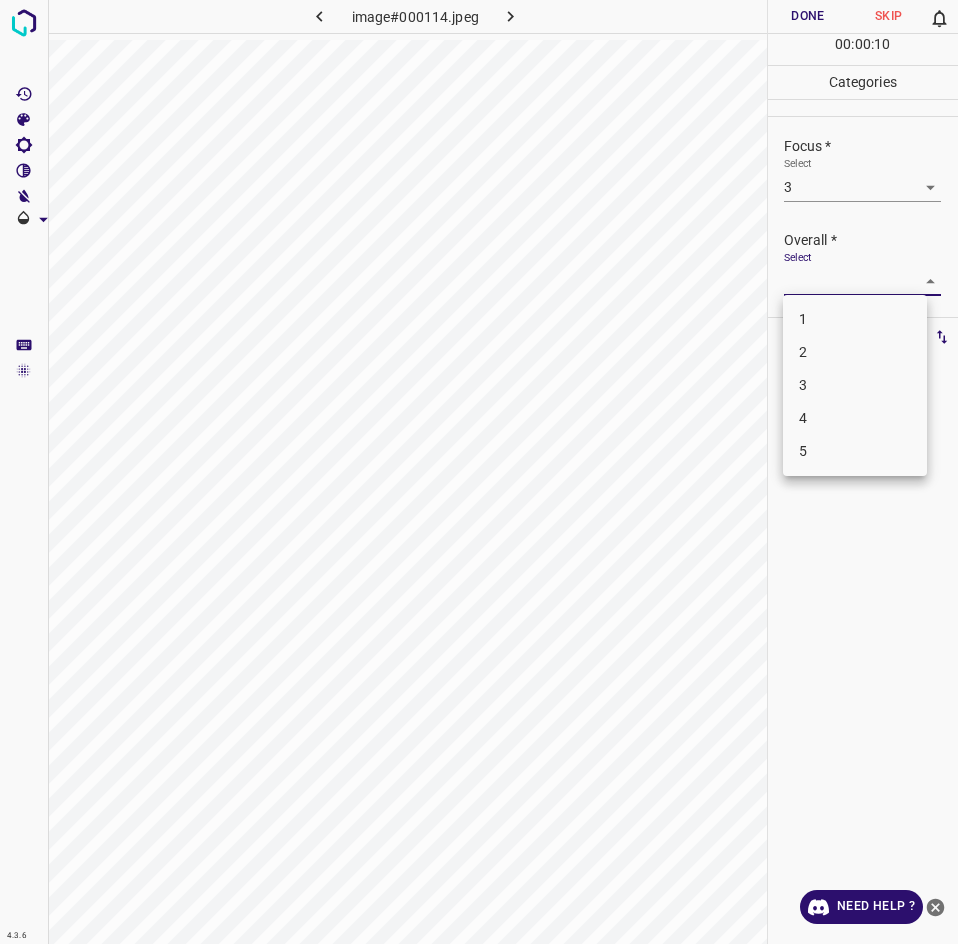 click on "3" at bounding box center [855, 385] 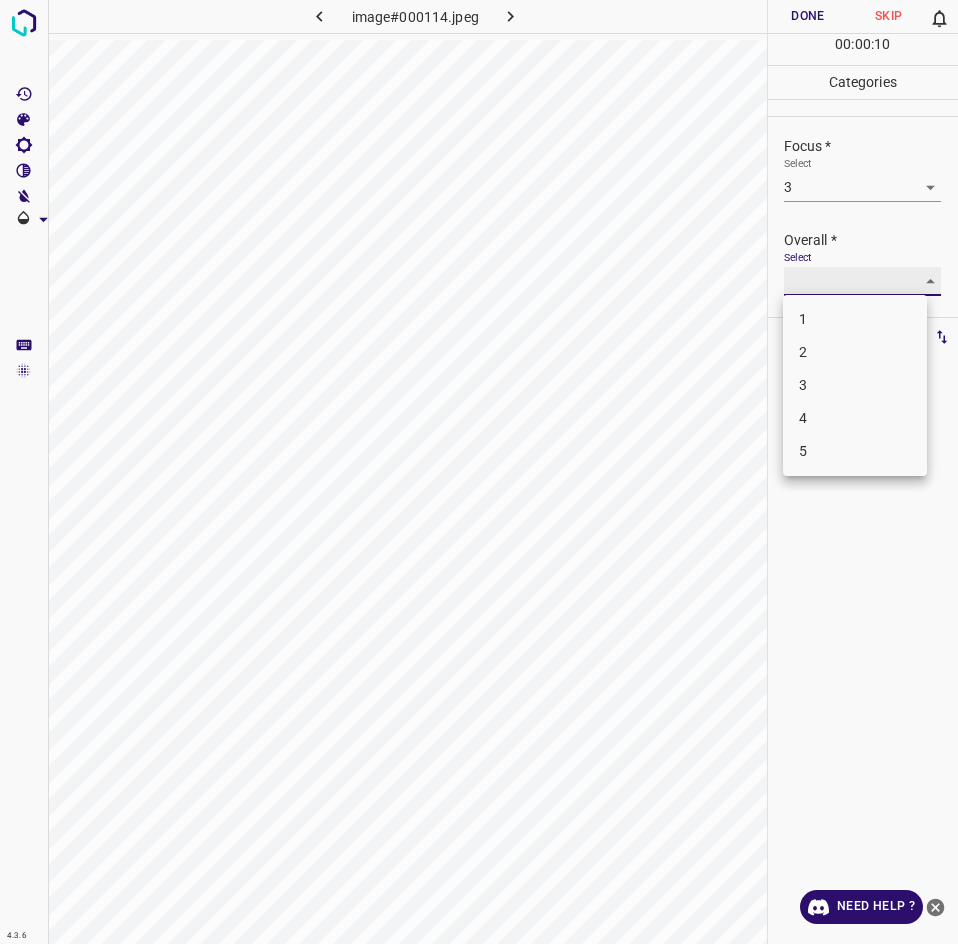 type on "3" 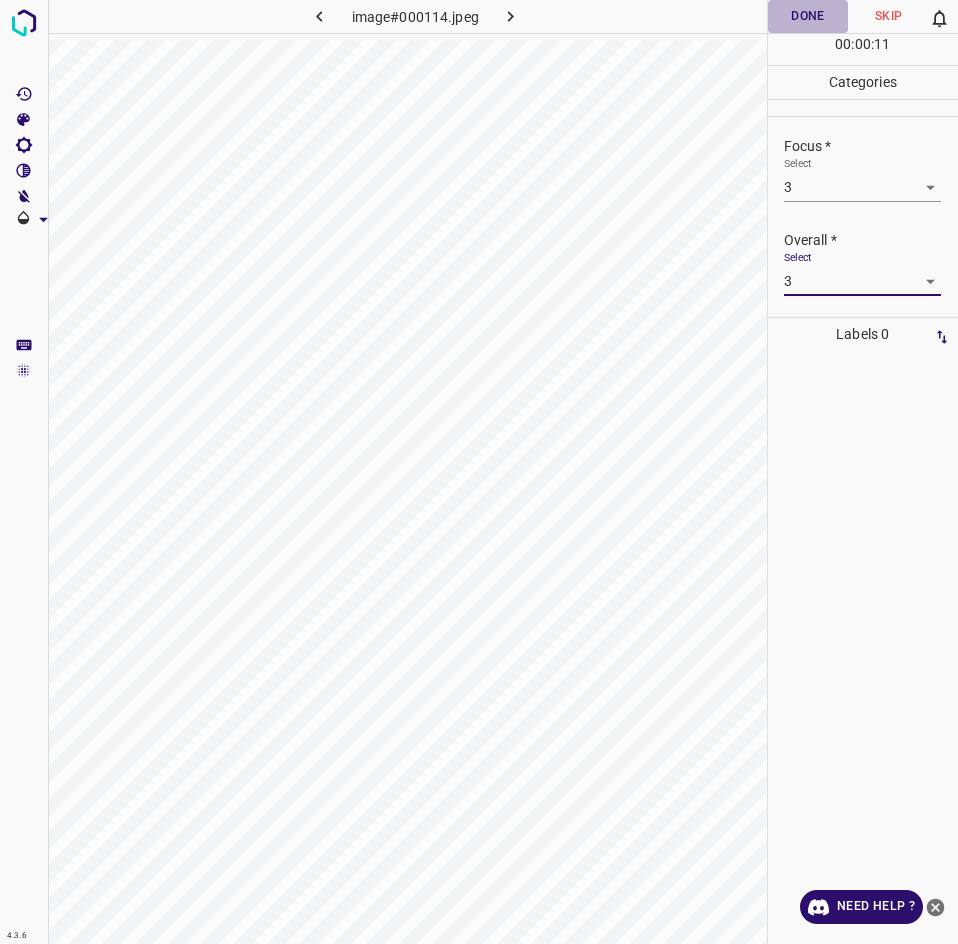 click on "Done" at bounding box center [808, 16] 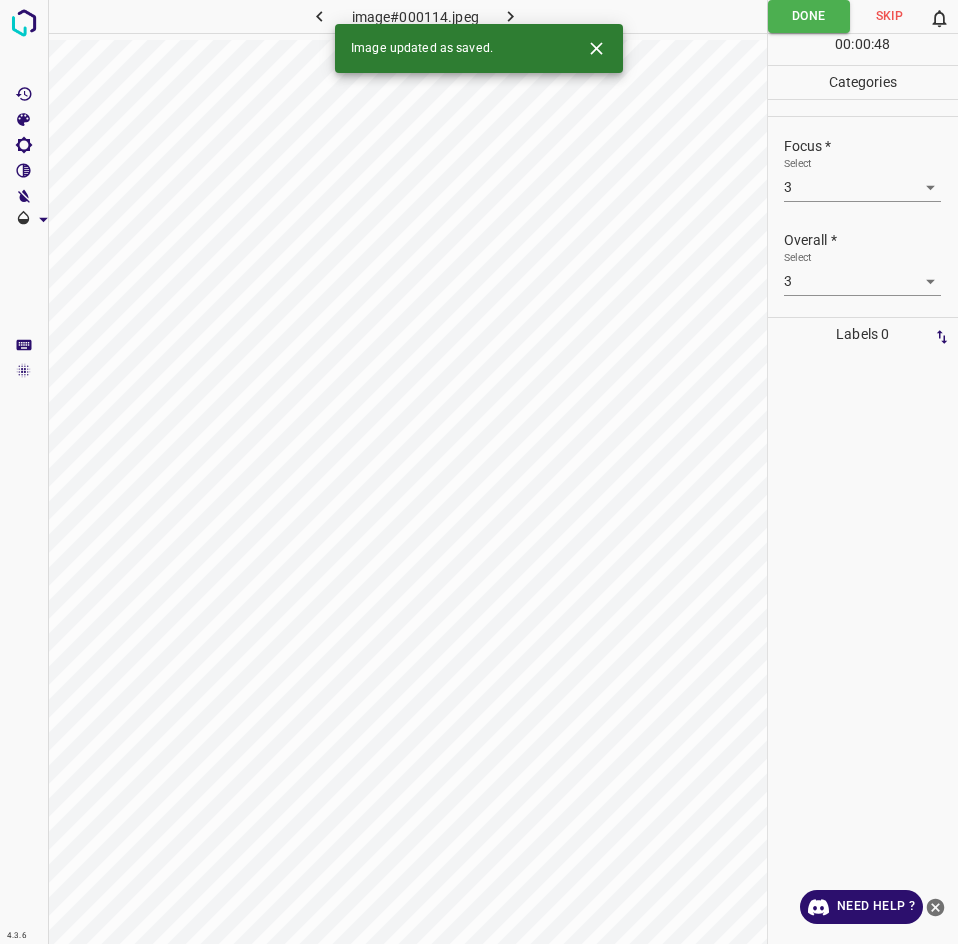scroll, scrollTop: 9, scrollLeft: 0, axis: vertical 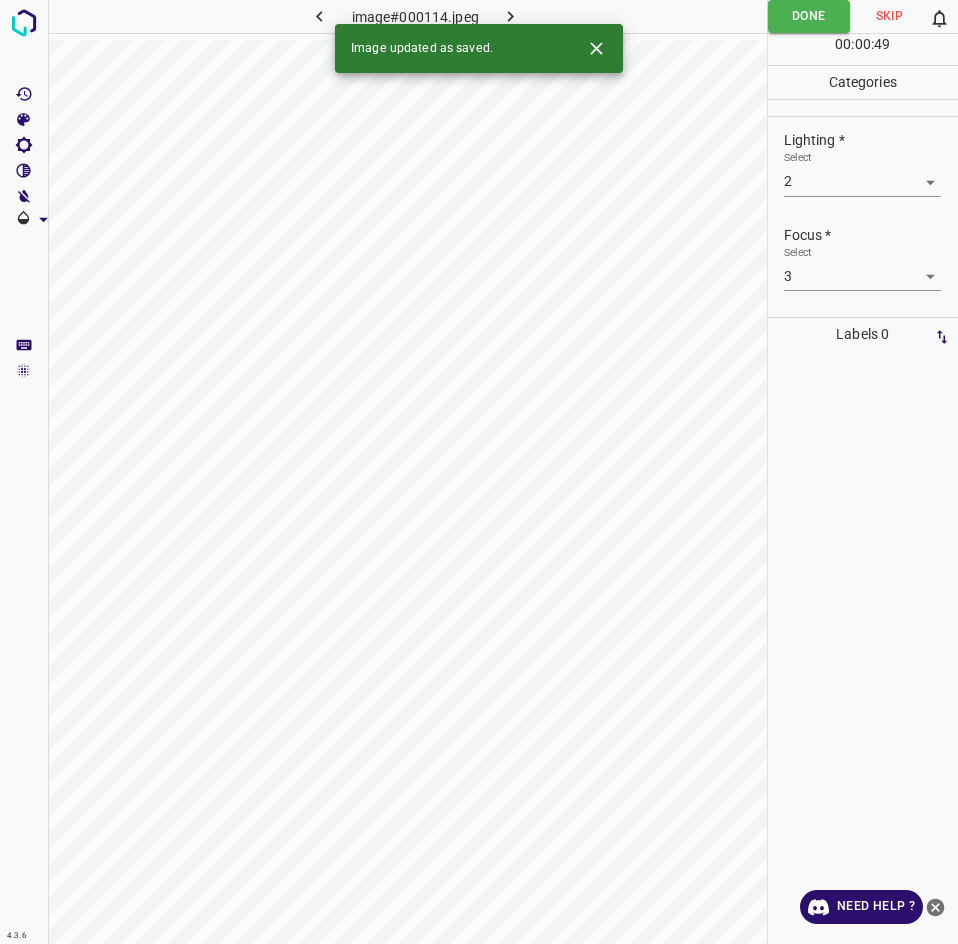 click 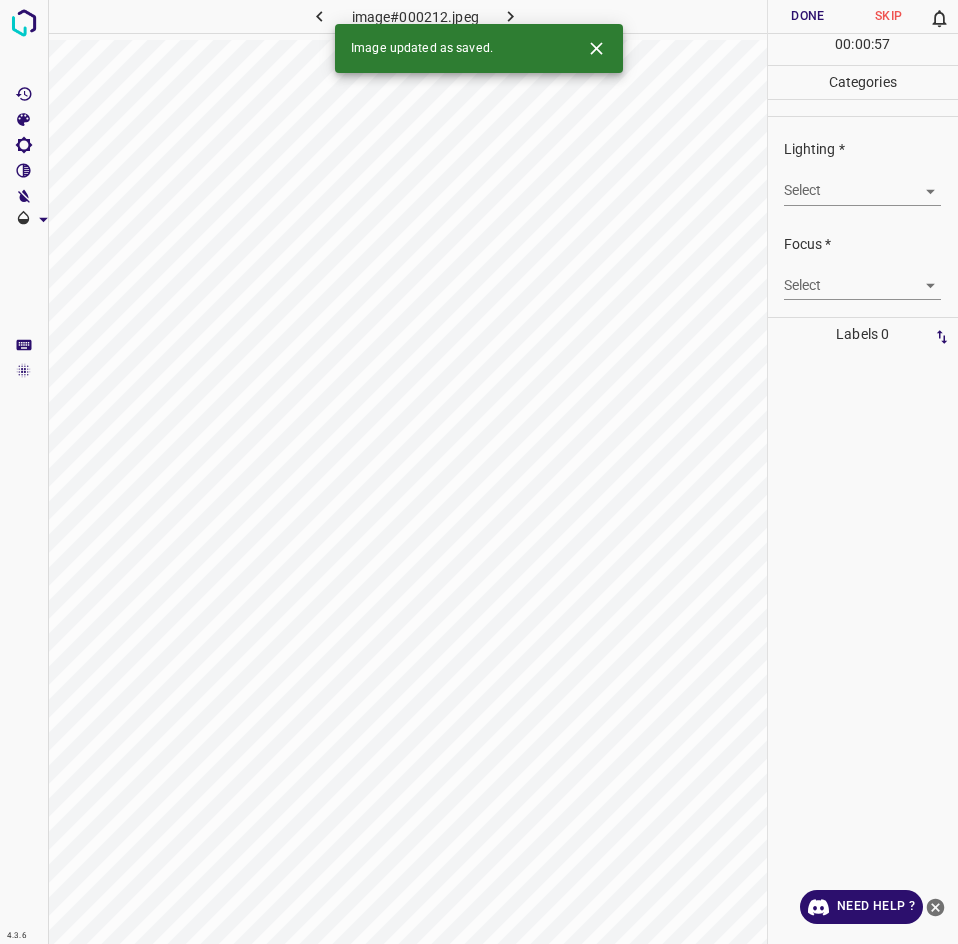 click on "4.3.6  image#000212.jpeg Done Skip 0 00   : 00   : 57   Categories Lighting *  Select ​ Focus *  Select ​ Overall *  Select ​ Labels   0 Categories 1 Lighting 2 Focus 3 Overall Tools Space Change between modes (Draw & Edit) I Auto labeling R Restore zoom M Zoom in N Zoom out Delete Delete selecte label Filters Z Restore filters X Saturation filter C Brightness filter V Contrast filter B Gray scale filter General O Download Image updated as saved. Need Help ? - Text - Hide - Delete" at bounding box center (479, 472) 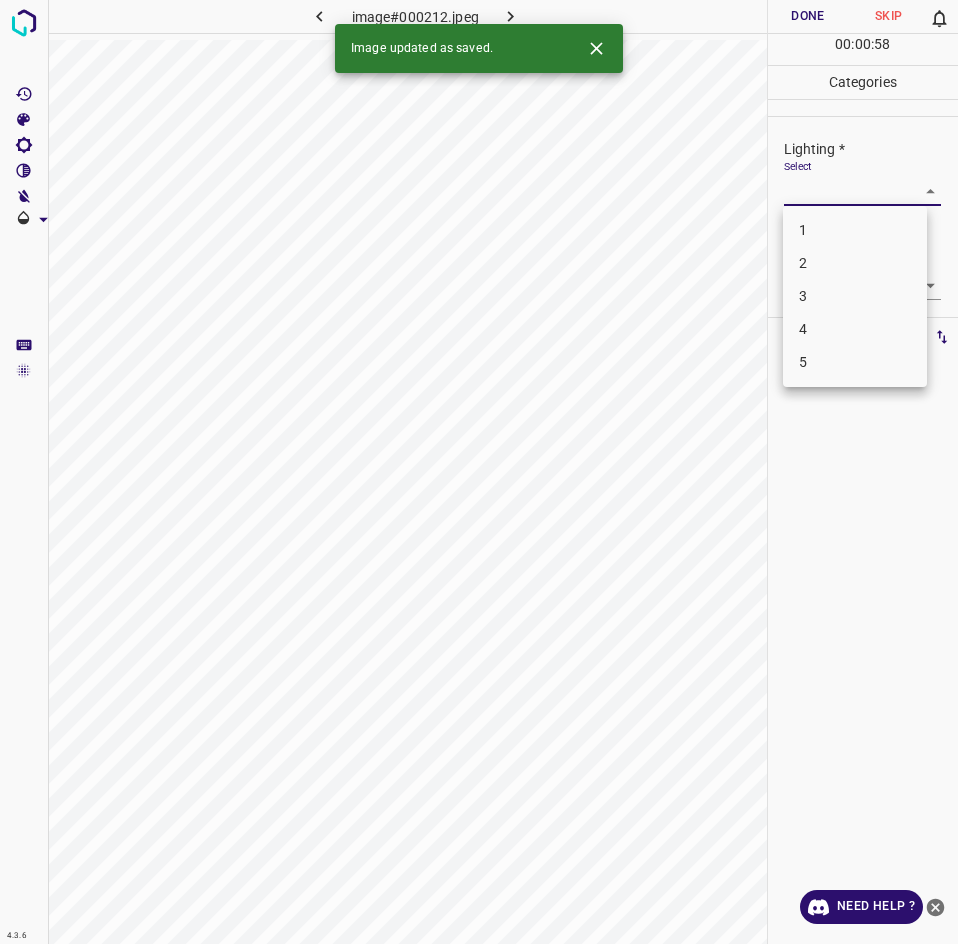 click at bounding box center [479, 472] 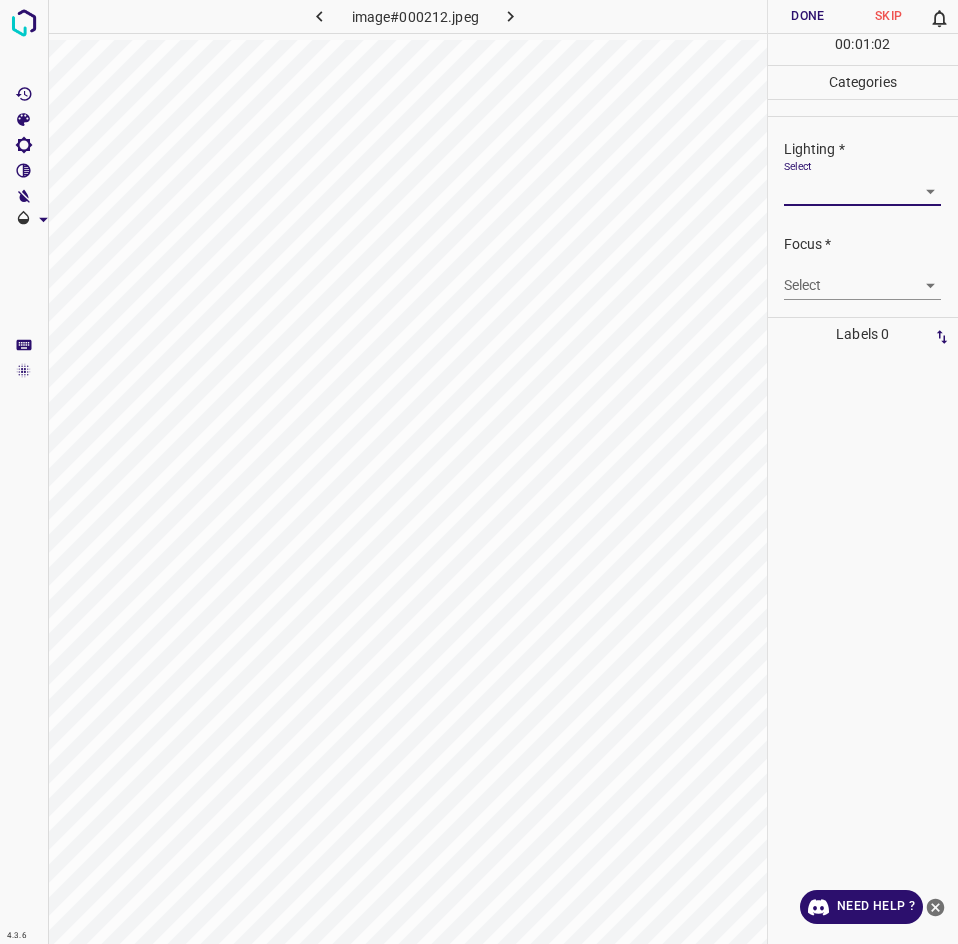 click at bounding box center [863, 647] 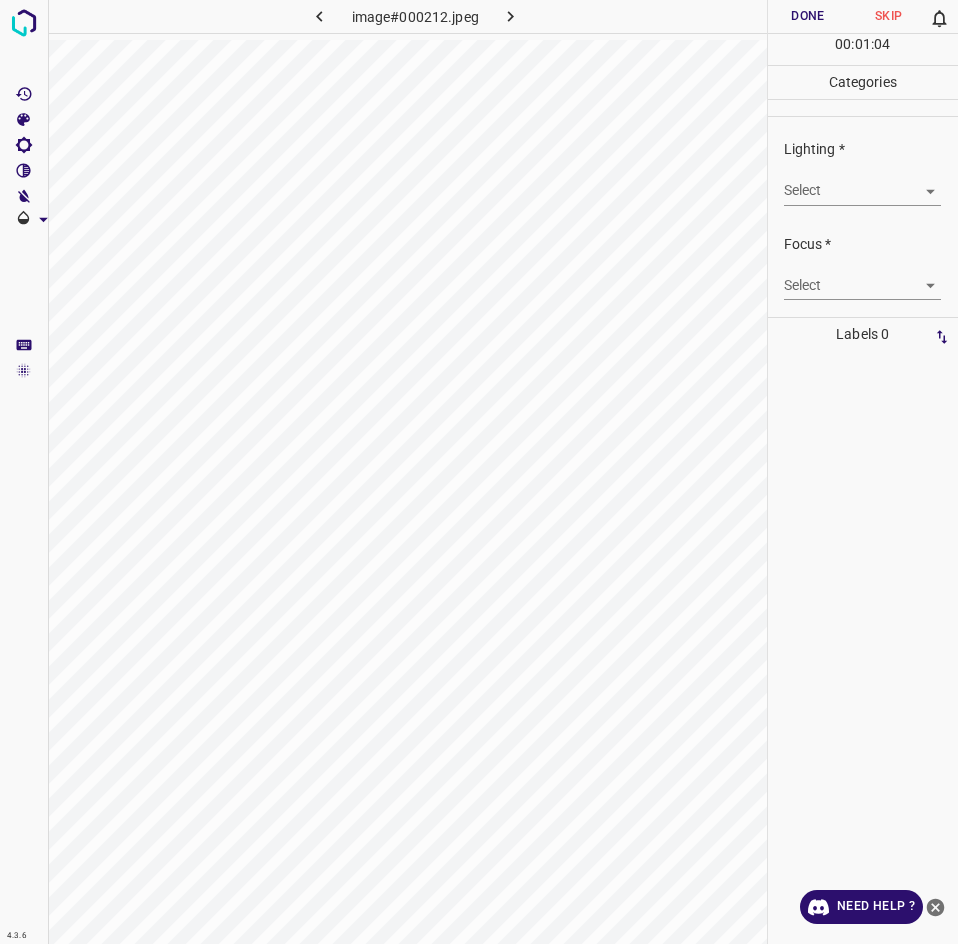 click on "4.3.6  image#000212.jpeg Done Skip 0 00   : 01   : 04   Categories Lighting *  Select ​ Focus *  Select ​ Overall *  Select ​ Labels   0 Categories 1 Lighting 2 Focus 3 Overall Tools Space Change between modes (Draw & Edit) I Auto labeling R Restore zoom M Zoom in N Zoom out Delete Delete selecte label Filters Z Restore filters X Saturation filter C Brightness filter V Contrast filter B Gray scale filter General O Download Need Help ? - Text - Hide - Delete" at bounding box center (479, 472) 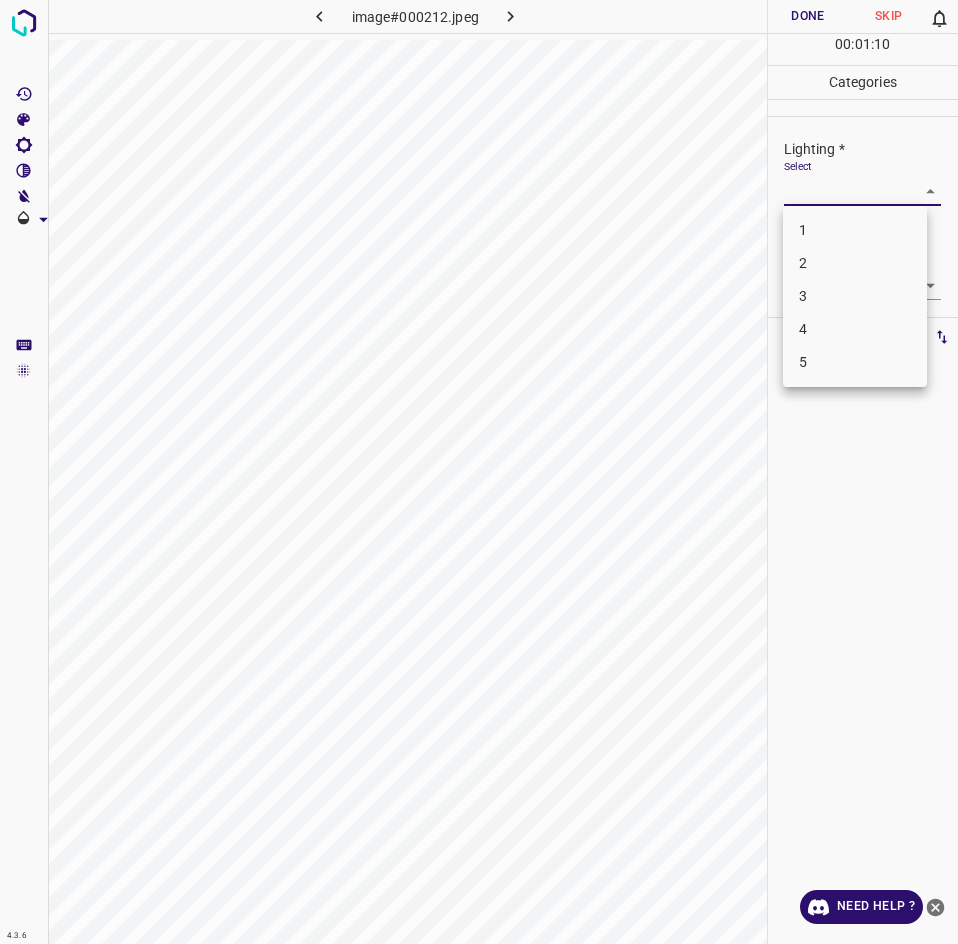 click on "4" at bounding box center [855, 329] 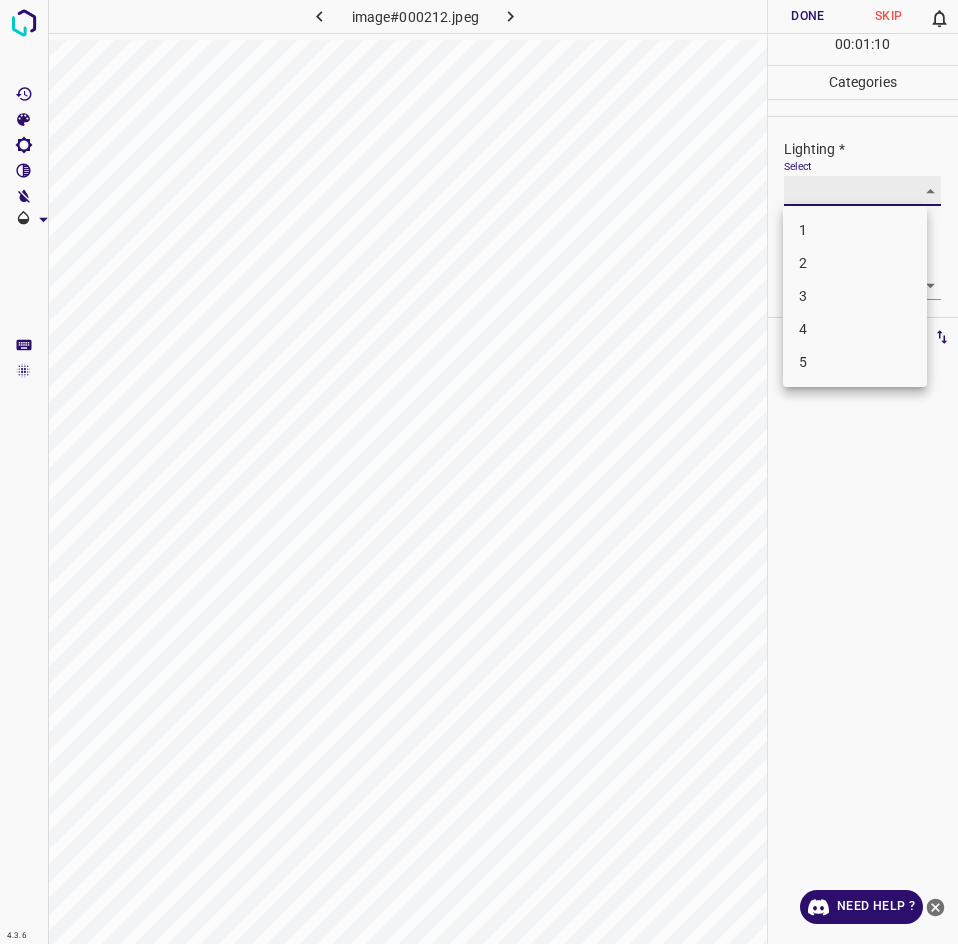 type on "4" 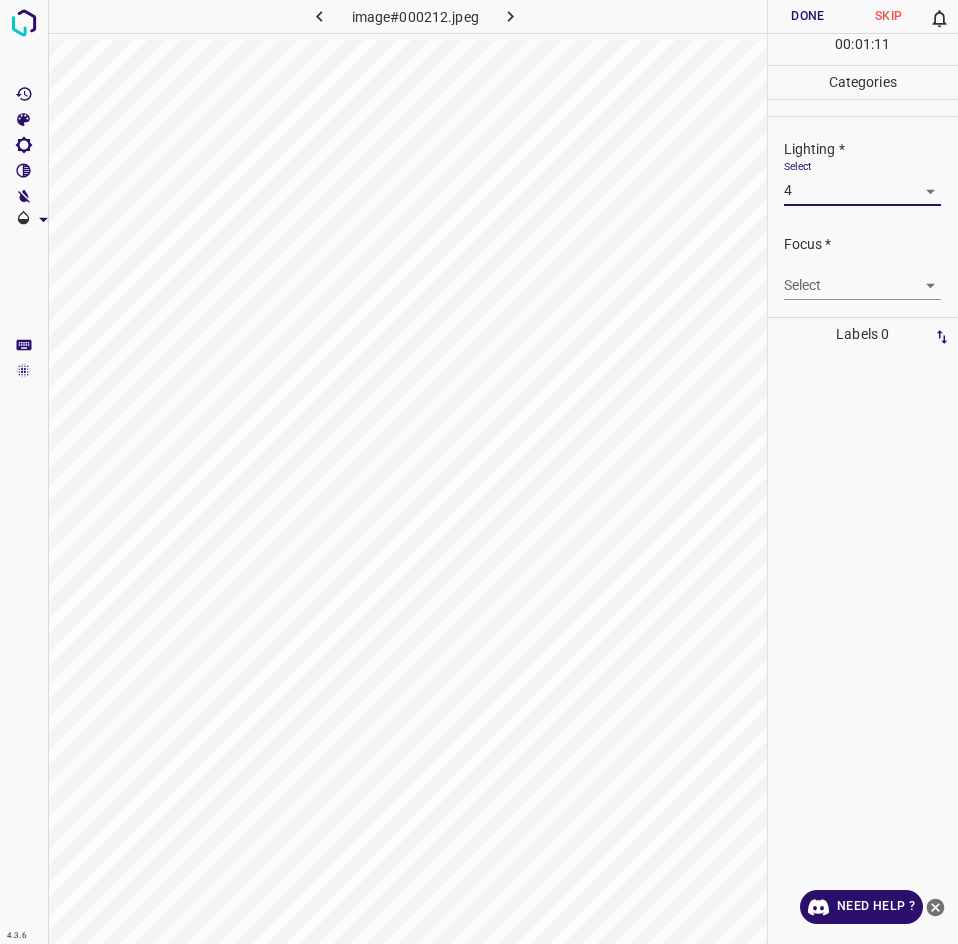 click on "4.3.6  image#000212.jpeg Done Skip 0 00   : 01   : 11   Categories Lighting *  Select 4 4 Focus *  Select ​ Overall *  Select ​ Labels   0 Categories 1 Lighting 2 Focus 3 Overall Tools Space Change between modes (Draw & Edit) I Auto labeling R Restore zoom M Zoom in N Zoom out Delete Delete selecte label Filters Z Restore filters X Saturation filter C Brightness filter V Contrast filter B Gray scale filter General O Download Need Help ? - Text - Hide - Delete" at bounding box center [479, 472] 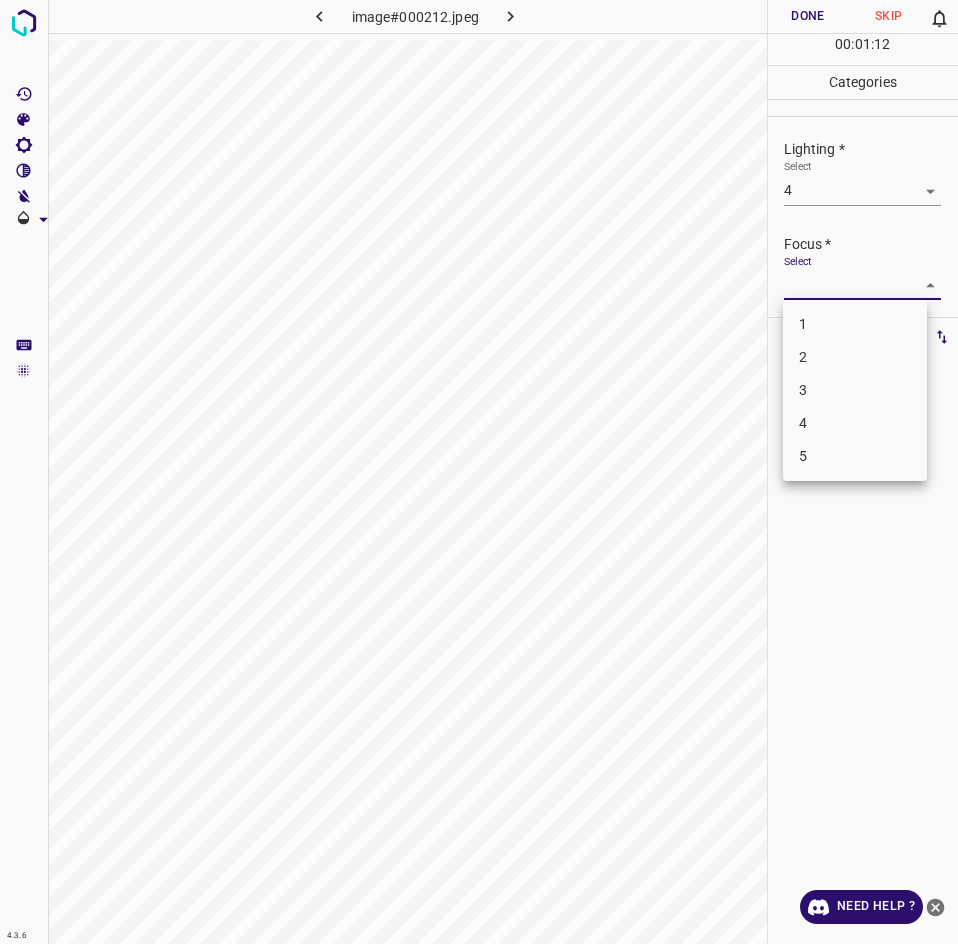 click on "4" at bounding box center [855, 423] 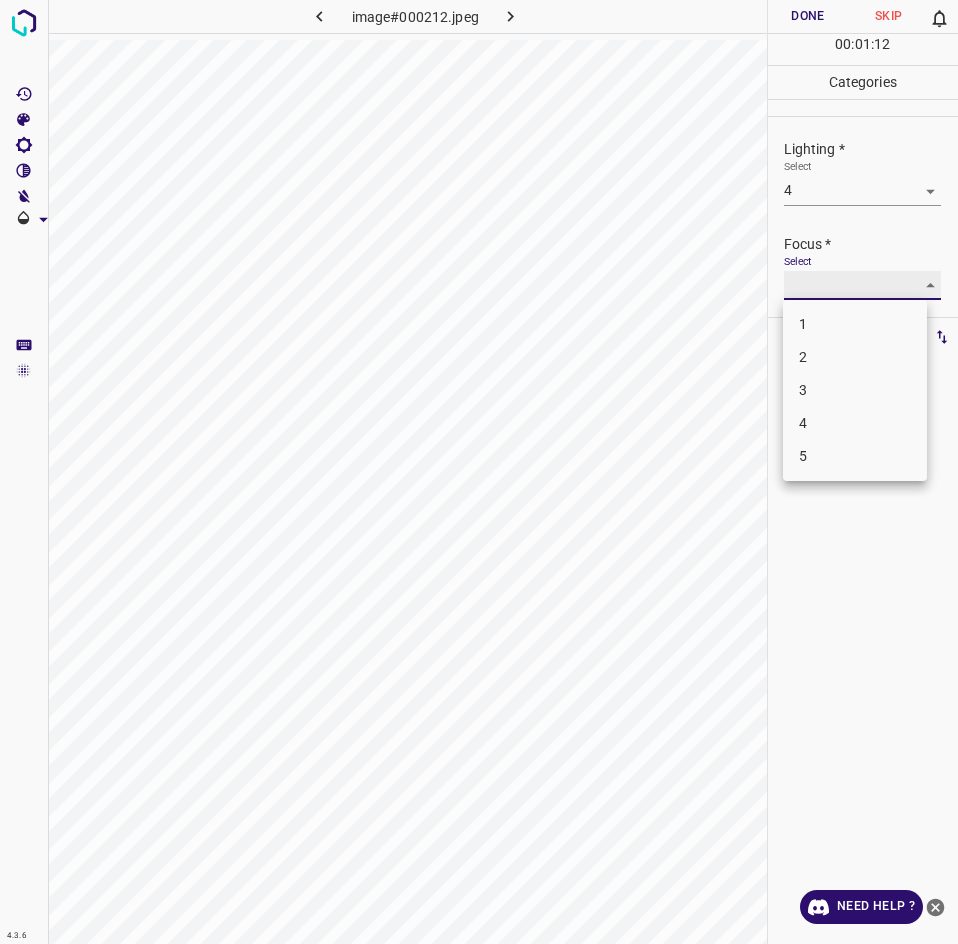 type on "4" 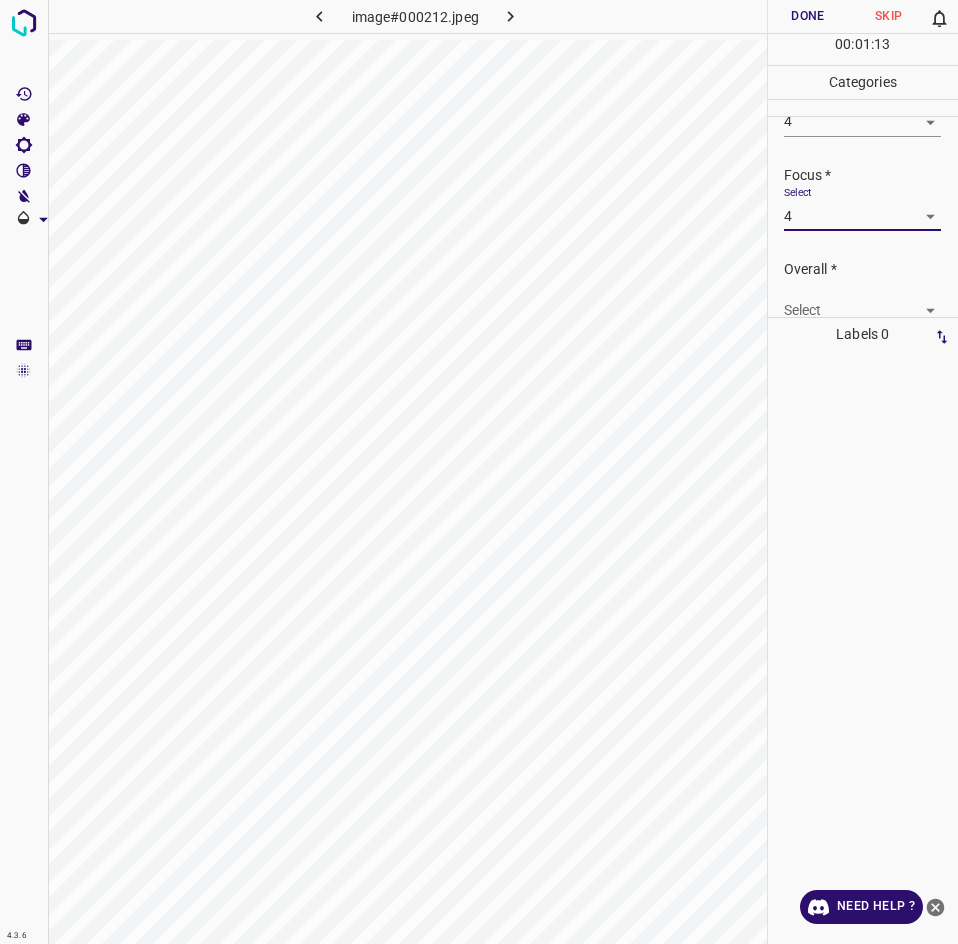 click on "4.3.6  image#000212.jpeg Done Skip 0 00   : 01   : 13   Categories Lighting *  Select 4 4 Focus *  Select 4 4 Overall *  Select ​ Labels   0 Categories 1 Lighting 2 Focus 3 Overall Tools Space Change between modes (Draw & Edit) I Auto labeling R Restore zoom M Zoom in N Zoom out Delete Delete selecte label Filters Z Restore filters X Saturation filter C Brightness filter V Contrast filter B Gray scale filter General O Download Need Help ? - Text - Hide - Delete" at bounding box center [479, 472] 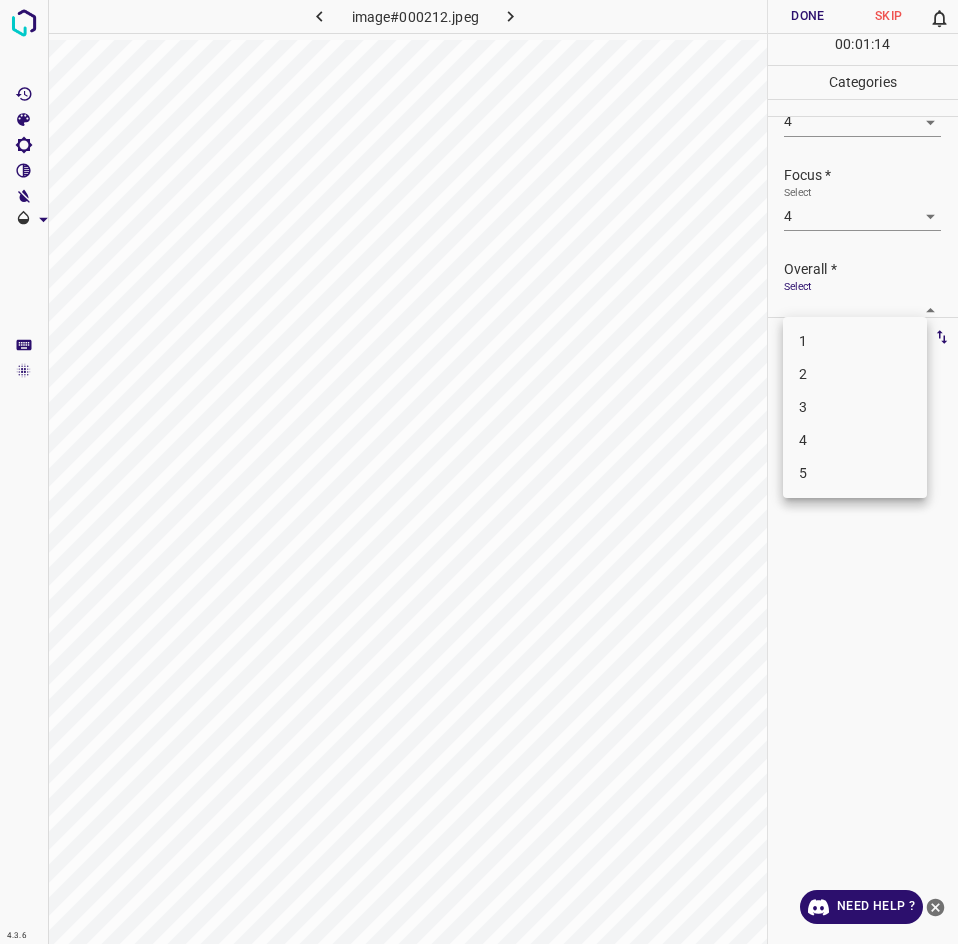scroll, scrollTop: 76, scrollLeft: 0, axis: vertical 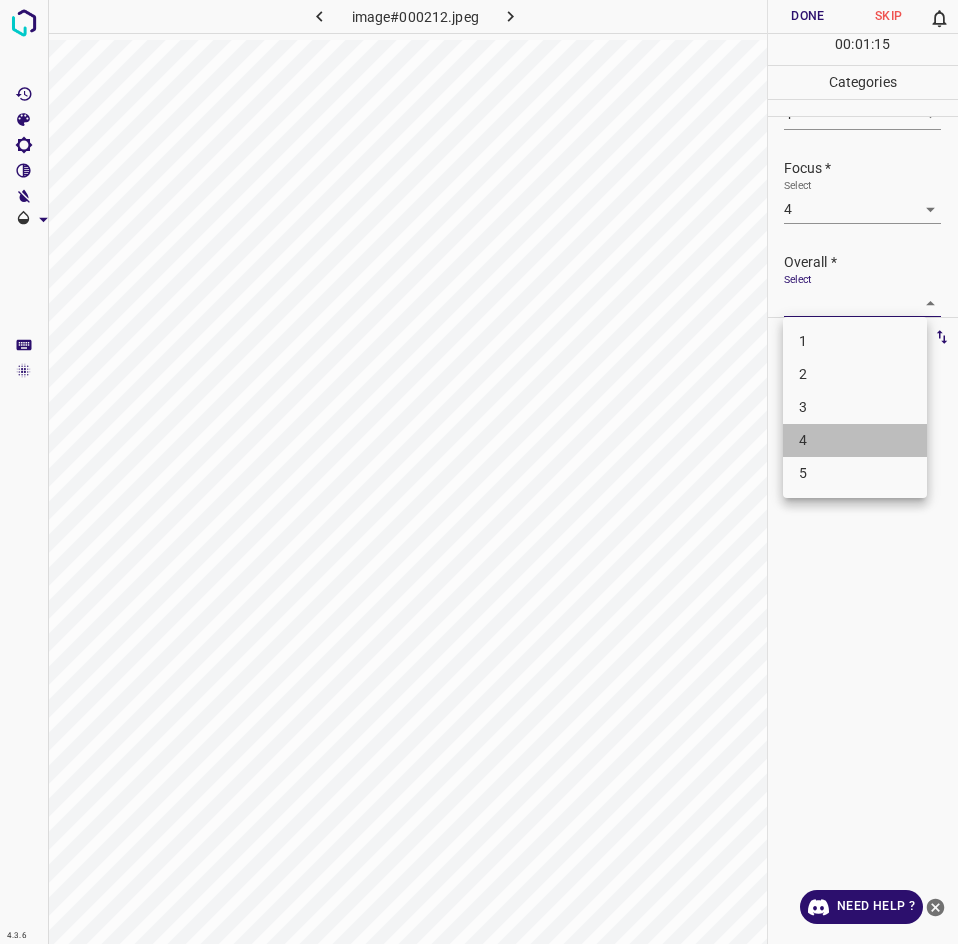 click on "4" at bounding box center [855, 440] 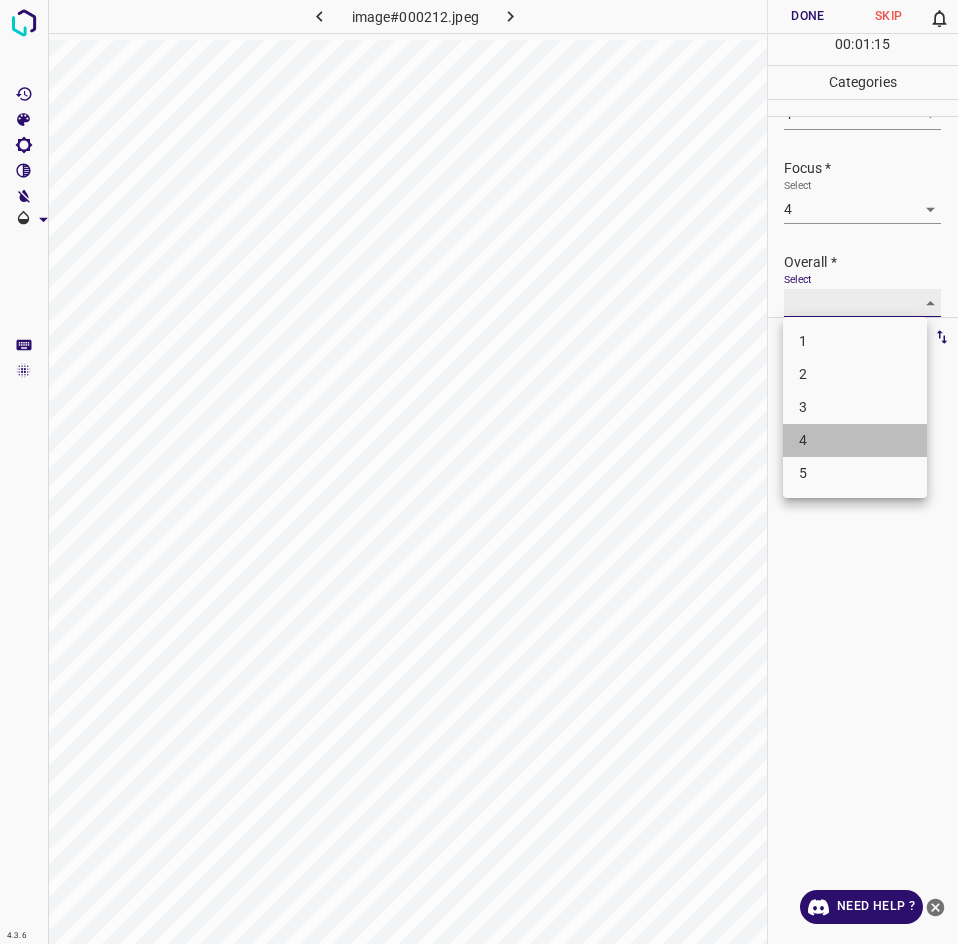 type on "4" 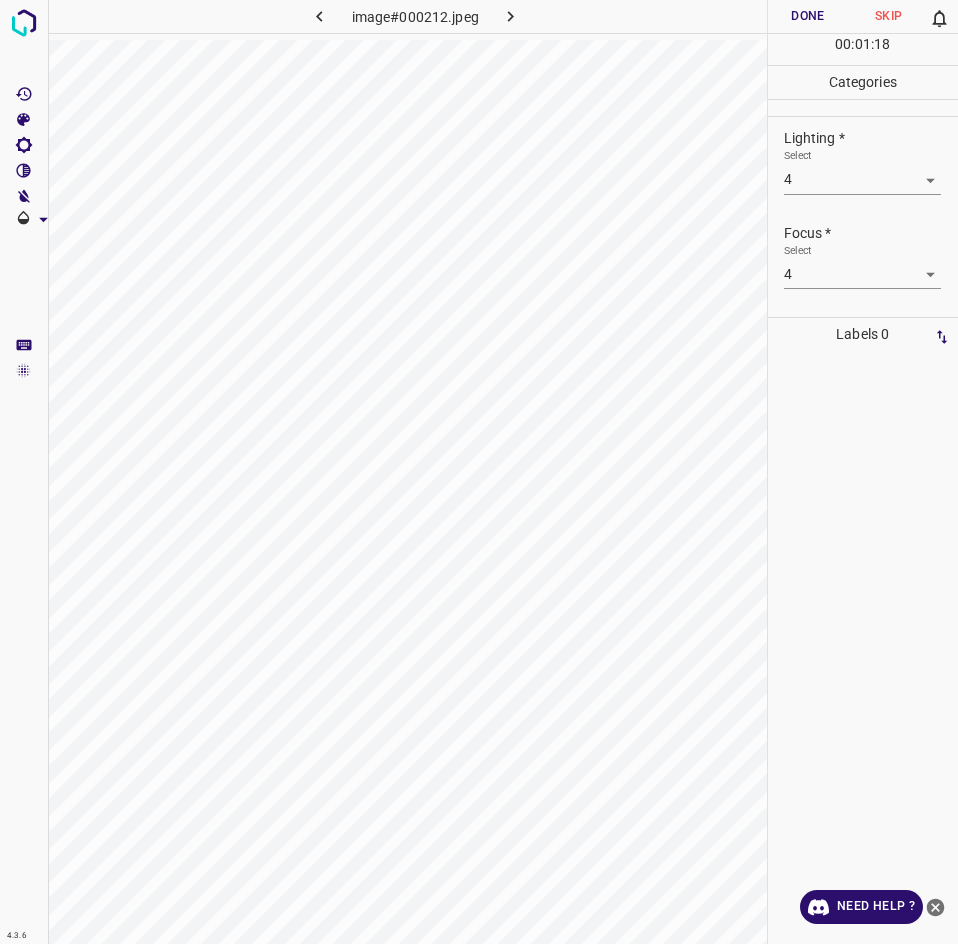 scroll, scrollTop: 10, scrollLeft: 0, axis: vertical 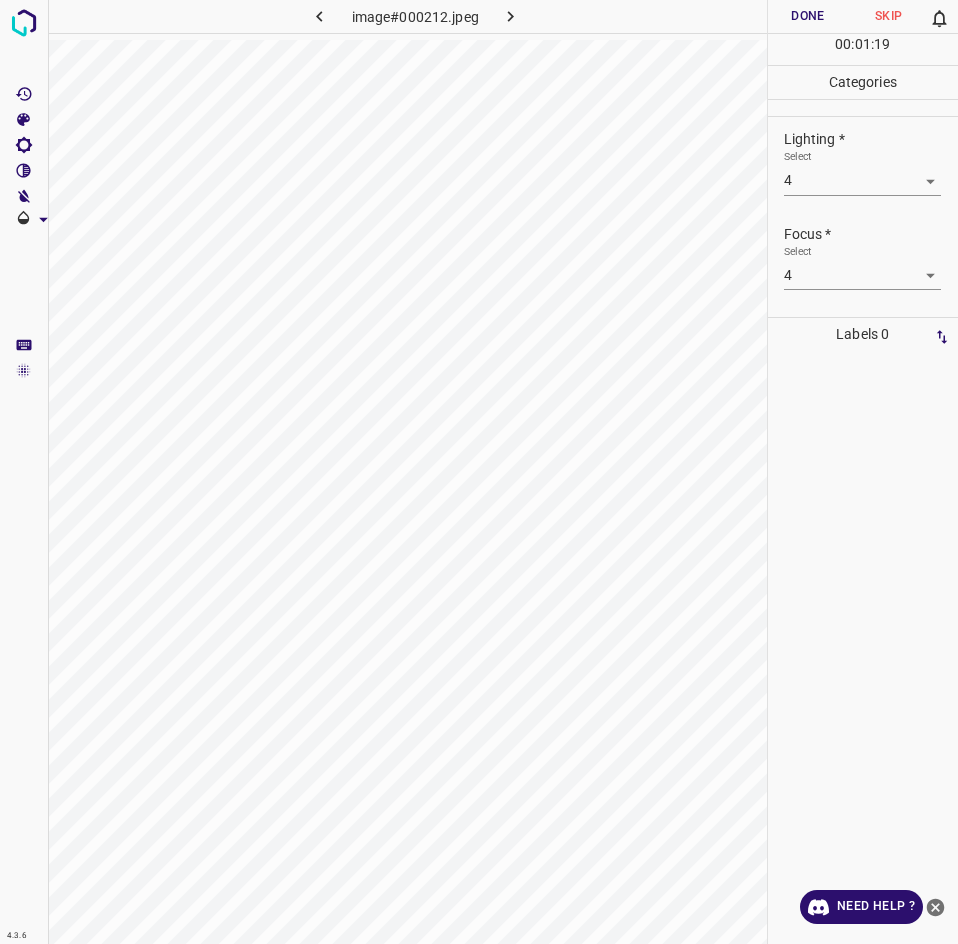 click on "4.3.6  image#000212.jpeg Done Skip 0 00   : 01   : 19   Categories Lighting *  Select 4 4 Focus *  Select 4 4 Overall *  Select 4 4 Labels   0 Categories 1 Lighting 2 Focus 3 Overall Tools Space Change between modes (Draw & Edit) I Auto labeling R Restore zoom M Zoom in N Zoom out Delete Delete selecte label Filters Z Restore filters X Saturation filter C Brightness filter V Contrast filter B Gray scale filter General O Download Need Help ? - Text - Hide - Delete" at bounding box center (479, 472) 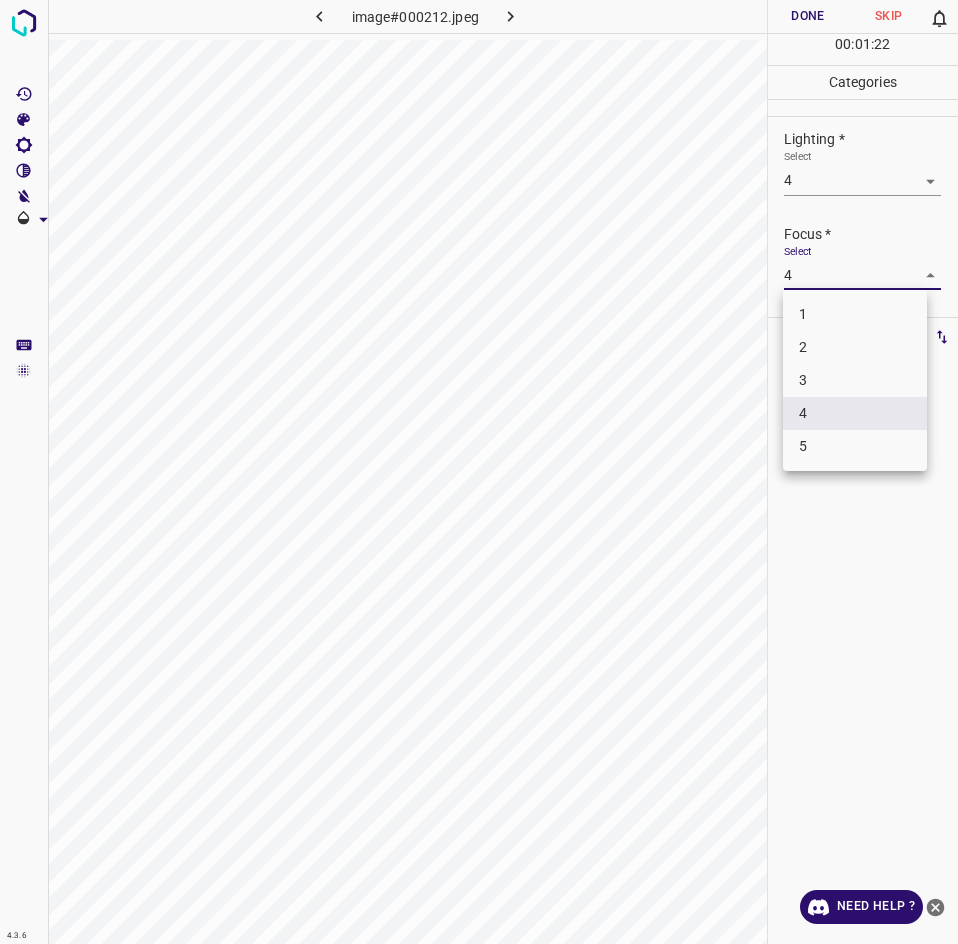 click at bounding box center (479, 472) 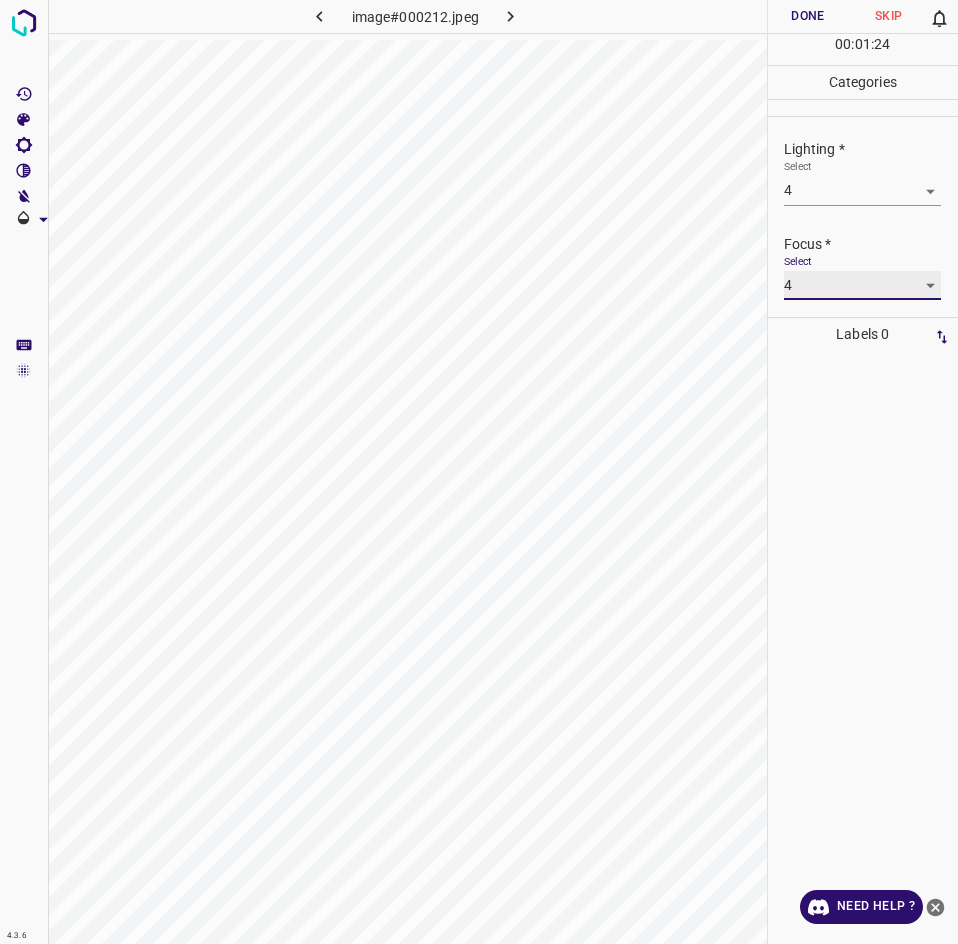 scroll, scrollTop: 98, scrollLeft: 0, axis: vertical 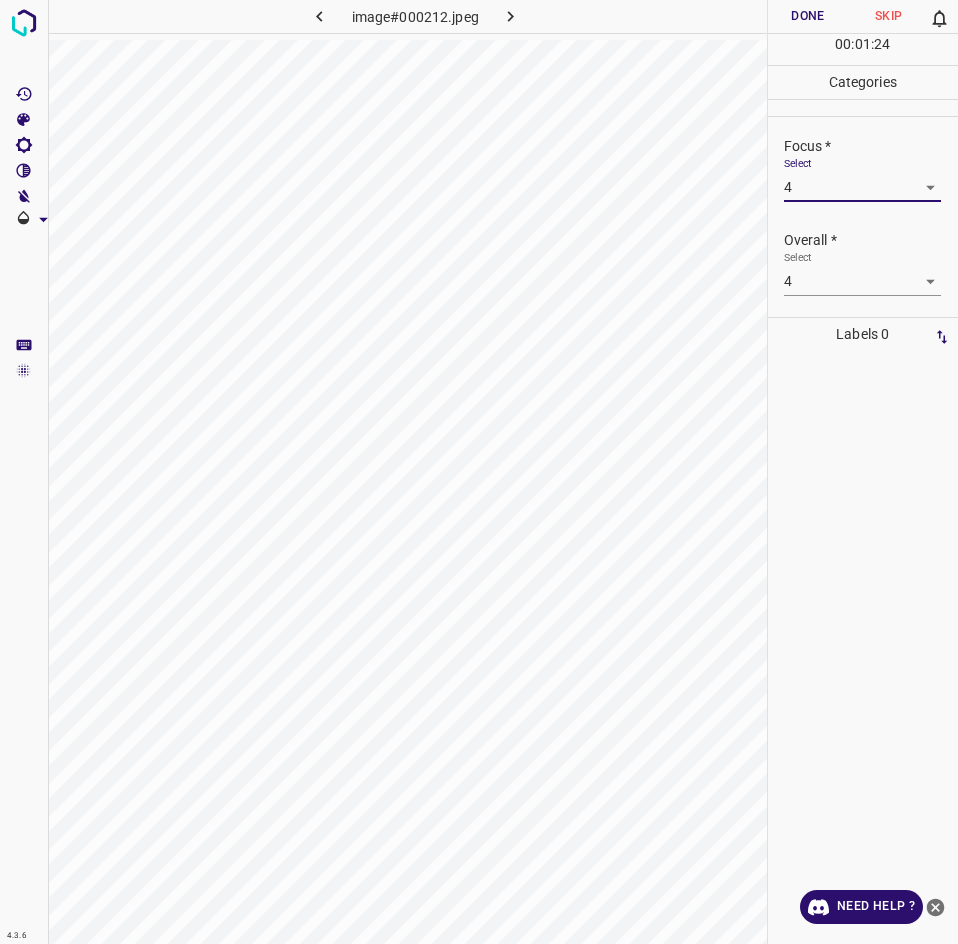click on "Done" at bounding box center [808, 16] 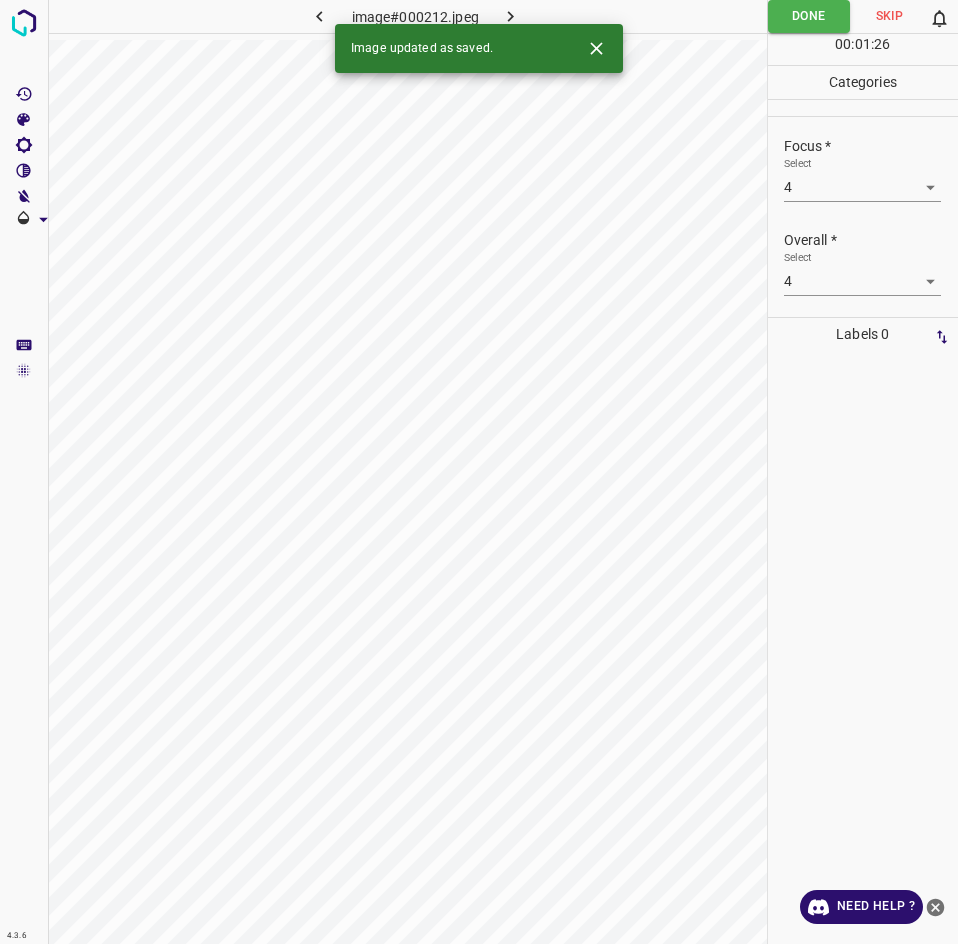 click 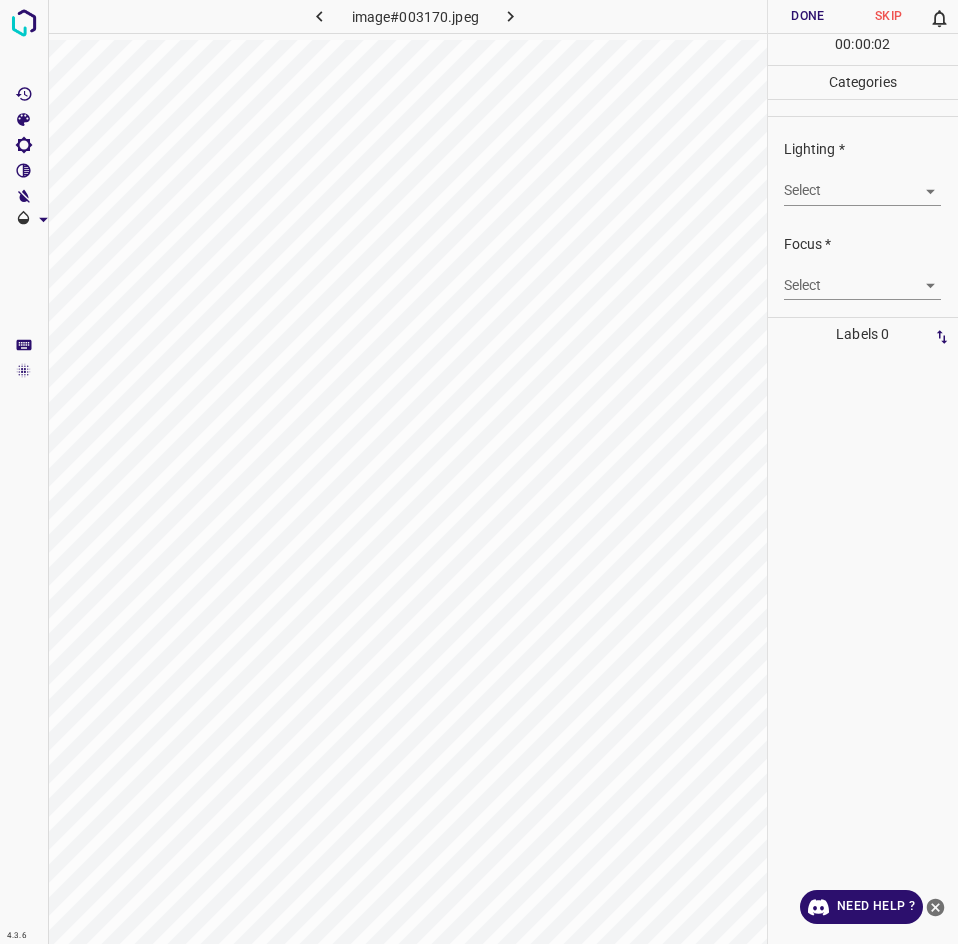 click on "4.3.6  image#003170.jpeg Done Skip 0 00   : 00   : 02   Categories Lighting *  Select ​ Focus *  Select ​ Overall *  Select ​ Labels   0 Categories 1 Lighting 2 Focus 3 Overall Tools Space Change between modes (Draw & Edit) I Auto labeling R Restore zoom M Zoom in N Zoom out Delete Delete selecte label Filters Z Restore filters X Saturation filter C Brightness filter V Contrast filter B Gray scale filter General O Download Need Help ? - Text - Hide - Delete" at bounding box center (479, 472) 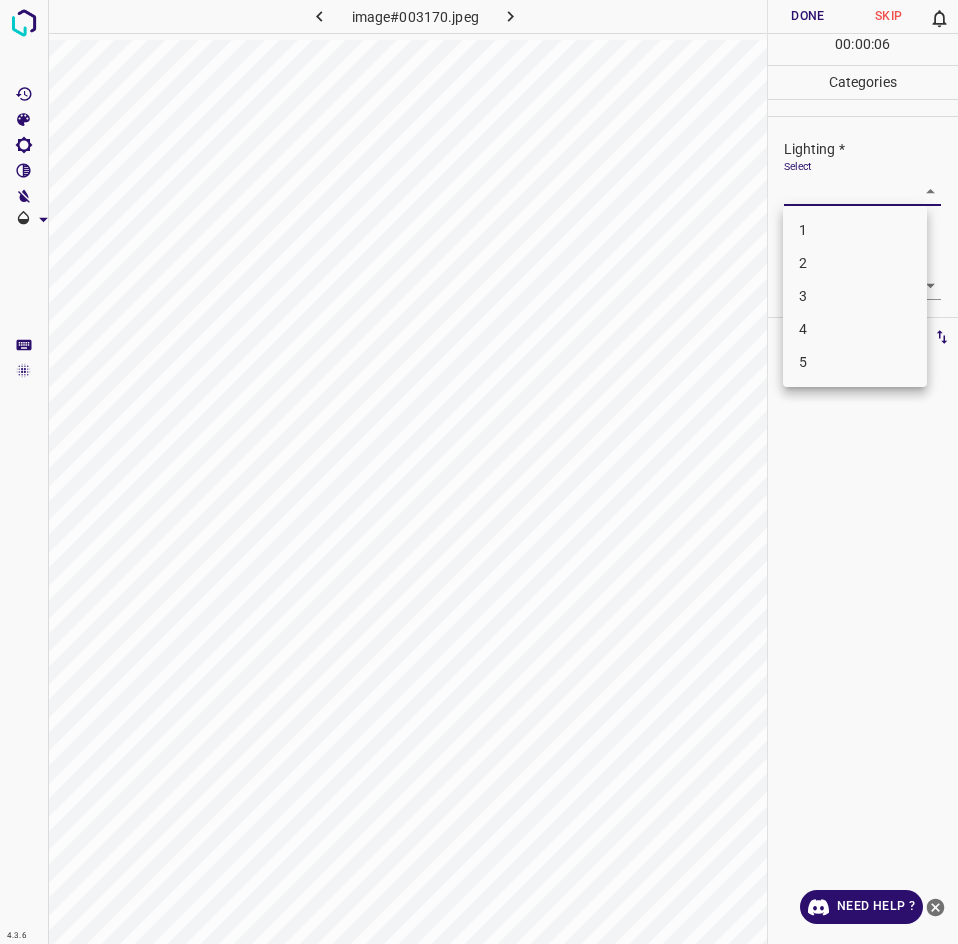 click on "3" at bounding box center (855, 296) 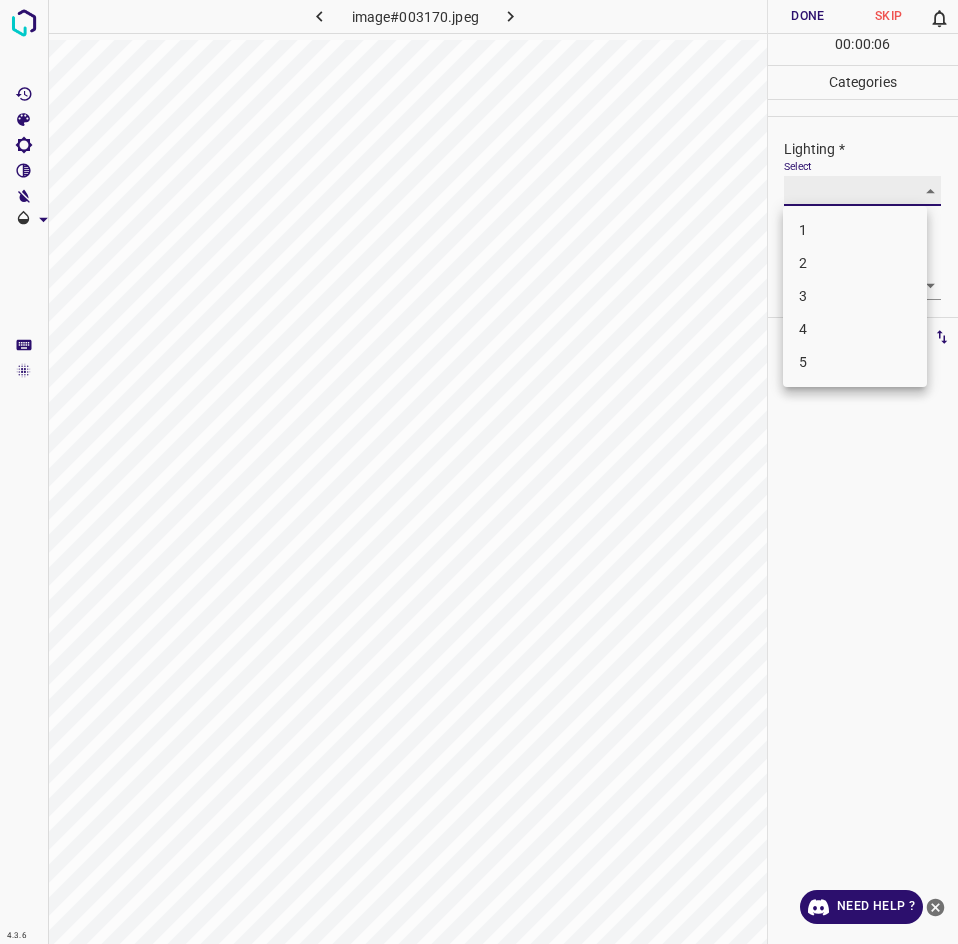 type on "3" 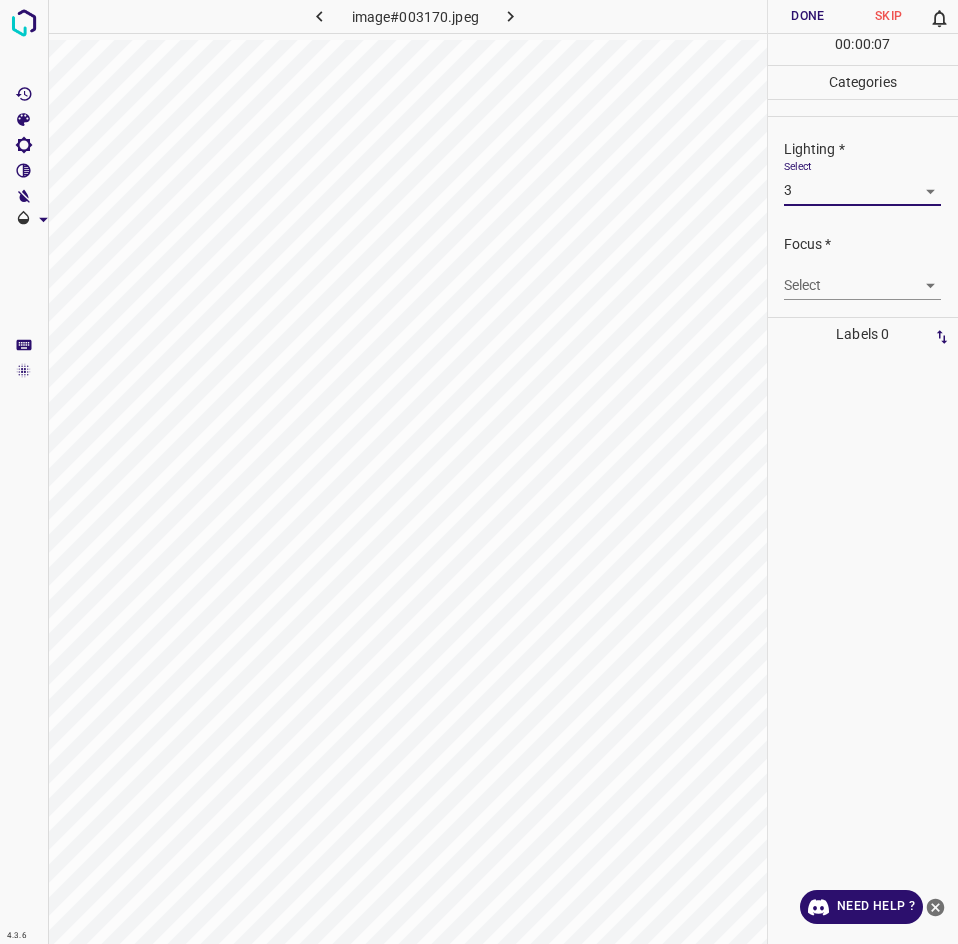 click on "4.3.6  image#003170.jpeg Done Skip 0 00   : 00   : 07   Categories Lighting *  Select 3 3 Focus *  Select ​ Overall *  Select ​ Labels   0 Categories 1 Lighting 2 Focus 3 Overall Tools Space Change between modes (Draw & Edit) I Auto labeling R Restore zoom M Zoom in N Zoom out Delete Delete selecte label Filters Z Restore filters X Saturation filter C Brightness filter V Contrast filter B Gray scale filter General O Download Need Help ? - Text - Hide - Delete" at bounding box center (479, 472) 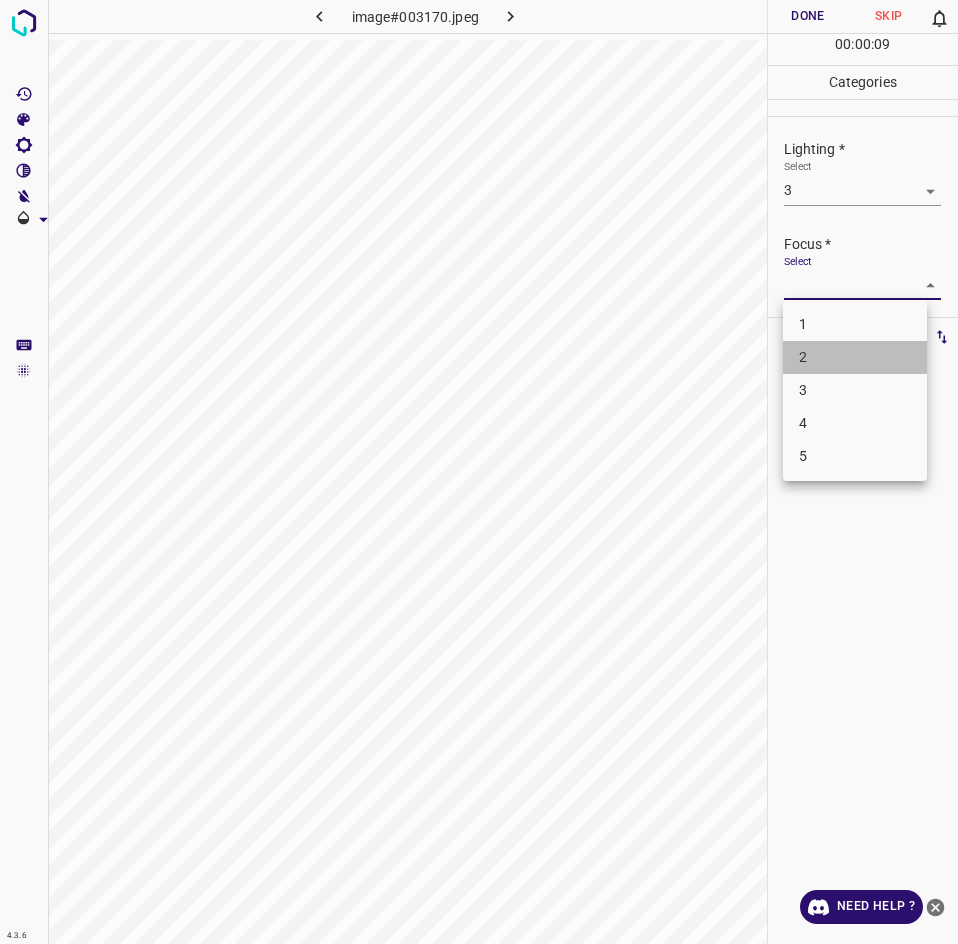 click on "2" at bounding box center (855, 357) 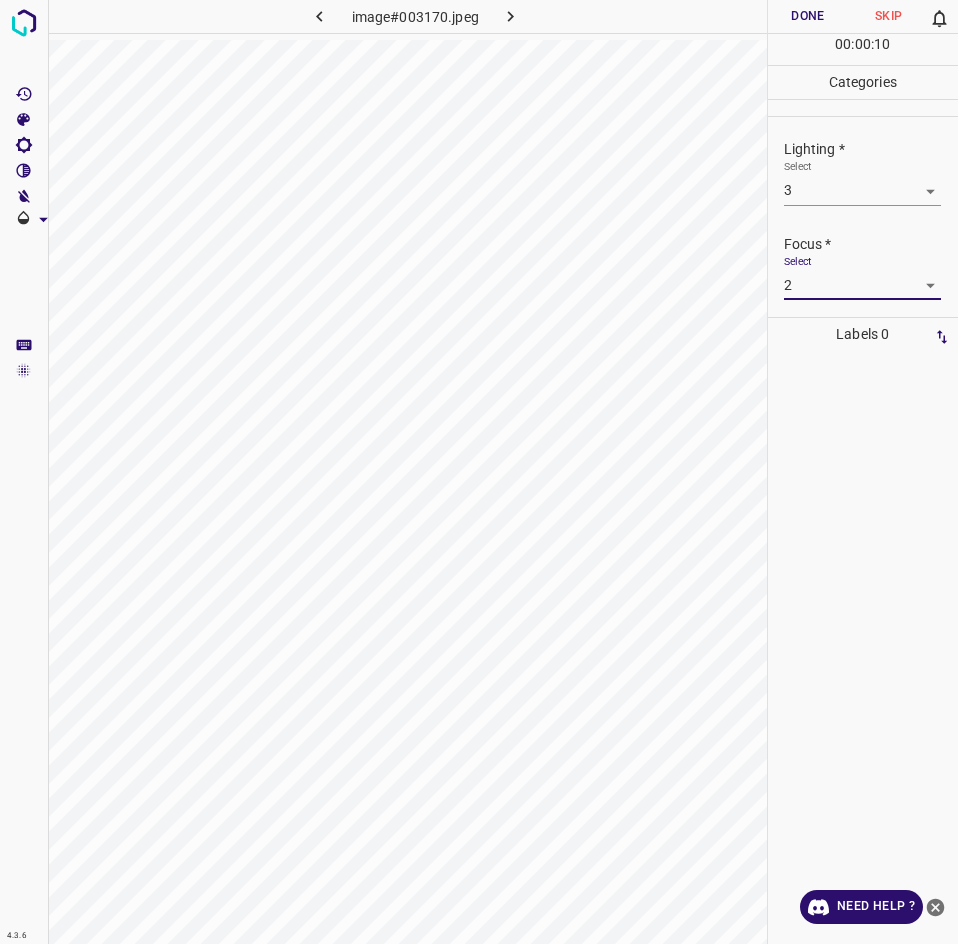 click on "4.3.6  image#003170.jpeg Done Skip 0 00   : 00   : 10   Categories Lighting *  Select 3 3 Focus *  Select 2 2 Overall *  Select ​ Labels   0 Categories 1 Lighting 2 Focus 3 Overall Tools Space Change between modes (Draw & Edit) I Auto labeling R Restore zoom M Zoom in N Zoom out Delete Delete selecte label Filters Z Restore filters X Saturation filter C Brightness filter V Contrast filter B Gray scale filter General O Download Need Help ? - Text - Hide - Delete" at bounding box center [479, 472] 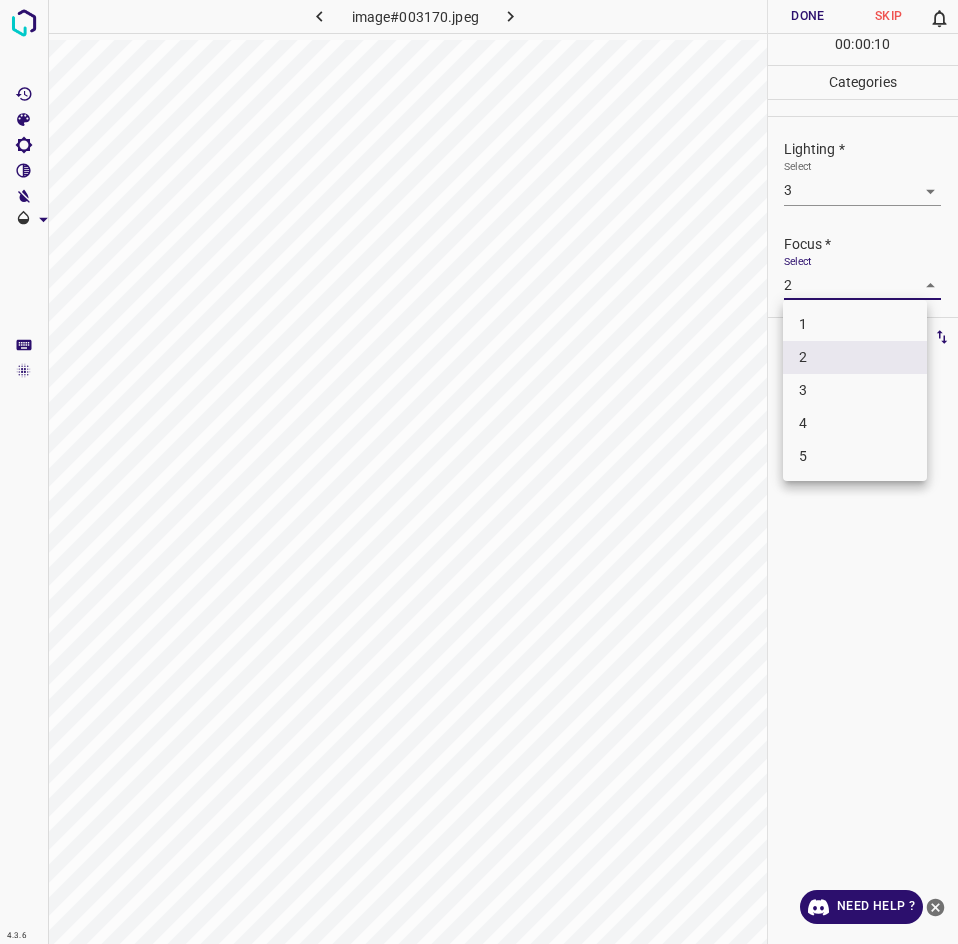 click on "3" at bounding box center (855, 390) 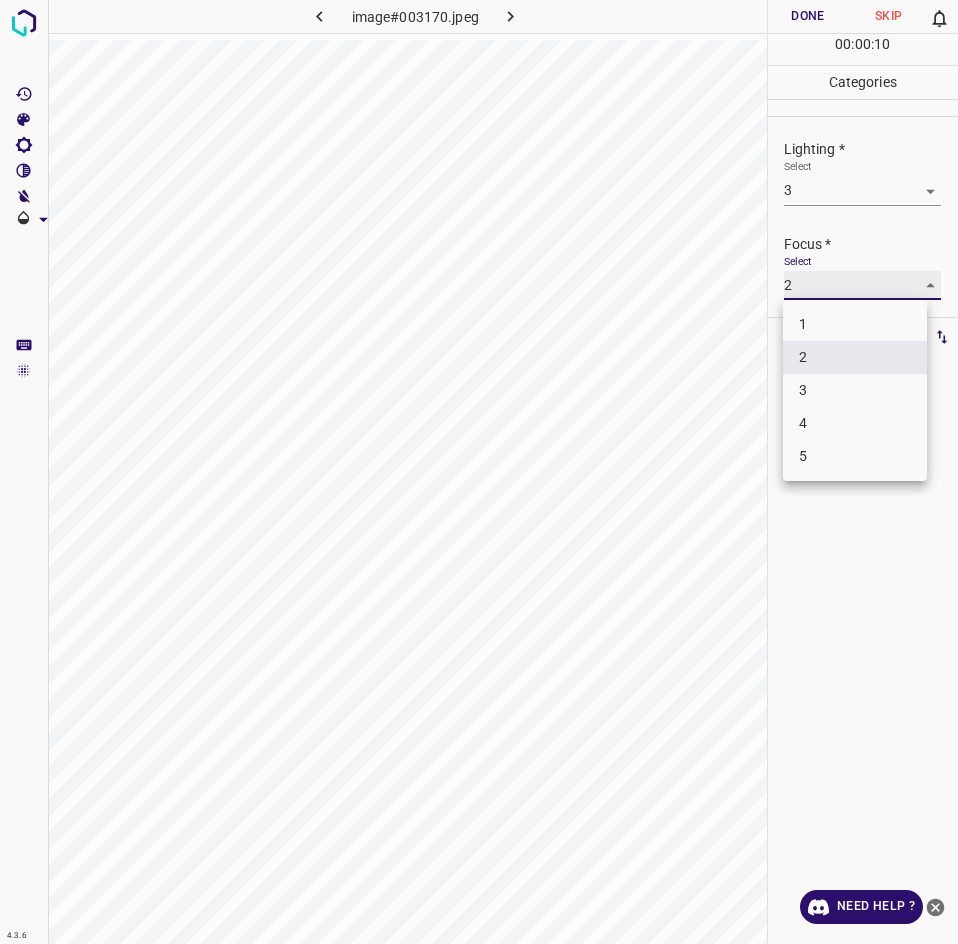 type on "3" 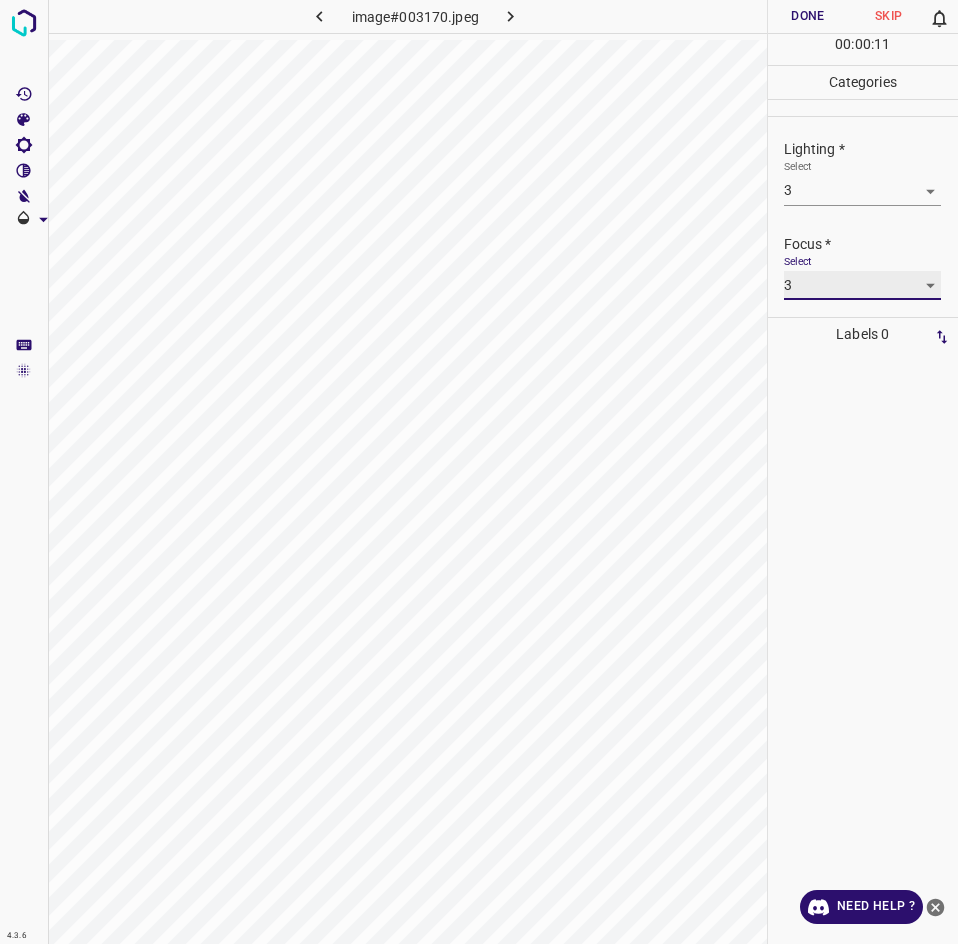 scroll, scrollTop: 88, scrollLeft: 0, axis: vertical 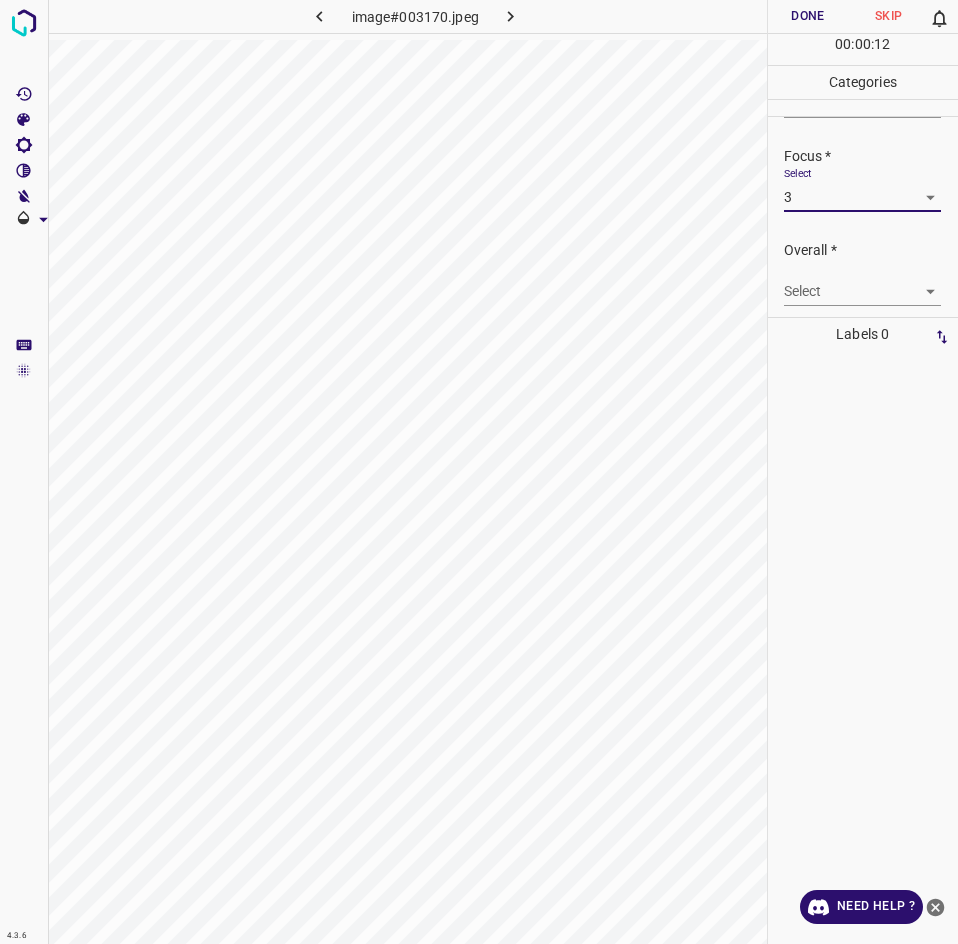 click on "4.3.6  image#003170.jpeg Done Skip 0 00   : 00   : 12   Categories Lighting *  Select 3 3 Focus *  Select 3 3 Overall *  Select ​ Labels   0 Categories 1 Lighting 2 Focus 3 Overall Tools Space Change between modes (Draw & Edit) I Auto labeling R Restore zoom M Zoom in N Zoom out Delete Delete selecte label Filters Z Restore filters X Saturation filter C Brightness filter V Contrast filter B Gray scale filter General O Download Need Help ? - Text - Hide - Delete" at bounding box center [479, 472] 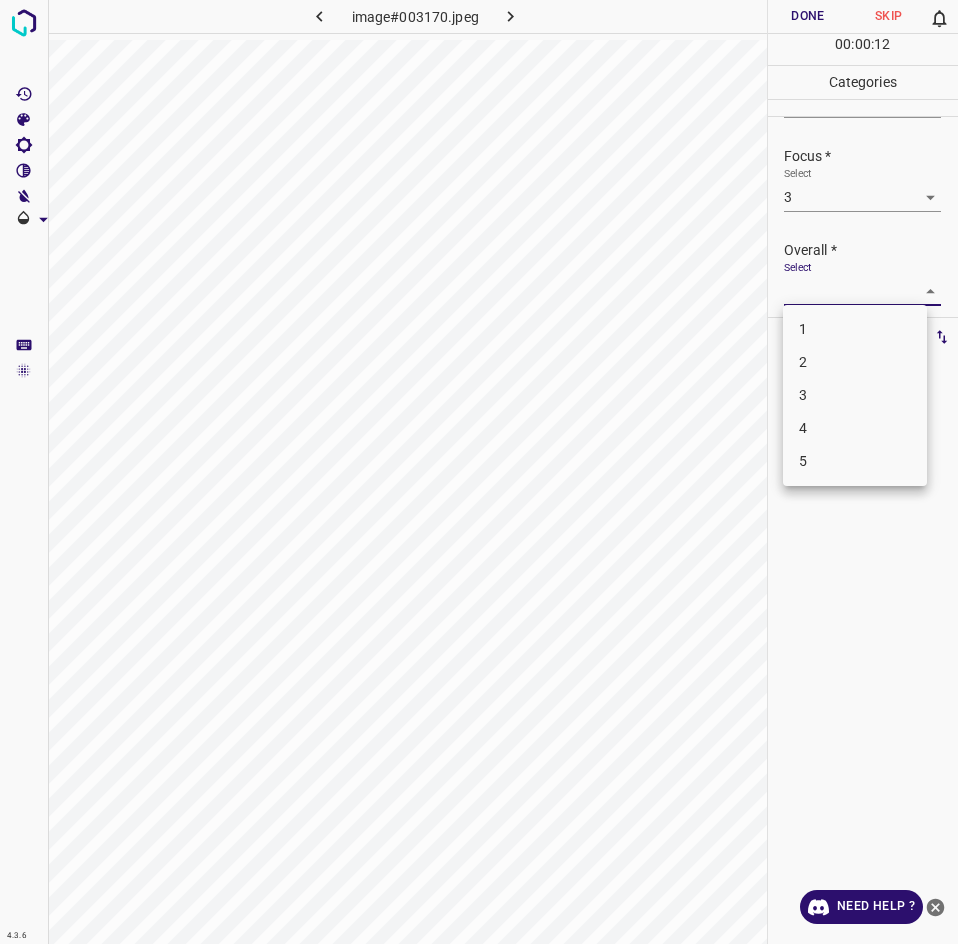 click on "3" at bounding box center (855, 395) 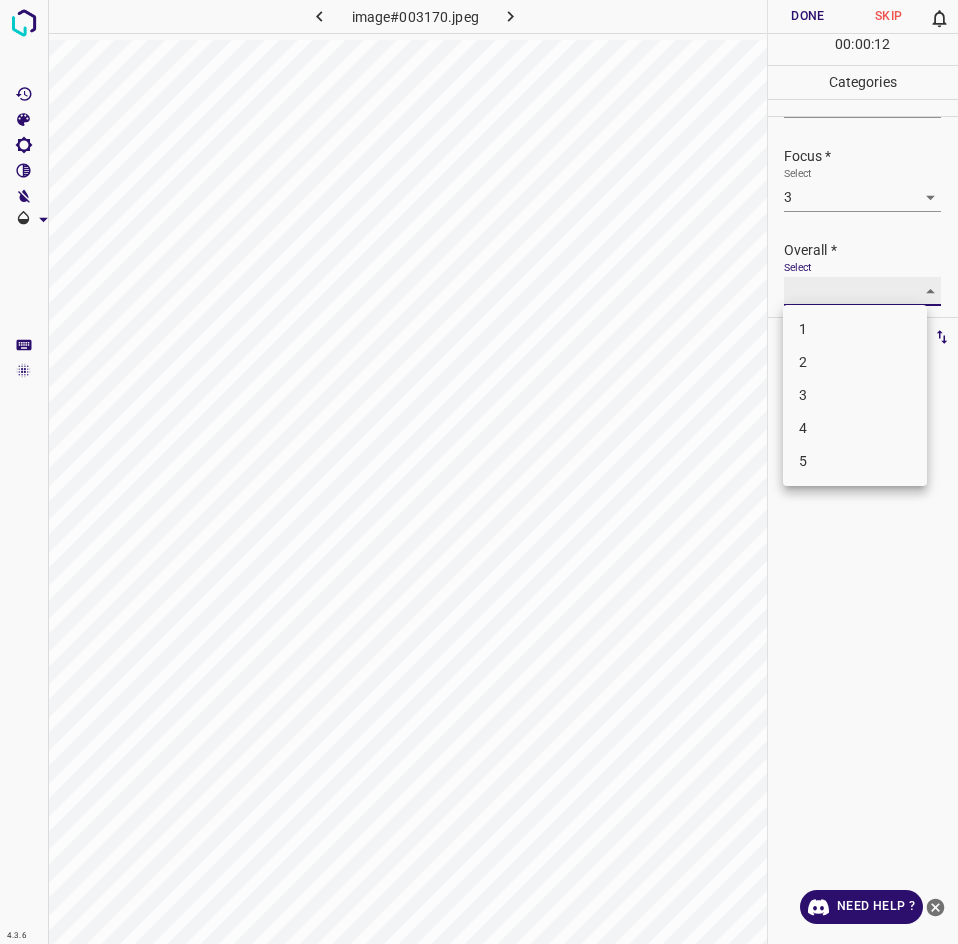 type on "3" 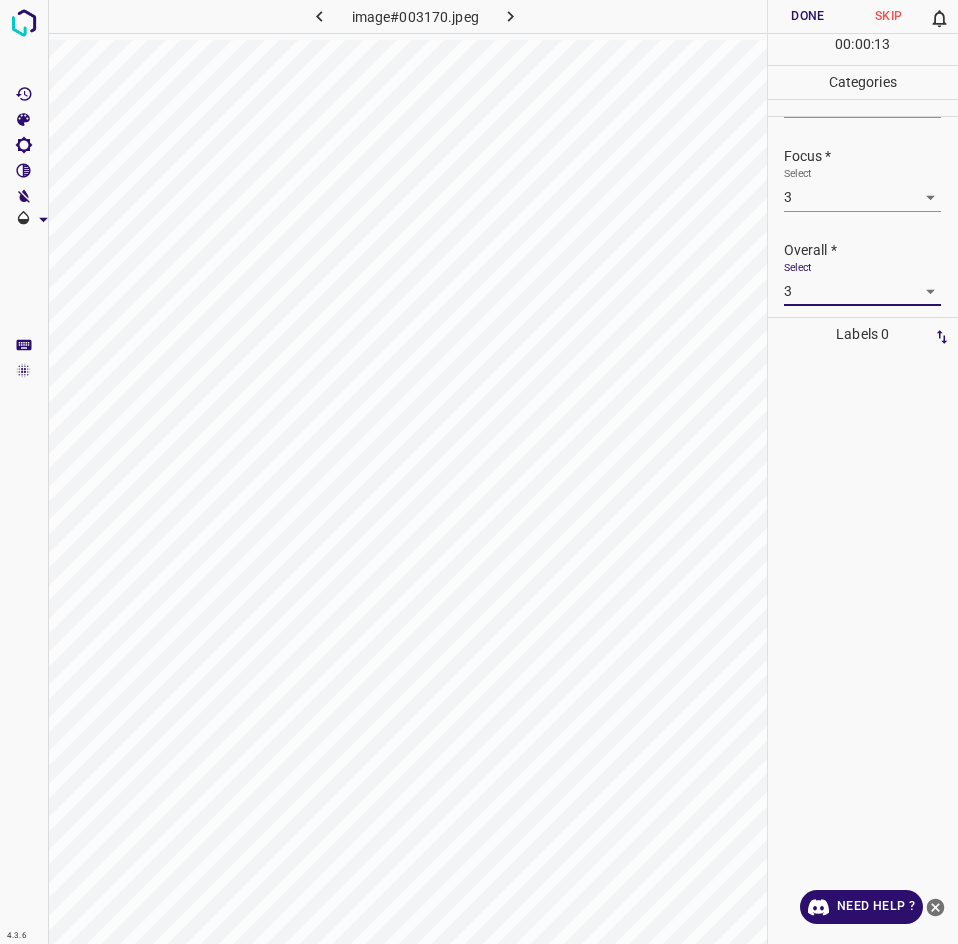 click on "Done" at bounding box center (808, 16) 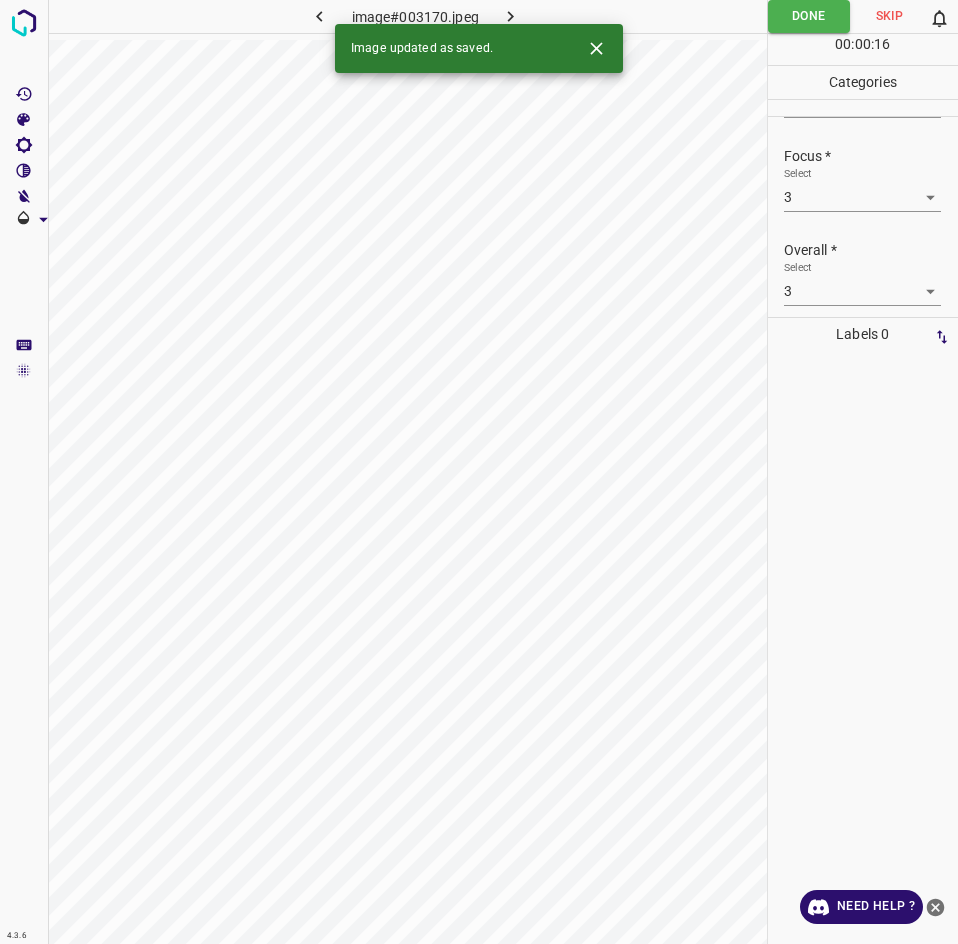 click 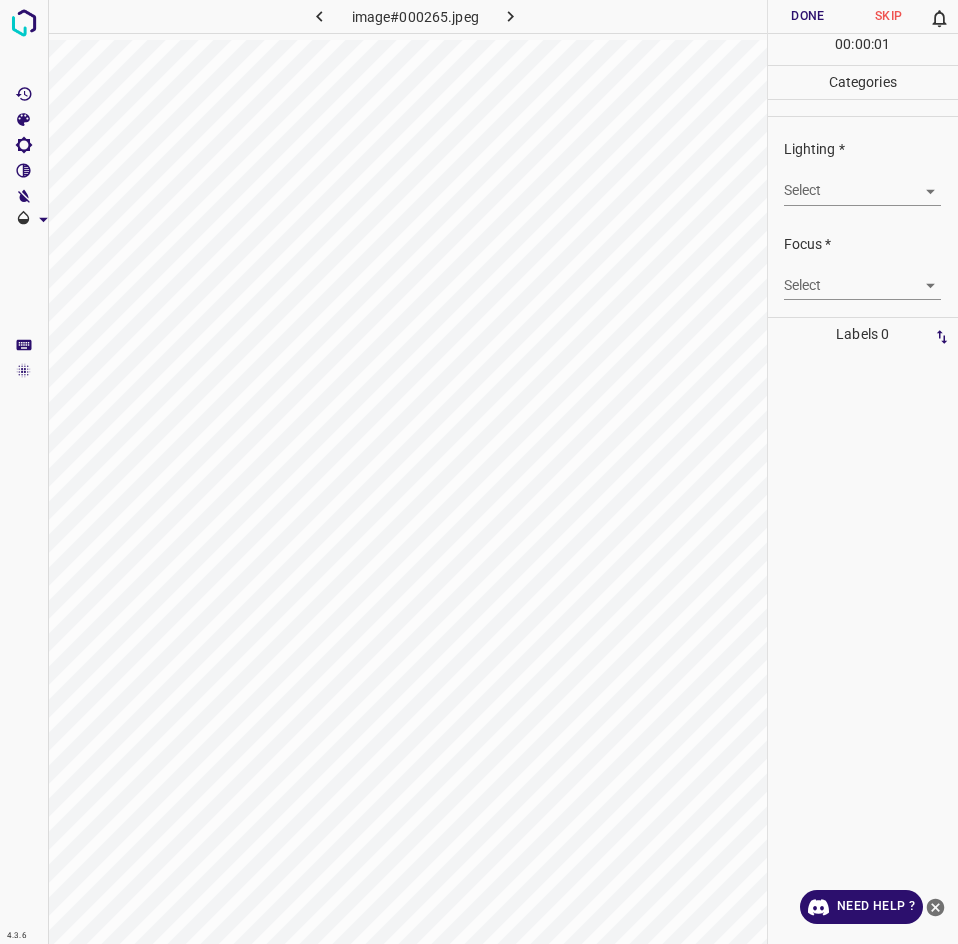 click on "4.3.6  image#000265.jpeg Done Skip 0 00   : 00   : 01   Categories Lighting *  Select ​ Focus *  Select ​ Overall *  Select ​ Labels   0 Categories 1 Lighting 2 Focus 3 Overall Tools Space Change between modes (Draw & Edit) I Auto labeling R Restore zoom M Zoom in N Zoom out Delete Delete selecte label Filters Z Restore filters X Saturation filter C Brightness filter V Contrast filter B Gray scale filter General O Download Need Help ? - Text - Hide - Delete" at bounding box center [479, 472] 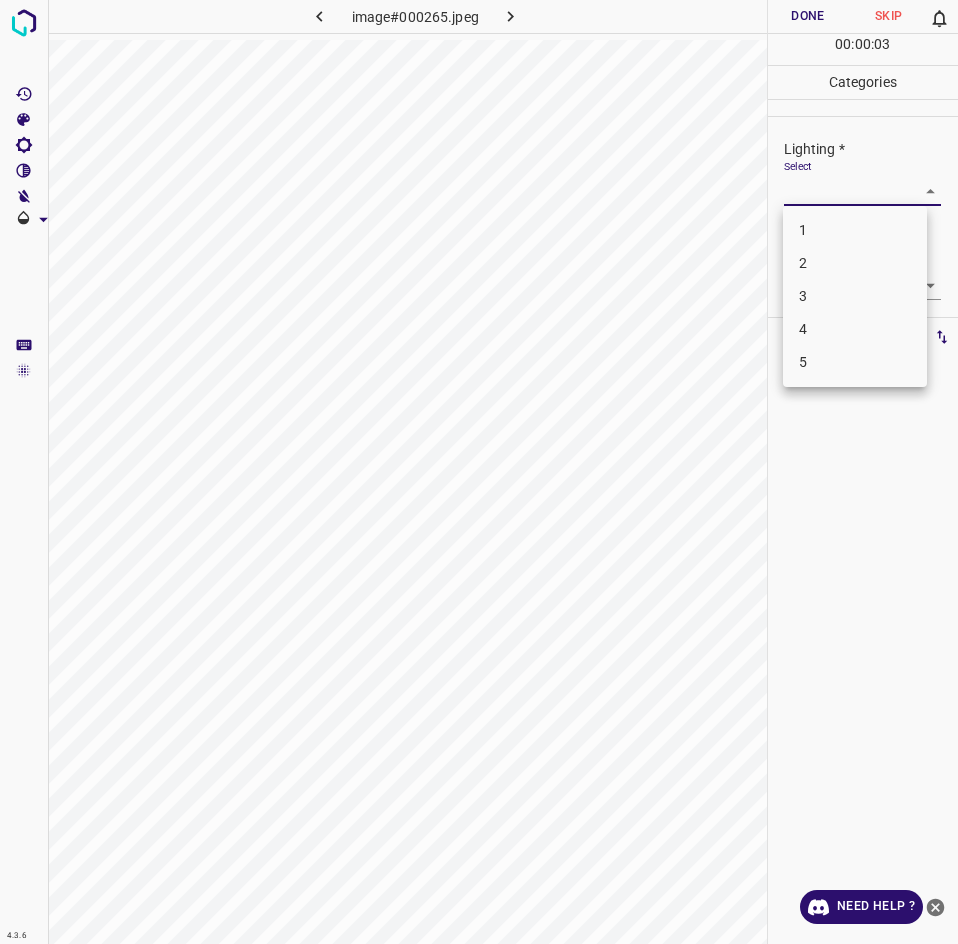 click on "3" at bounding box center (855, 296) 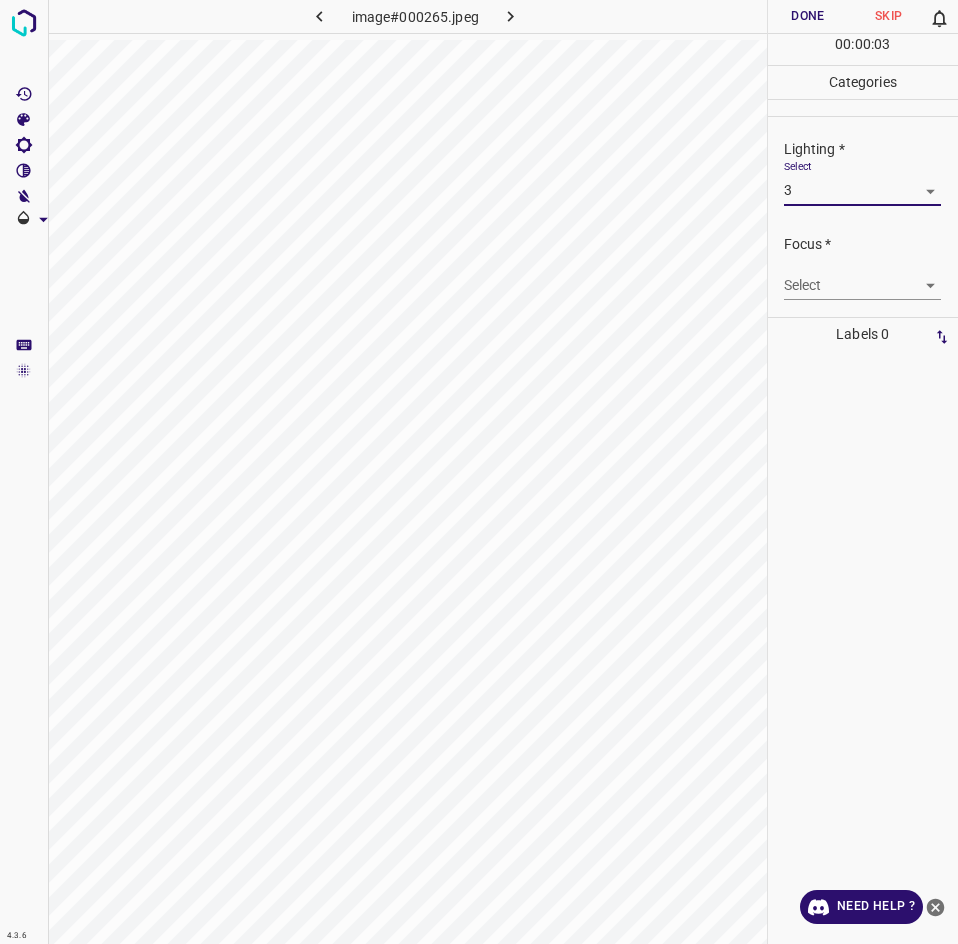 click on "5" at bounding box center (855, 294) 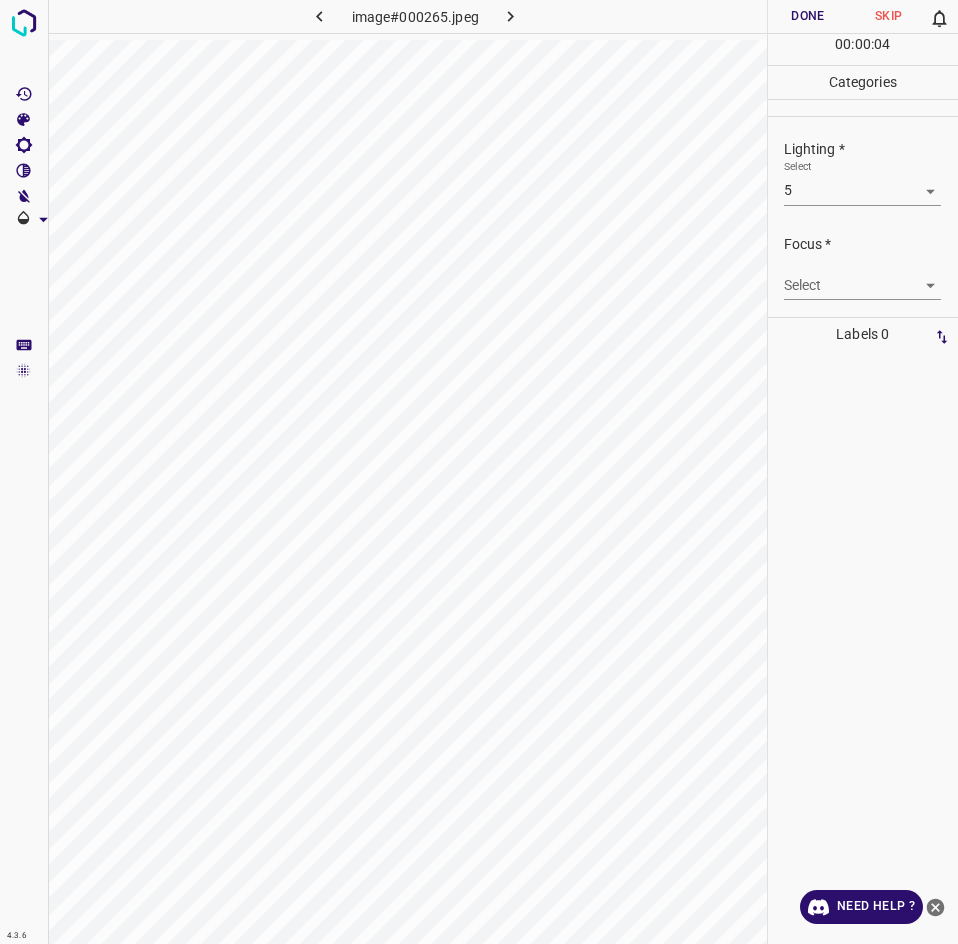 click on "4.3.6  image#000265.jpeg Done Skip 0 00   : 00   : 04   Categories Lighting *  Select 5 5 Focus *  Select ​ Overall *  Select ​ Labels   0 Categories 1 Lighting 2 Focus 3 Overall Tools Space Change between modes (Draw & Edit) I Auto labeling R Restore zoom M Zoom in N Zoom out Delete Delete selecte label Filters Z Restore filters X Saturation filter C Brightness filter V Contrast filter B Gray scale filter General O Download Need Help ? - Text - Hide - Delete" at bounding box center (479, 472) 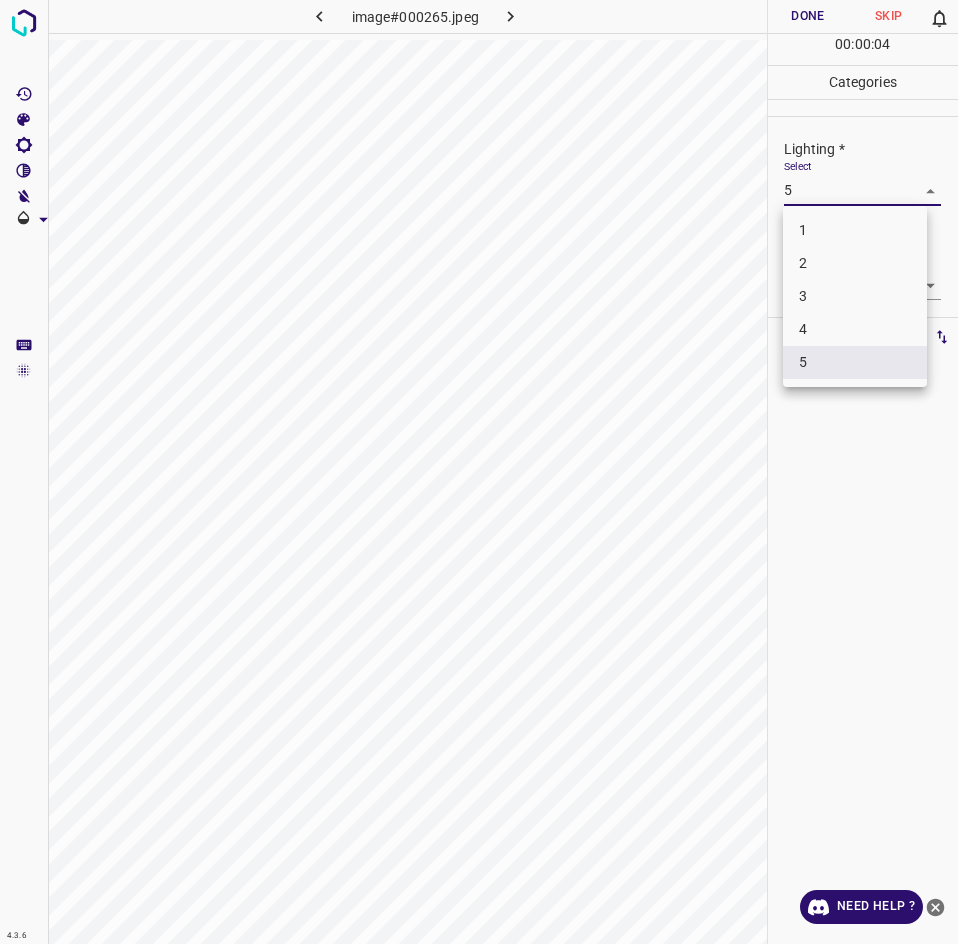 click on "3" at bounding box center [855, 296] 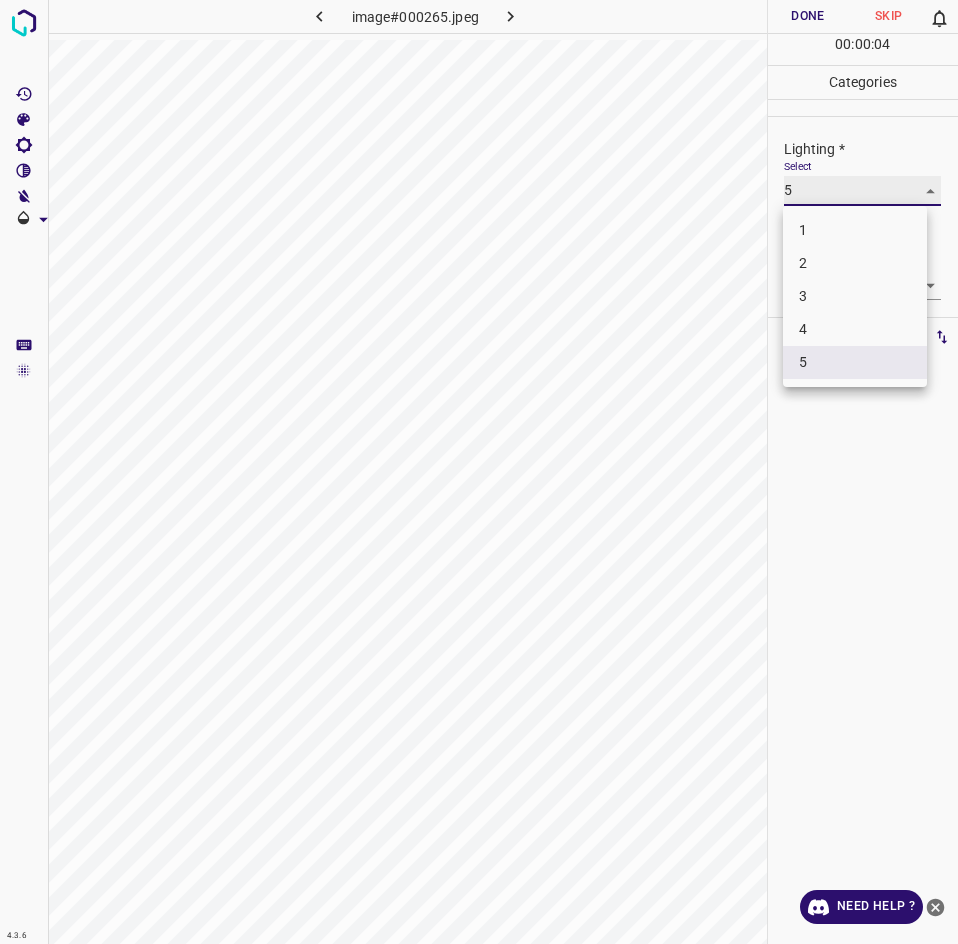 type on "3" 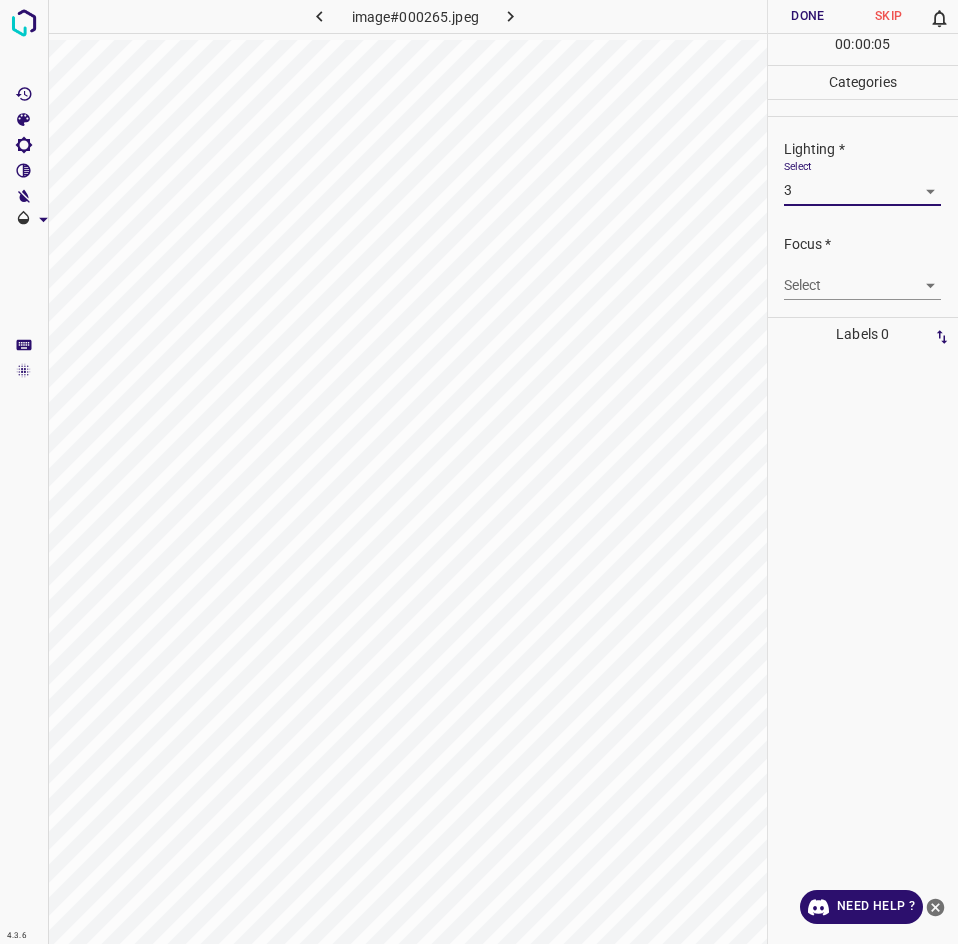 click on "4.3.6  image#000265.jpeg Done Skip 0 00   : 00   : 05   Categories Lighting *  Select 3 3 Focus *  Select ​ Overall *  Select ​ Labels   0 Categories 1 Lighting 2 Focus 3 Overall Tools Space Change between modes (Draw & Edit) I Auto labeling R Restore zoom M Zoom in N Zoom out Delete Delete selecte label Filters Z Restore filters X Saturation filter C Brightness filter V Contrast filter B Gray scale filter General O Download Need Help ? - Text - Hide - Delete 1 2 3 4 5" at bounding box center [479, 472] 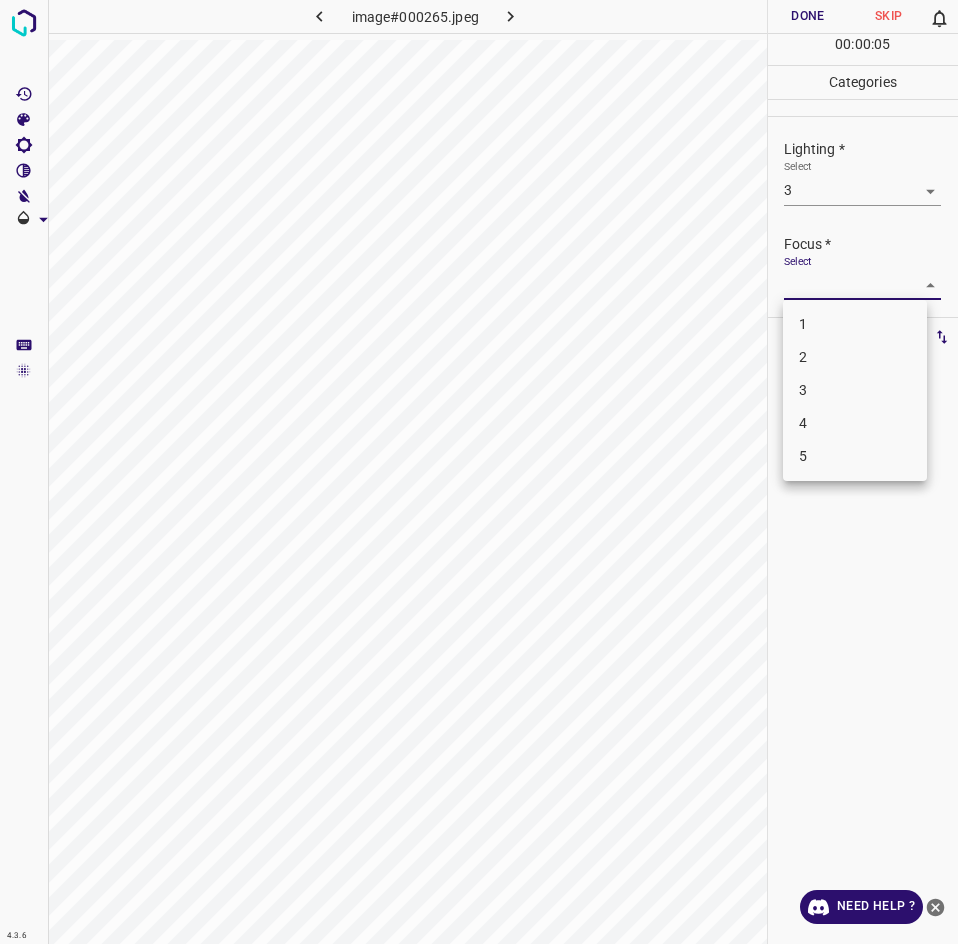 click on "3" at bounding box center (855, 390) 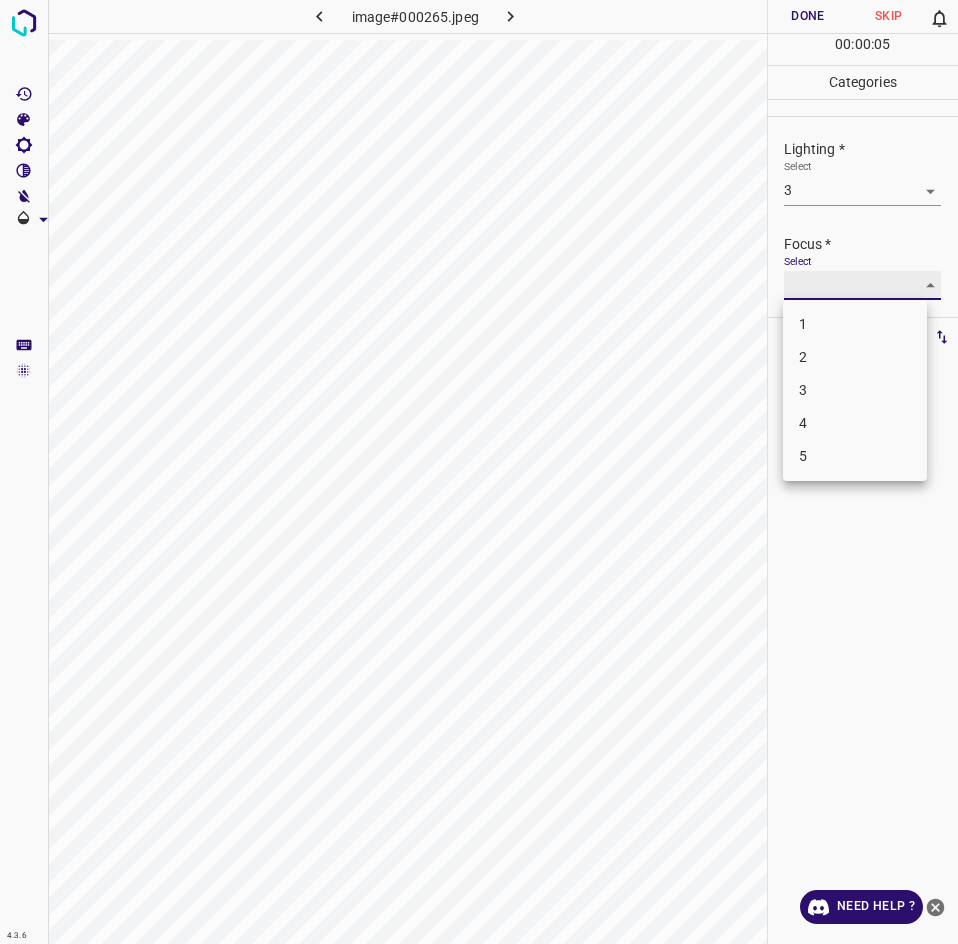 type on "3" 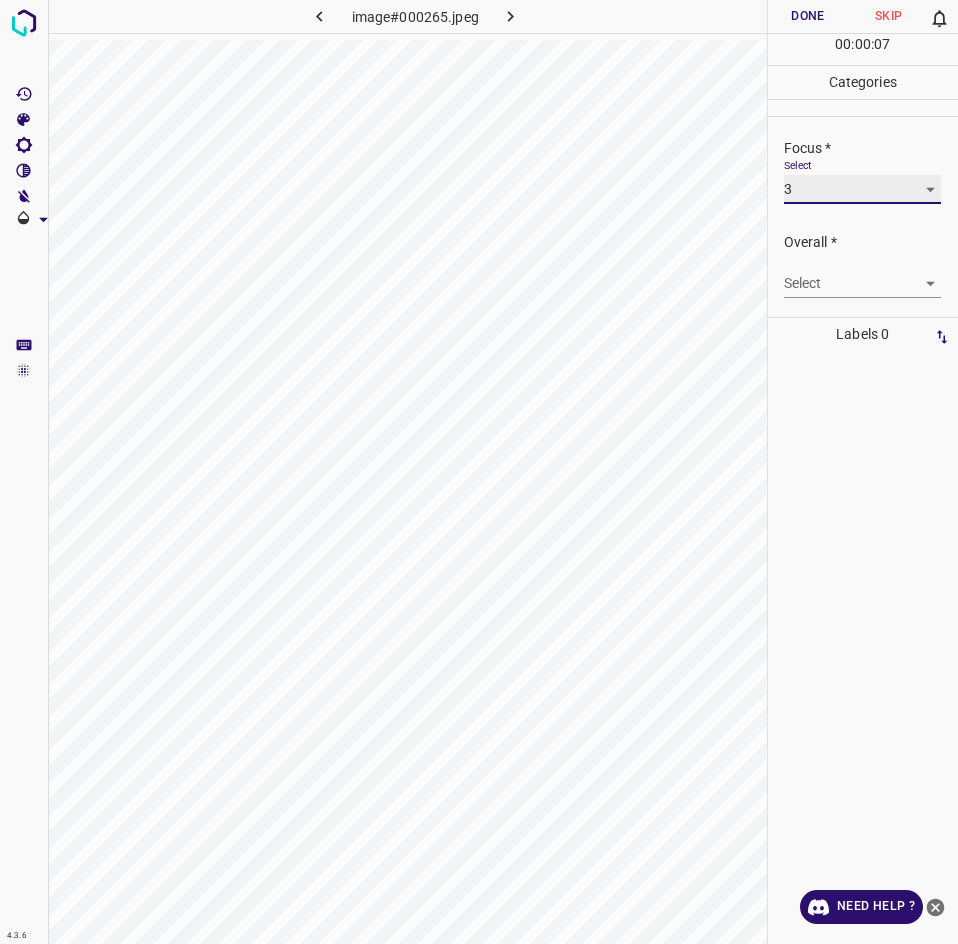 scroll, scrollTop: 98, scrollLeft: 0, axis: vertical 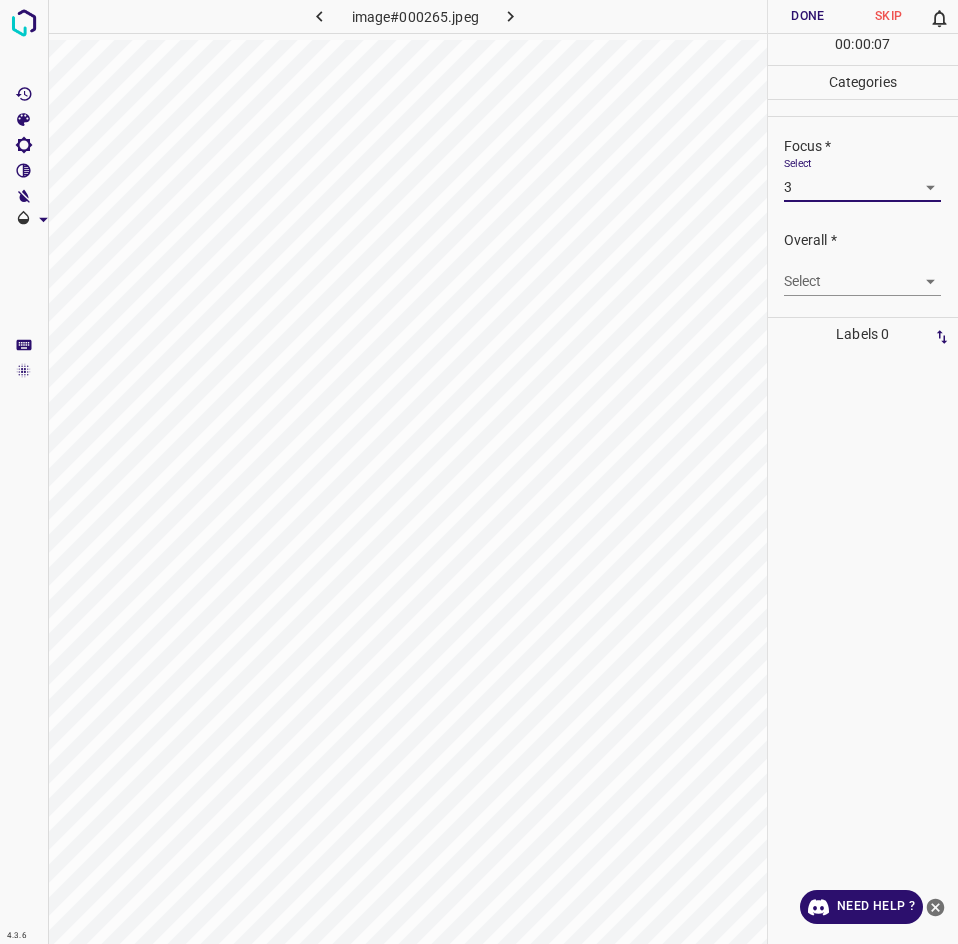 click on "4.3.6  image#000265.jpeg Done Skip 0 00   : 00   : 07   Categories Lighting *  Select 3 3 Focus *  Select 3 3 Overall *  Select ​ Labels   0 Categories 1 Lighting 2 Focus 3 Overall Tools Space Change between modes (Draw & Edit) I Auto labeling R Restore zoom M Zoom in N Zoom out Delete Delete selecte label Filters Z Restore filters X Saturation filter C Brightness filter V Contrast filter B Gray scale filter General O Download Need Help ? - Text - Hide - Delete" at bounding box center (479, 472) 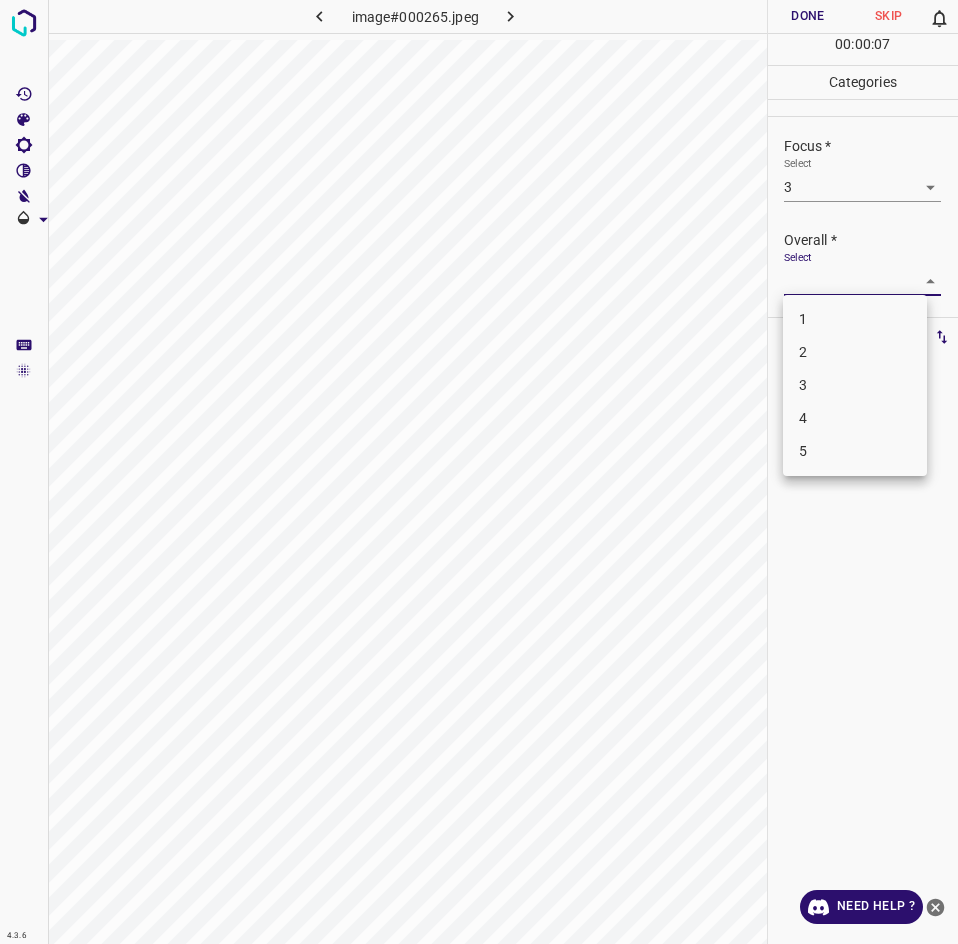 click on "3" at bounding box center (855, 385) 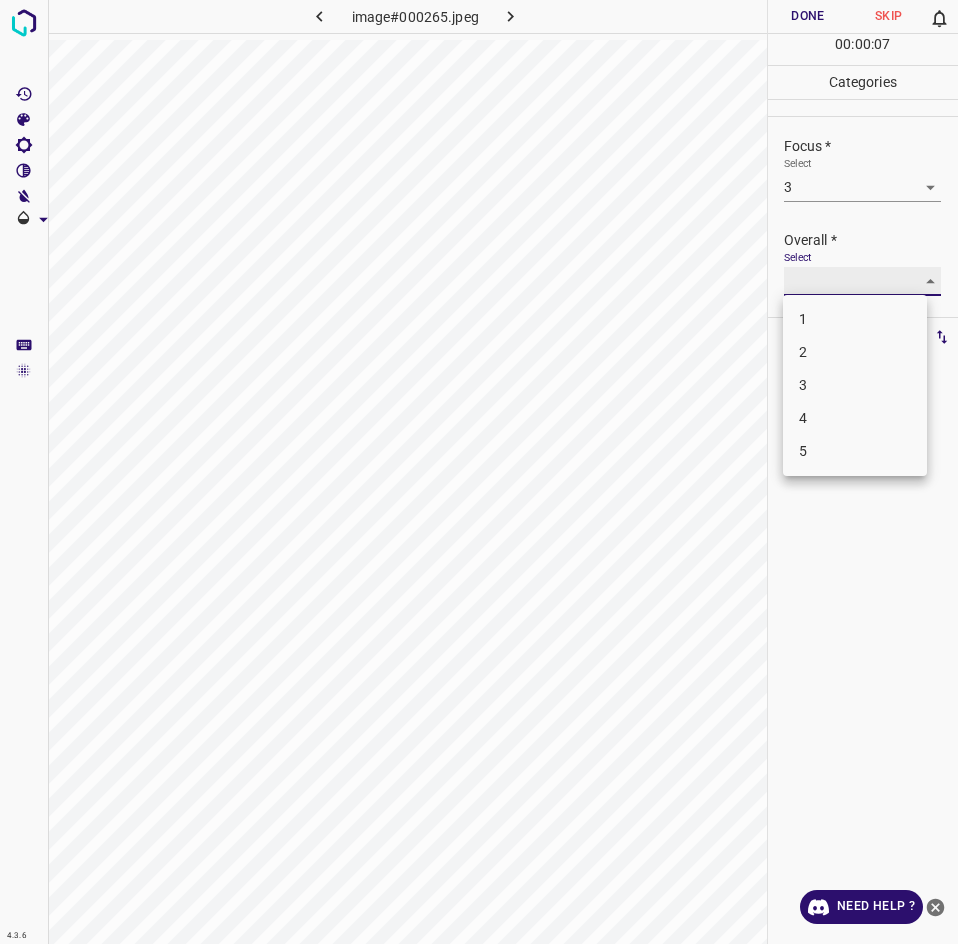 type on "3" 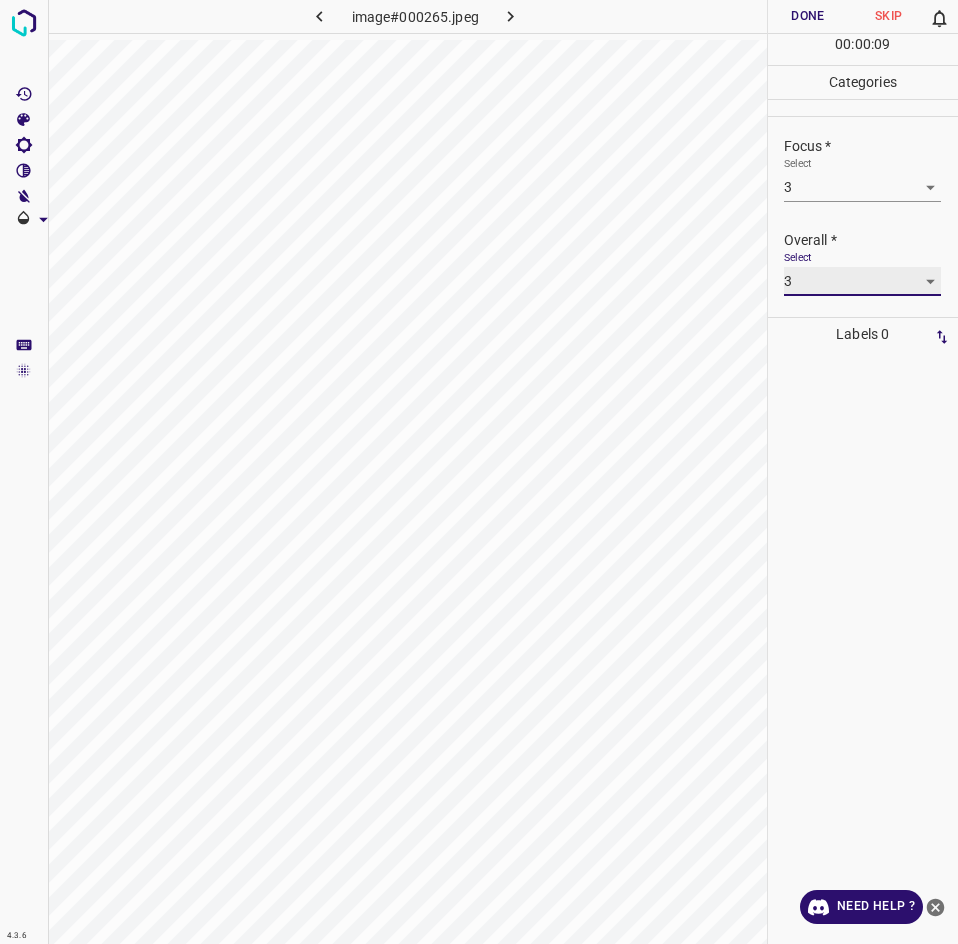 scroll, scrollTop: 0, scrollLeft: 0, axis: both 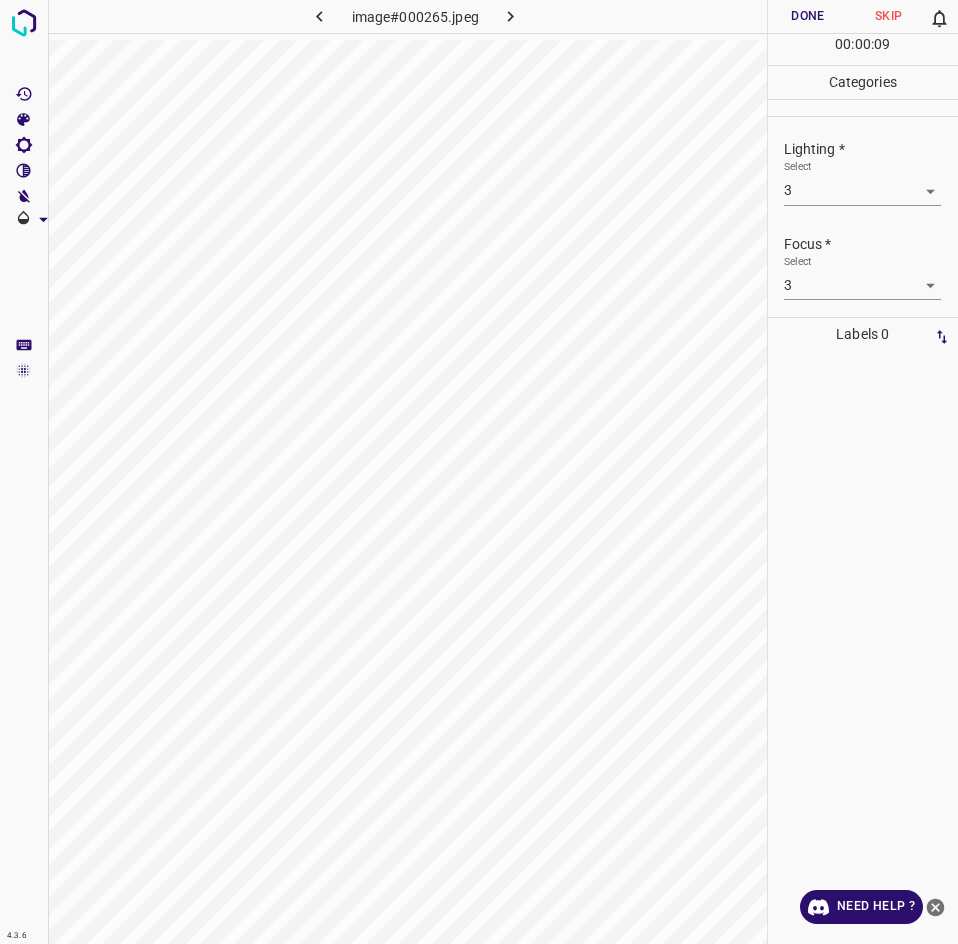 click on "Done" at bounding box center (808, 16) 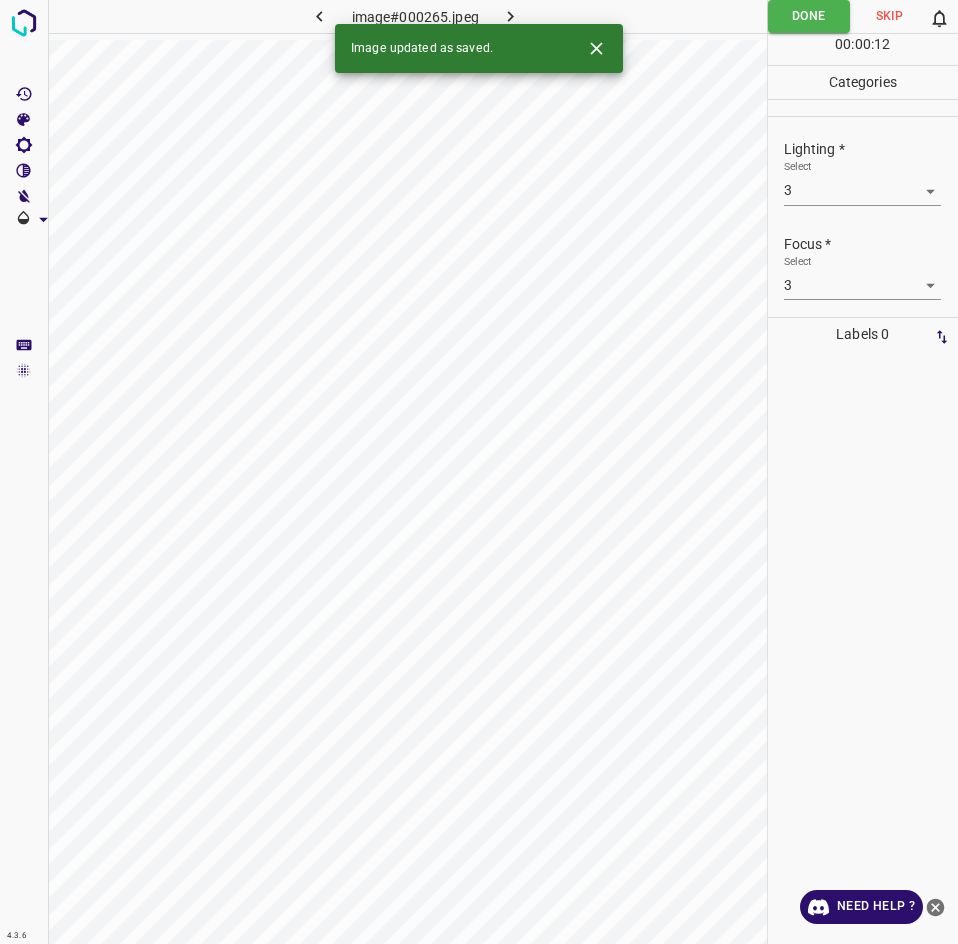 click 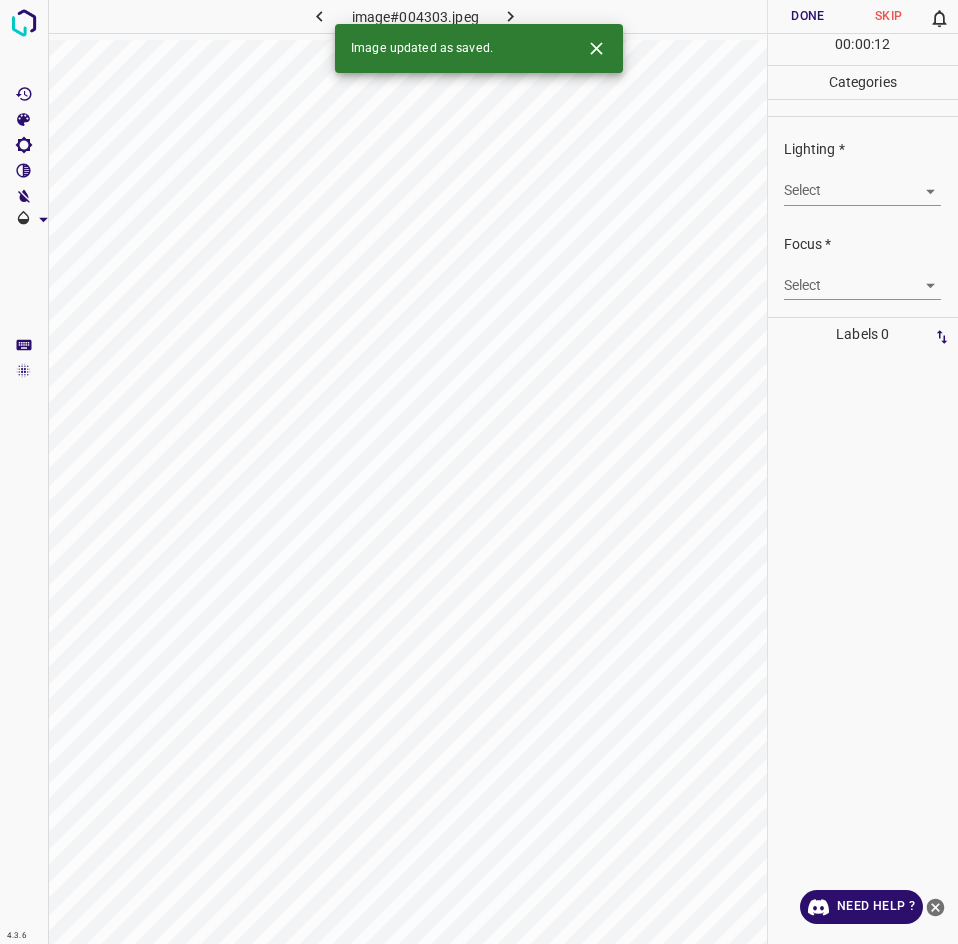 click on "4.3.6  image#004303.jpeg Done Skip 0 00   : 00   : 12   Categories Lighting *  Select ​ Focus *  Select ​ Overall *  Select ​ Labels   0 Categories 1 Lighting 2 Focus 3 Overall Tools Space Change between modes (Draw & Edit) I Auto labeling R Restore zoom M Zoom in N Zoom out Delete Delete selecte label Filters Z Restore filters X Saturation filter C Brightness filter V Contrast filter B Gray scale filter General O Download Image updated as saved. Need Help ? - Text - Hide - Delete" at bounding box center [479, 472] 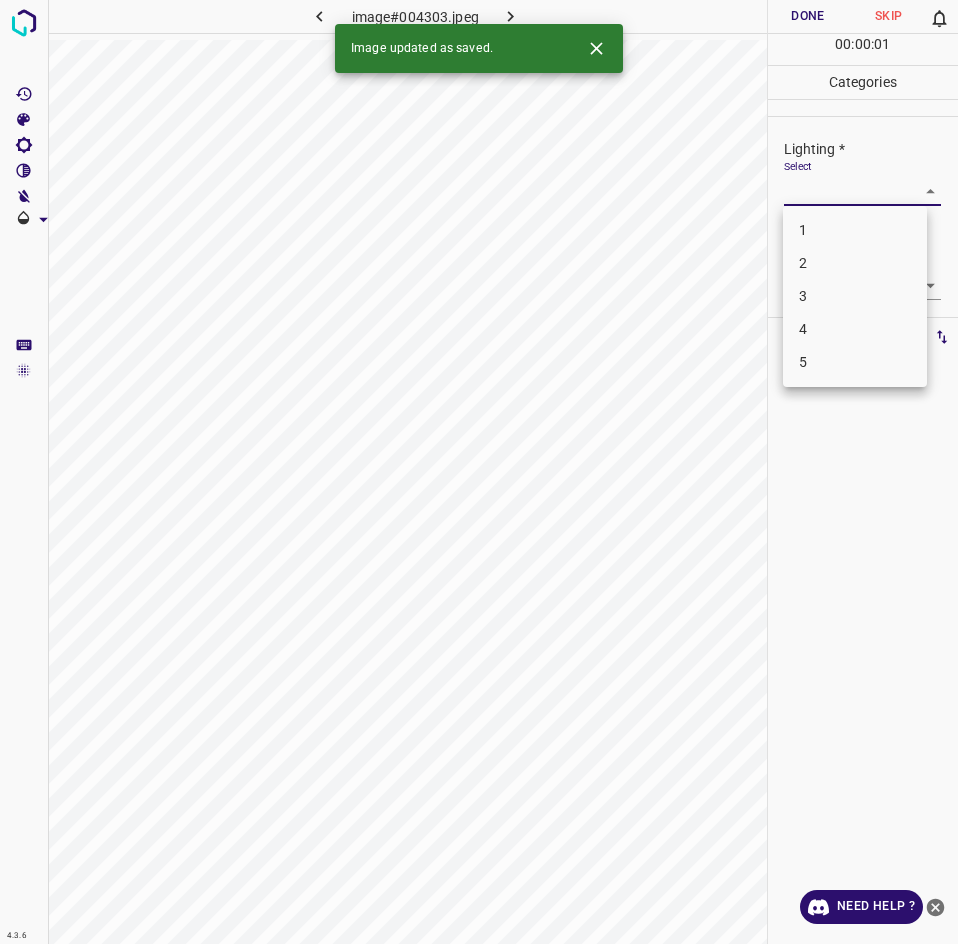 click on "3" at bounding box center (855, 296) 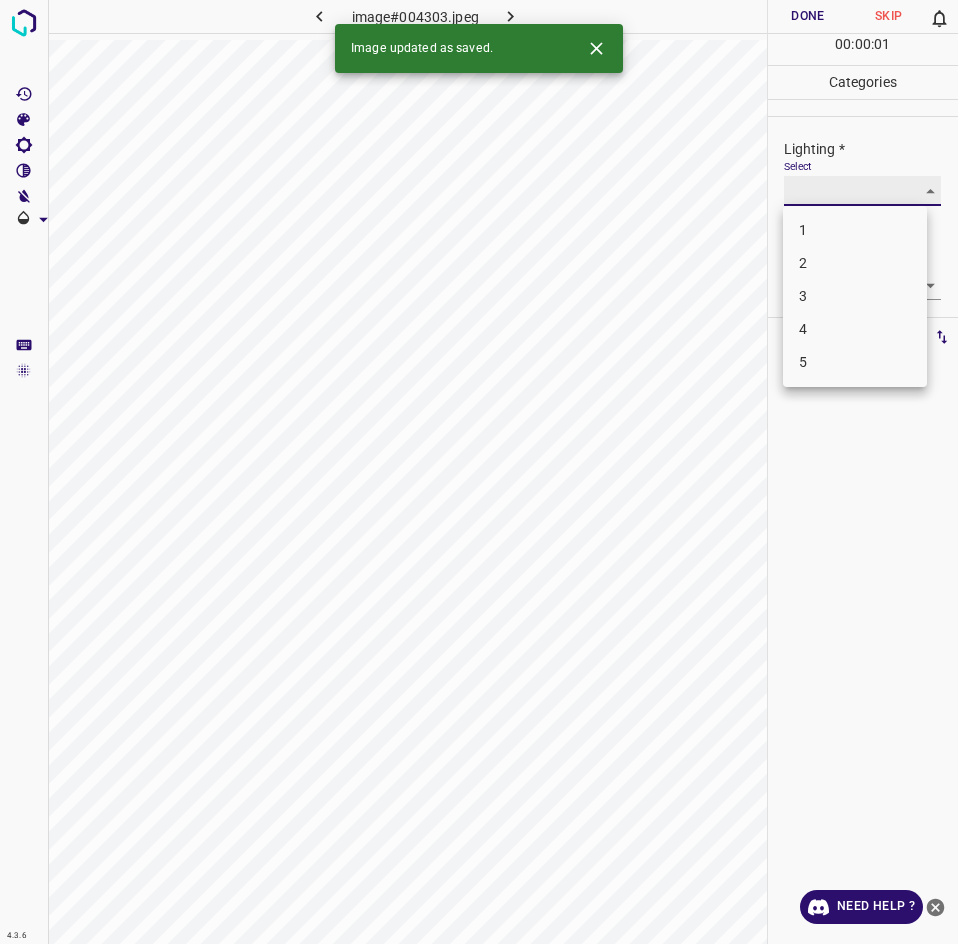 type on "3" 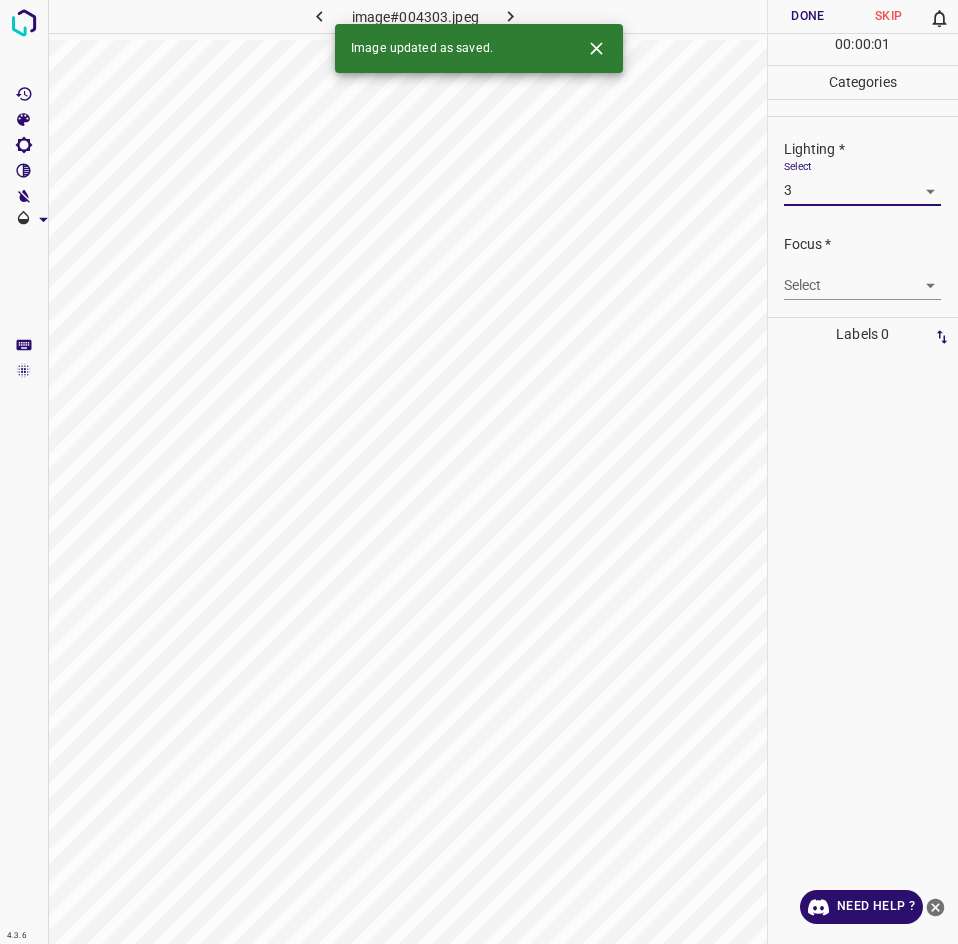 click on "4.3.6  image#004303.jpeg Done Skip 0 00   : 00   : 01   Categories Lighting *  Select 3 3 Focus *  Select ​ Overall *  Select ​ Labels   0 Categories 1 Lighting 2 Focus 3 Overall Tools Space Change between modes (Draw & Edit) I Auto labeling R Restore zoom M Zoom in N Zoom out Delete Delete selecte label Filters Z Restore filters X Saturation filter C Brightness filter V Contrast filter B Gray scale filter General O Download Image updated as saved. Need Help ? - Text - Hide - Delete" at bounding box center [479, 472] 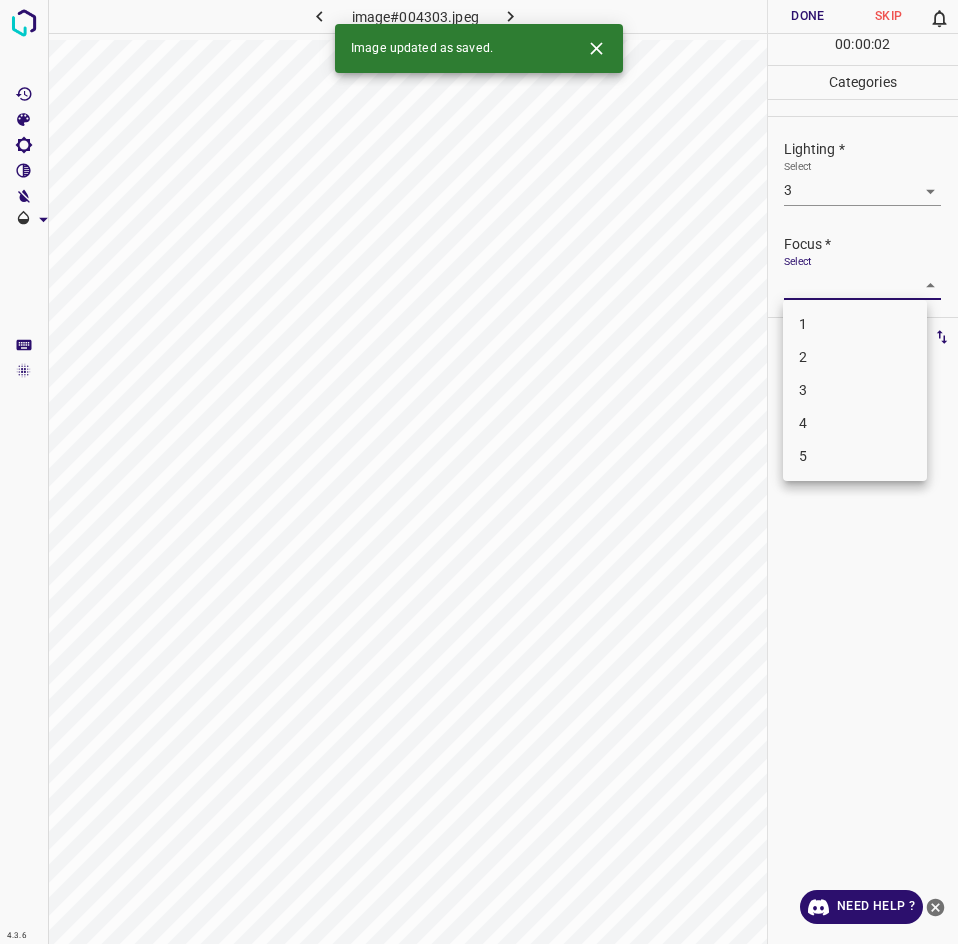 click on "3" at bounding box center (855, 390) 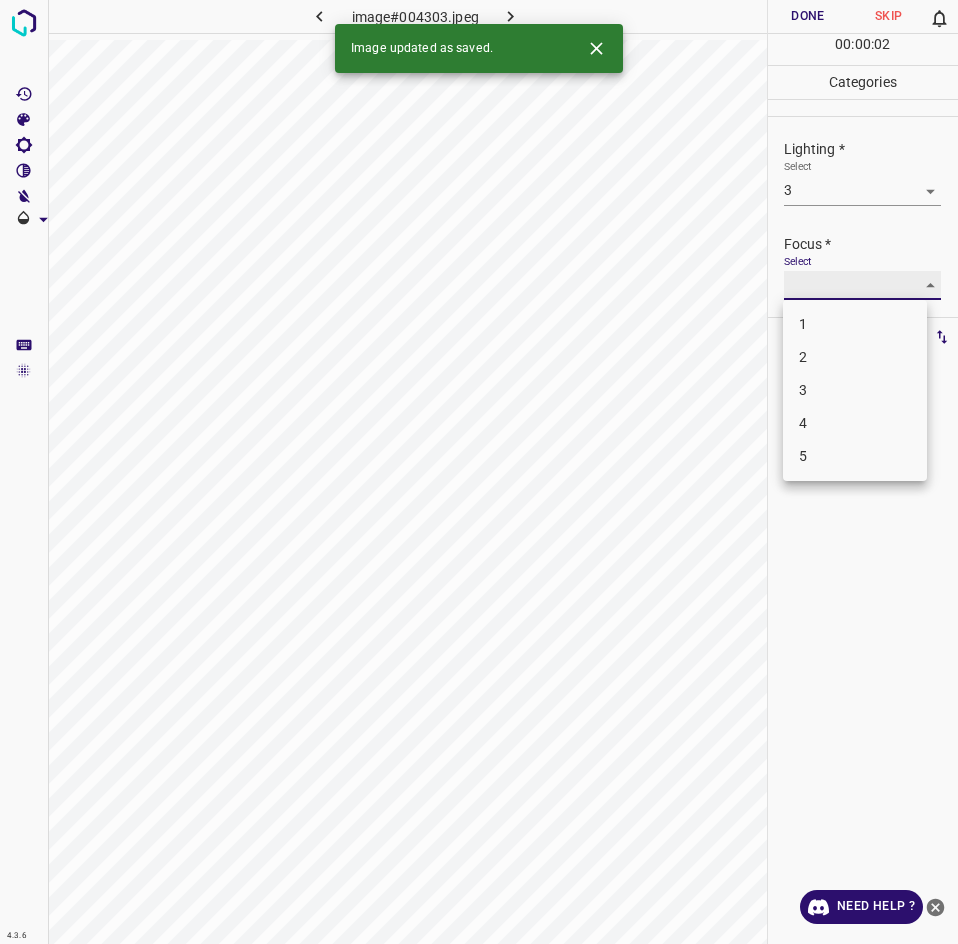 type on "3" 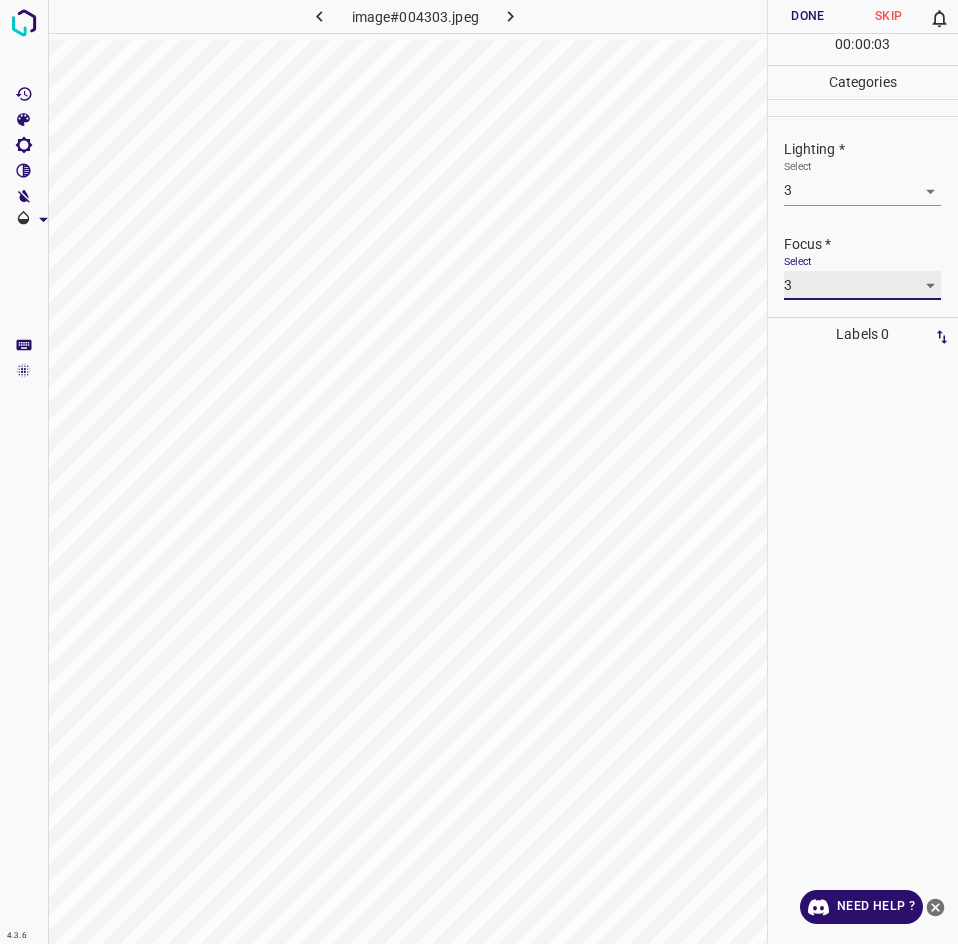 scroll, scrollTop: 98, scrollLeft: 0, axis: vertical 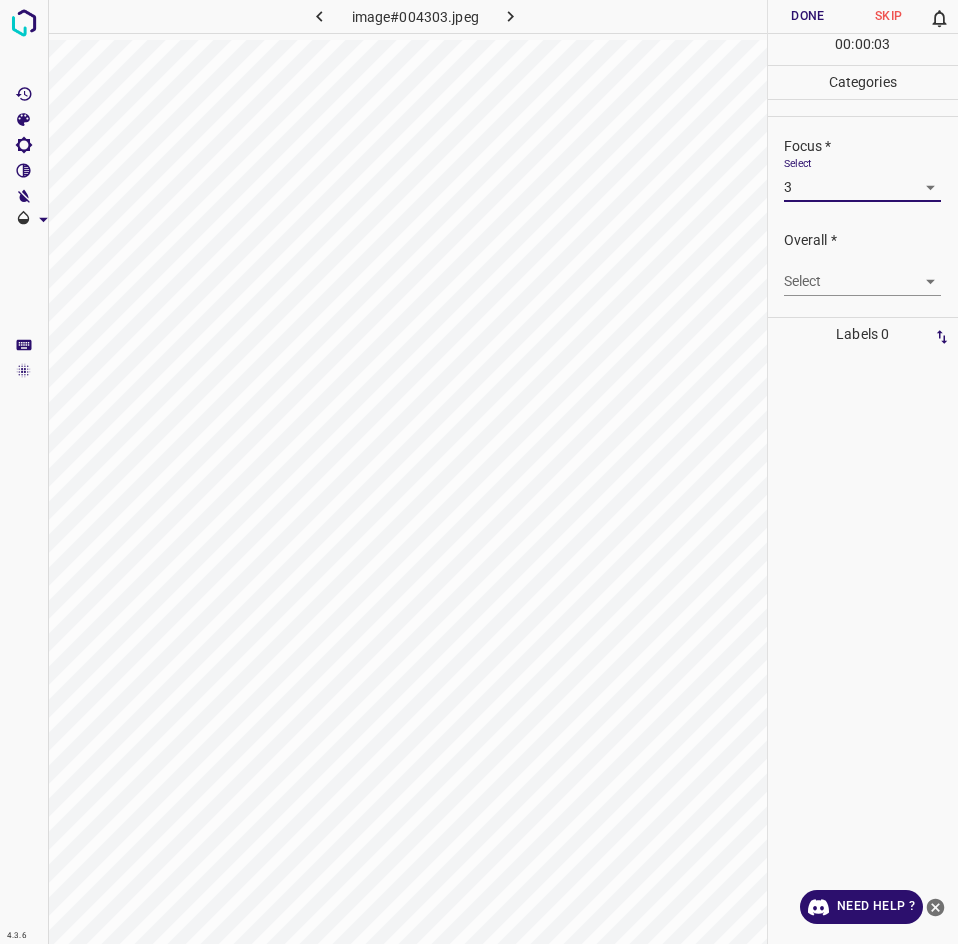 click on "4.3.6  image#004303.jpeg Done Skip 0 00   : 00   : 03   Categories Lighting *  Select 3 3 Focus *  Select 3 3 Overall *  Select ​ Labels   0 Categories 1 Lighting 2 Focus 3 Overall Tools Space Change between modes (Draw & Edit) I Auto labeling R Restore zoom M Zoom in N Zoom out Delete Delete selecte label Filters Z Restore filters X Saturation filter C Brightness filter V Contrast filter B Gray scale filter General O Download Need Help ? - Text - Hide - Delete" at bounding box center [479, 472] 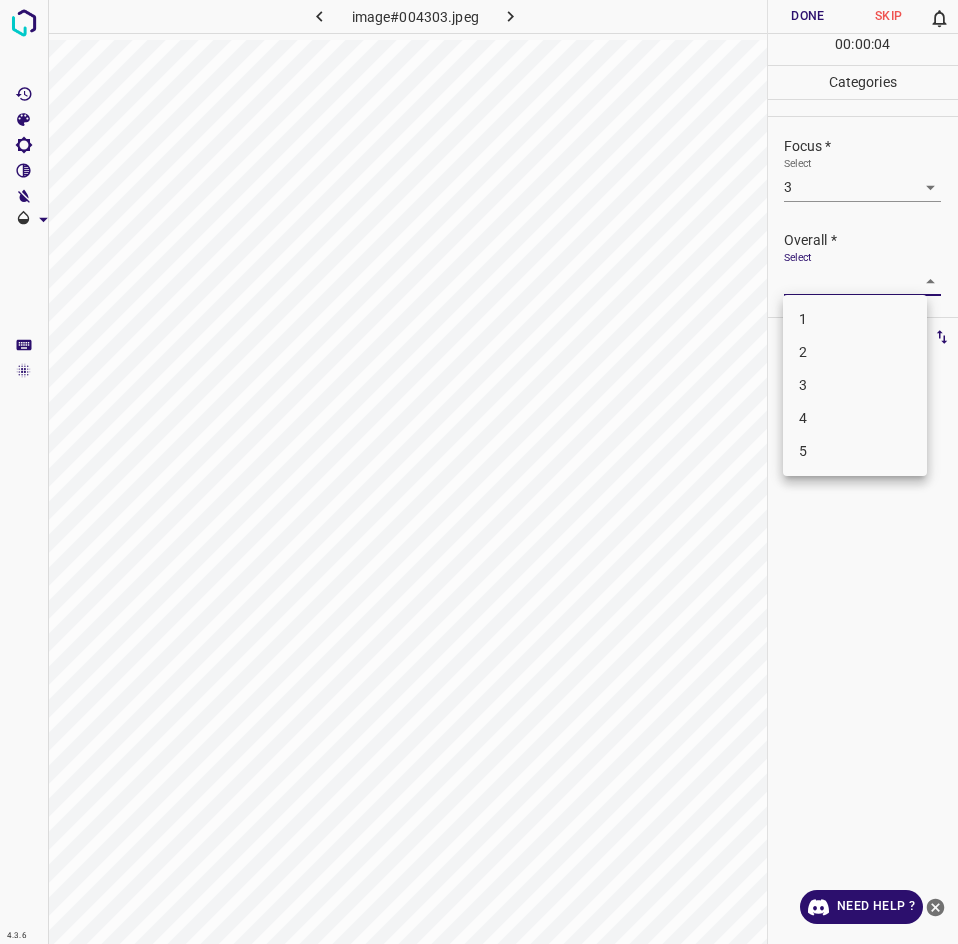 click on "3" at bounding box center [855, 385] 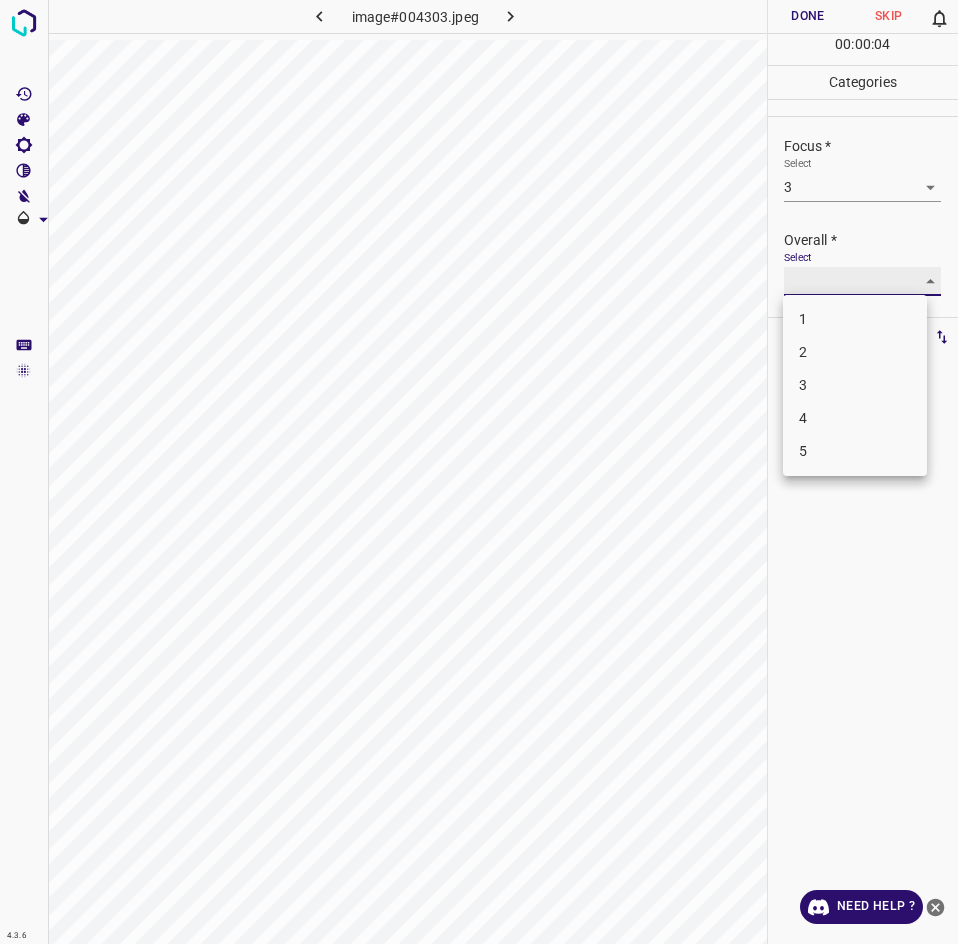 type on "3" 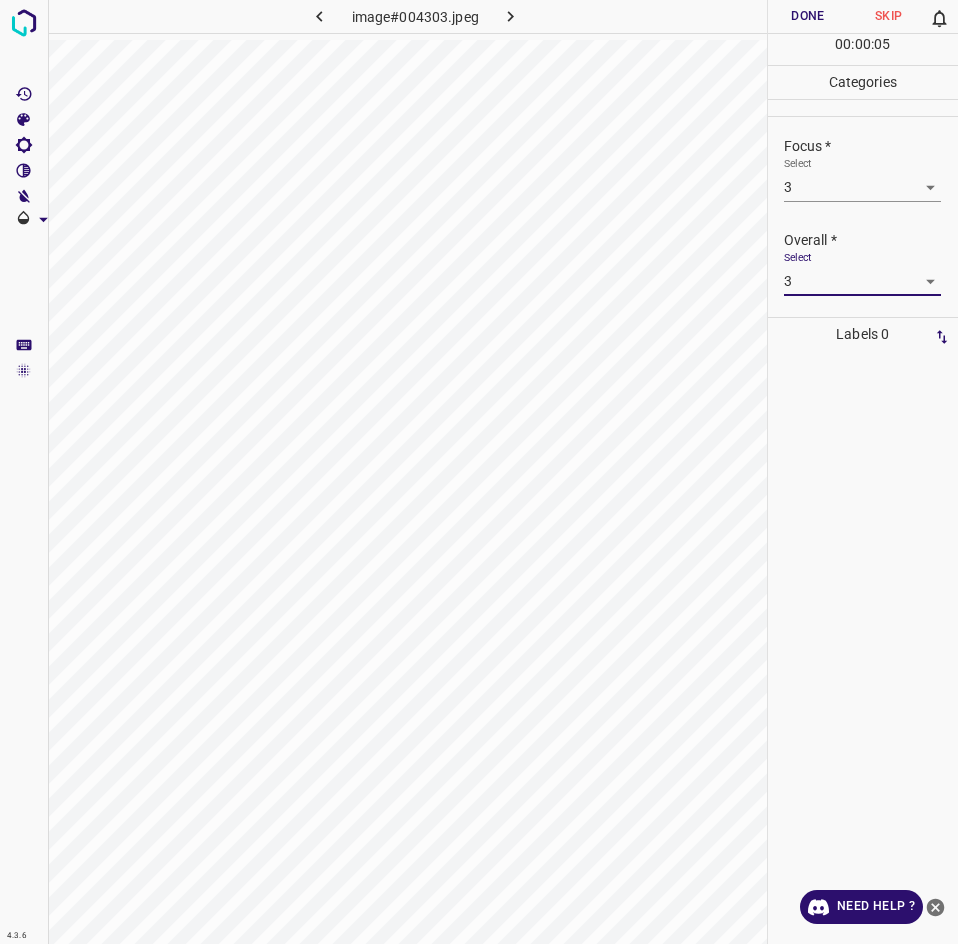 click on "Done" at bounding box center (808, 16) 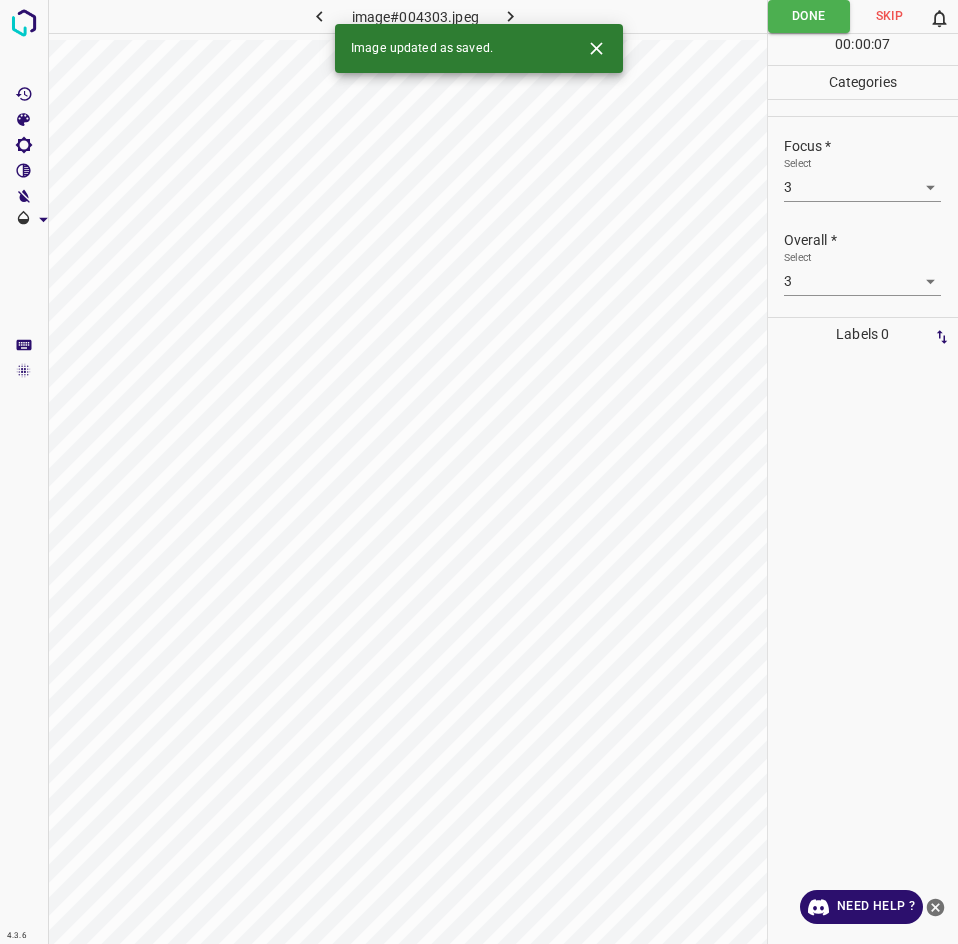 click 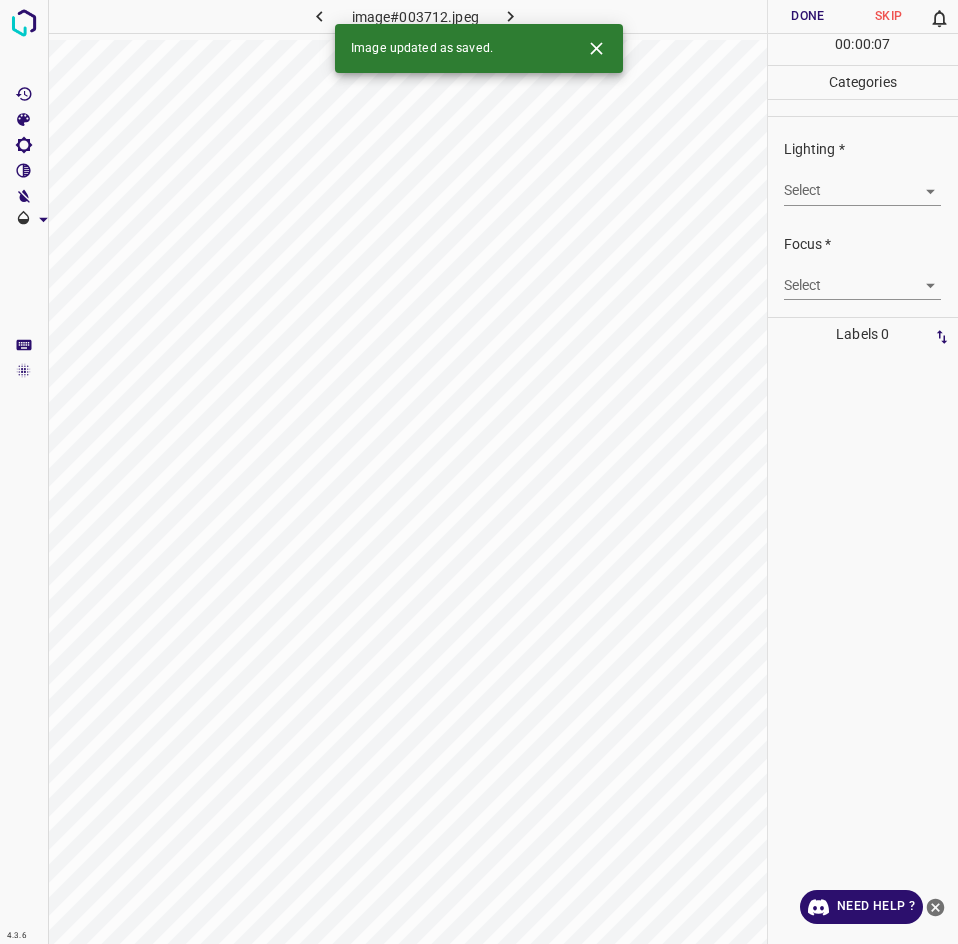click on "4.3.6  image#003712.jpeg Done Skip 0 00   : 00   : 07   Categories Lighting *  Select ​ Focus *  Select ​ Overall *  Select ​ Labels   0 Categories 1 Lighting 2 Focus 3 Overall Tools Space Change between modes (Draw & Edit) I Auto labeling R Restore zoom M Zoom in N Zoom out Delete Delete selecte label Filters Z Restore filters X Saturation filter C Brightness filter V Contrast filter B Gray scale filter General O Download Image updated as saved. Need Help ? - Text - Hide - Delete" at bounding box center [479, 472] 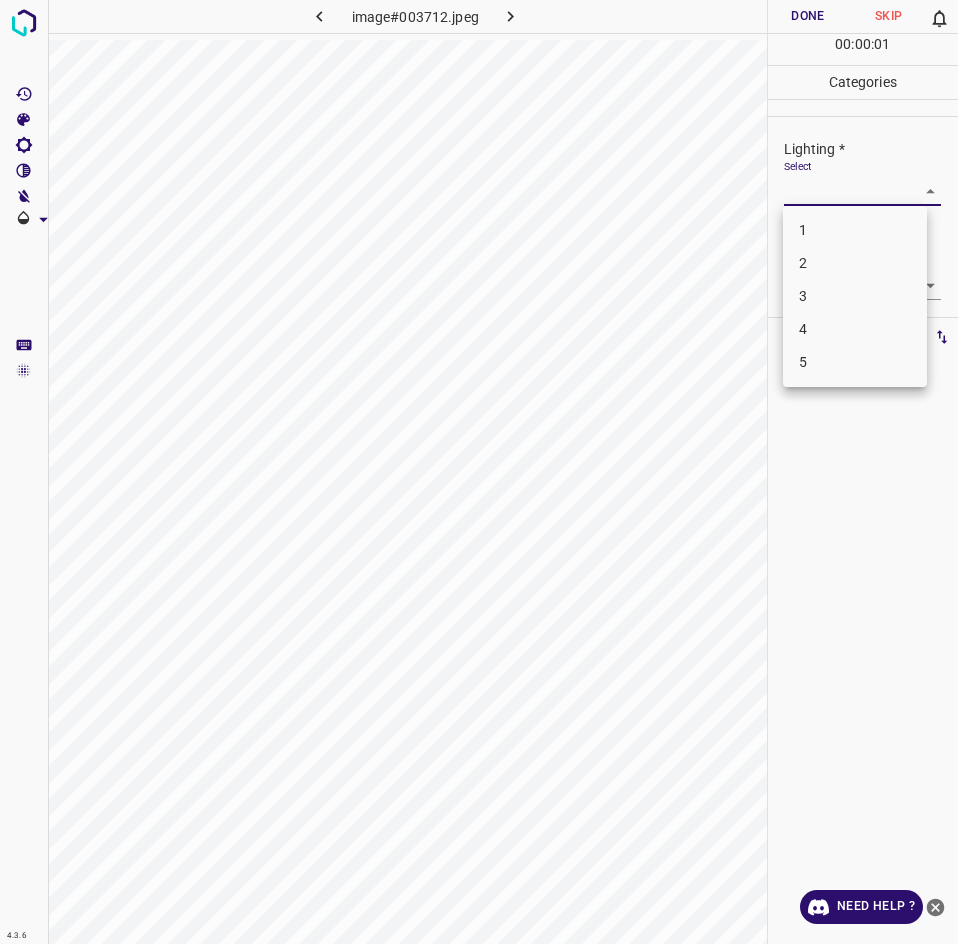 click on "2" at bounding box center [855, 263] 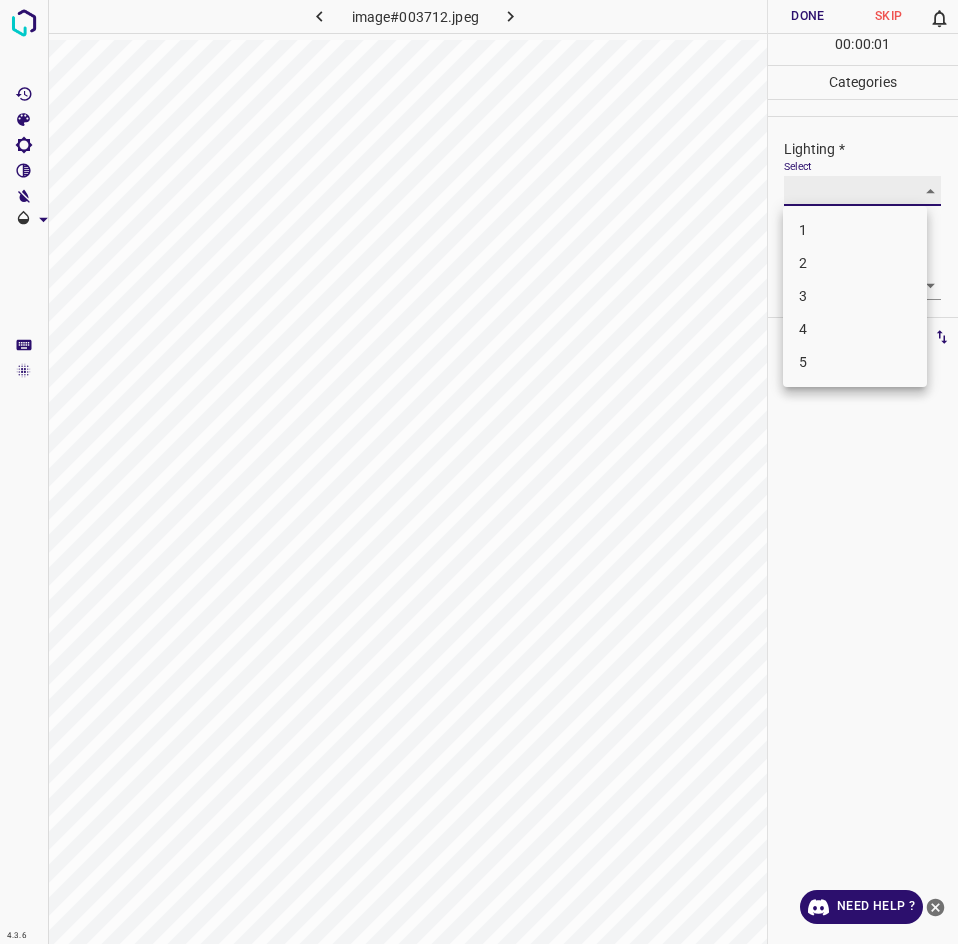 type on "2" 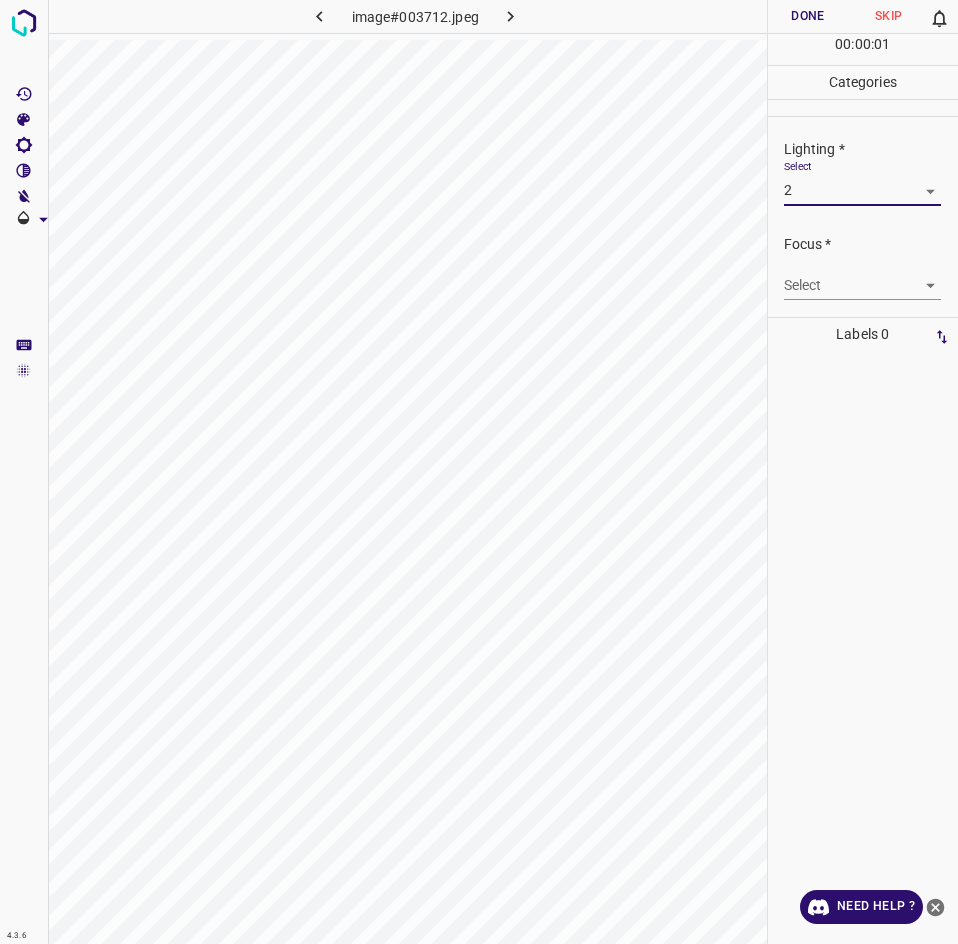 click on "Focus *  Select ​" at bounding box center (863, 267) 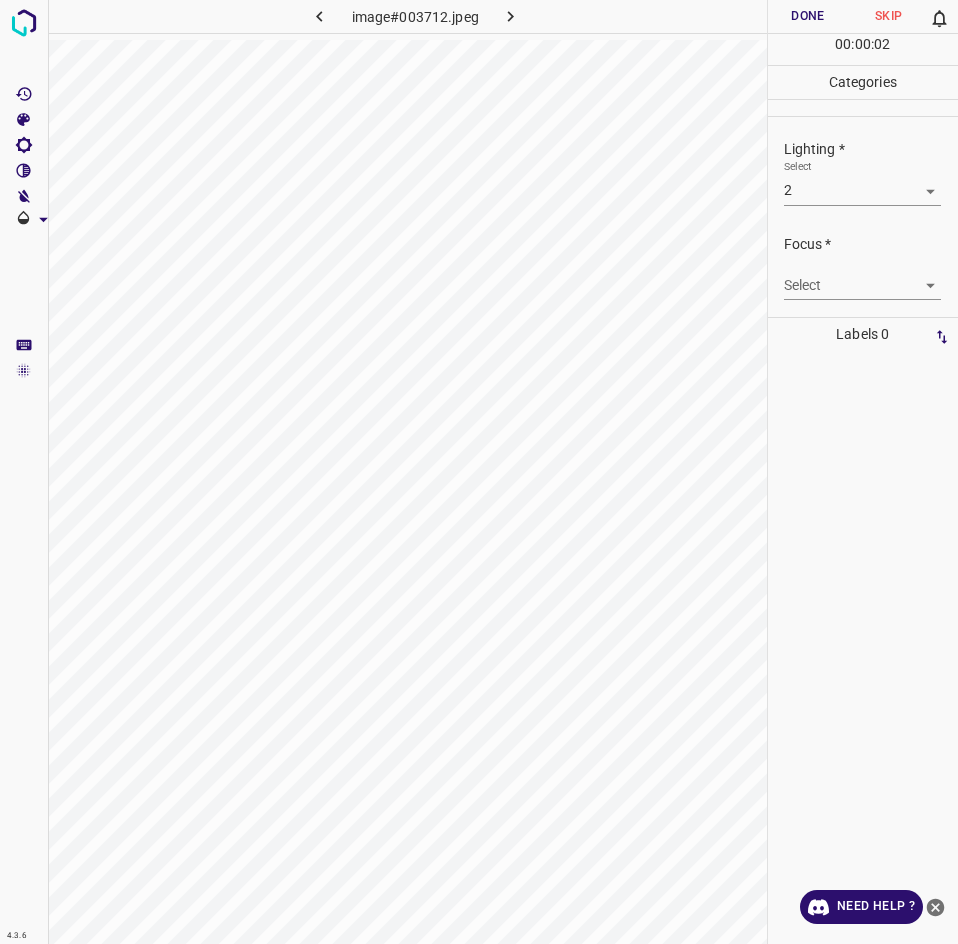 click on "4.3.6  image#003712.jpeg Done Skip 0 00   : 00   : 02   Categories Lighting *  Select 2 2 Focus *  Select ​ Overall *  Select ​ Labels   0 Categories 1 Lighting 2 Focus 3 Overall Tools Space Change between modes (Draw & Edit) I Auto labeling R Restore zoom M Zoom in N Zoom out Delete Delete selecte label Filters Z Restore filters X Saturation filter C Brightness filter V Contrast filter B Gray scale filter General O Download Need Help ? - Text - Hide - Delete" at bounding box center (479, 472) 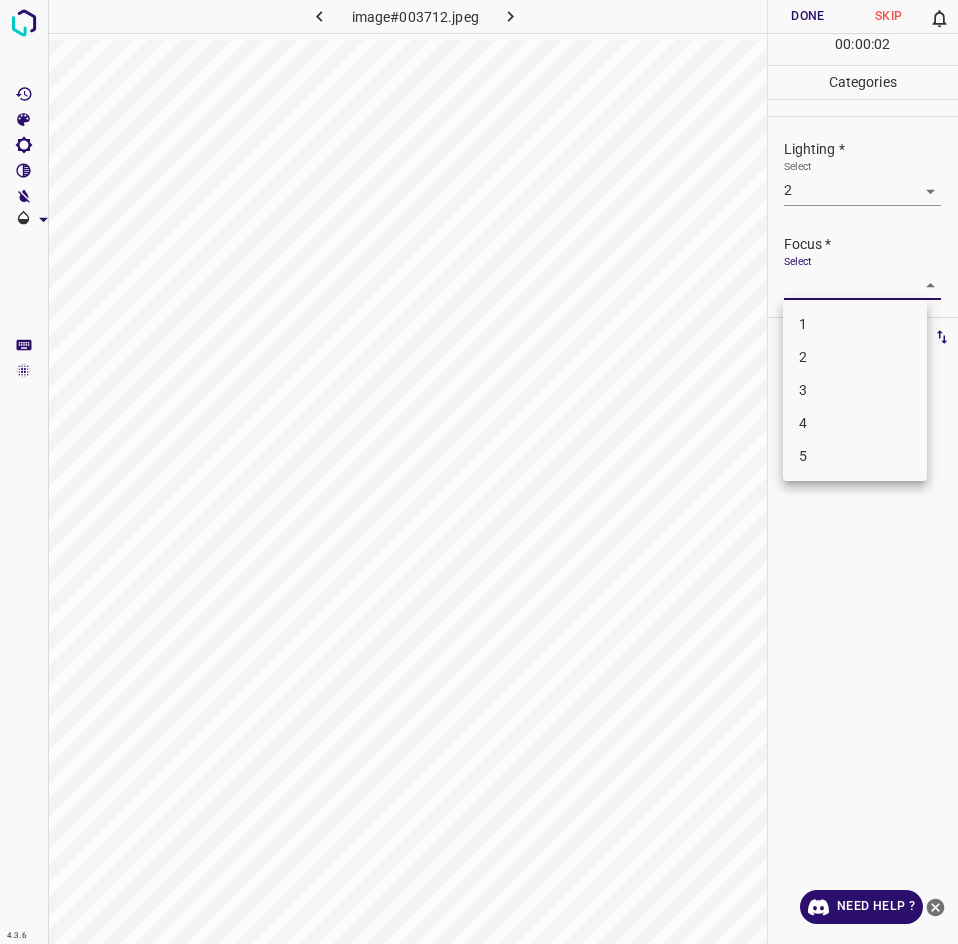 click on "2" at bounding box center (855, 357) 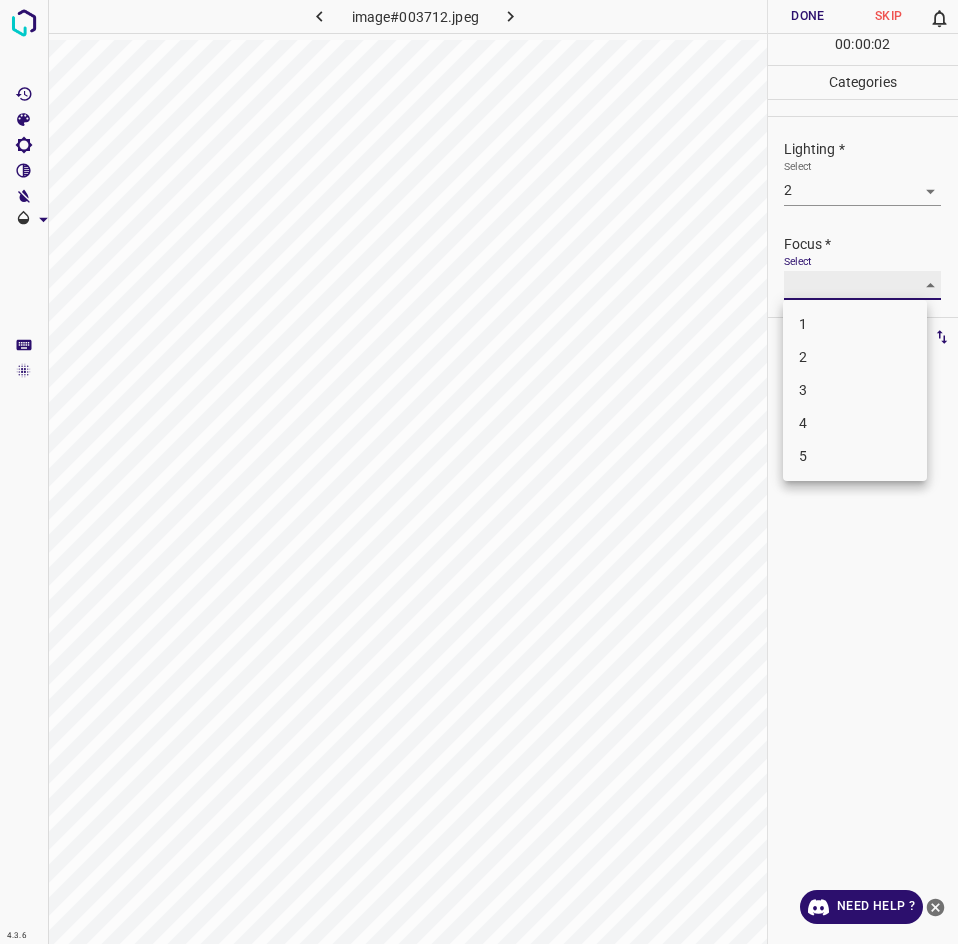 type on "2" 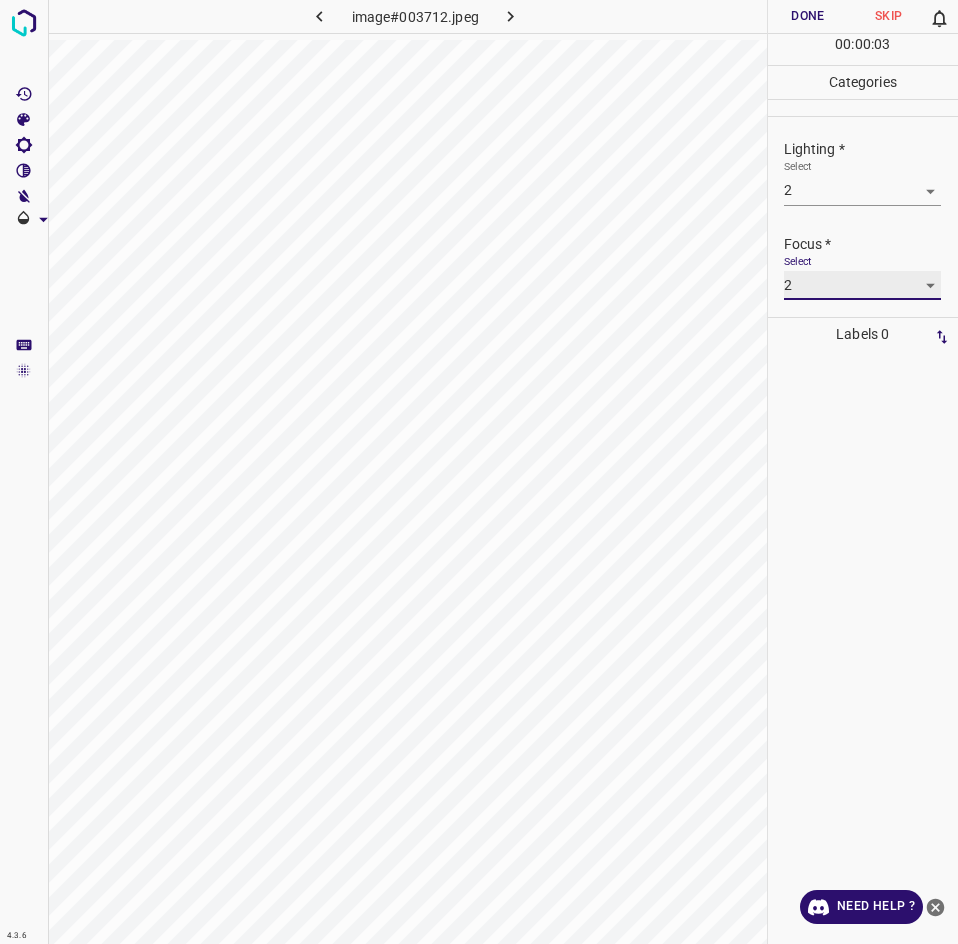 scroll, scrollTop: 77, scrollLeft: 0, axis: vertical 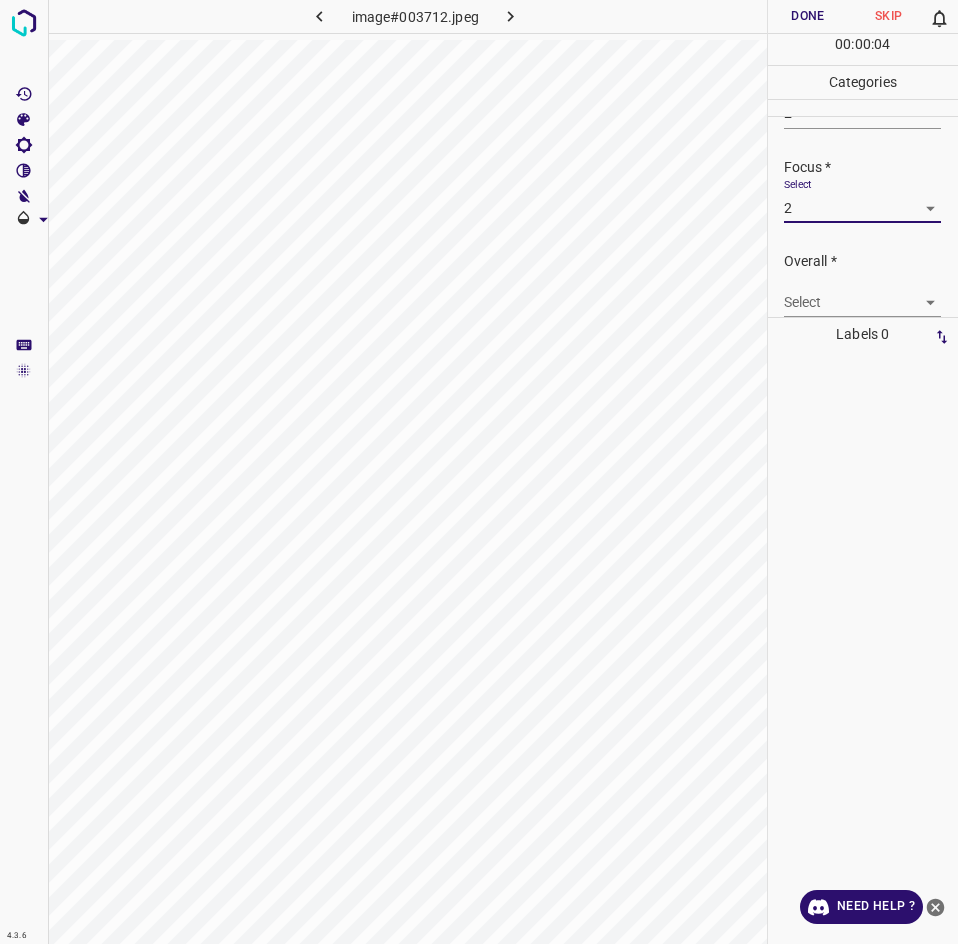 click on "4.3.6  image#003712.jpeg Done Skip 0 00   : 00   : 04   Categories Lighting *  Select 2 2 Focus *  Select 2 2 Overall *  Select ​ Labels   0 Categories 1 Lighting 2 Focus 3 Overall Tools Space Change between modes (Draw & Edit) I Auto labeling R Restore zoom M Zoom in N Zoom out Delete Delete selecte label Filters Z Restore filters X Saturation filter C Brightness filter V Contrast filter B Gray scale filter General O Download Need Help ? - Text - Hide - Delete" at bounding box center [479, 472] 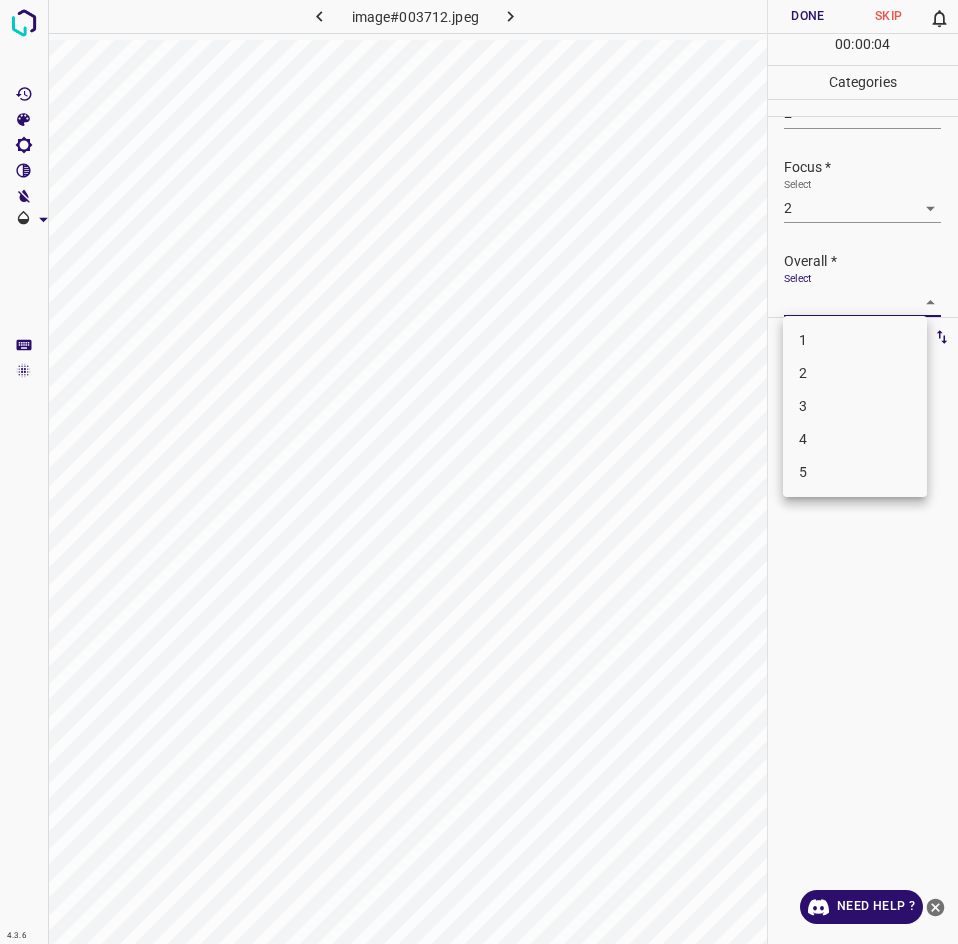 click on "2" at bounding box center (855, 373) 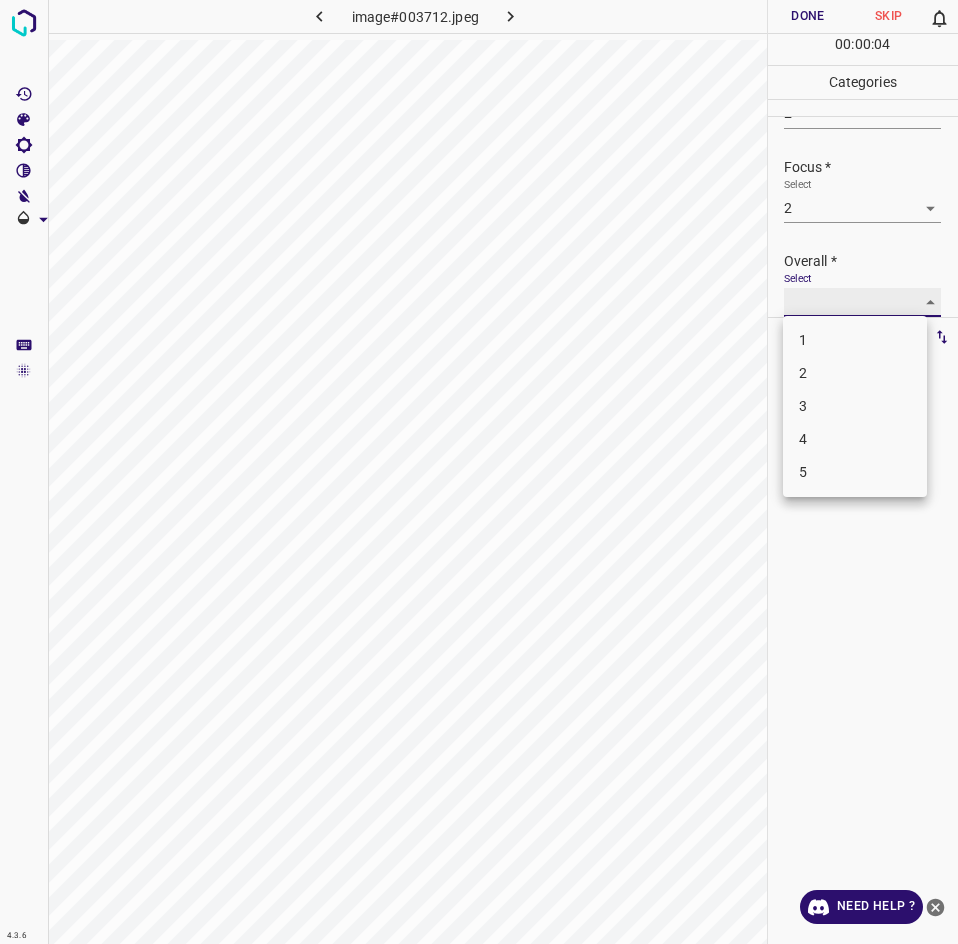 type on "2" 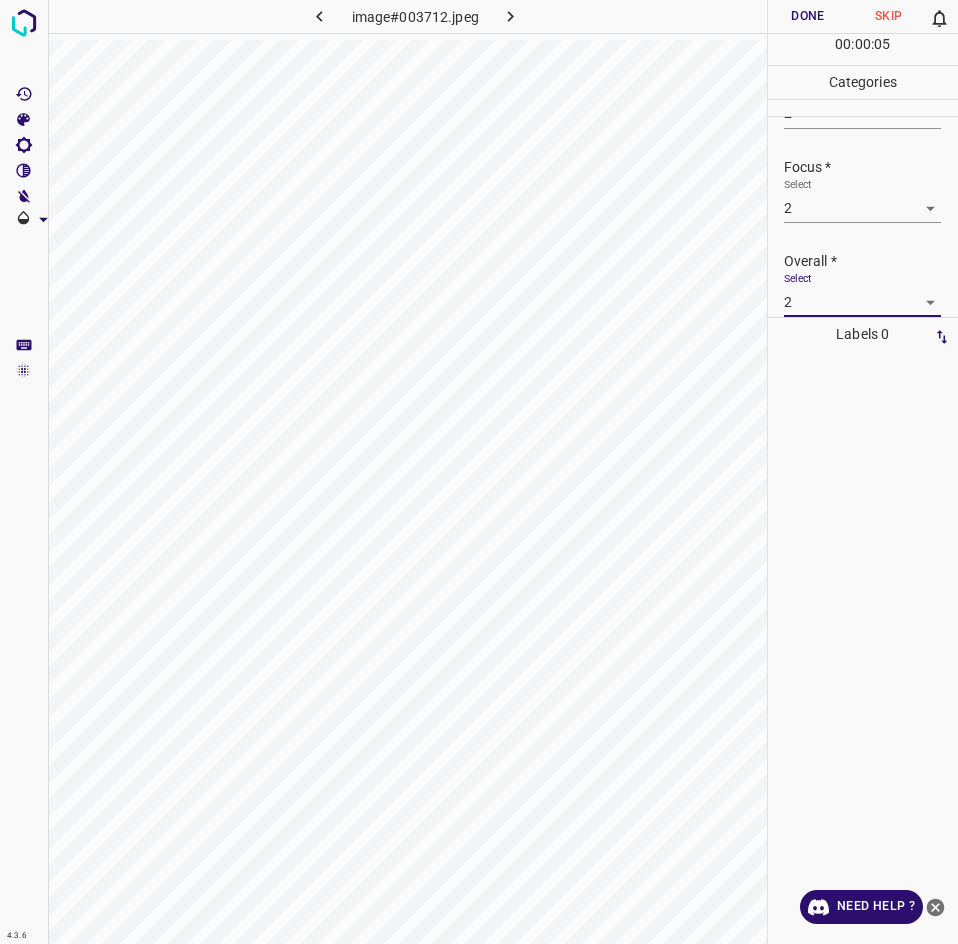 click on "Done" at bounding box center (808, 16) 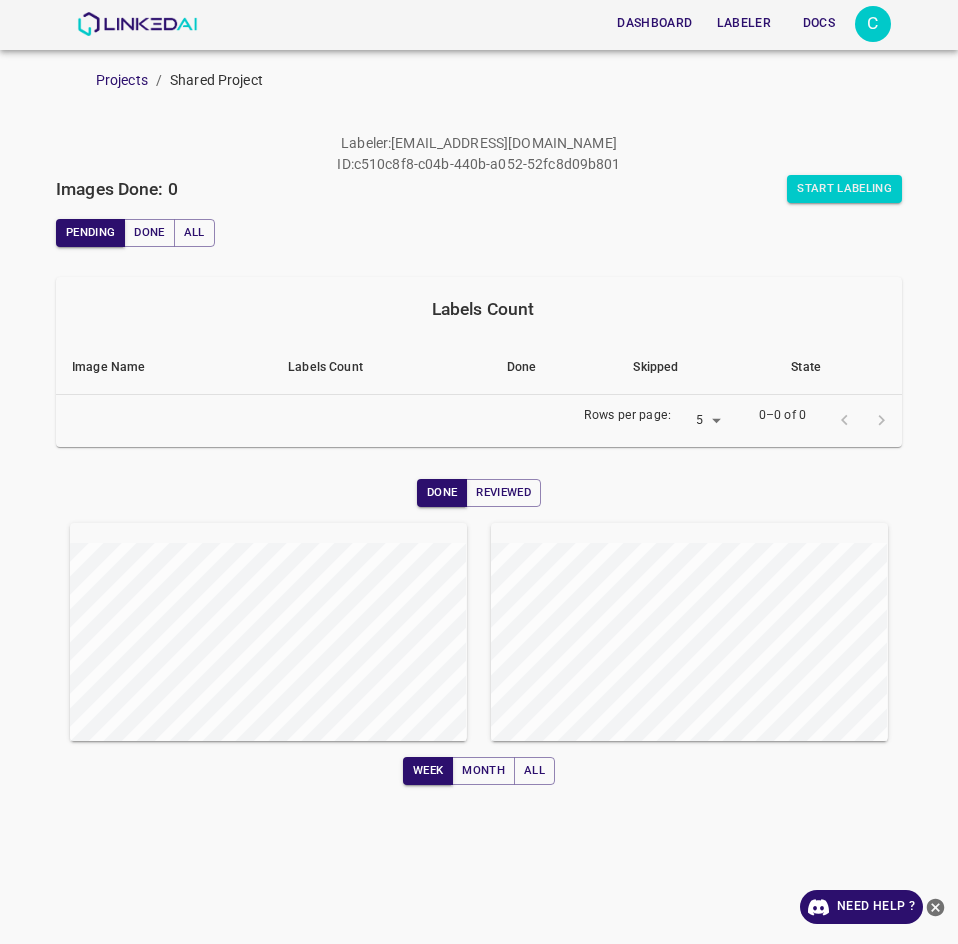 scroll, scrollTop: 0, scrollLeft: 0, axis: both 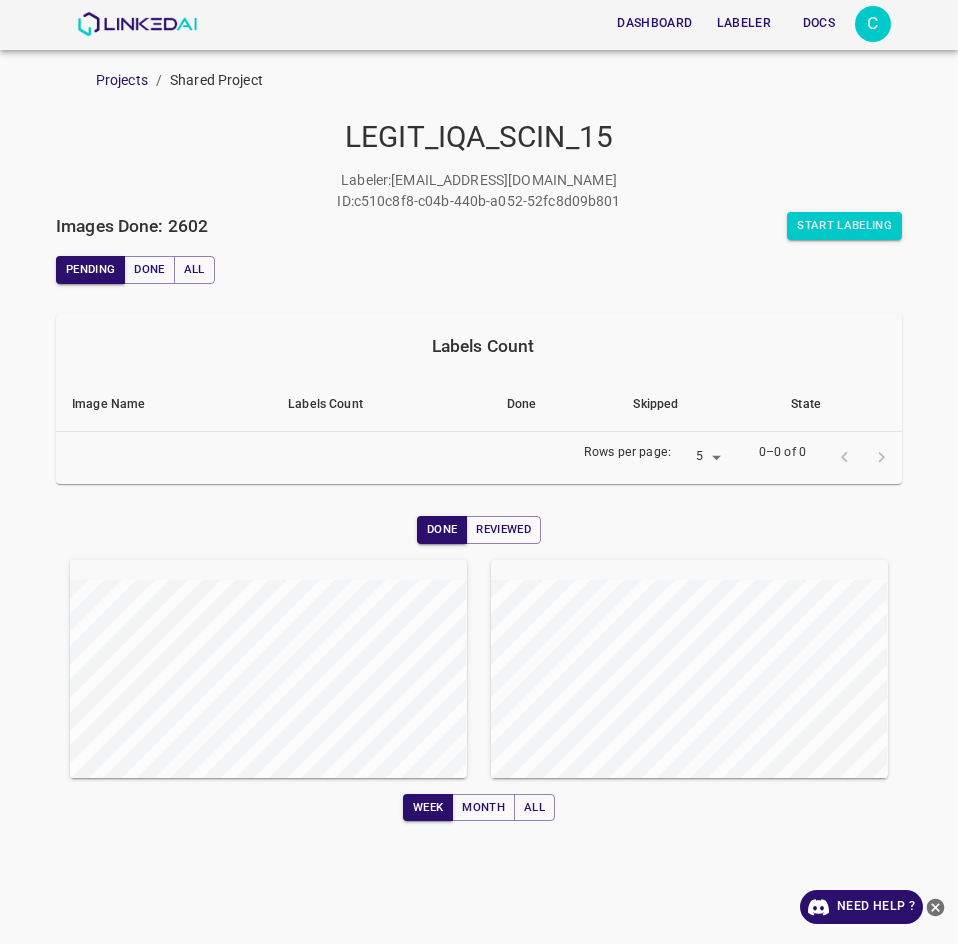 click on "LEGIT_IQA_SCIN_15" at bounding box center [479, 137] 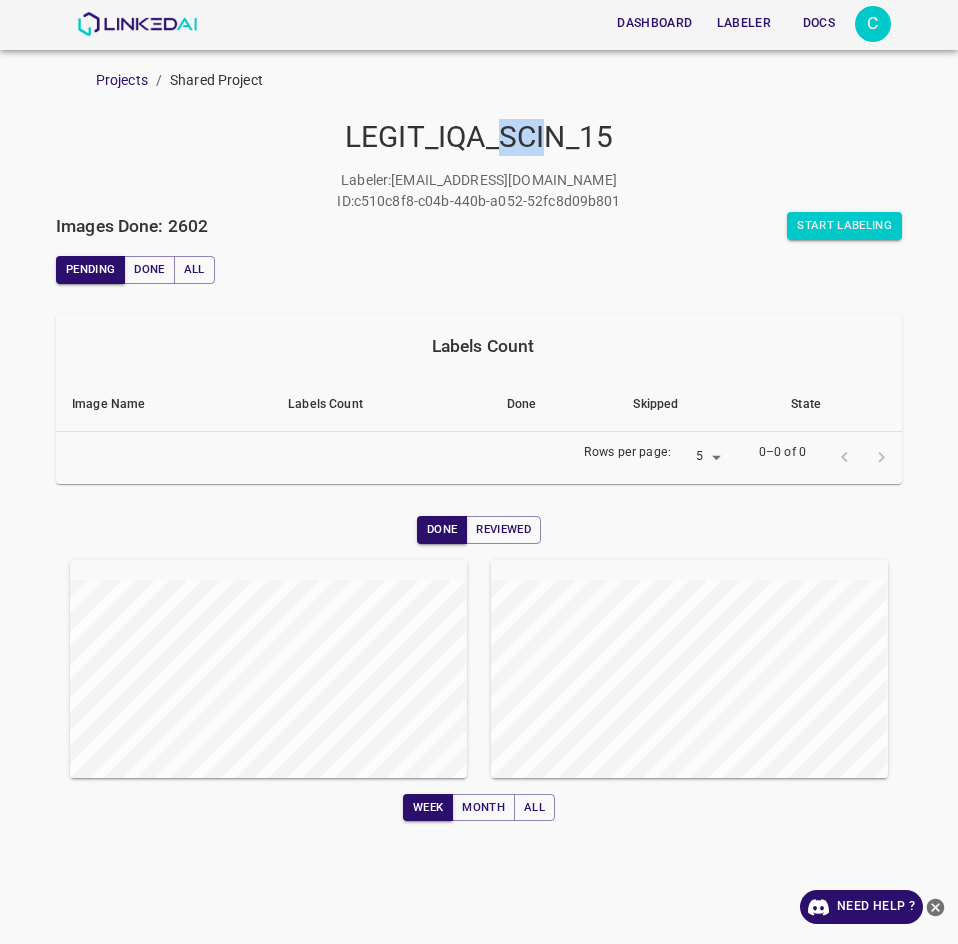 drag, startPoint x: 499, startPoint y: 134, endPoint x: 550, endPoint y: 140, distance: 51.351727 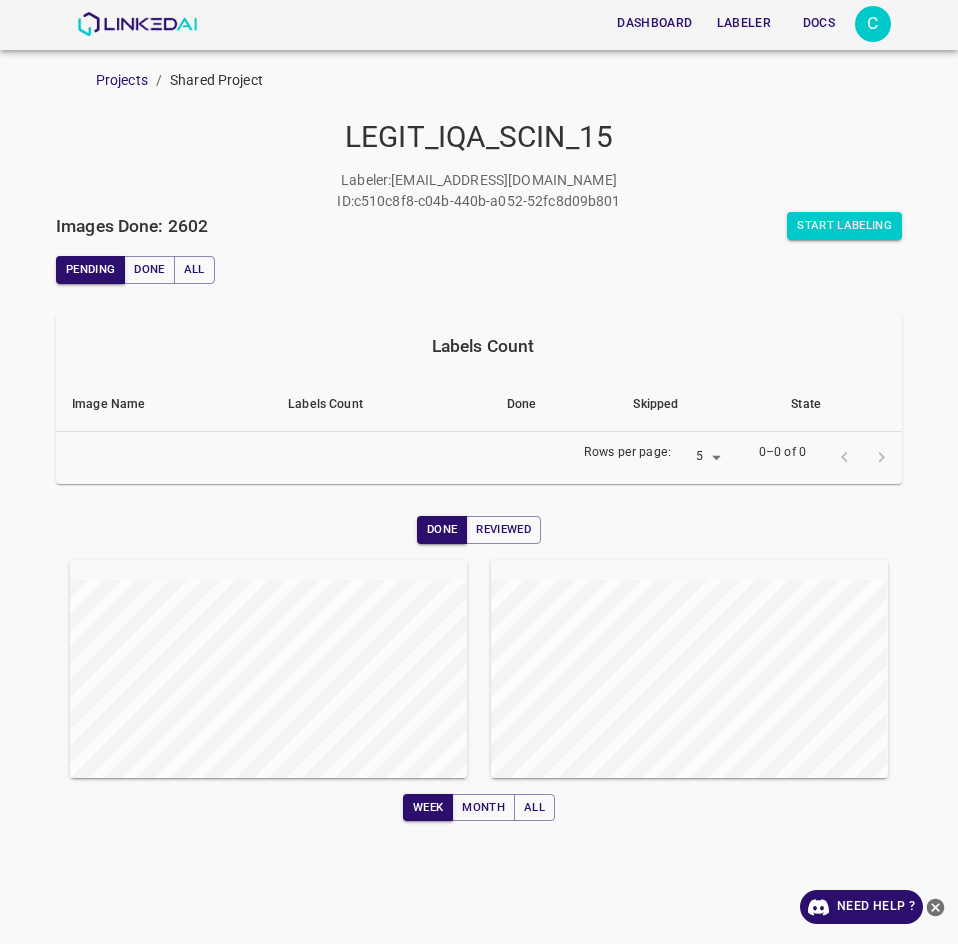 click on "LEGIT_IQA_SCIN_15" at bounding box center [479, 137] 